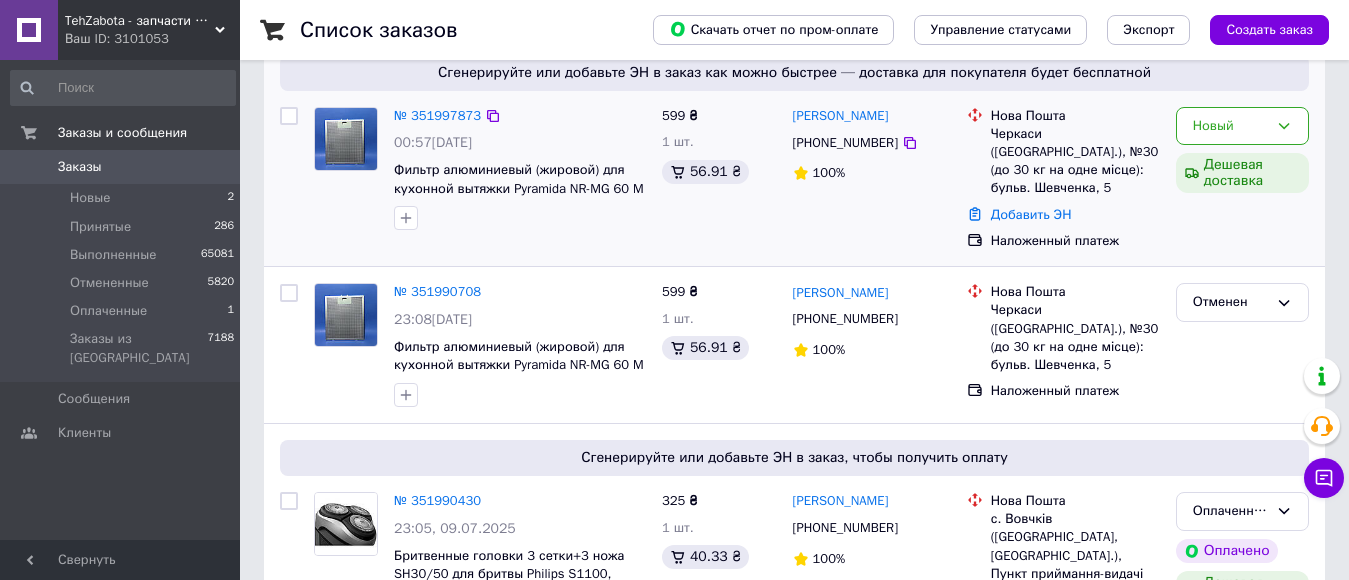 scroll, scrollTop: 200, scrollLeft: 0, axis: vertical 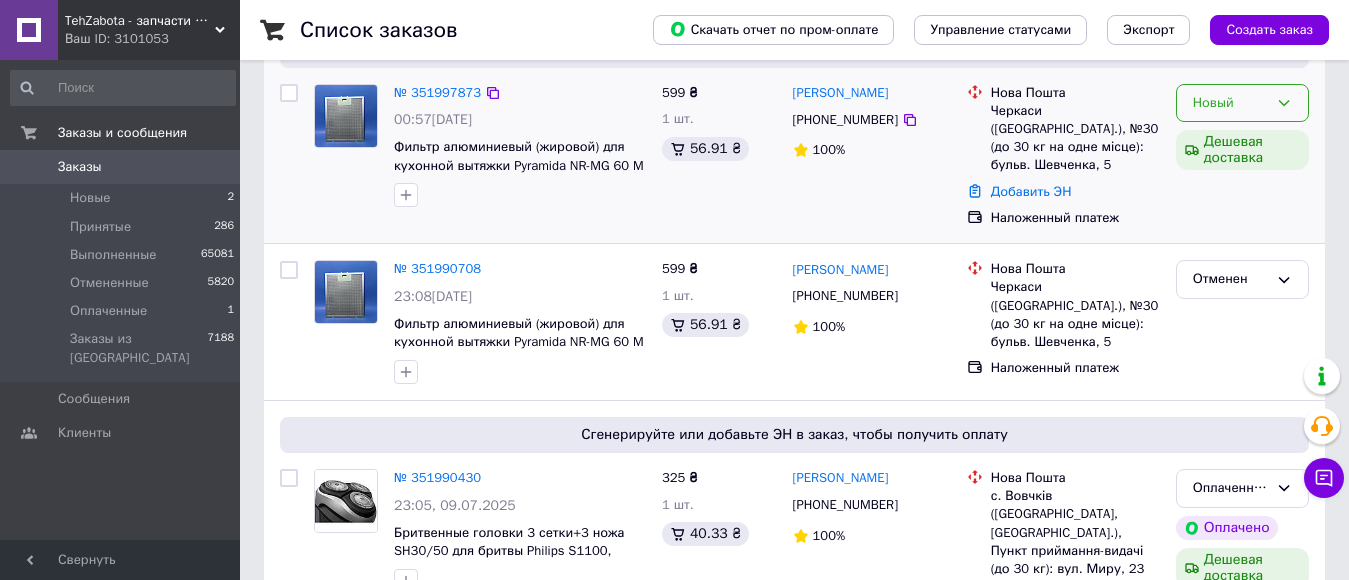 click 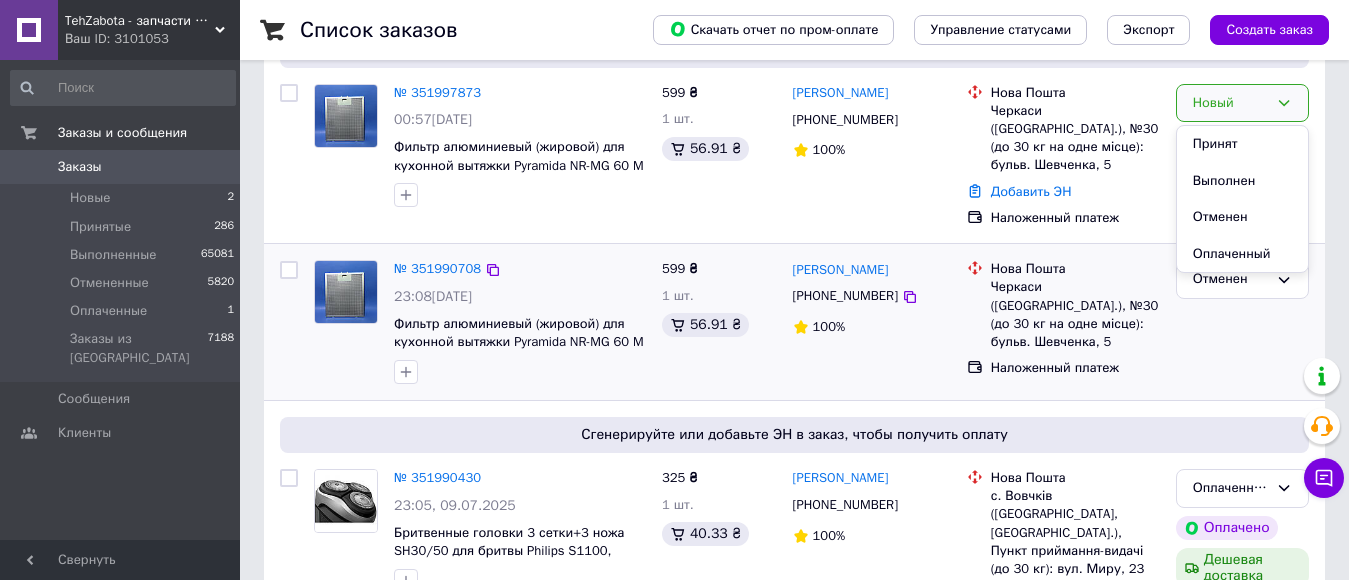 drag, startPoint x: 1266, startPoint y: 141, endPoint x: 776, endPoint y: 251, distance: 502.1952 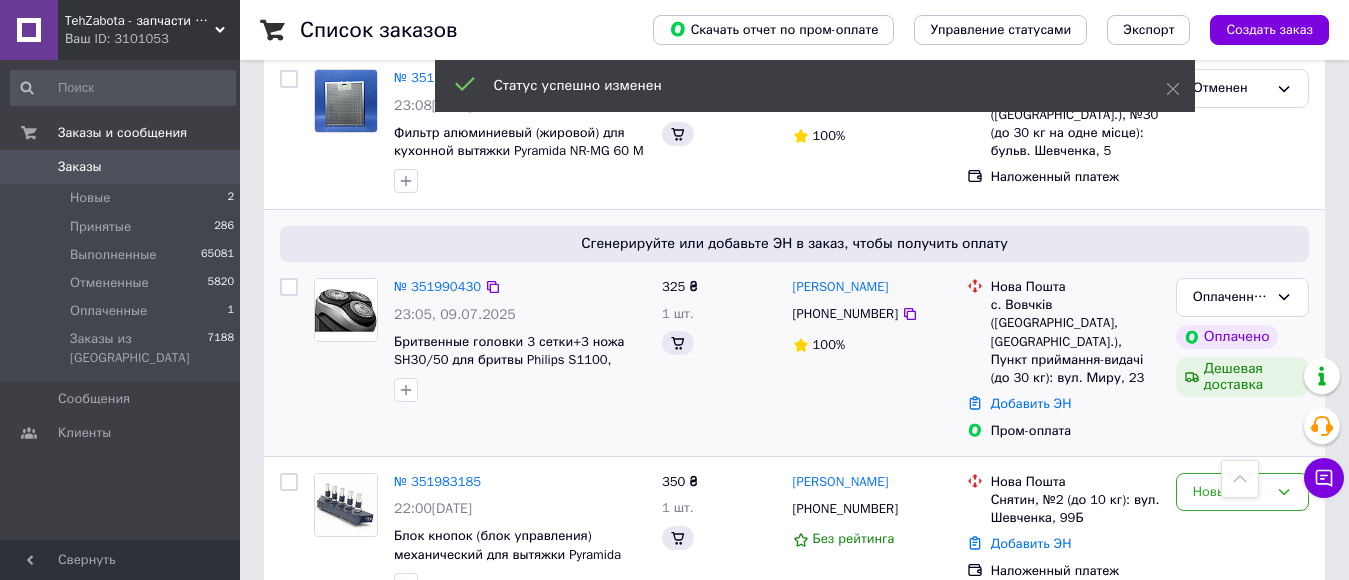 scroll, scrollTop: 400, scrollLeft: 0, axis: vertical 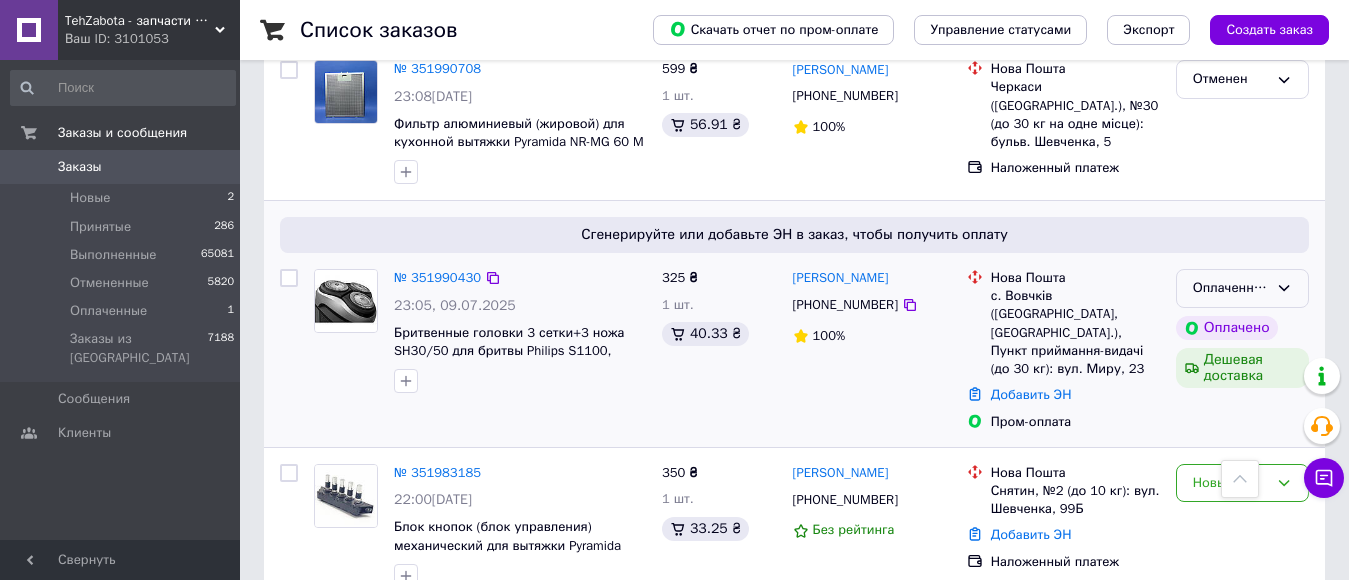 click on "Оплаченный" at bounding box center [1242, 288] 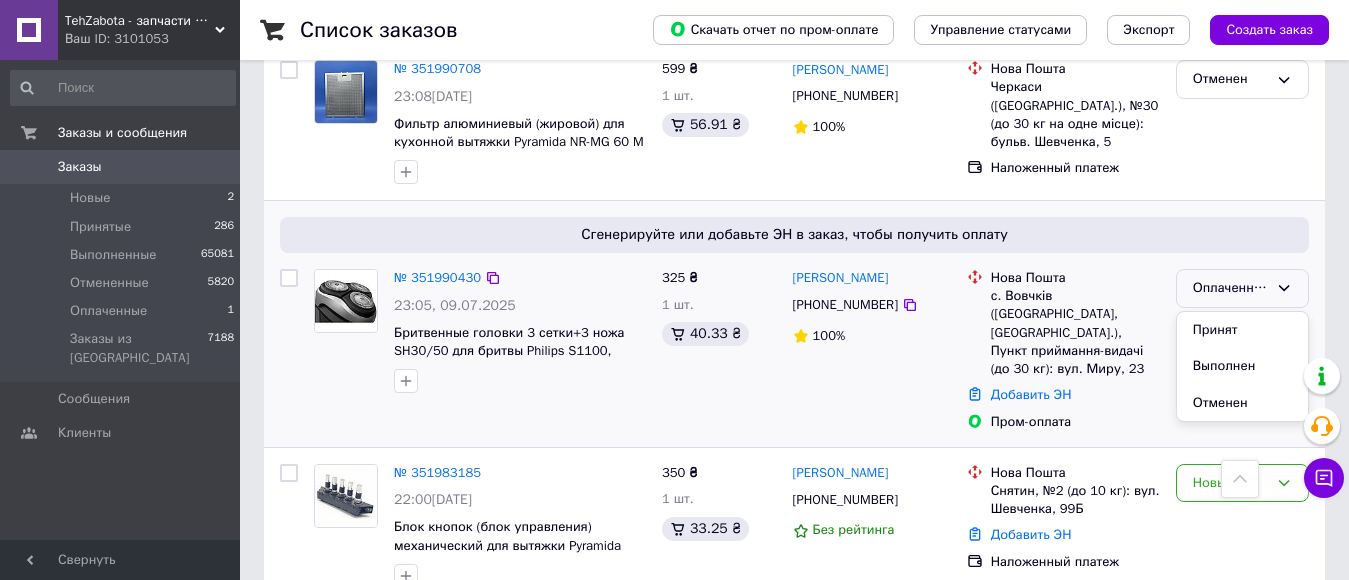 click on "Принят" at bounding box center (1242, 330) 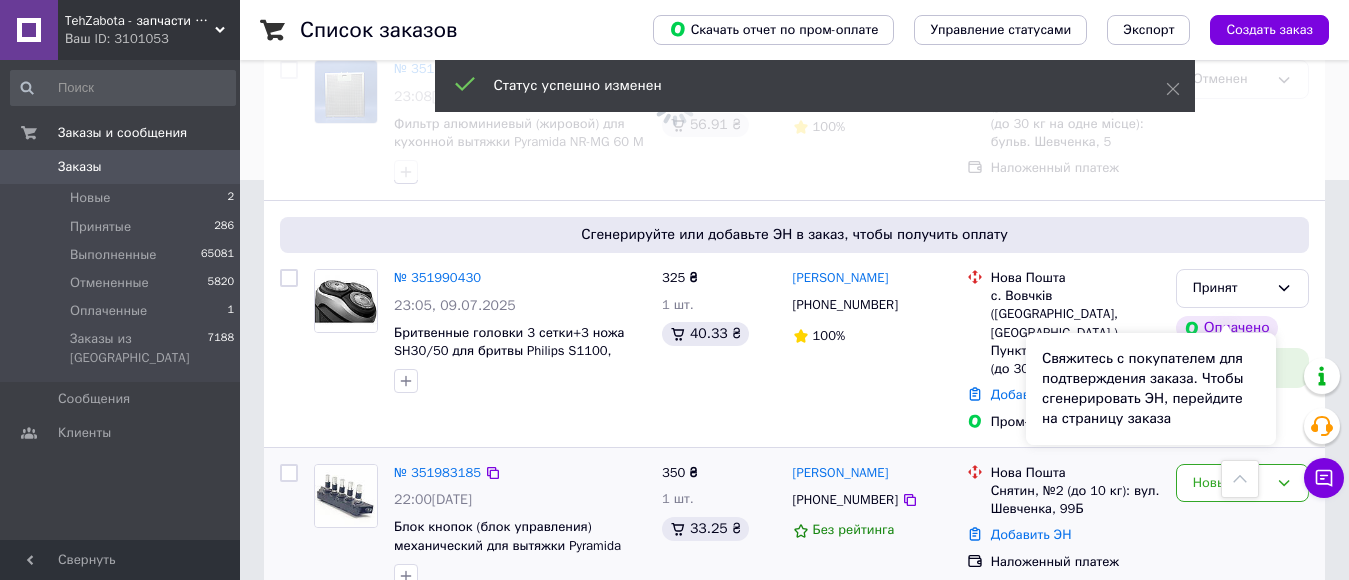 scroll, scrollTop: 600, scrollLeft: 0, axis: vertical 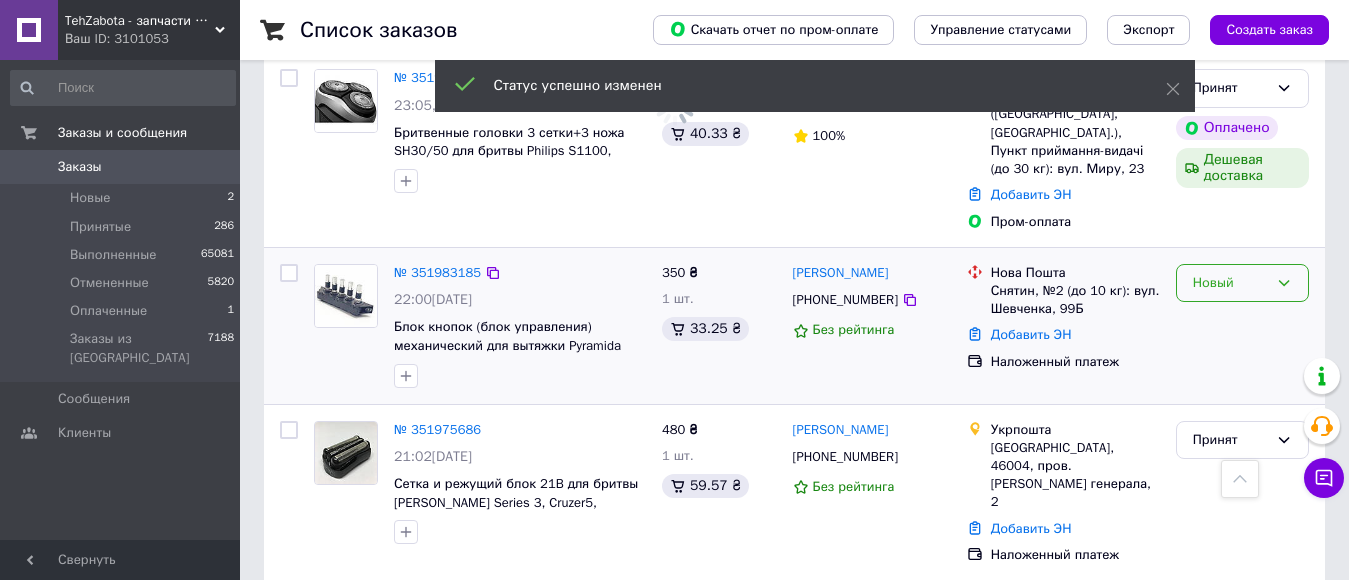 click on "Новый" at bounding box center (1230, 283) 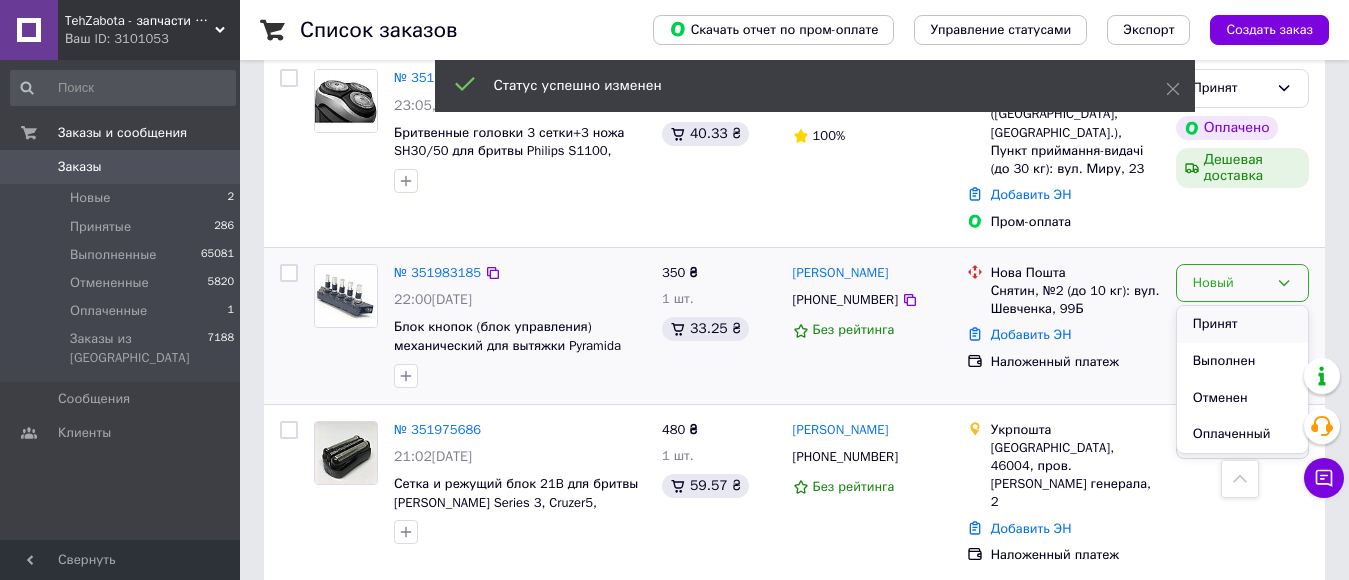 click on "Принят" at bounding box center (1242, 324) 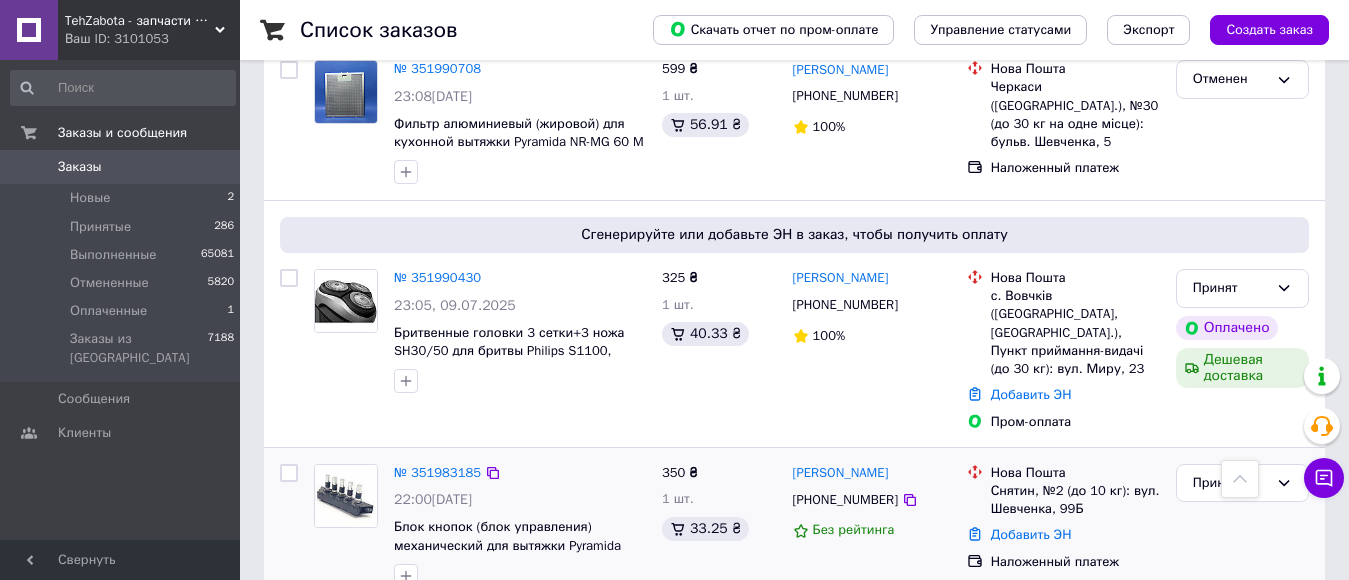 scroll, scrollTop: 0, scrollLeft: 0, axis: both 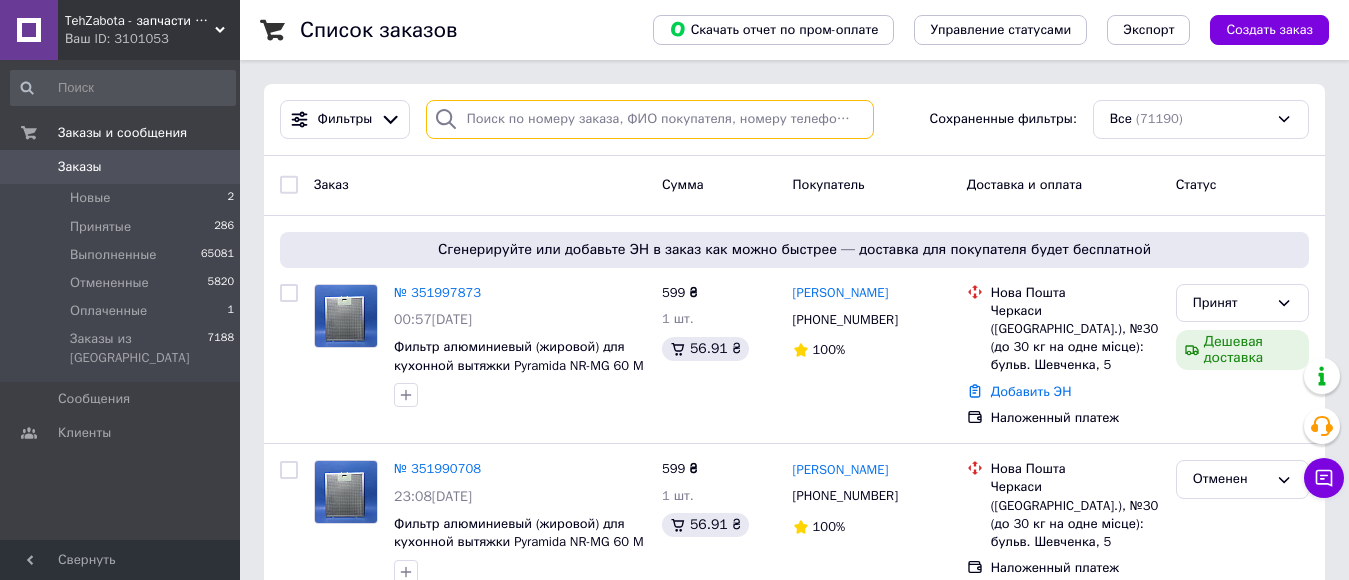 click at bounding box center [650, 119] 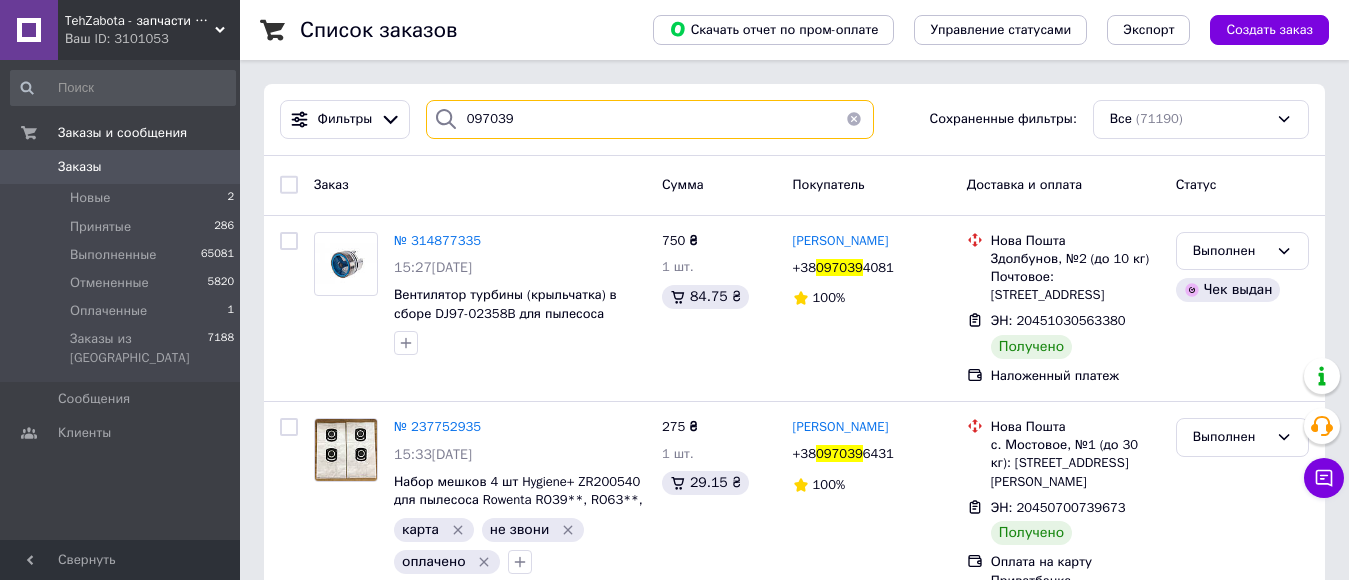 click on "097039" at bounding box center (650, 119) 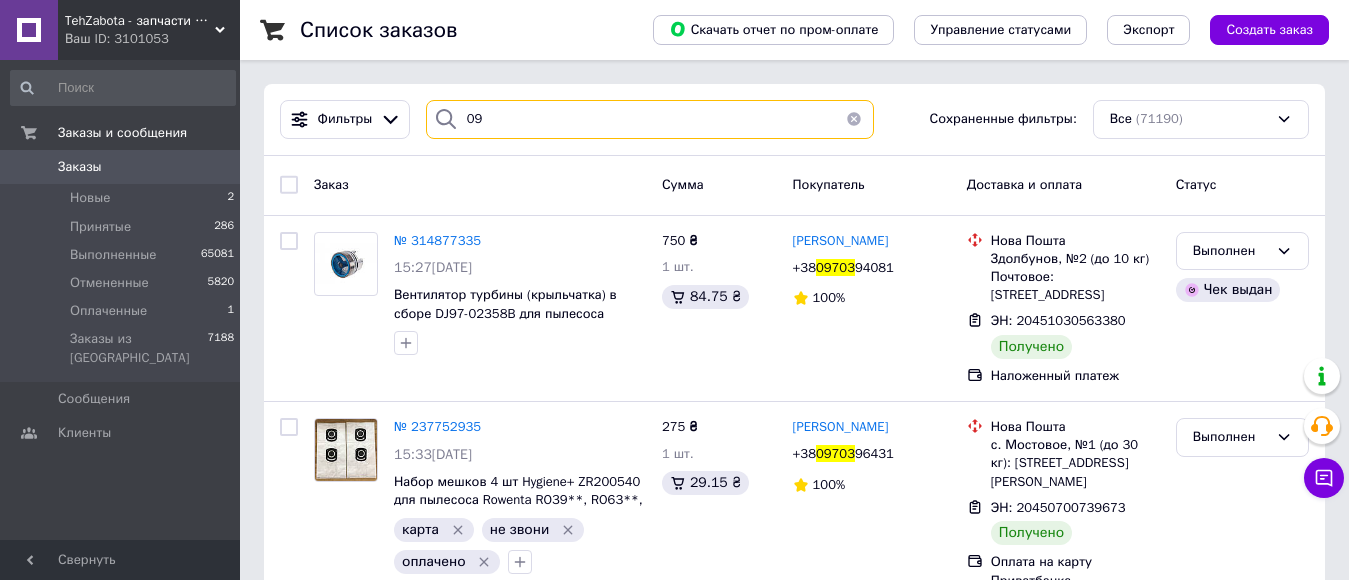 type on "0" 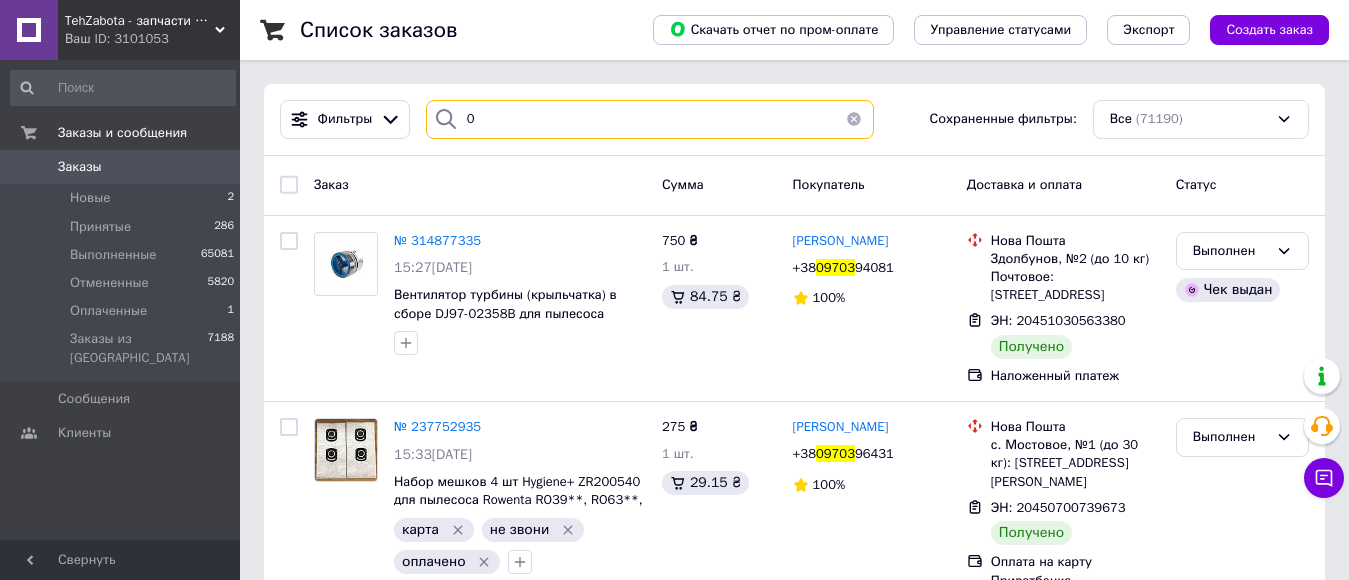 type 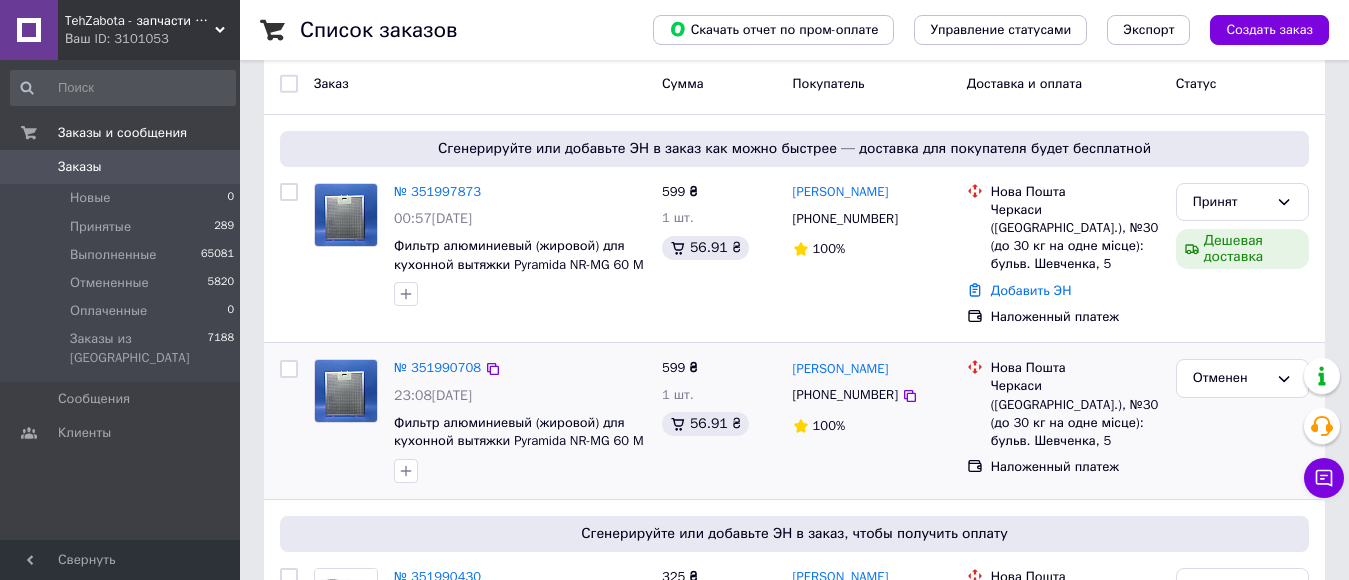 scroll, scrollTop: 100, scrollLeft: 0, axis: vertical 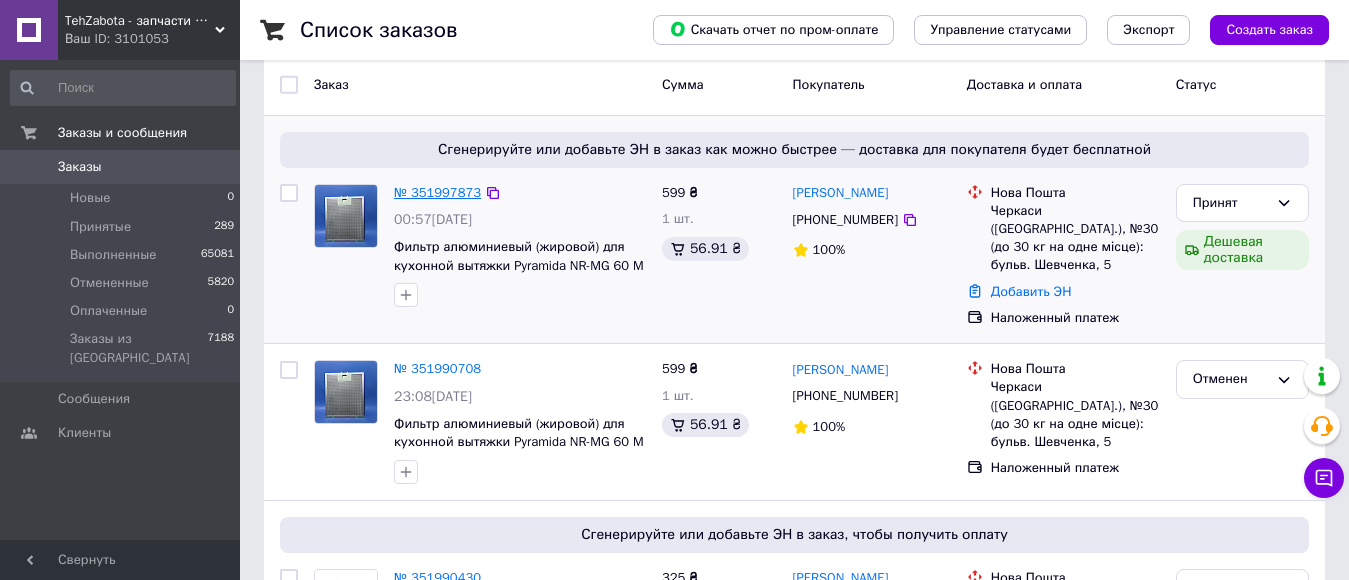 click on "№ 351997873" at bounding box center [437, 192] 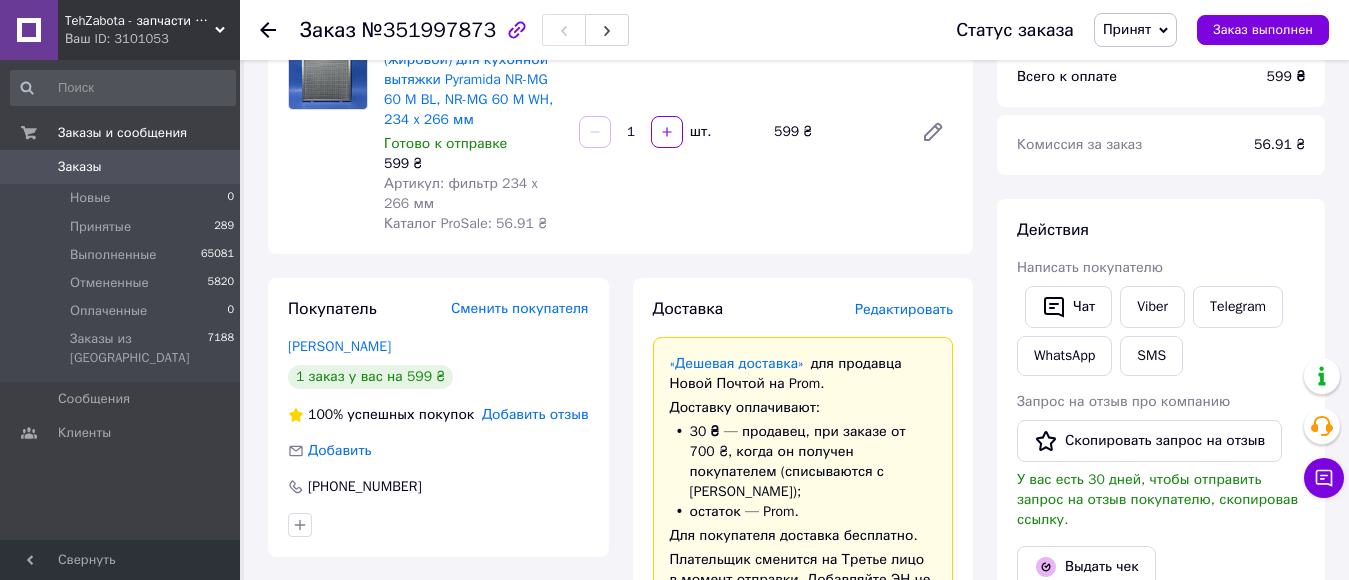 scroll, scrollTop: 200, scrollLeft: 0, axis: vertical 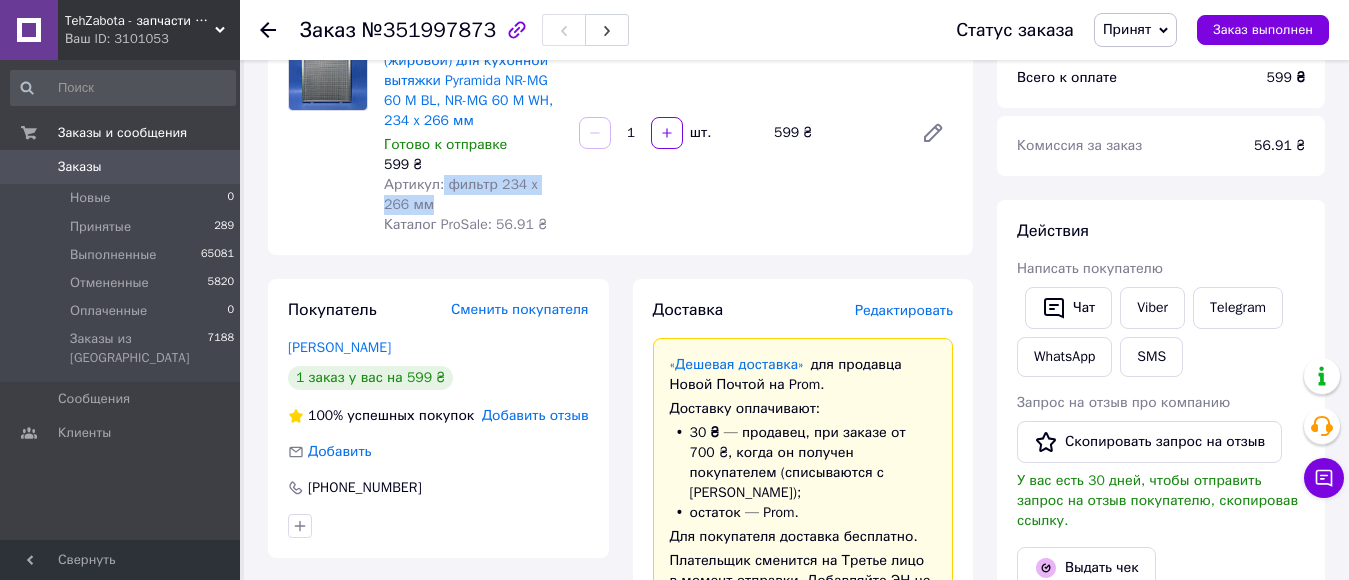 drag, startPoint x: 437, startPoint y: 180, endPoint x: 509, endPoint y: 199, distance: 74.46476 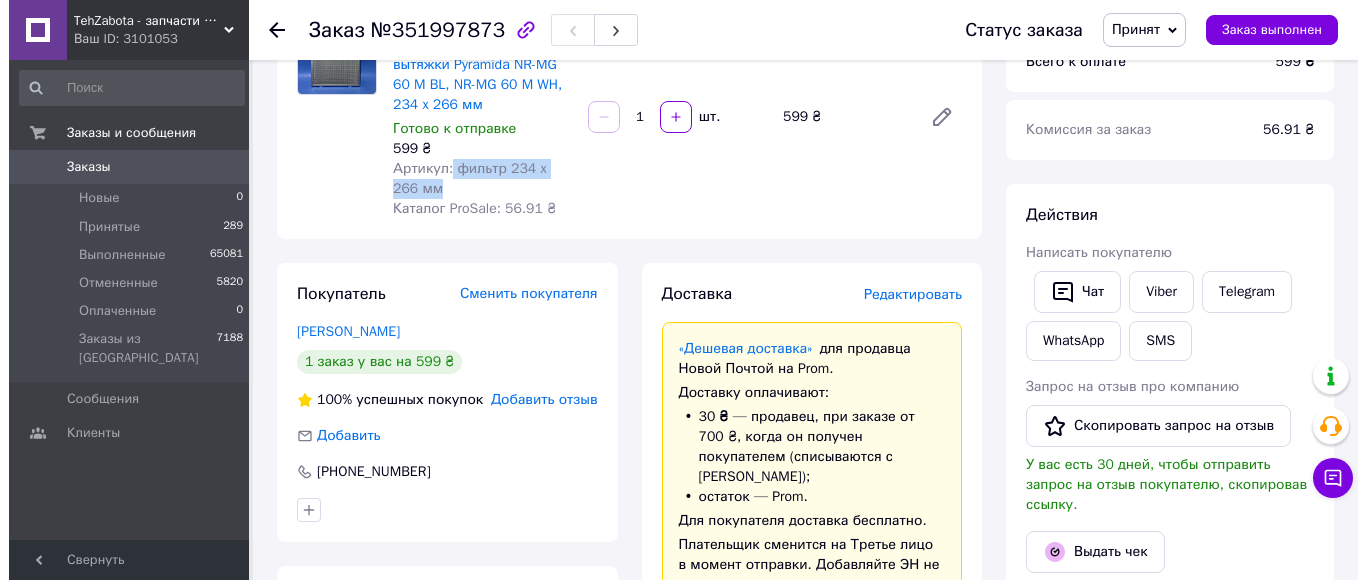scroll, scrollTop: 200, scrollLeft: 0, axis: vertical 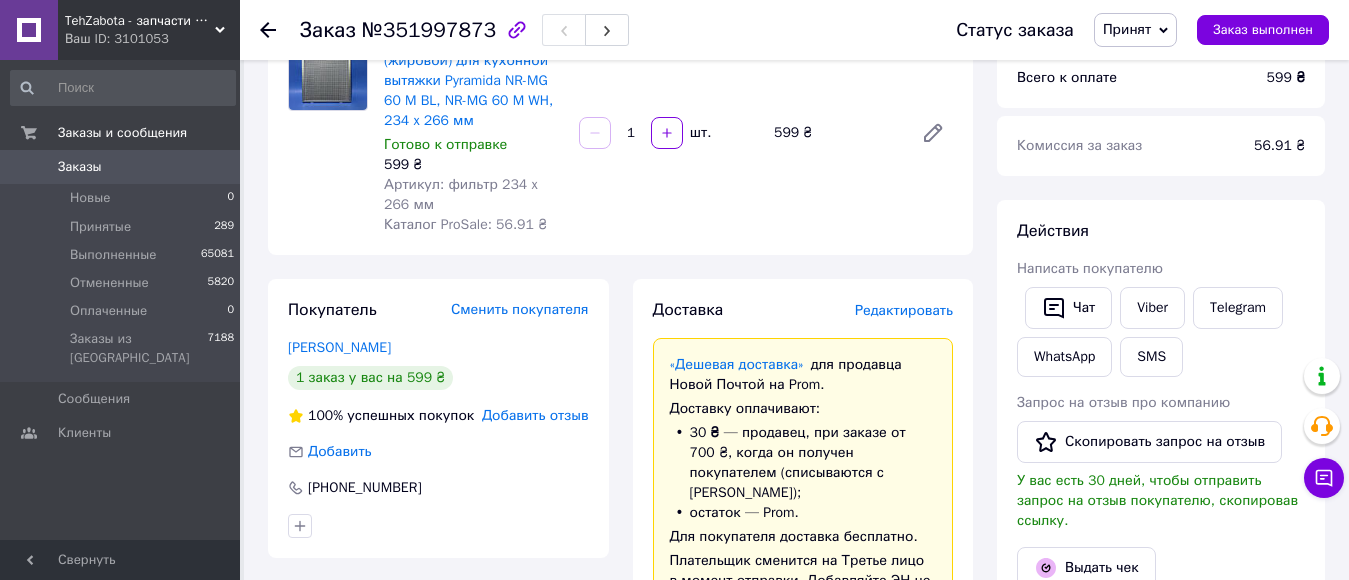 click on "Редактировать" at bounding box center [904, 310] 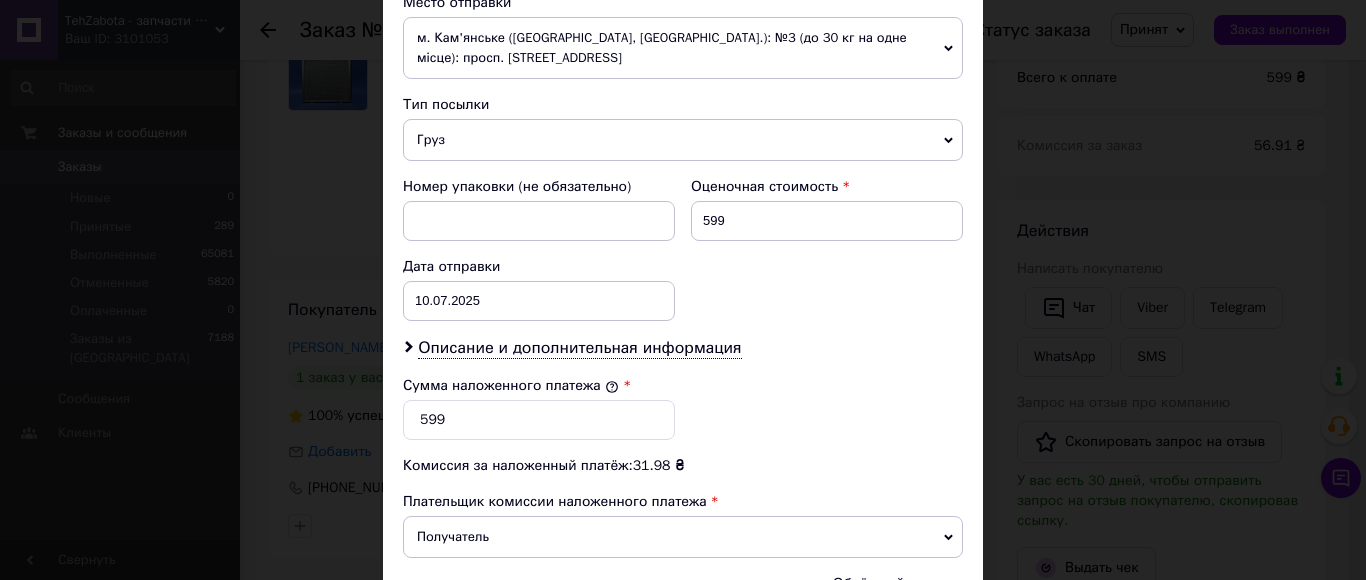 scroll, scrollTop: 966, scrollLeft: 0, axis: vertical 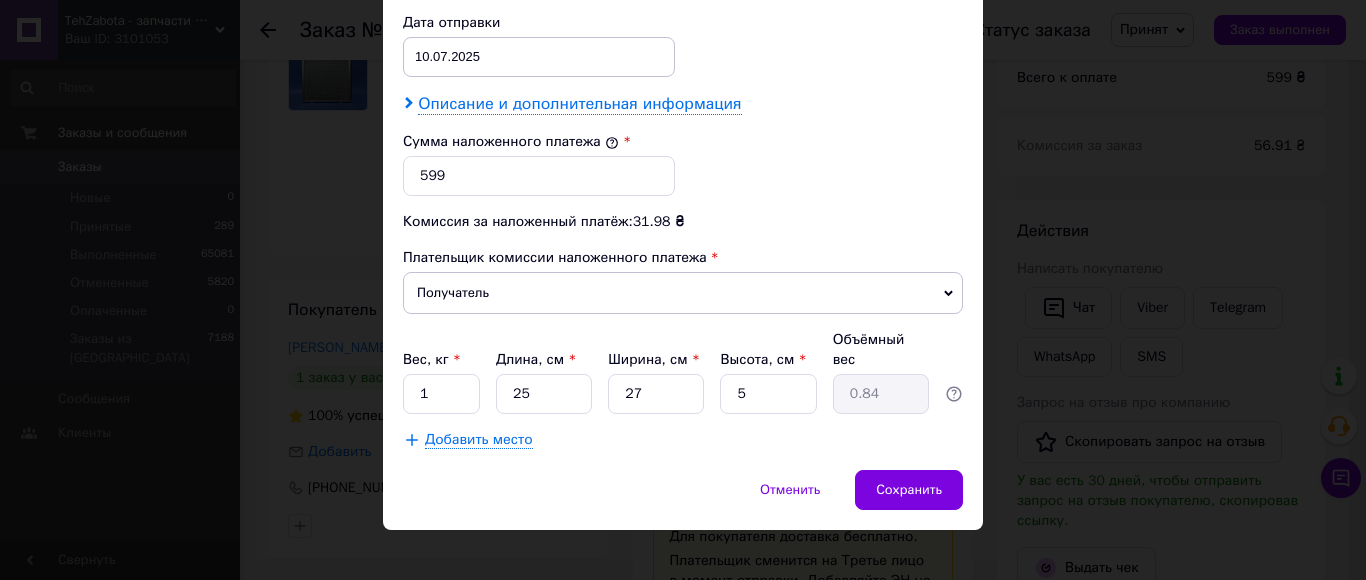 click on "Описание и дополнительная информация" at bounding box center (579, 104) 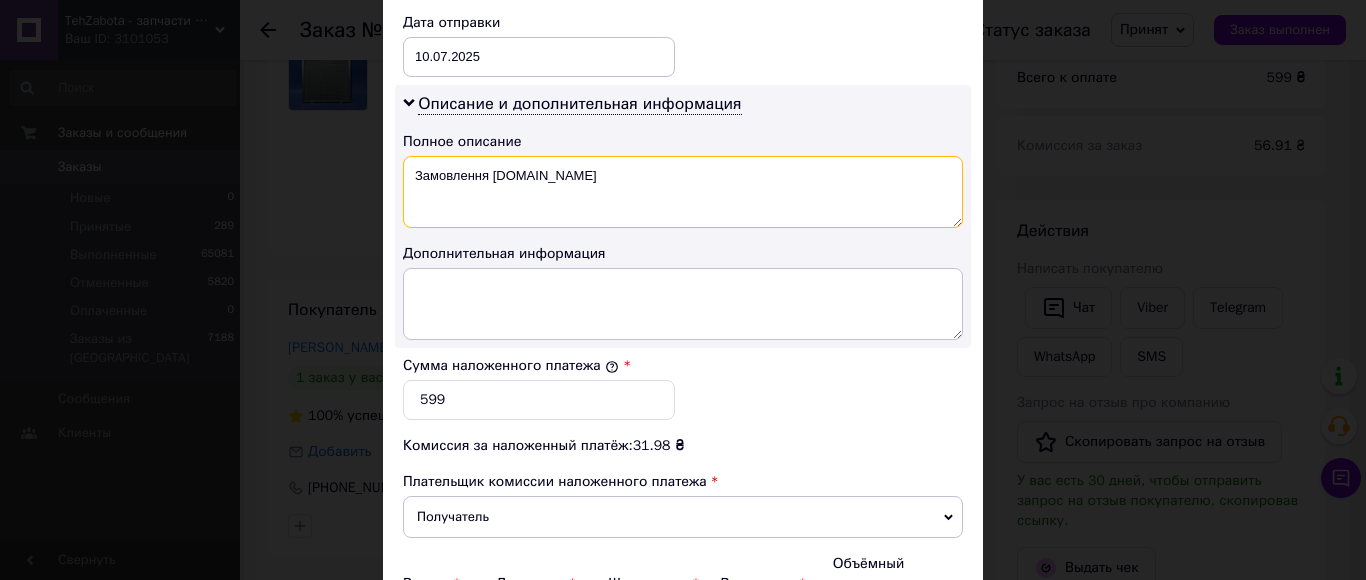 click on "Замовлення [DOMAIN_NAME]" at bounding box center [683, 192] 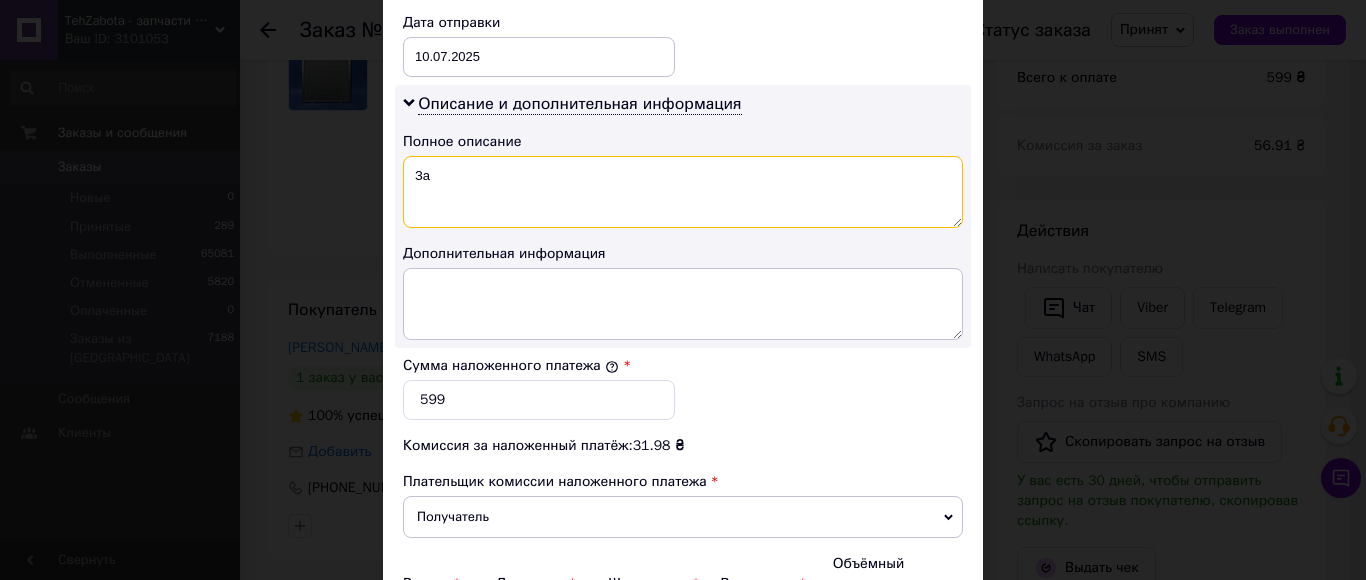 type on "З" 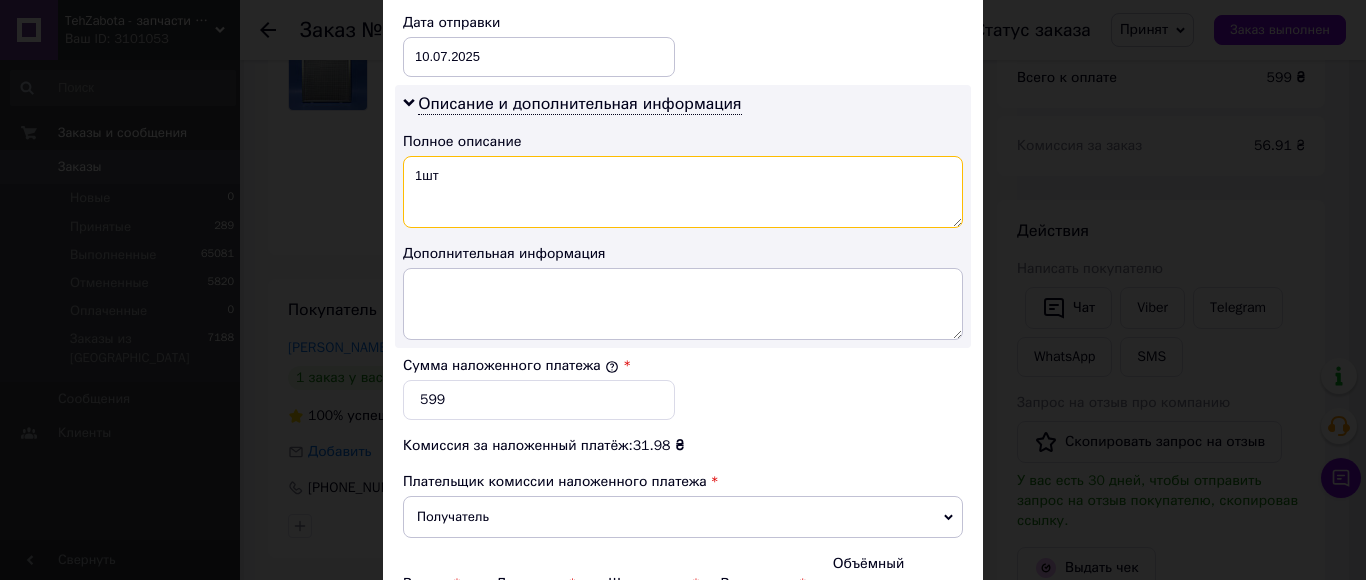 paste on "фильтр 234 x 266 мм" 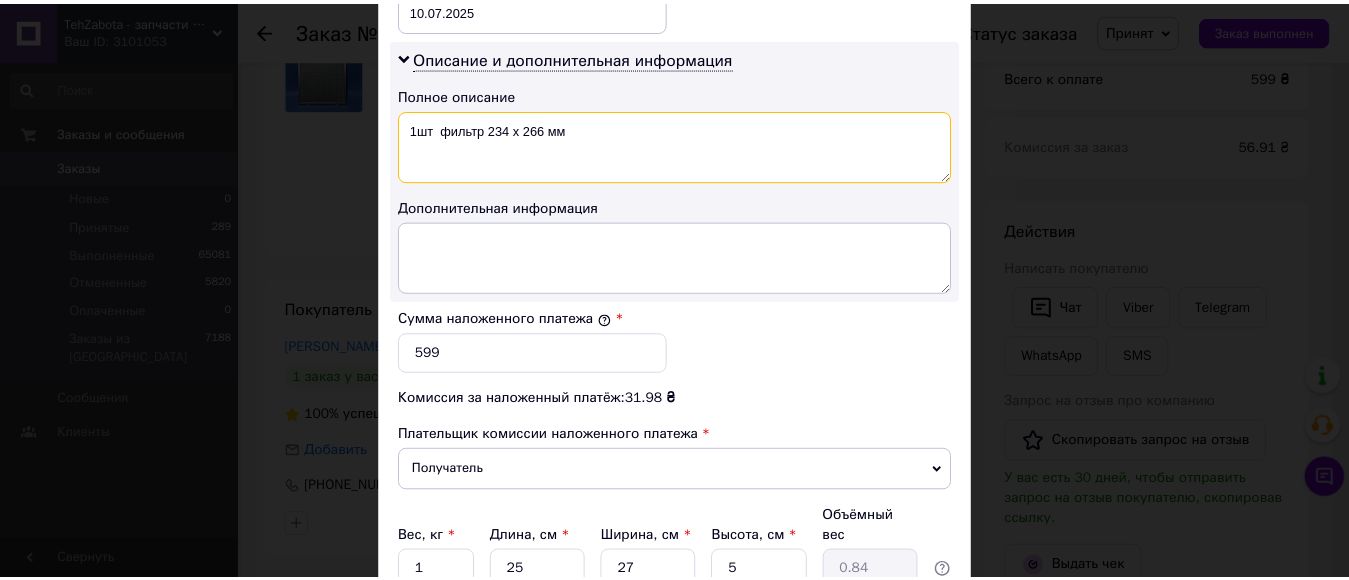 scroll, scrollTop: 1190, scrollLeft: 0, axis: vertical 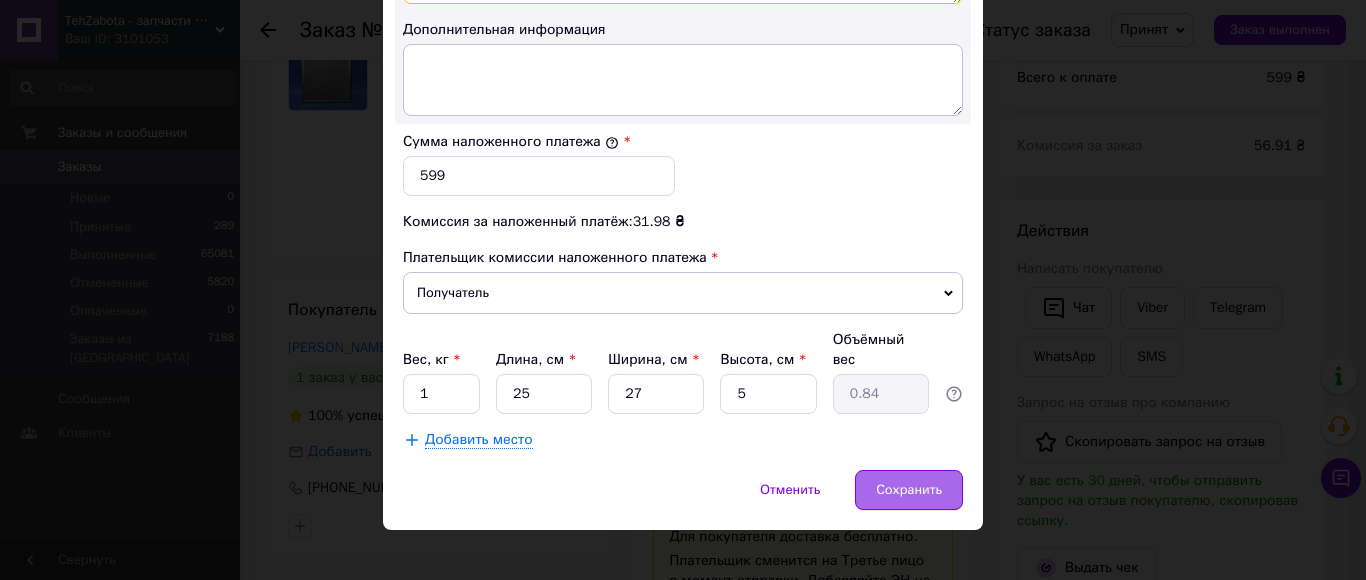 type on "1шт  фильтр 234 x 266 мм" 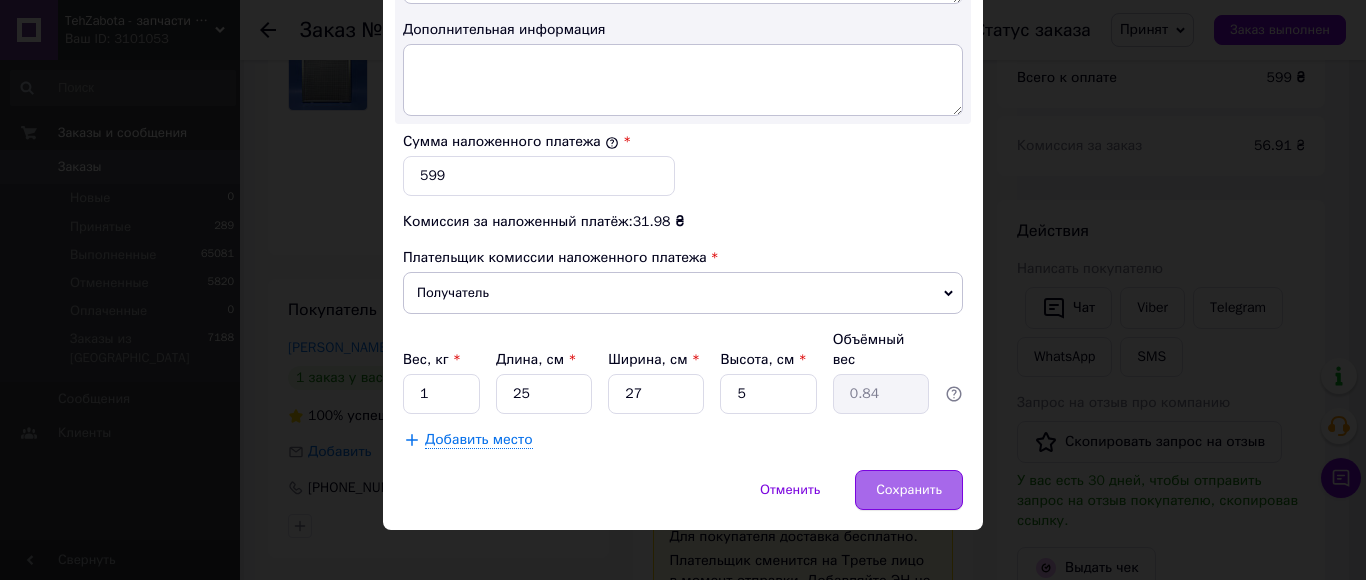 click on "Сохранить" at bounding box center (909, 490) 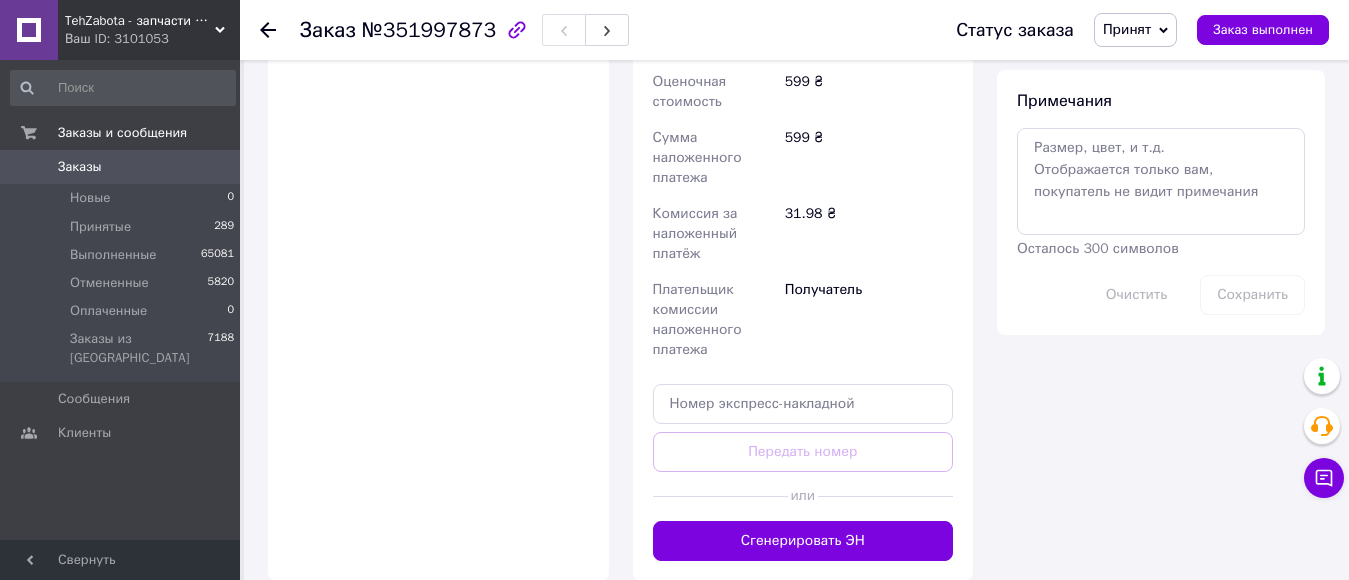scroll, scrollTop: 1200, scrollLeft: 0, axis: vertical 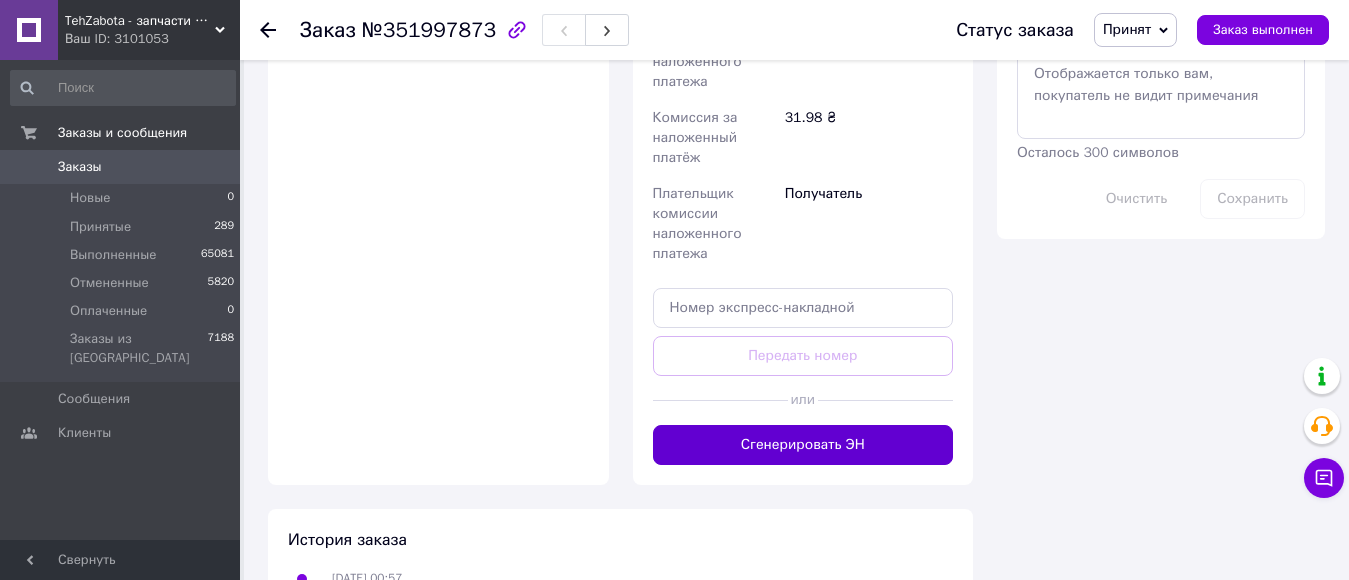 click on "Сгенерировать ЭН" at bounding box center (803, 445) 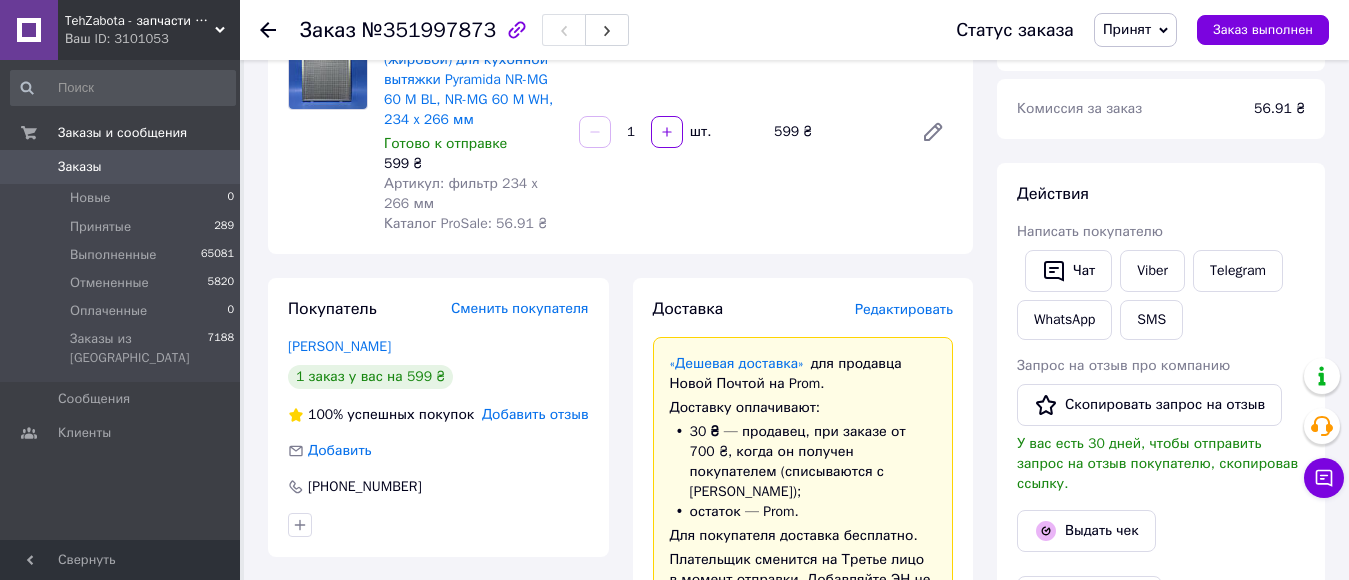 scroll, scrollTop: 200, scrollLeft: 0, axis: vertical 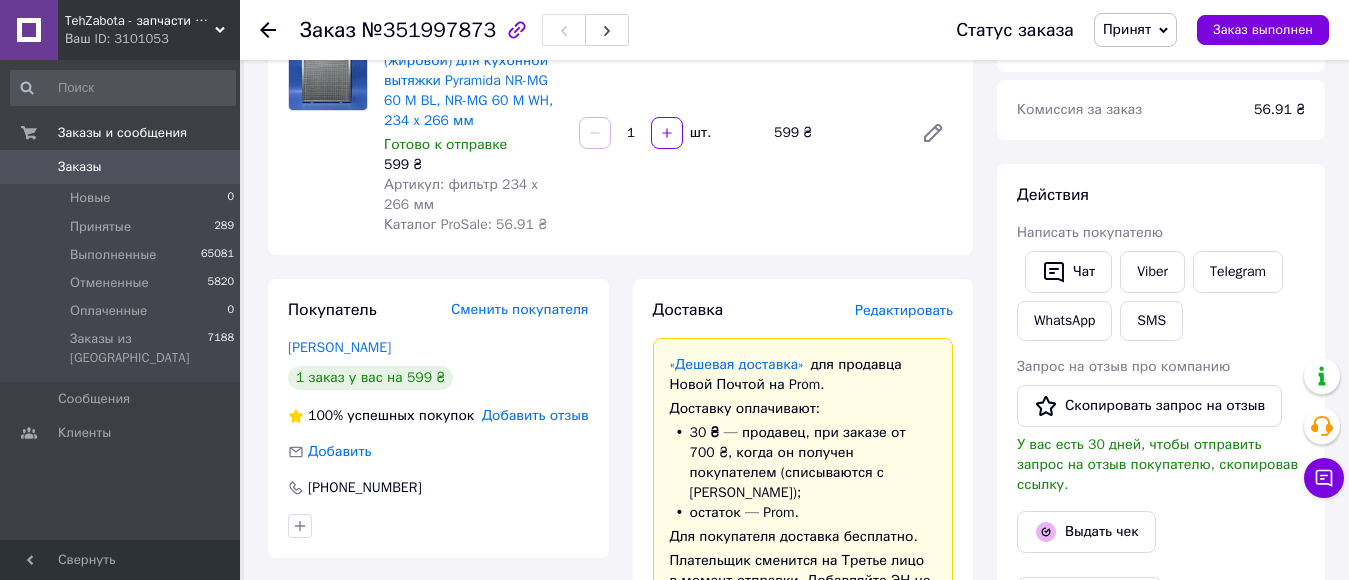 click 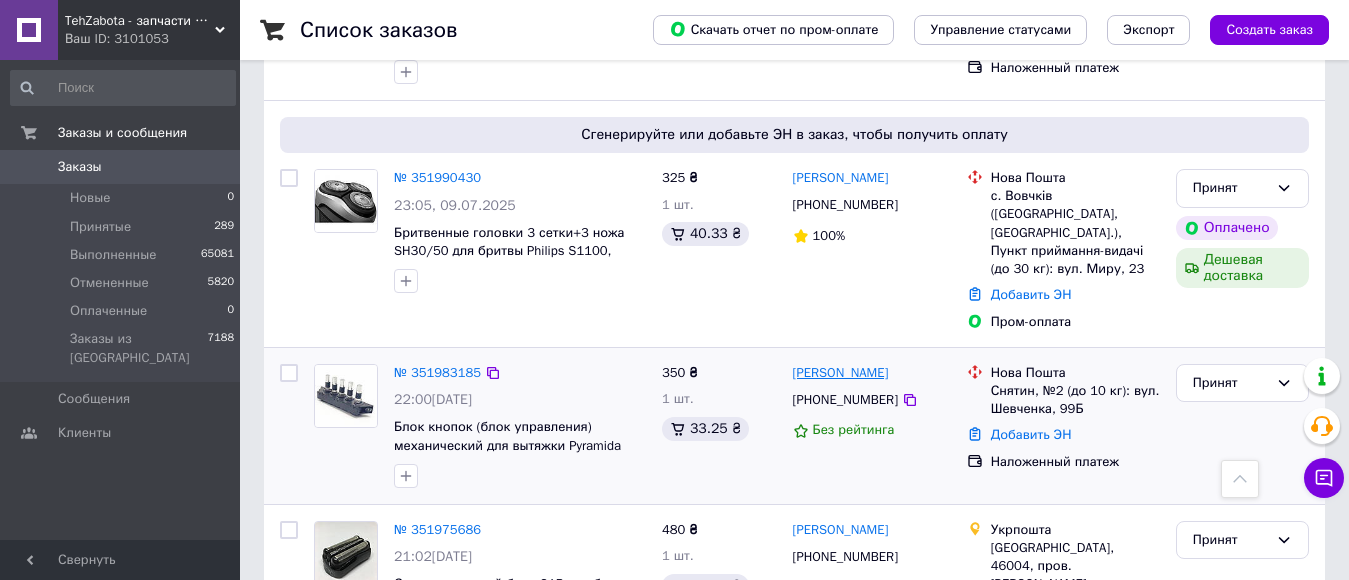 scroll, scrollTop: 500, scrollLeft: 0, axis: vertical 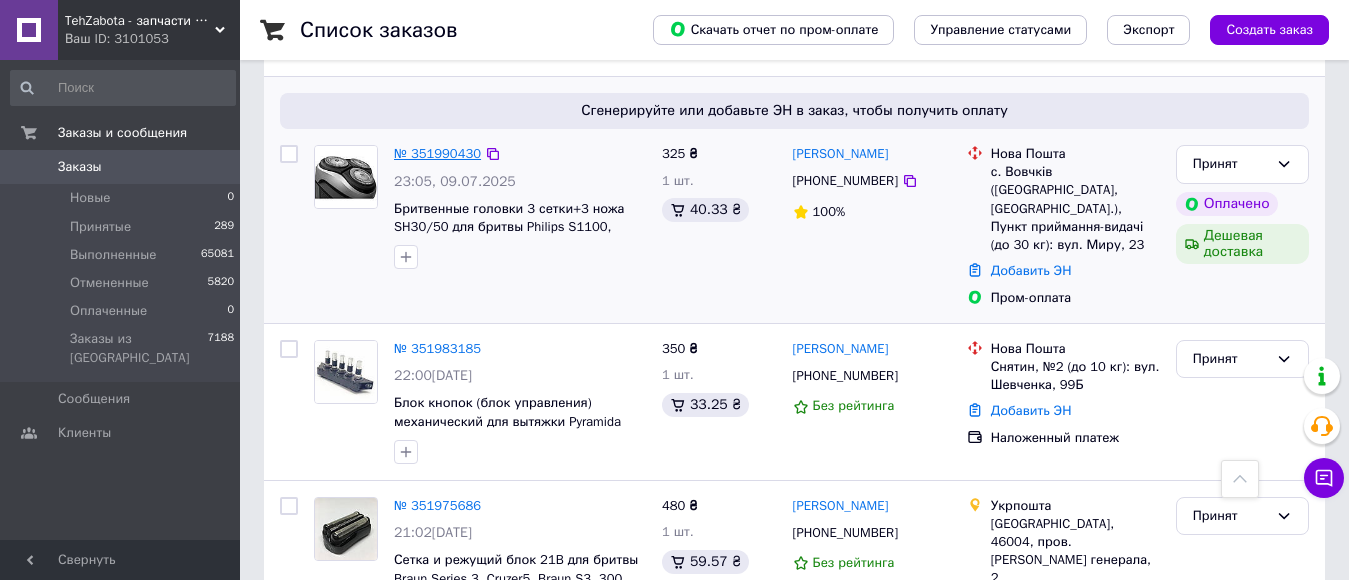 click on "№ 351990430" at bounding box center (437, 153) 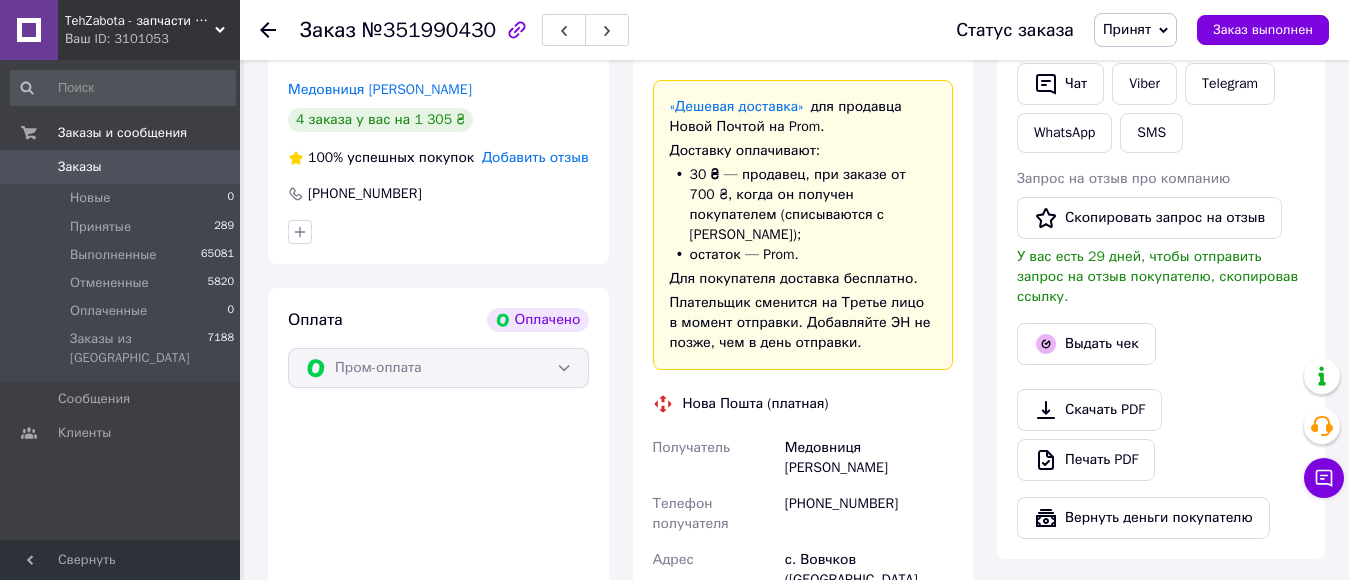 scroll, scrollTop: 400, scrollLeft: 0, axis: vertical 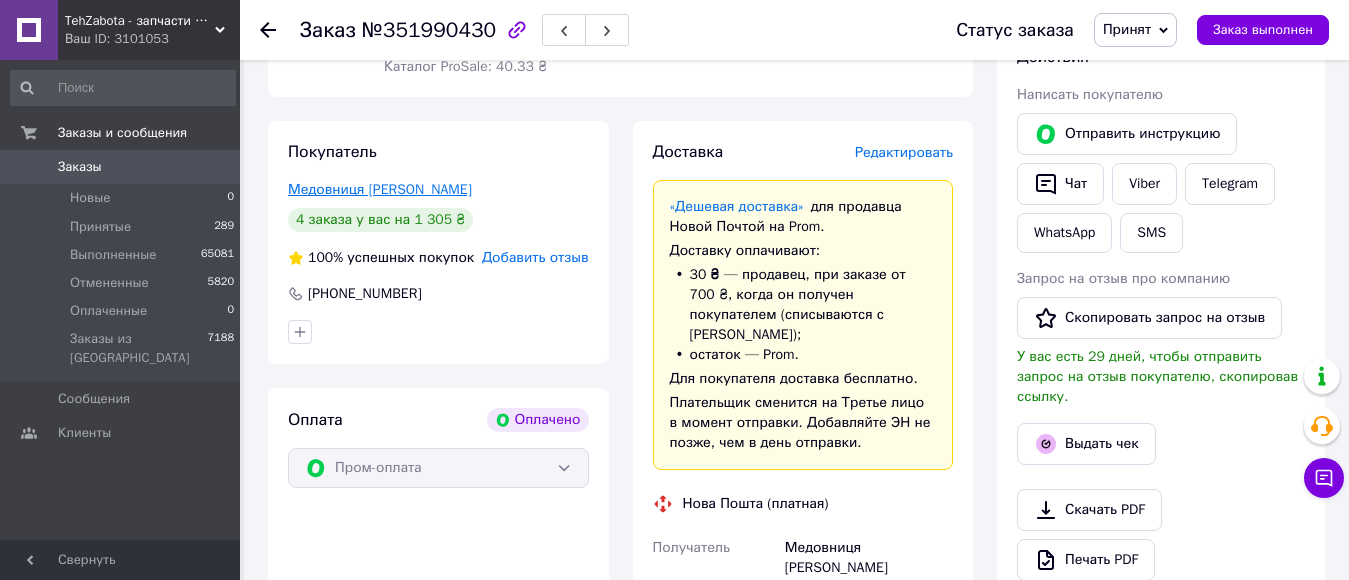 click on "Медовниця Олександр" at bounding box center (380, 189) 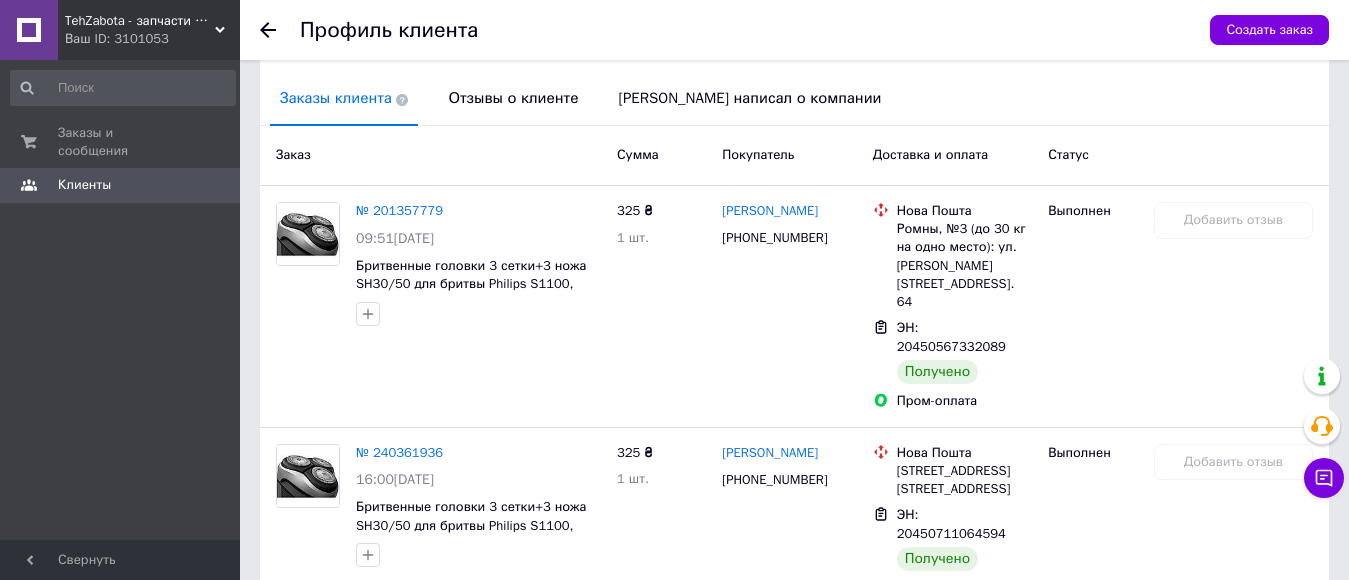 scroll, scrollTop: 491, scrollLeft: 0, axis: vertical 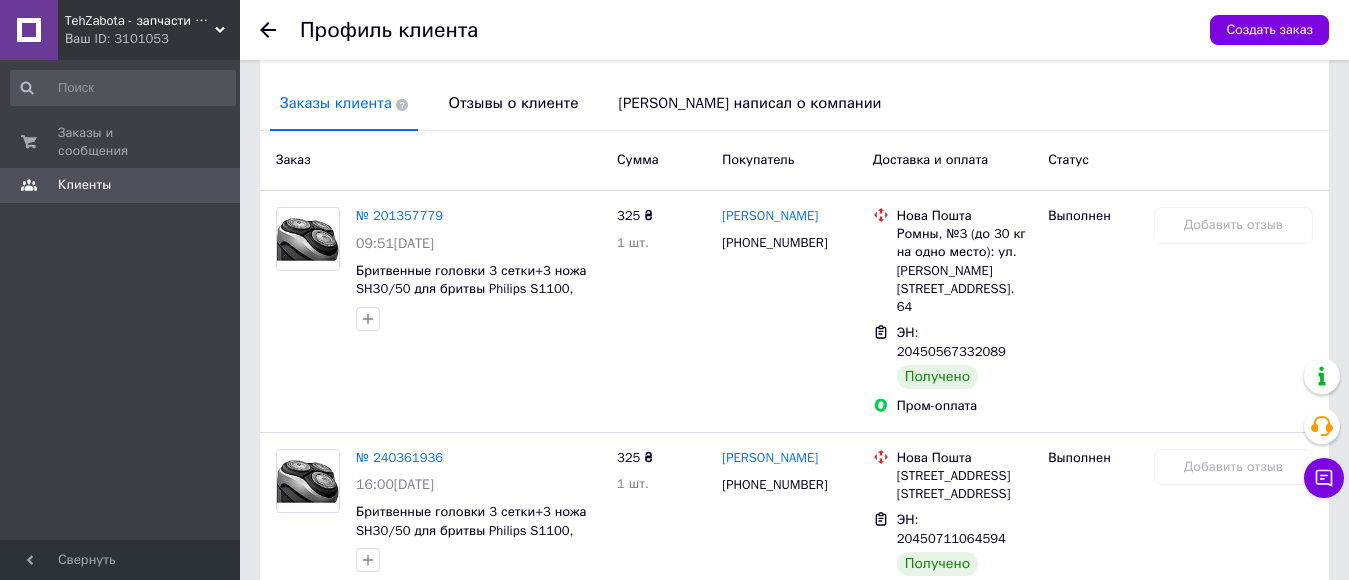 click 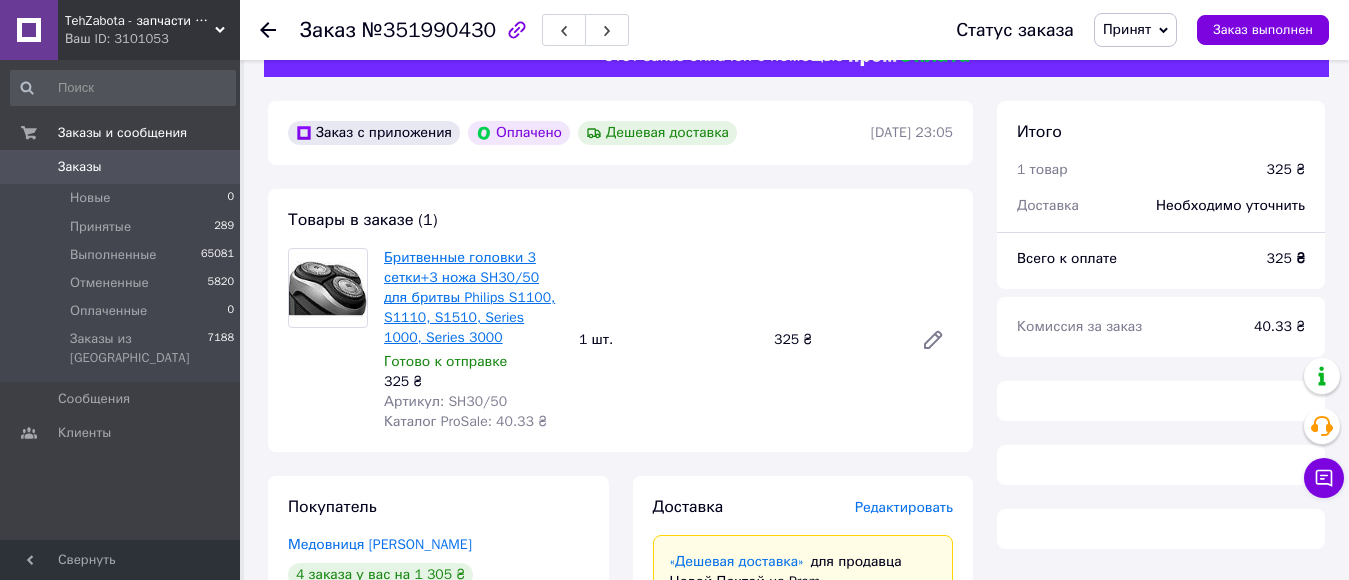 scroll, scrollTop: 34, scrollLeft: 0, axis: vertical 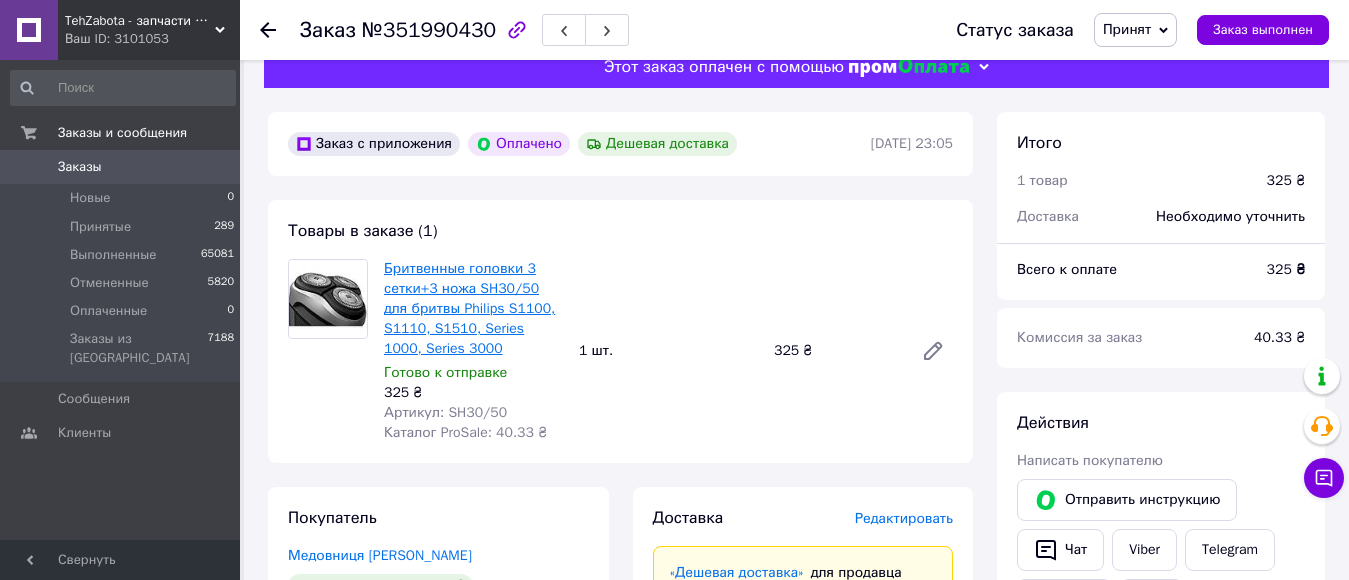 click on "Бритвенные головки 3 сетки+3 ножа SH30/50 для бритвы Philips S1100, S1110, S1510, Series 1000, Series 3000" at bounding box center [469, 308] 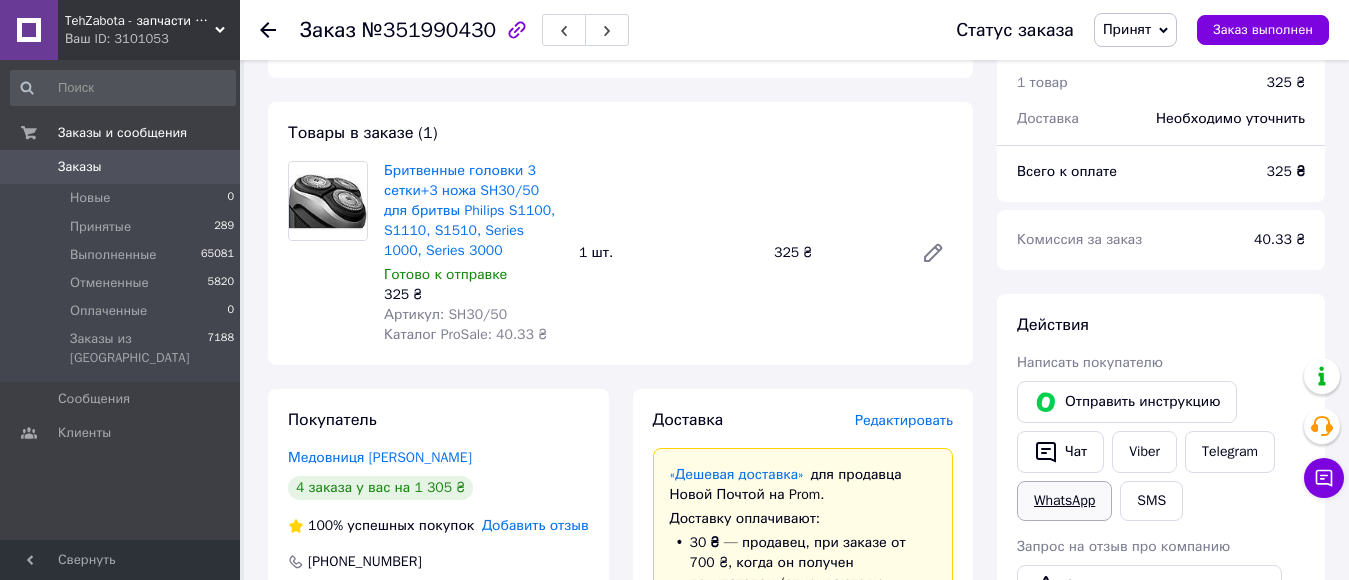 scroll, scrollTop: 234, scrollLeft: 0, axis: vertical 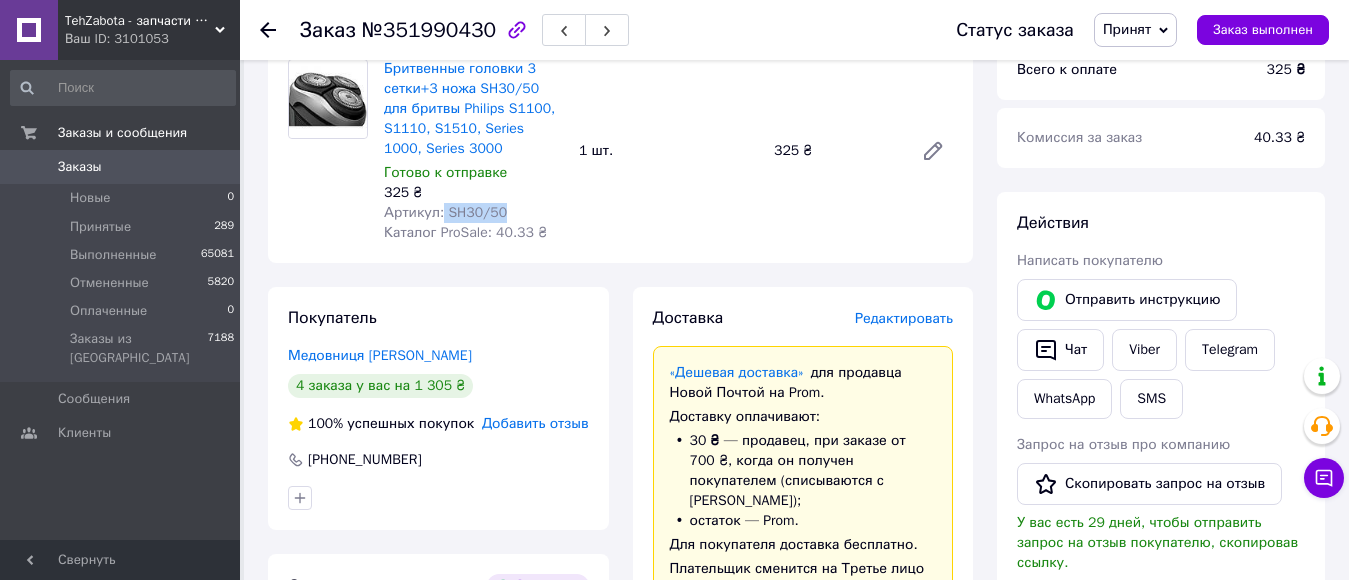 drag, startPoint x: 440, startPoint y: 209, endPoint x: 510, endPoint y: 209, distance: 70 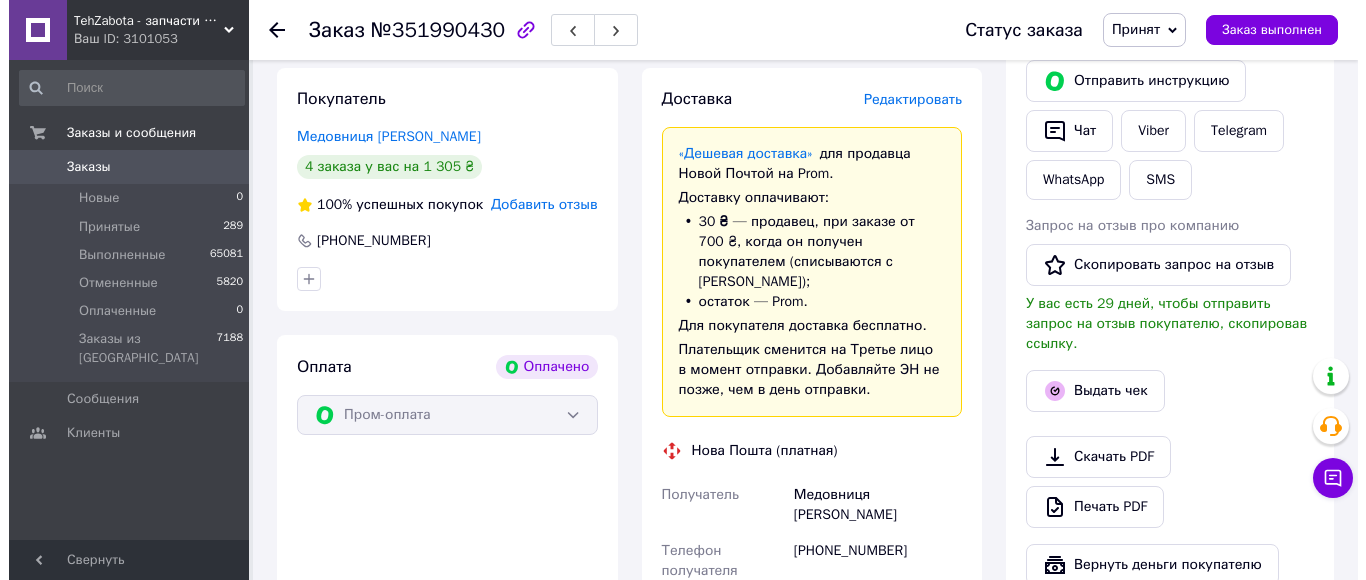 scroll, scrollTop: 334, scrollLeft: 0, axis: vertical 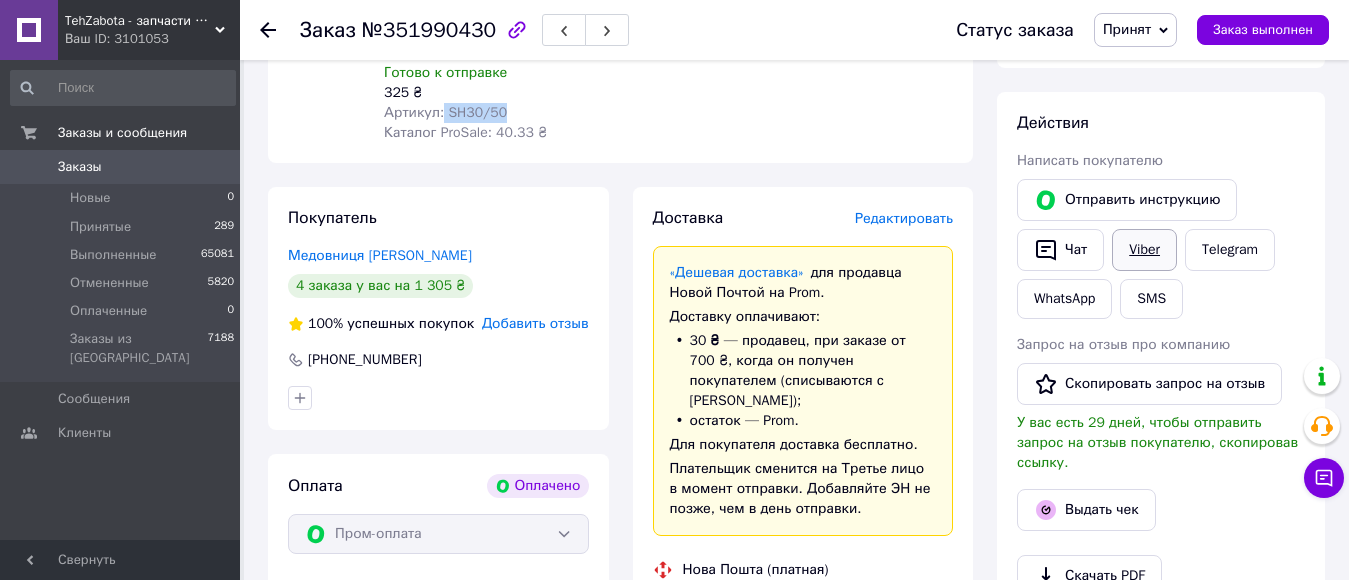 click on "Viber" at bounding box center (1144, 250) 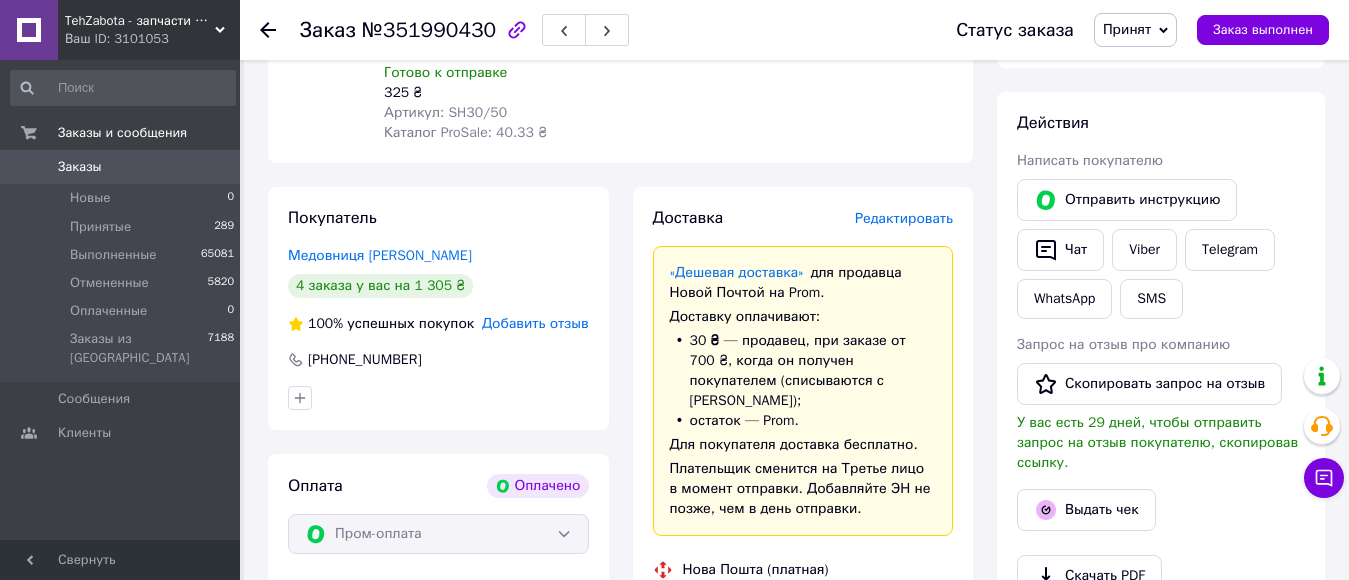 click on "Редактировать" at bounding box center [904, 218] 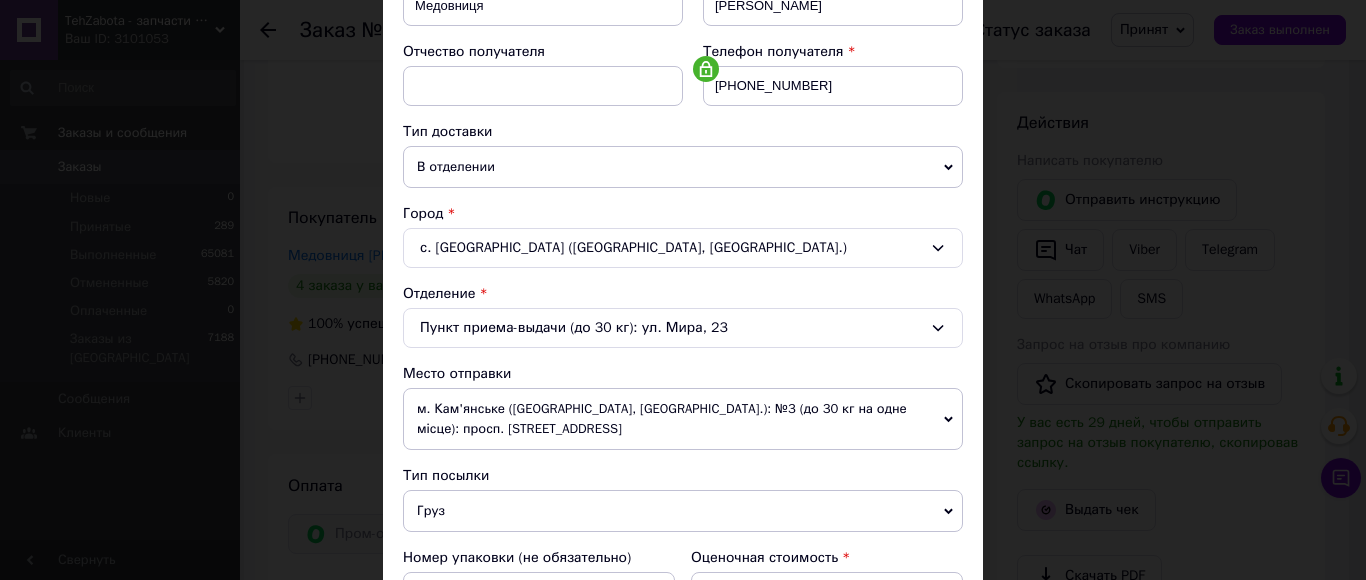 scroll, scrollTop: 700, scrollLeft: 0, axis: vertical 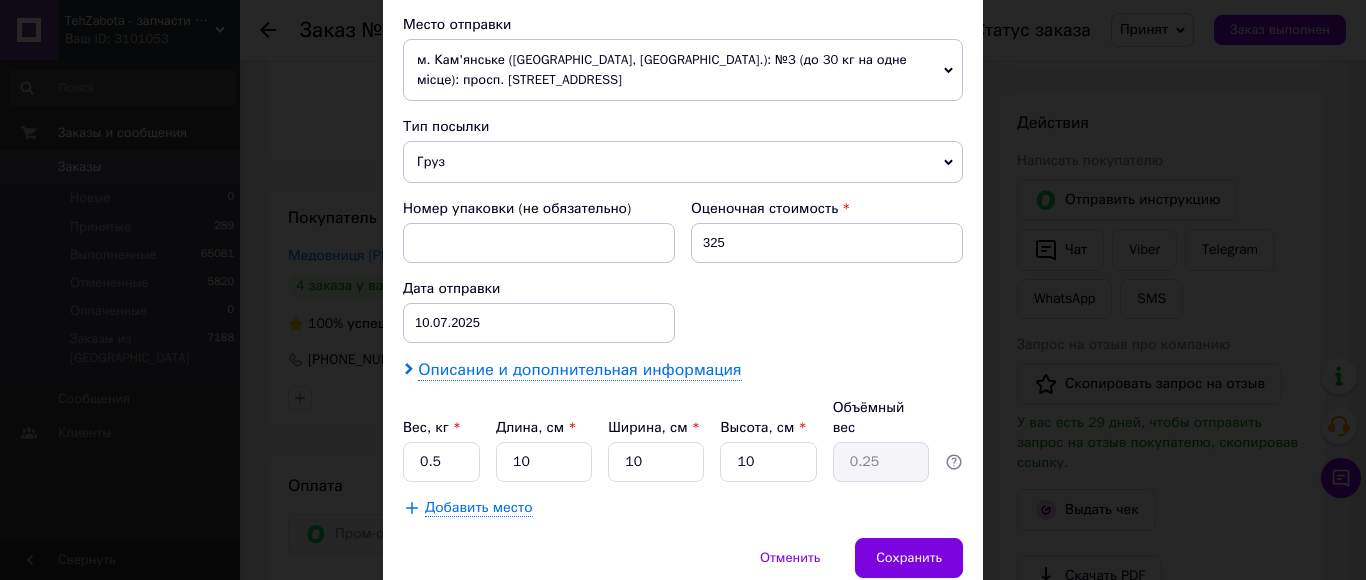click on "Описание и дополнительная информация" at bounding box center (579, 370) 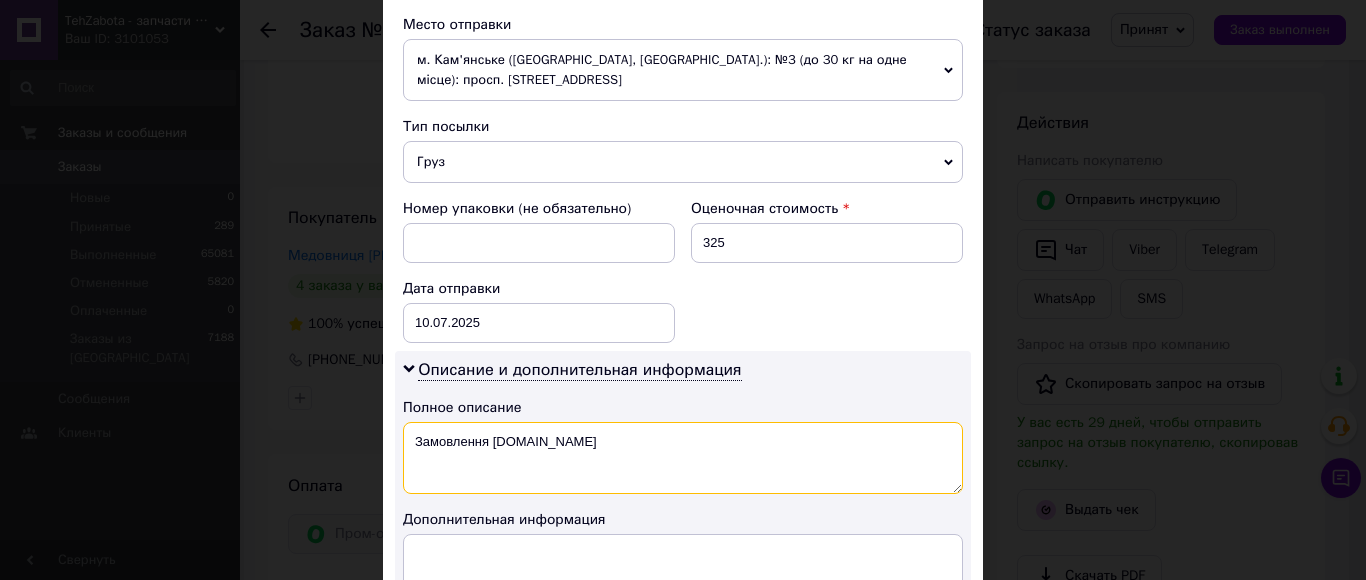 click on "Замовлення [DOMAIN_NAME]" at bounding box center (683, 458) 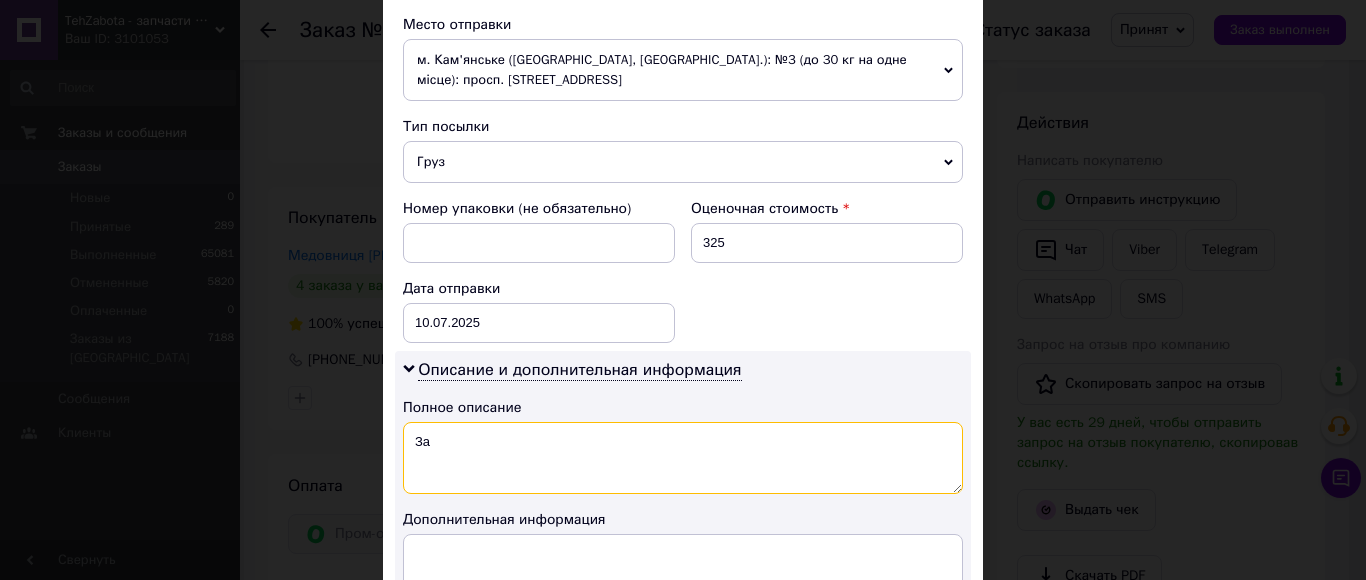 type on "З" 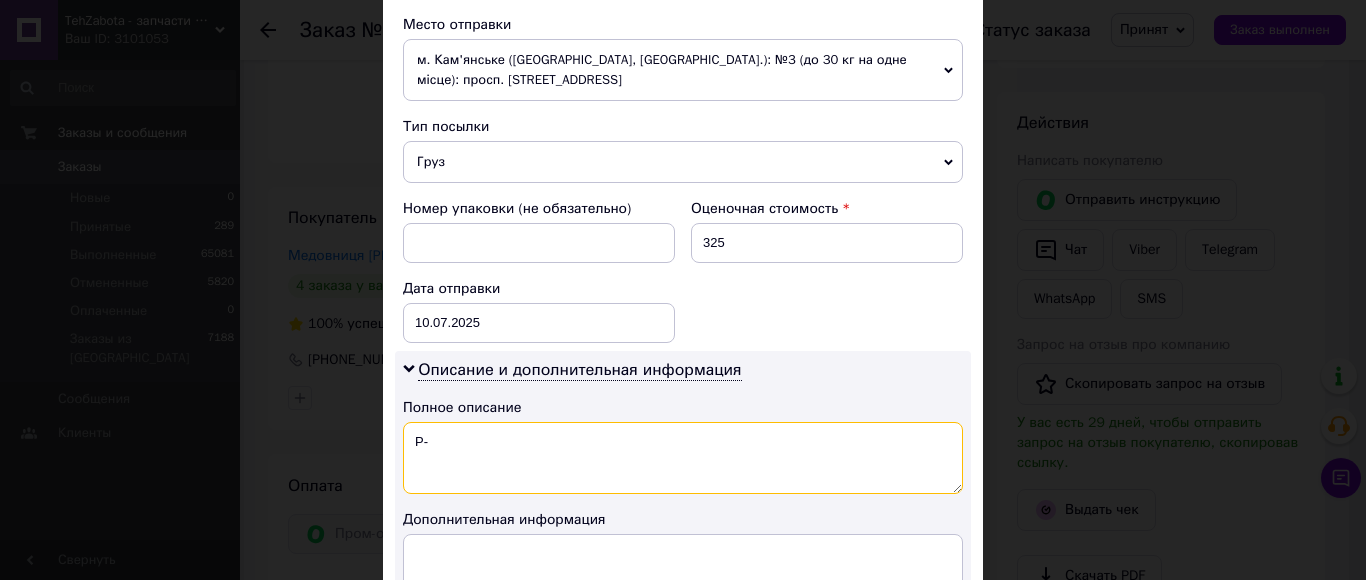 paste on "SH30/50" 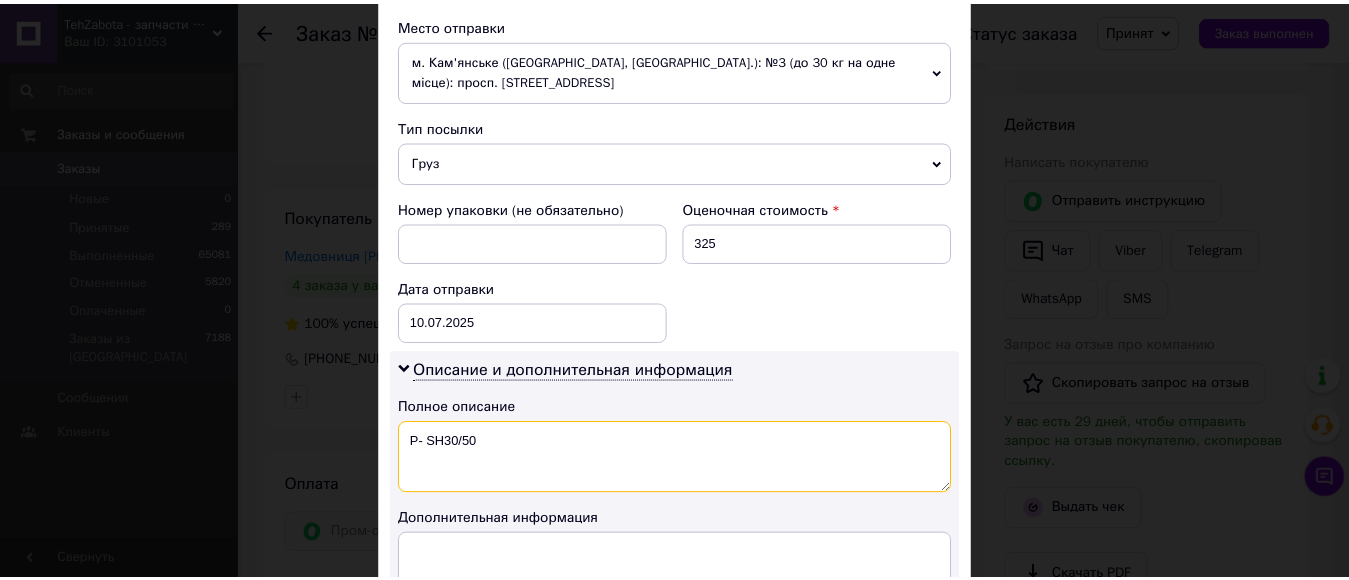 scroll, scrollTop: 992, scrollLeft: 0, axis: vertical 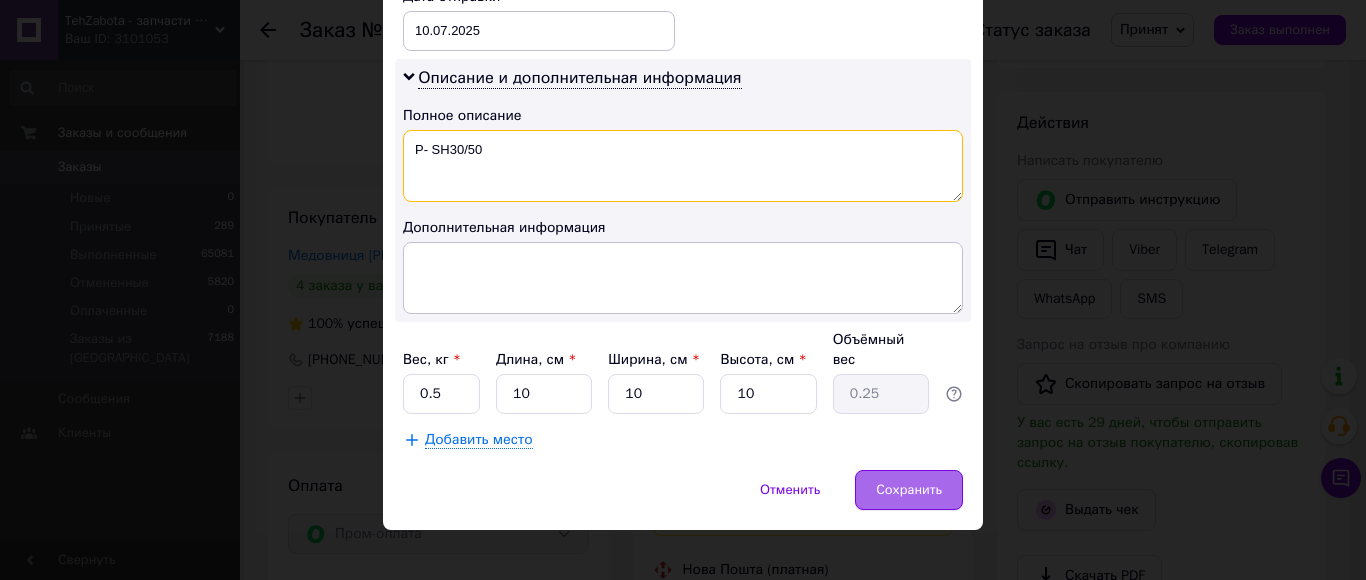 type on "Р- SH30/50" 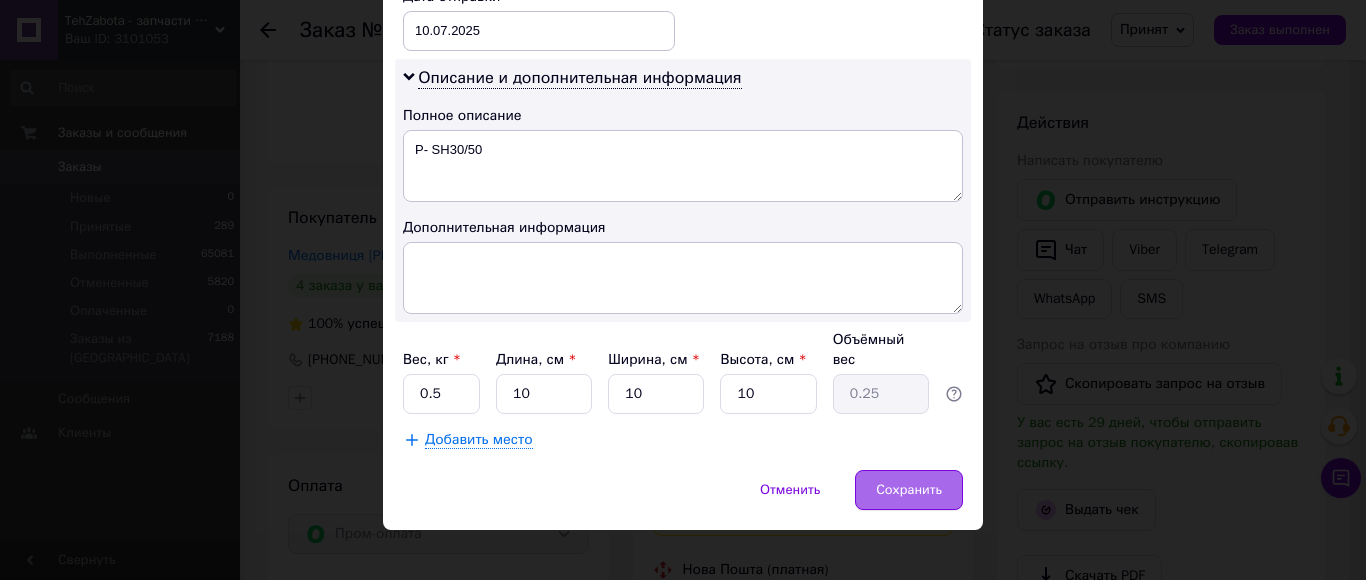 click on "Сохранить" at bounding box center (909, 490) 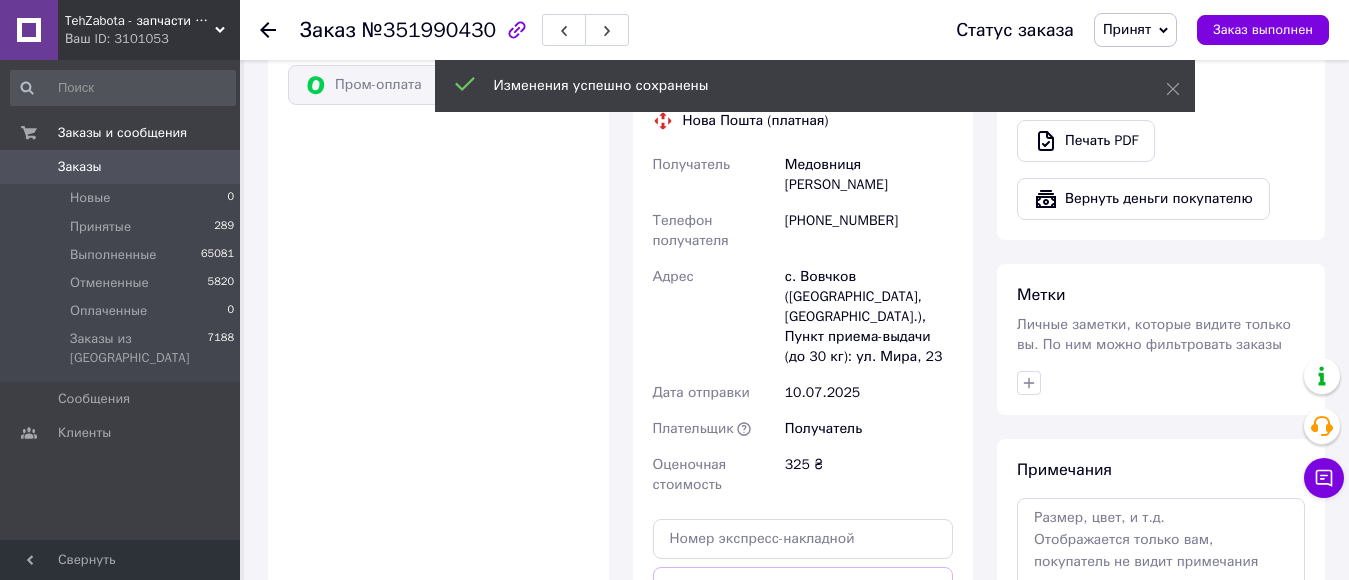 scroll, scrollTop: 934, scrollLeft: 0, axis: vertical 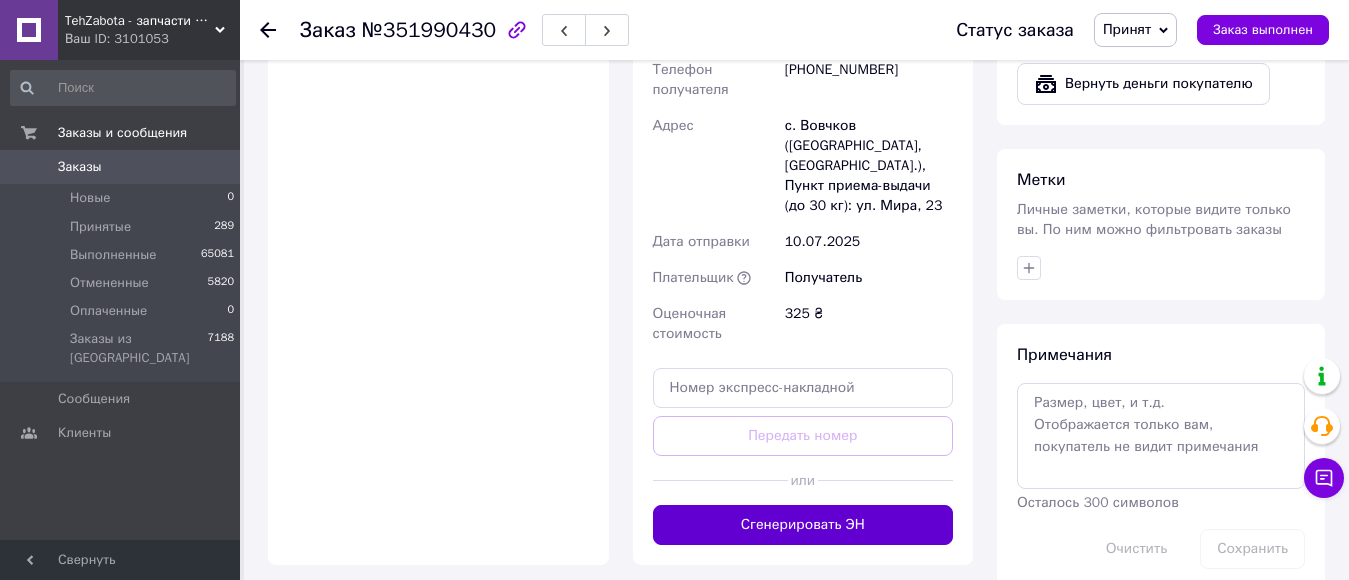 click on "Сгенерировать ЭН" at bounding box center [803, 525] 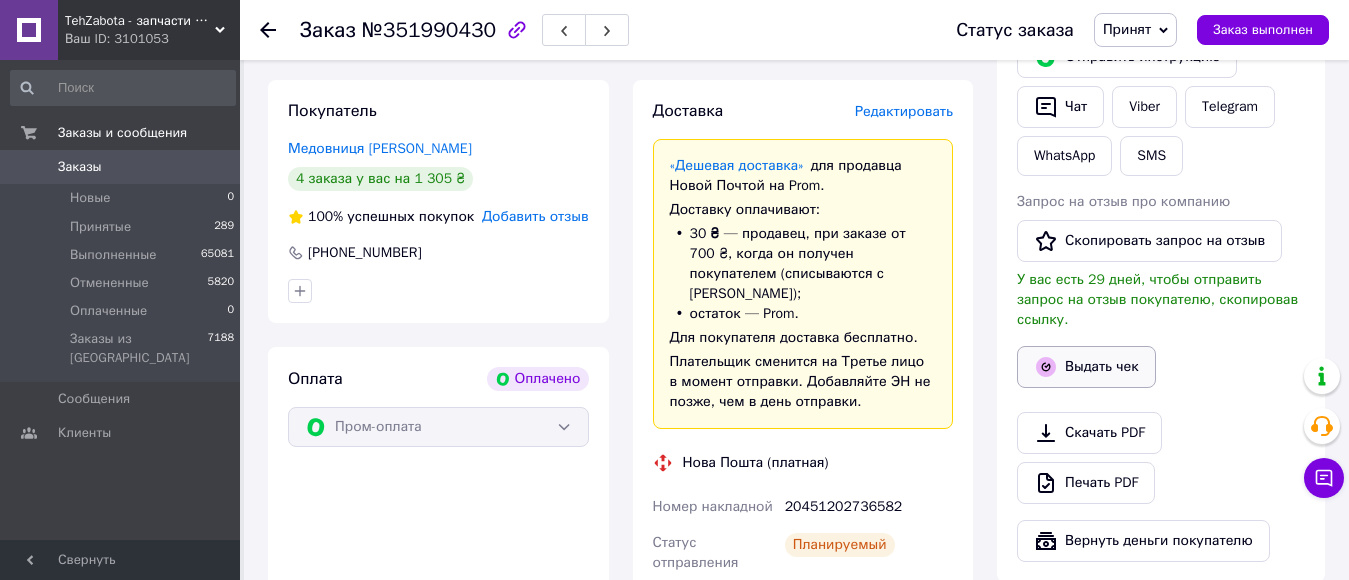 scroll, scrollTop: 334, scrollLeft: 0, axis: vertical 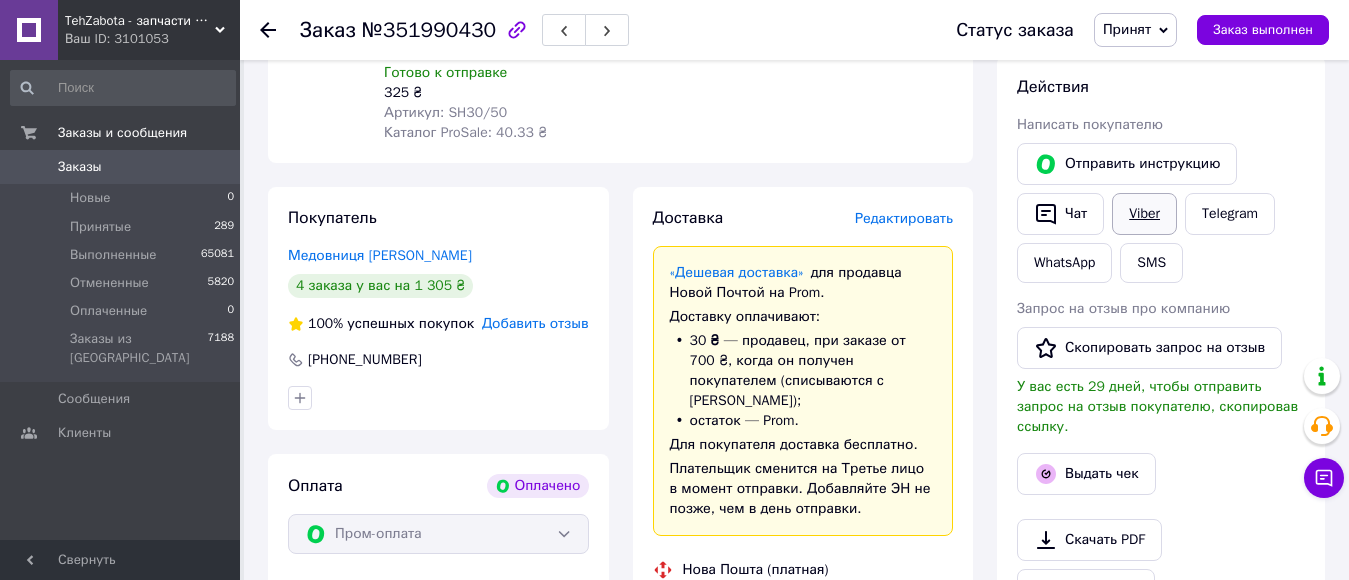 click on "Viber" at bounding box center (1144, 214) 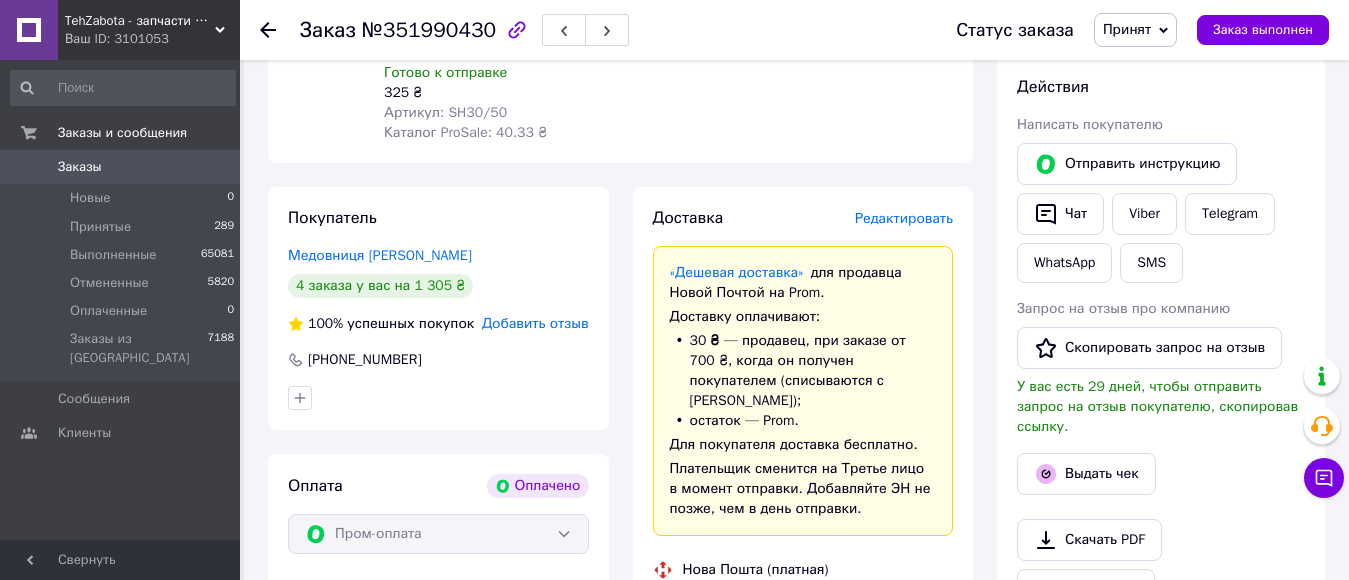 click 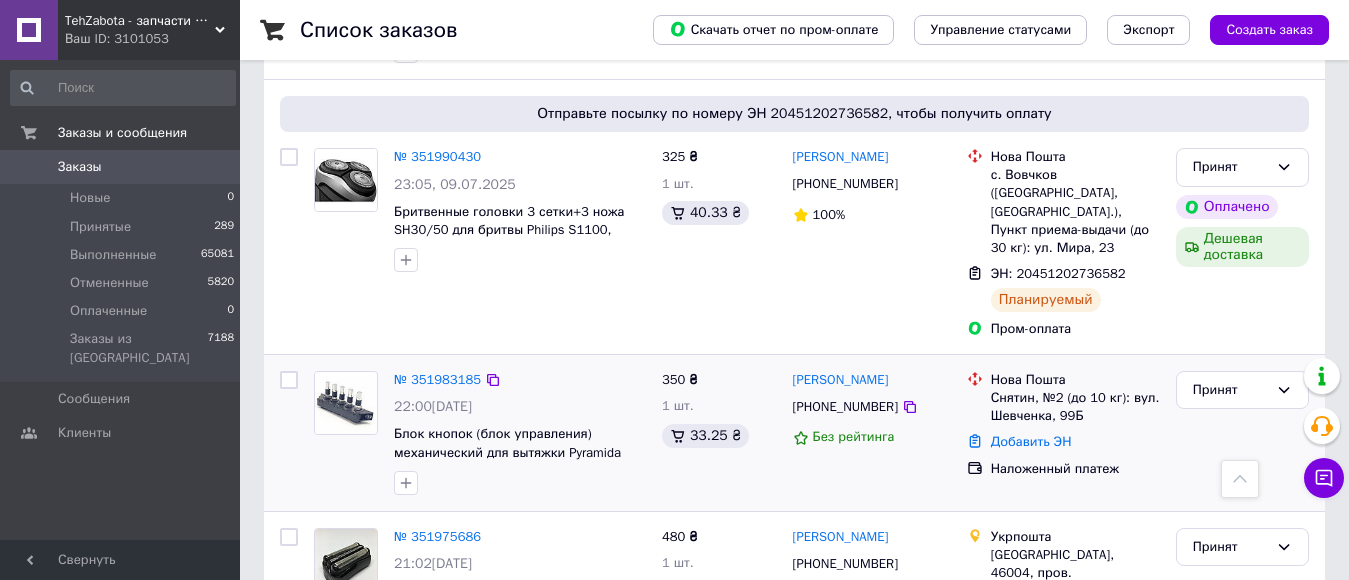 scroll, scrollTop: 500, scrollLeft: 0, axis: vertical 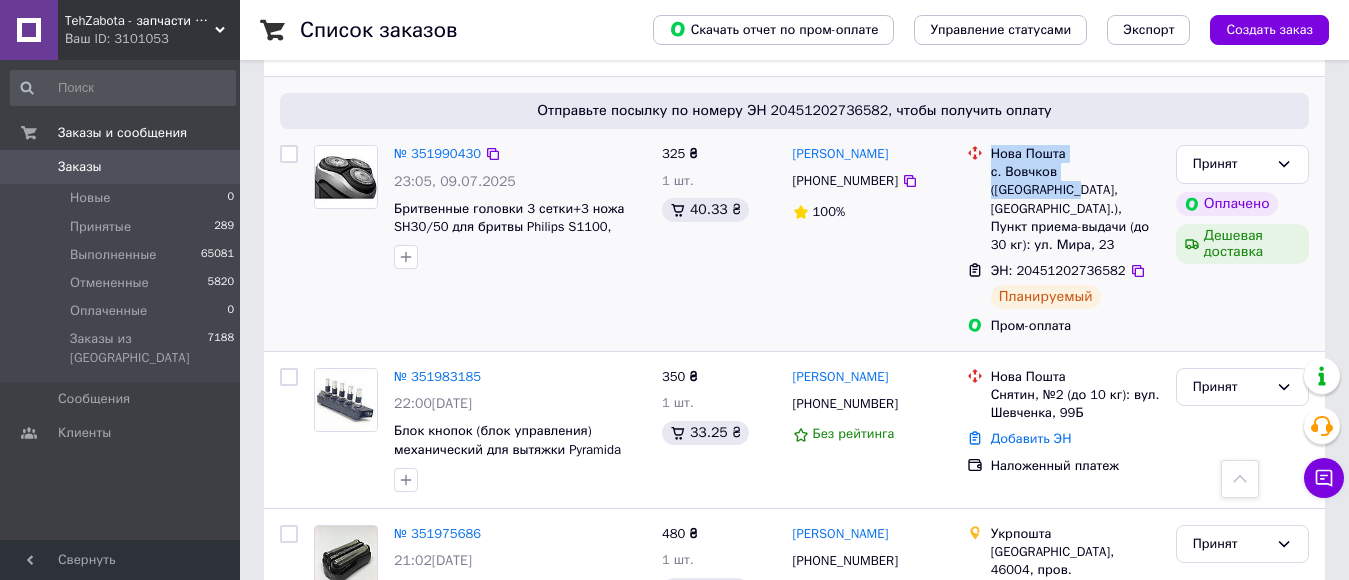 drag, startPoint x: 986, startPoint y: 139, endPoint x: 1137, endPoint y: 164, distance: 153.05554 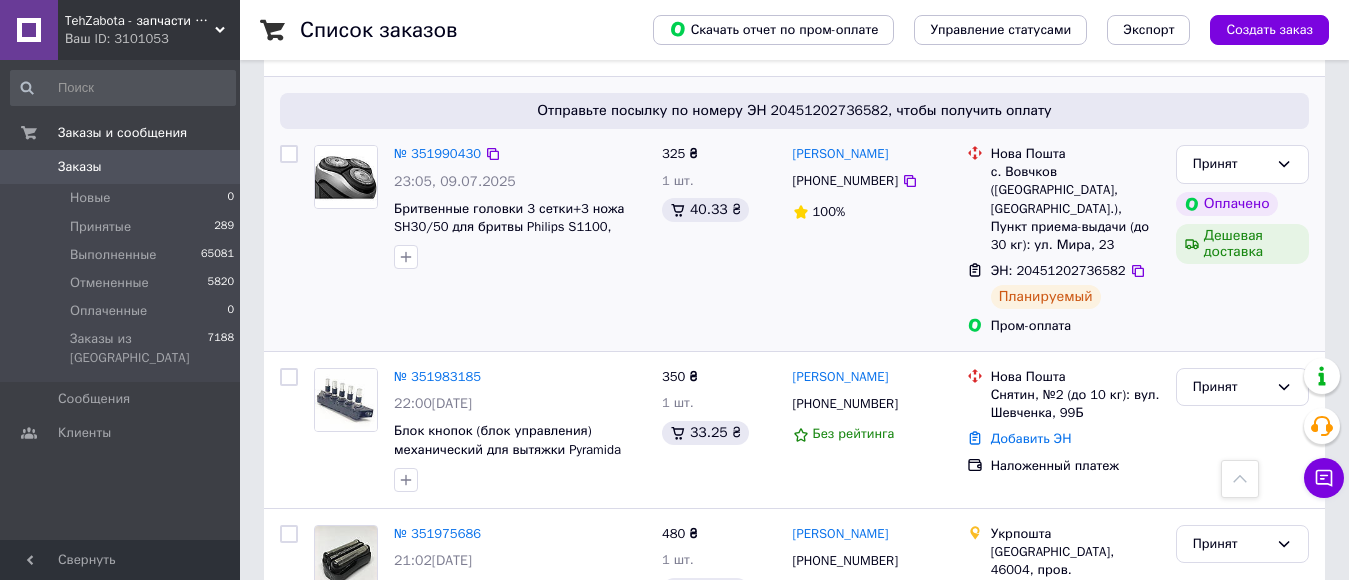 click on "Олександр Медовниця +380979402920 100%" at bounding box center [872, 240] 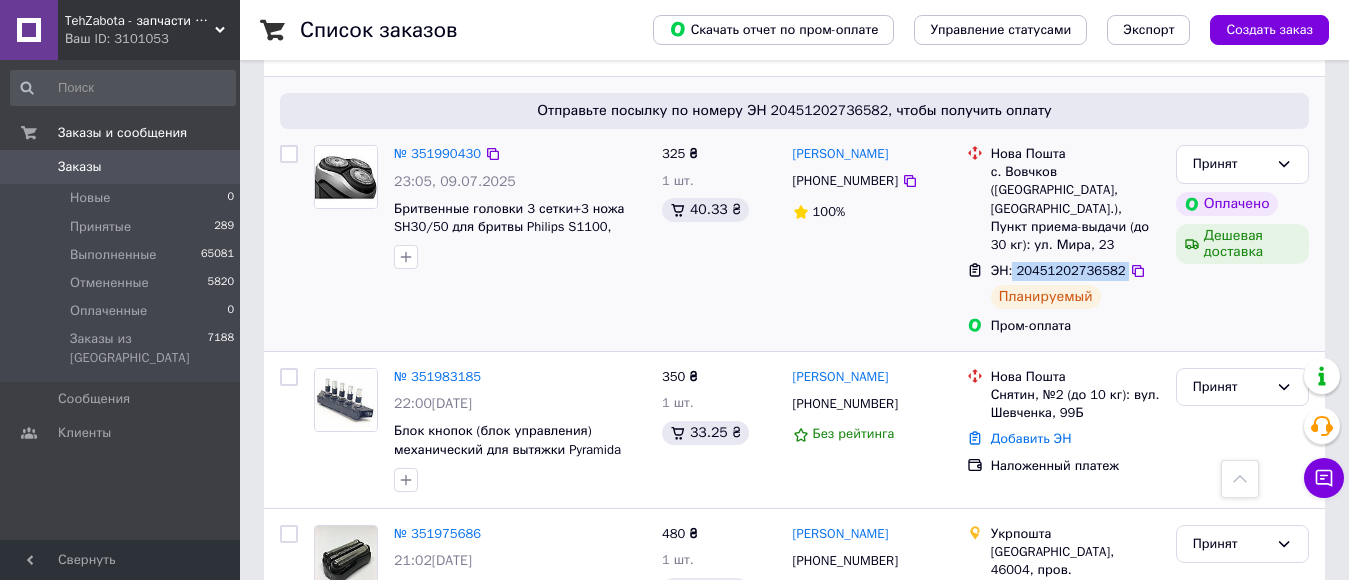 drag, startPoint x: 1011, startPoint y: 251, endPoint x: 1080, endPoint y: 265, distance: 70.40597 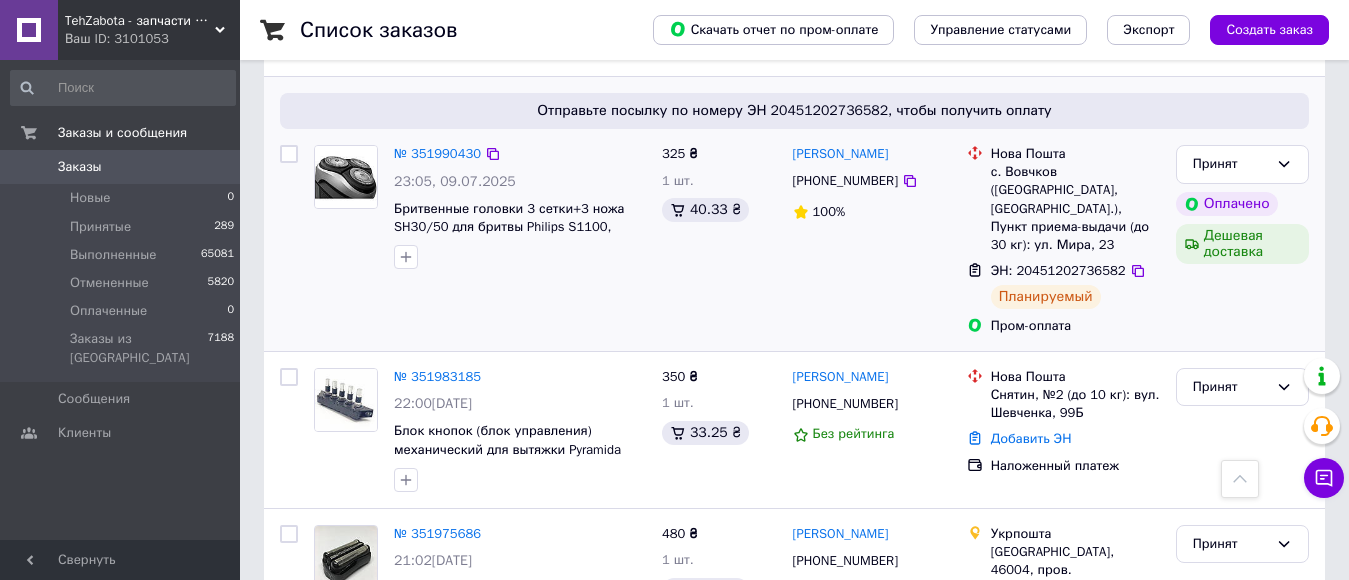 click on "325 ₴ 1 шт. 40.33 ₴" at bounding box center (719, 240) 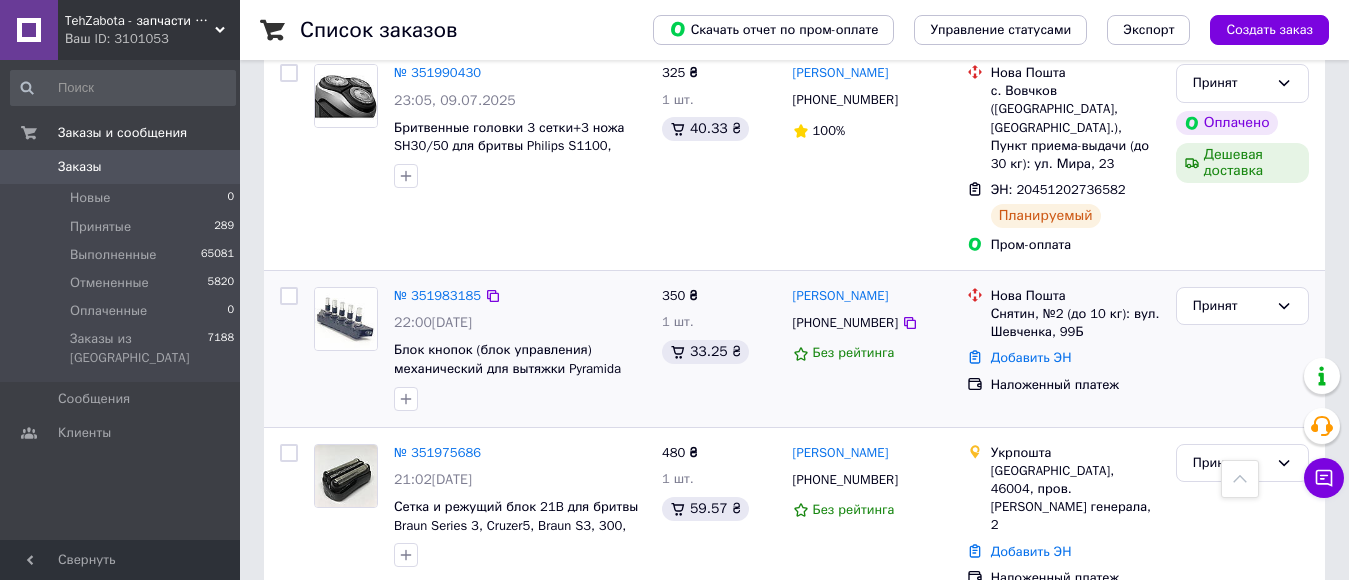 scroll, scrollTop: 600, scrollLeft: 0, axis: vertical 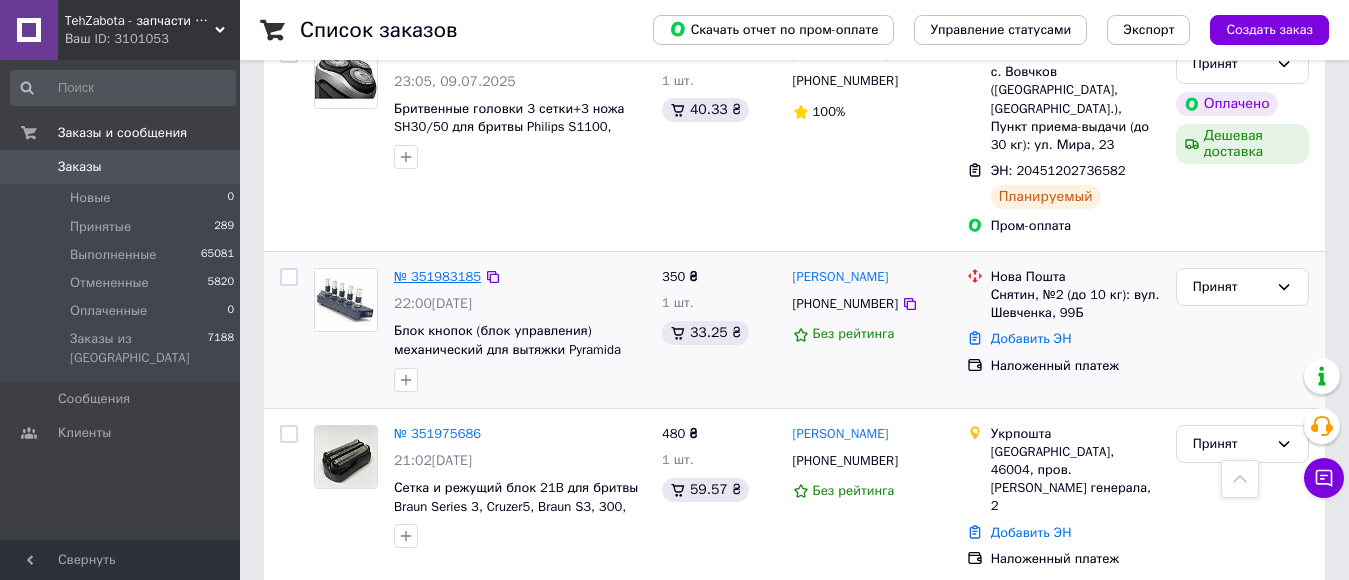 click on "№ 351983185" at bounding box center (437, 276) 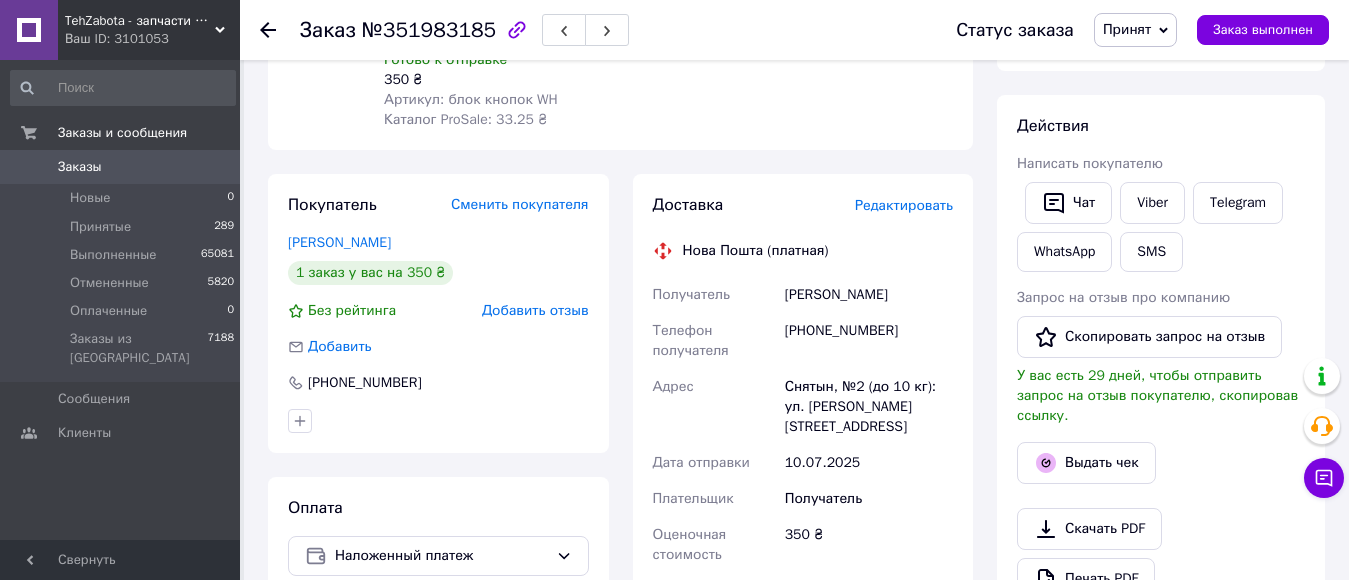 scroll, scrollTop: 200, scrollLeft: 0, axis: vertical 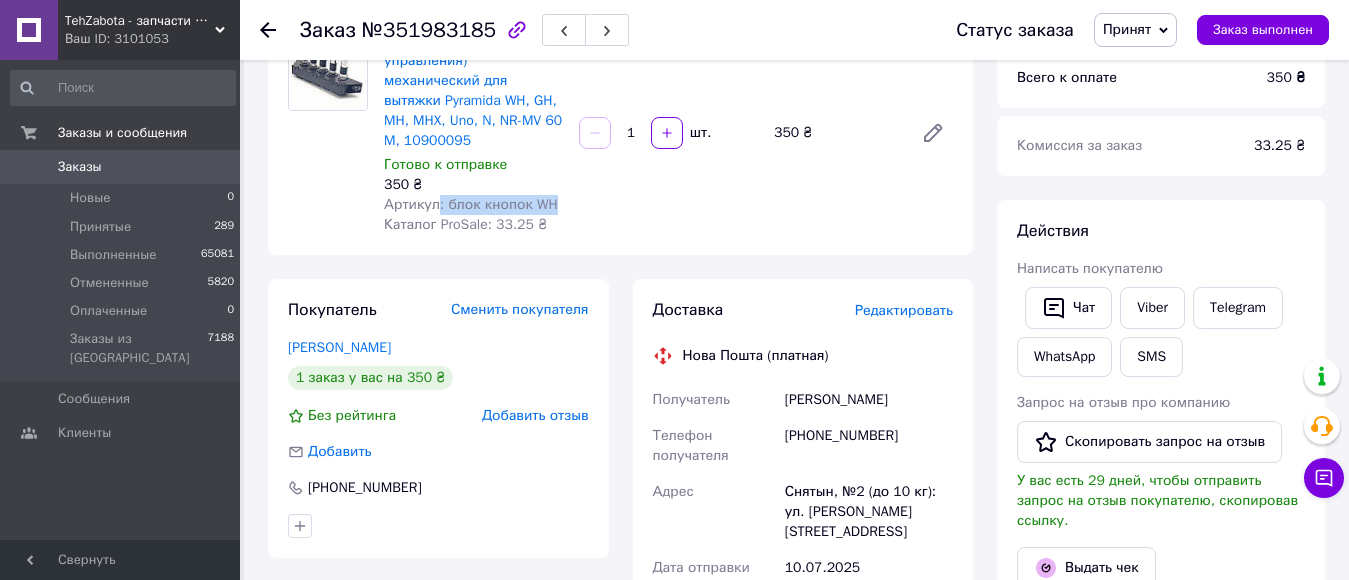 drag, startPoint x: 436, startPoint y: 178, endPoint x: 574, endPoint y: 192, distance: 138.70833 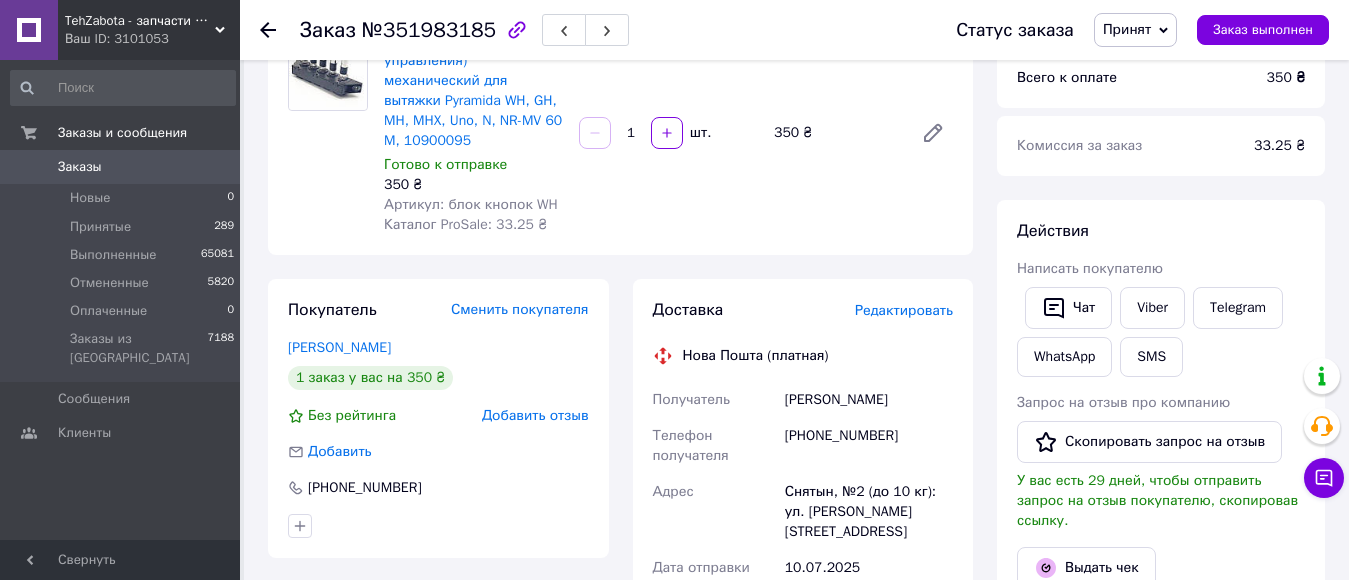 drag, startPoint x: 516, startPoint y: 170, endPoint x: 945, endPoint y: 186, distance: 429.29828 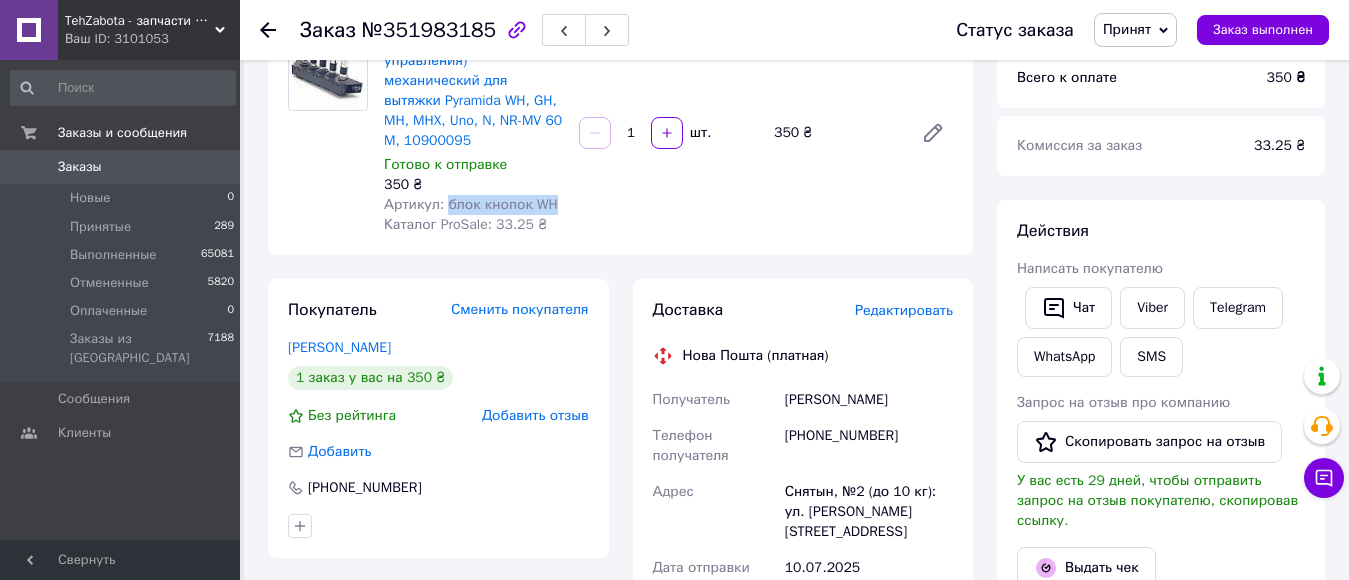 drag, startPoint x: 441, startPoint y: 177, endPoint x: 506, endPoint y: 185, distance: 65.490456 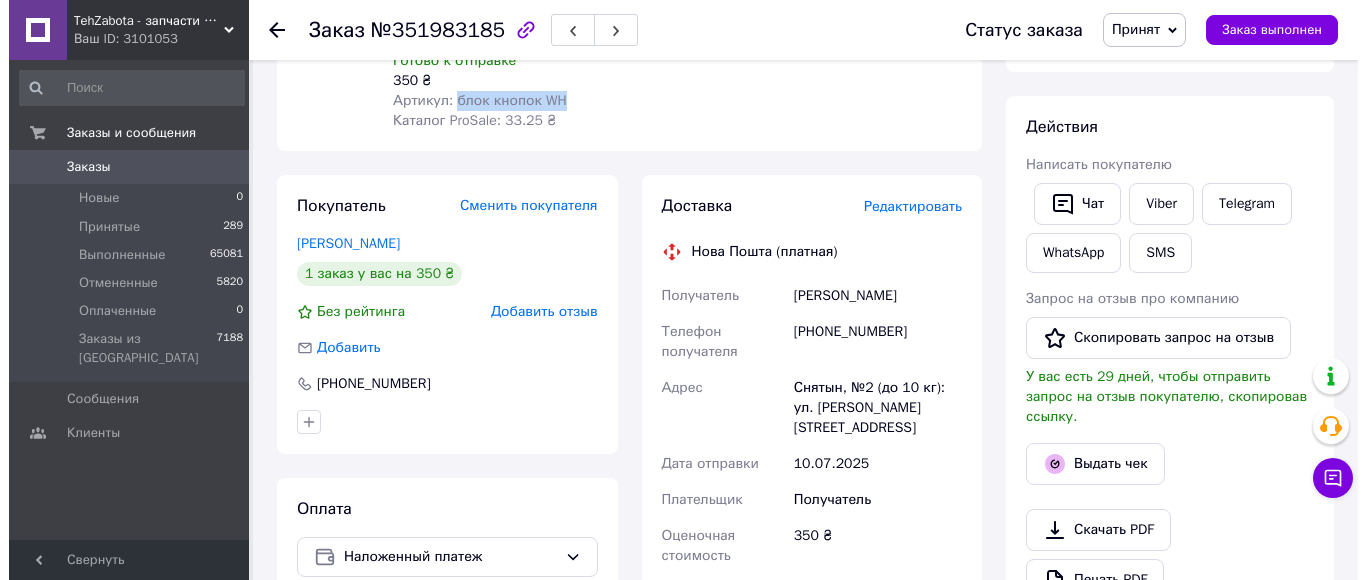 scroll, scrollTop: 300, scrollLeft: 0, axis: vertical 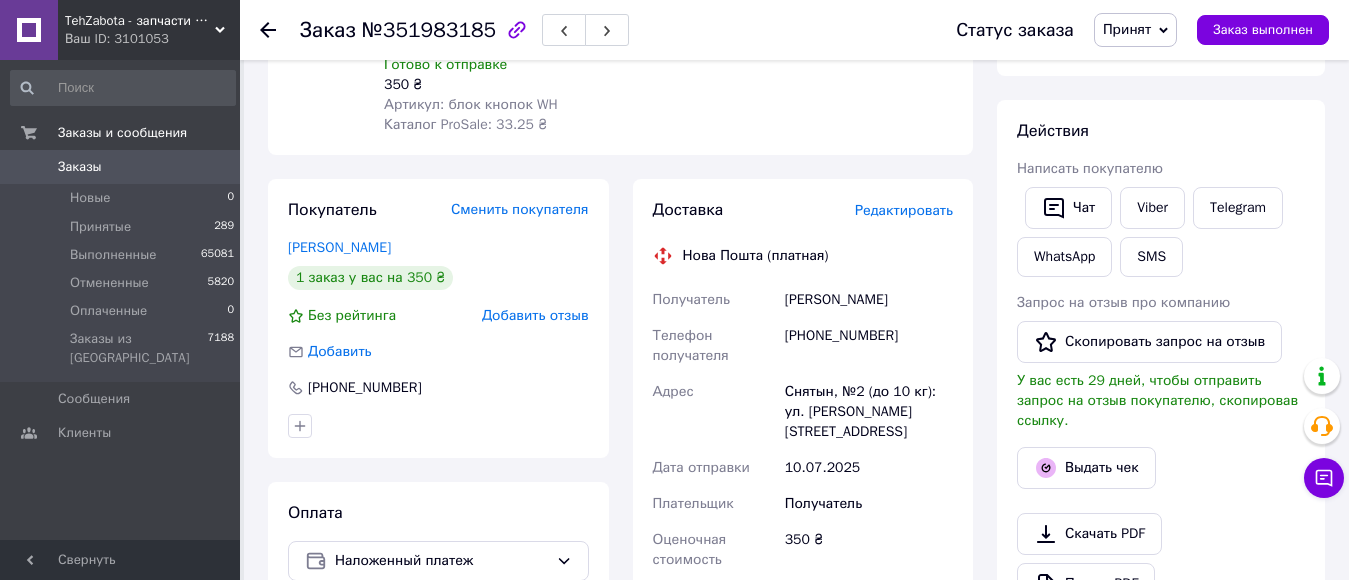 click on "Редактировать" at bounding box center (904, 210) 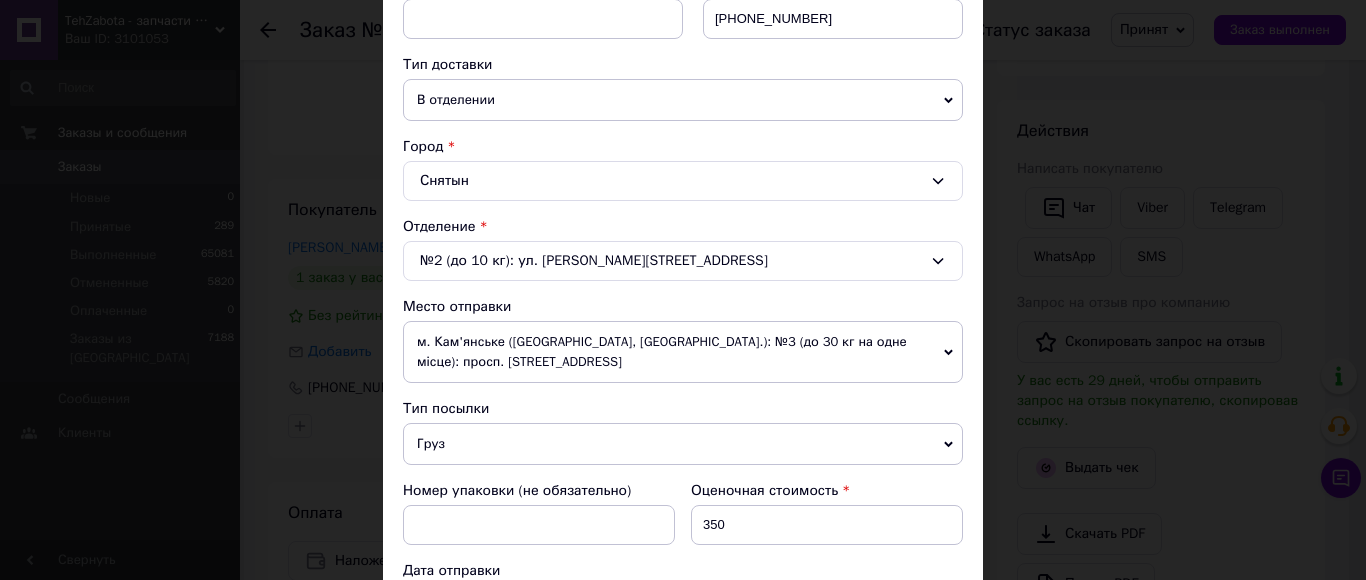 scroll, scrollTop: 800, scrollLeft: 0, axis: vertical 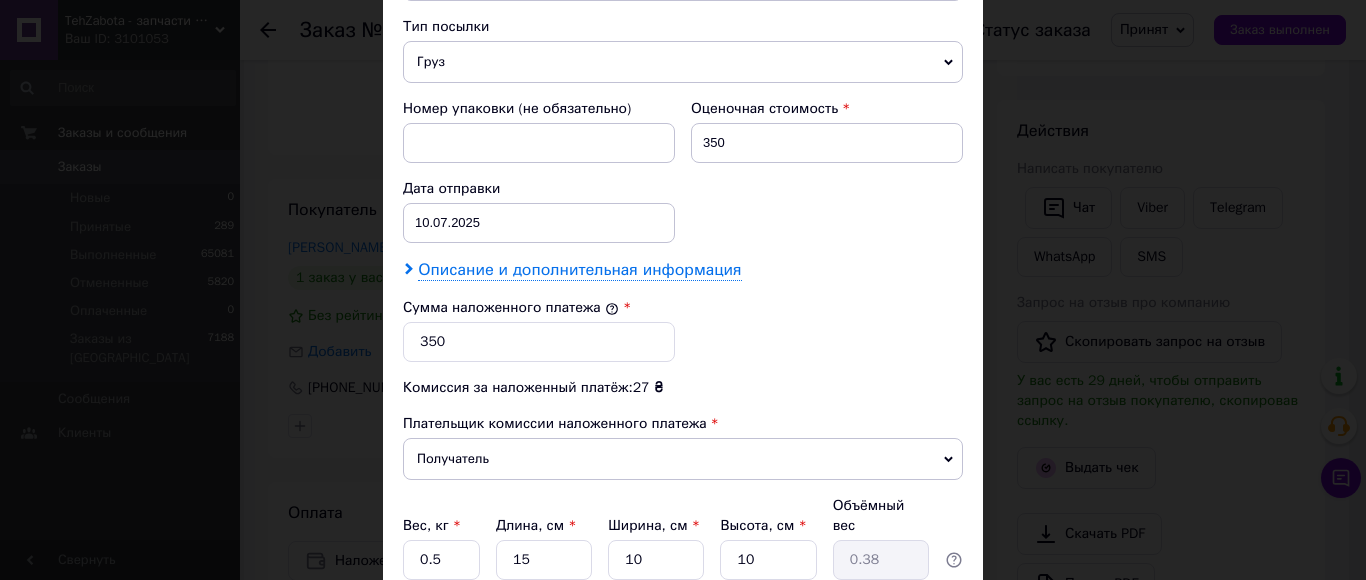 click on "Описание и дополнительная информация" at bounding box center (579, 270) 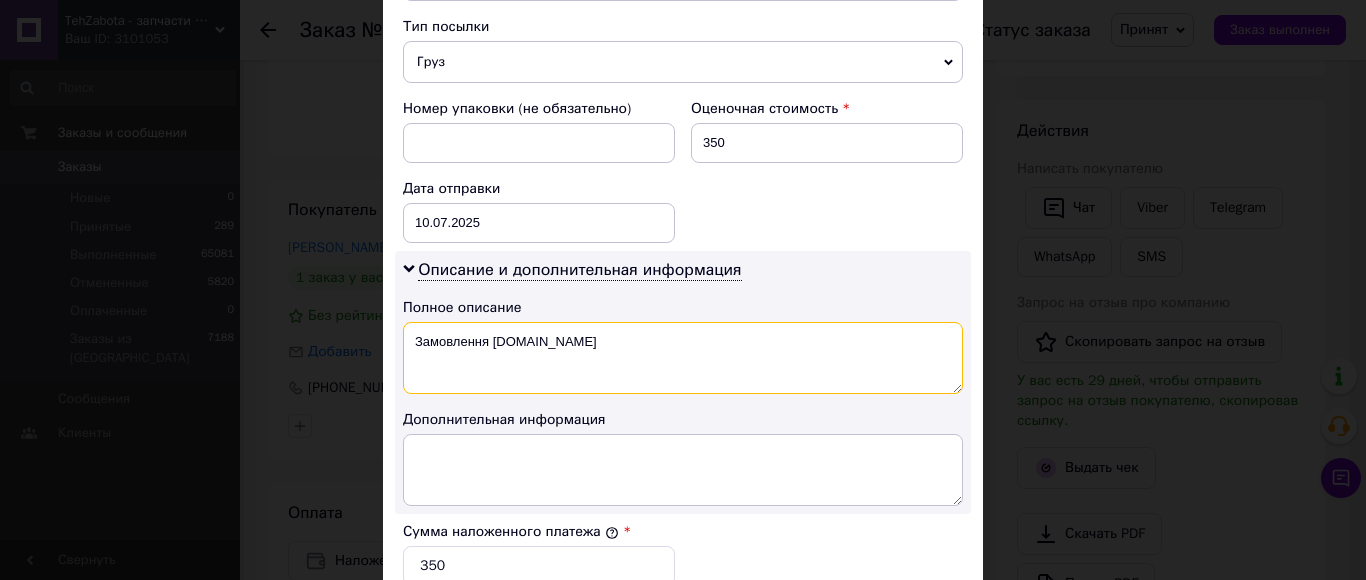 click on "Замовлення Bigl.ua" at bounding box center [683, 358] 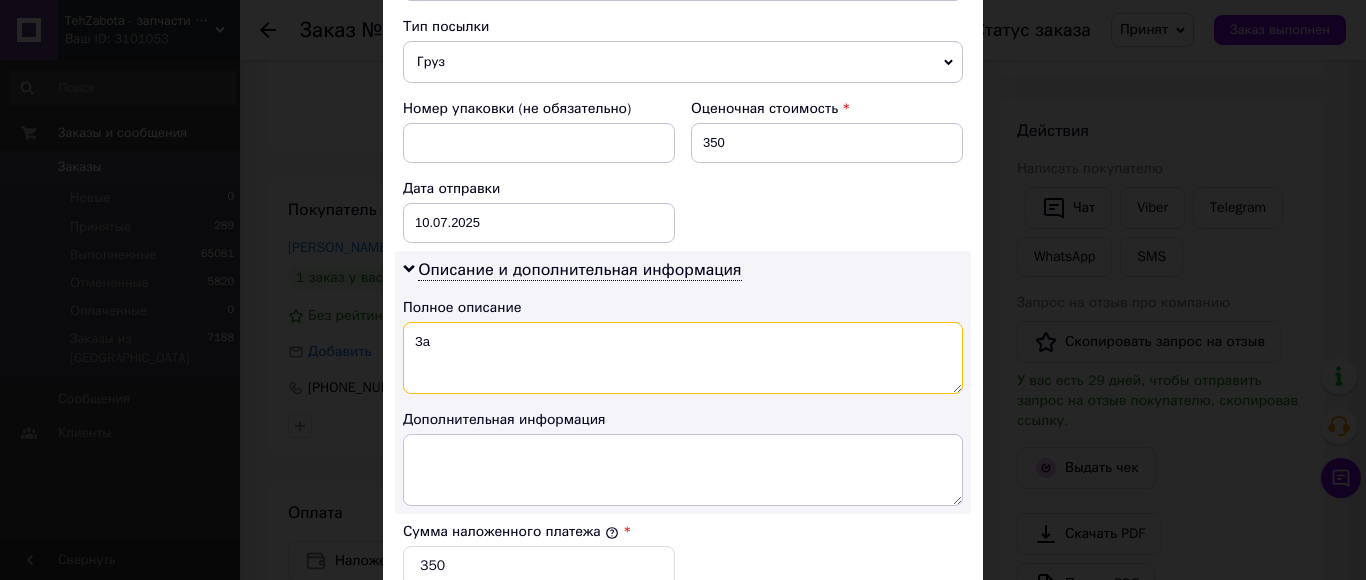 type on "З" 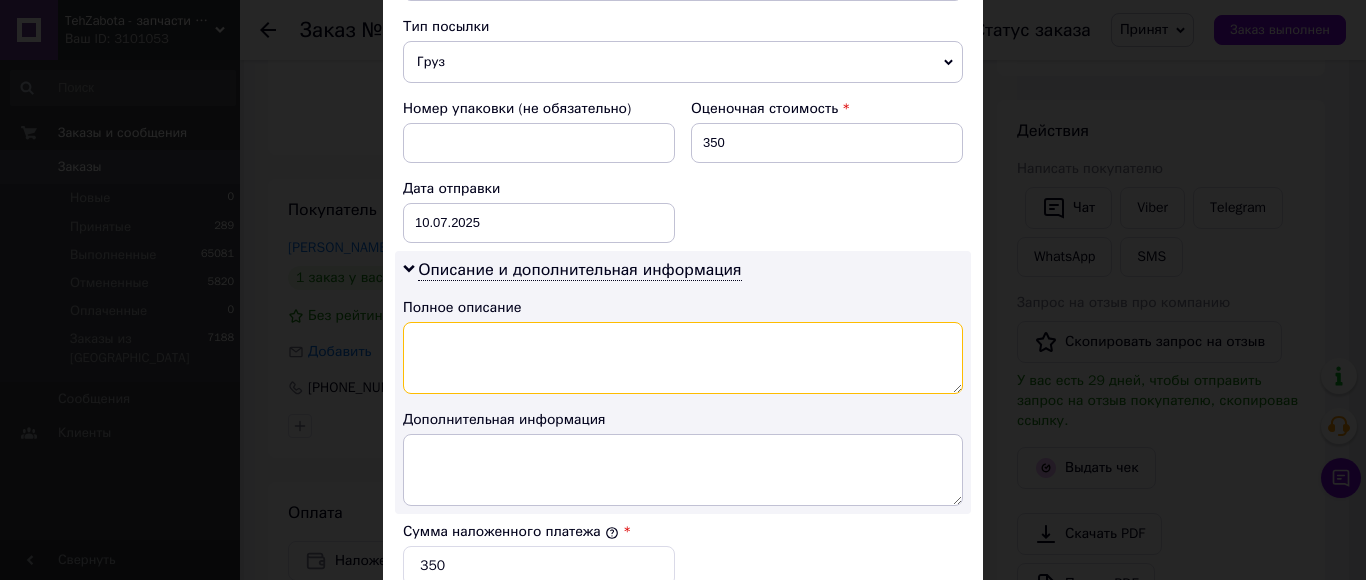 paste on "блок кнопок WH" 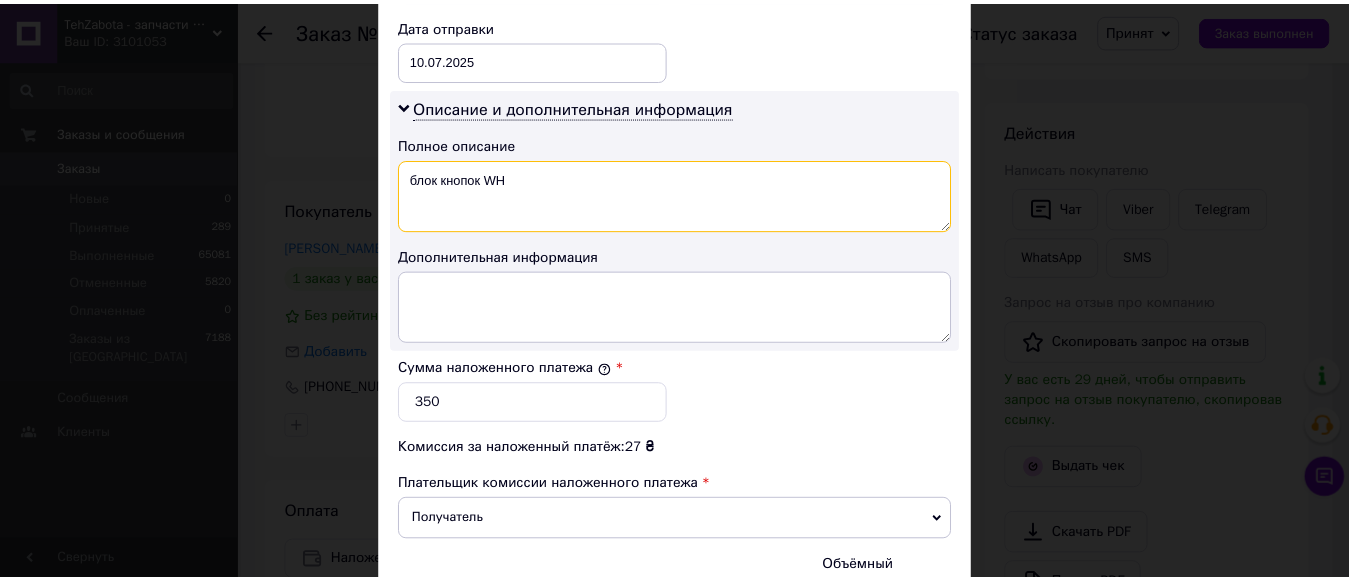 scroll, scrollTop: 1190, scrollLeft: 0, axis: vertical 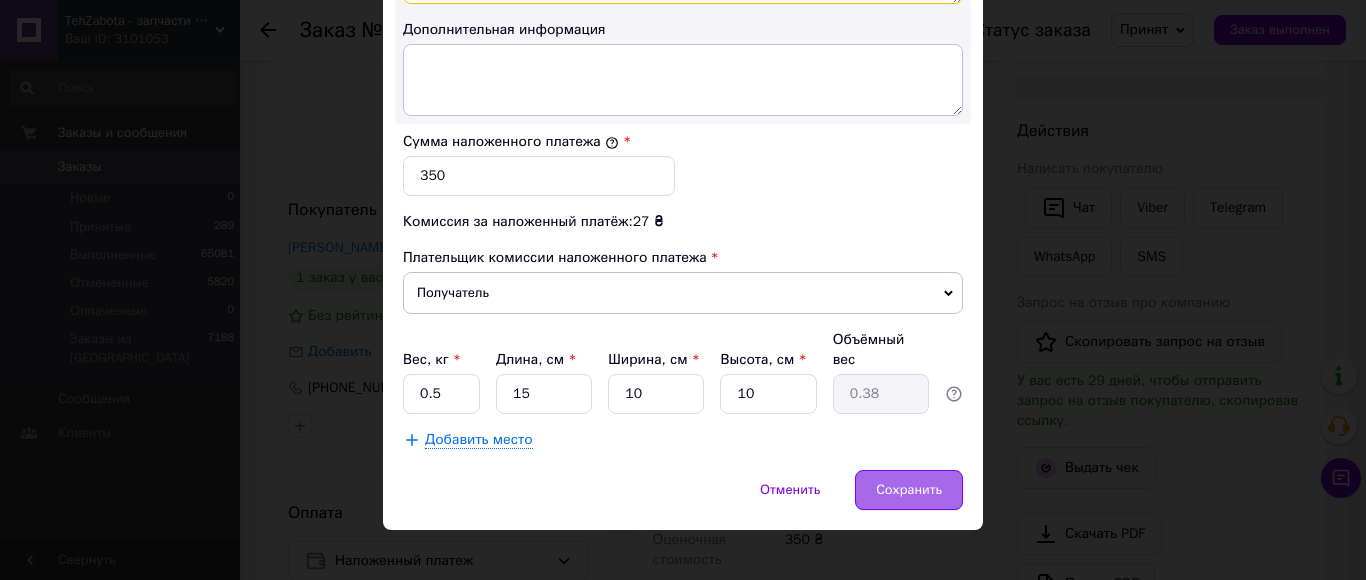type on "блок кнопок WH" 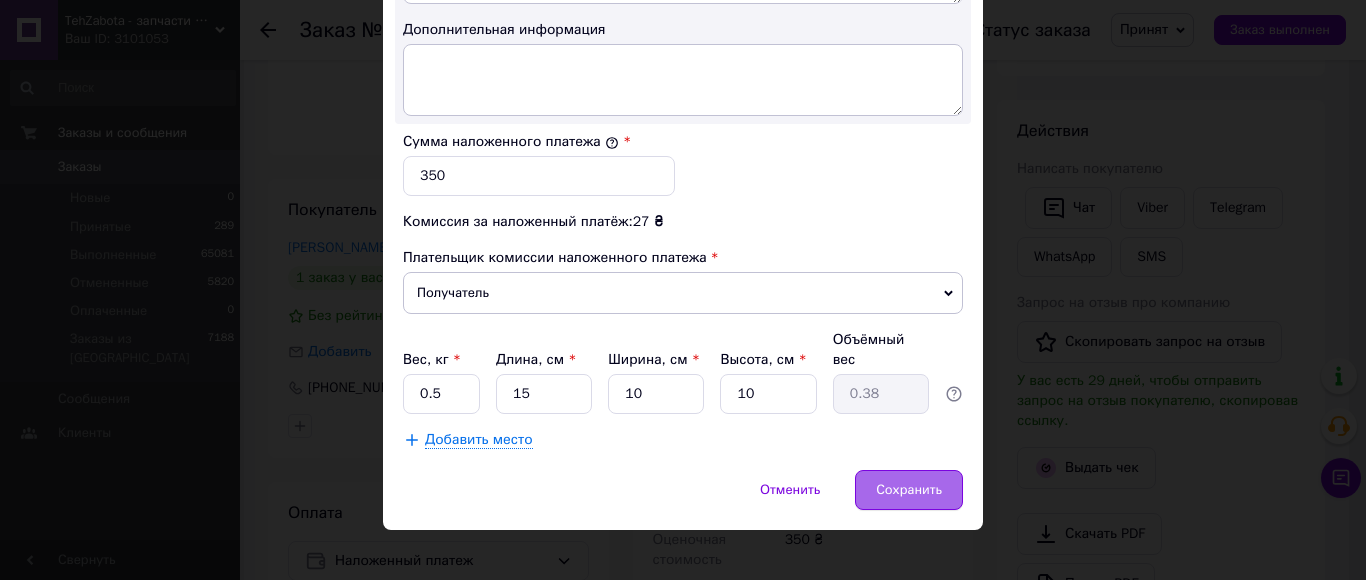 click on "Сохранить" at bounding box center [909, 490] 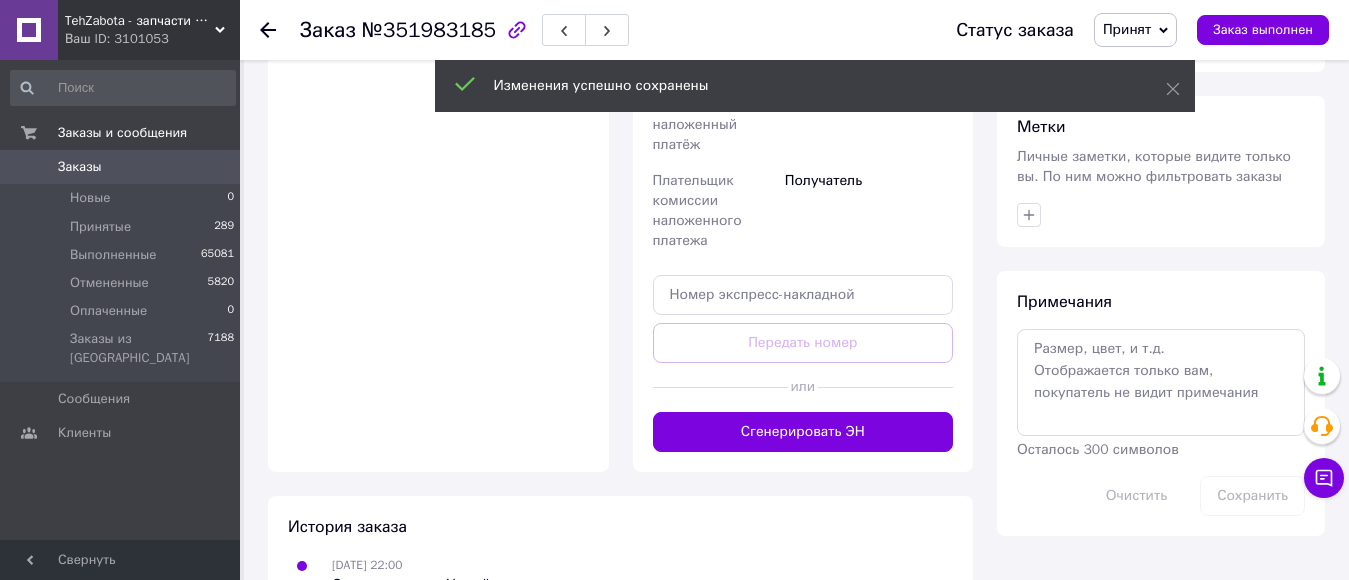 scroll, scrollTop: 900, scrollLeft: 0, axis: vertical 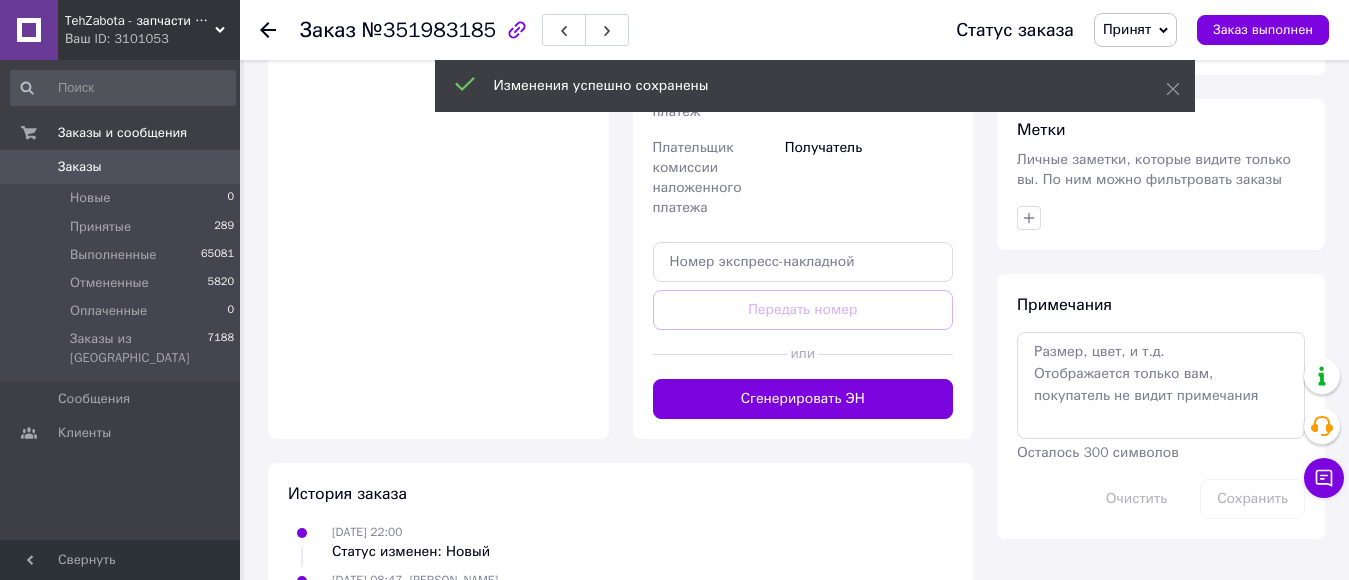 click on "Сгенерировать ЭН" at bounding box center [803, 399] 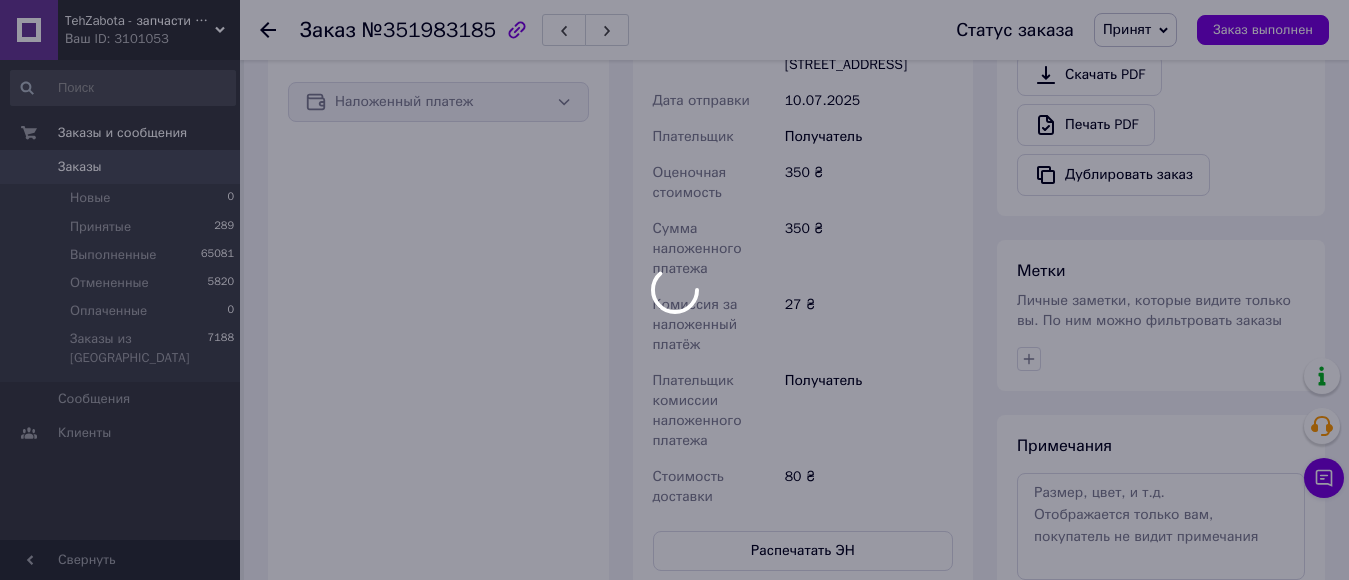 scroll, scrollTop: 500, scrollLeft: 0, axis: vertical 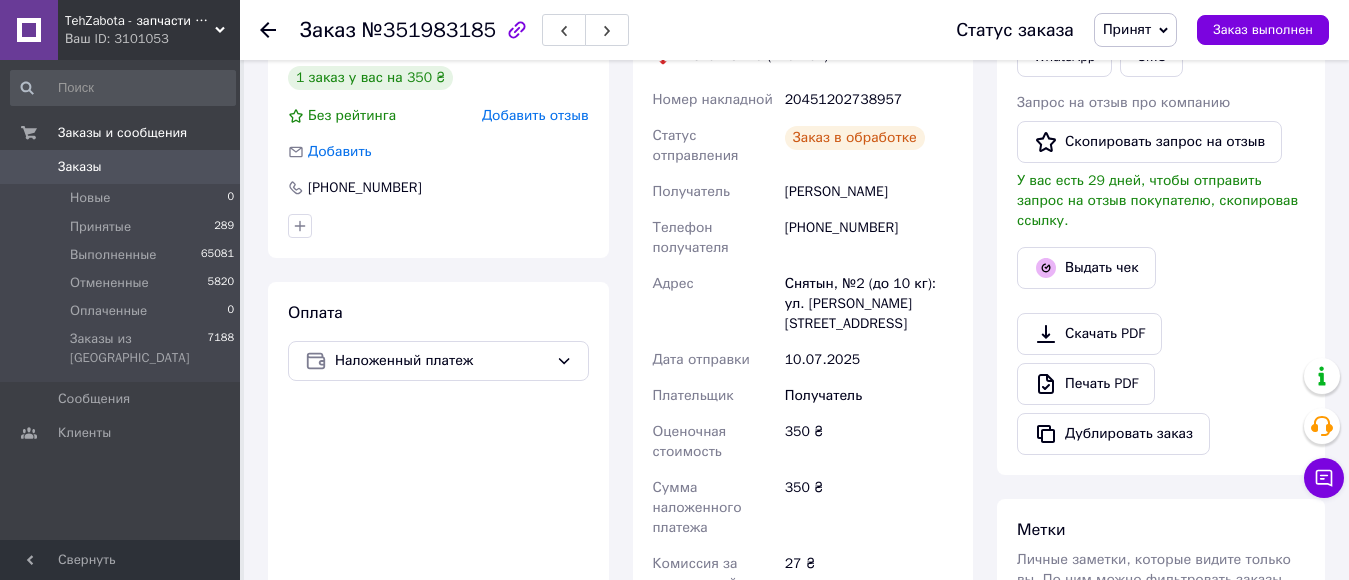 click 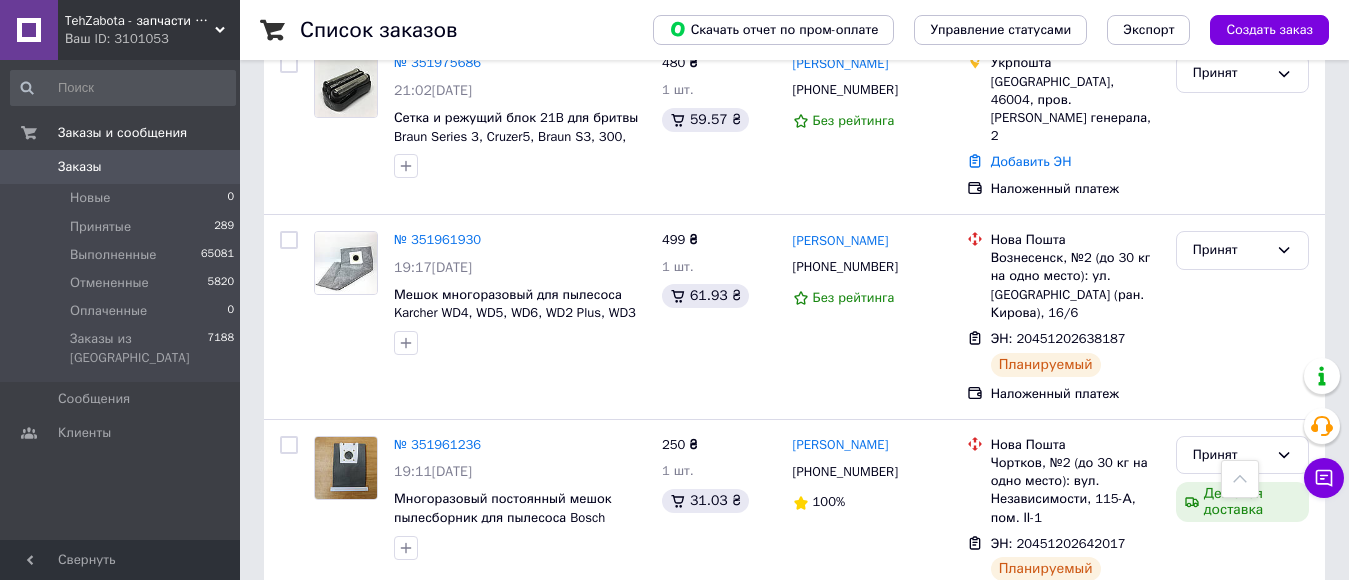 scroll, scrollTop: 900, scrollLeft: 0, axis: vertical 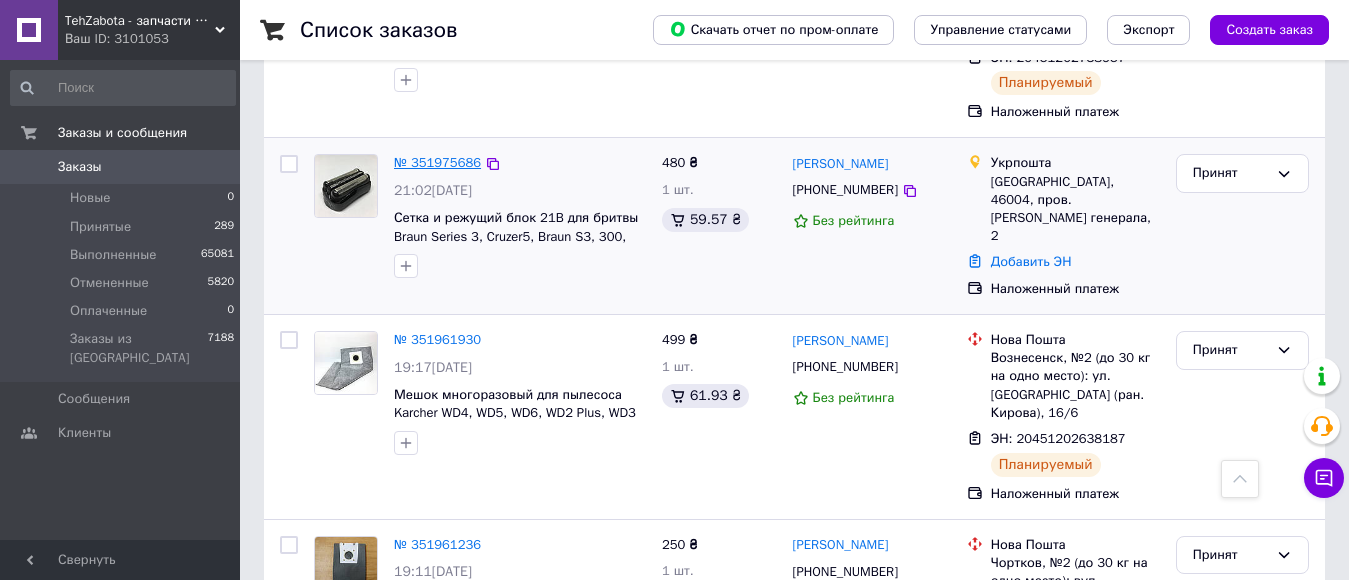 click on "№ 351975686" at bounding box center (437, 162) 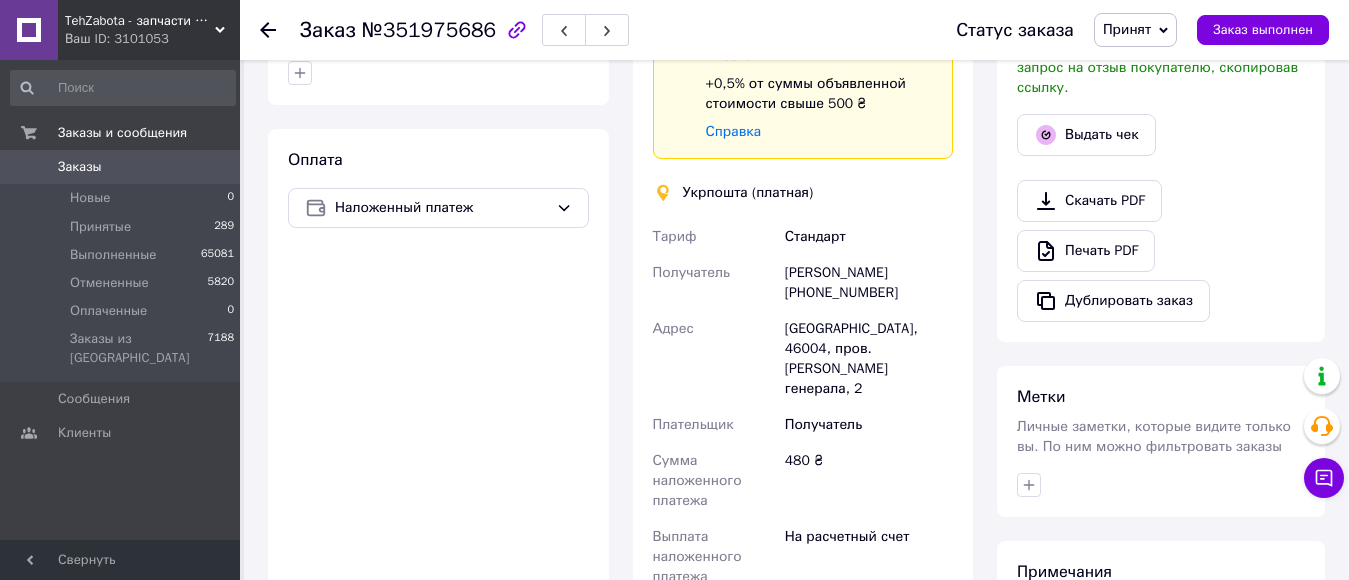 scroll, scrollTop: 600, scrollLeft: 0, axis: vertical 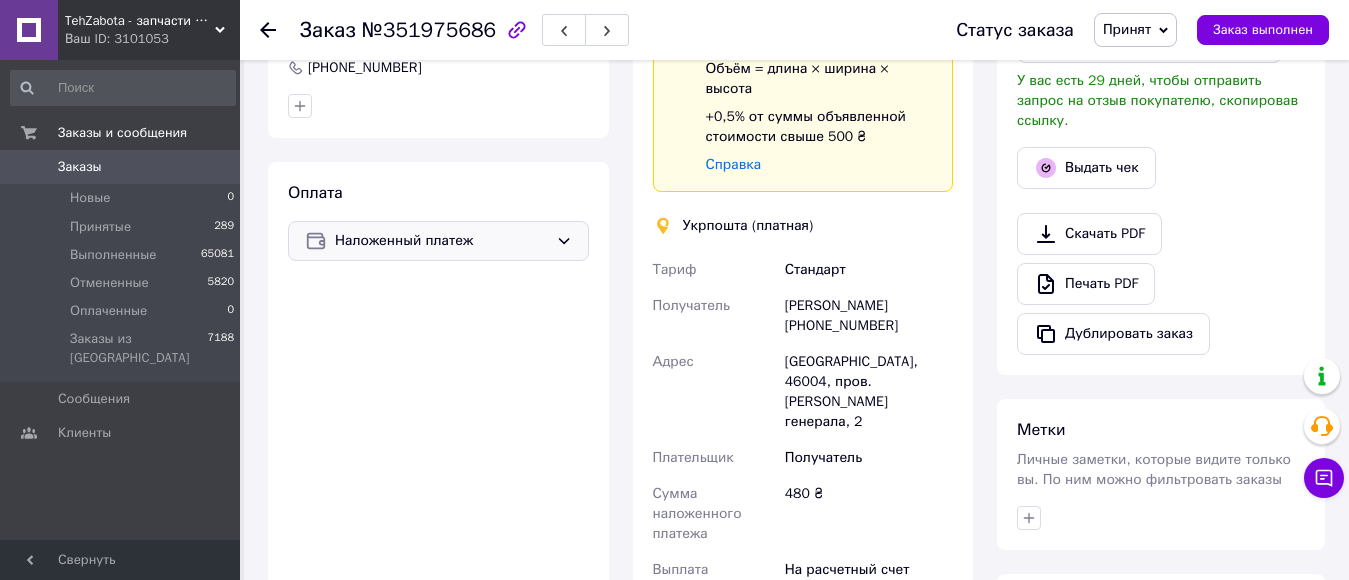 click 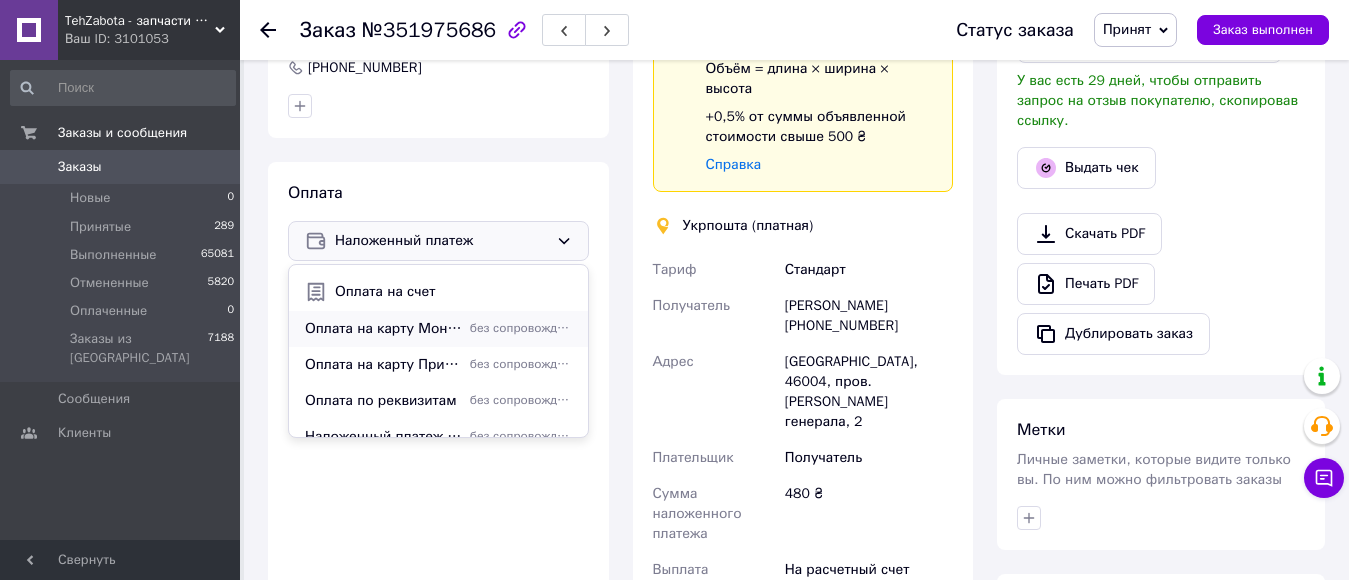 scroll, scrollTop: 86, scrollLeft: 0, axis: vertical 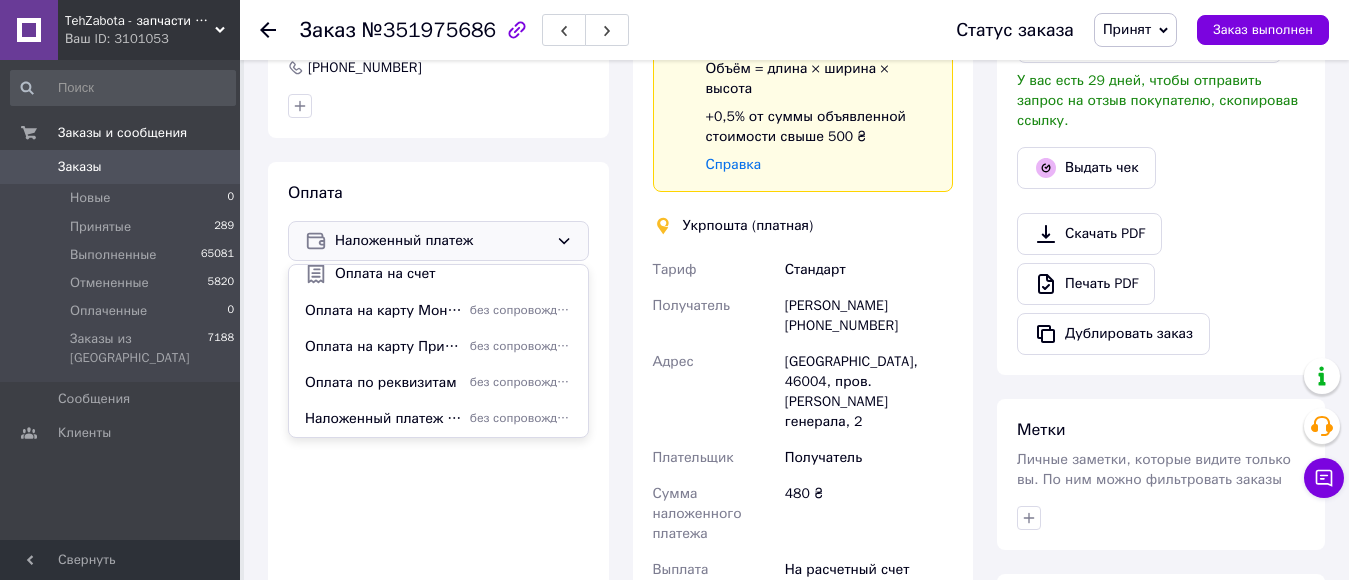 click on "Наложенный платеж "Укрпочта"" at bounding box center [383, 419] 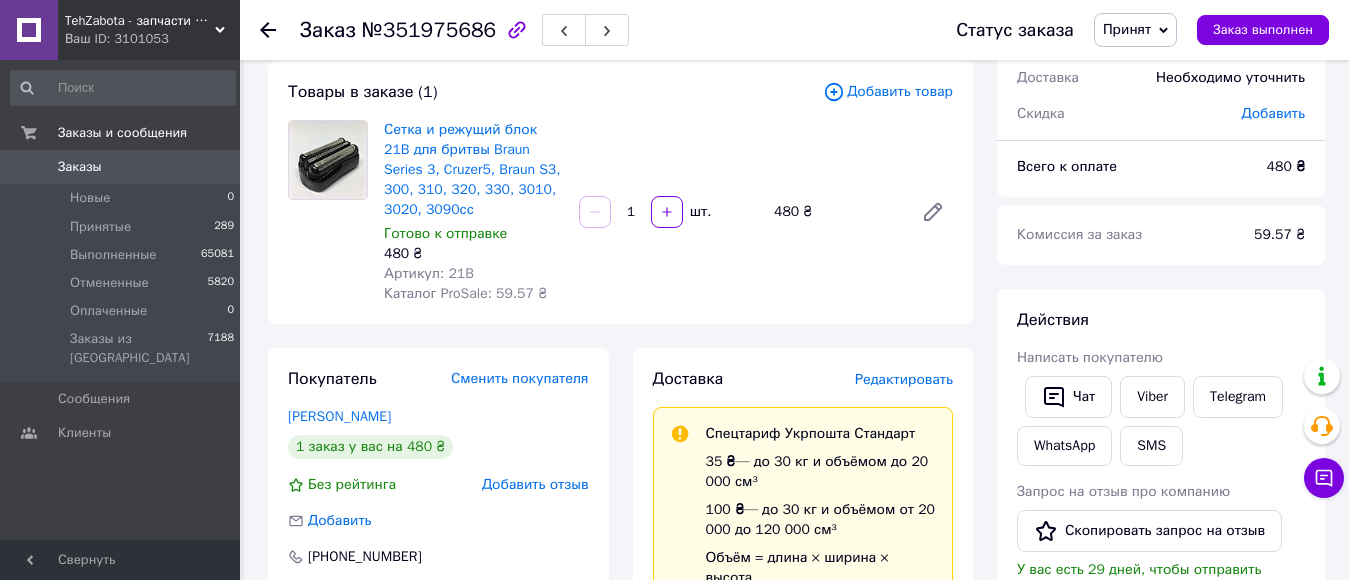 scroll, scrollTop: 100, scrollLeft: 0, axis: vertical 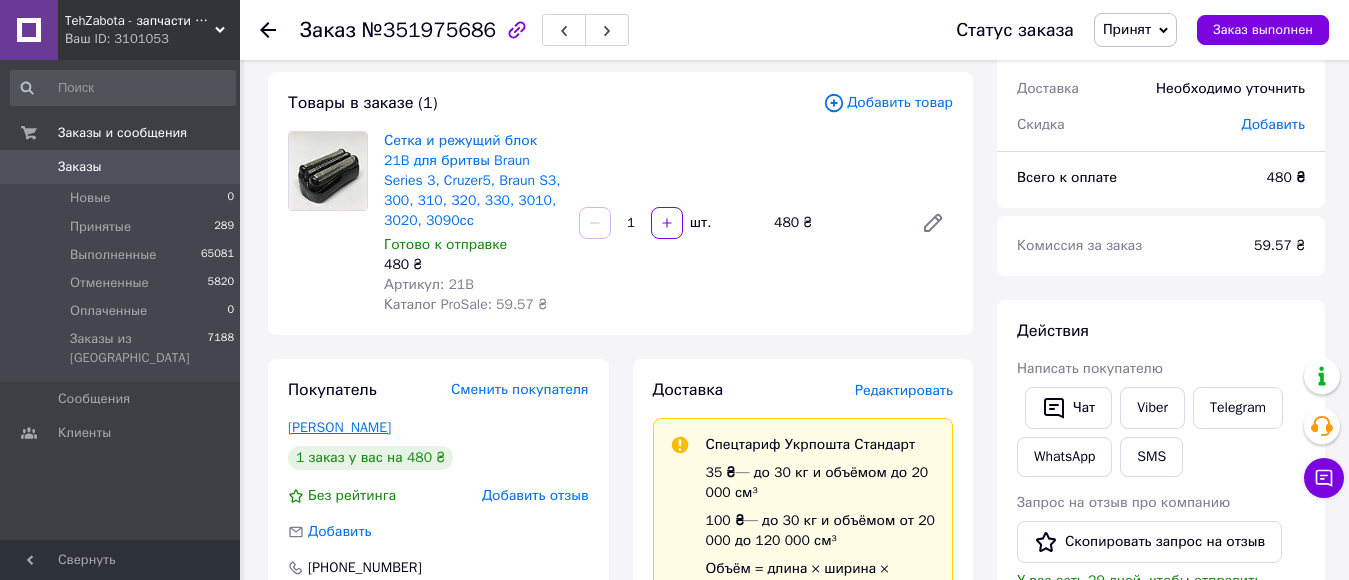 click on "[PERSON_NAME]" at bounding box center [339, 427] 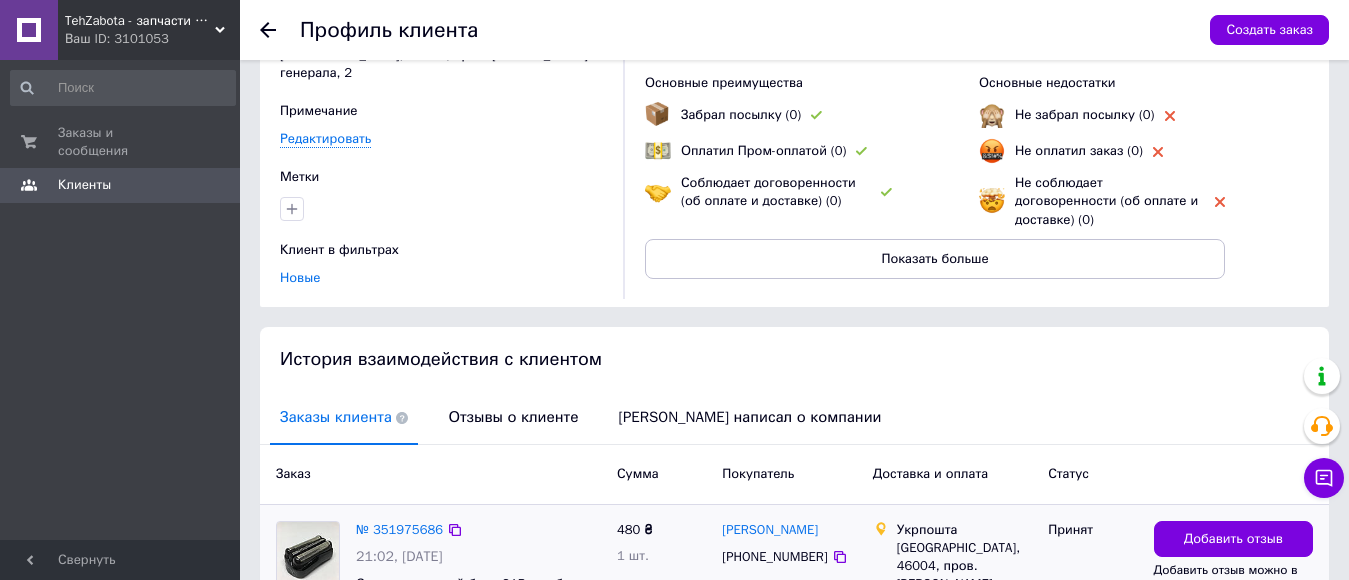 scroll, scrollTop: 335, scrollLeft: 0, axis: vertical 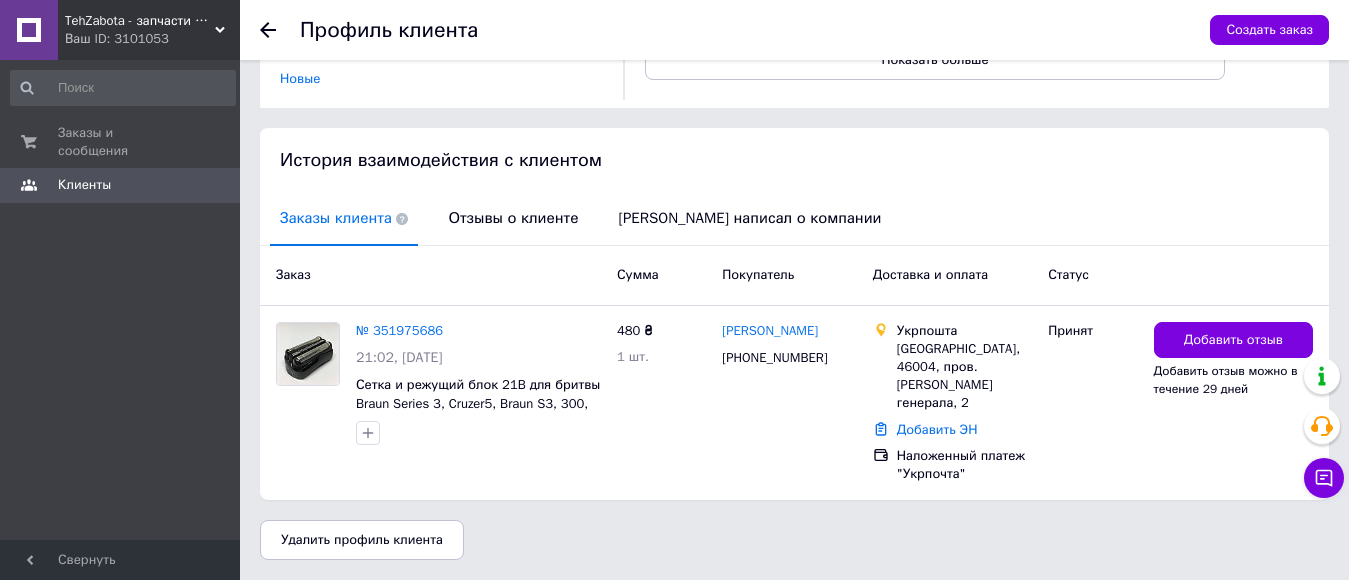 click 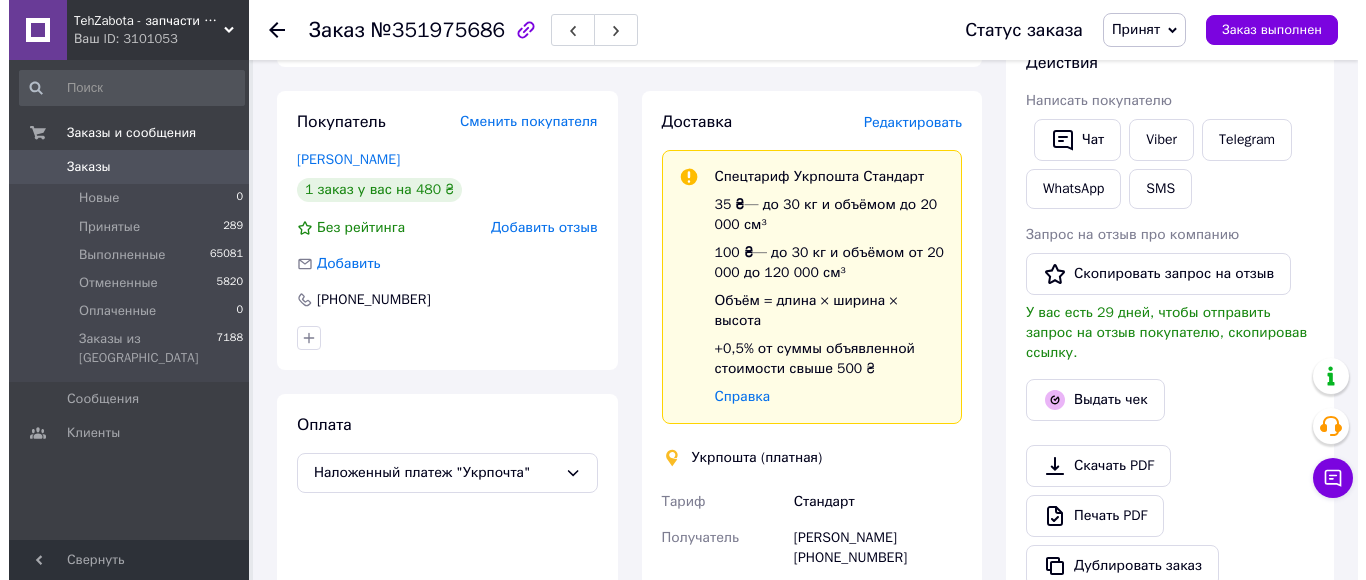 scroll, scrollTop: 300, scrollLeft: 0, axis: vertical 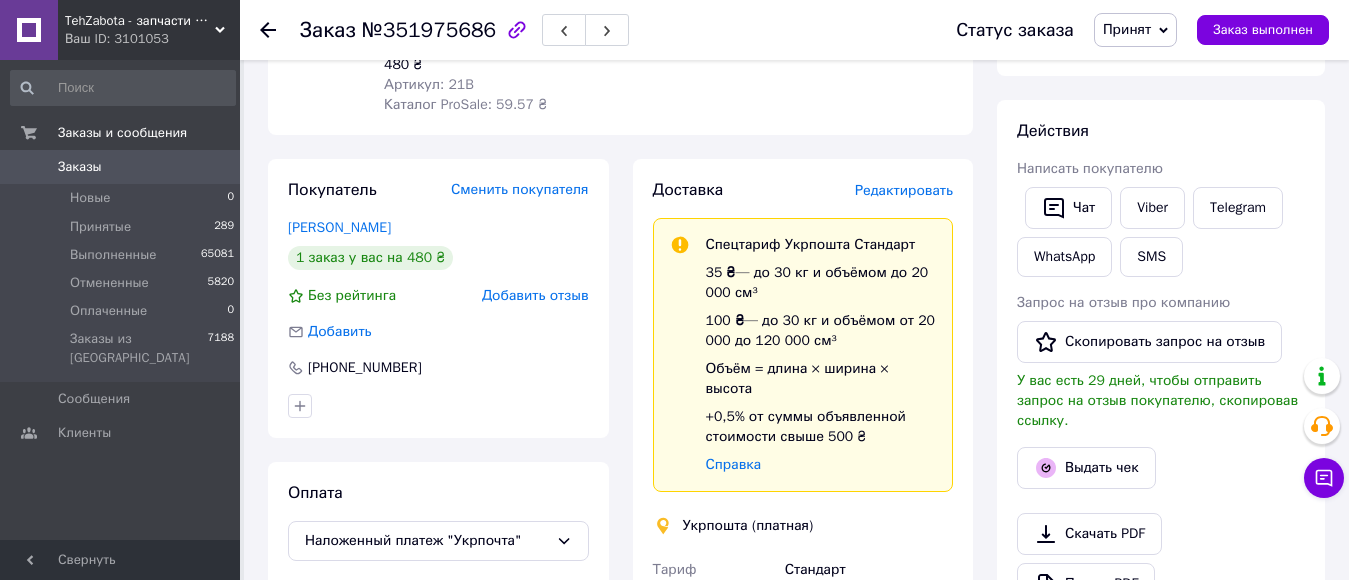 click on "Редактировать" at bounding box center [904, 190] 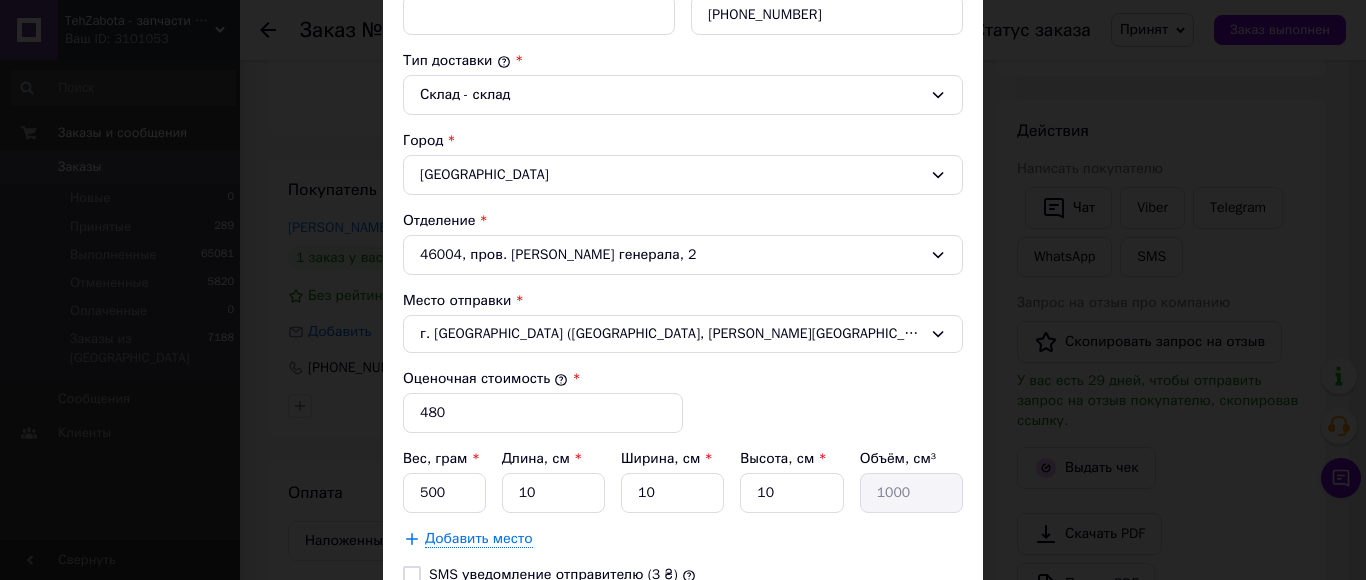 scroll, scrollTop: 743, scrollLeft: 0, axis: vertical 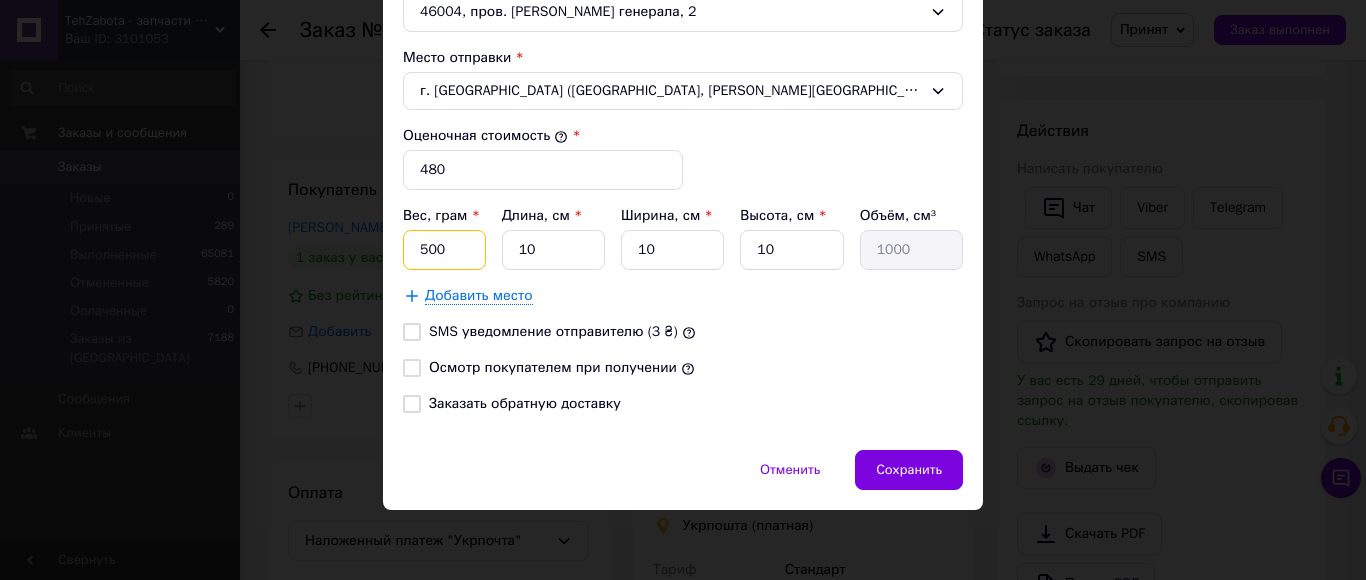click on "500" at bounding box center (444, 250) 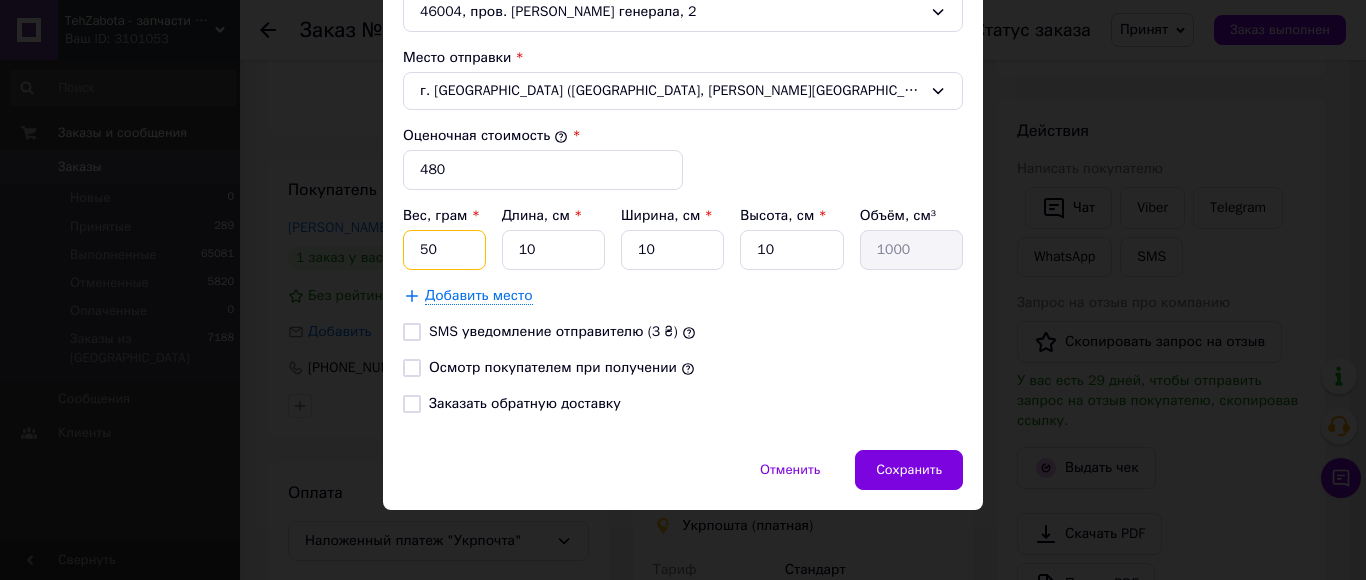 type on "5" 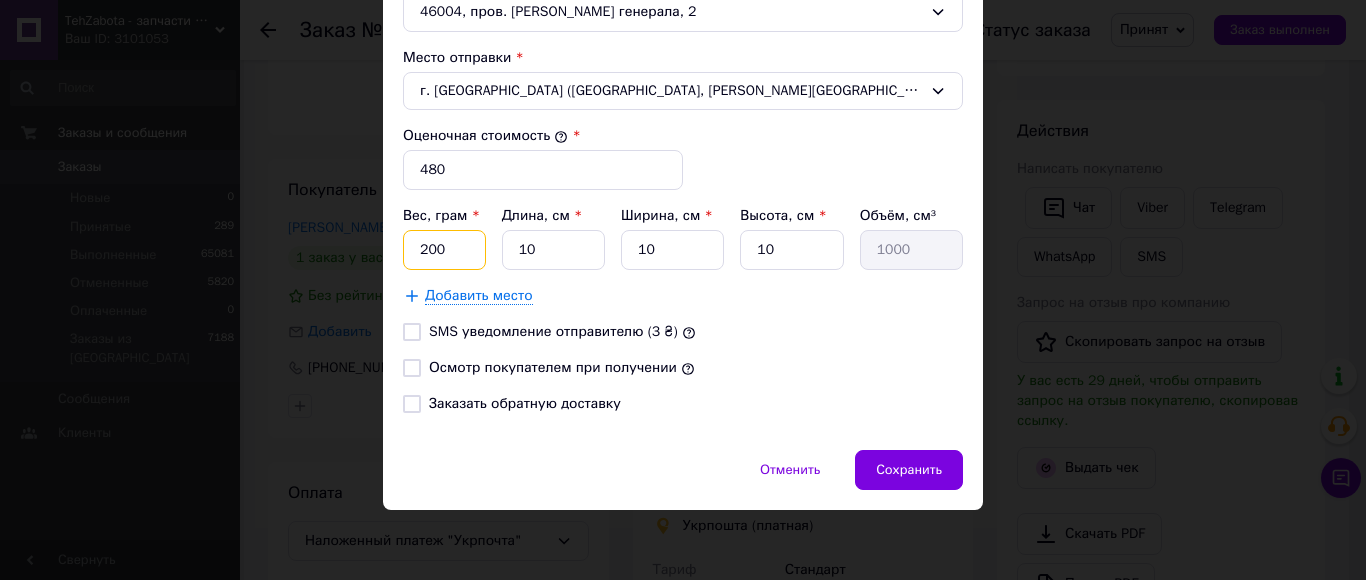 type on "200" 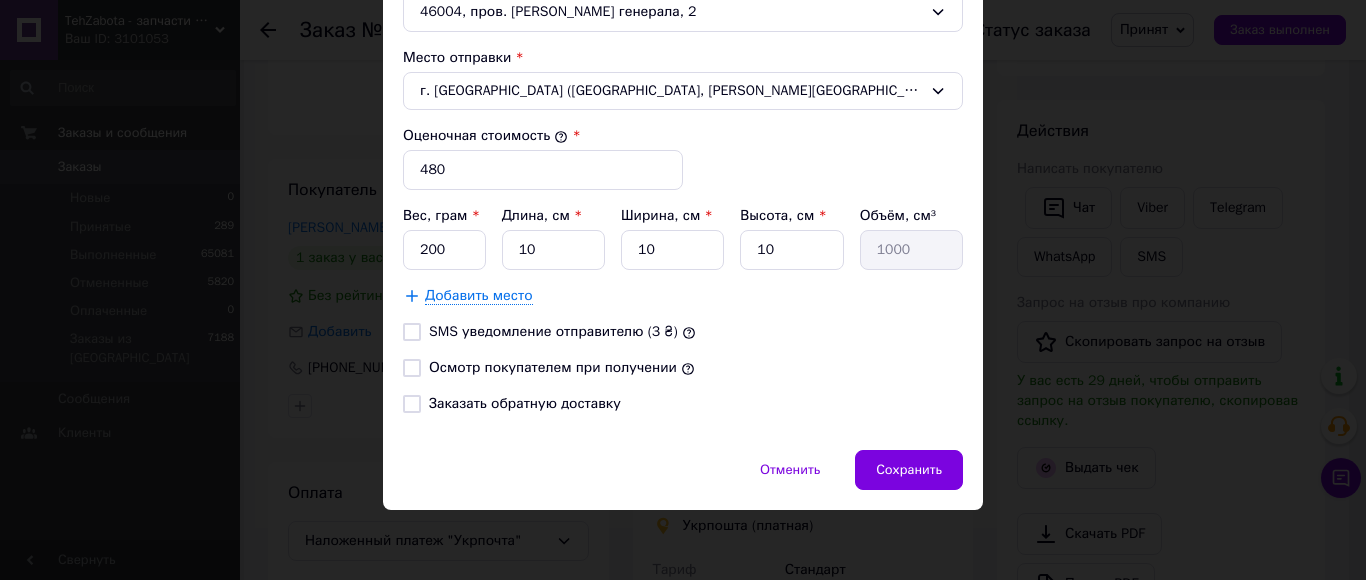 drag, startPoint x: 842, startPoint y: 367, endPoint x: 820, endPoint y: 369, distance: 22.090721 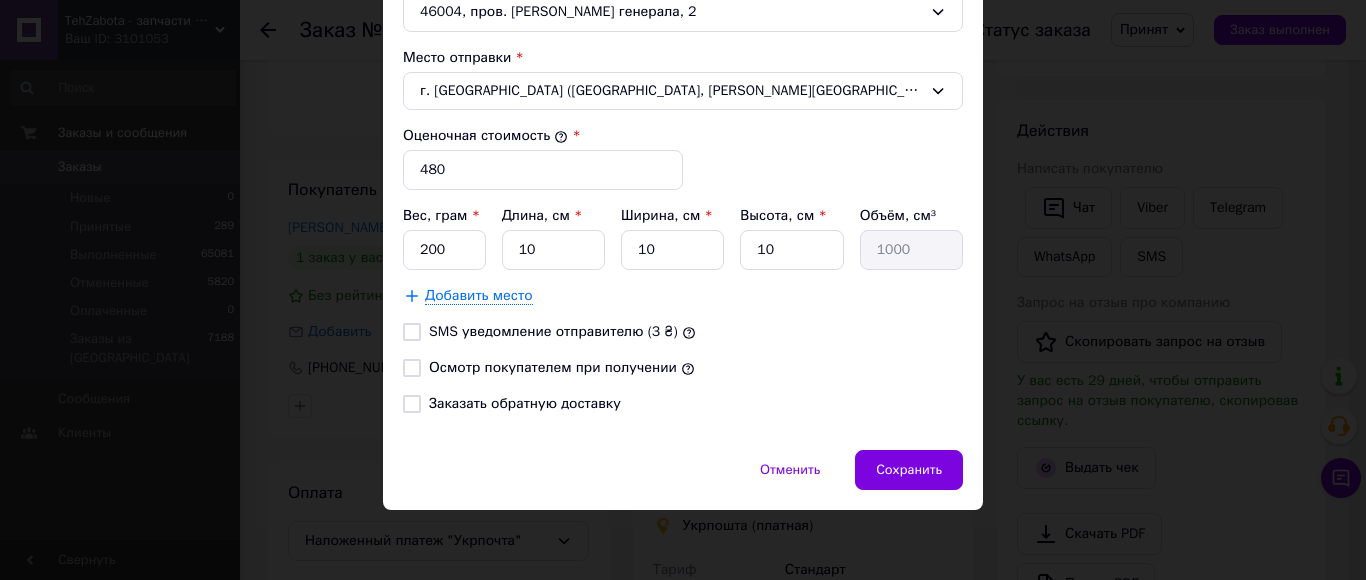 click on "Осмотр покупателем при получении" at bounding box center (412, 368) 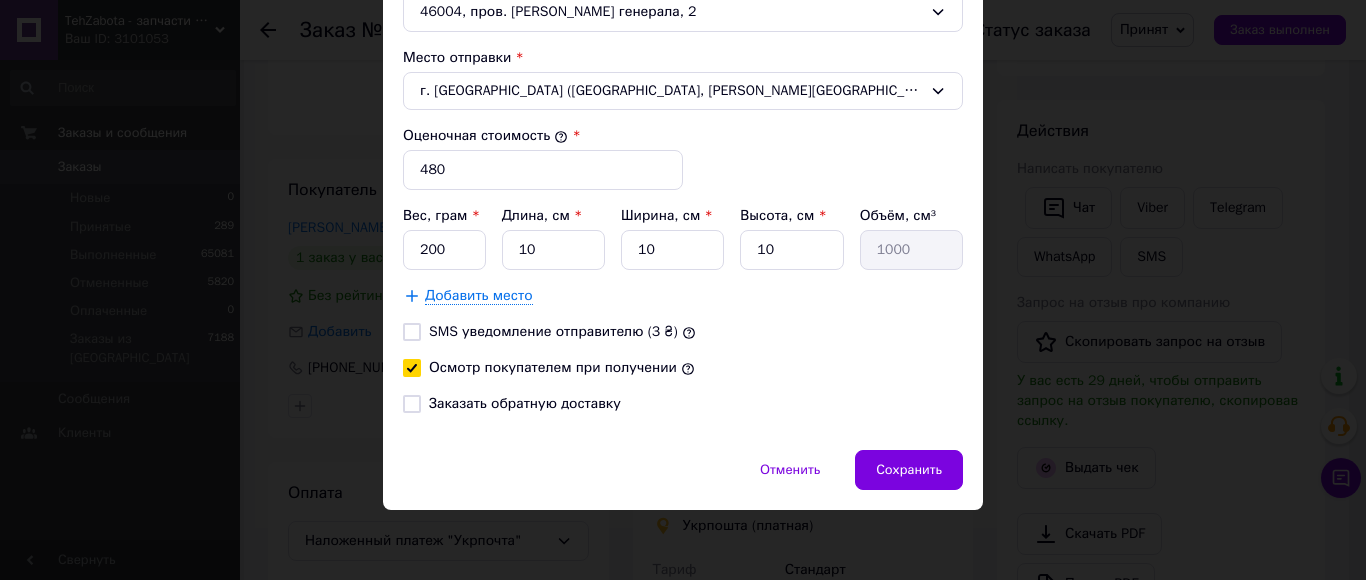 checkbox on "true" 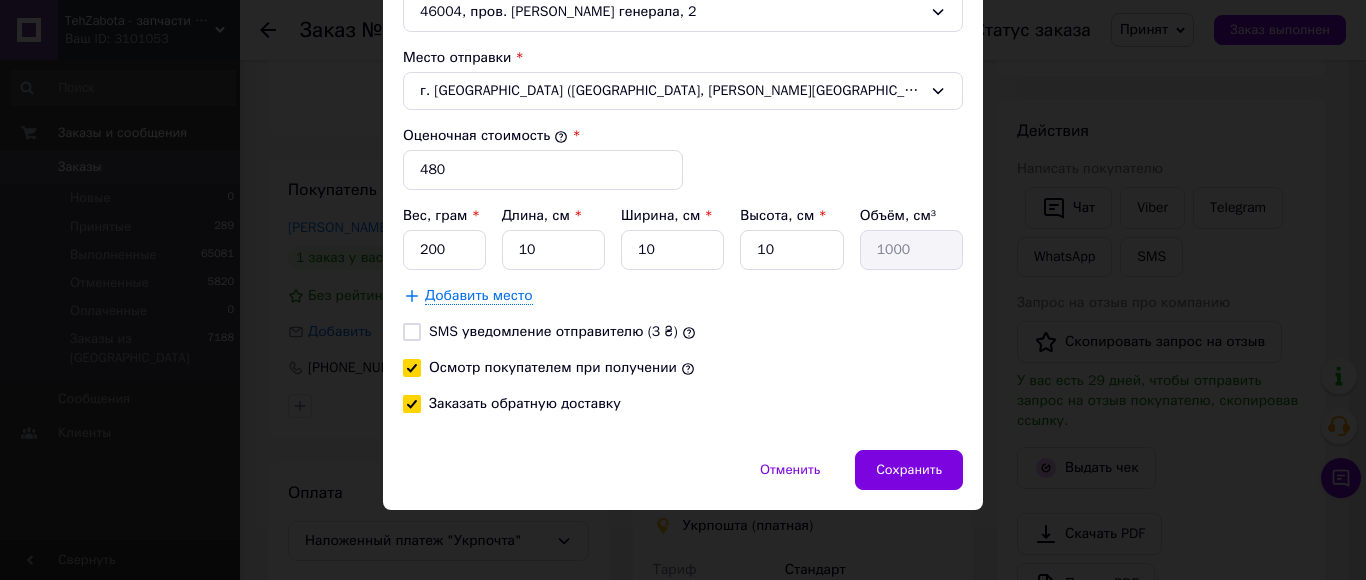 checkbox on "true" 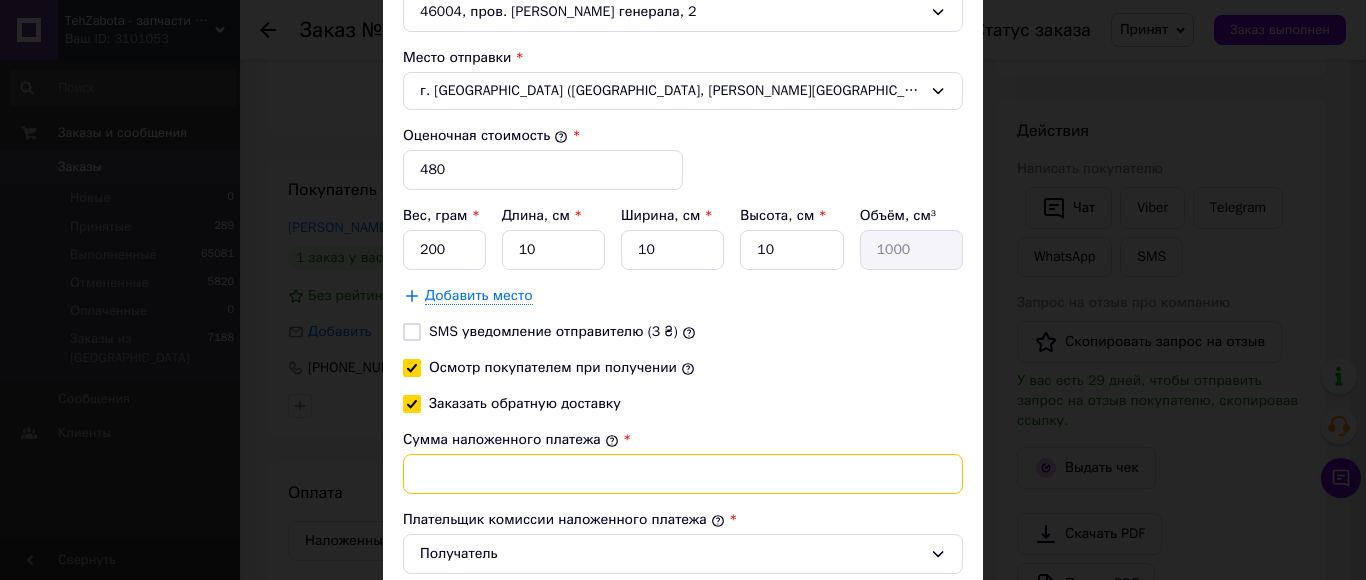 click on "Сумма наложенного платежа" at bounding box center (683, 474) 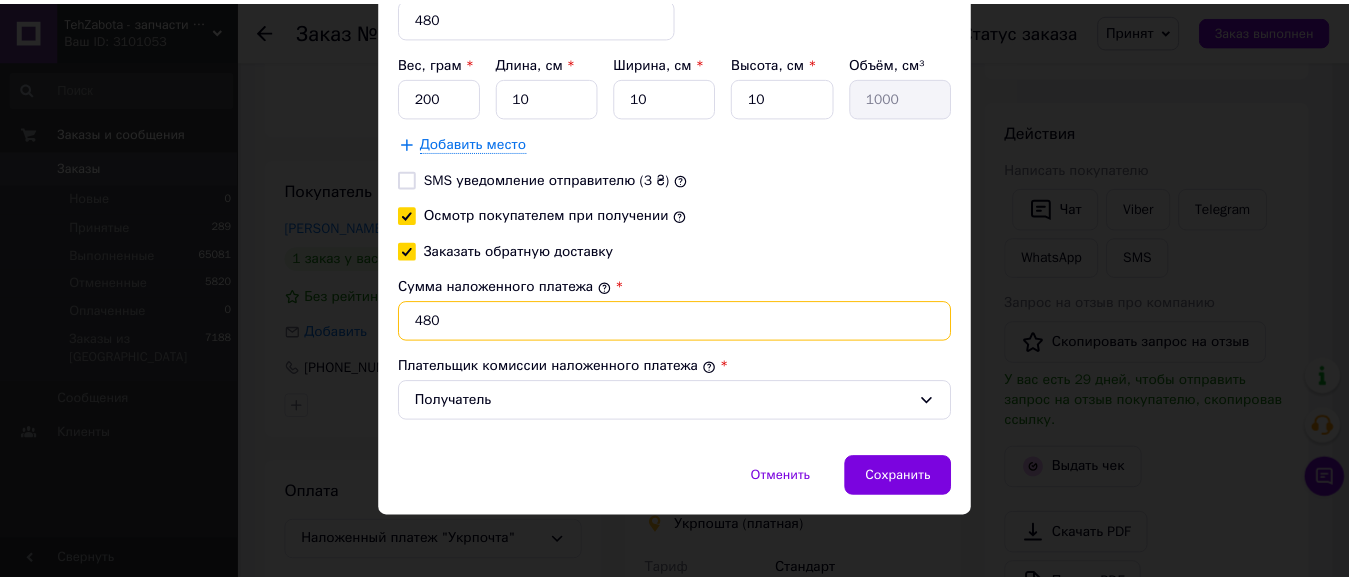 scroll, scrollTop: 903, scrollLeft: 0, axis: vertical 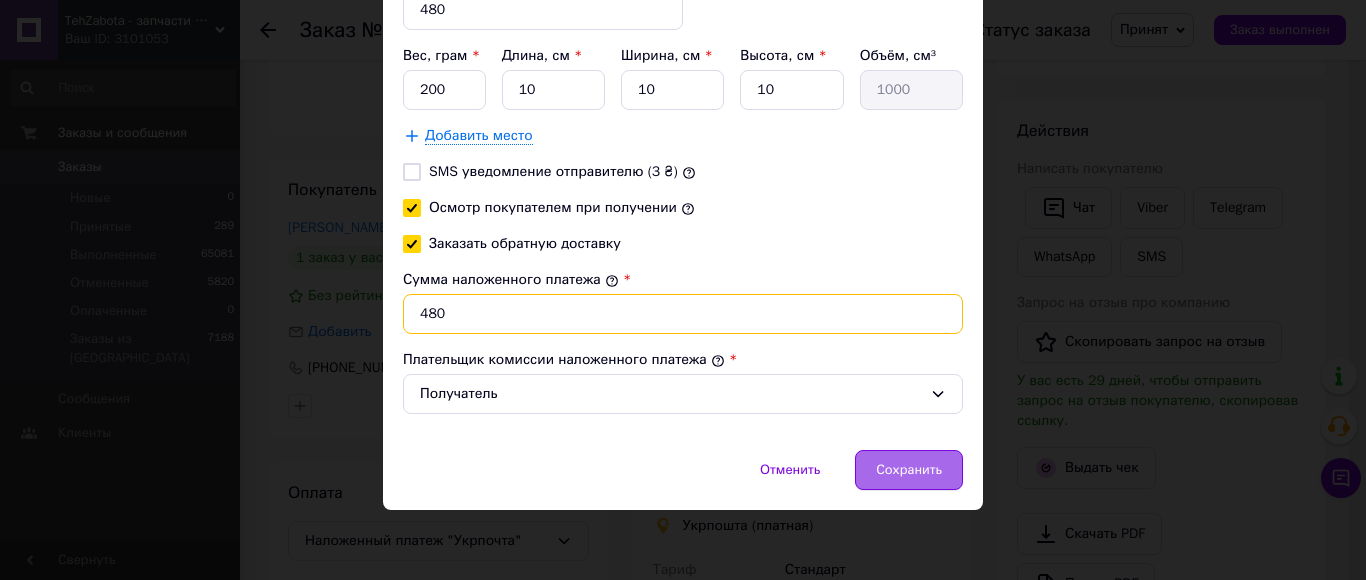 type on "480" 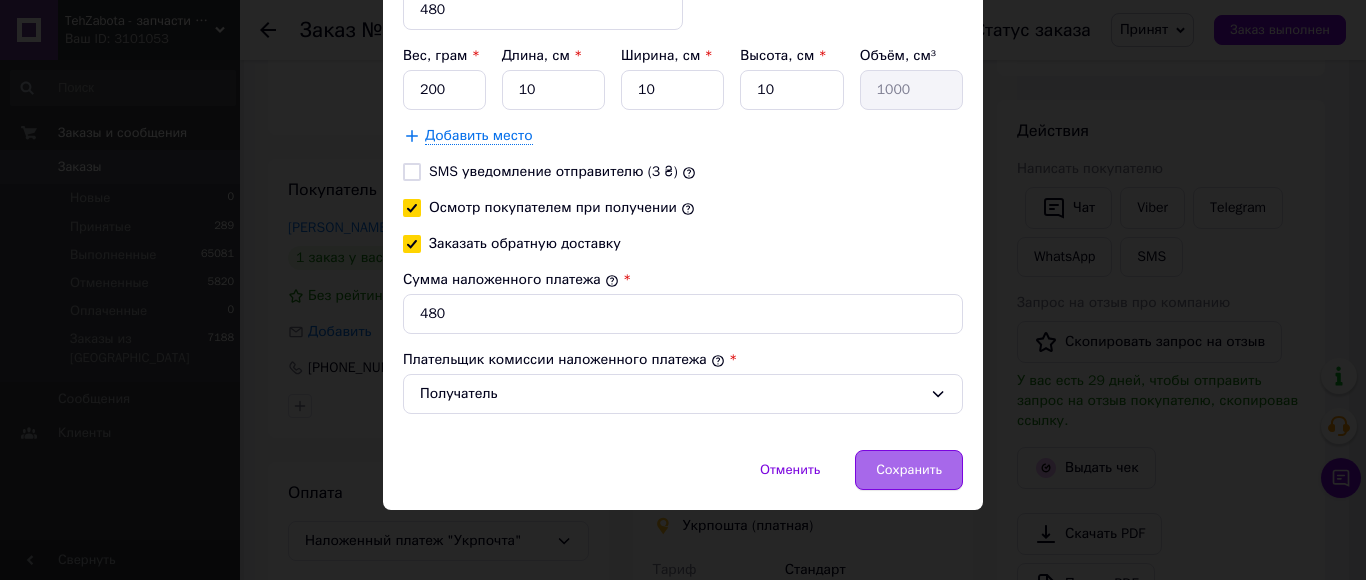 click on "Сохранить" at bounding box center (909, 470) 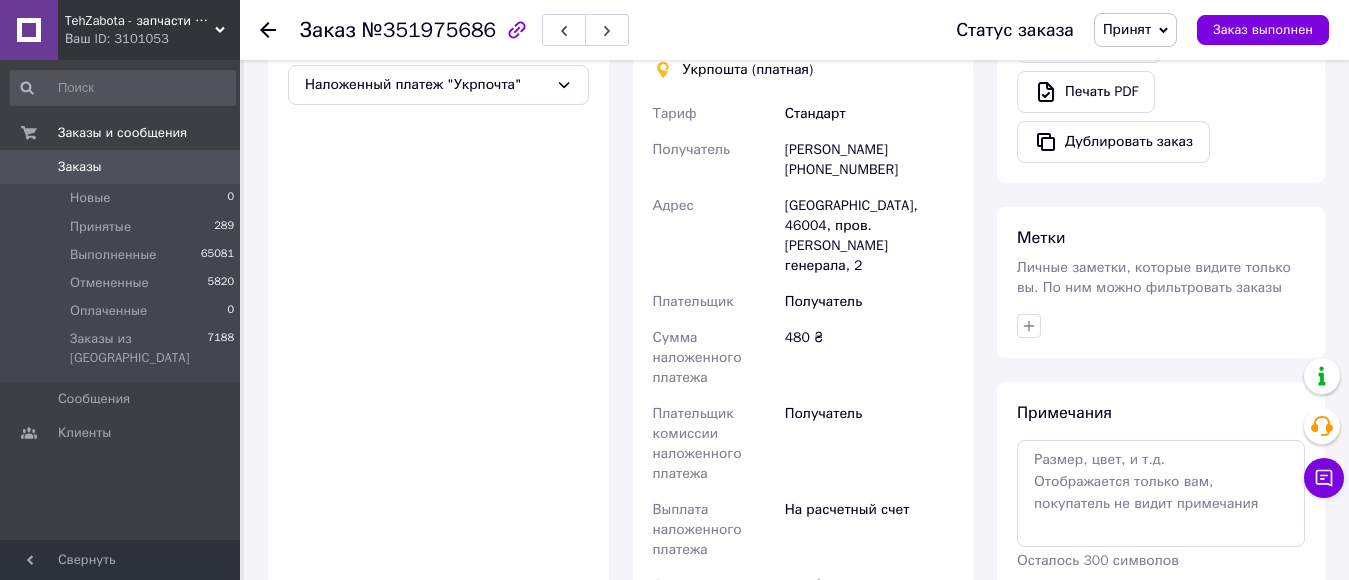 scroll, scrollTop: 1000, scrollLeft: 0, axis: vertical 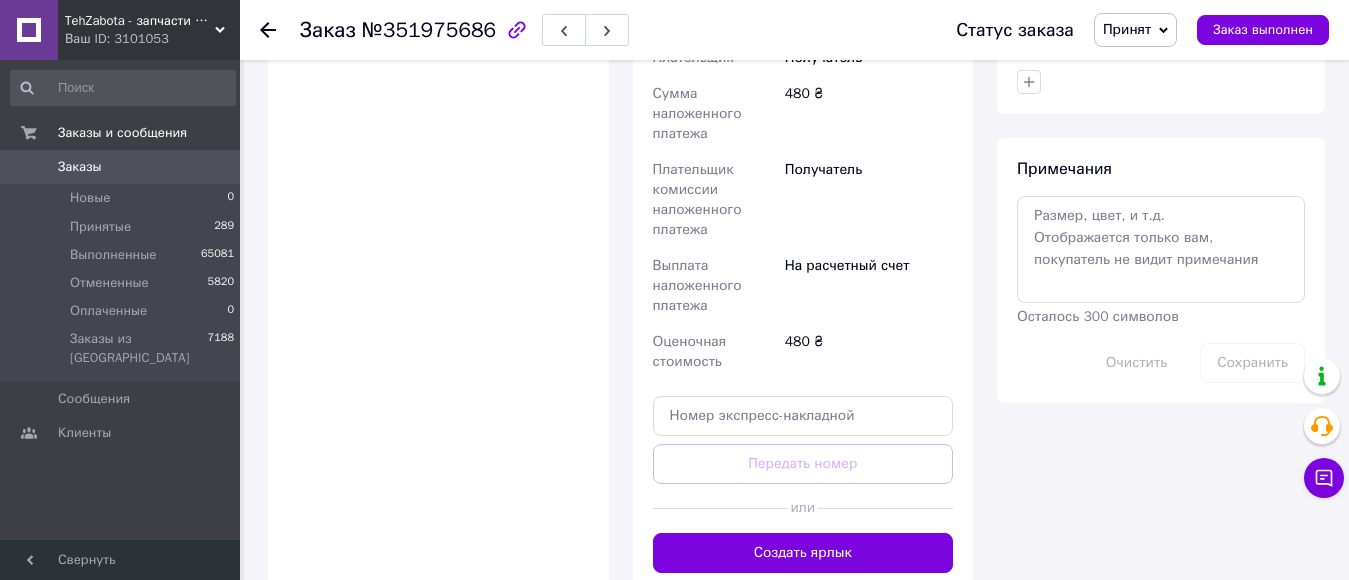 click on "Создать ярлык" at bounding box center (803, 553) 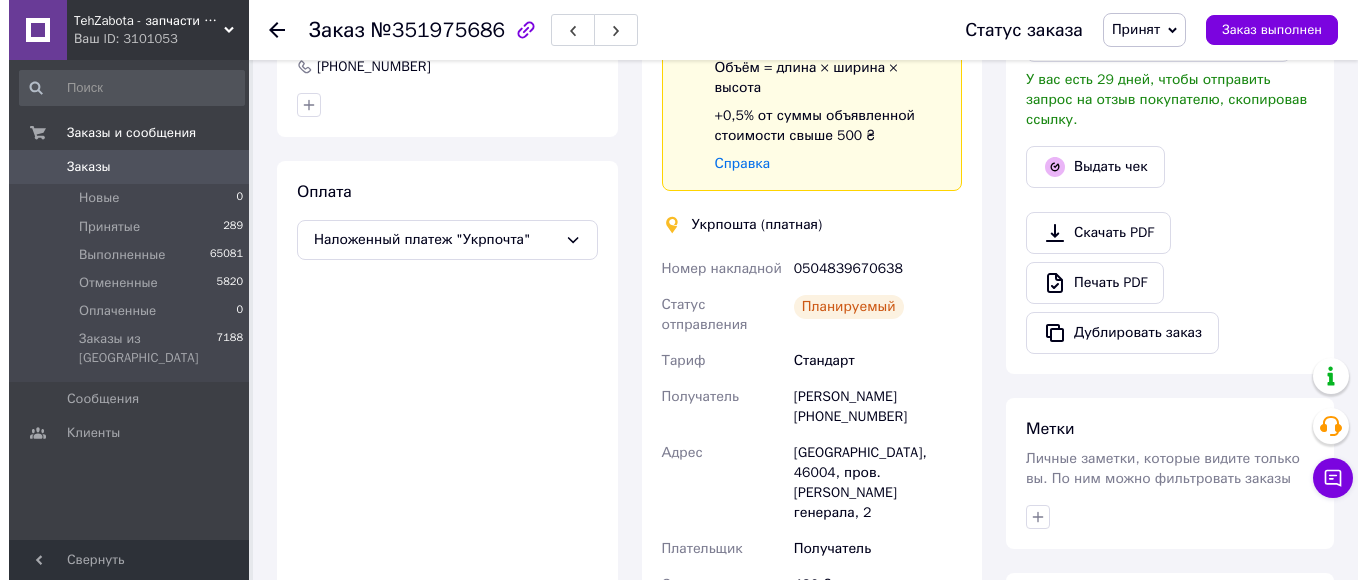 scroll, scrollTop: 0, scrollLeft: 0, axis: both 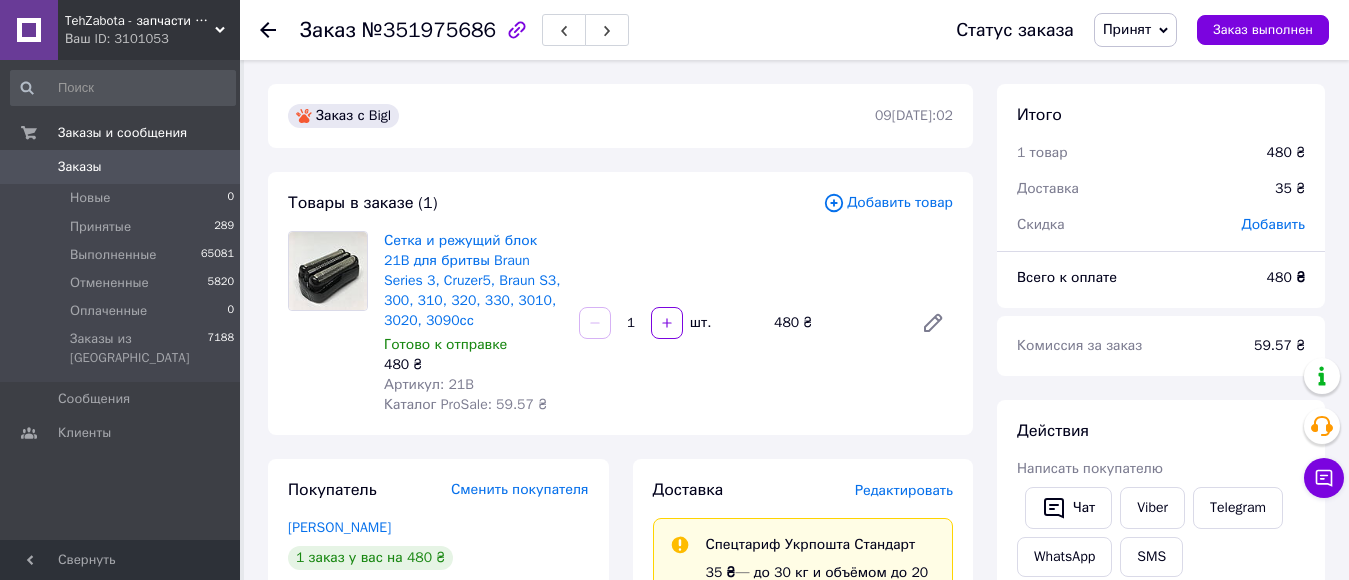 click 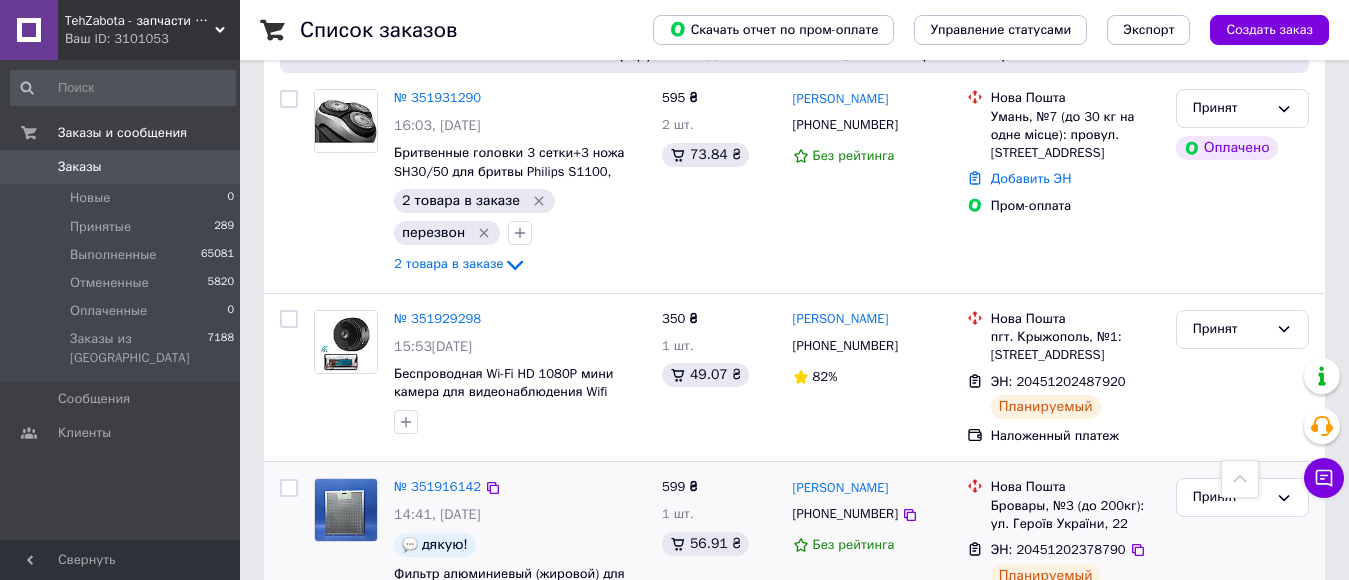 scroll, scrollTop: 2843, scrollLeft: 0, axis: vertical 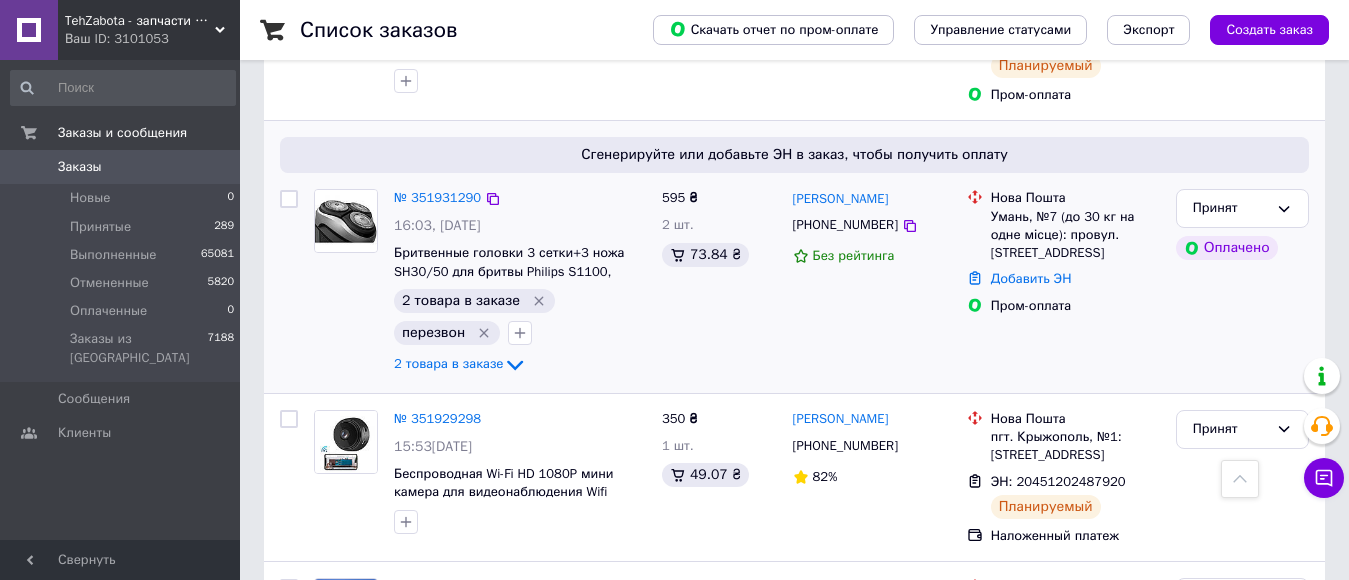 click 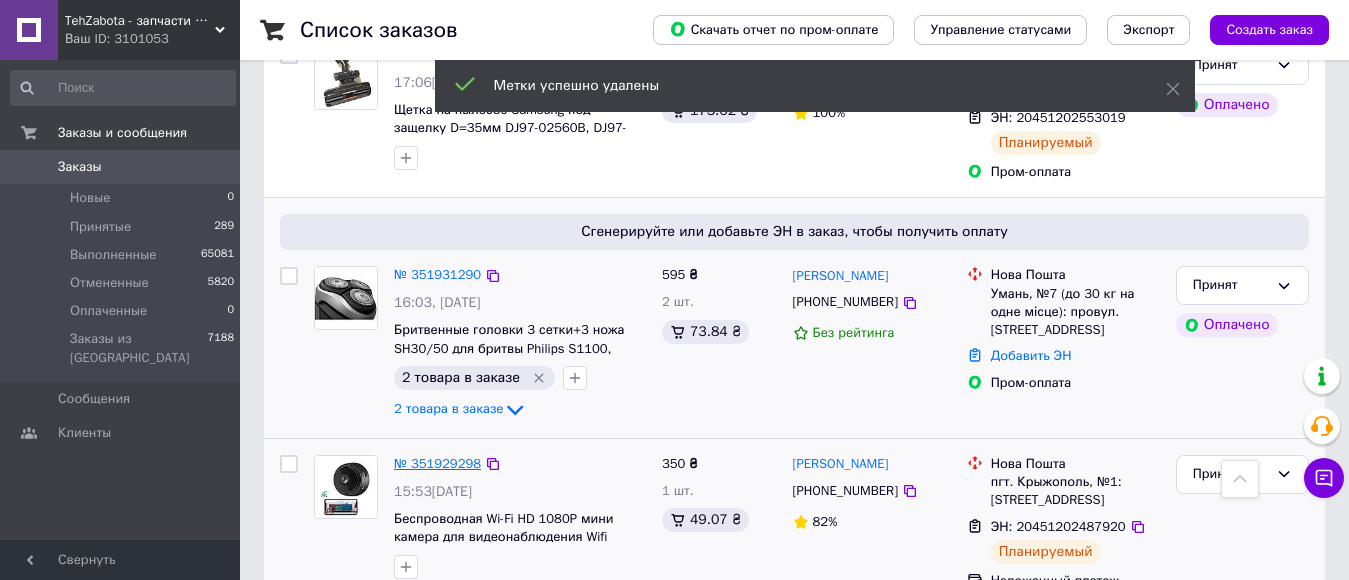 scroll, scrollTop: 2743, scrollLeft: 0, axis: vertical 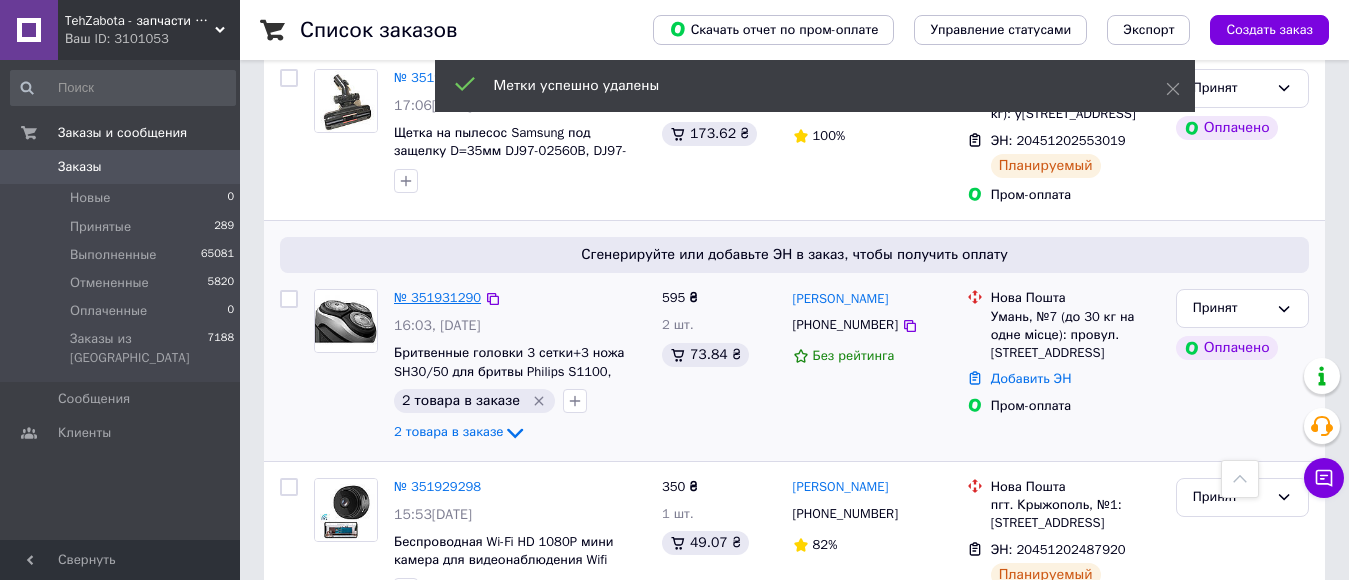 click on "№ 351931290" at bounding box center [437, 297] 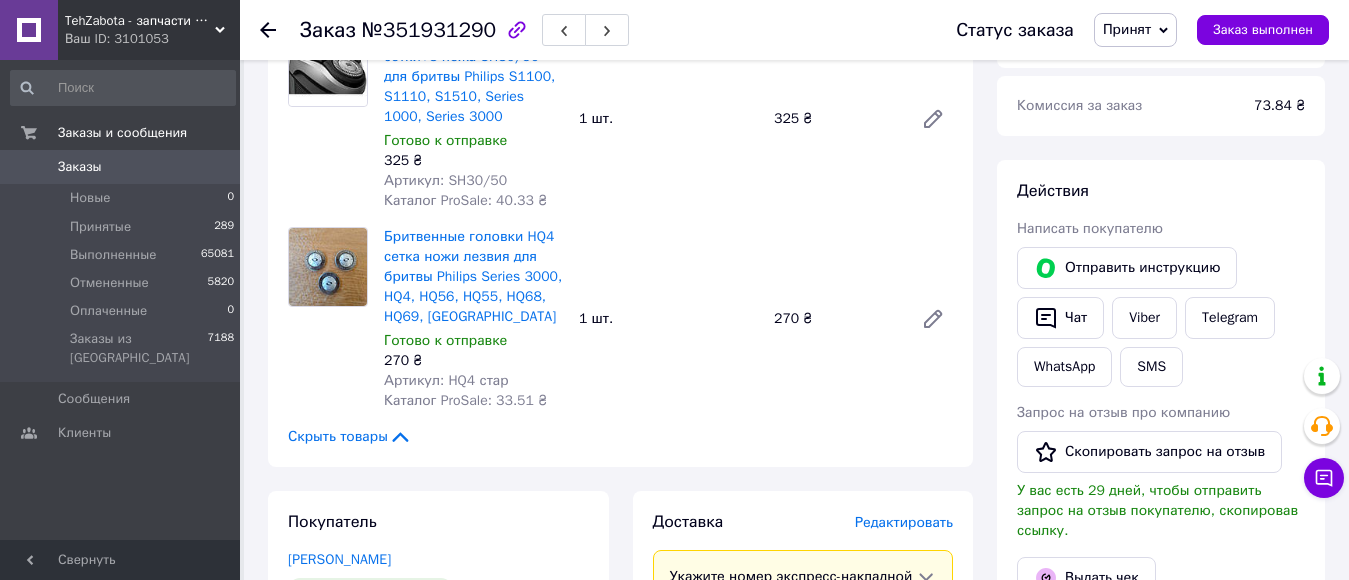 scroll, scrollTop: 216, scrollLeft: 0, axis: vertical 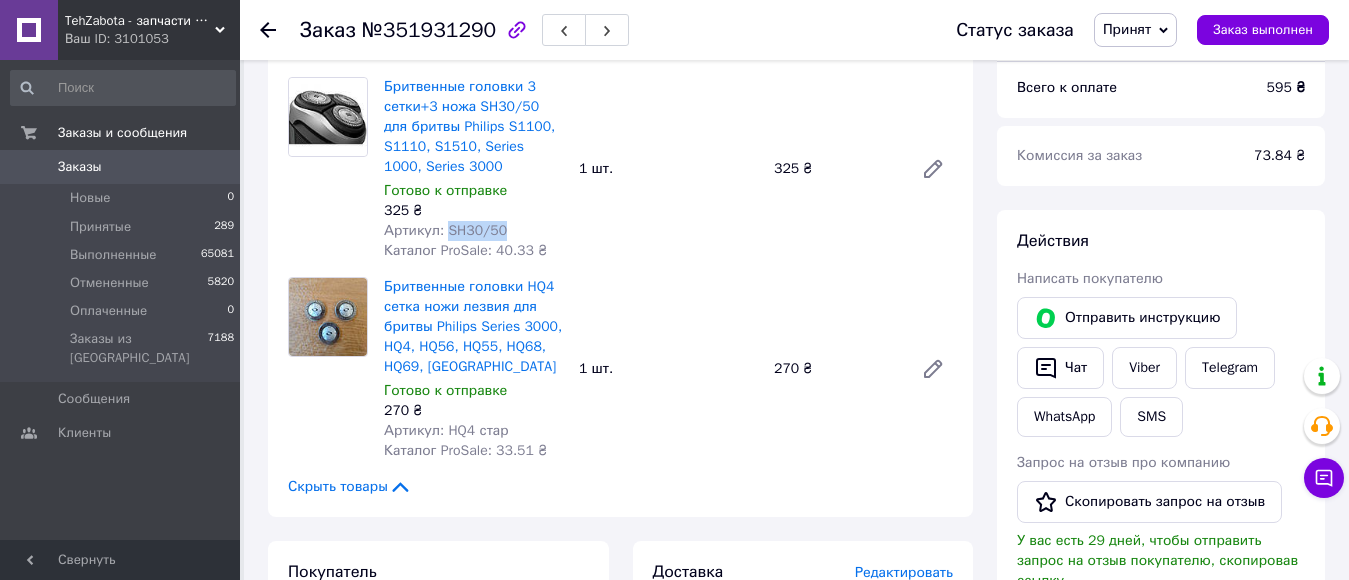 drag, startPoint x: 442, startPoint y: 226, endPoint x: 520, endPoint y: 222, distance: 78.10249 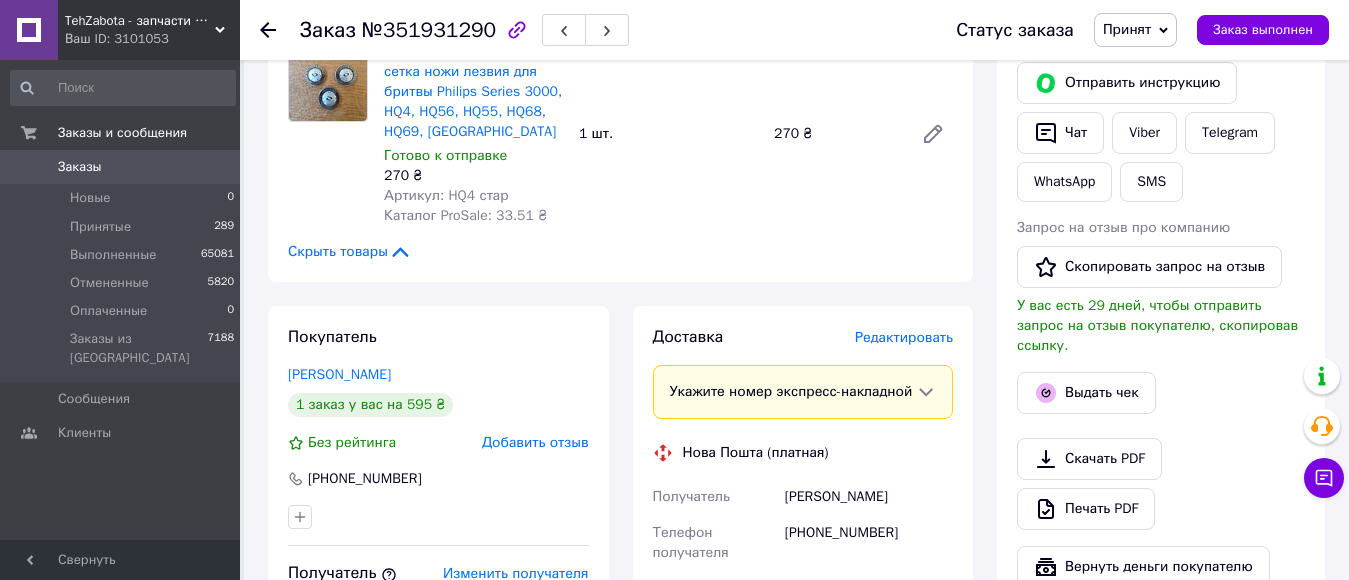 scroll, scrollTop: 316, scrollLeft: 0, axis: vertical 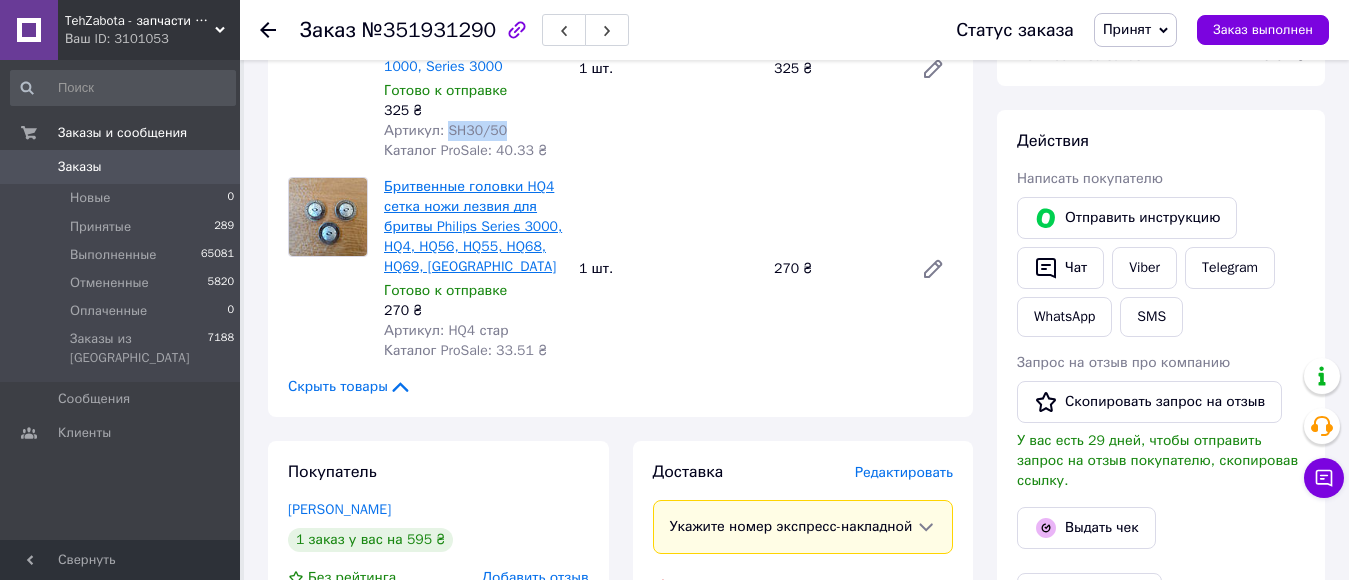 click on "Бритвенные головки HQ4 сетка ножи лезвия для бритвы Philips Series 3000, HQ4, HQ56, HQ55, HQ68, HQ69, Харьков" at bounding box center [473, 226] 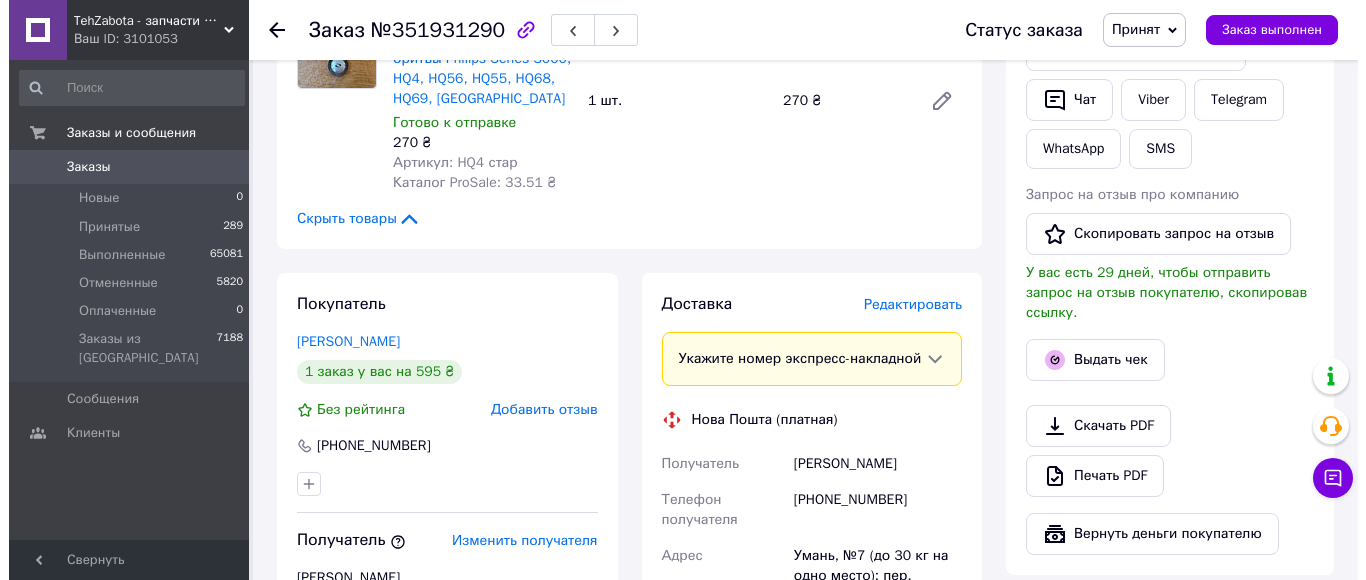 scroll, scrollTop: 616, scrollLeft: 0, axis: vertical 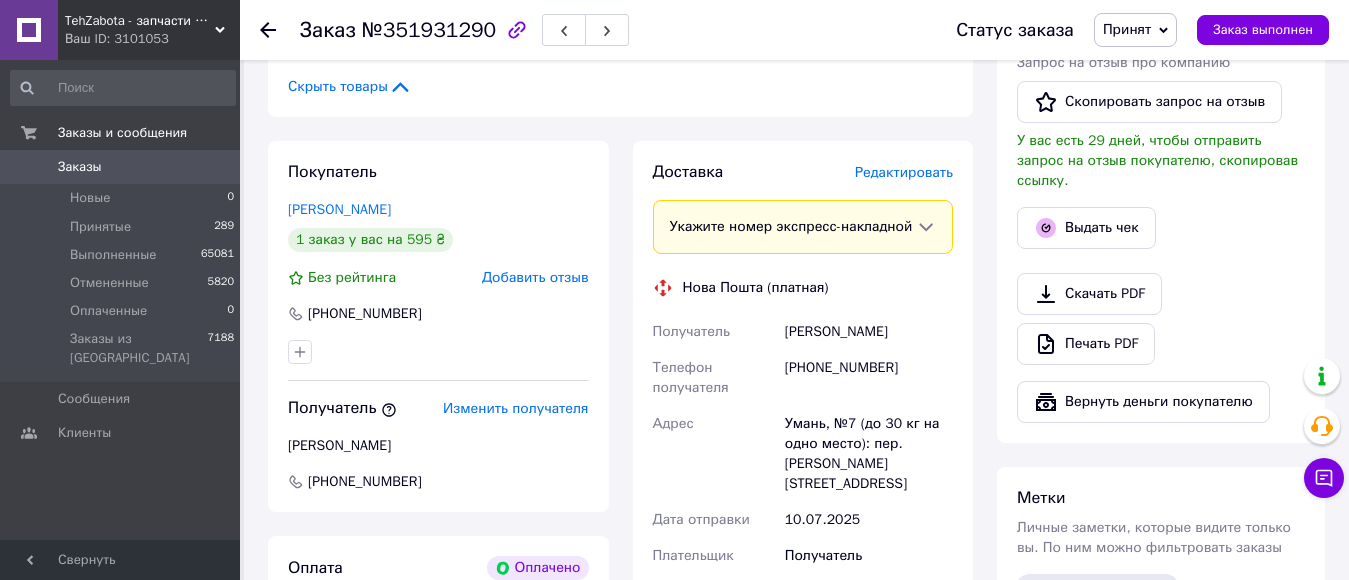 click on "Редактировать" at bounding box center [904, 172] 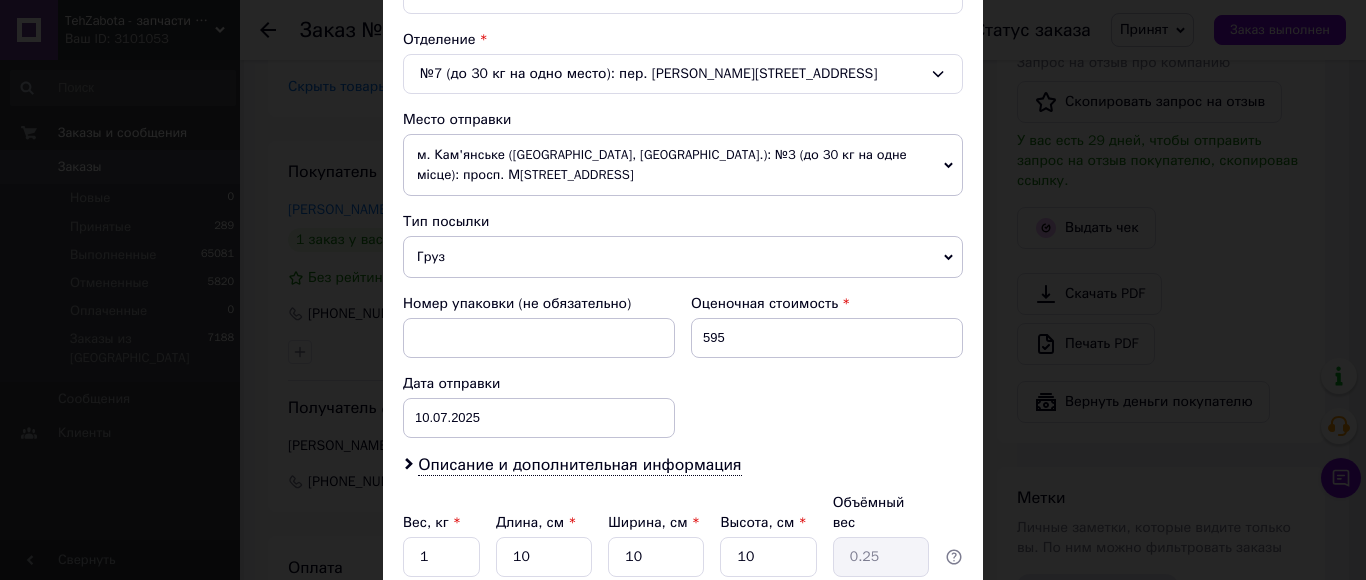 scroll, scrollTop: 700, scrollLeft: 0, axis: vertical 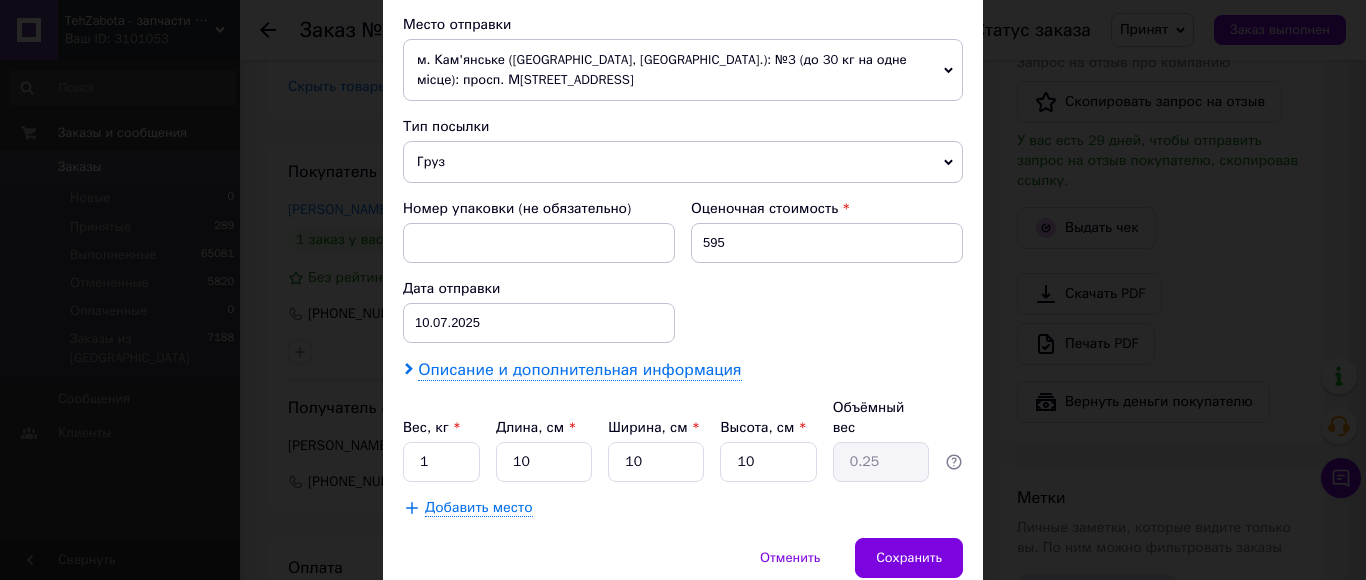 click on "Описание и дополнительная информация" at bounding box center [579, 370] 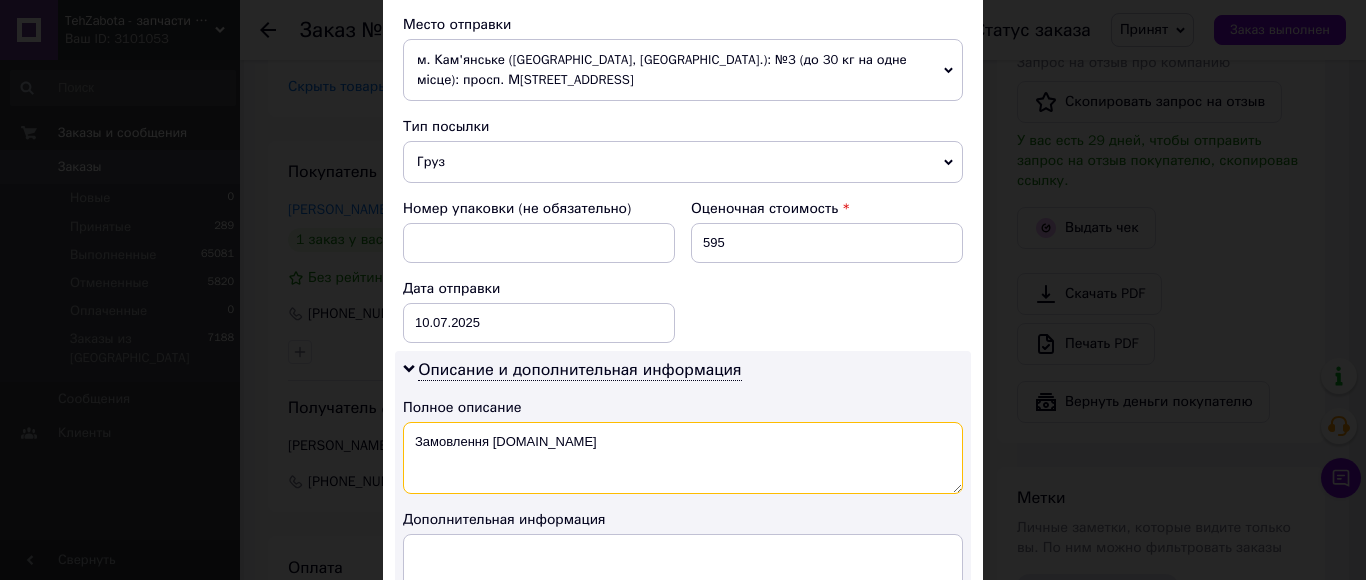 drag, startPoint x: 662, startPoint y: 449, endPoint x: 611, endPoint y: 399, distance: 71.42129 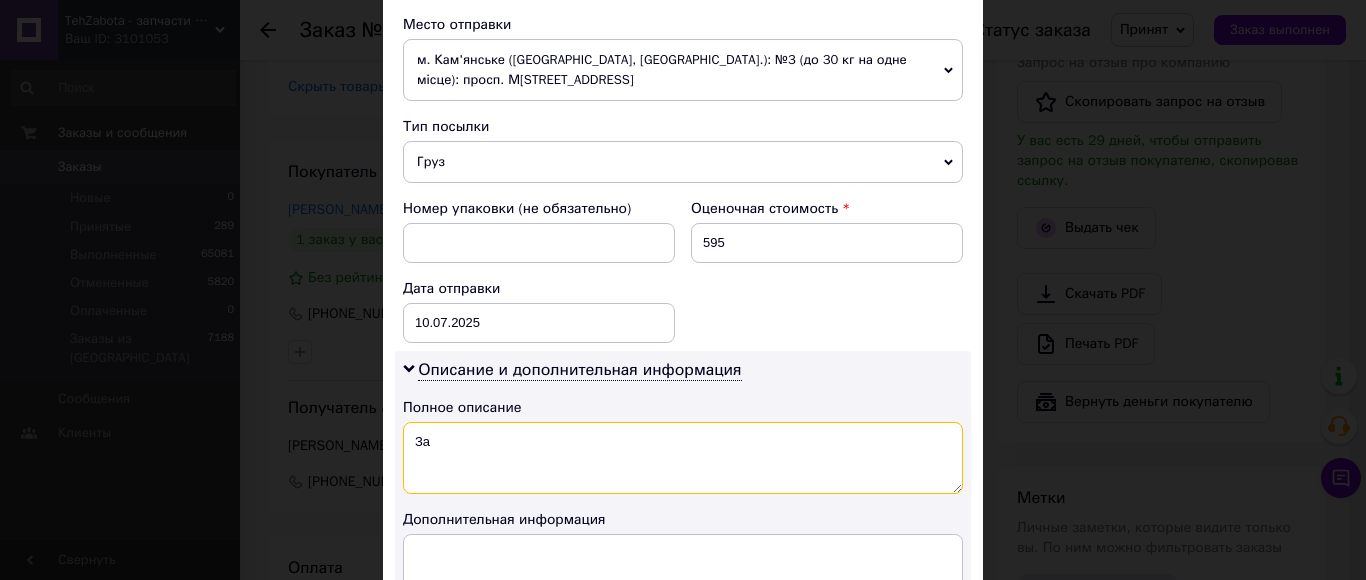 type on "З" 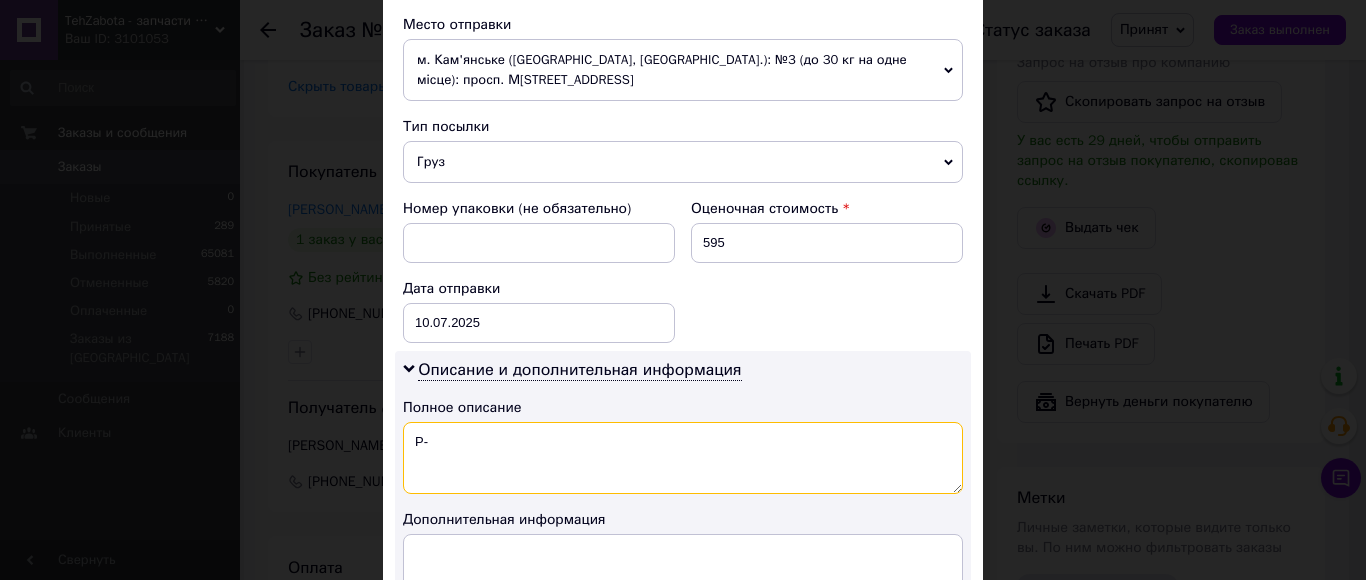 paste on "SH30/50" 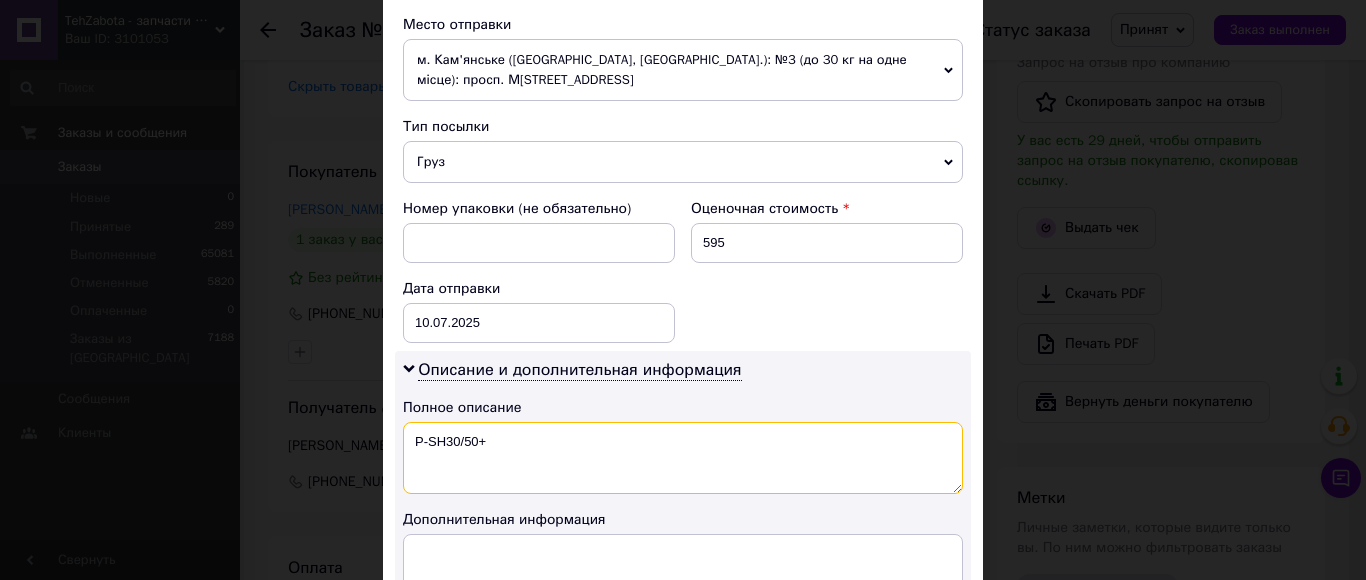 paste on "HQ4 стар" 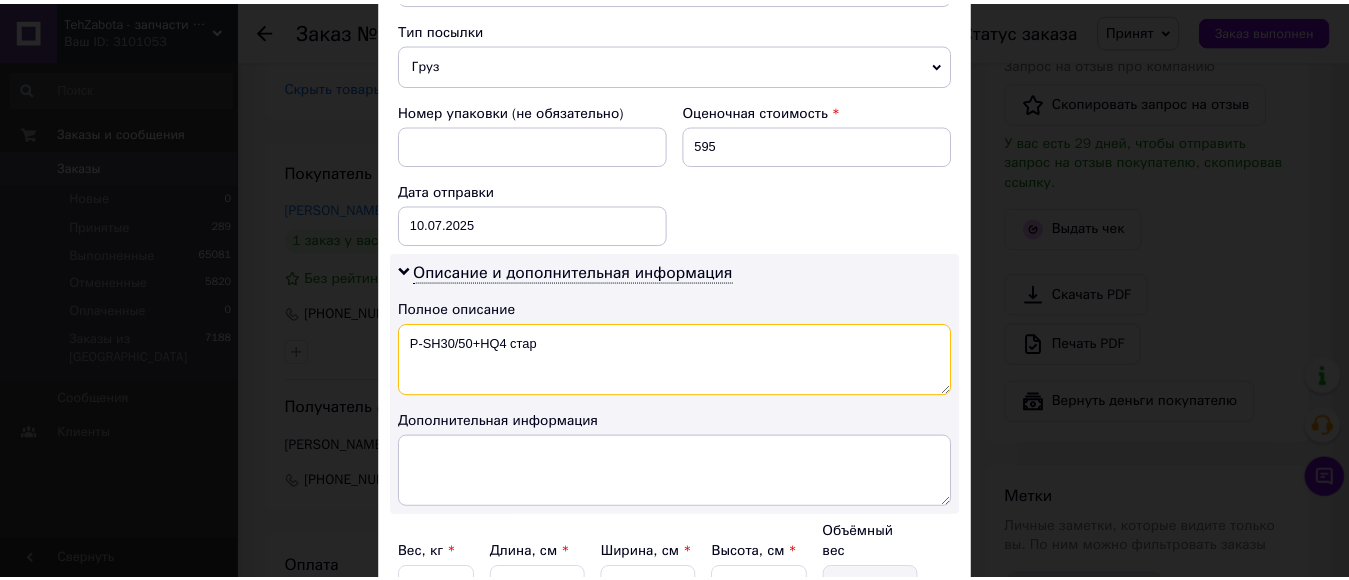 scroll, scrollTop: 992, scrollLeft: 0, axis: vertical 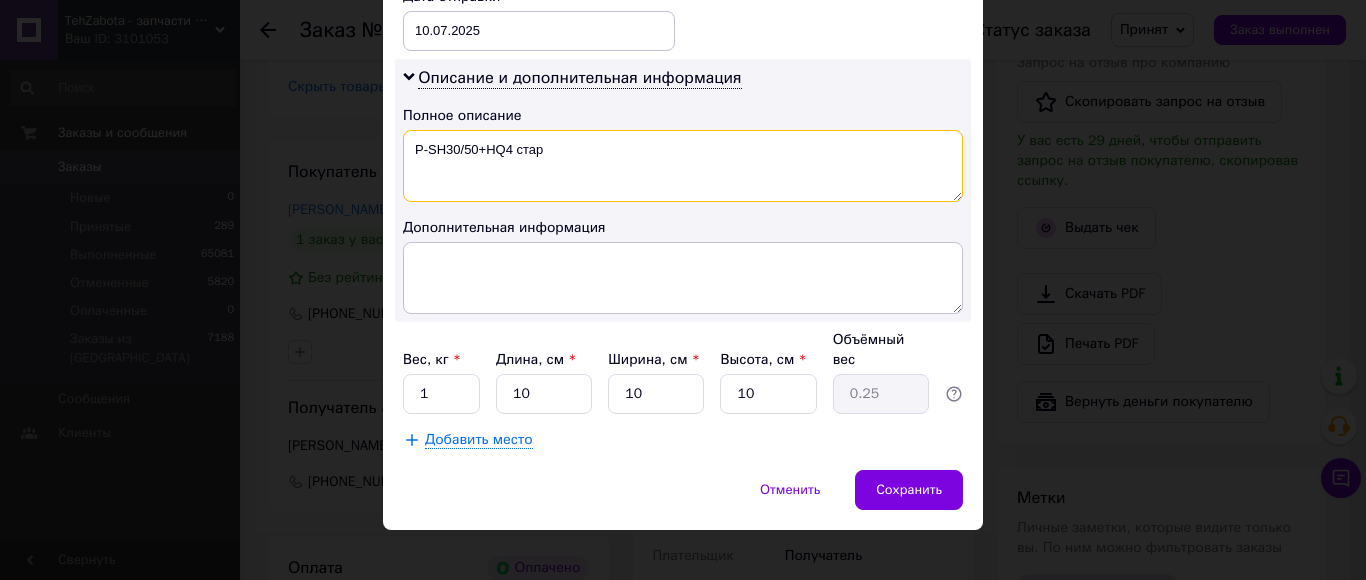 type on "Р-SH30/50+HQ4 стар" 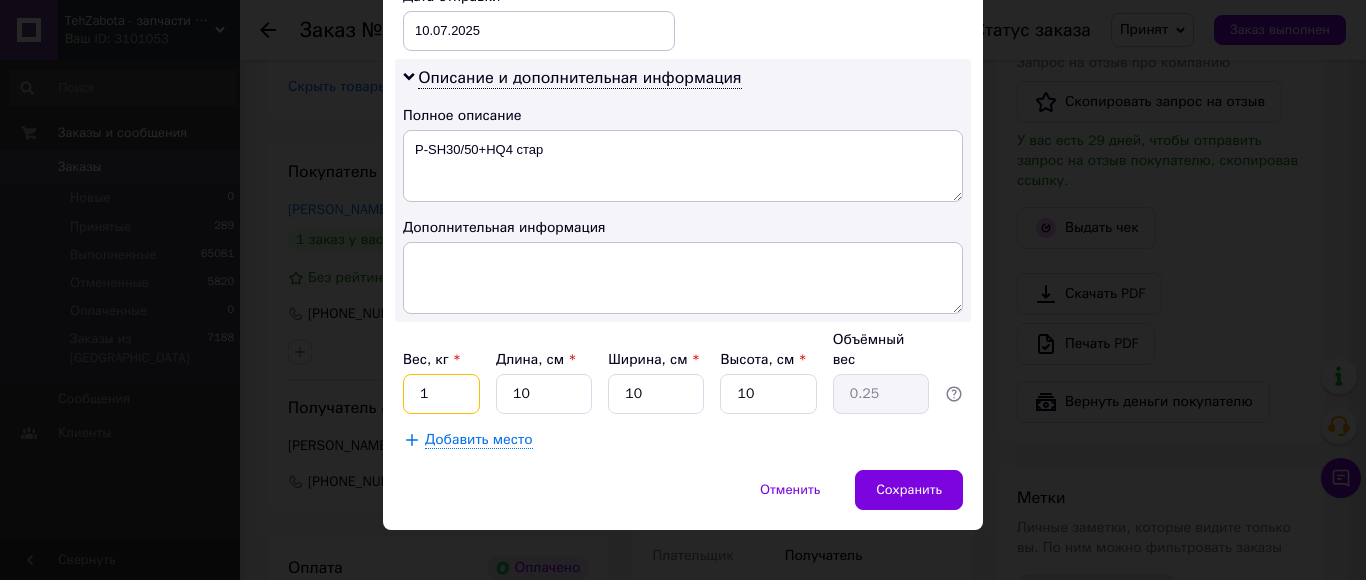 click on "1" at bounding box center (441, 394) 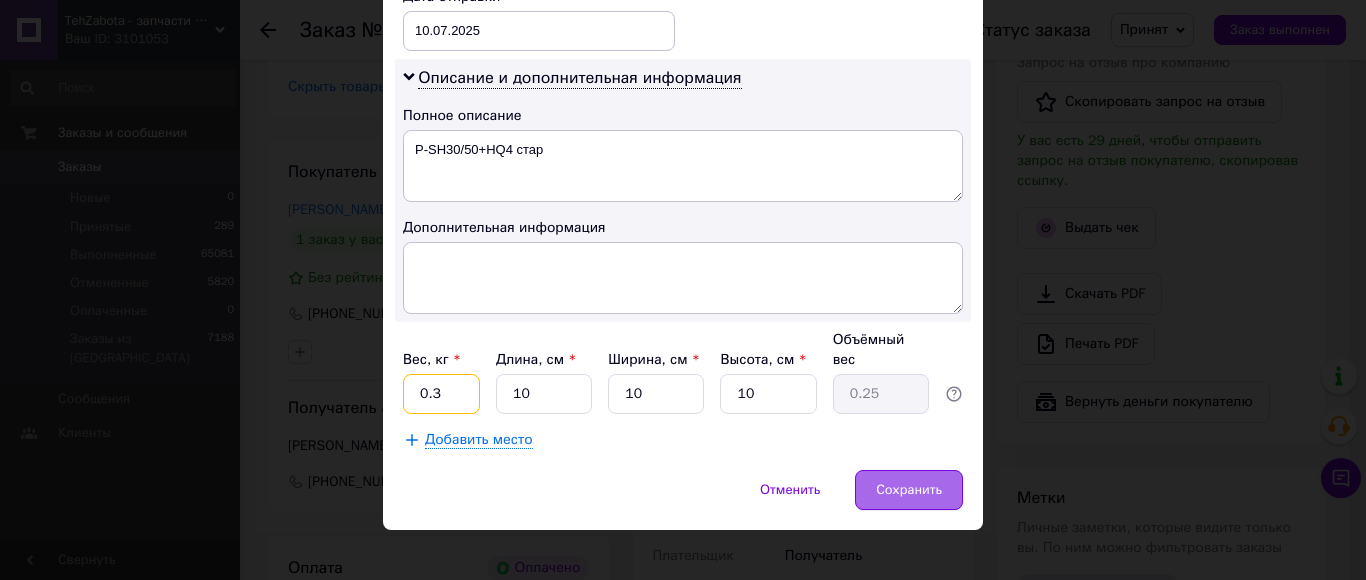 type on "0.3" 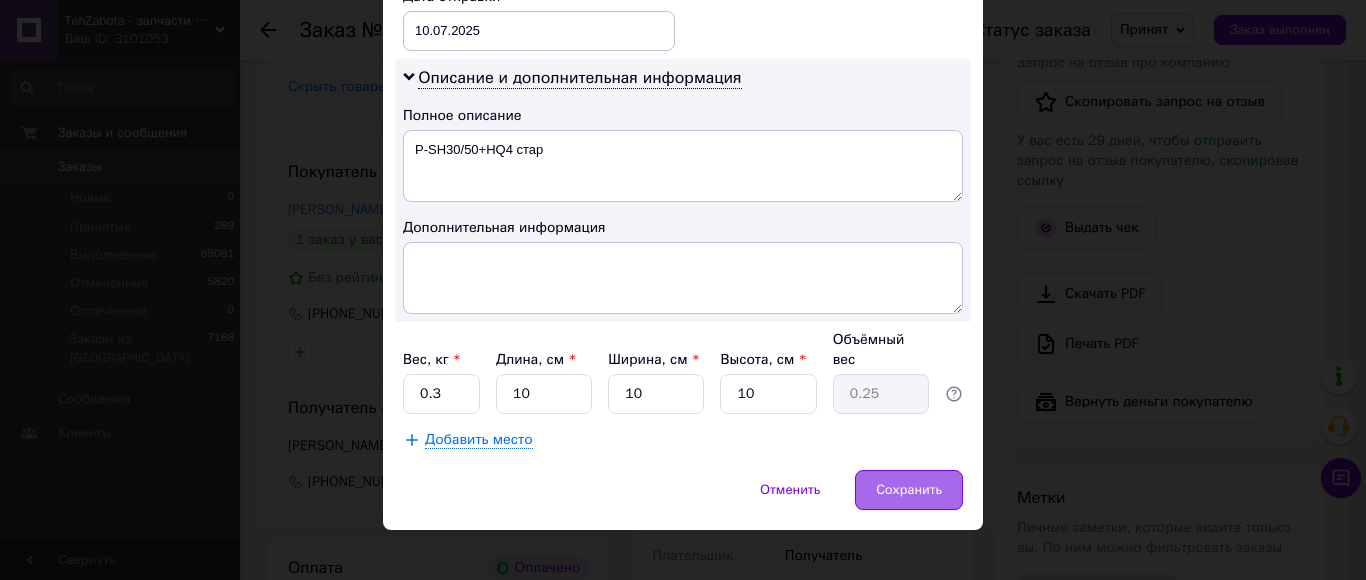 click on "Сохранить" at bounding box center [909, 490] 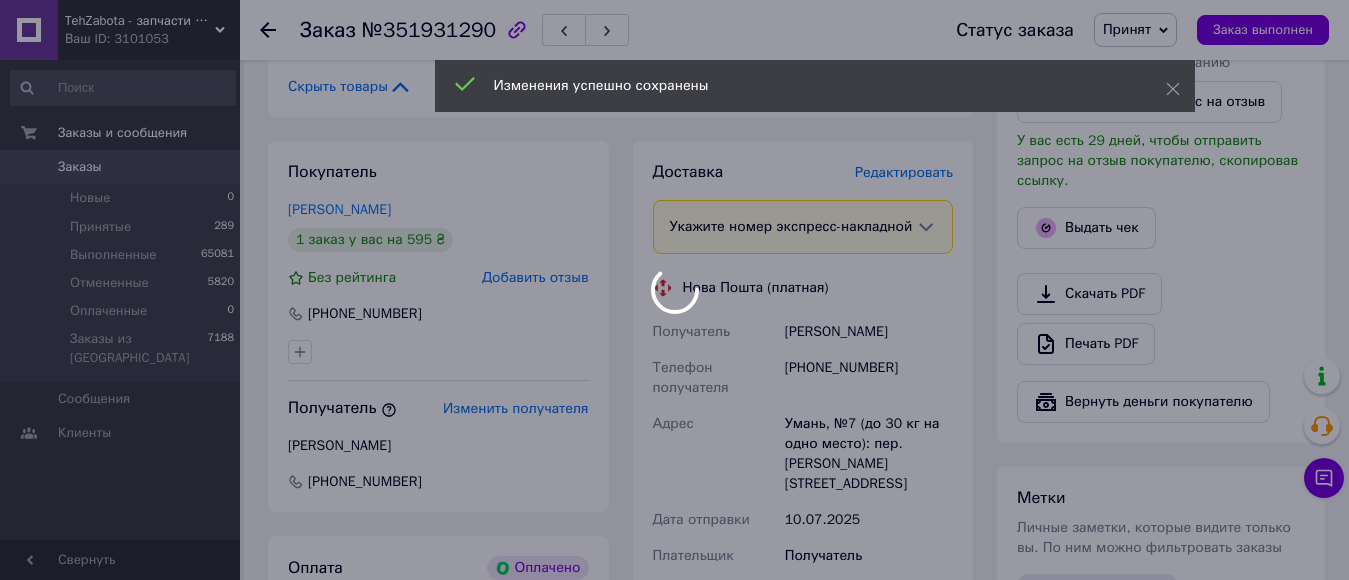 scroll, scrollTop: 1116, scrollLeft: 0, axis: vertical 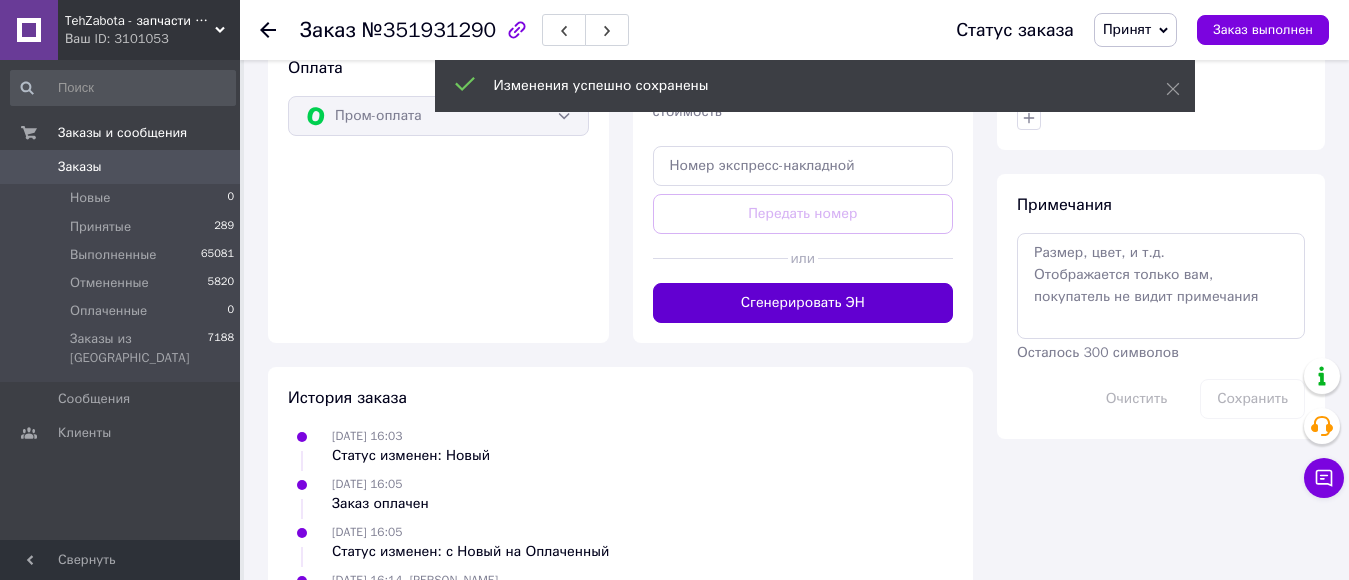 click on "Сгенерировать ЭН" at bounding box center (803, 303) 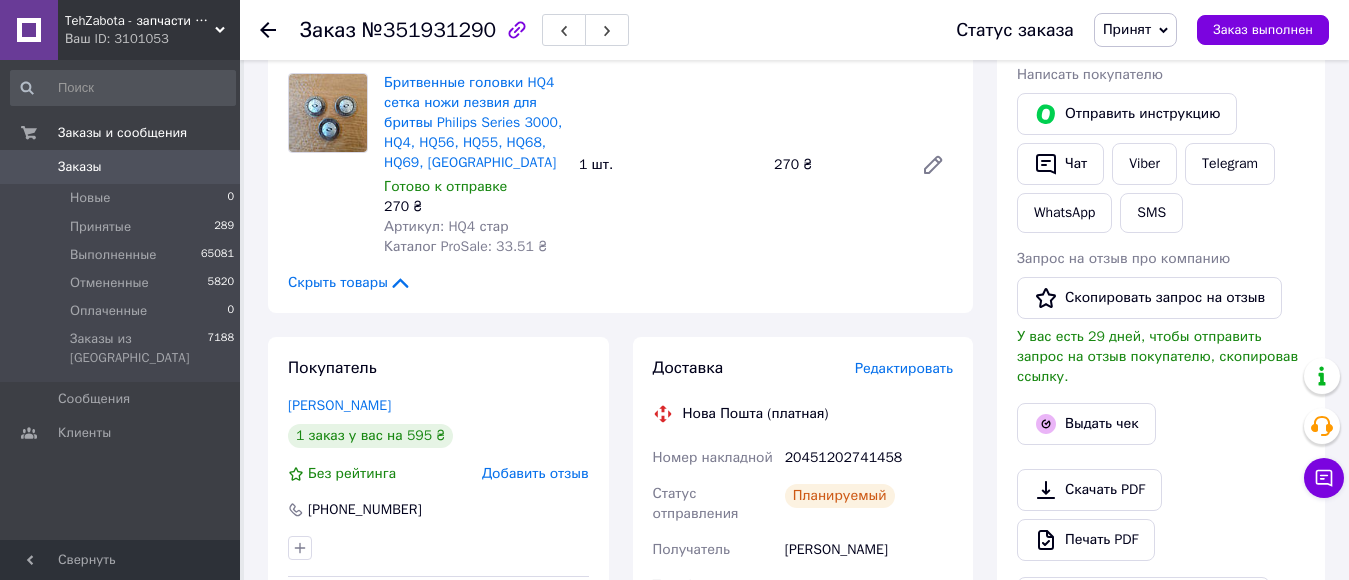 scroll, scrollTop: 416, scrollLeft: 0, axis: vertical 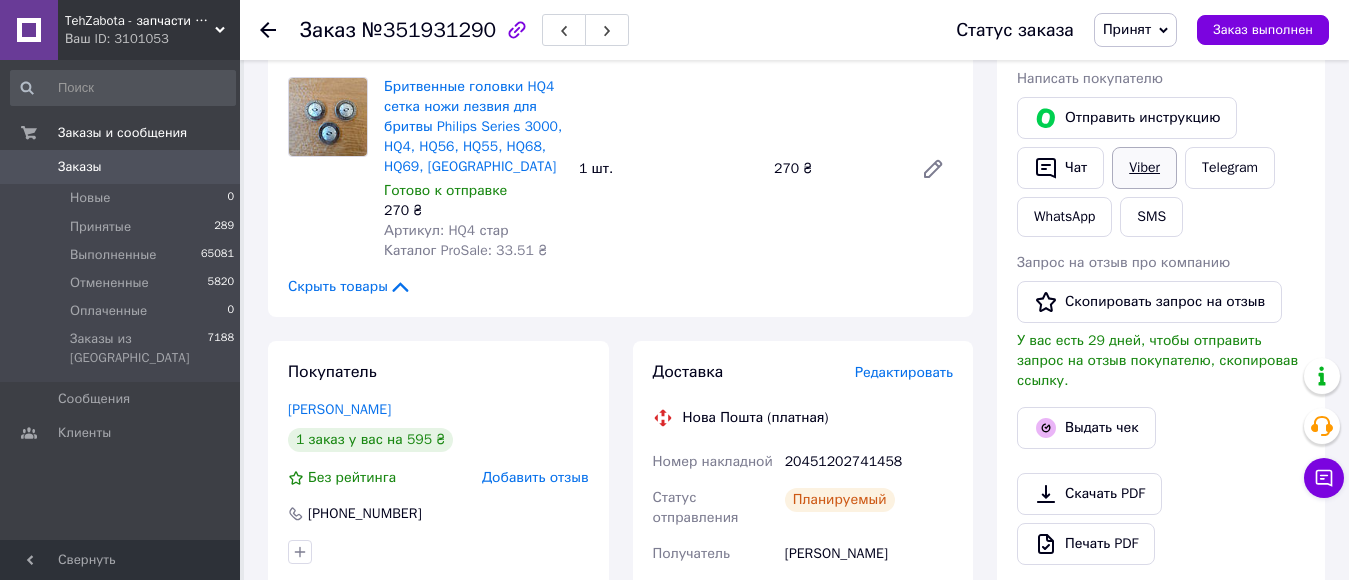 click on "Viber" at bounding box center [1144, 168] 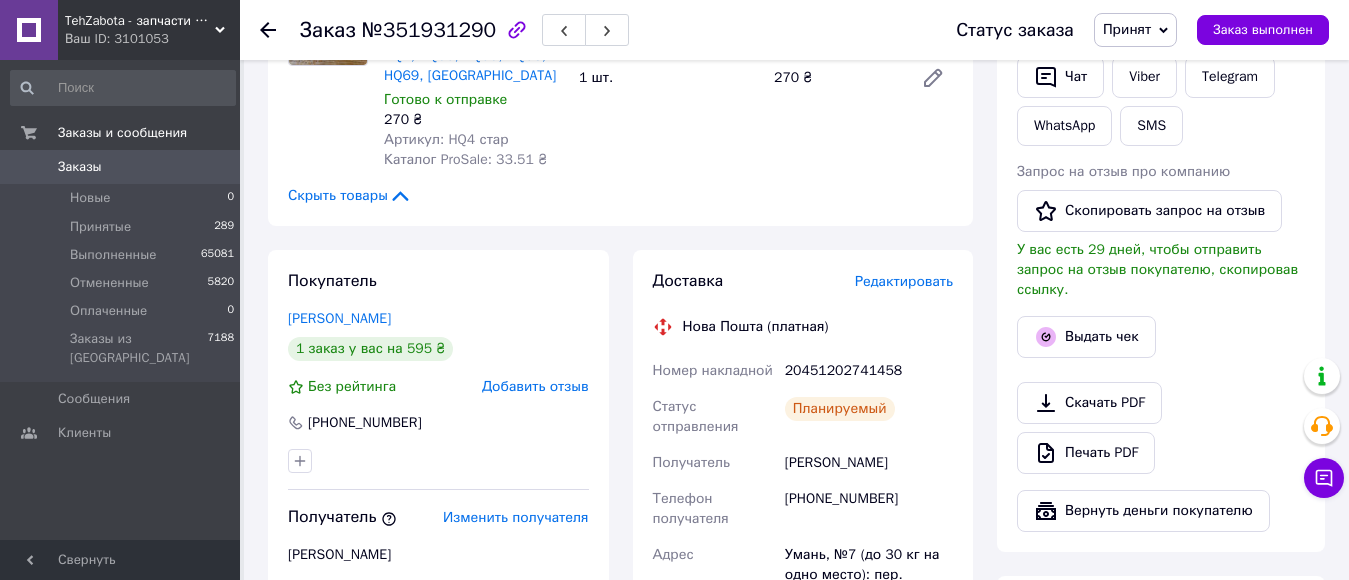 scroll, scrollTop: 616, scrollLeft: 0, axis: vertical 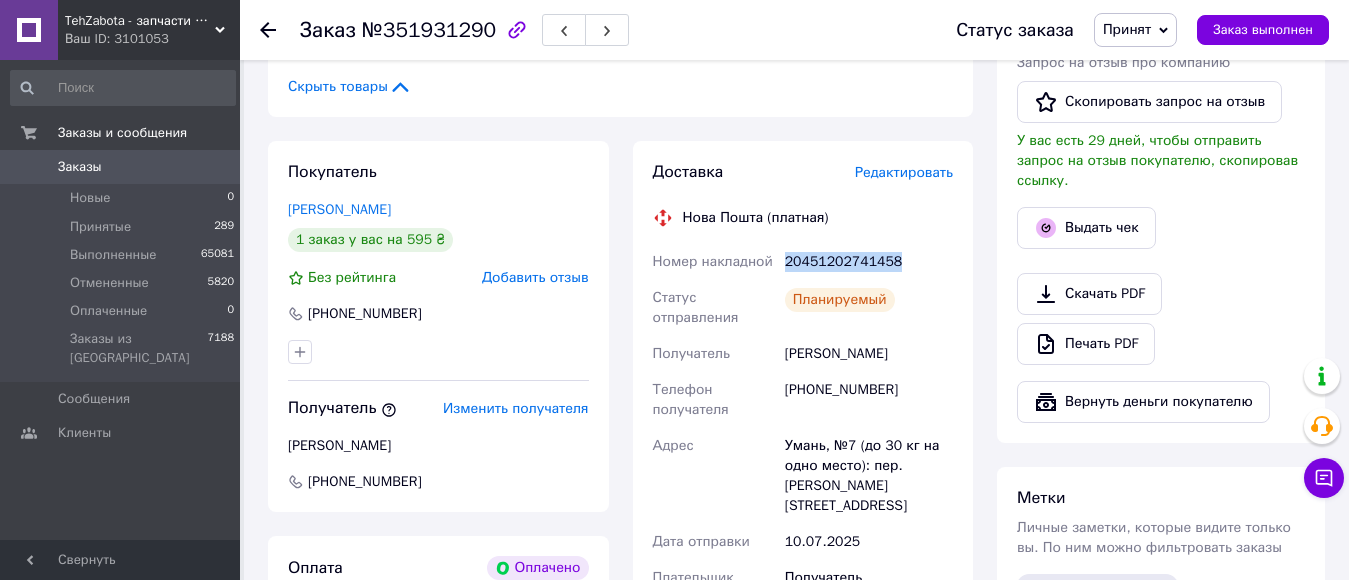 drag, startPoint x: 785, startPoint y: 257, endPoint x: 932, endPoint y: 257, distance: 147 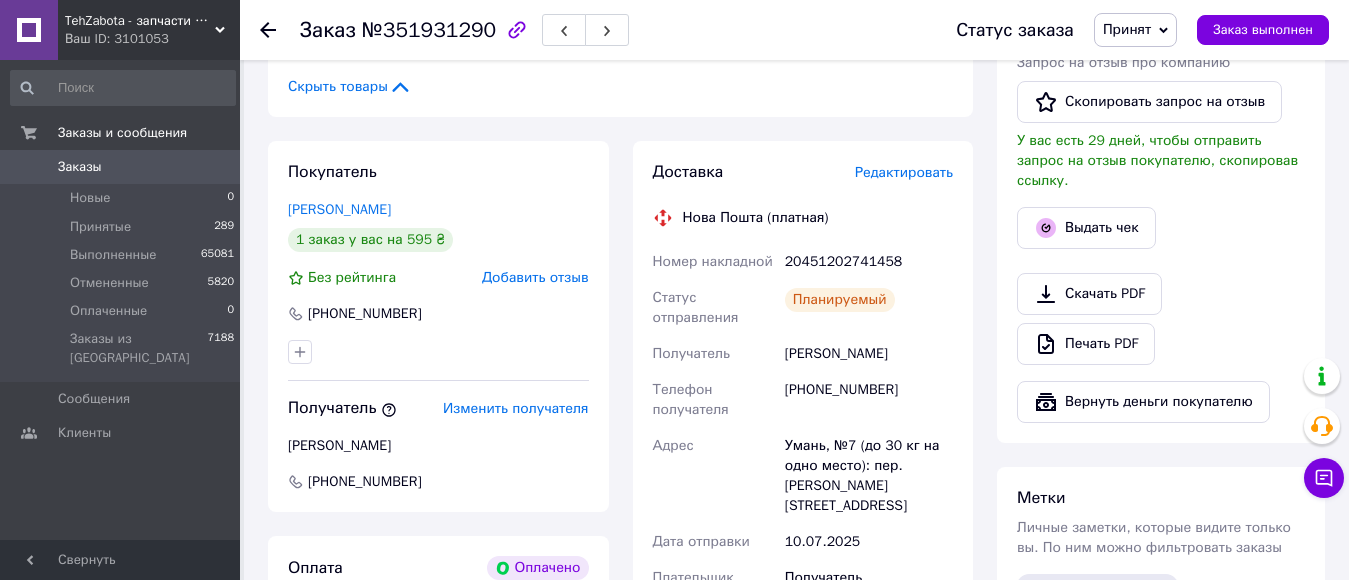 click 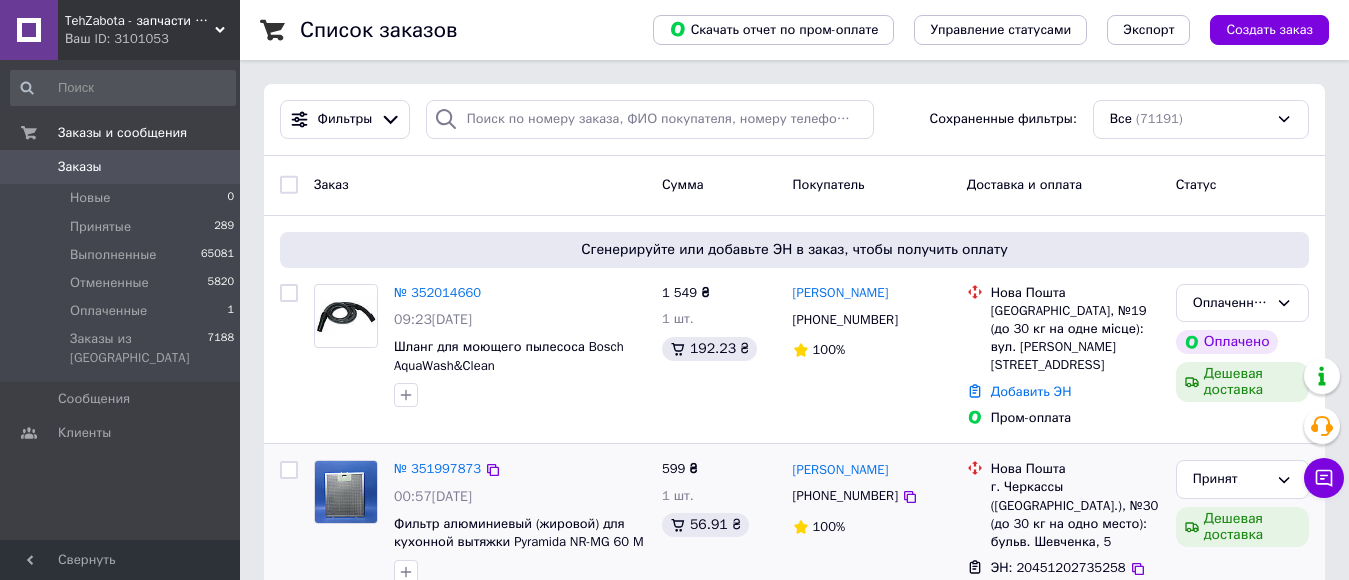 scroll, scrollTop: 100, scrollLeft: 0, axis: vertical 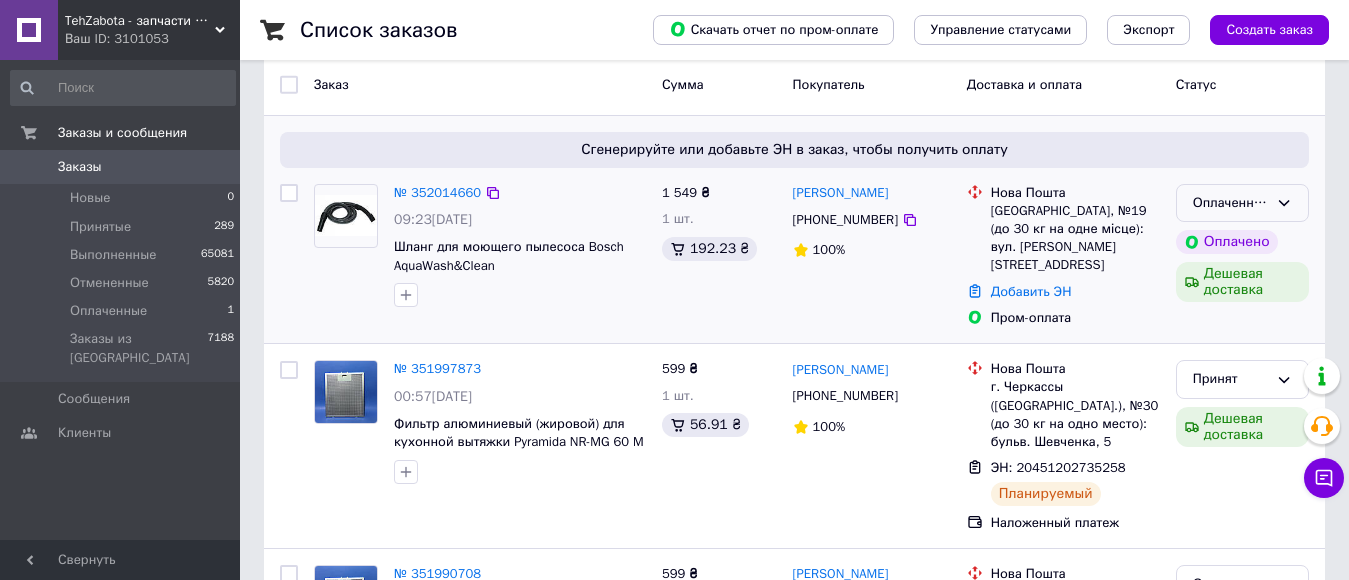 click 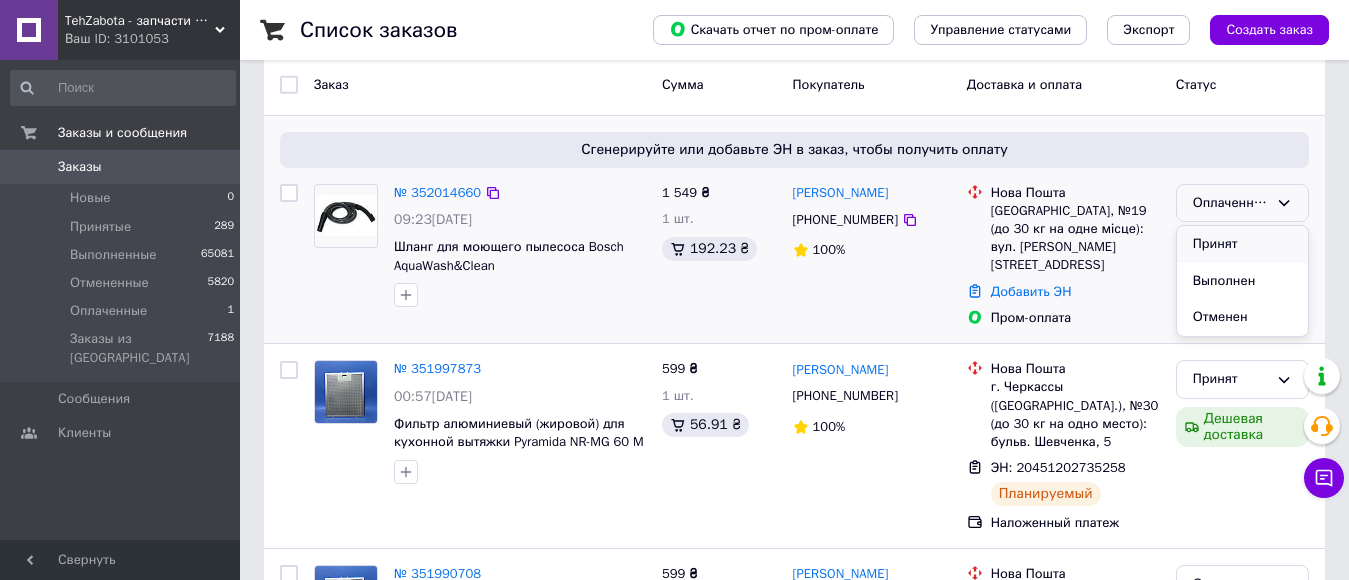 click on "Принят" at bounding box center [1242, 244] 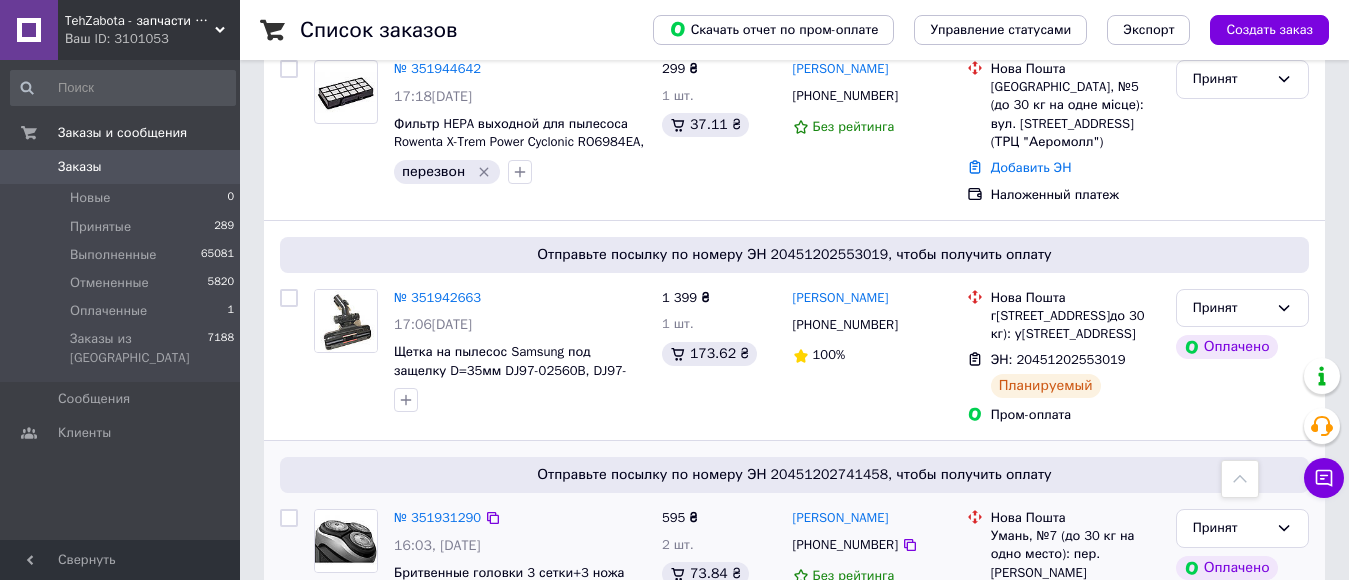 scroll, scrollTop: 2452, scrollLeft: 0, axis: vertical 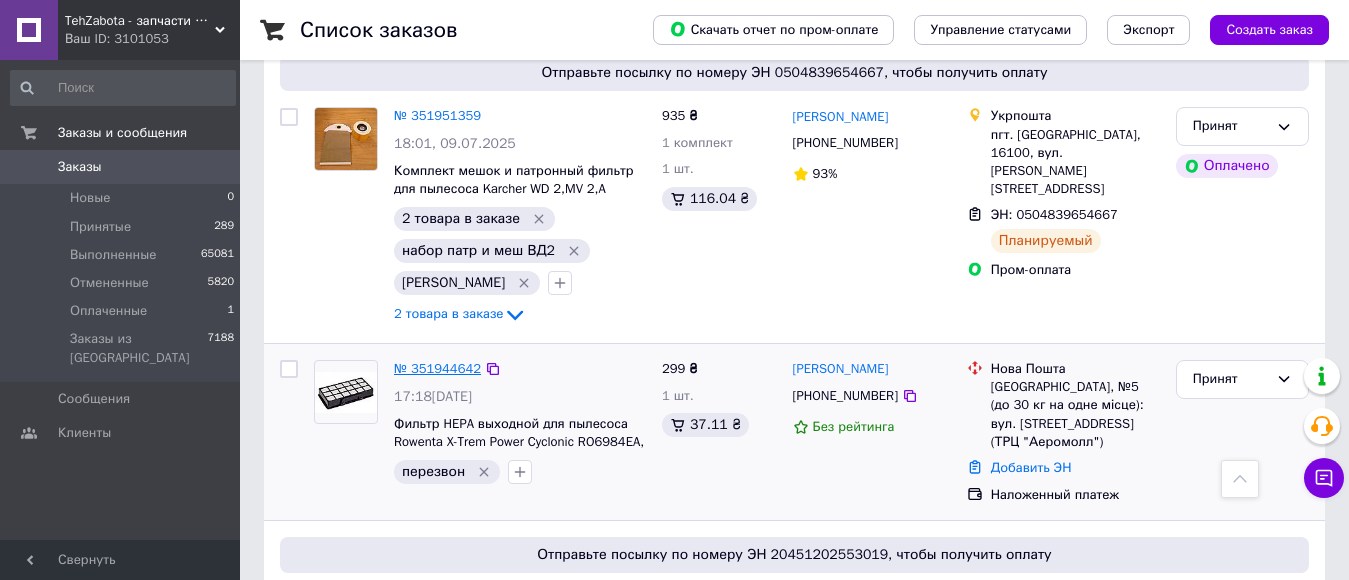 click on "№ 351944642" at bounding box center (437, 368) 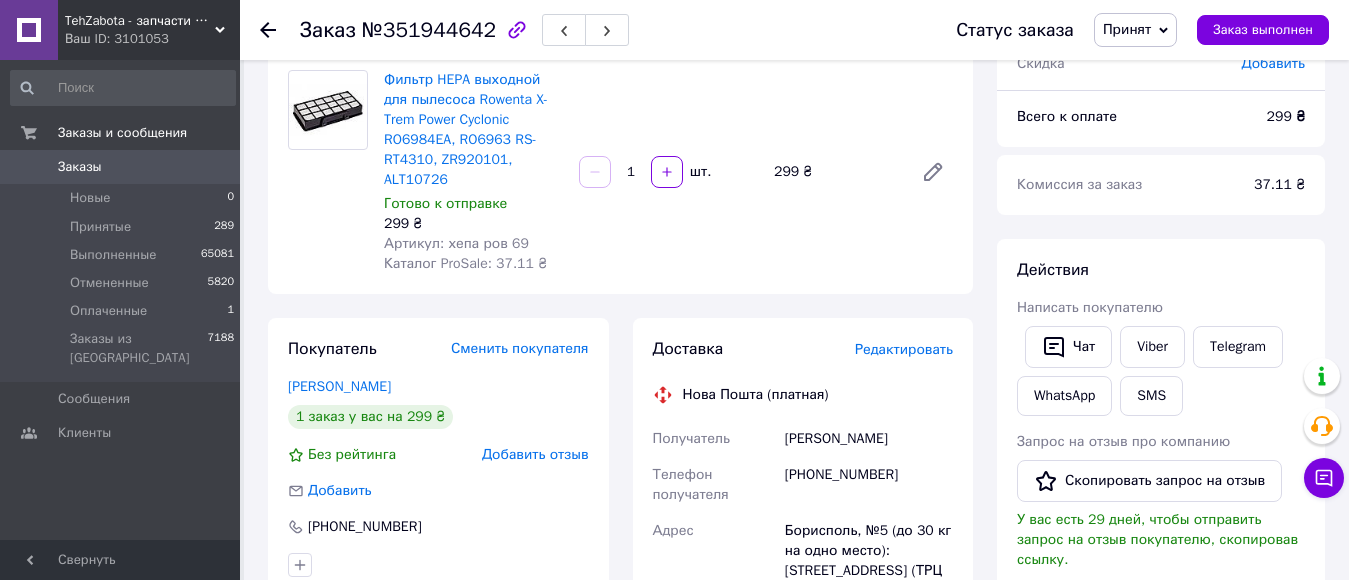 scroll, scrollTop: 122, scrollLeft: 0, axis: vertical 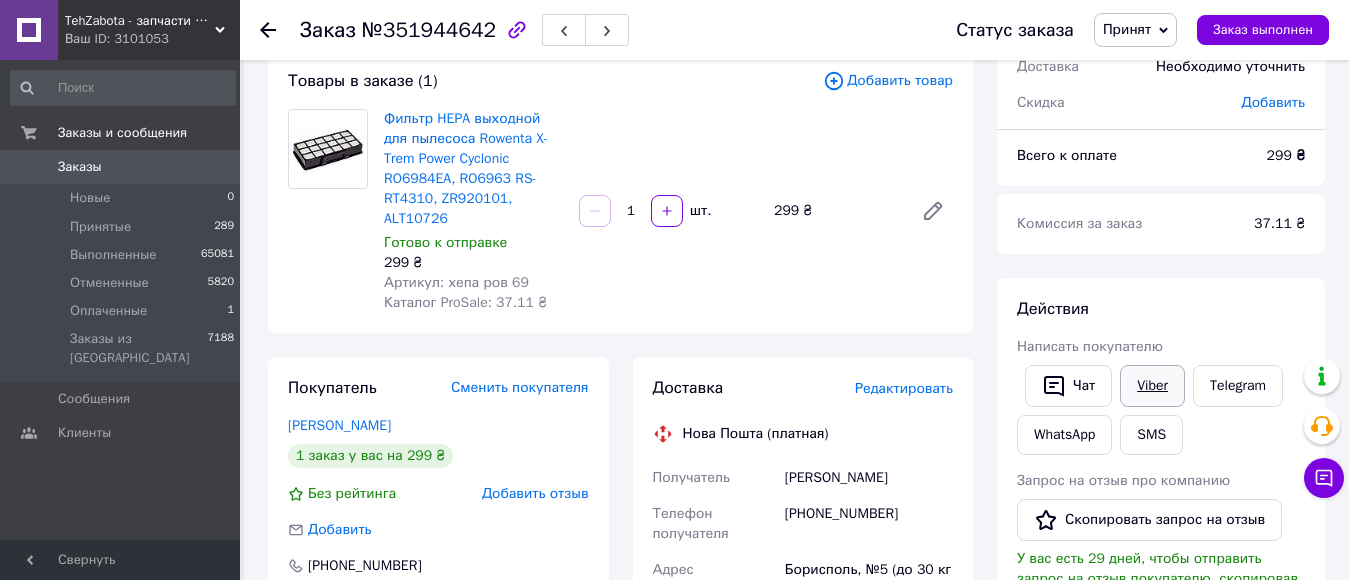 click on "Viber" at bounding box center [1152, 386] 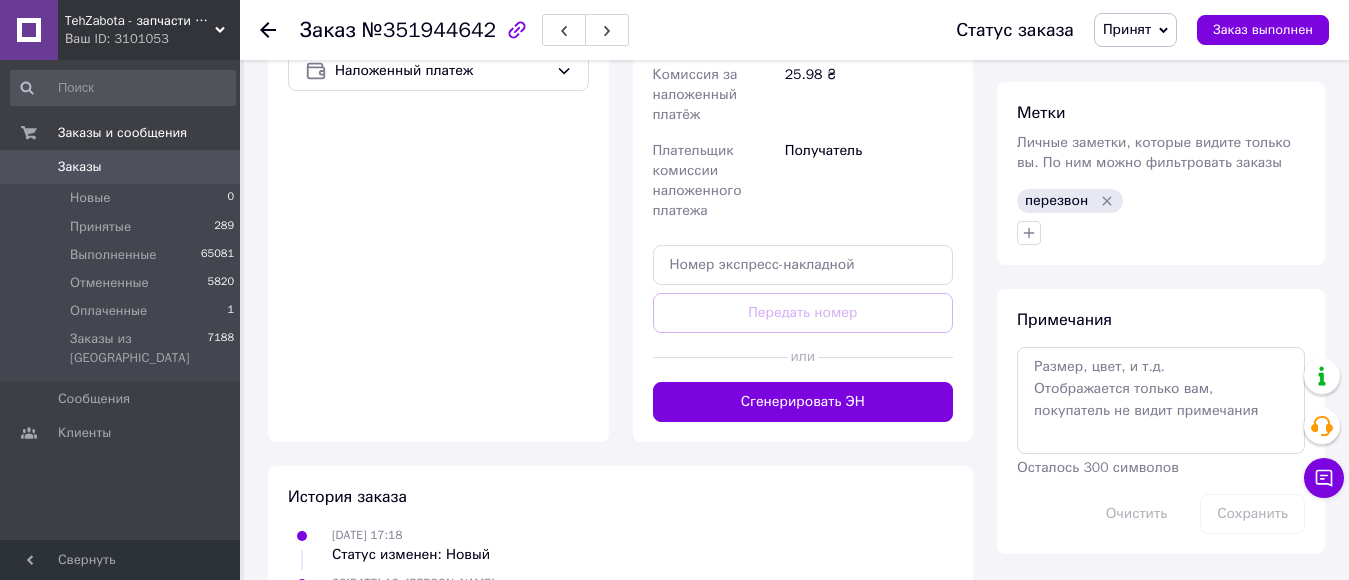 scroll, scrollTop: 922, scrollLeft: 0, axis: vertical 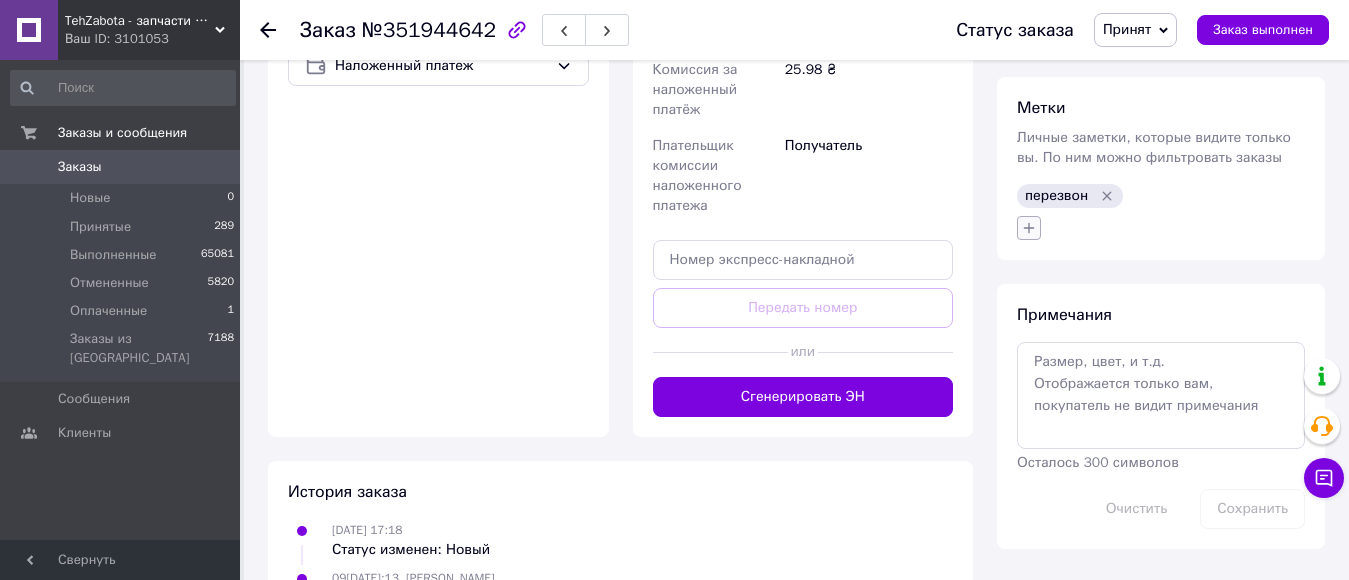click 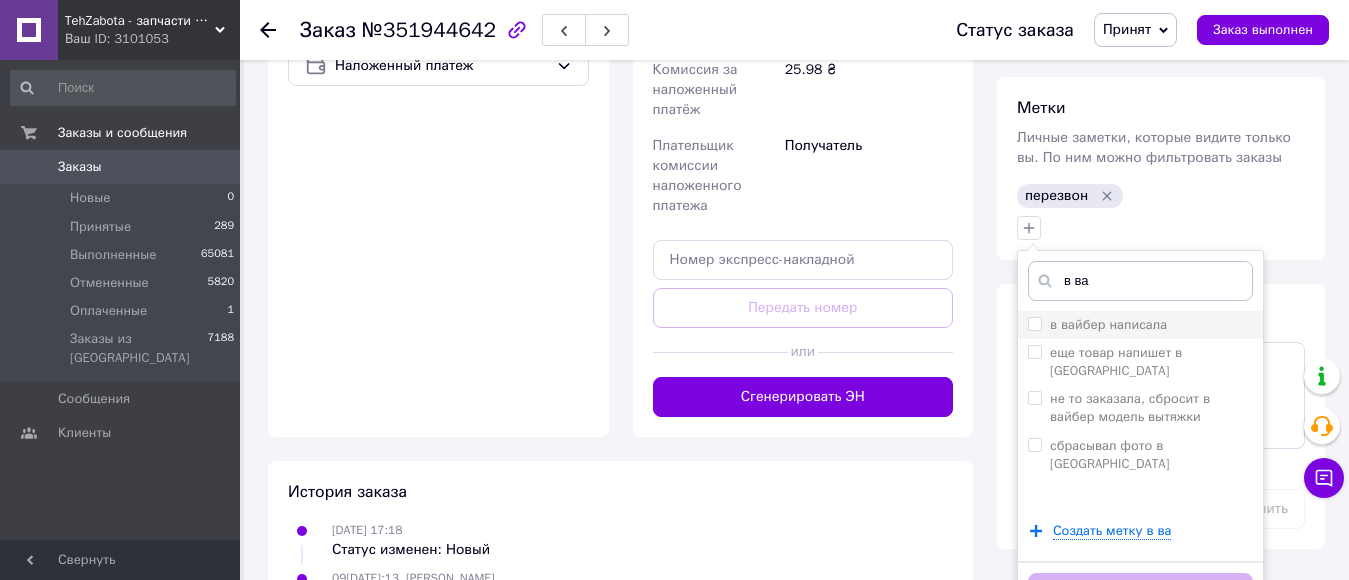 type on "в ва" 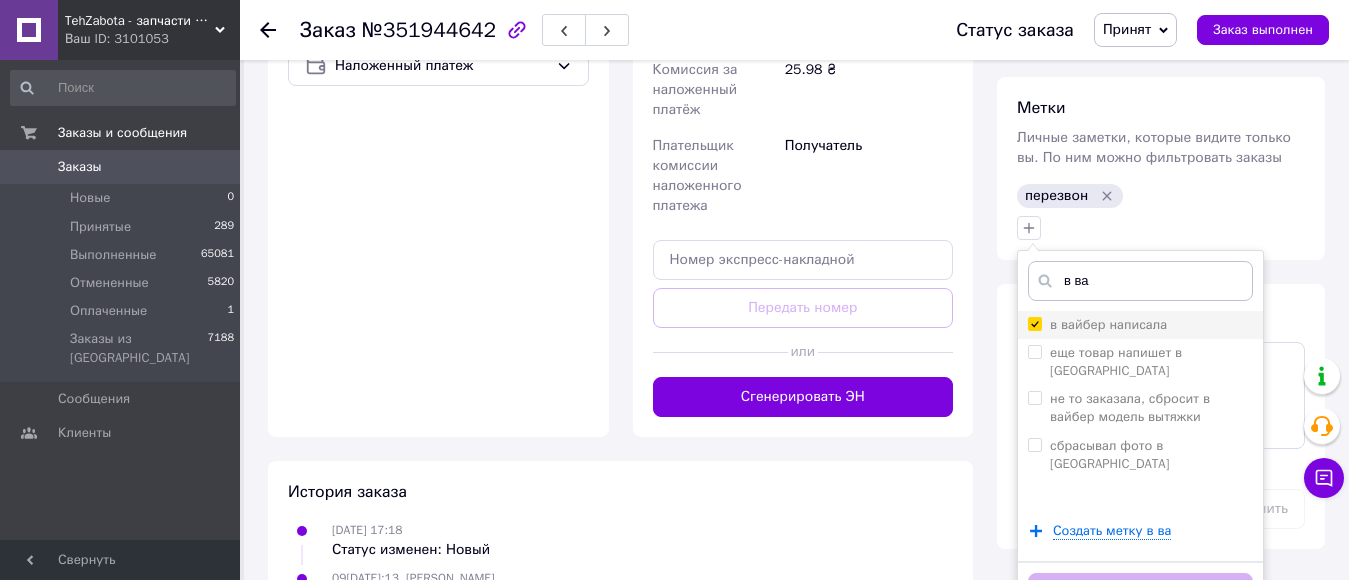 checkbox on "true" 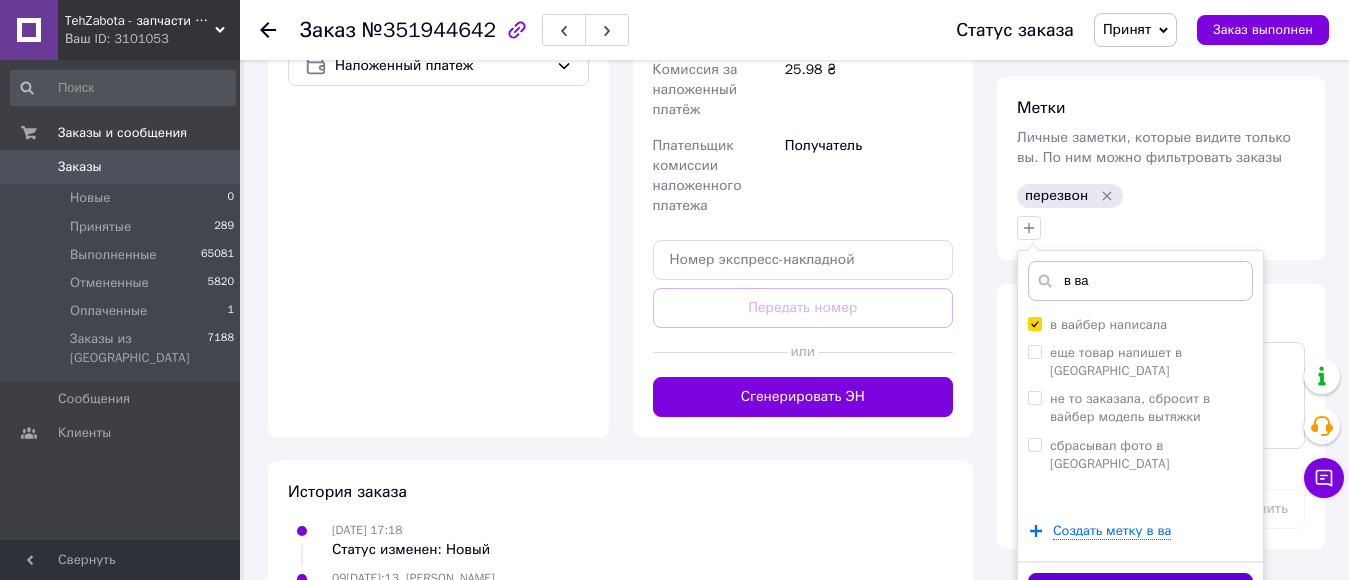 click on "Добавить метку" at bounding box center [1140, 592] 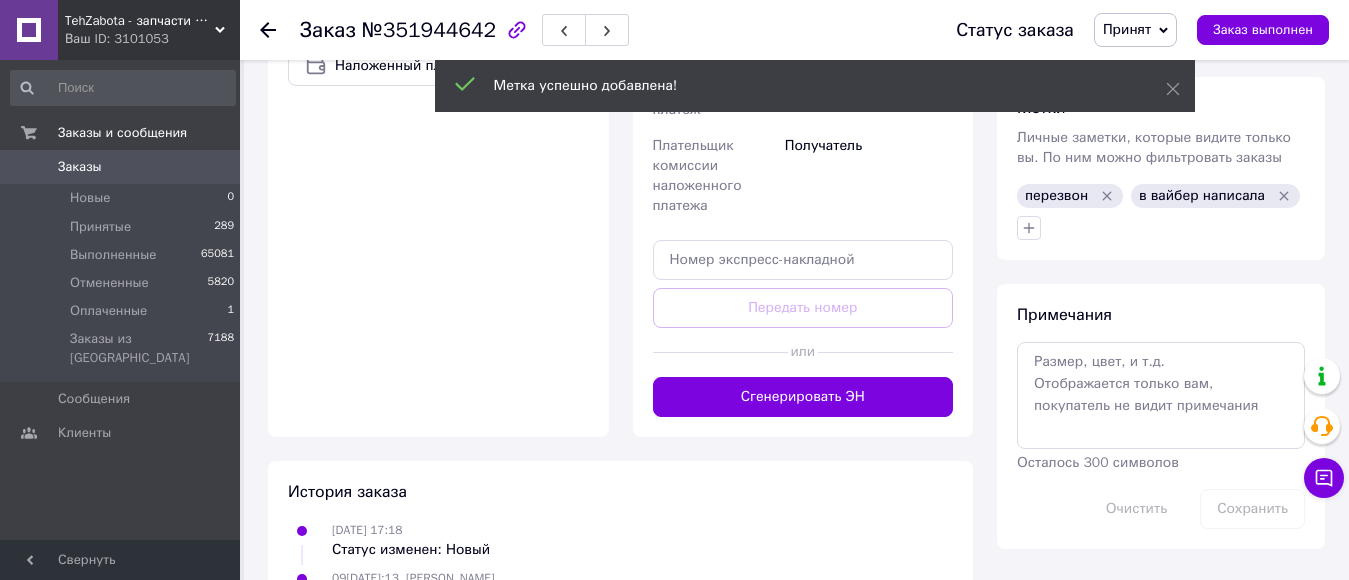 click 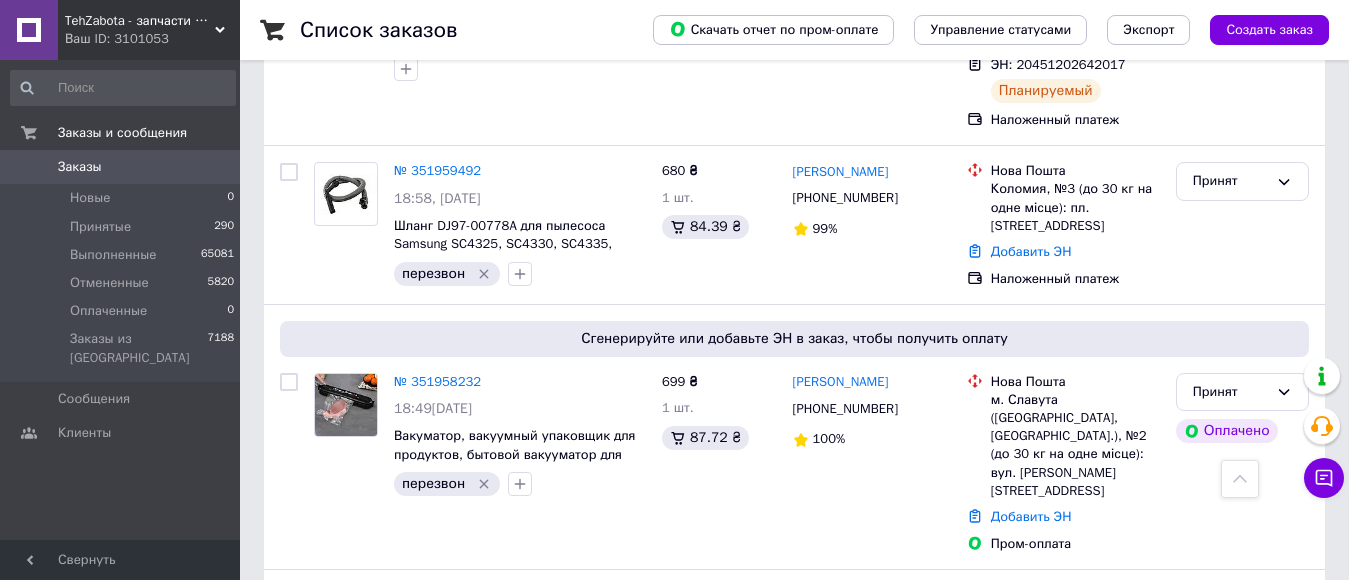 scroll, scrollTop: 1700, scrollLeft: 0, axis: vertical 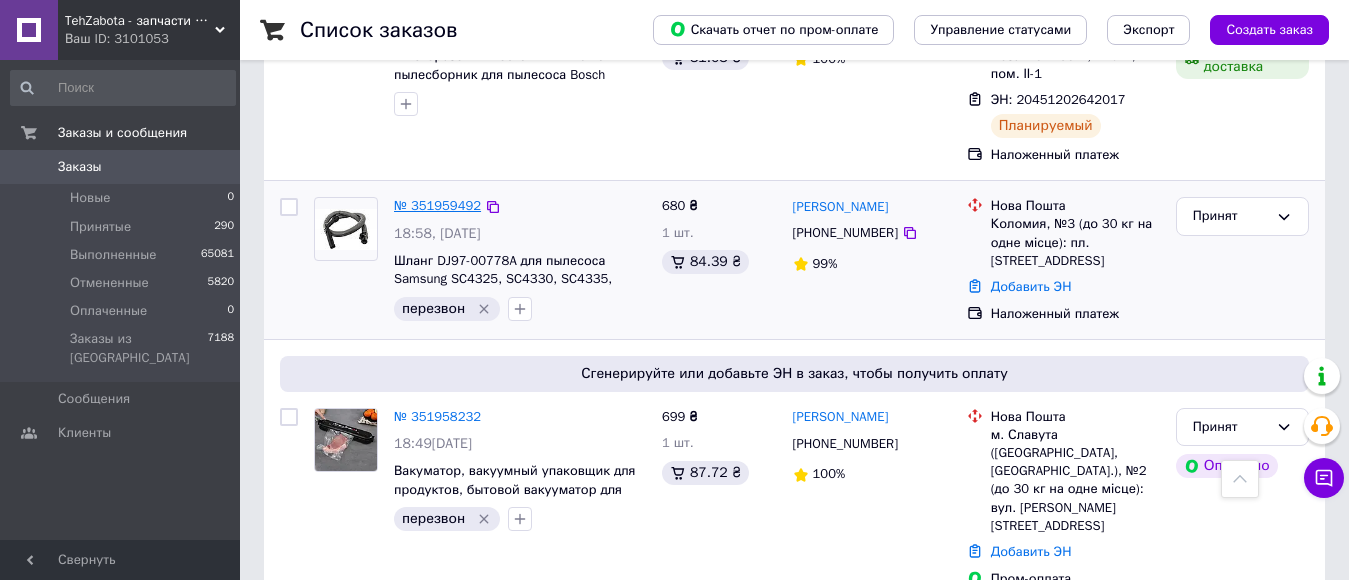click on "№ 351959492" at bounding box center [437, 205] 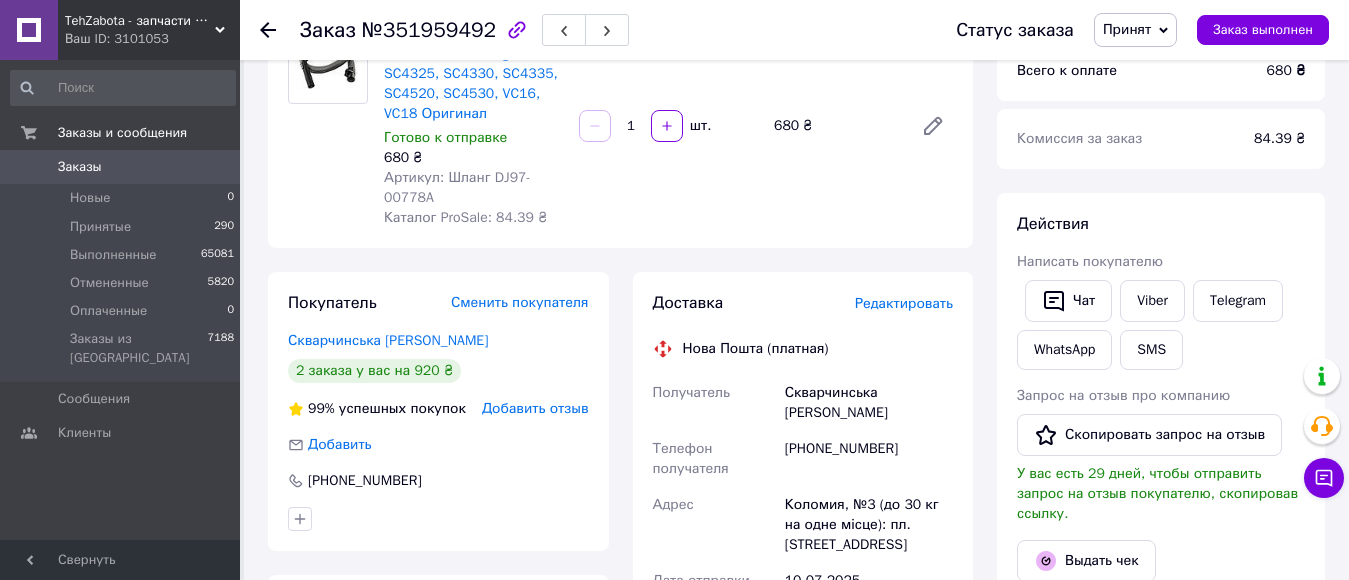scroll, scrollTop: 173, scrollLeft: 0, axis: vertical 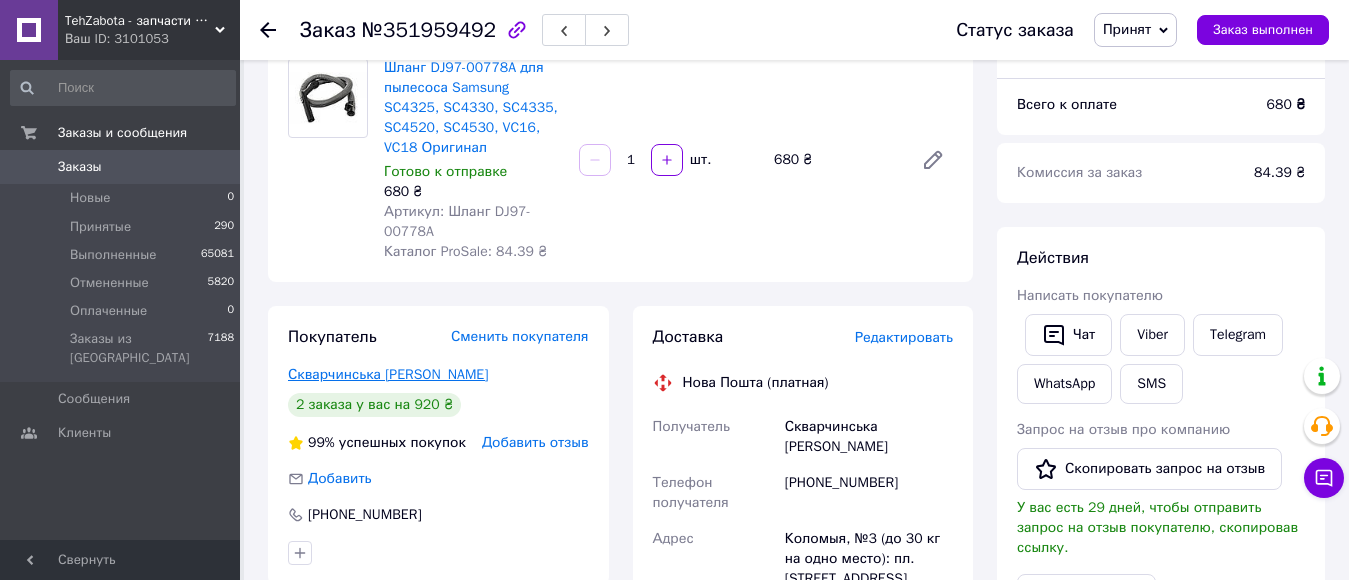 click on "Скварчинська Оля" at bounding box center [388, 374] 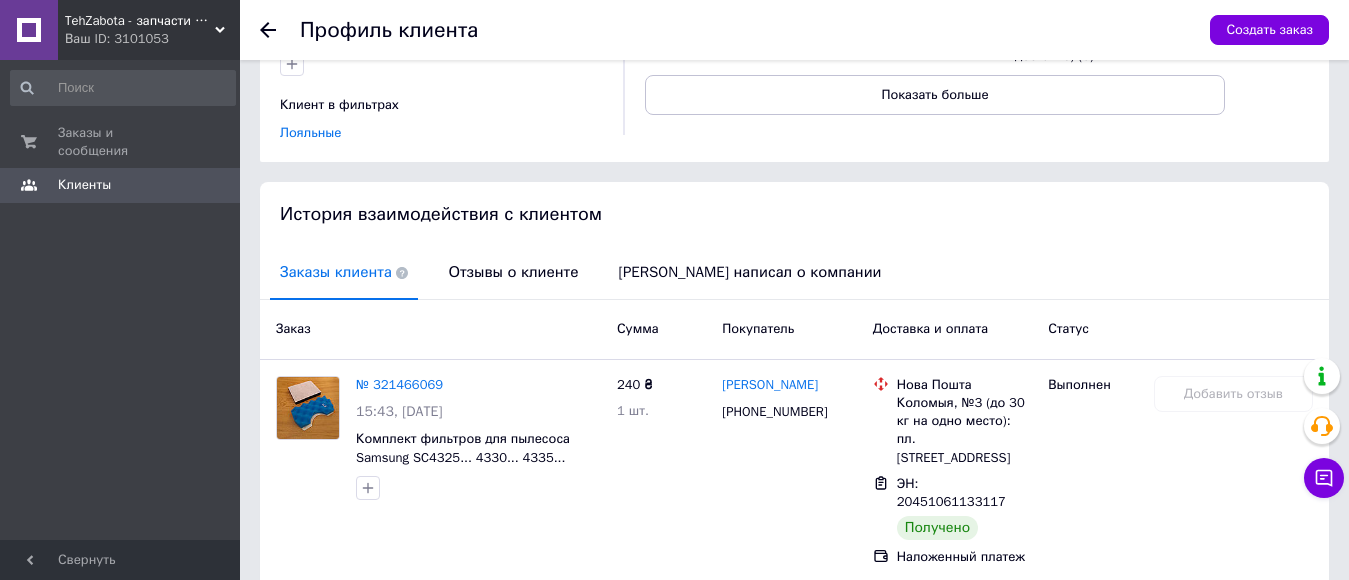 scroll, scrollTop: 500, scrollLeft: 0, axis: vertical 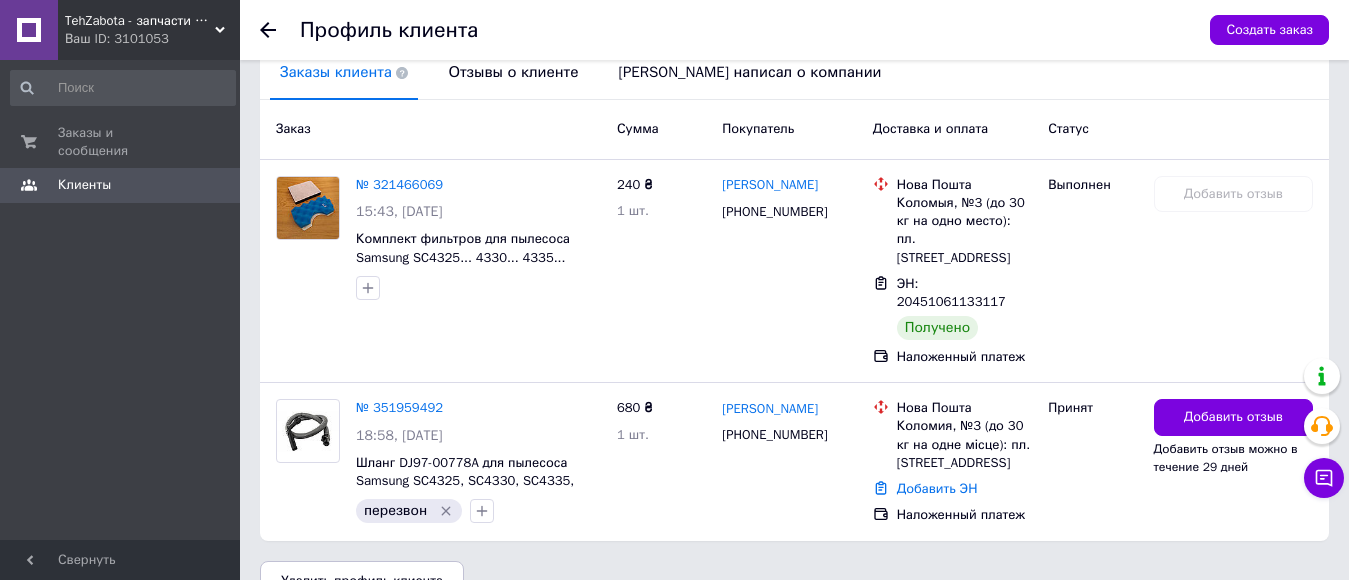 click 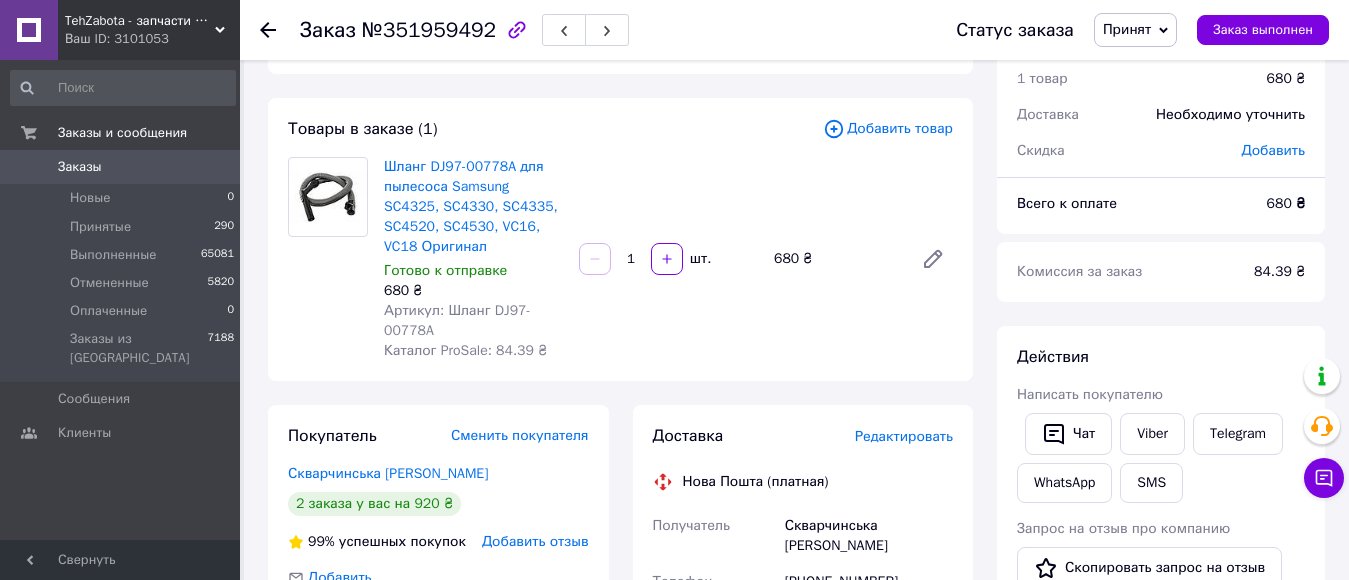 scroll, scrollTop: 73, scrollLeft: 0, axis: vertical 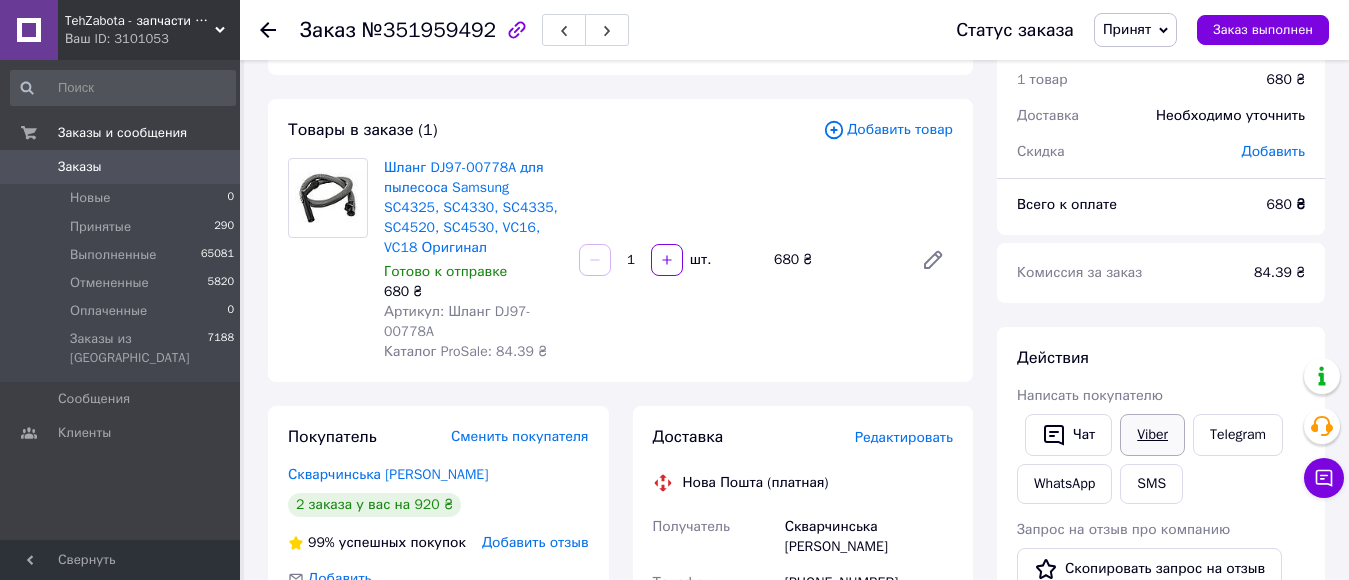click on "Viber" at bounding box center (1152, 435) 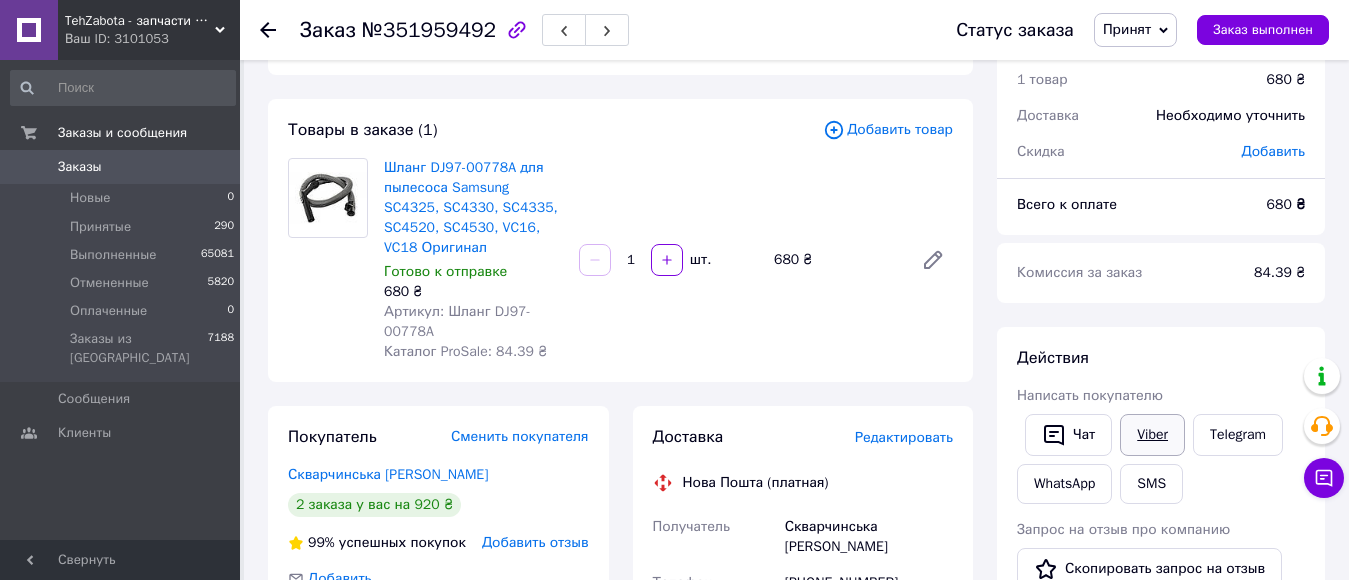 click on "Viber" at bounding box center (1152, 435) 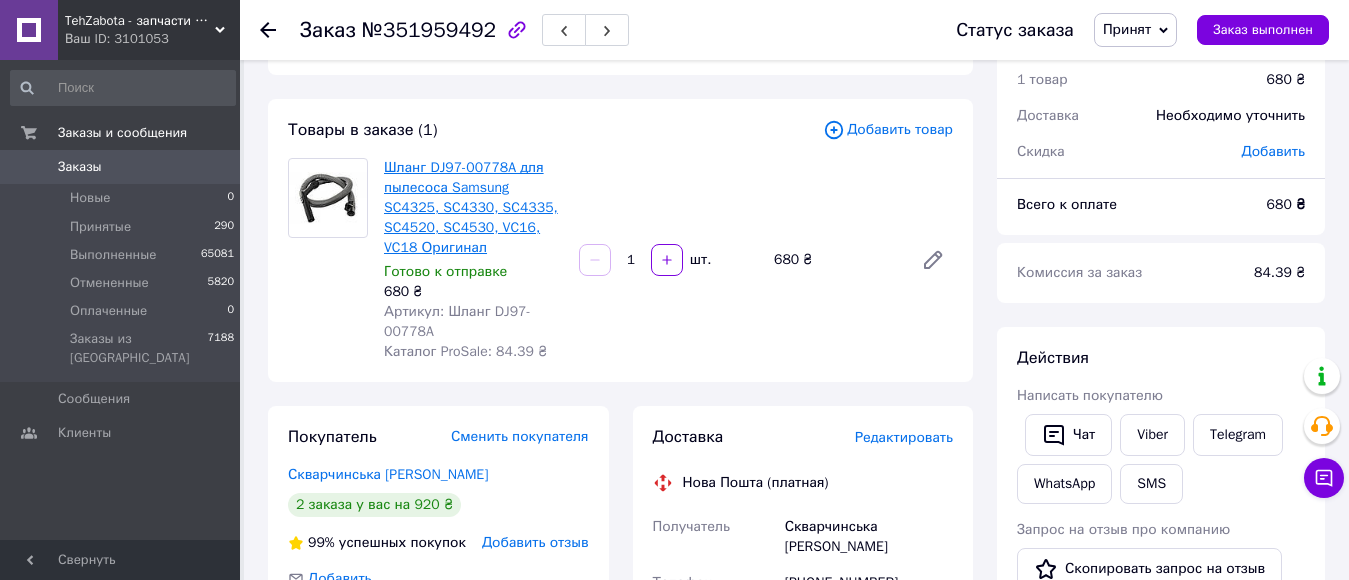 click on "Шланг DJ97-00778A для пылесоса Samsung SC4325, SC4330, SC4335, SC4520, SC4530, VC16, VC18 Оригинал" at bounding box center (471, 207) 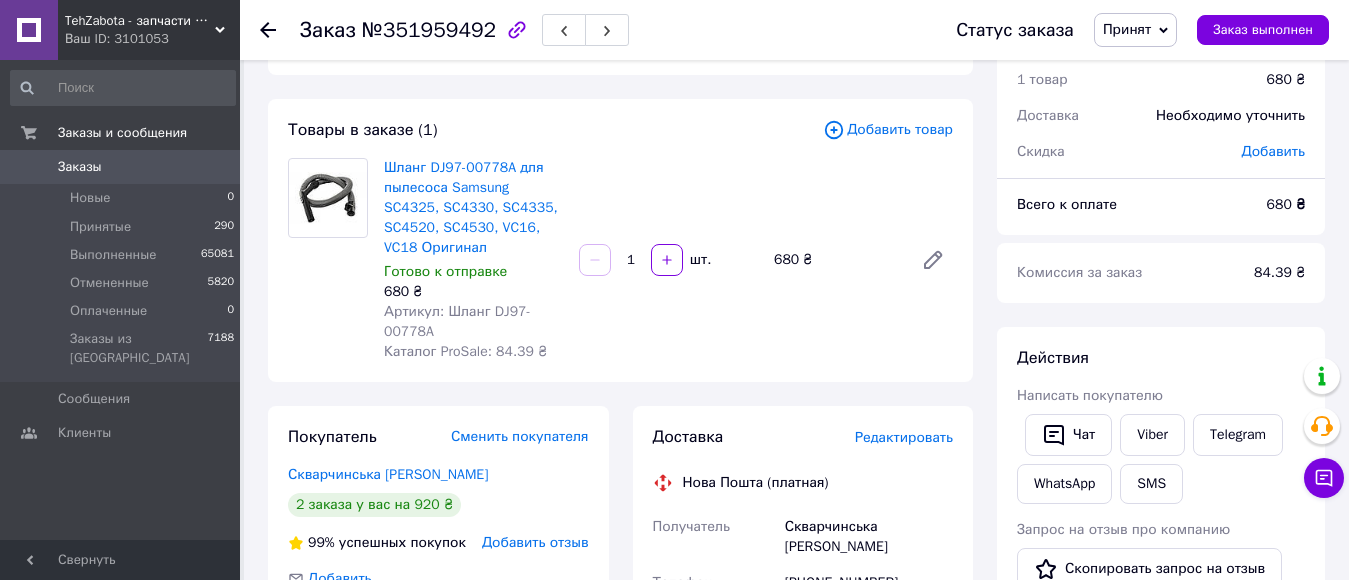 click 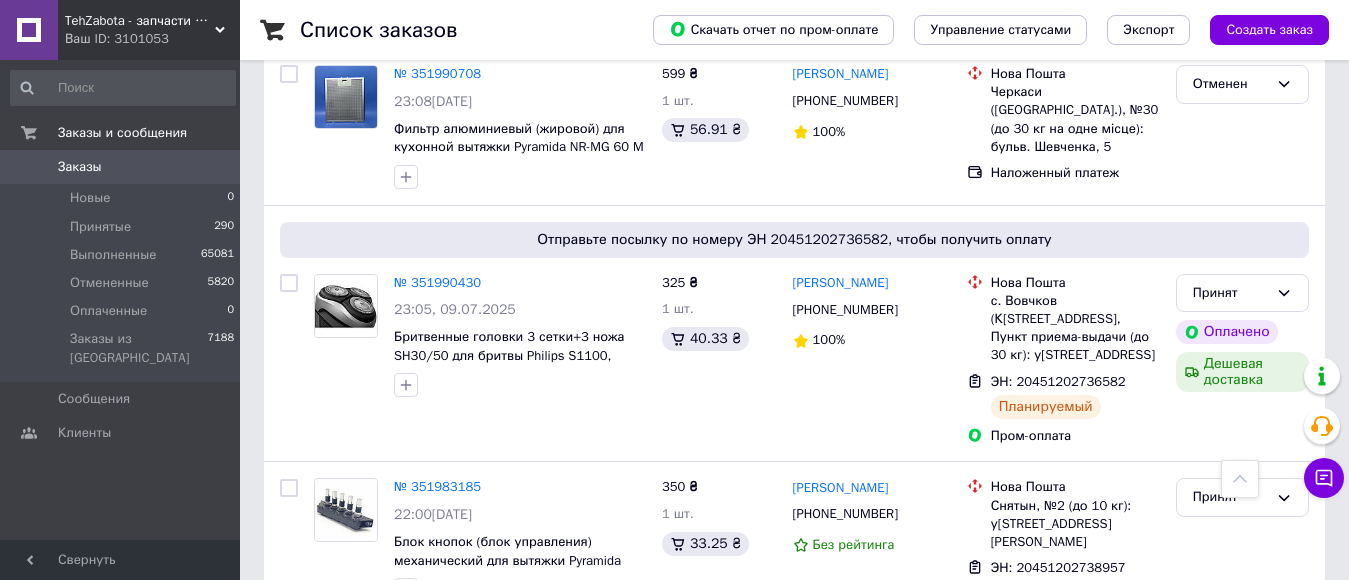 scroll, scrollTop: 100, scrollLeft: 0, axis: vertical 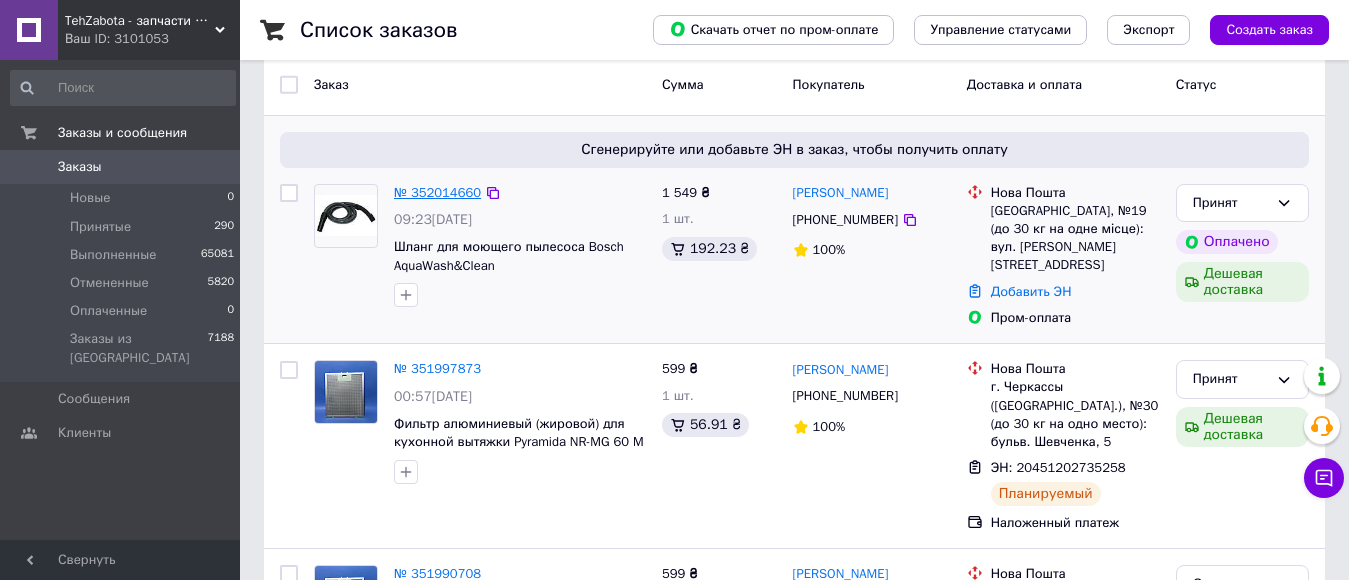 click on "№ 352014660" at bounding box center [437, 192] 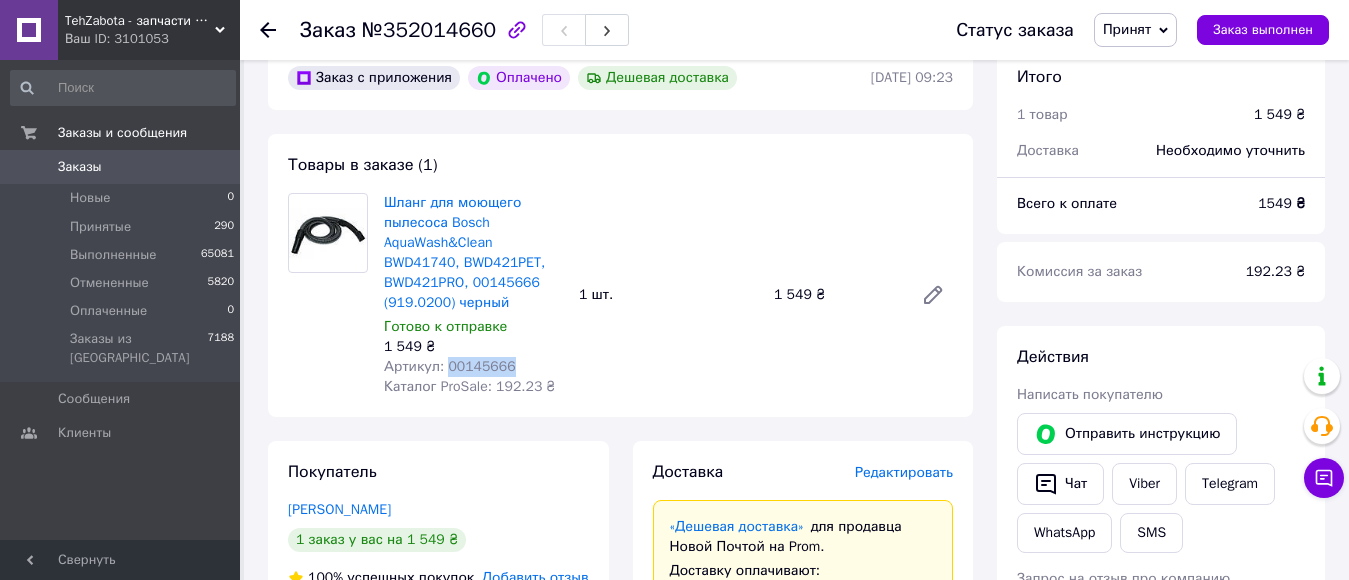drag, startPoint x: 442, startPoint y: 358, endPoint x: 455, endPoint y: 360, distance: 13.152946 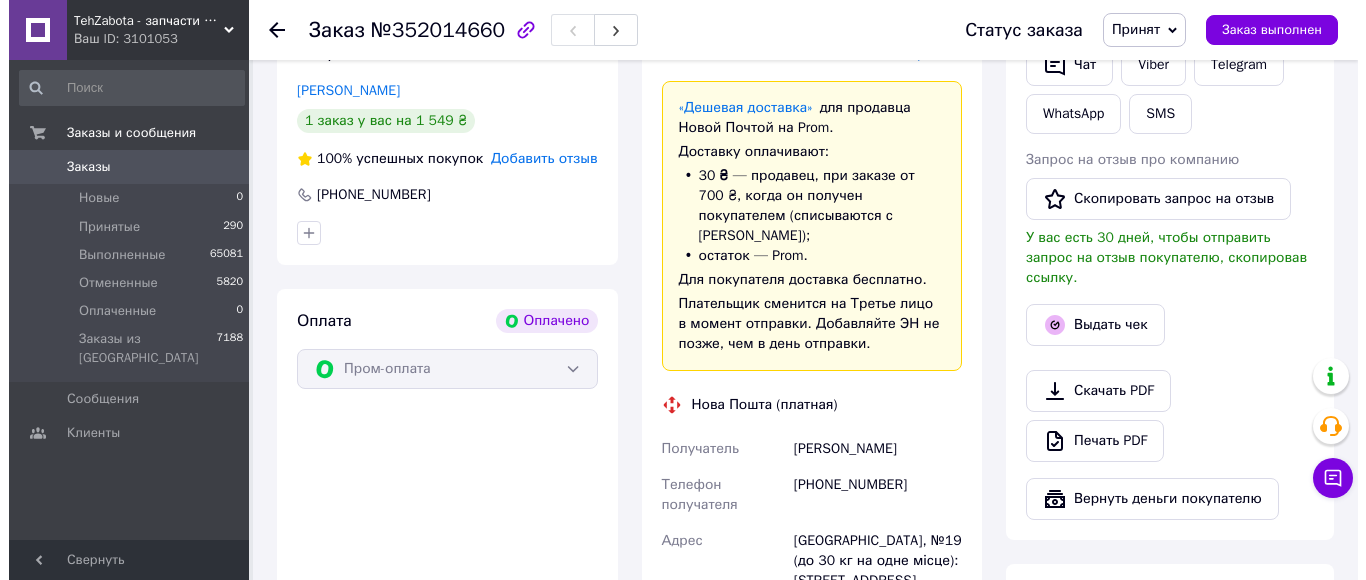 scroll, scrollTop: 400, scrollLeft: 0, axis: vertical 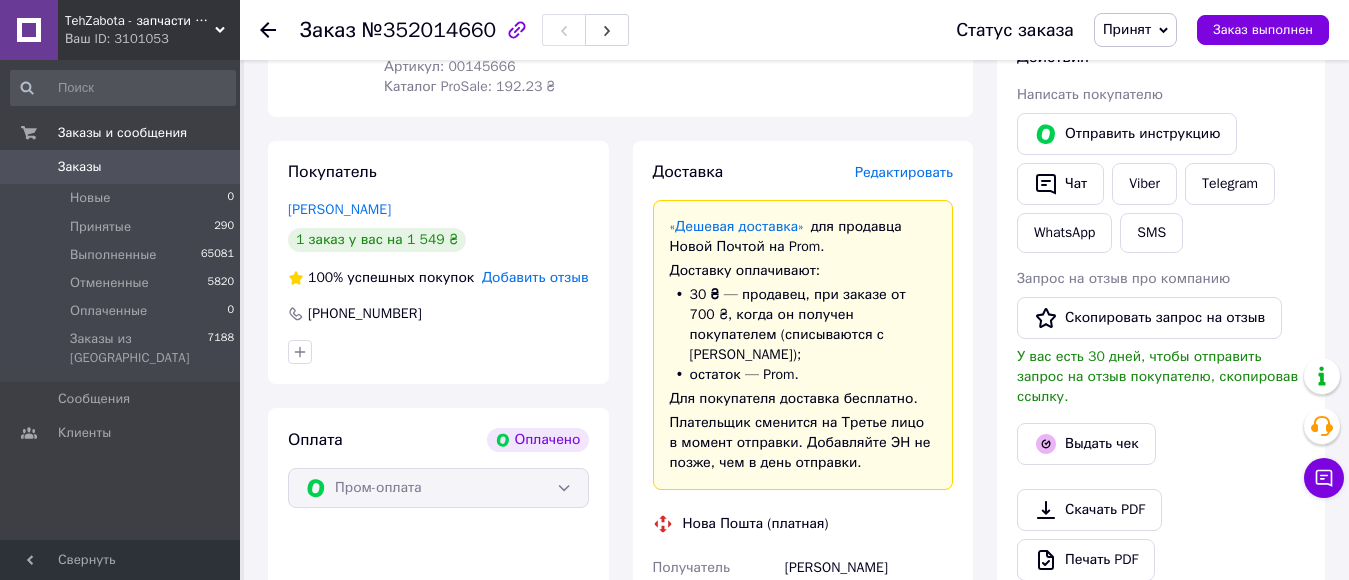 click on "Редактировать" at bounding box center [904, 172] 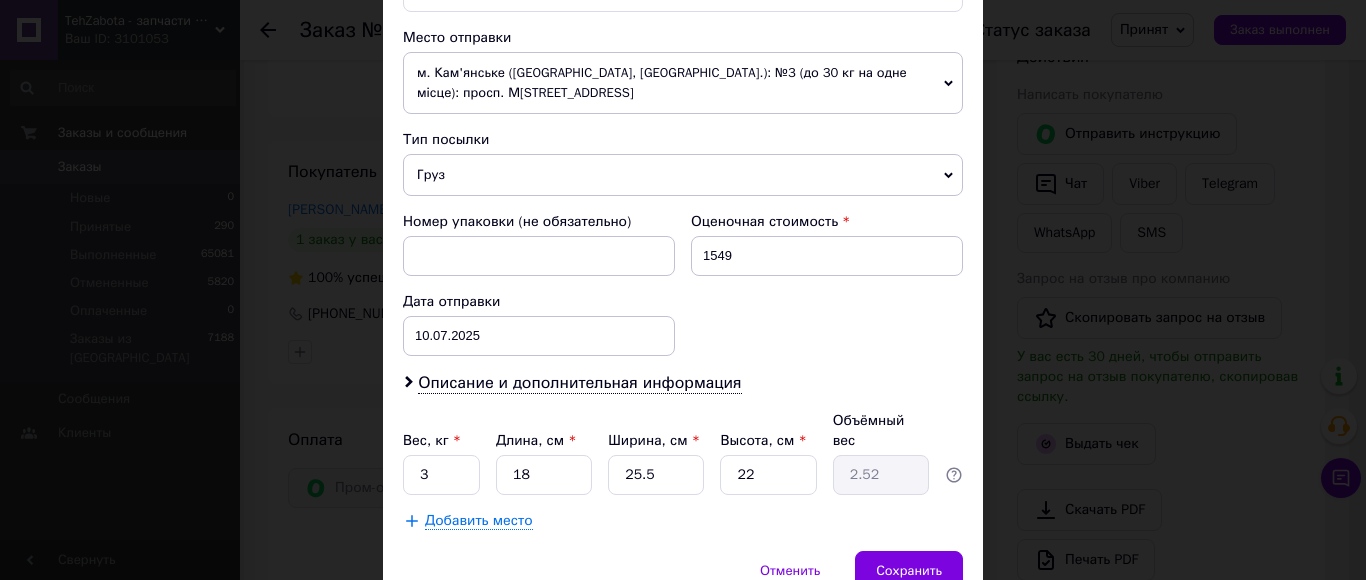 scroll, scrollTop: 768, scrollLeft: 0, axis: vertical 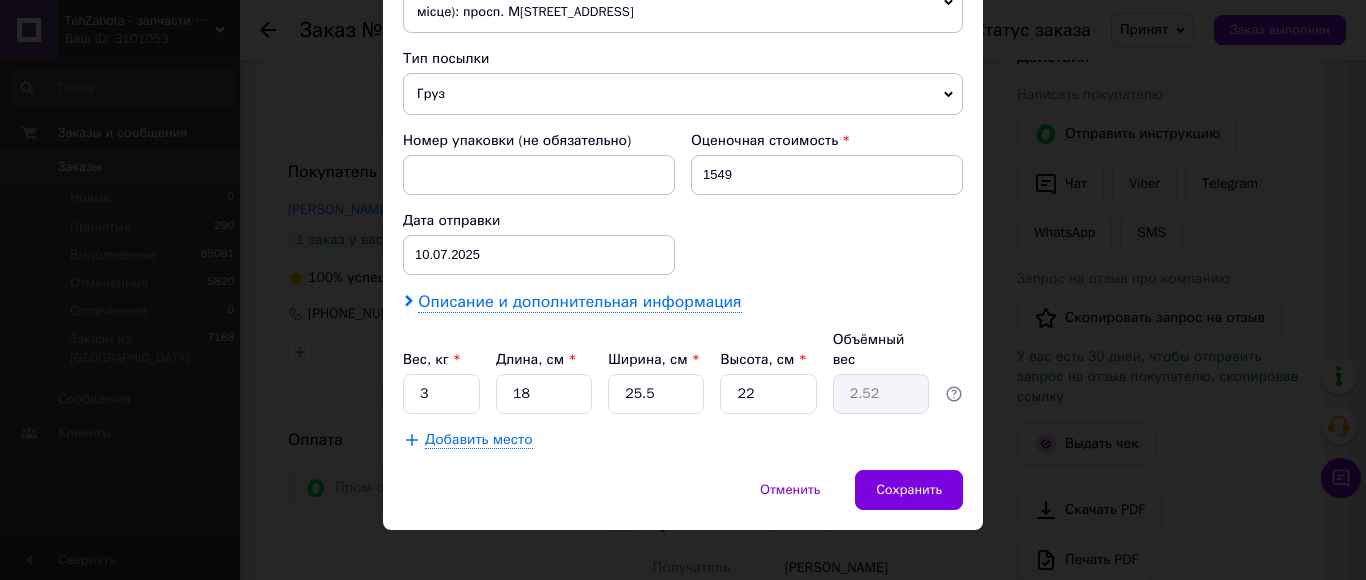 click on "Описание и дополнительная информация" at bounding box center [579, 302] 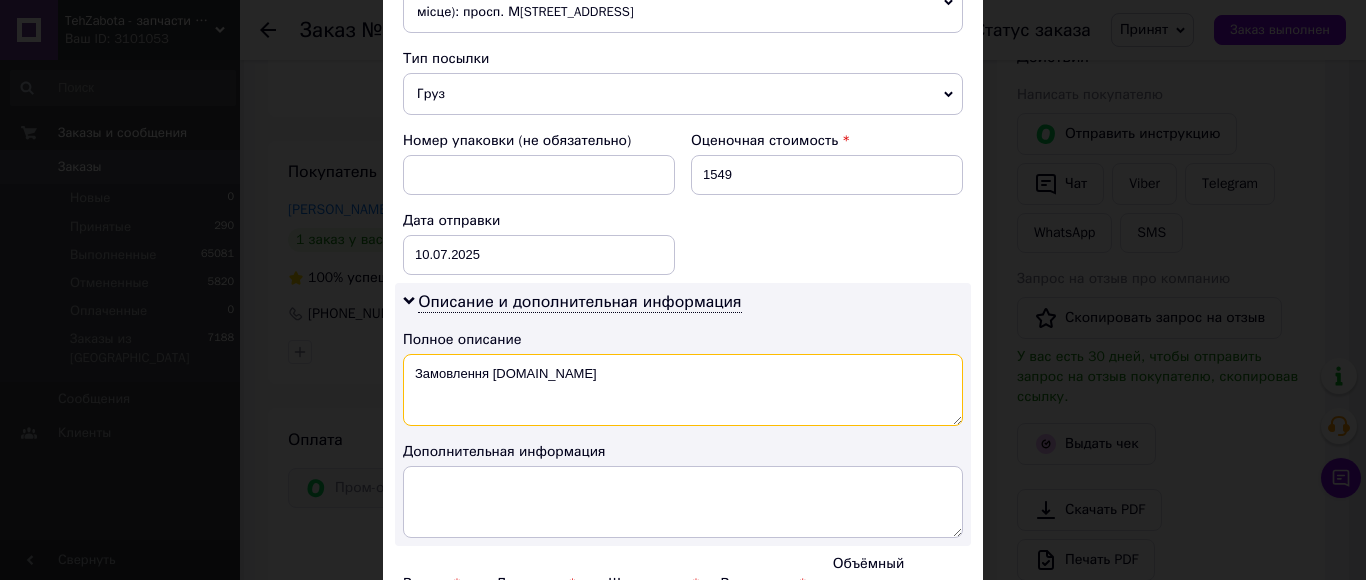 click on "Замовлення Prom.ua" at bounding box center [683, 390] 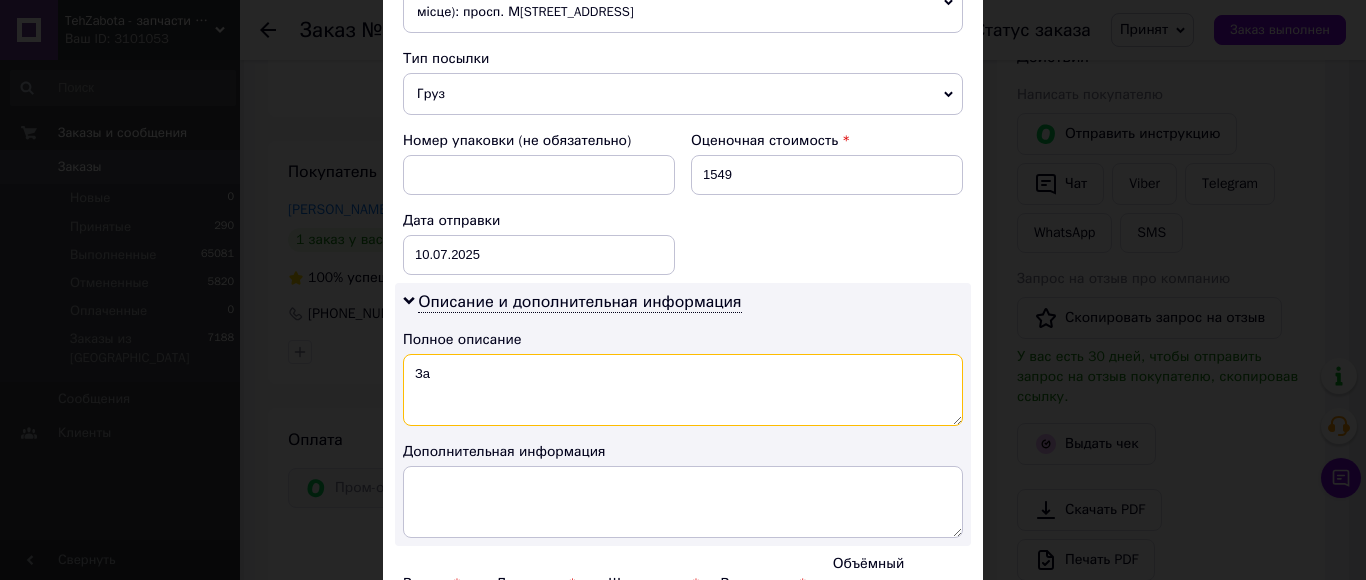 type on "З" 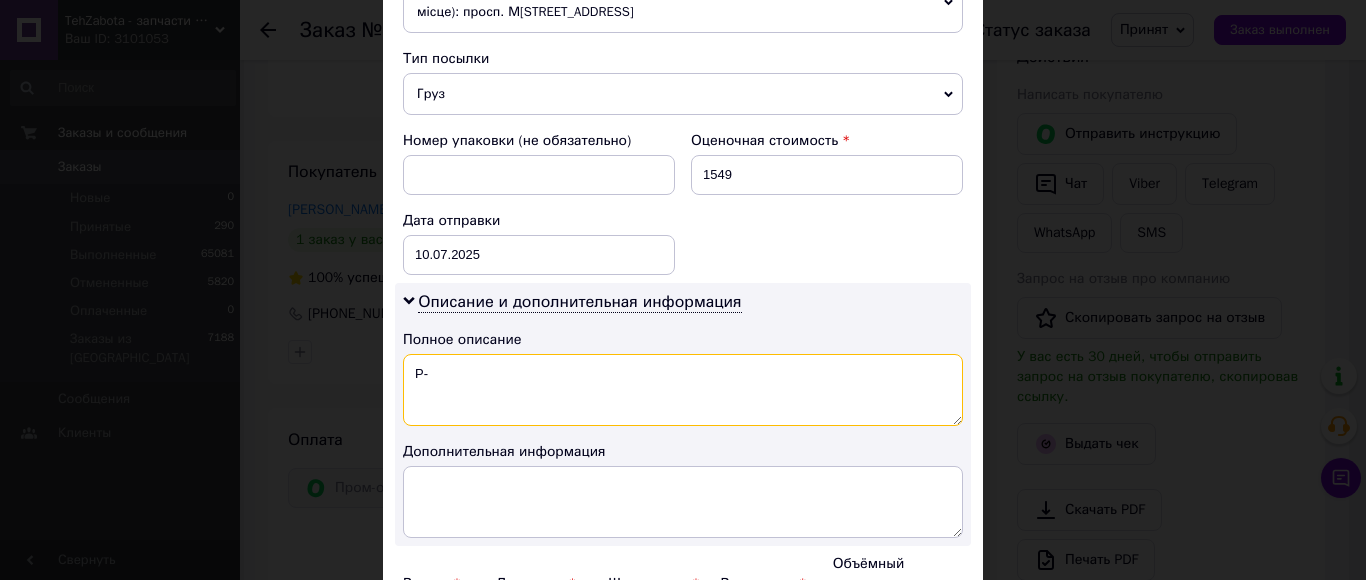 paste on "00145666" 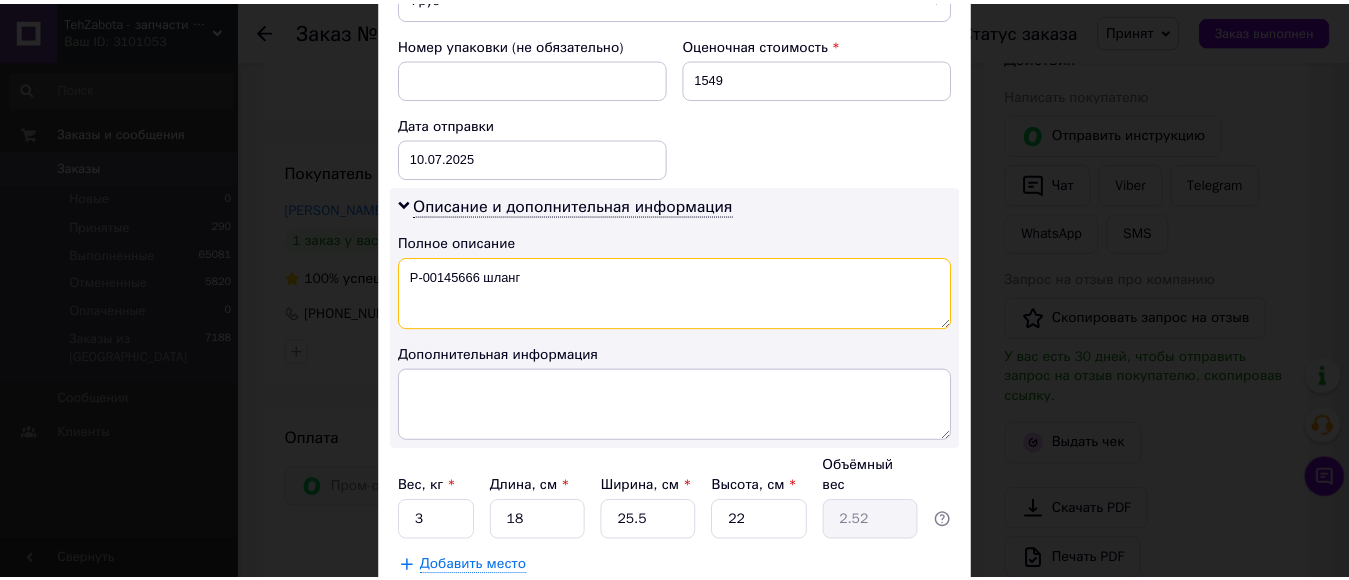 scroll, scrollTop: 992, scrollLeft: 0, axis: vertical 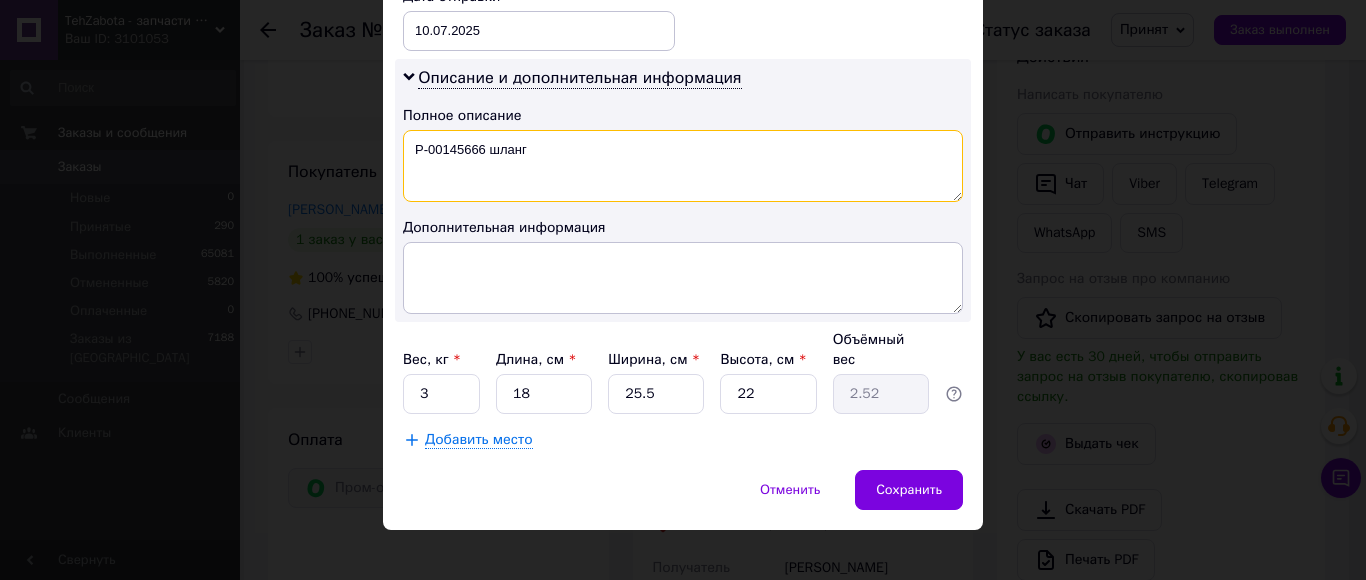 type on "Р-00145666 шланг" 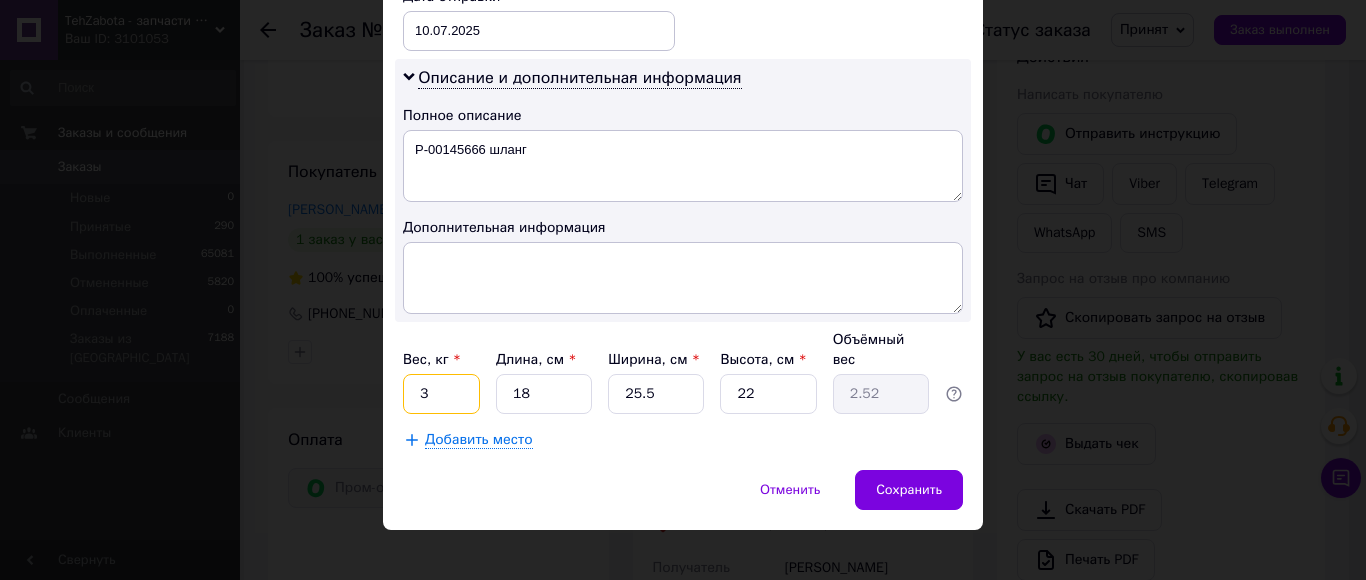 click on "3" at bounding box center (441, 394) 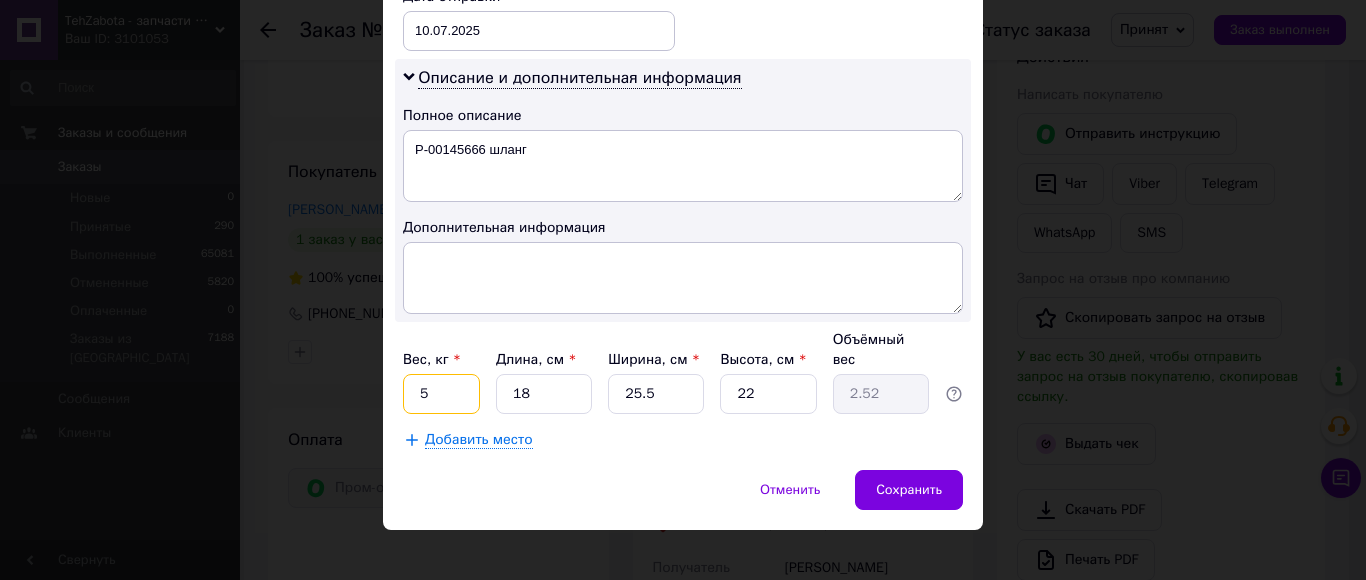 type on "5" 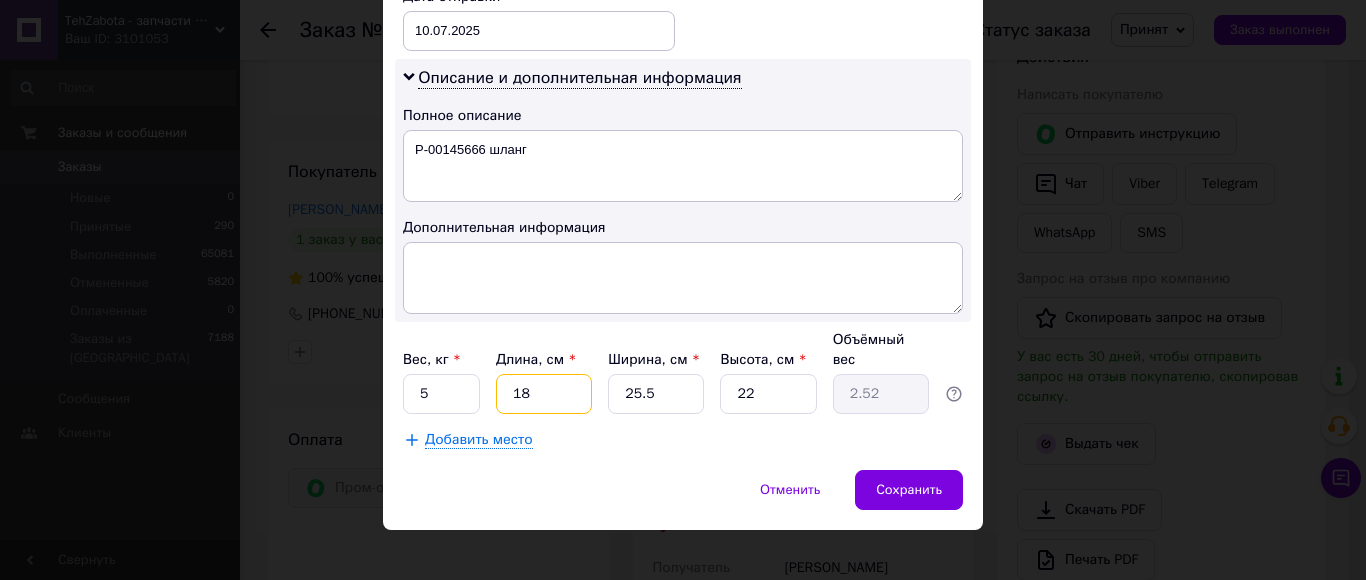 click on "18" at bounding box center (544, 394) 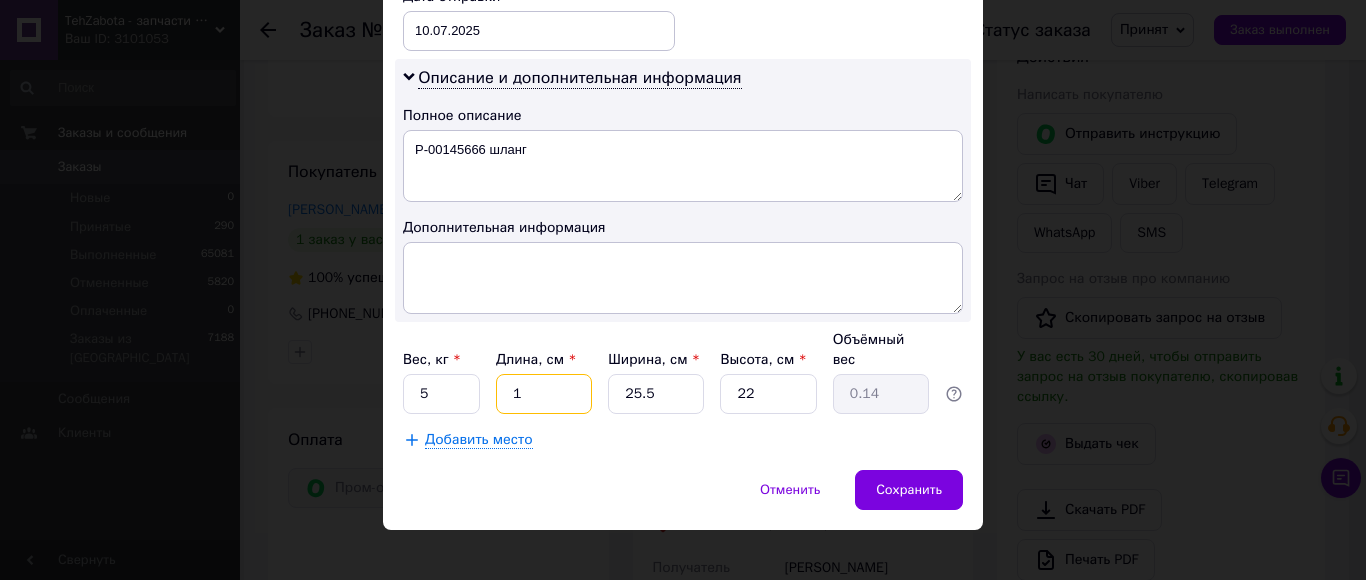type 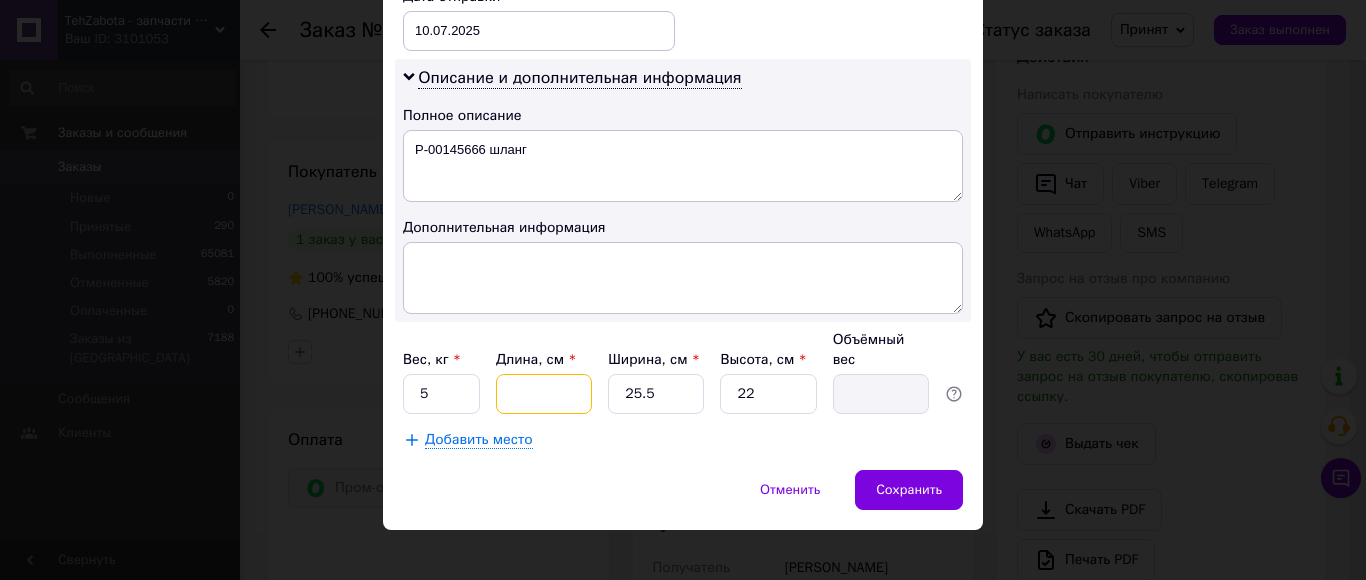 type on "2" 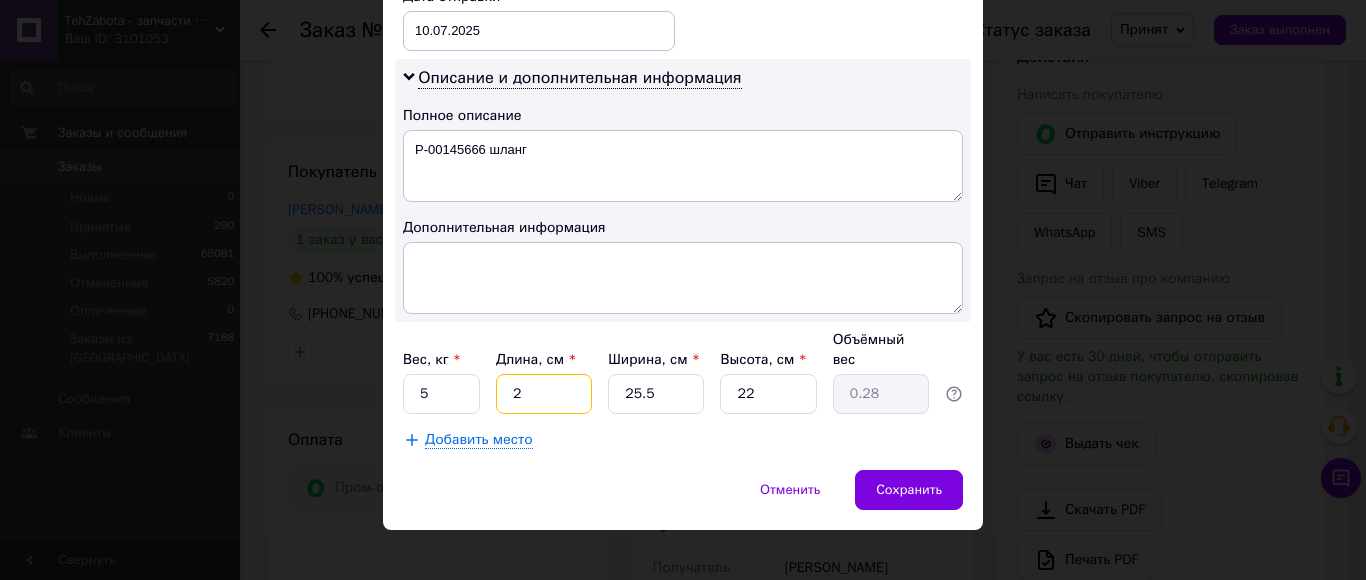 type on "25" 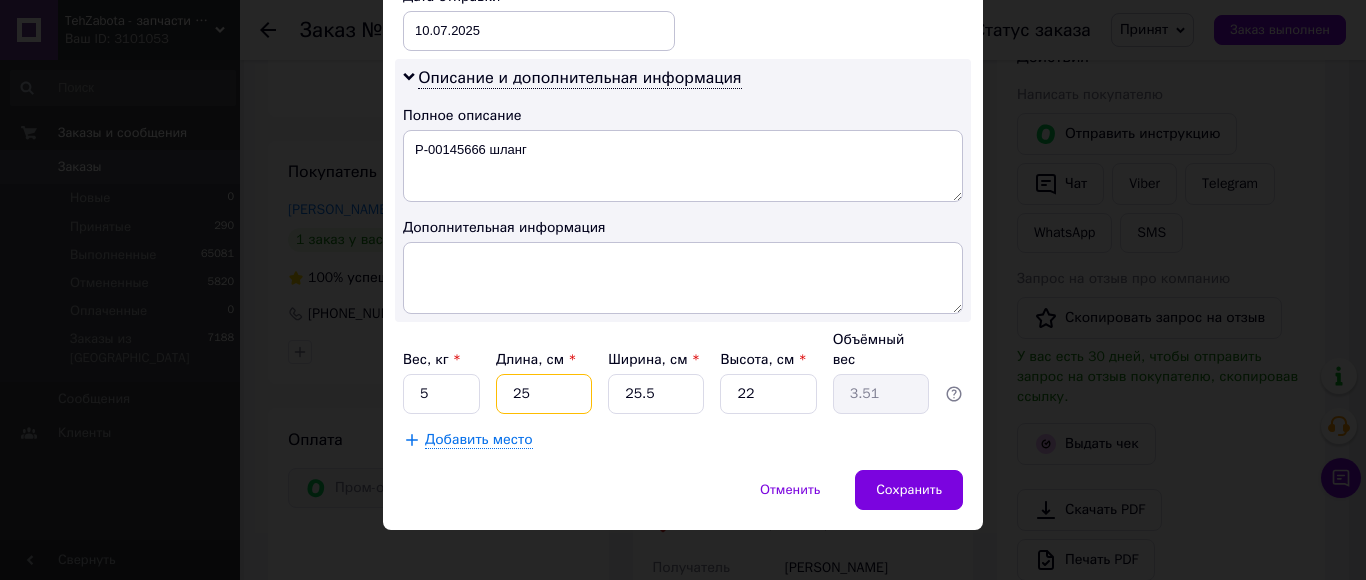 type on "25" 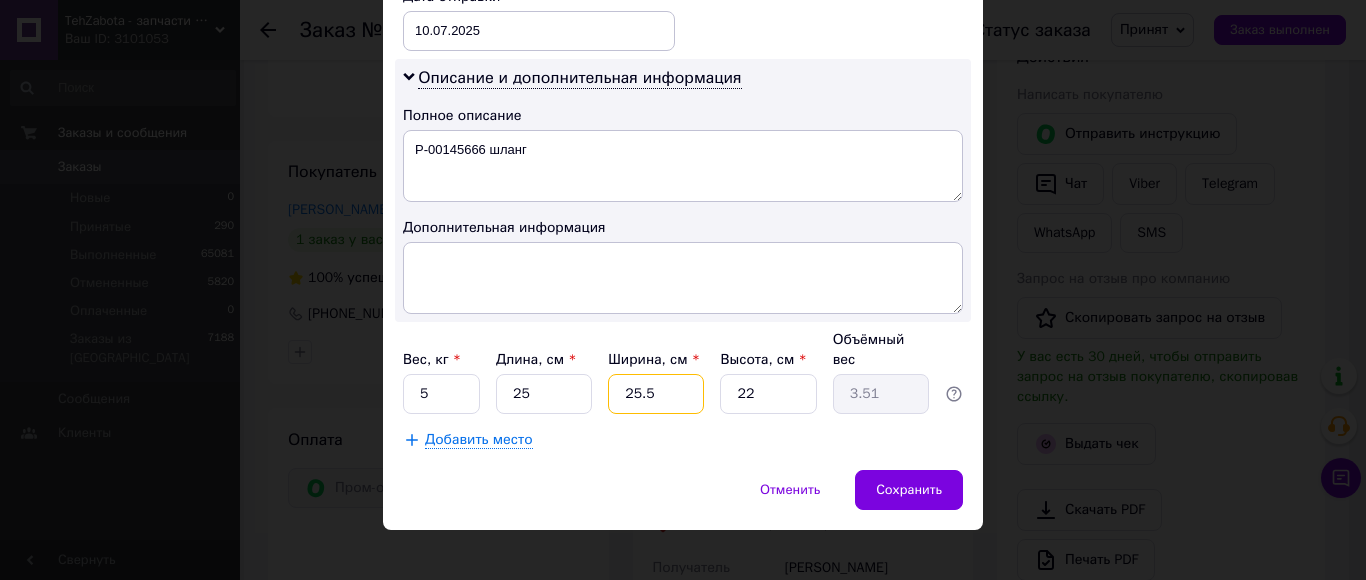 click on "25.5" at bounding box center [656, 394] 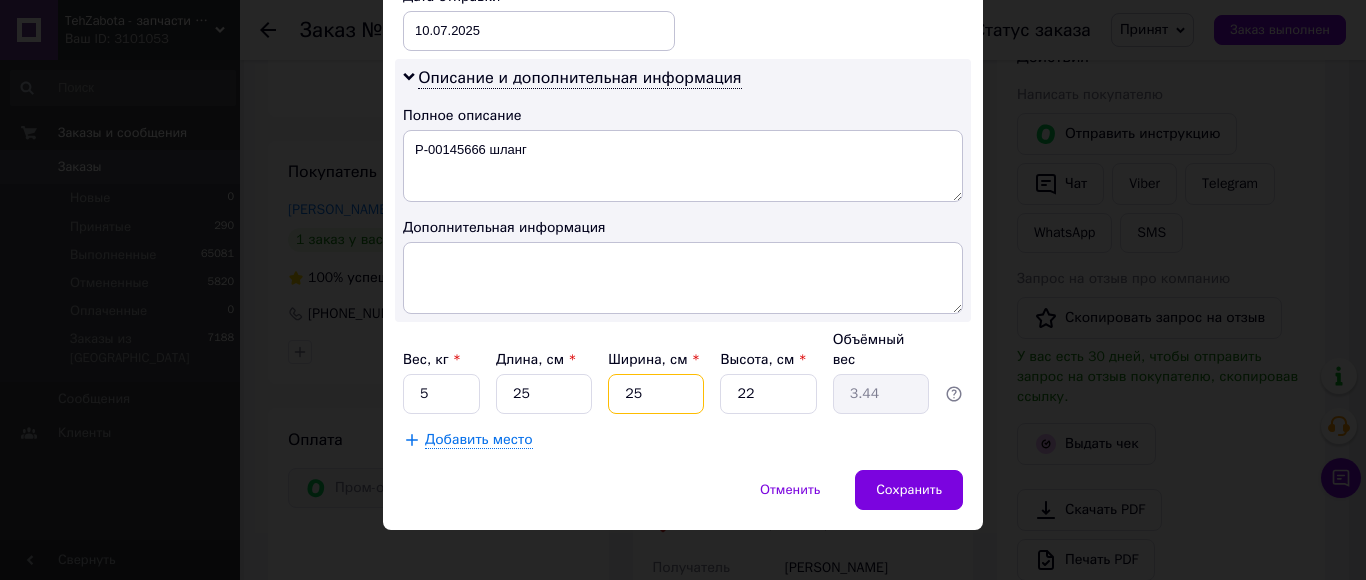 type on "25" 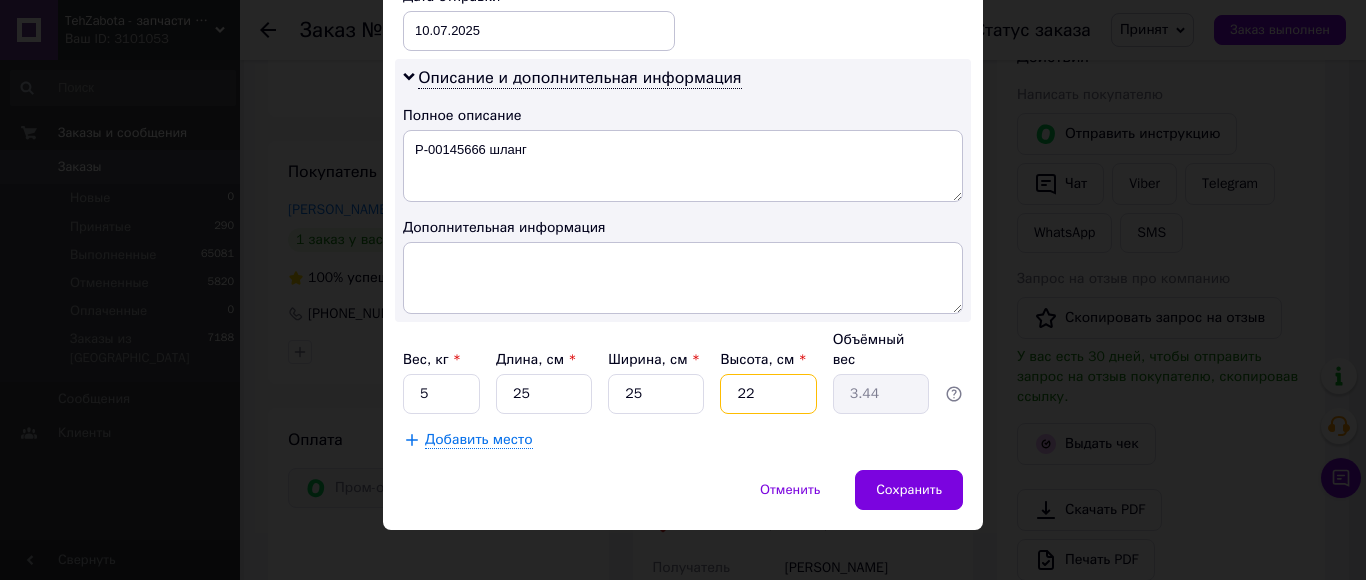 click on "22" at bounding box center [768, 394] 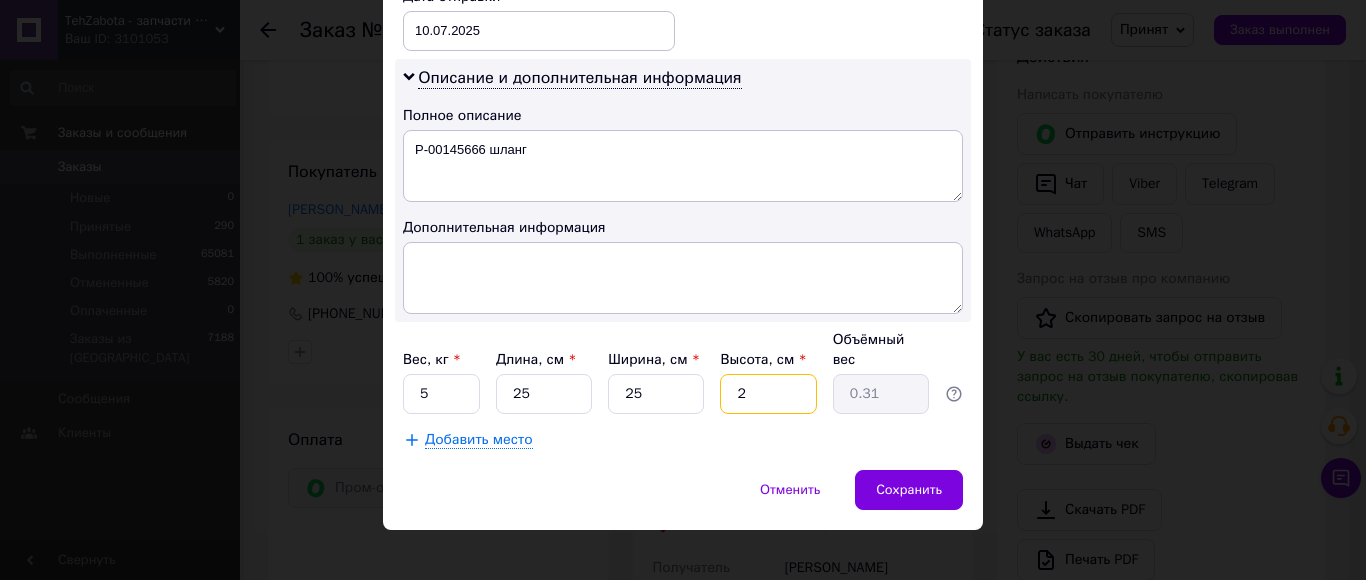 type 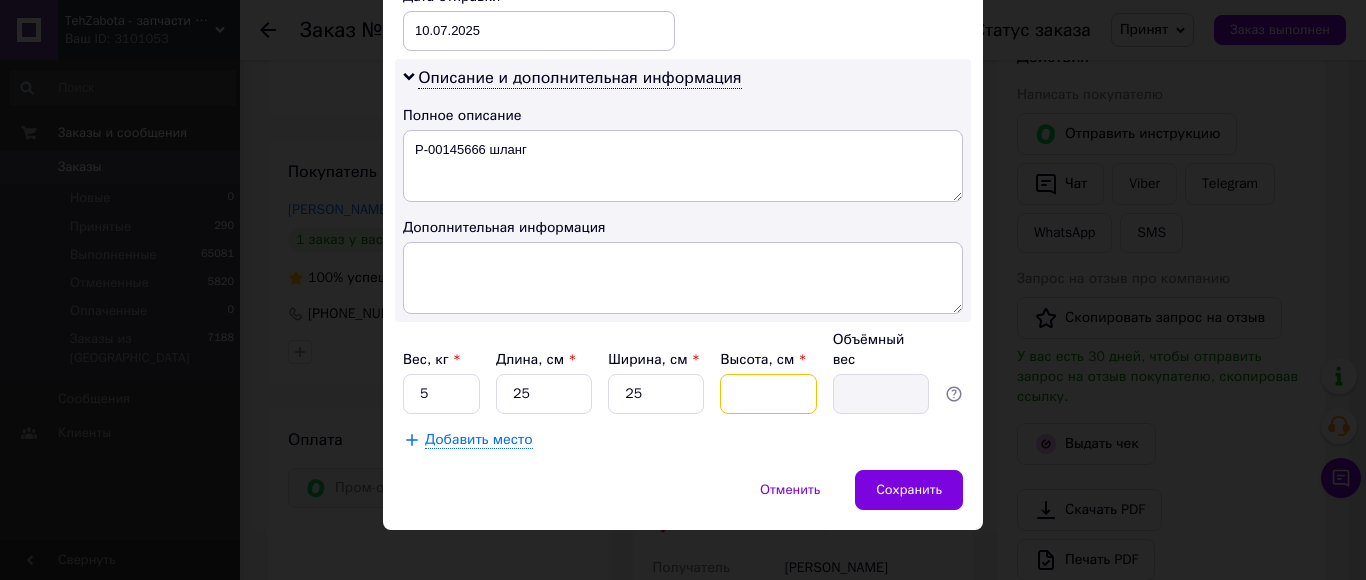 type on "0" 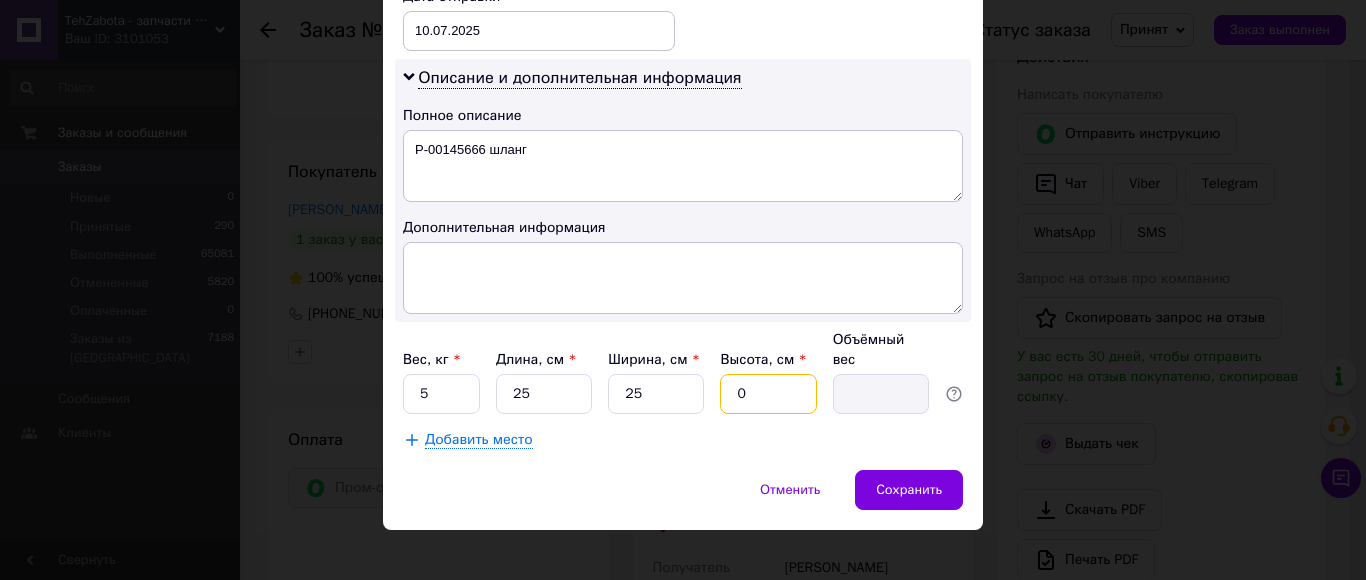 type on "0.1" 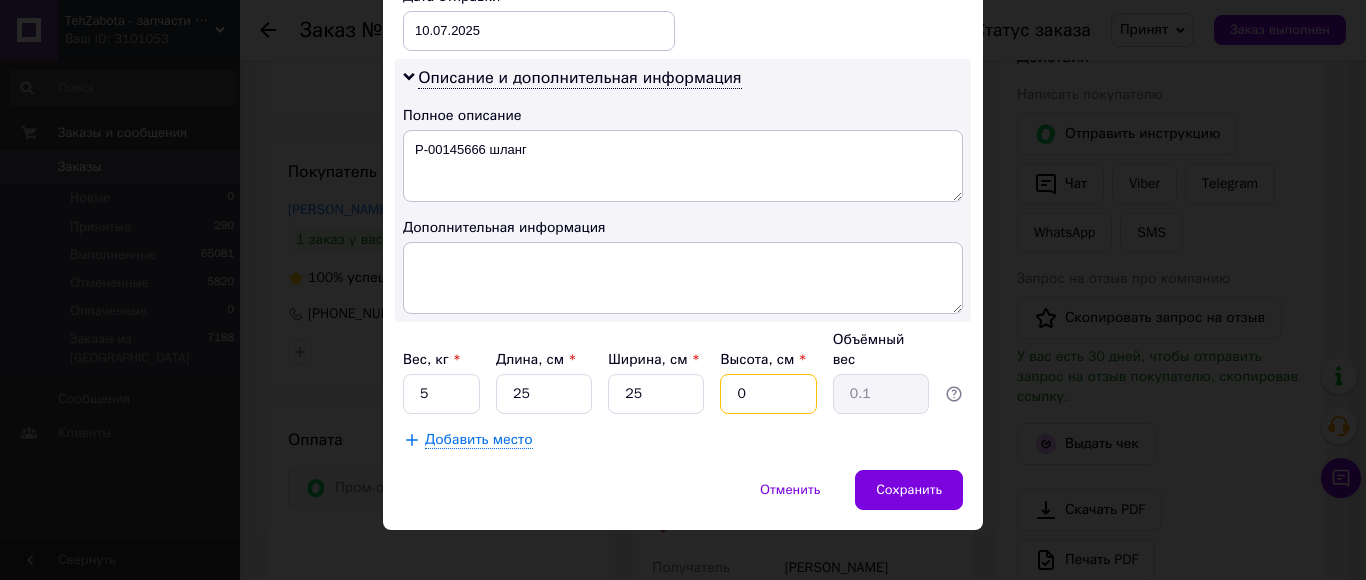 type 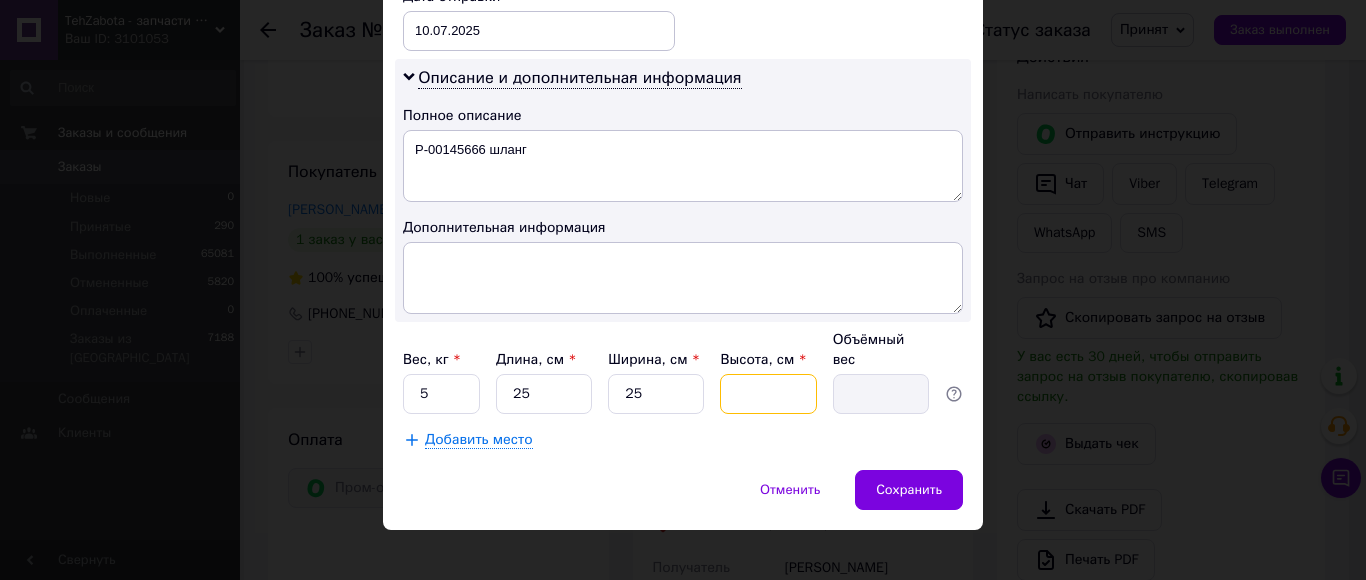 type on "3" 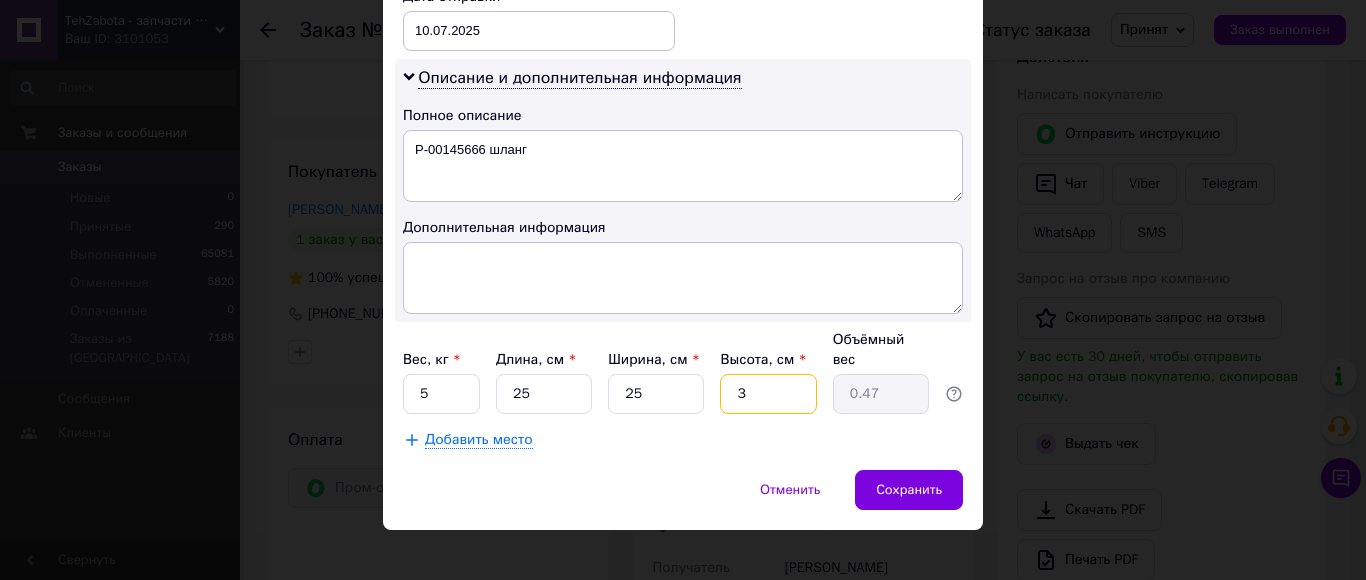 type on "30" 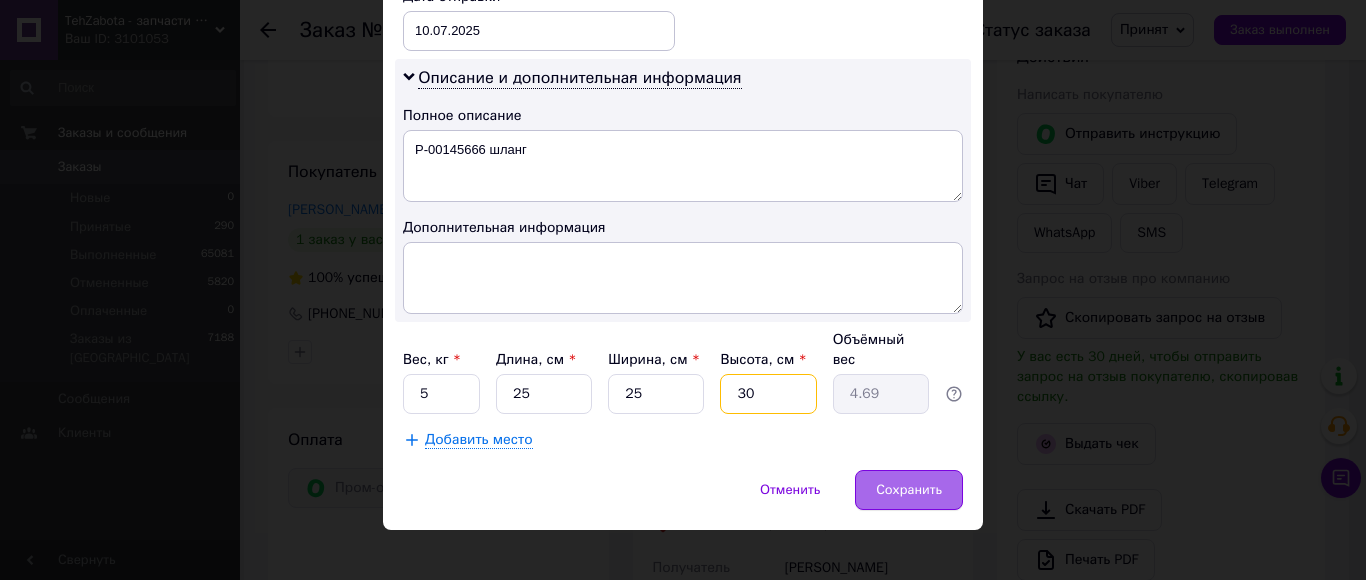 type on "30" 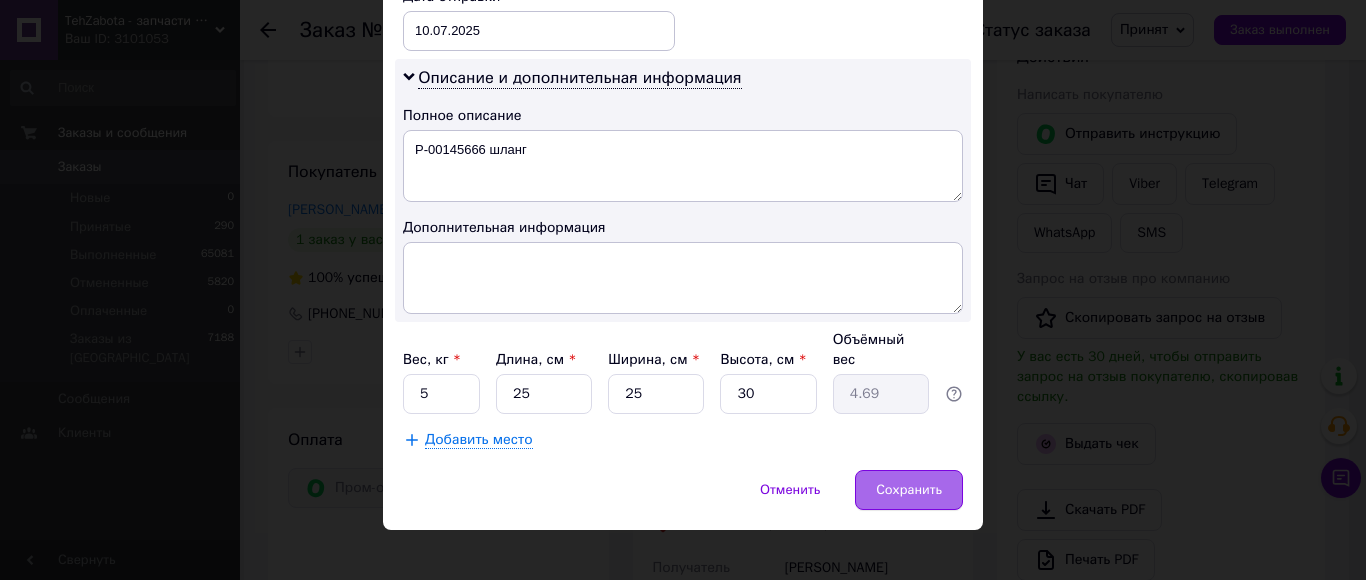 click on "Сохранить" at bounding box center (909, 490) 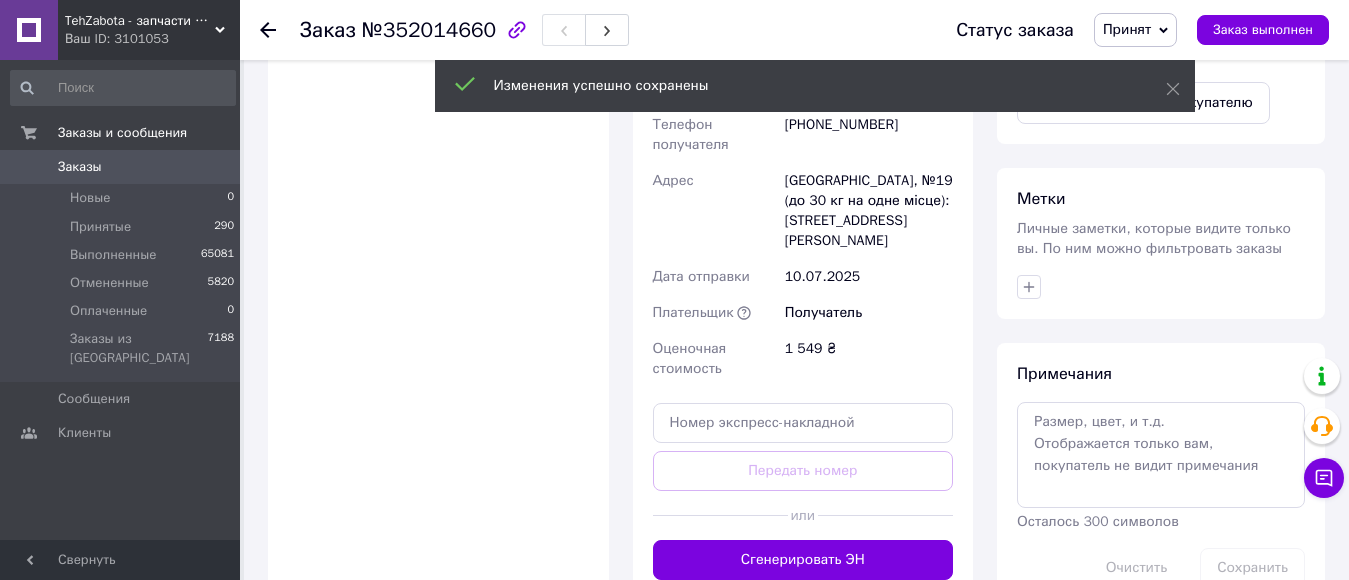 scroll, scrollTop: 1000, scrollLeft: 0, axis: vertical 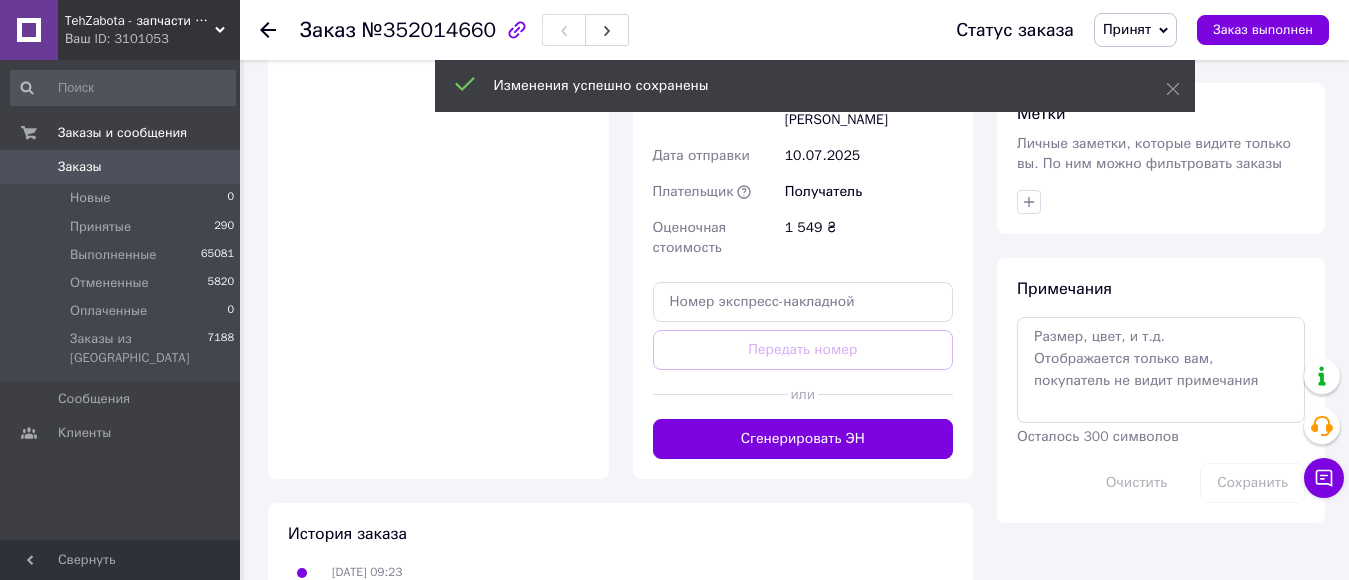 click on "Сгенерировать ЭН" at bounding box center (803, 439) 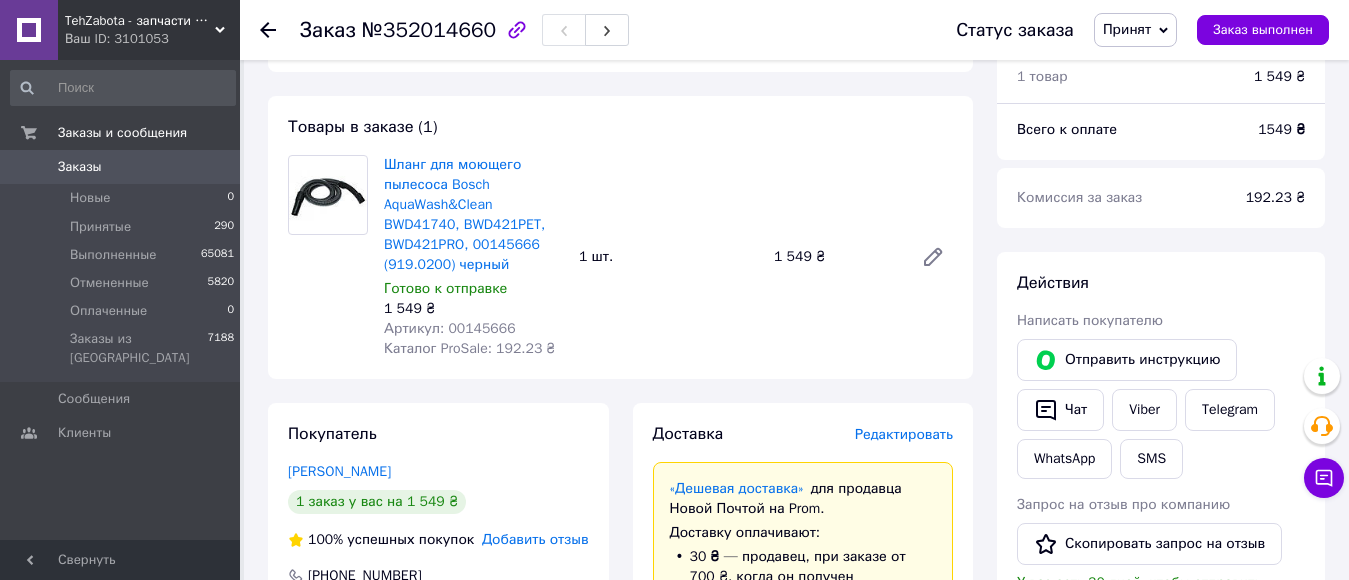 scroll, scrollTop: 0, scrollLeft: 0, axis: both 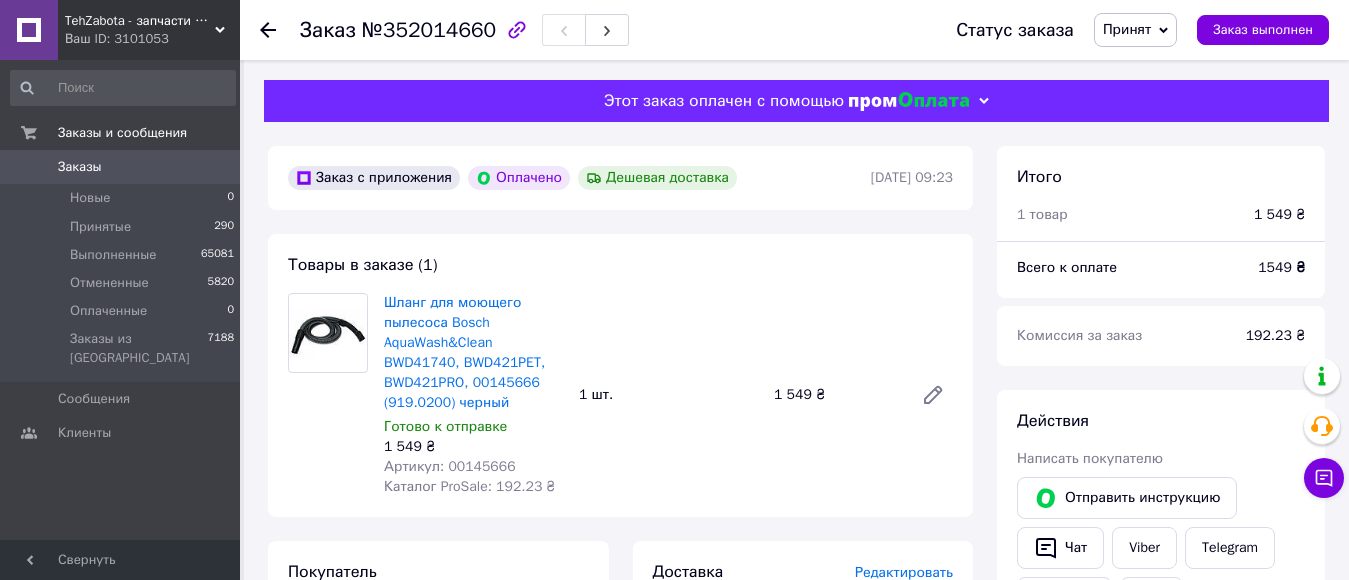 click 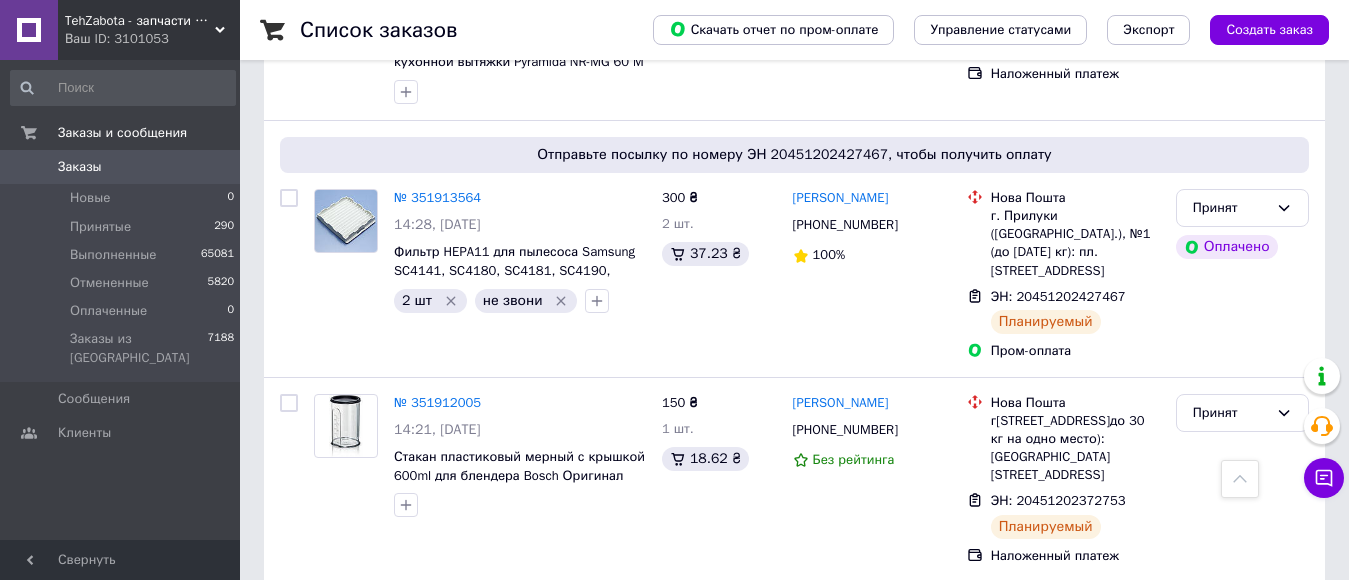 scroll, scrollTop: 3875, scrollLeft: 0, axis: vertical 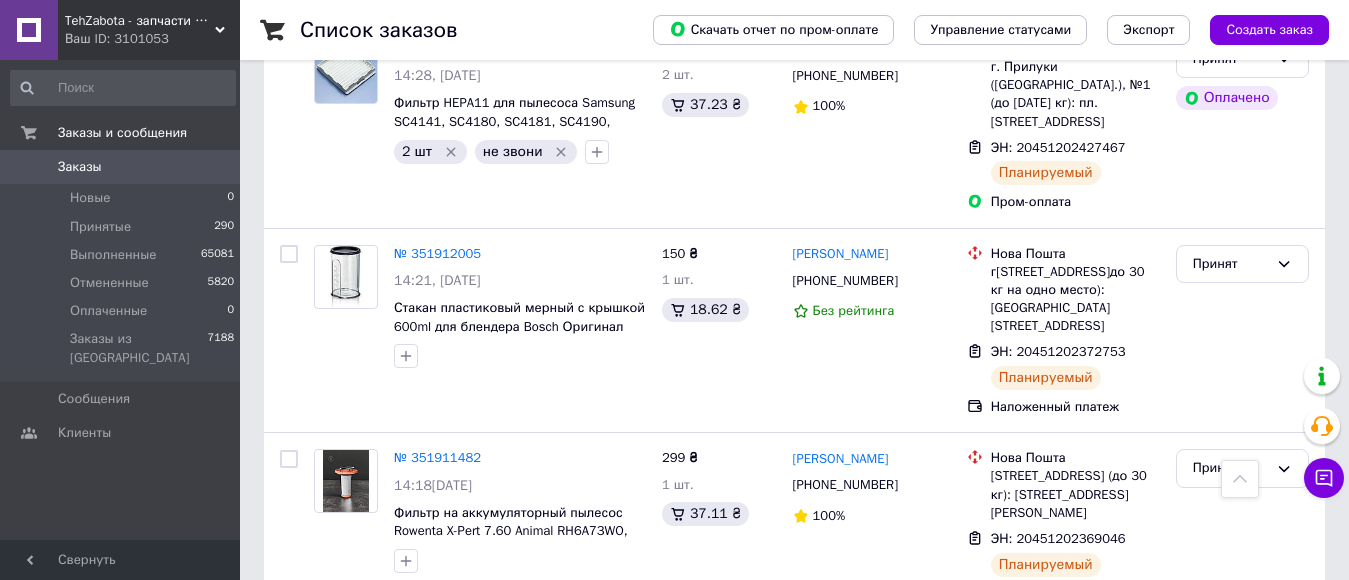 click on "2" at bounding box center [327, 664] 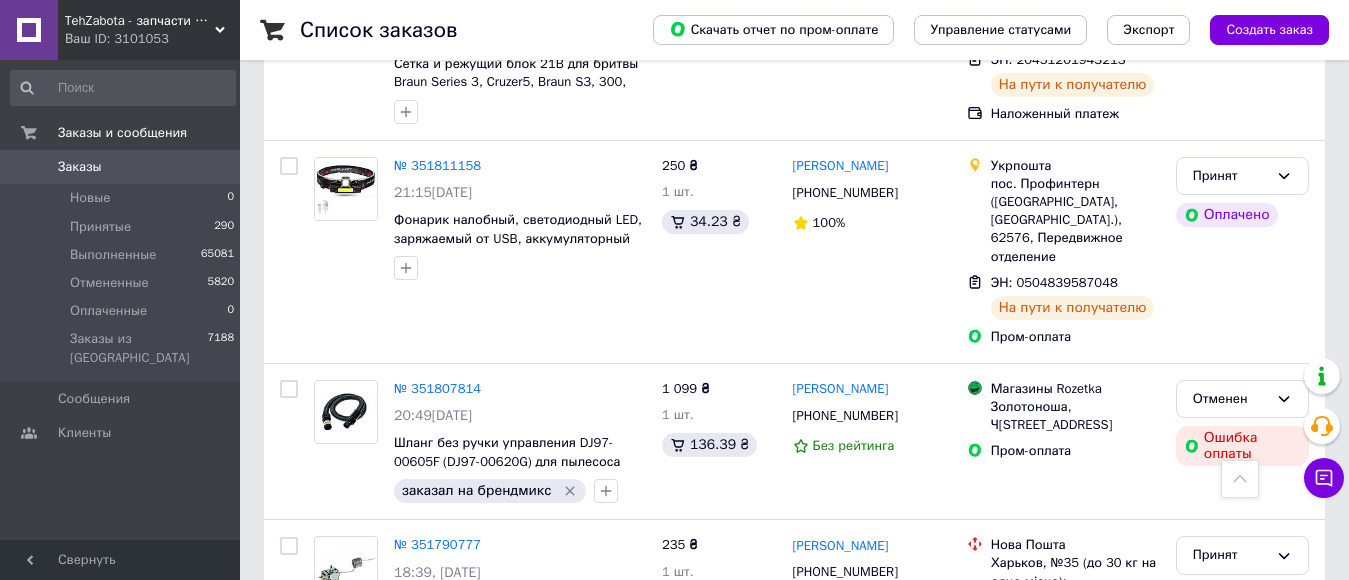 scroll, scrollTop: 3646, scrollLeft: 0, axis: vertical 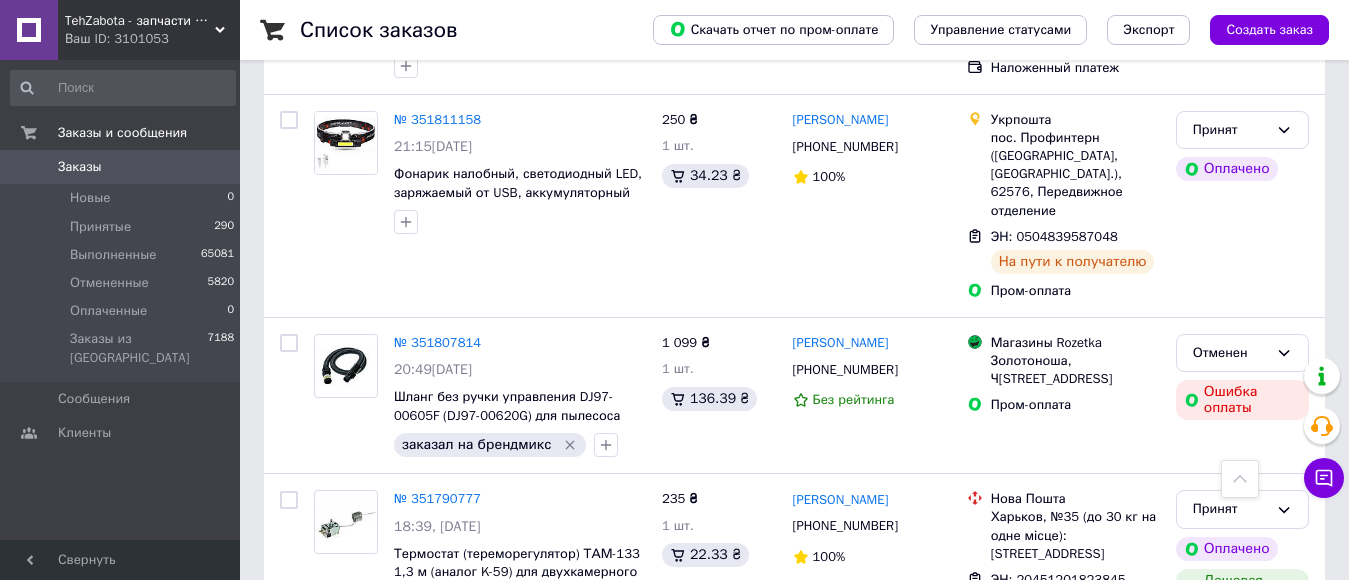 click on "1" at bounding box center (415, 705) 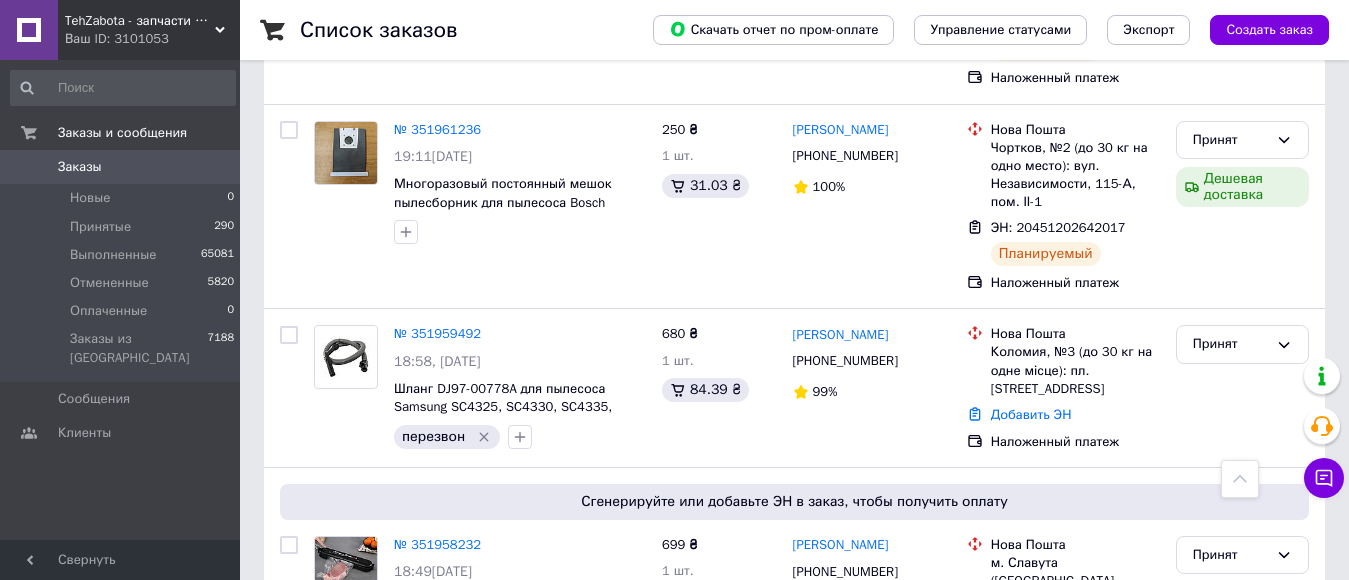 scroll, scrollTop: 1700, scrollLeft: 0, axis: vertical 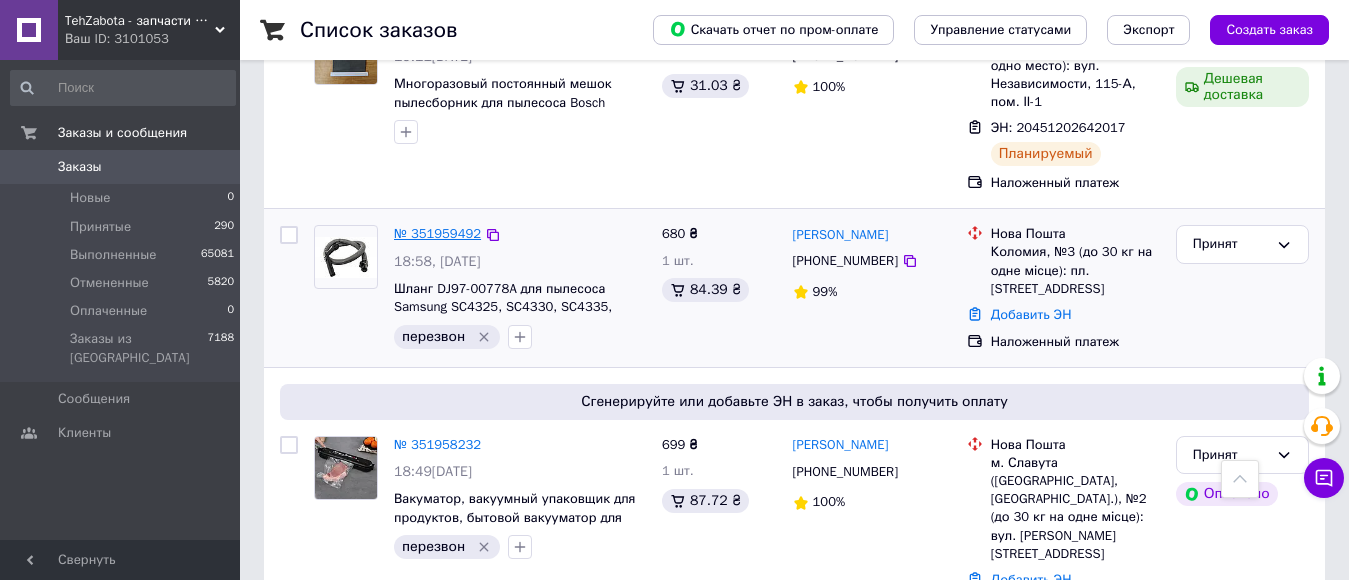 click on "№ 351959492" at bounding box center [437, 233] 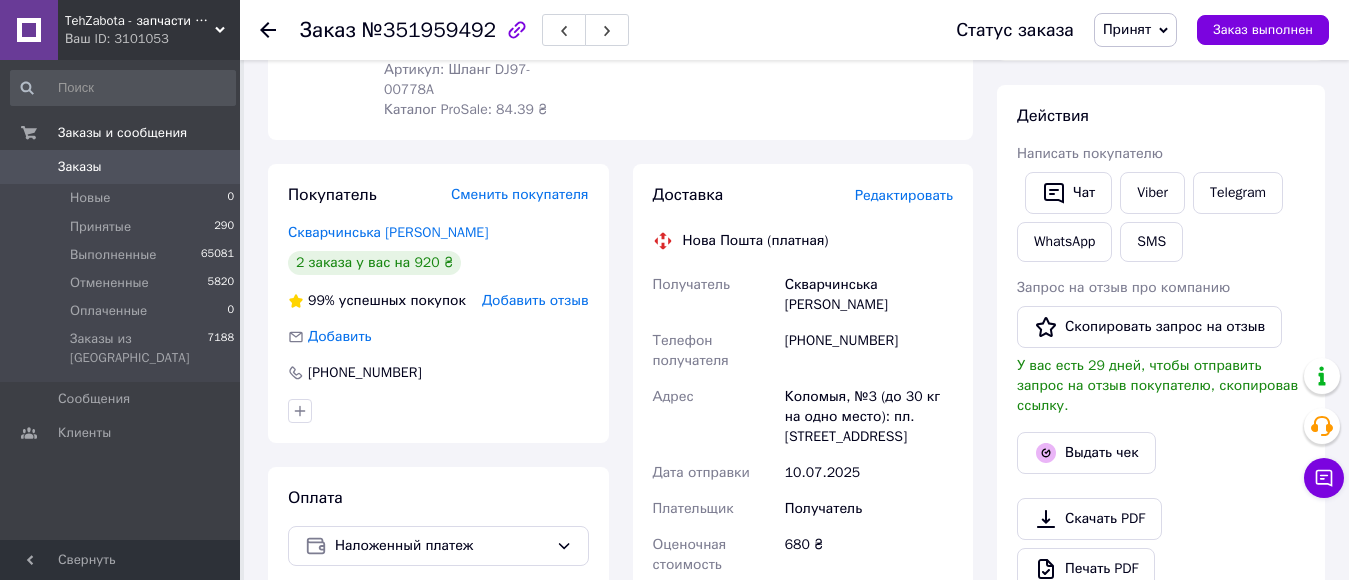 scroll, scrollTop: 300, scrollLeft: 0, axis: vertical 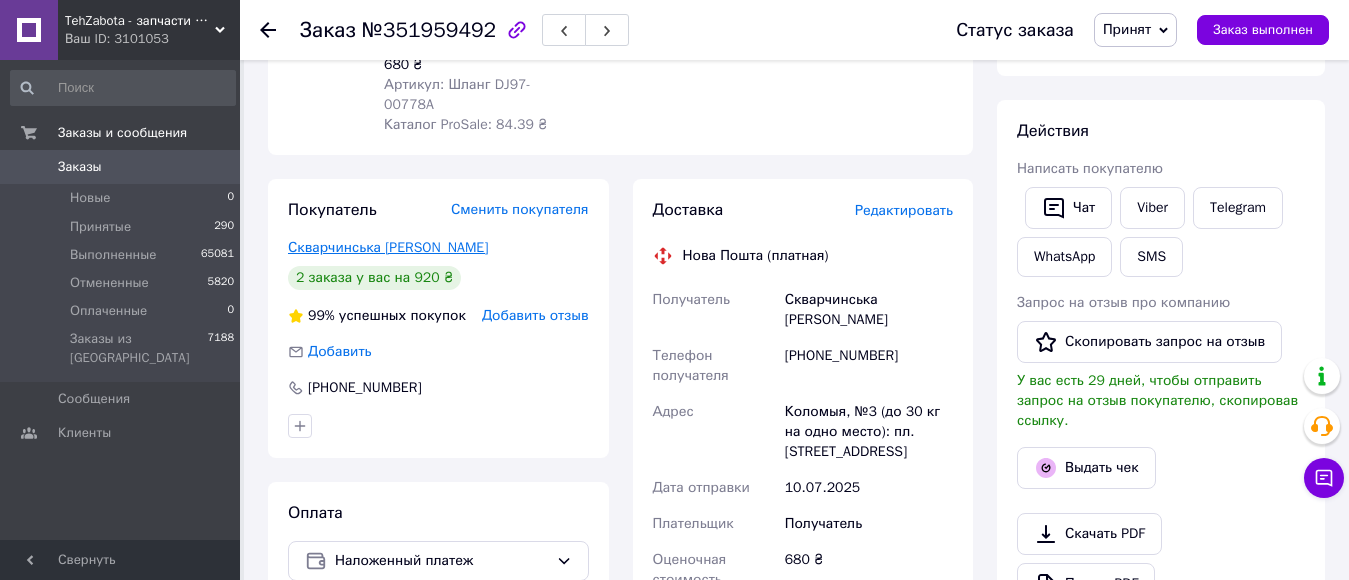 click on "Скварчинська Оля" at bounding box center (388, 247) 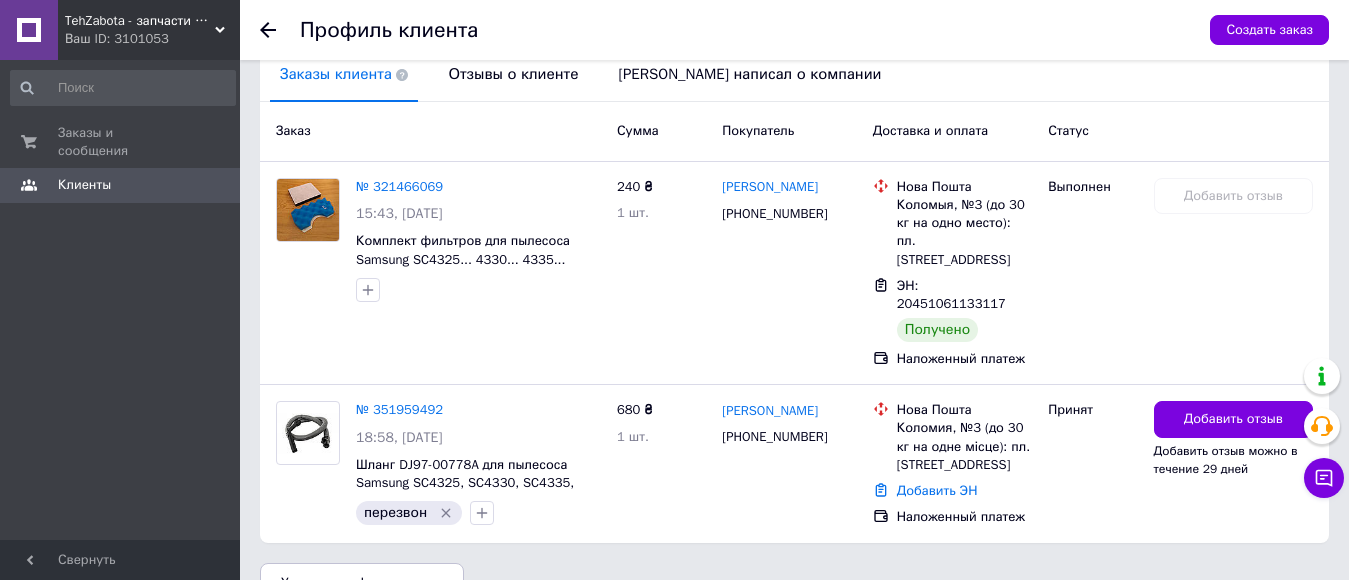 scroll, scrollTop: 500, scrollLeft: 0, axis: vertical 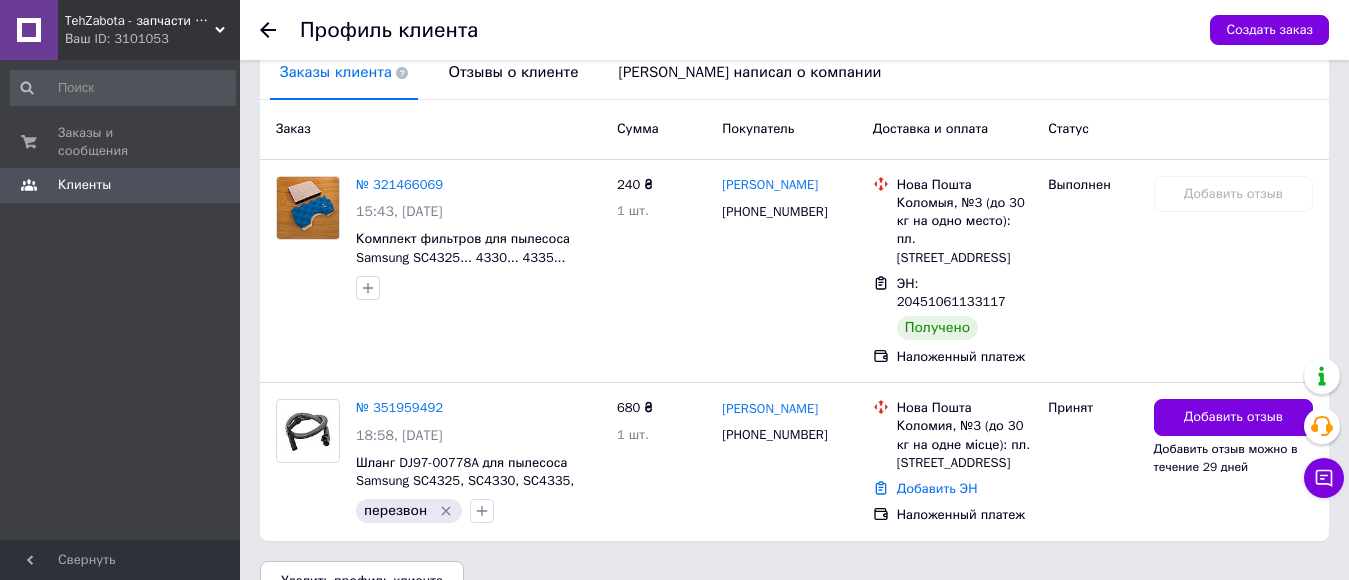 click on "Профиль клиента Создать заказ" at bounding box center [794, 30] 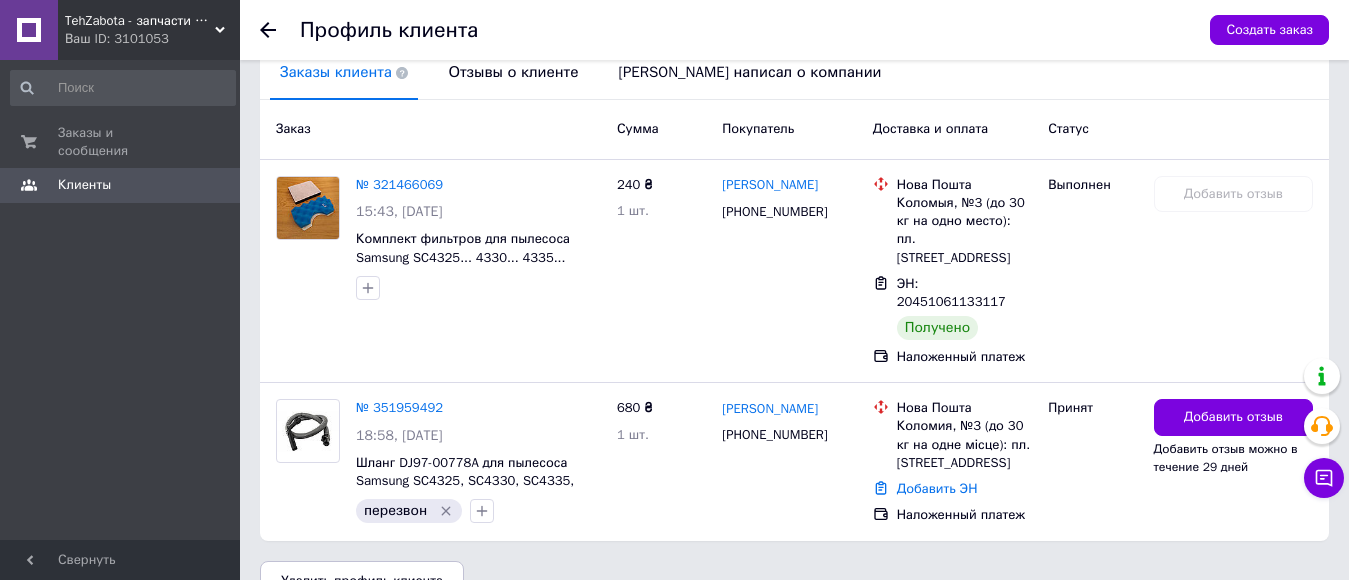 click 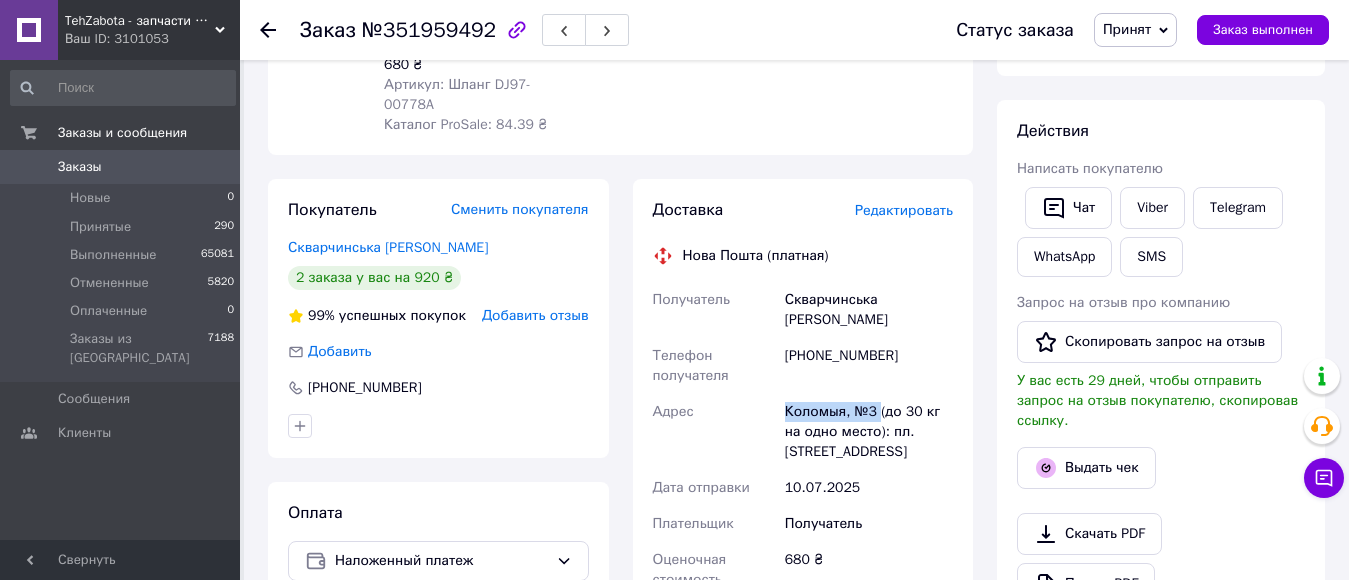 drag, startPoint x: 778, startPoint y: 389, endPoint x: 876, endPoint y: 393, distance: 98.0816 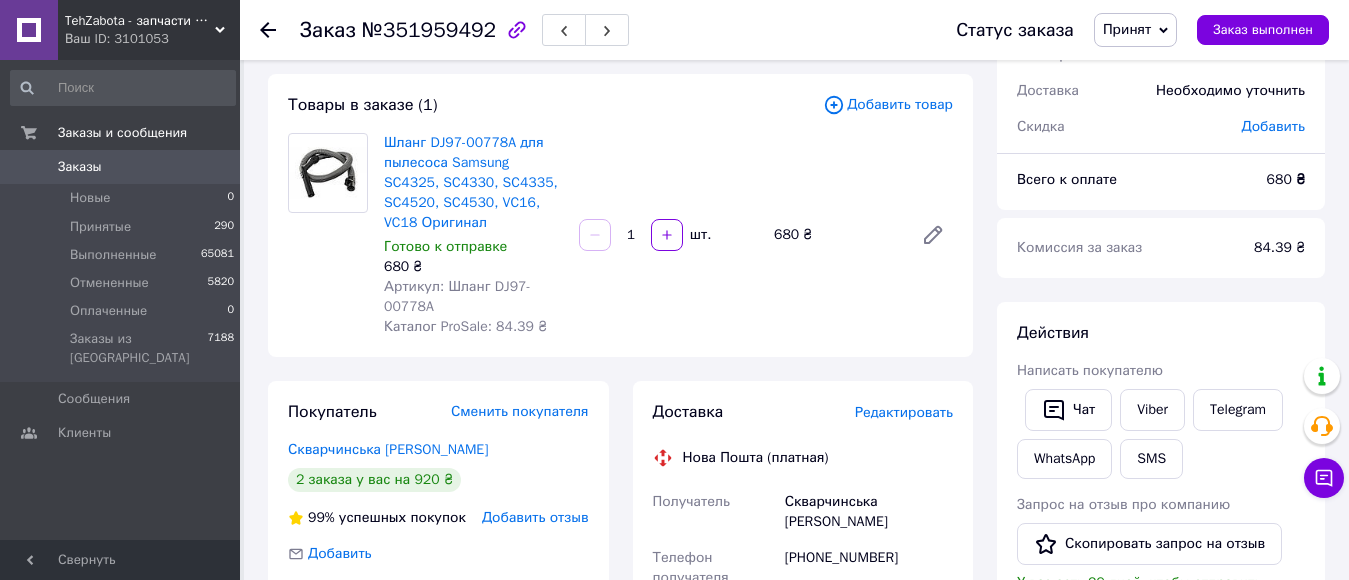 scroll, scrollTop: 200, scrollLeft: 0, axis: vertical 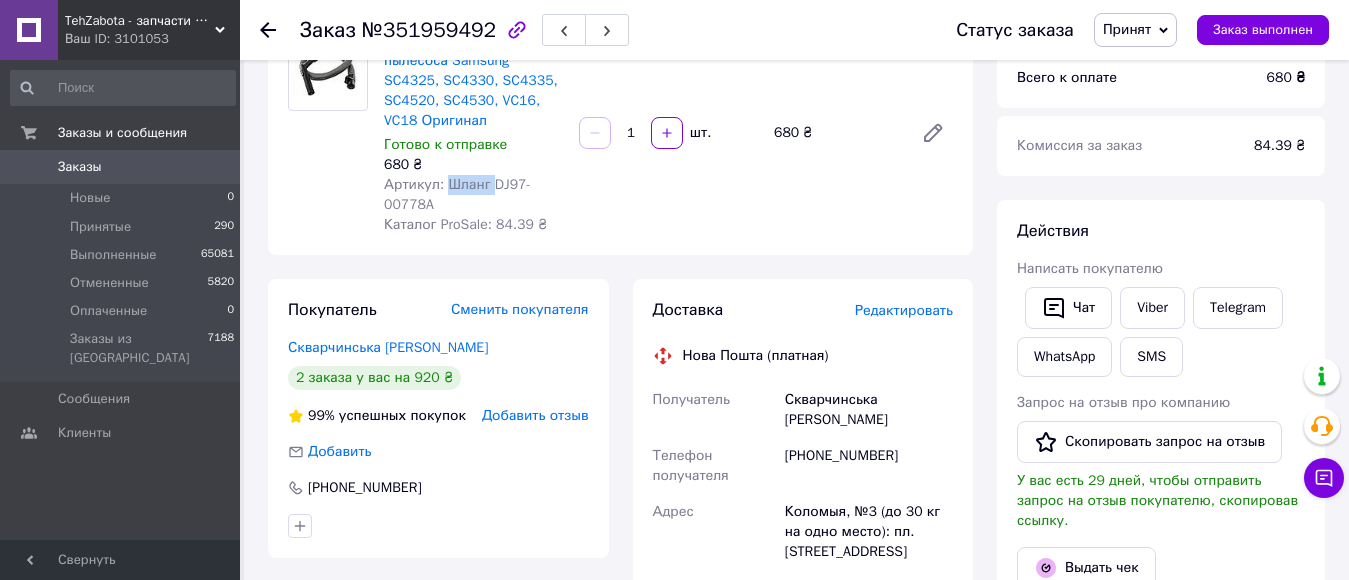 drag, startPoint x: 445, startPoint y: 185, endPoint x: 487, endPoint y: 193, distance: 42.755116 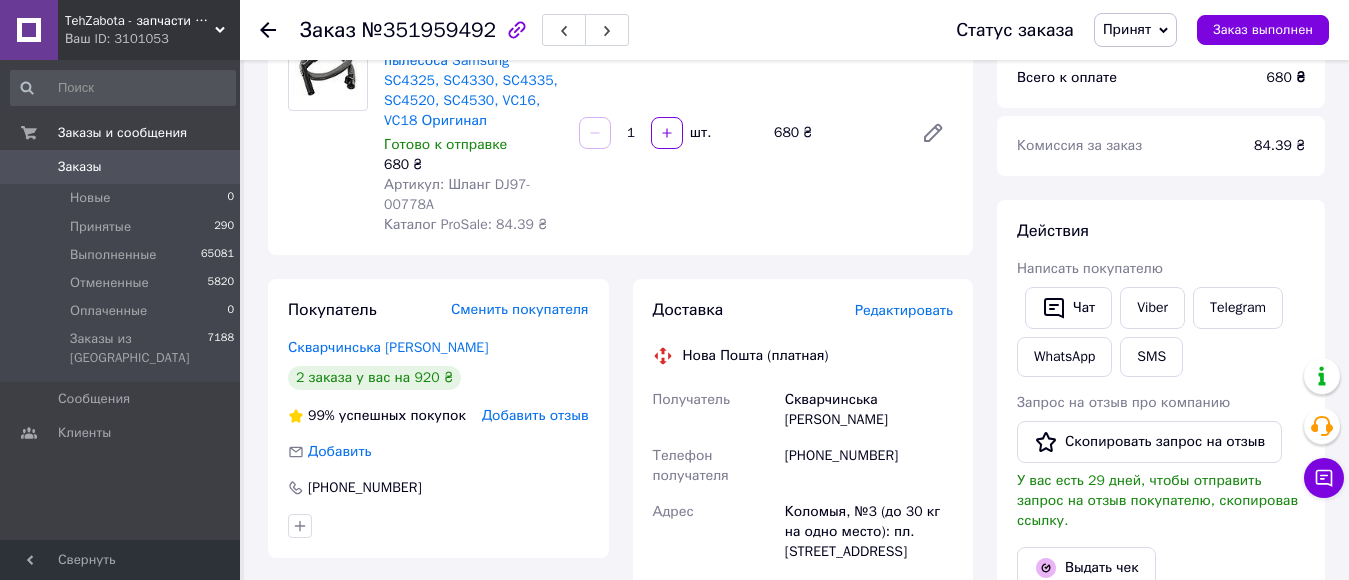 click on "Шланг DJ97-00778A для пылесоса Samsung SC4325, SC4330, SC4335, SC4520, SC4530, VC16, VC18 Оригинал Готово к отправке 680 ₴ Артикул: Шланг DJ97-00778A Каталог ProSale: 84.39 ₴  1   шт. 680 ₴" at bounding box center [668, 133] 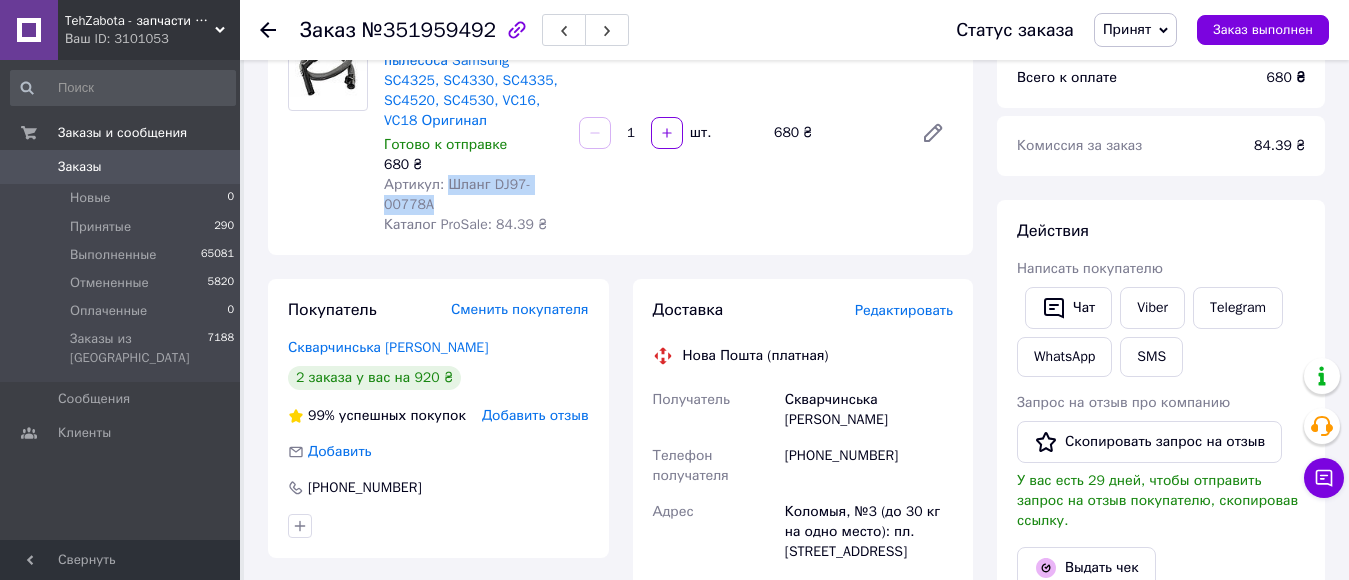 drag, startPoint x: 444, startPoint y: 182, endPoint x: 500, endPoint y: 191, distance: 56.718605 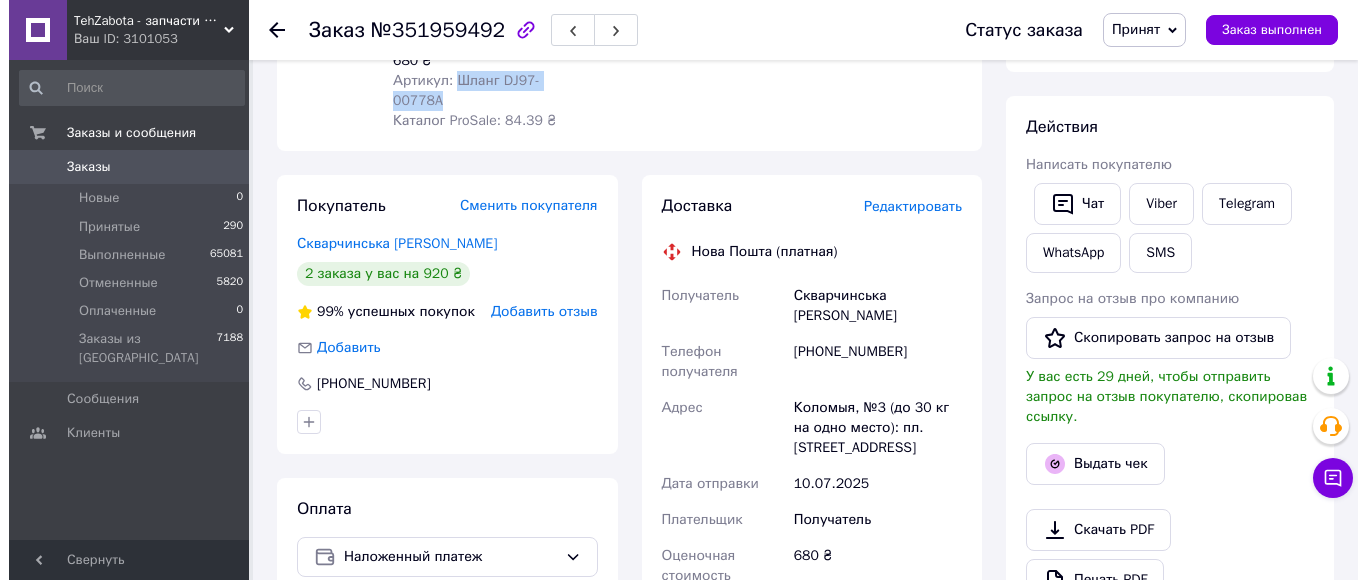 scroll, scrollTop: 300, scrollLeft: 0, axis: vertical 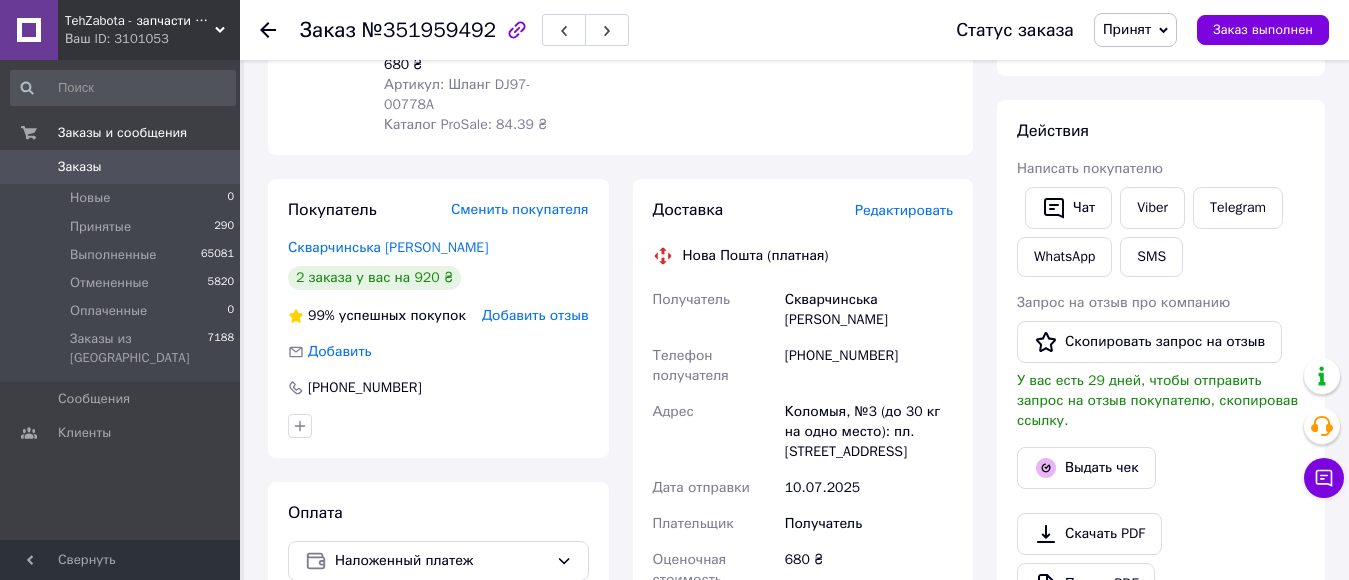 click on "Редактировать" at bounding box center [904, 210] 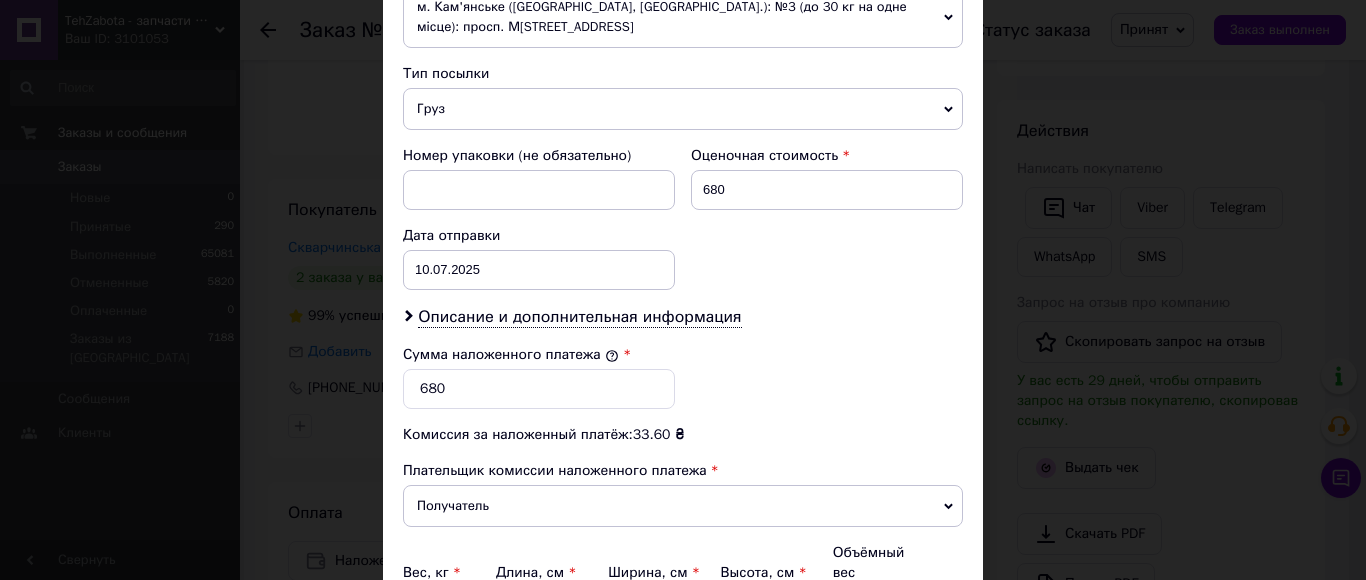 scroll, scrollTop: 800, scrollLeft: 0, axis: vertical 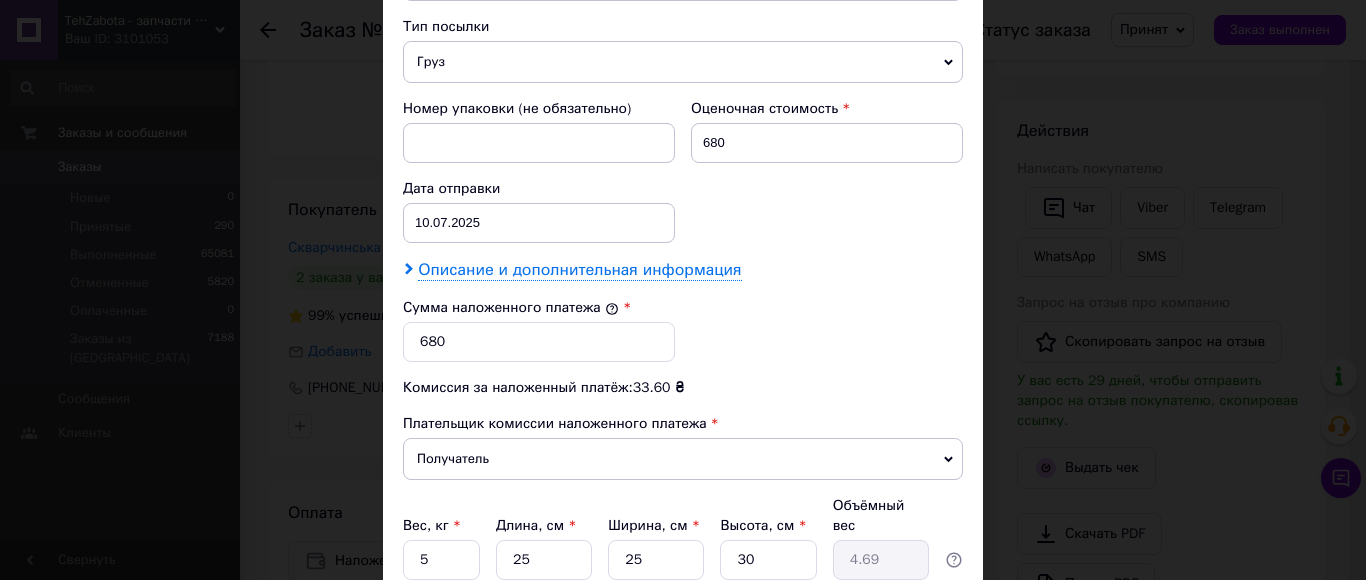 click on "Описание и дополнительная информация" at bounding box center [579, 270] 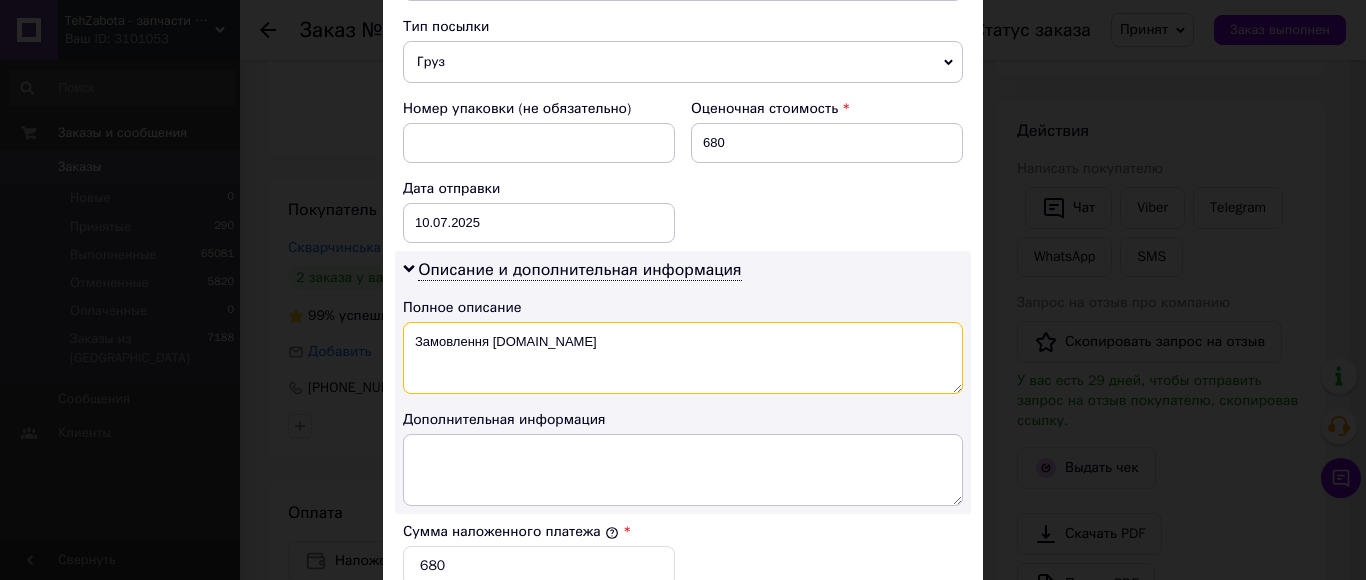 click on "Замовлення Prom.ua" at bounding box center (683, 358) 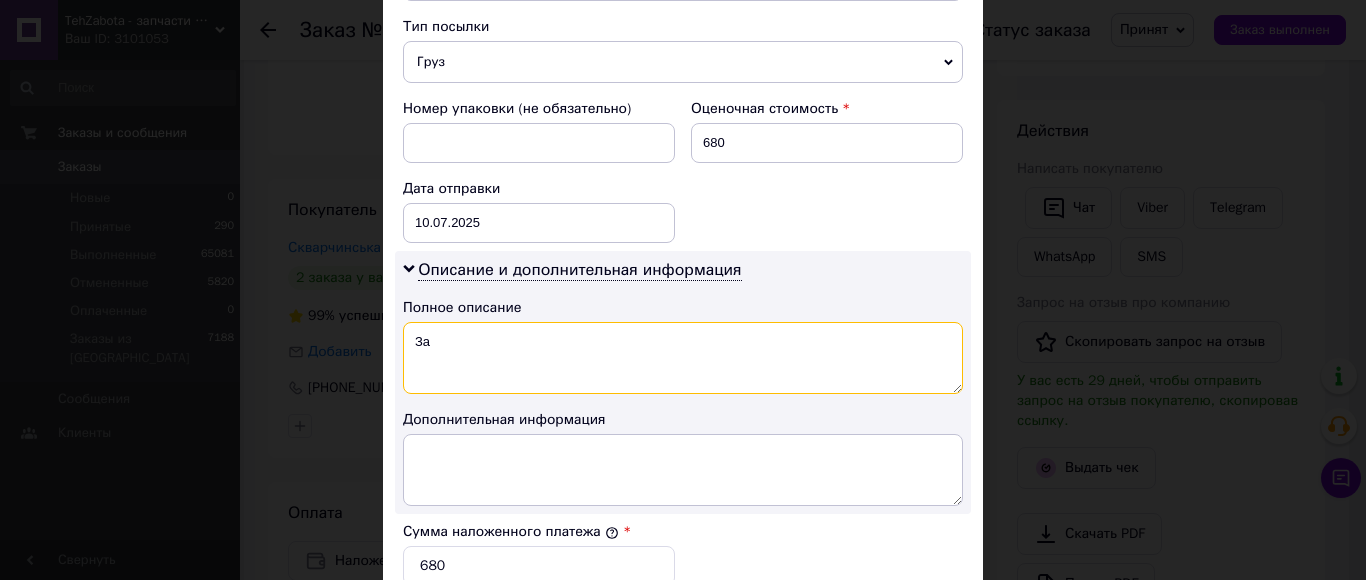 type on "З" 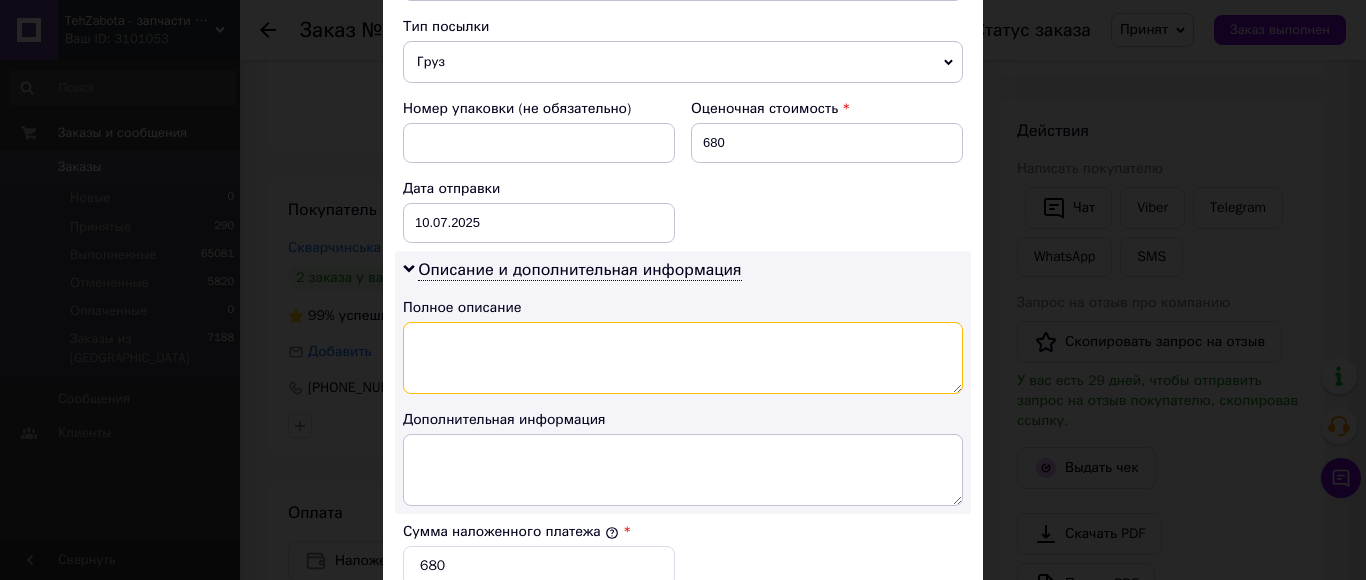 paste on "Шланг DJ97-00778A" 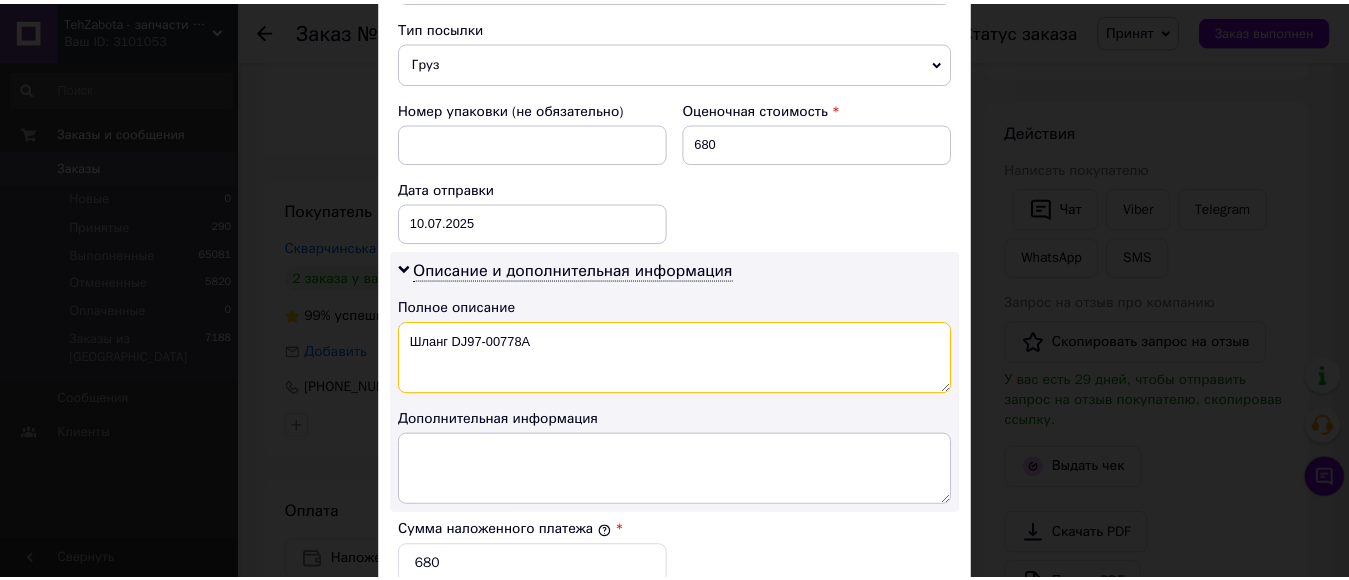 scroll, scrollTop: 1100, scrollLeft: 0, axis: vertical 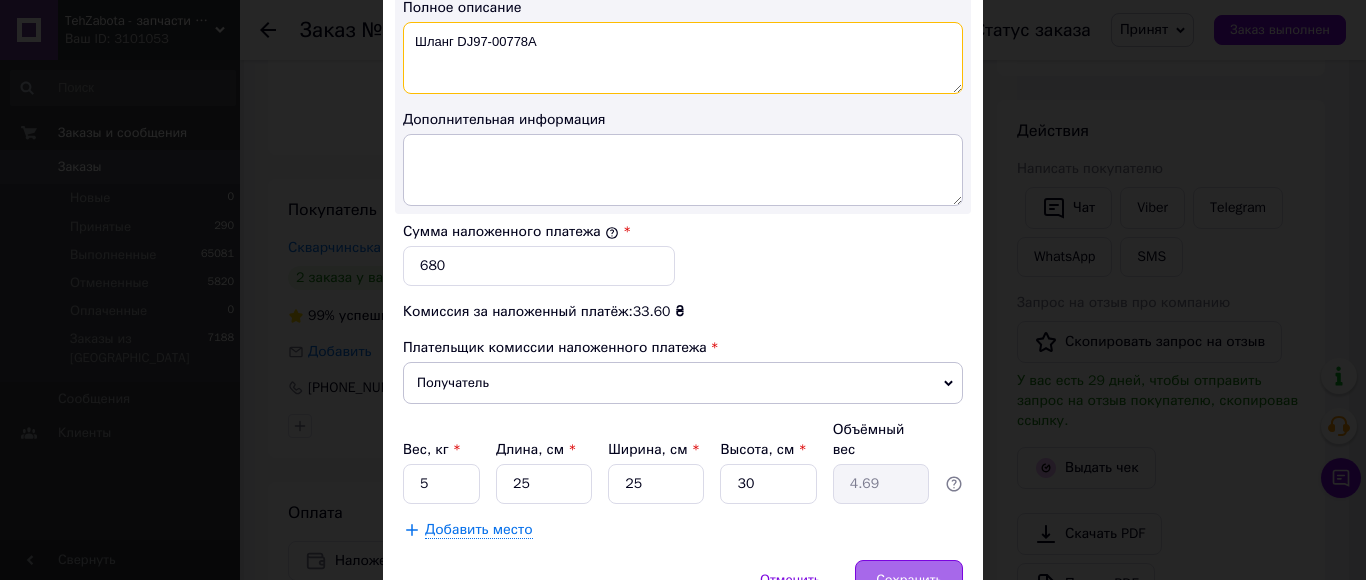 type on "Шланг DJ97-00778A" 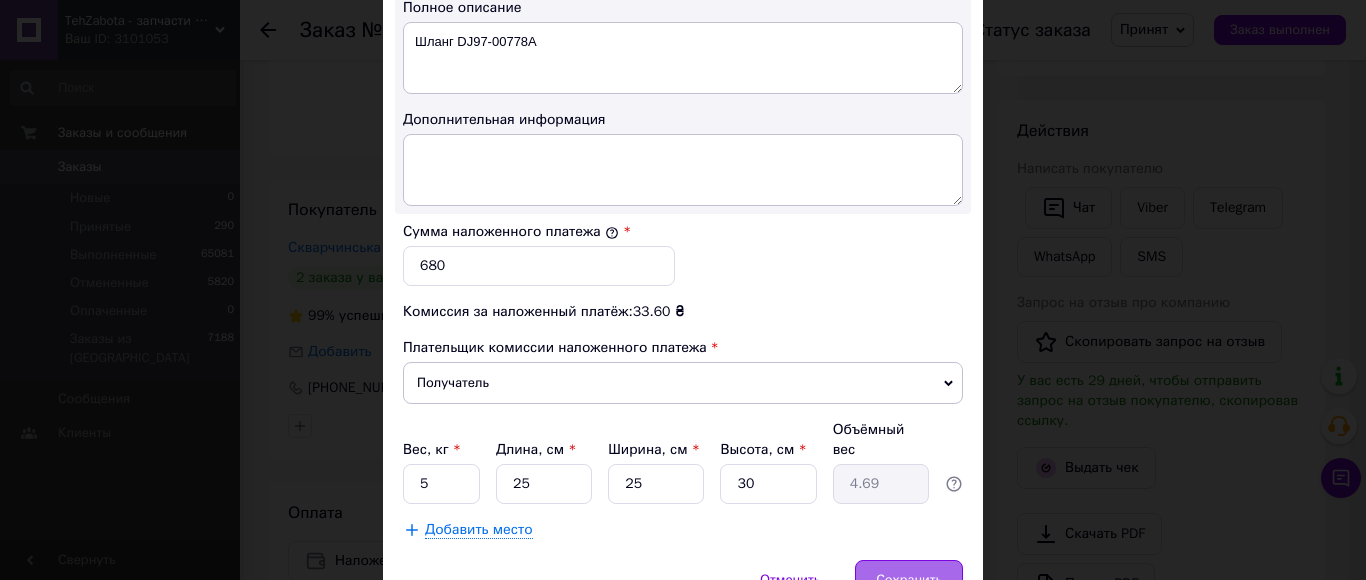 click on "Сохранить" at bounding box center (909, 580) 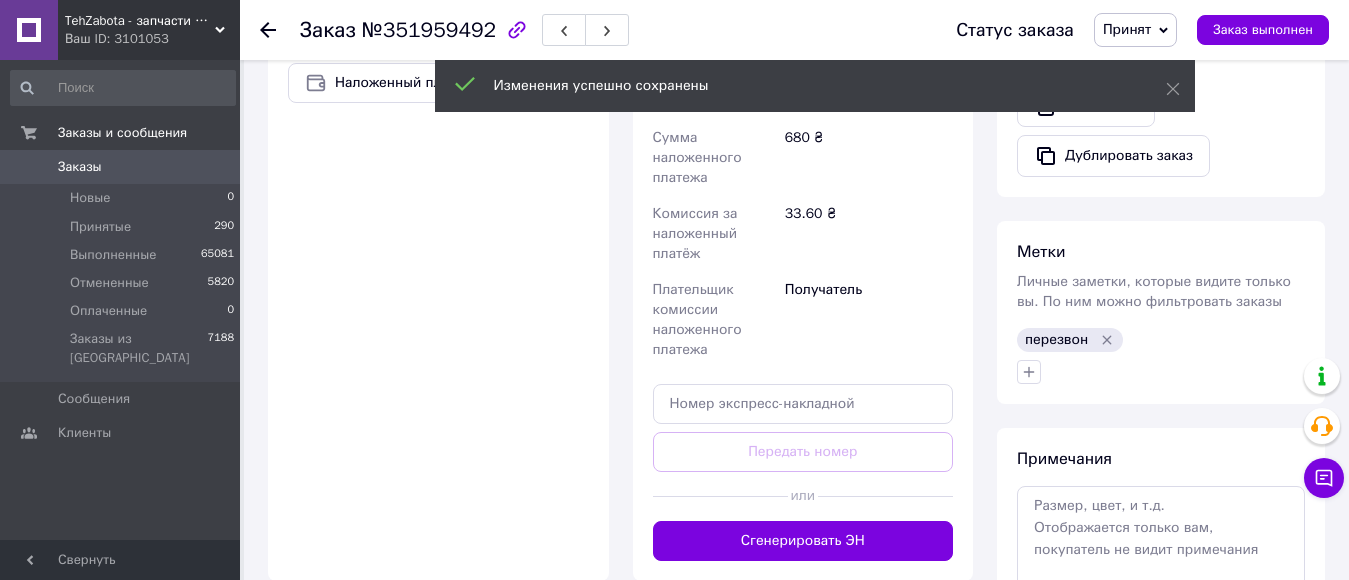 scroll, scrollTop: 900, scrollLeft: 0, axis: vertical 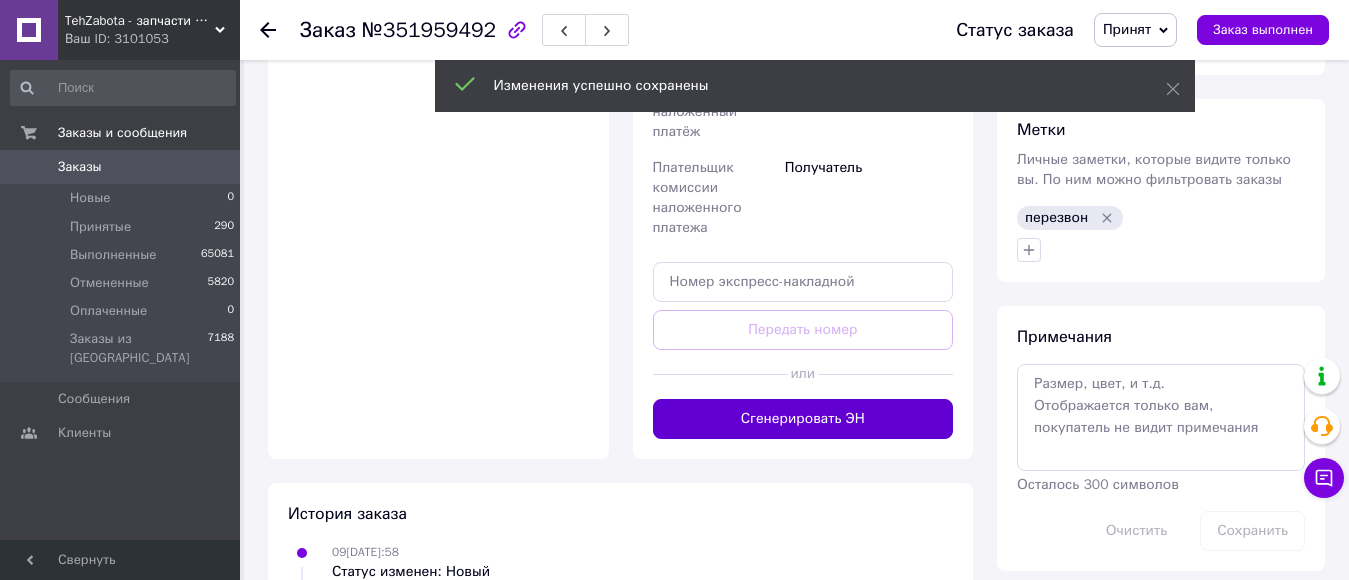 click on "Сгенерировать ЭН" at bounding box center (803, 419) 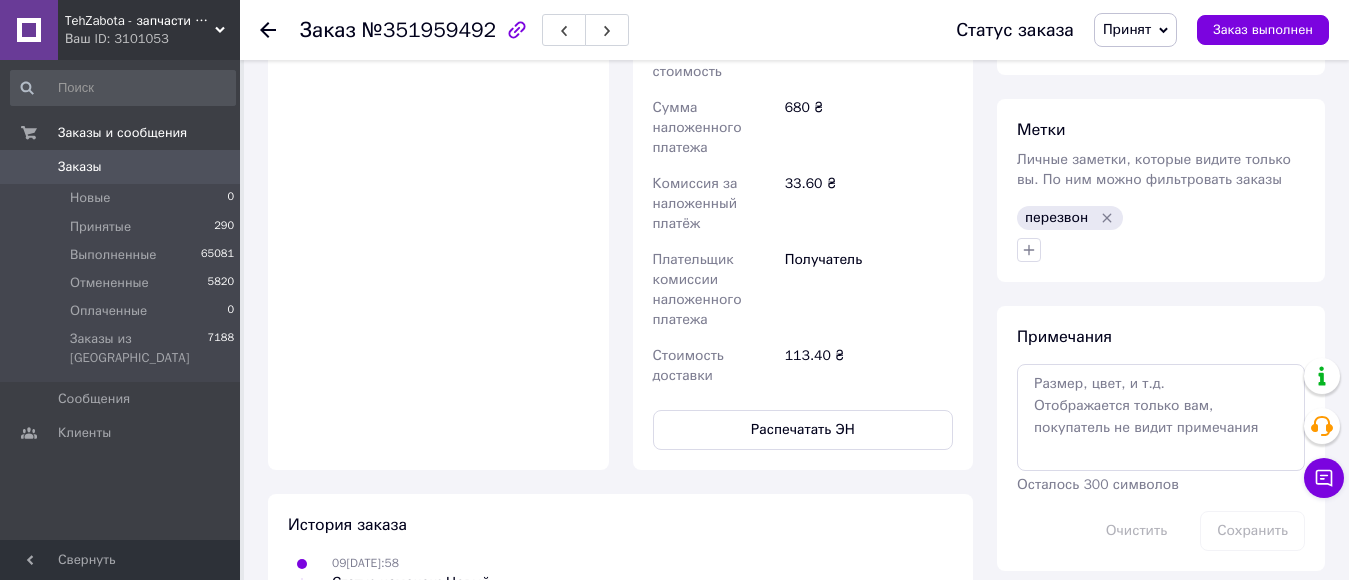 click 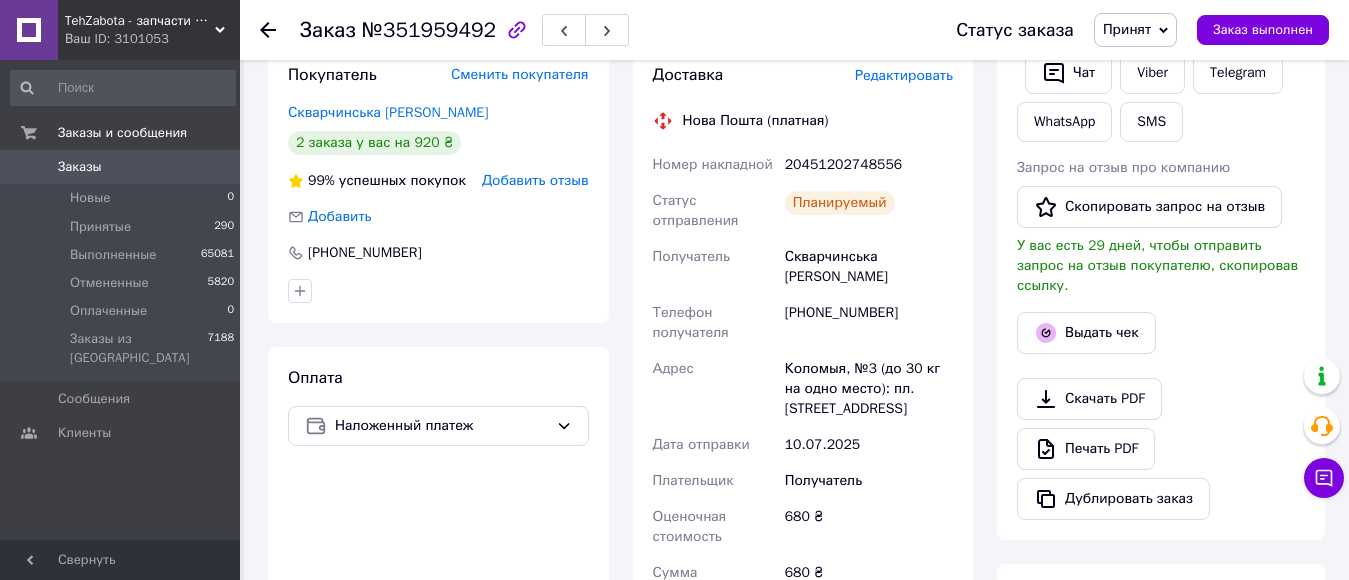 scroll, scrollTop: 400, scrollLeft: 0, axis: vertical 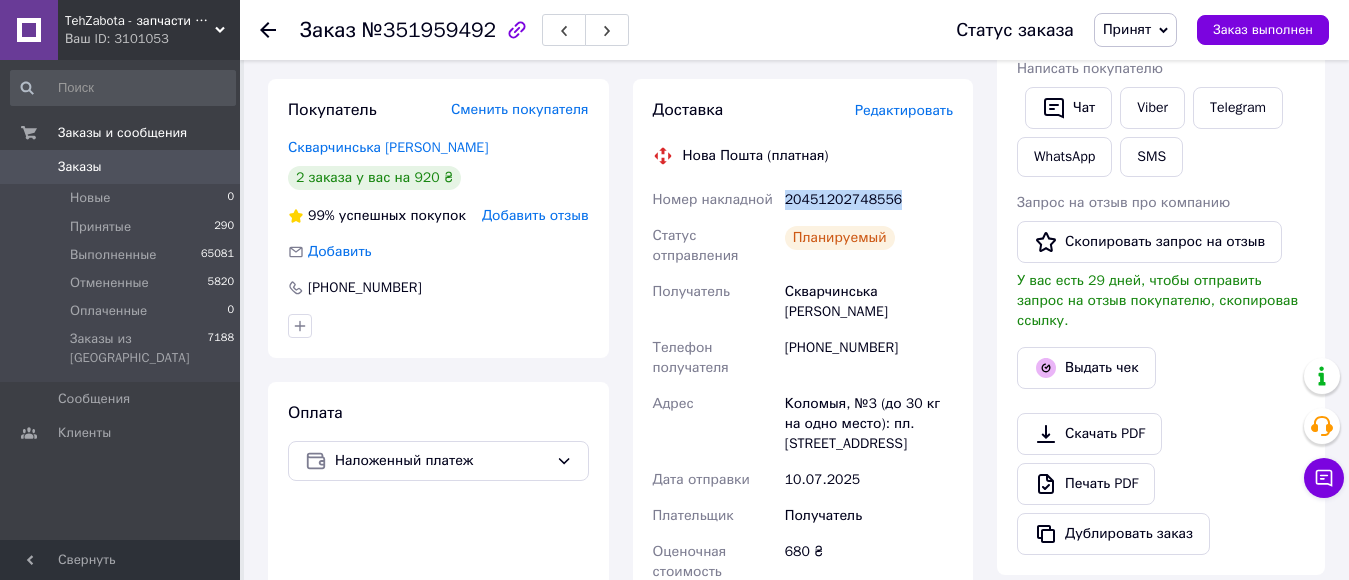 drag, startPoint x: 782, startPoint y: 198, endPoint x: 964, endPoint y: 192, distance: 182.09888 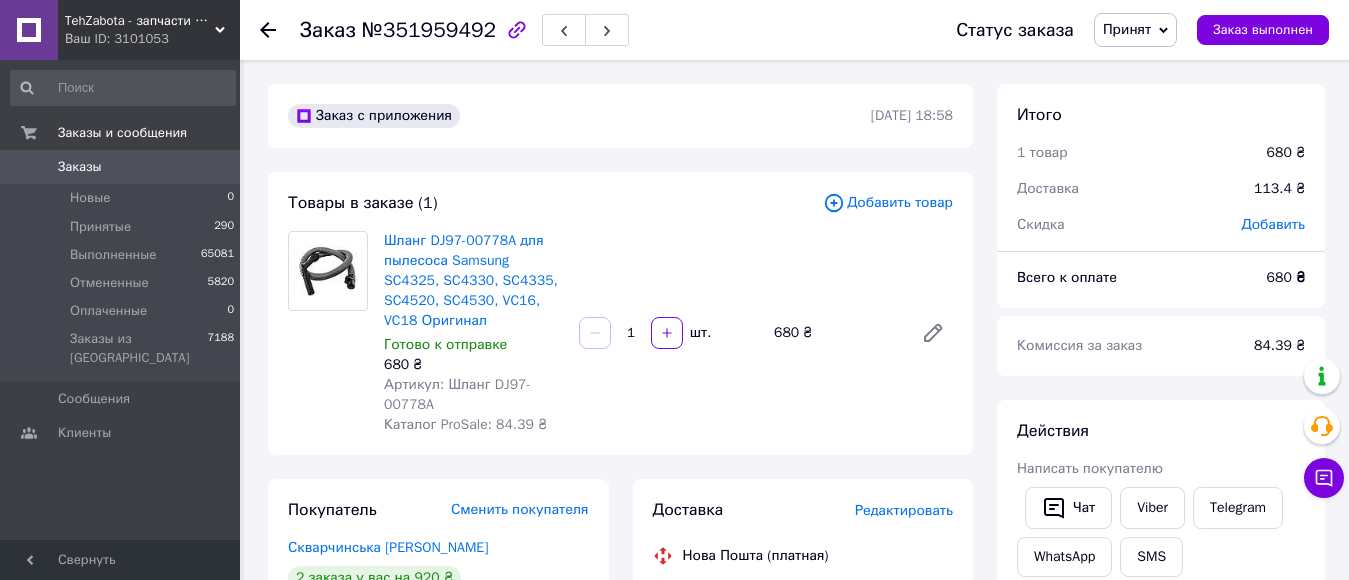 click 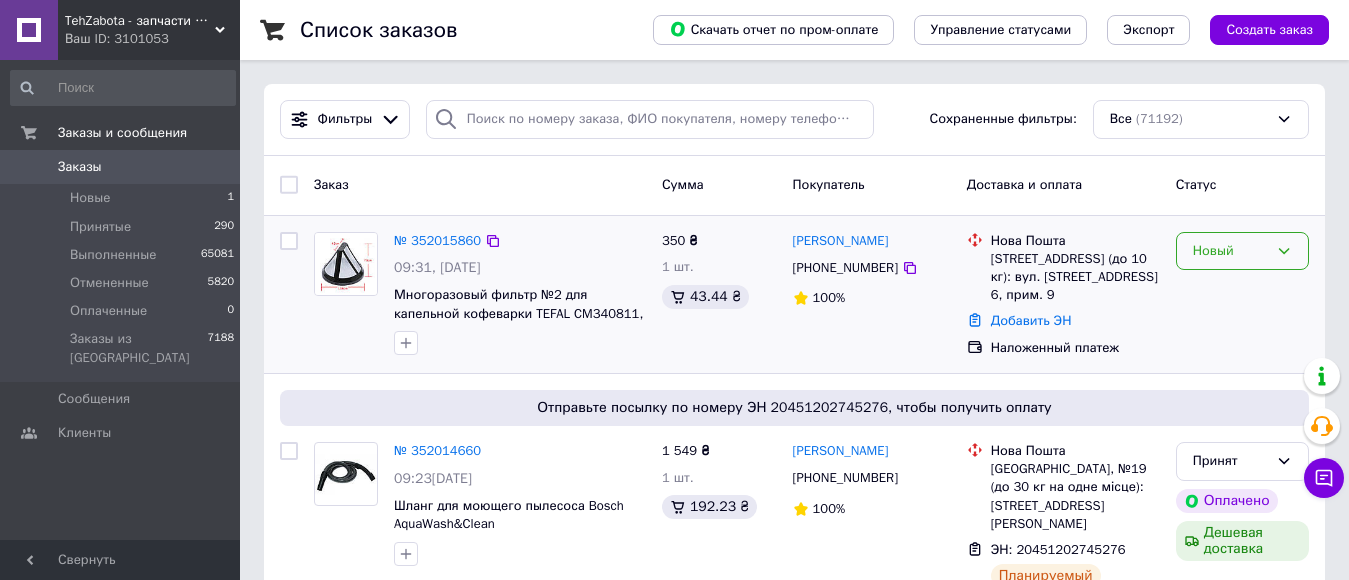 click on "Новый" at bounding box center (1242, 251) 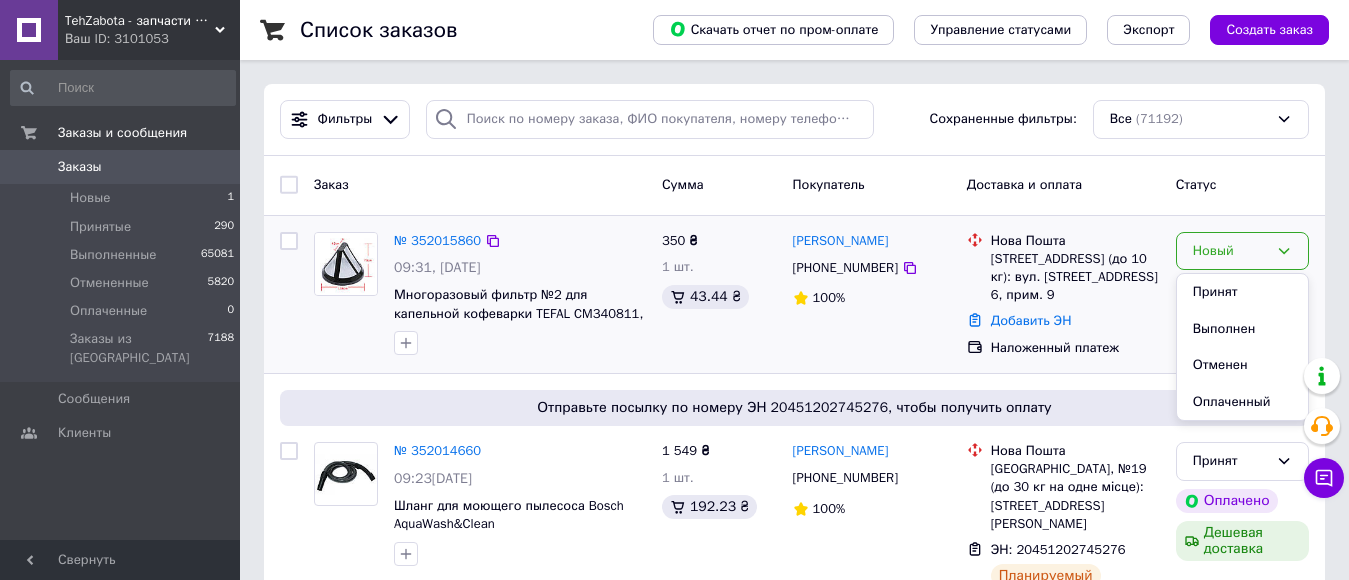 click on "Принят" at bounding box center (1242, 292) 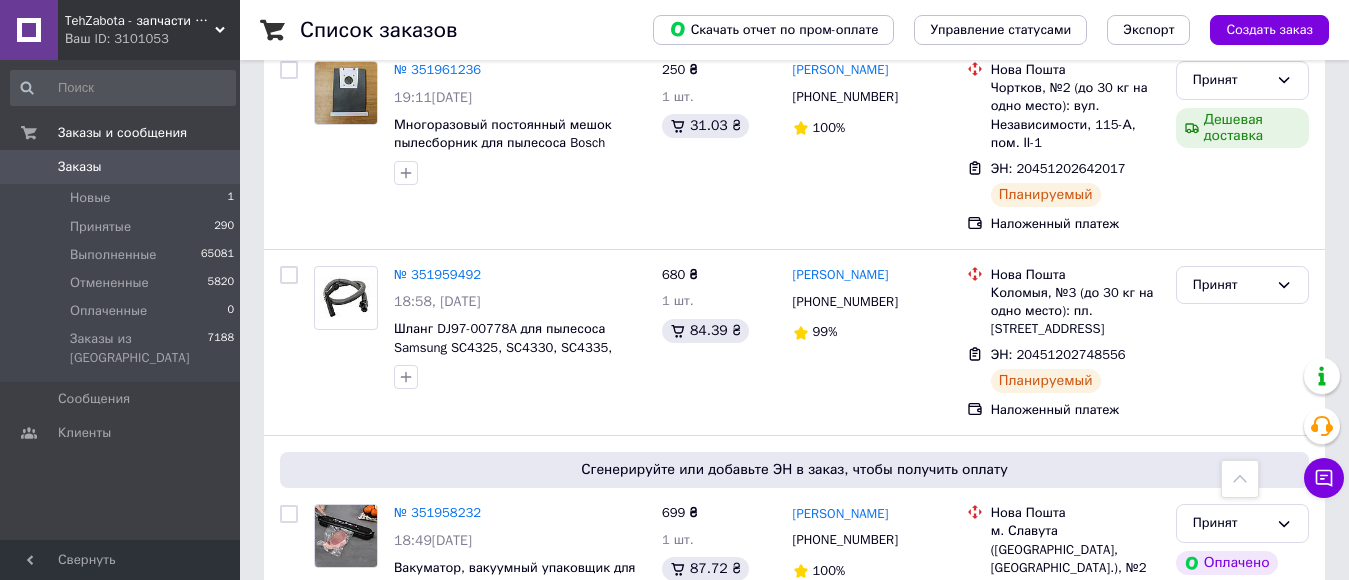 scroll, scrollTop: 2000, scrollLeft: 0, axis: vertical 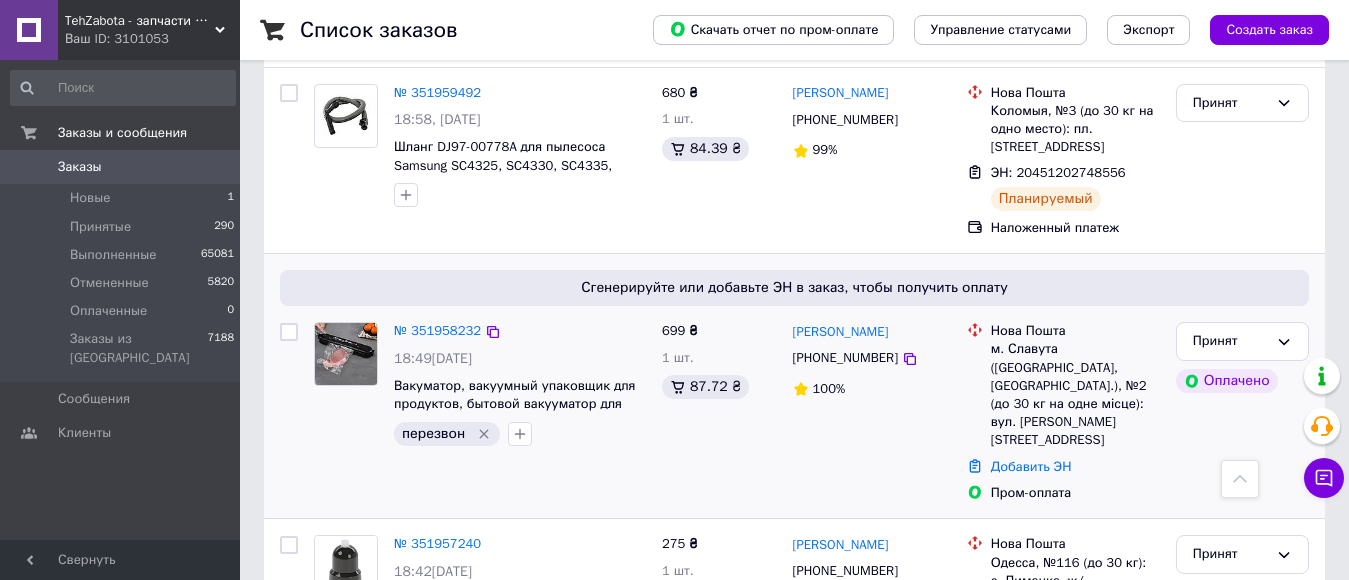 click 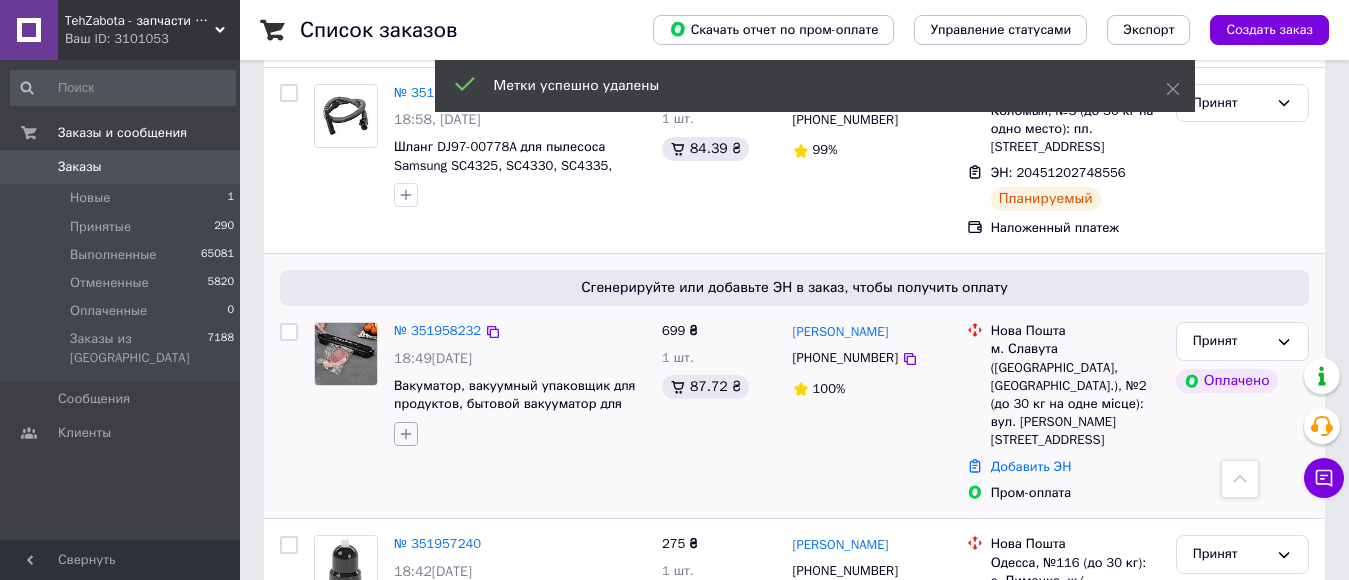 click 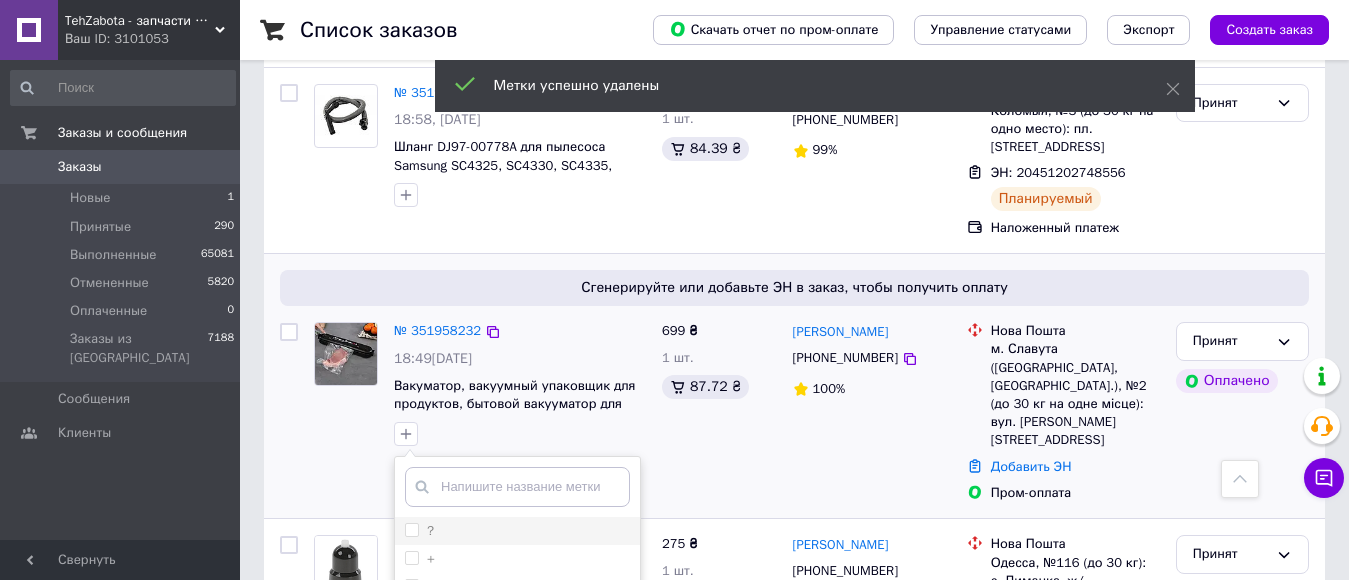 scroll, scrollTop: 2100, scrollLeft: 0, axis: vertical 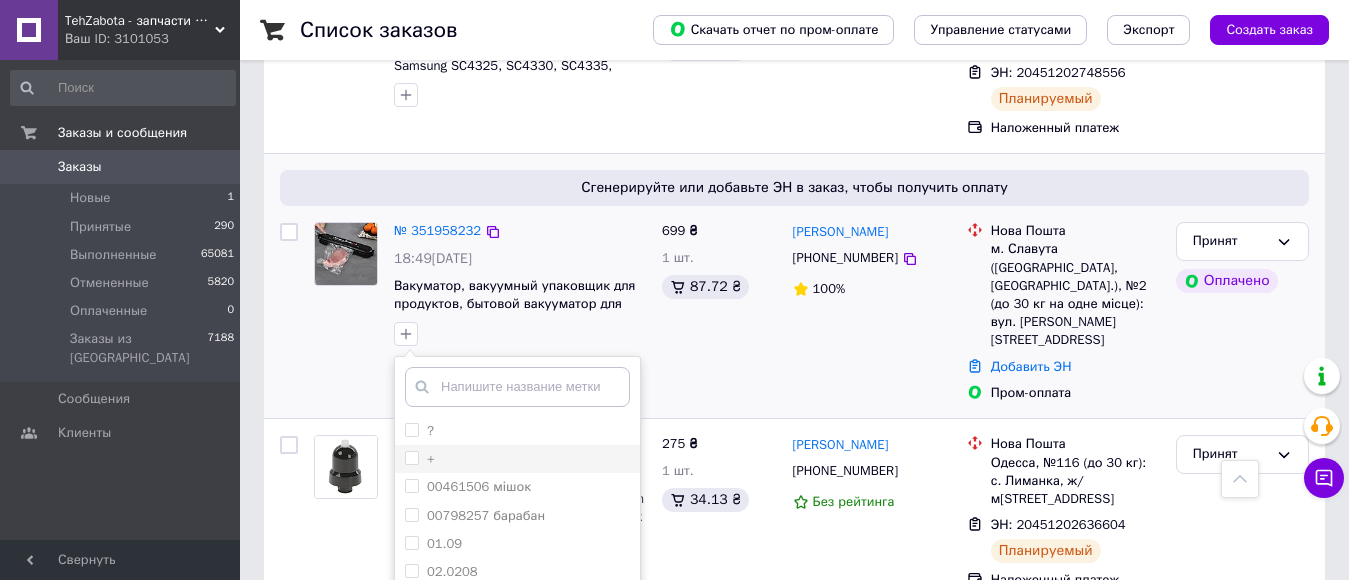 click on "+" at bounding box center (420, 459) 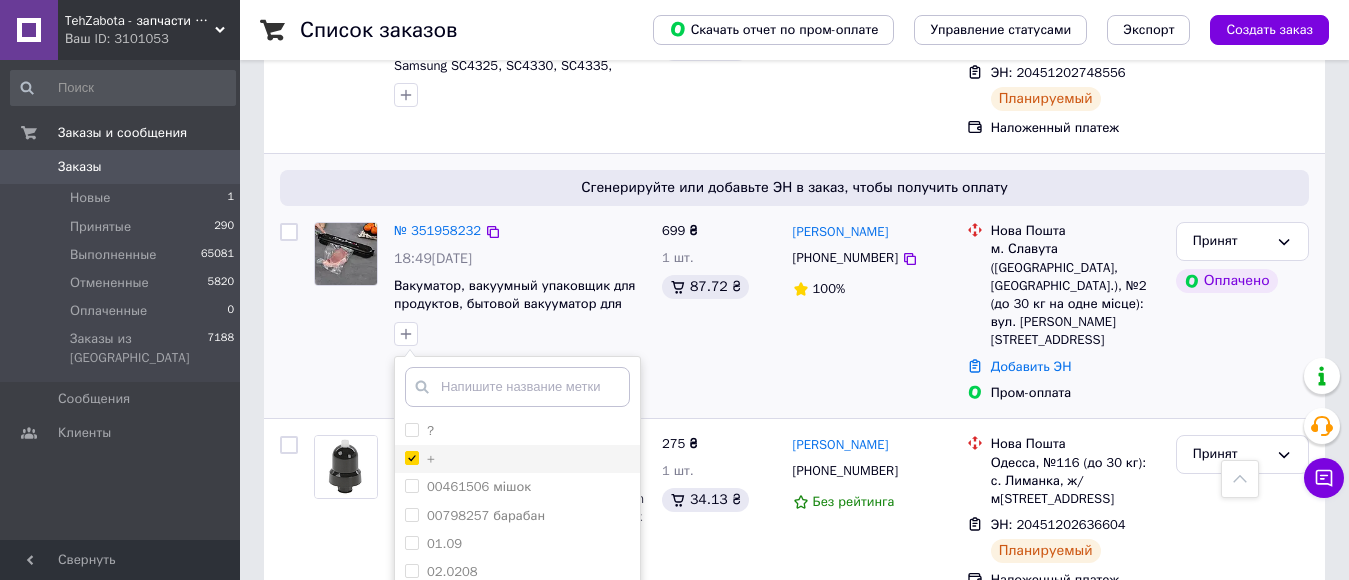 click on "+" at bounding box center [411, 457] 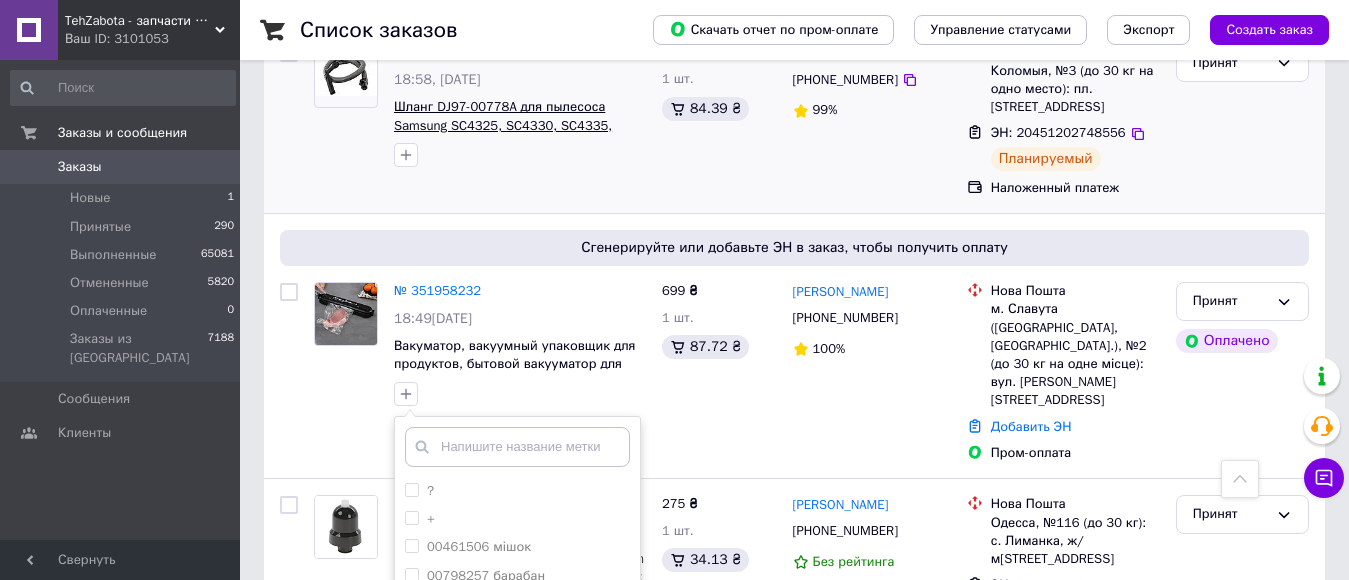 scroll, scrollTop: 2100, scrollLeft: 0, axis: vertical 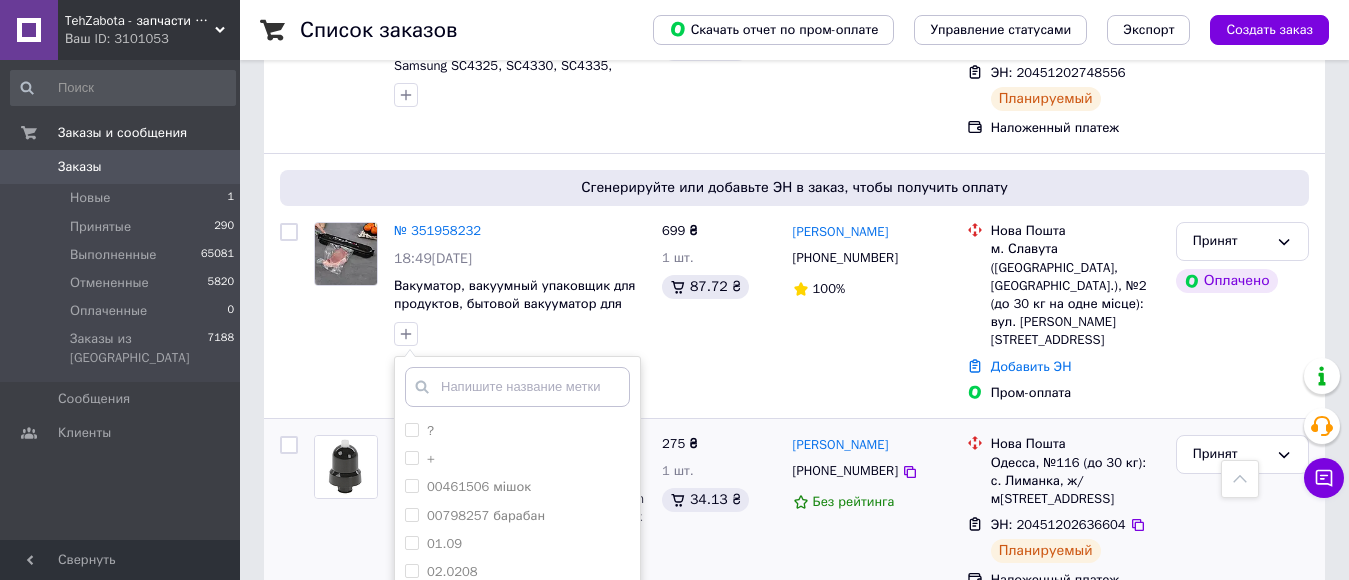 drag, startPoint x: 412, startPoint y: 402, endPoint x: 657, endPoint y: 432, distance: 246.8299 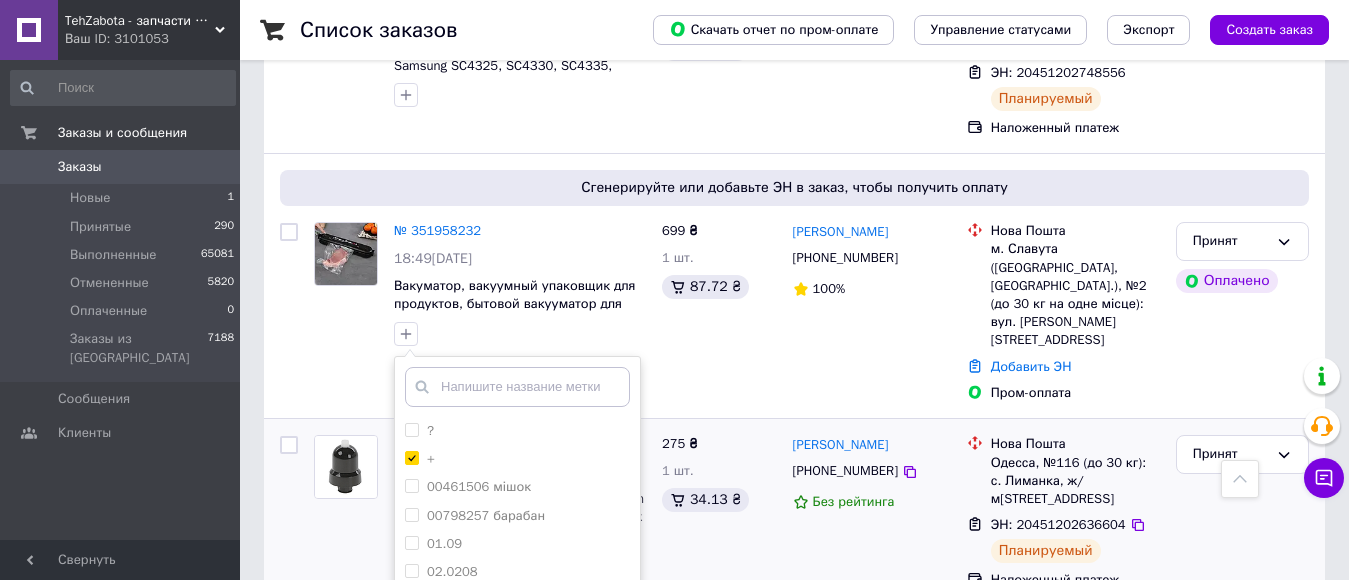checkbox on "true" 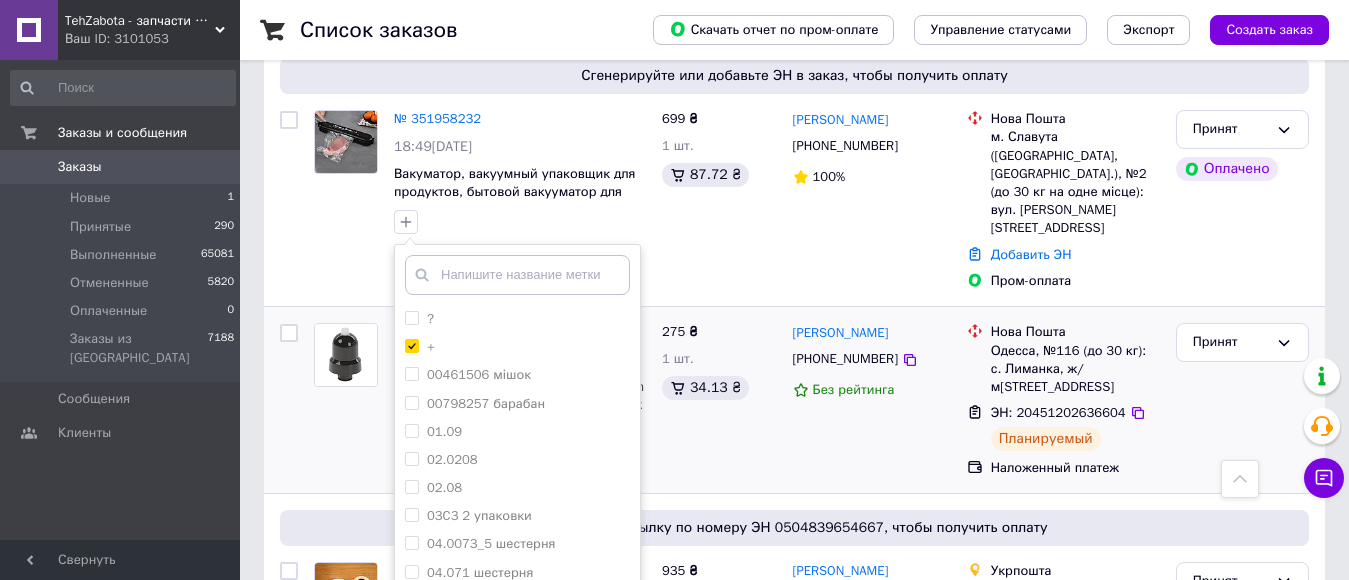 scroll, scrollTop: 2300, scrollLeft: 0, axis: vertical 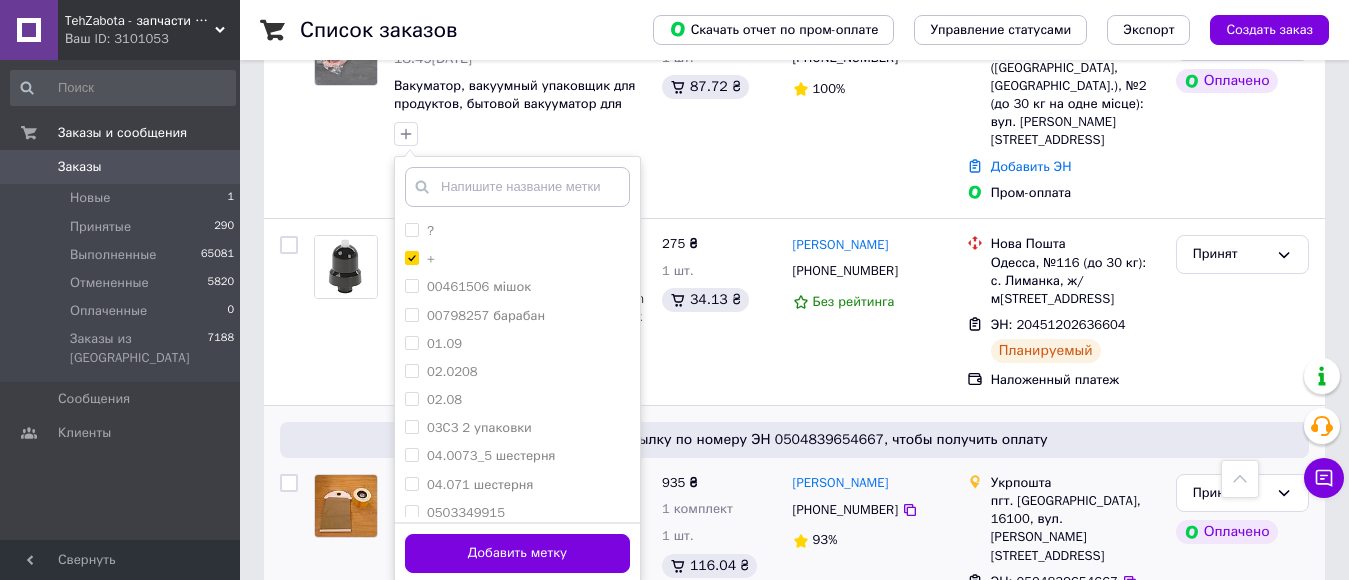 click on "Добавить метку" at bounding box center (517, 553) 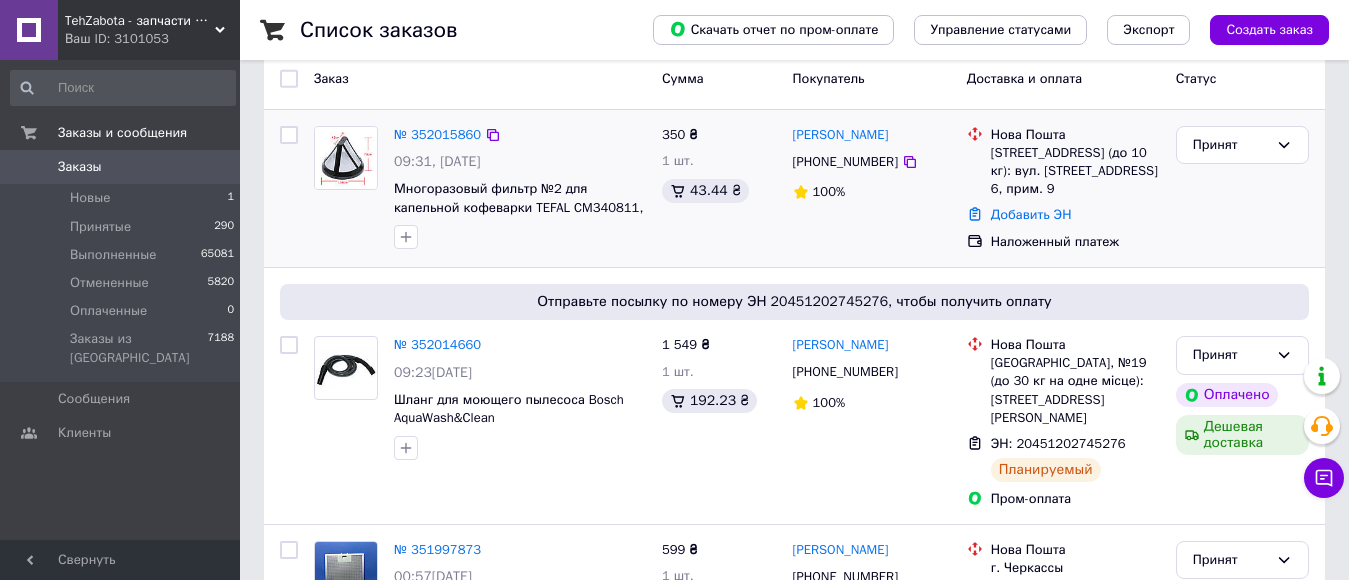 scroll, scrollTop: 0, scrollLeft: 0, axis: both 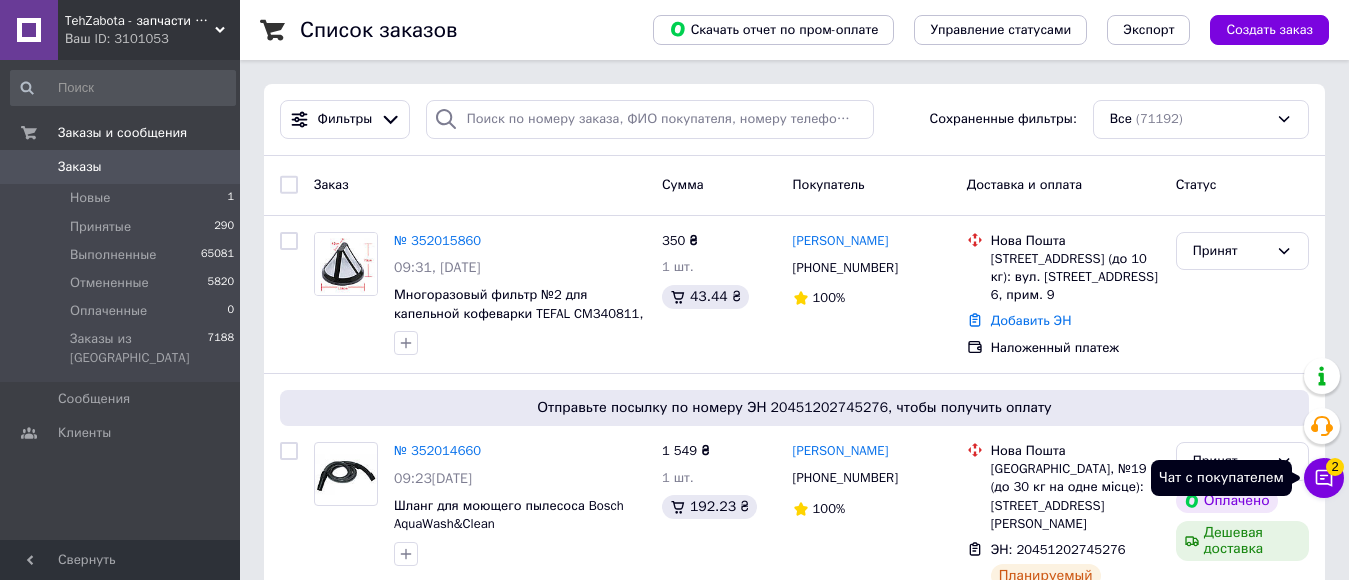 click 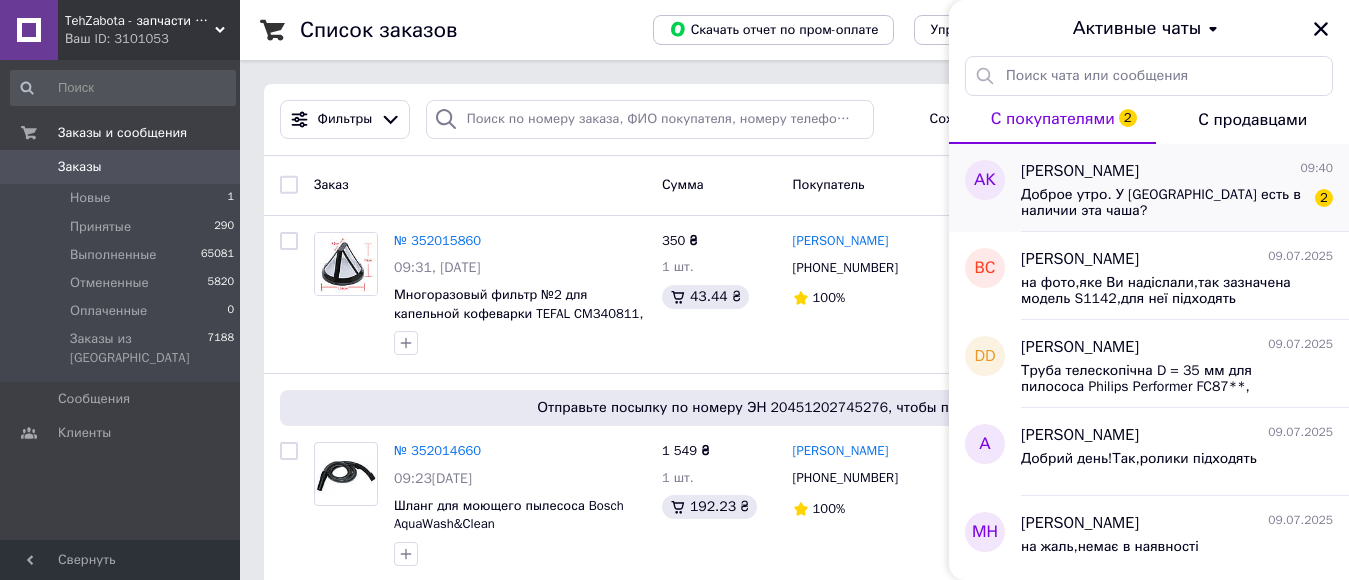 click on "Доброе утро. У Вас есть в наличии эта чаша?" at bounding box center [1163, 203] 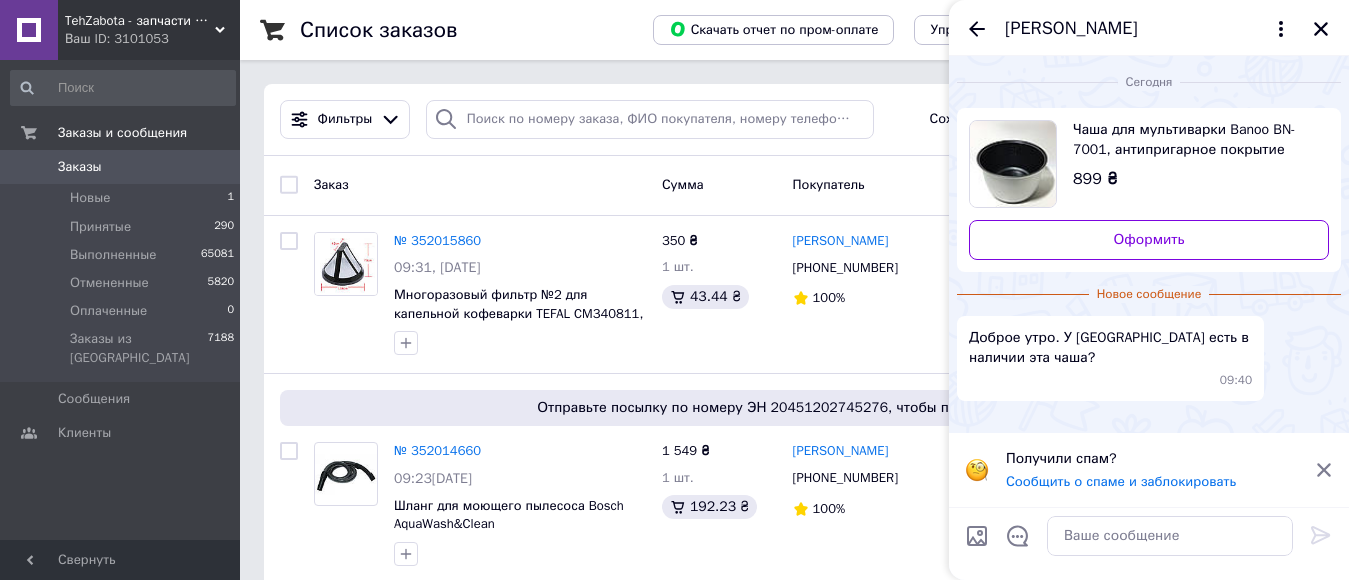 click at bounding box center [1013, 164] 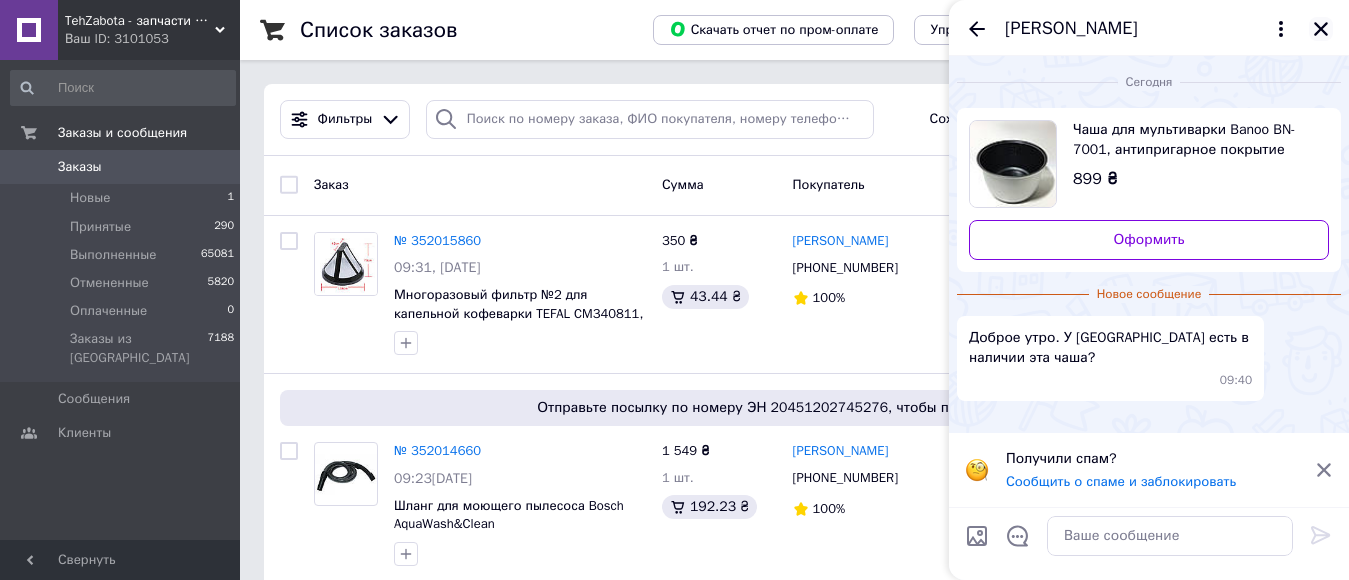 drag, startPoint x: 1323, startPoint y: 25, endPoint x: 1321, endPoint y: 39, distance: 14.142136 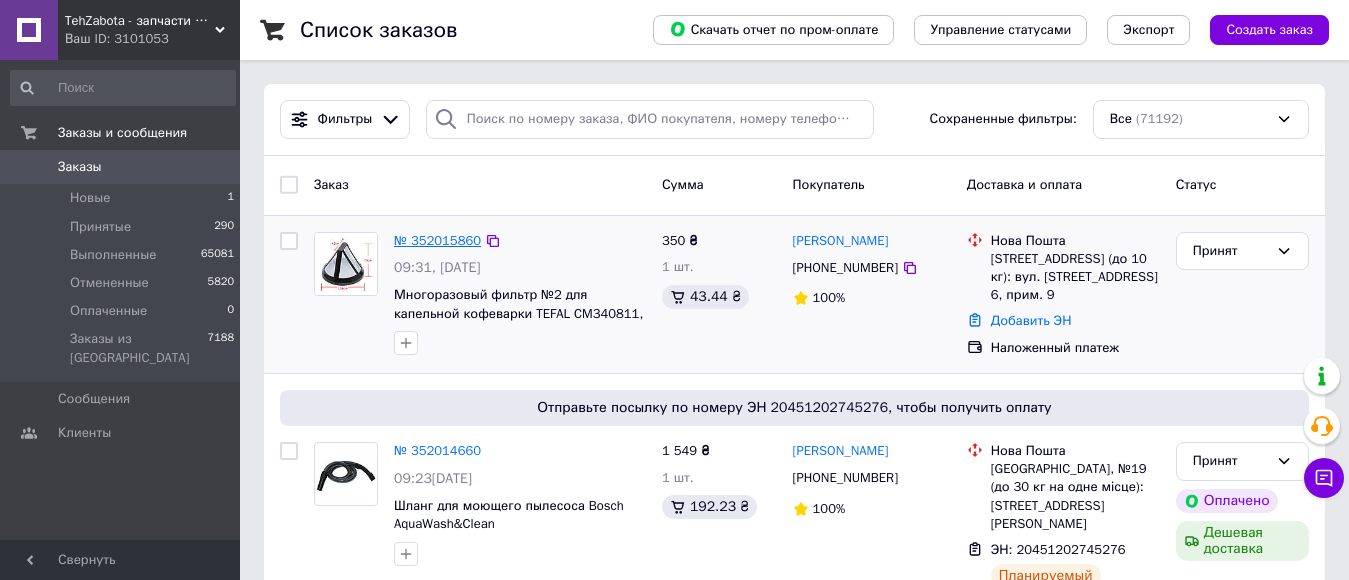 click on "№ 352015860" at bounding box center [437, 240] 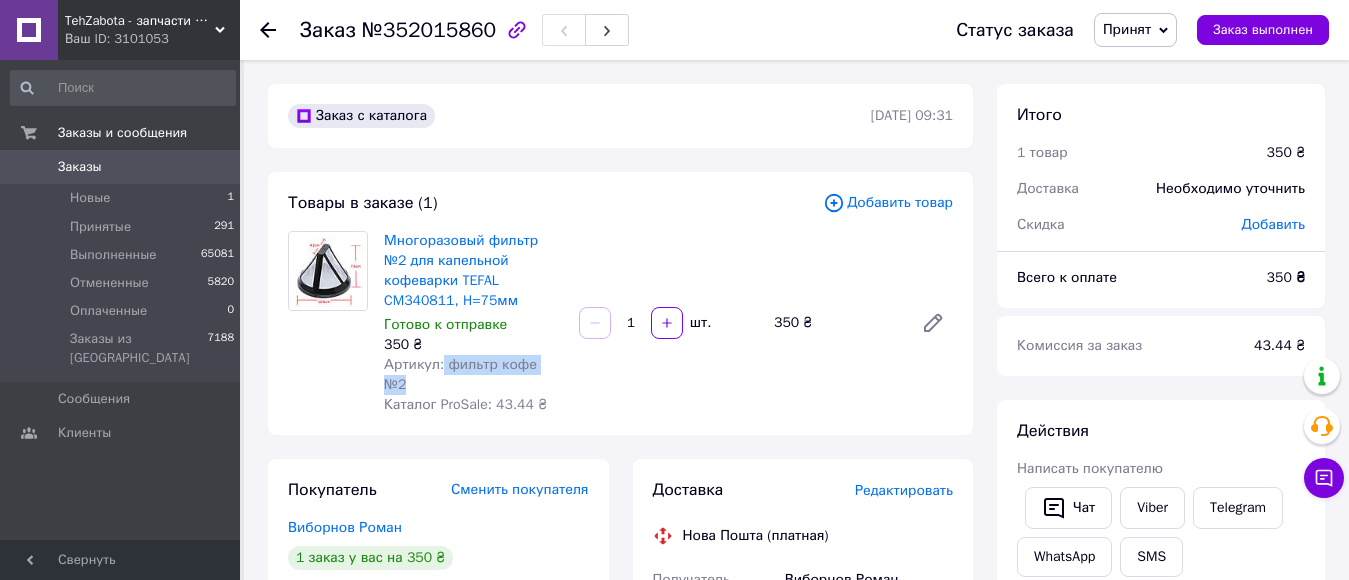drag, startPoint x: 438, startPoint y: 340, endPoint x: 536, endPoint y: 355, distance: 99.14131 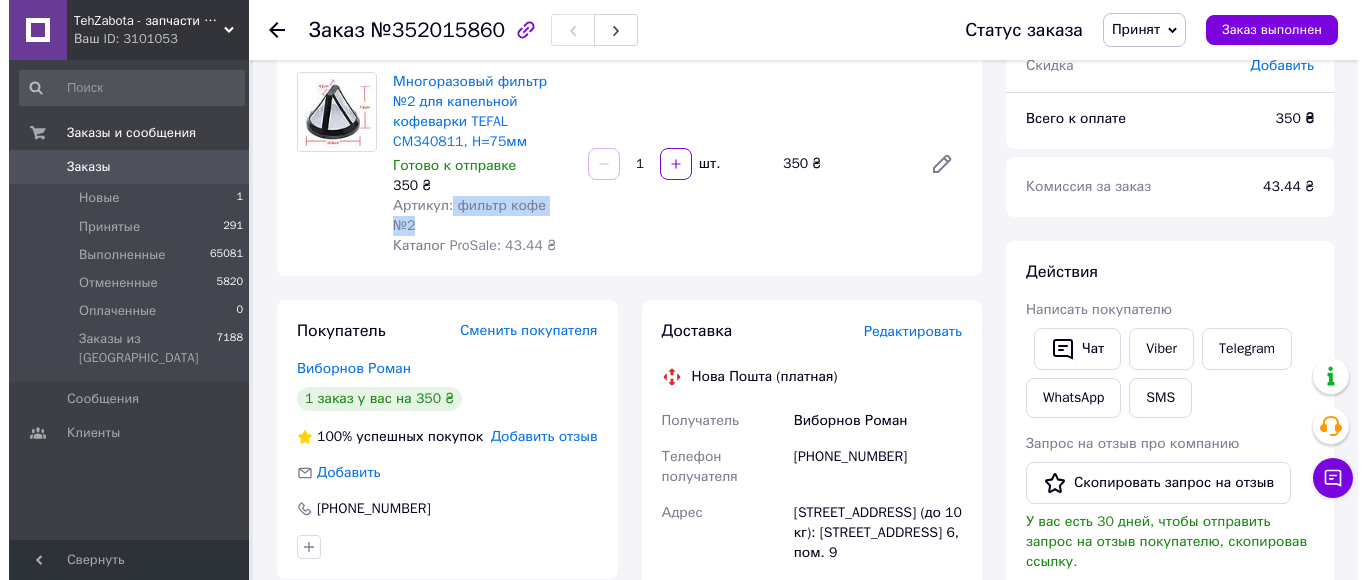 scroll, scrollTop: 100, scrollLeft: 0, axis: vertical 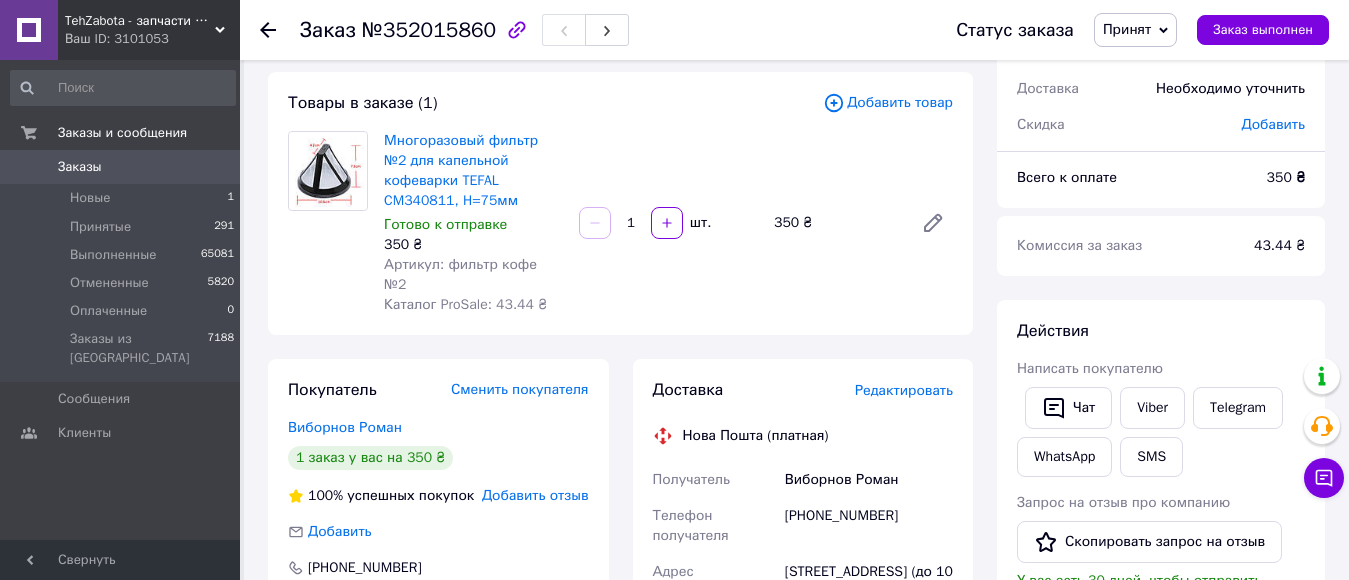 click on "Редактировать" at bounding box center [904, 390] 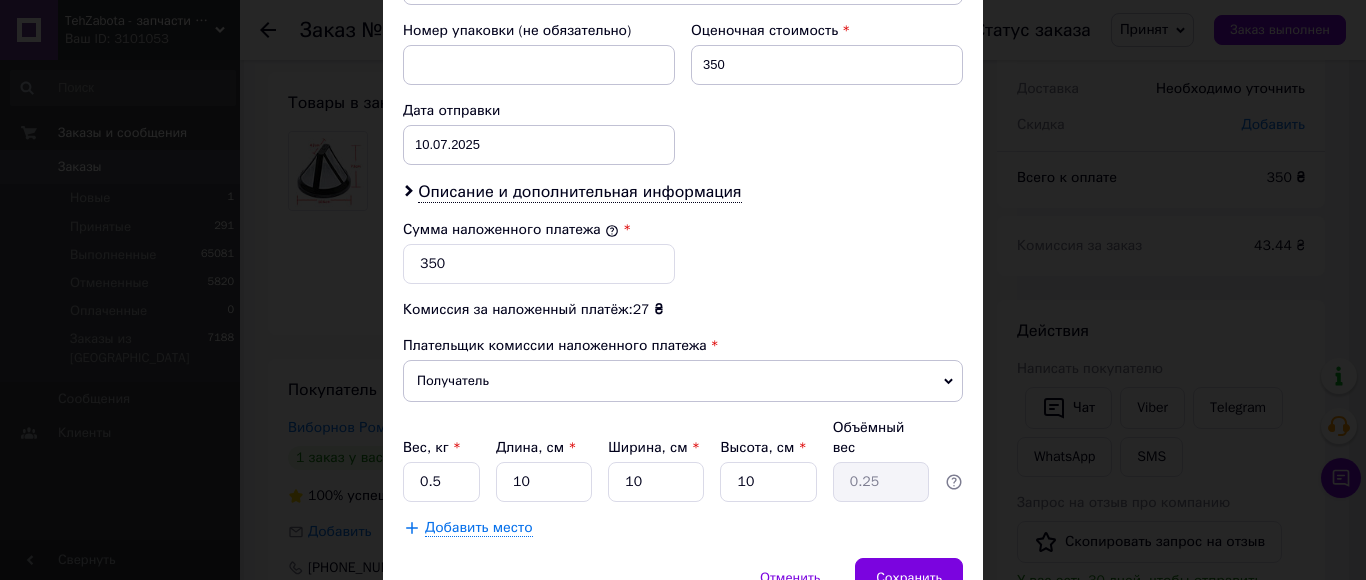 scroll, scrollTop: 966, scrollLeft: 0, axis: vertical 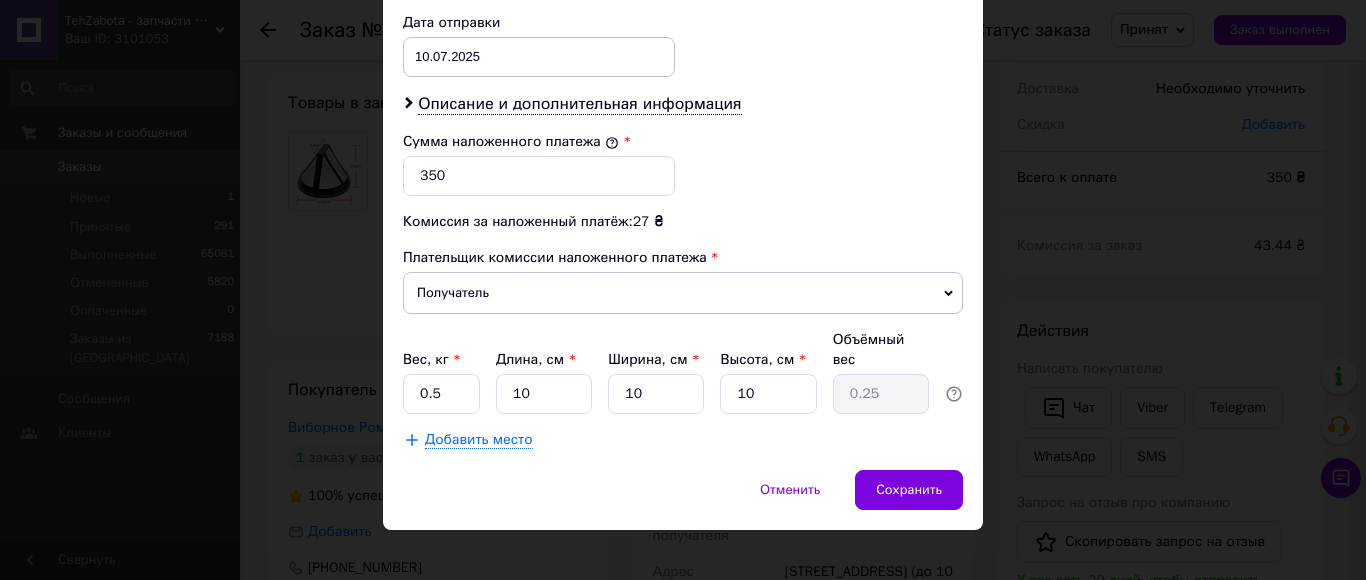drag, startPoint x: 696, startPoint y: 100, endPoint x: 696, endPoint y: 124, distance: 24 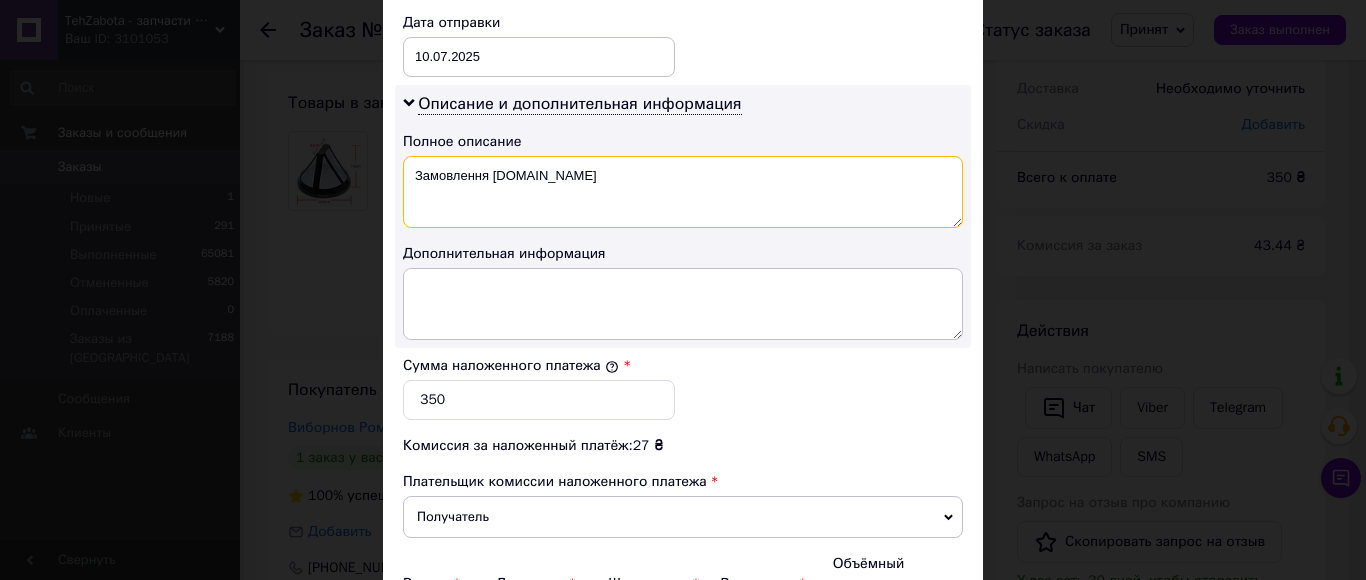 click on "Замовлення Prom.ua" at bounding box center (683, 192) 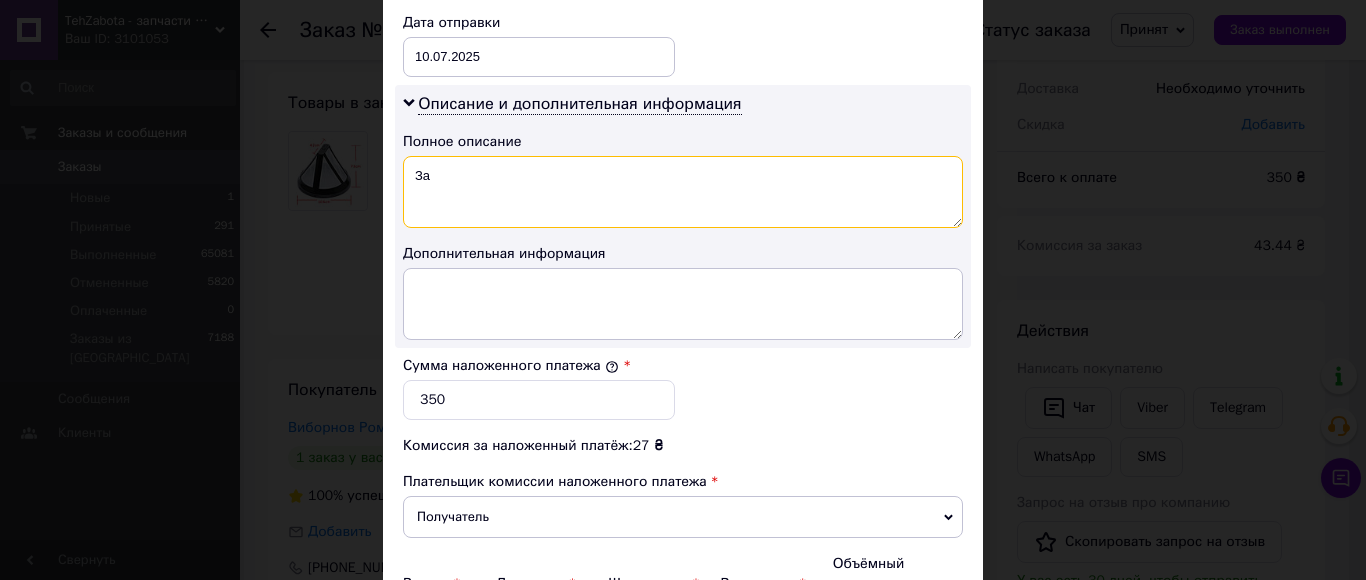 type on "З" 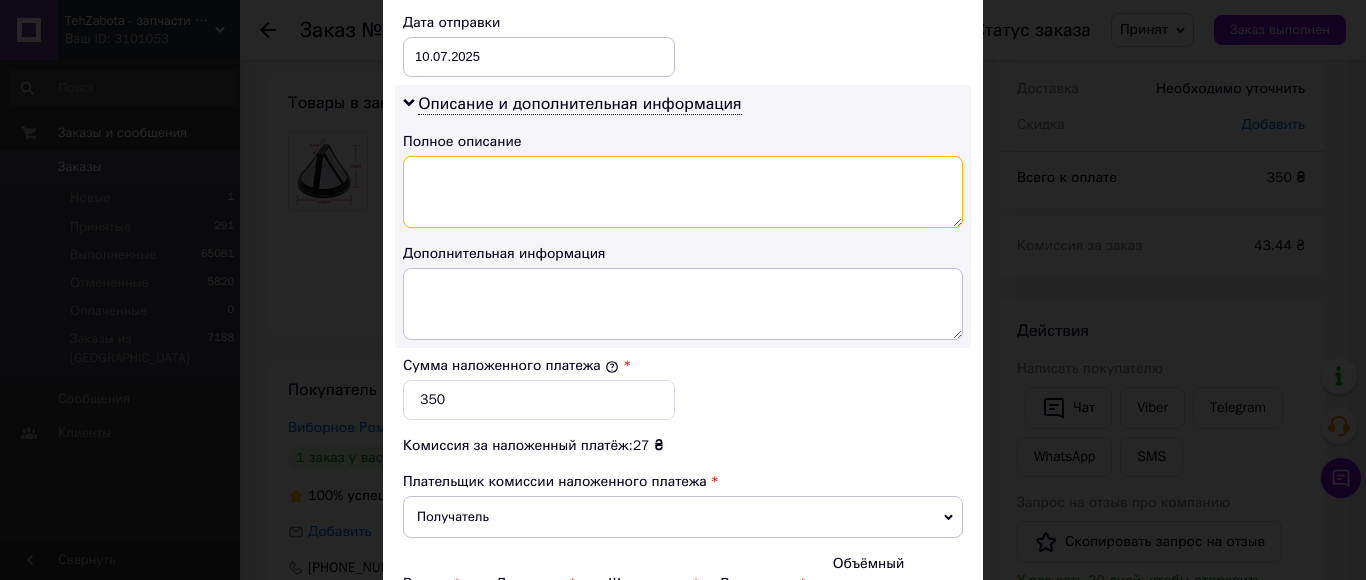 paste on "фильтр кофе №2" 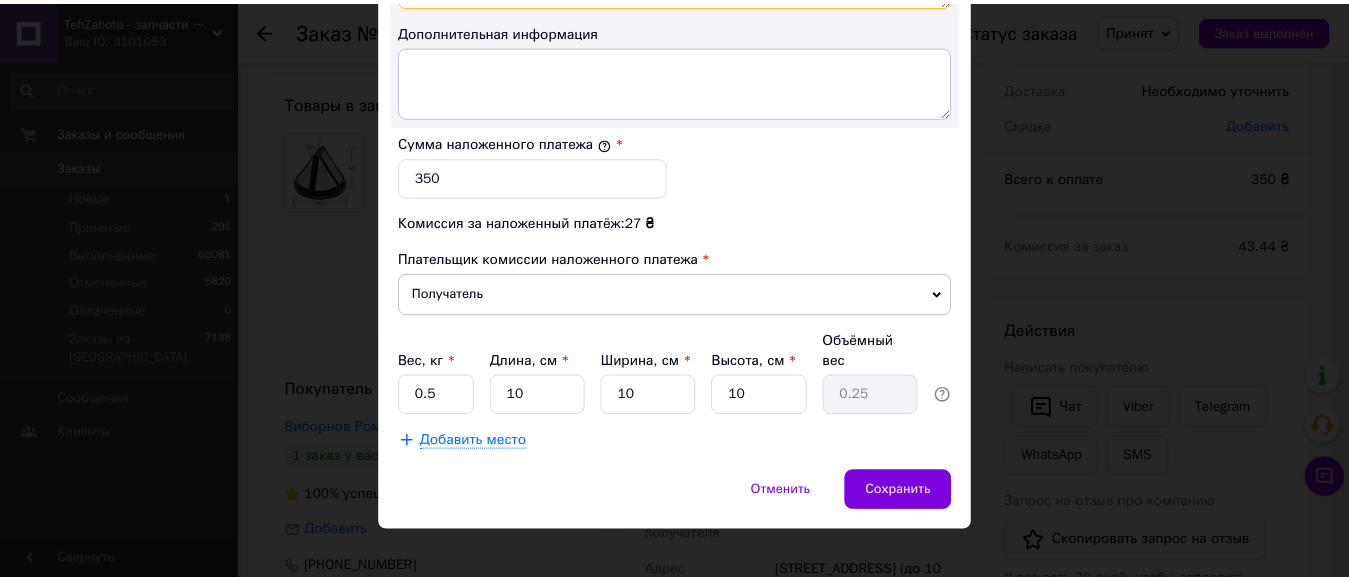 scroll, scrollTop: 1190, scrollLeft: 0, axis: vertical 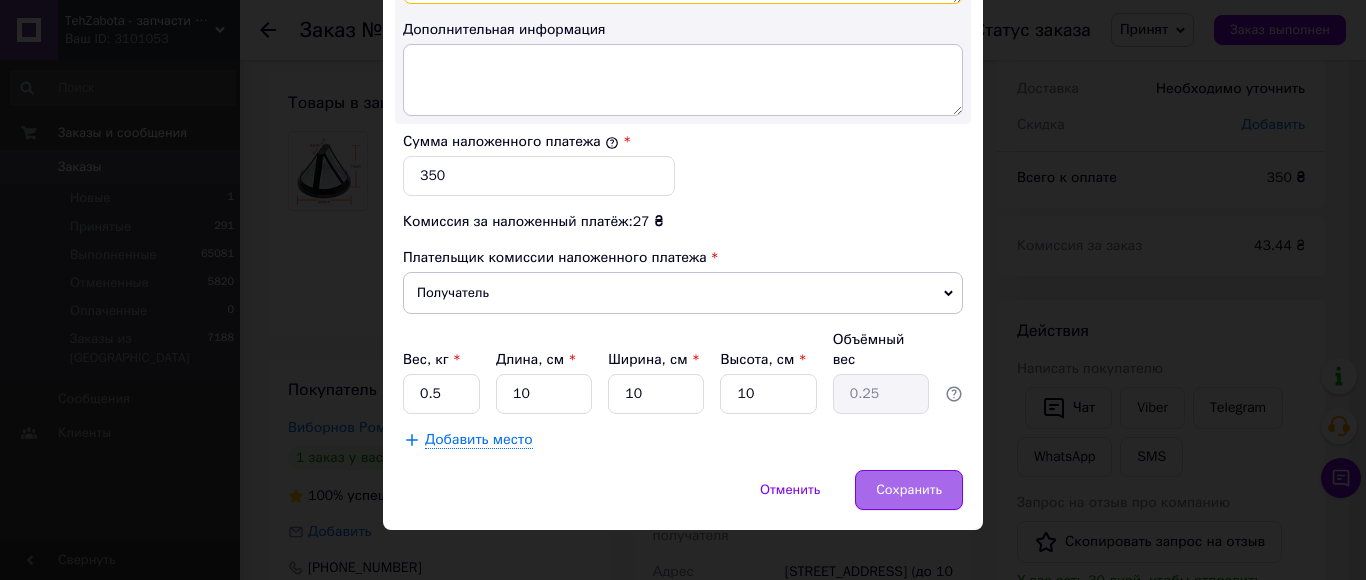 type on "фильтр кофе №2" 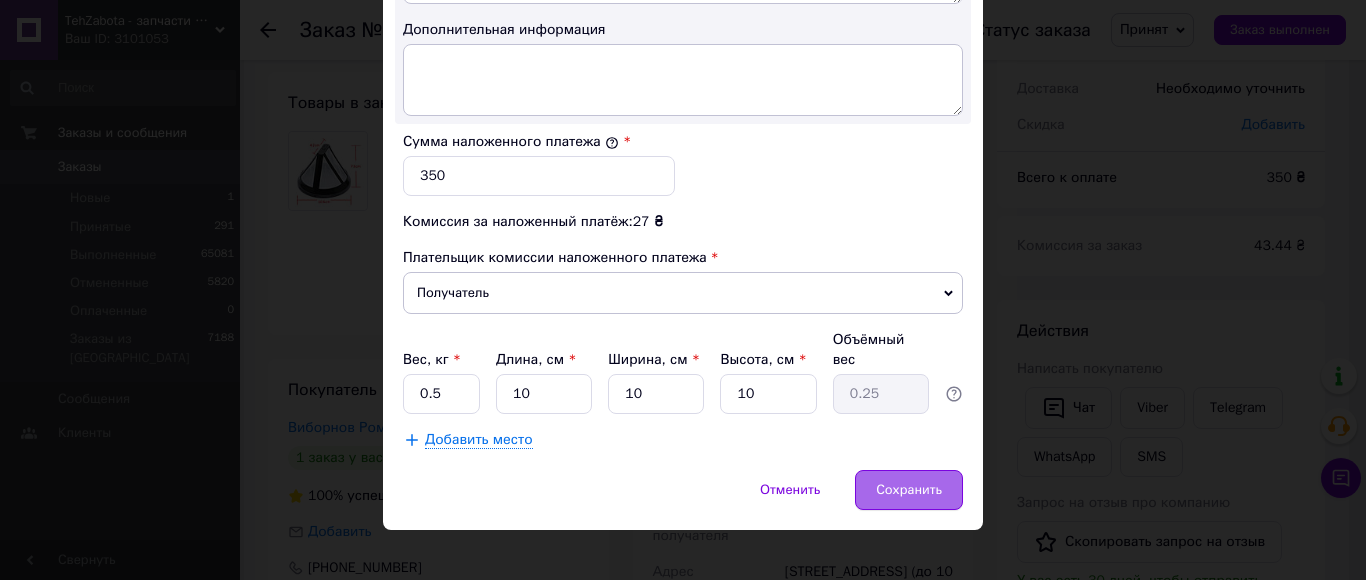 click on "Сохранить" at bounding box center (909, 490) 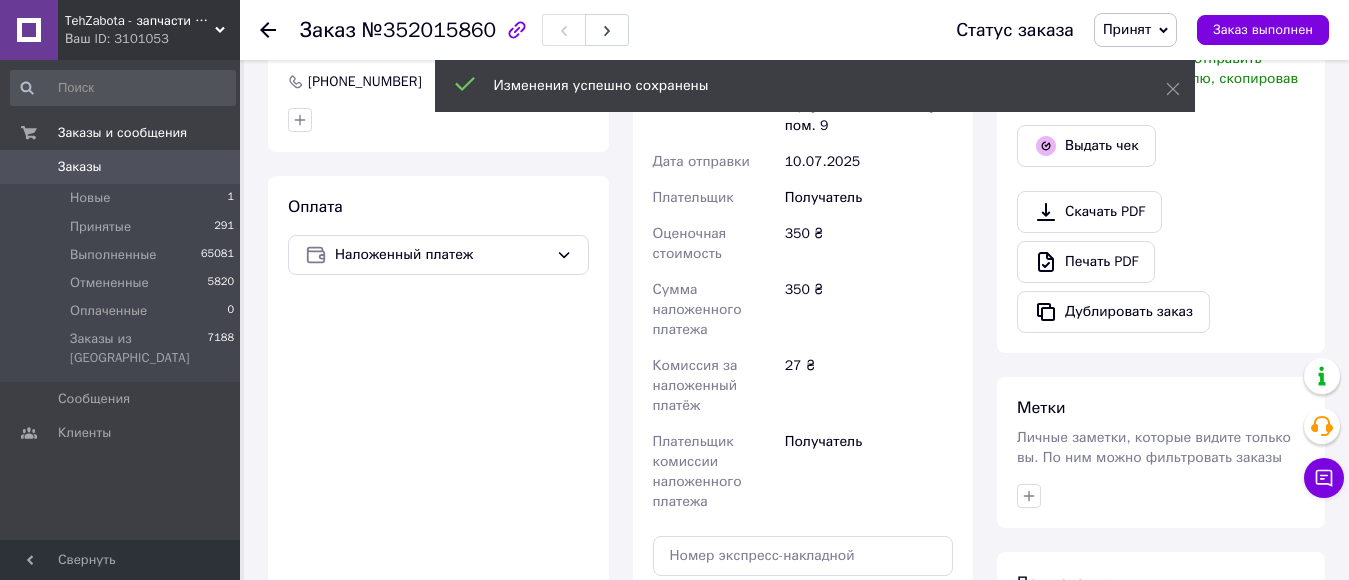 scroll, scrollTop: 700, scrollLeft: 0, axis: vertical 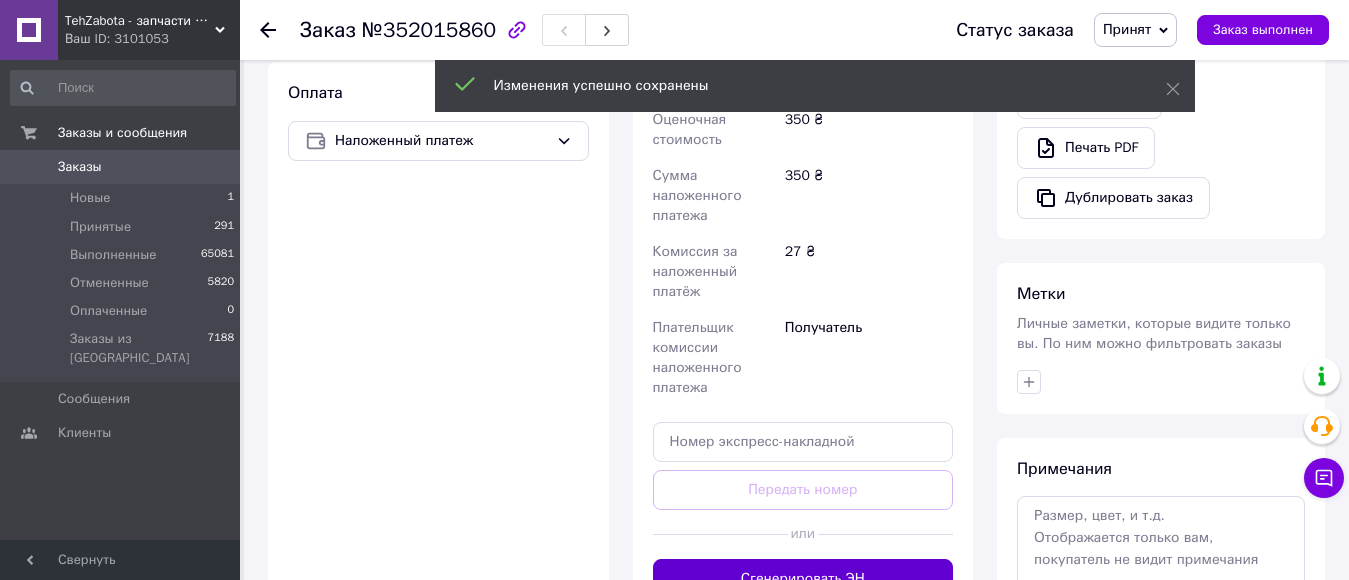 click on "Сгенерировать ЭН" at bounding box center (803, 579) 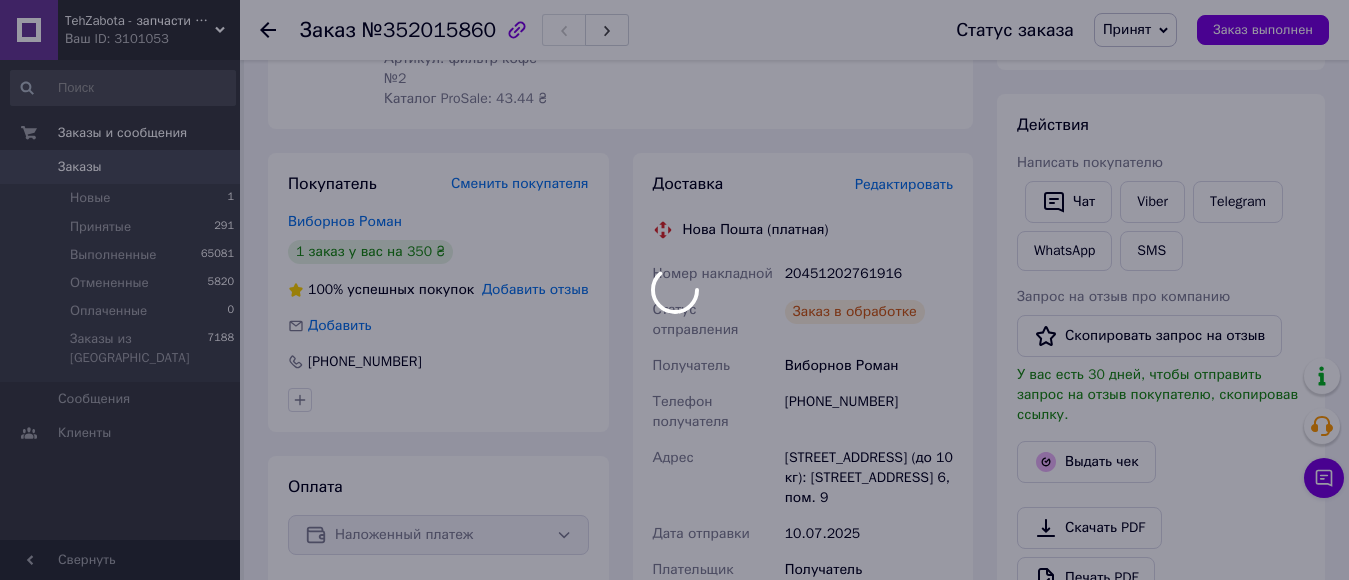 scroll, scrollTop: 300, scrollLeft: 0, axis: vertical 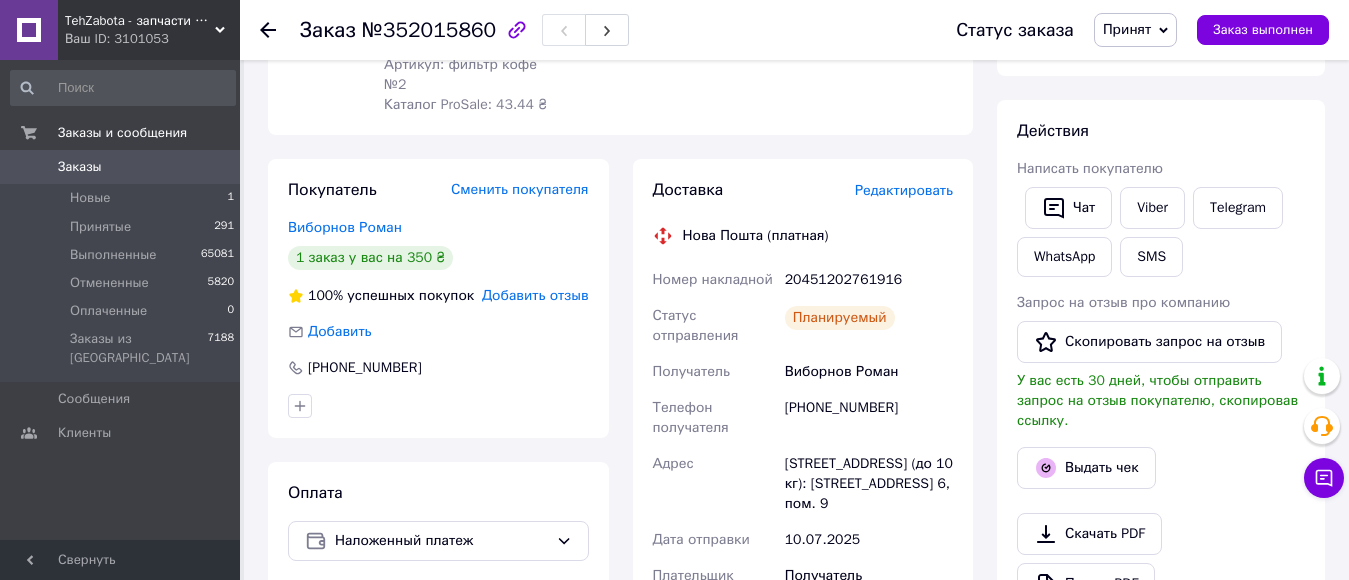 click 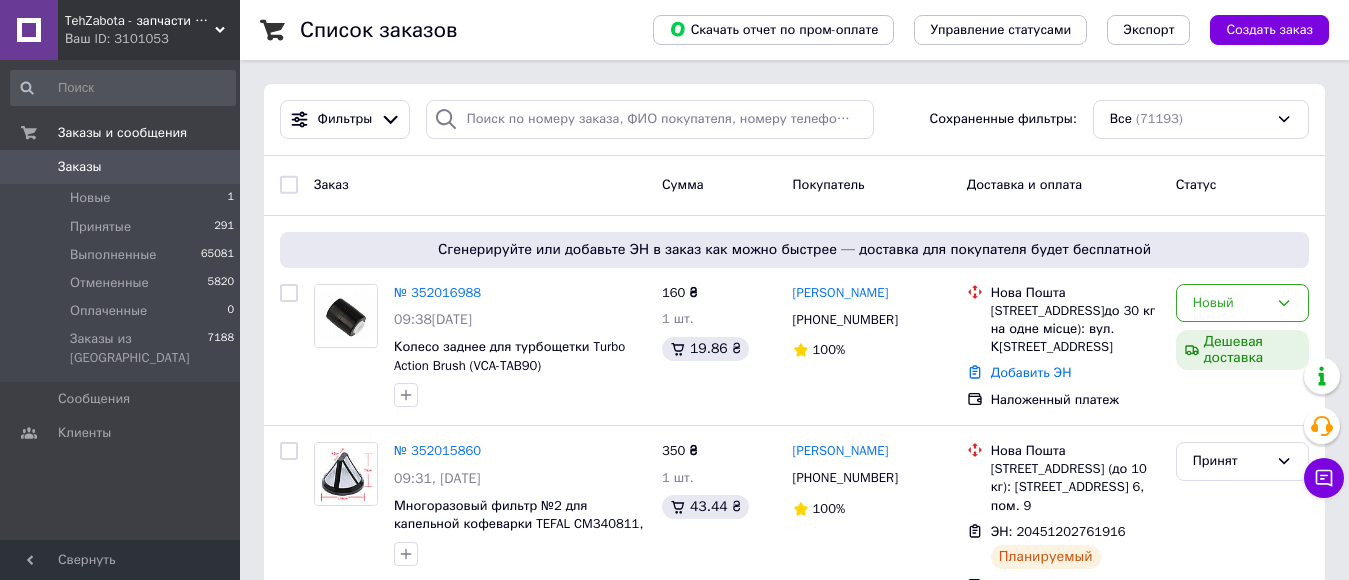 scroll, scrollTop: 100, scrollLeft: 0, axis: vertical 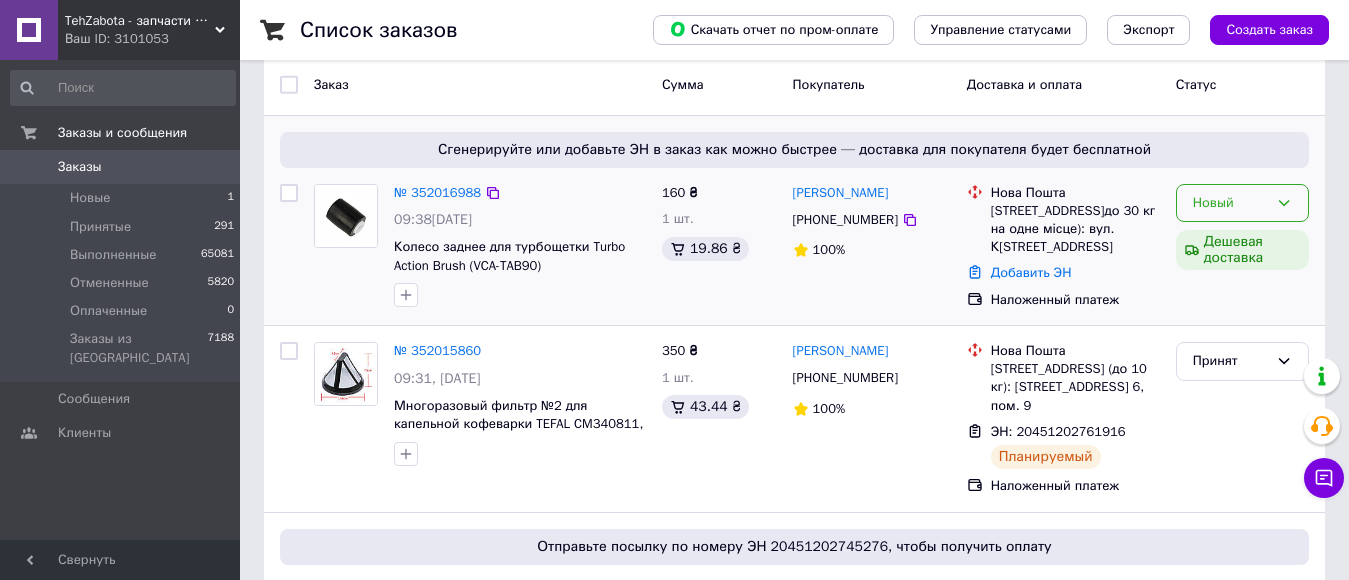 click 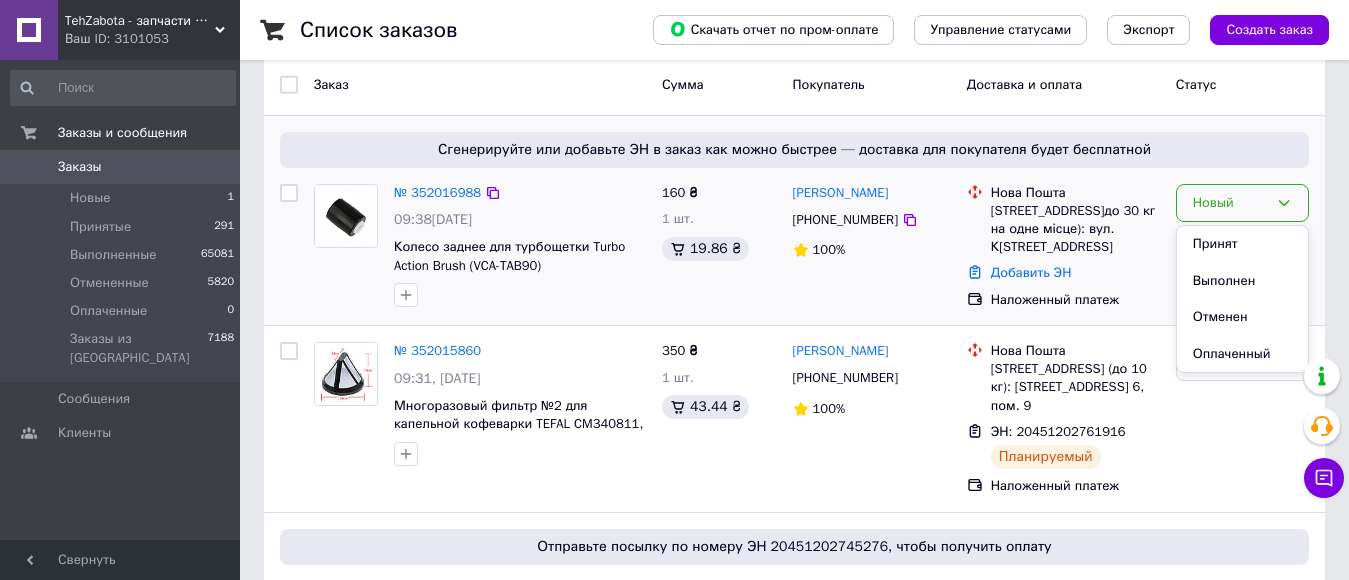 click on "Принят" at bounding box center [1242, 244] 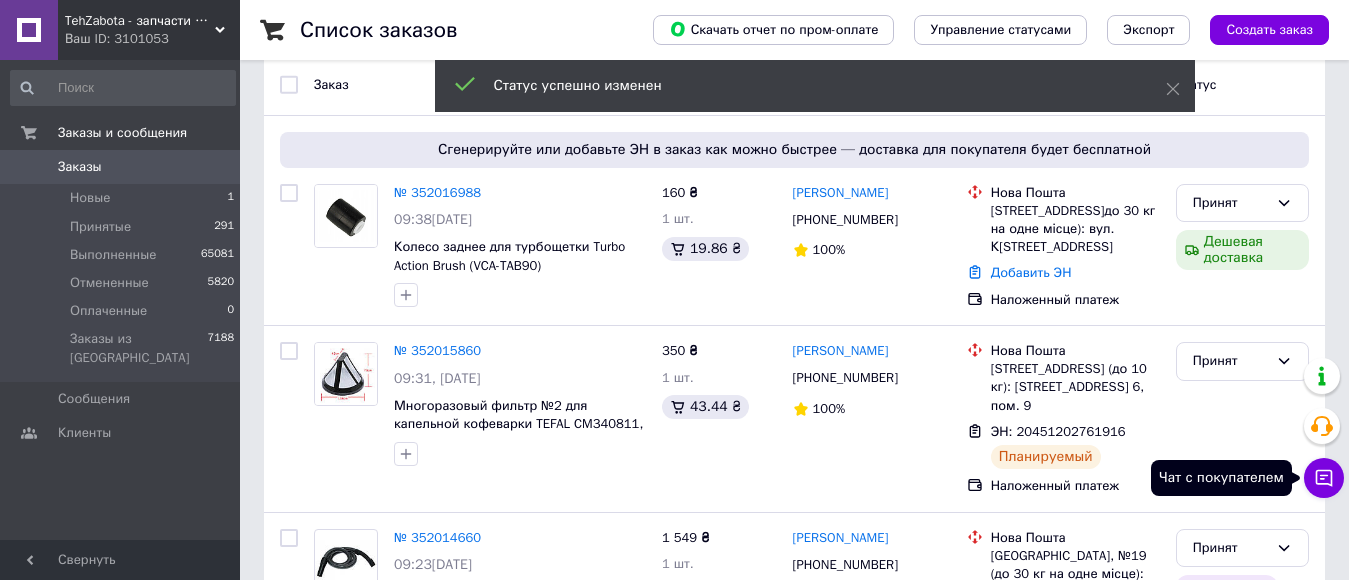 click 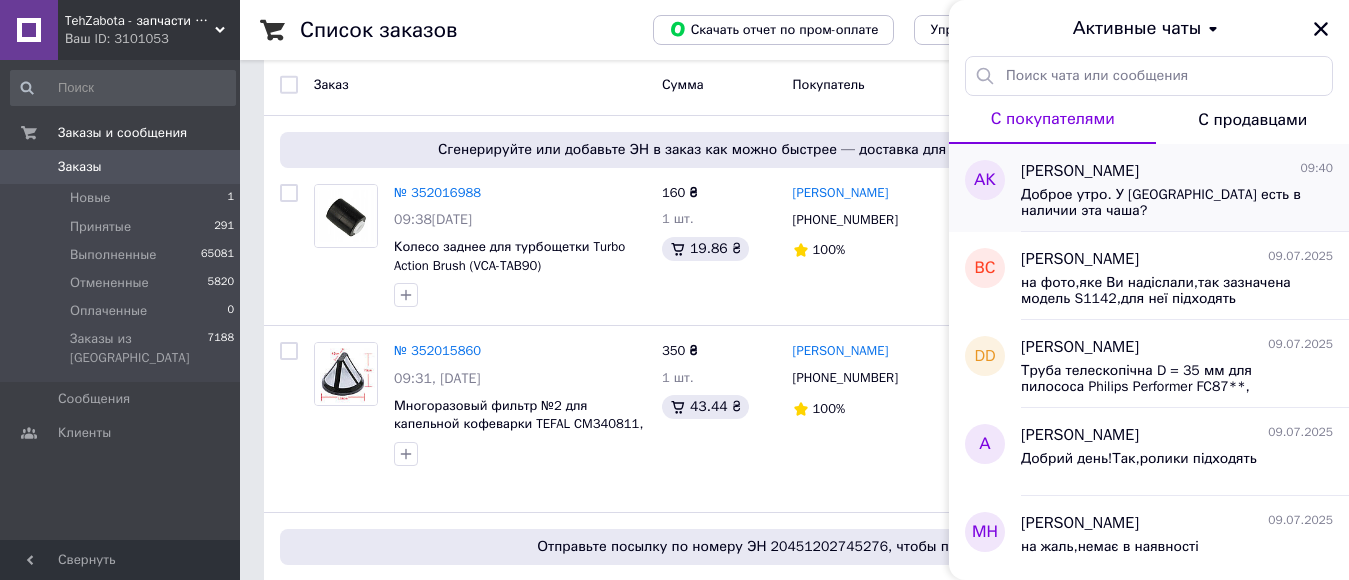 click on "Доброе утро. У Вас есть в наличии эта чаша?" at bounding box center [1163, 203] 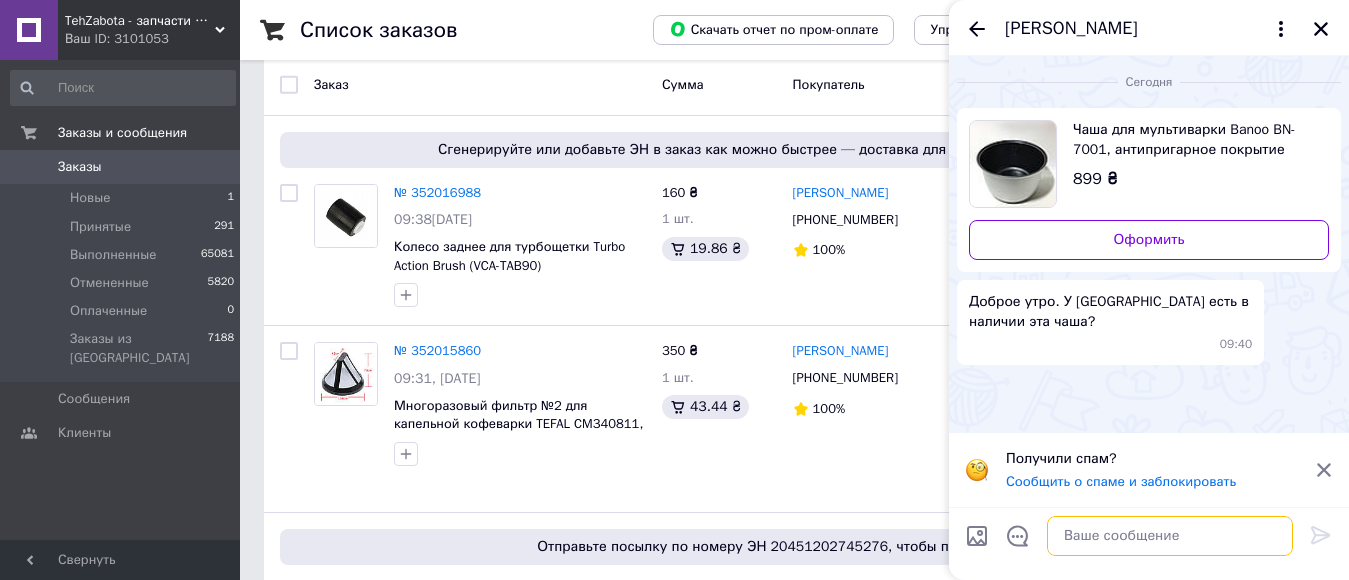 click at bounding box center (1170, 536) 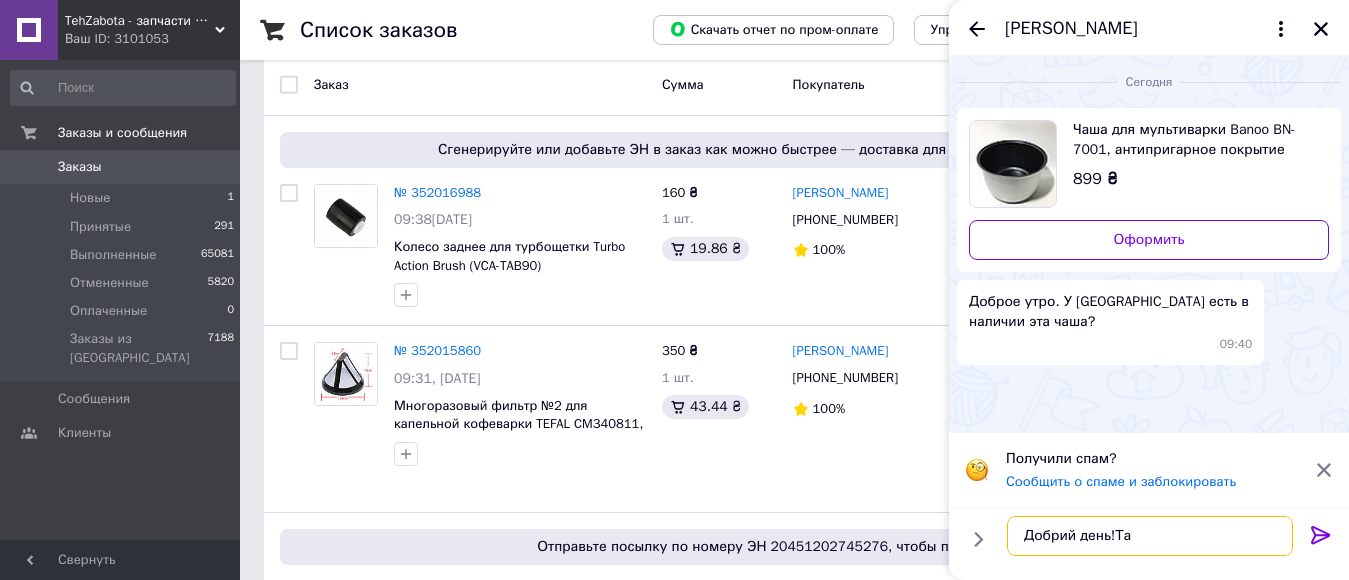 type on "Добрий день!Так" 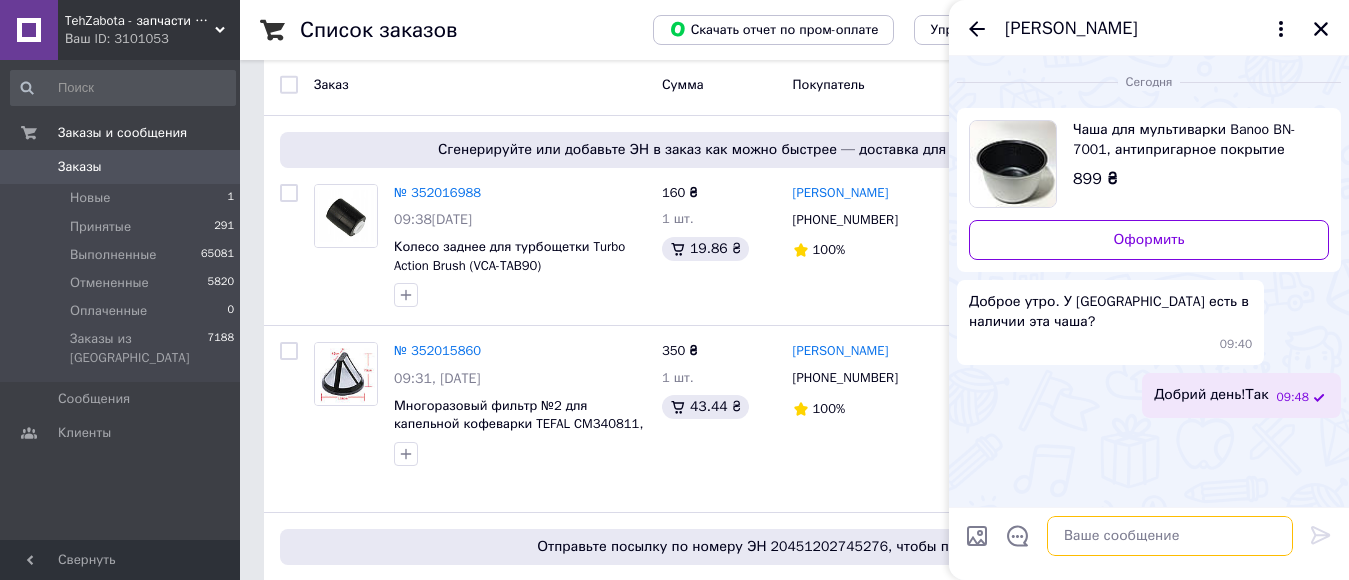 click at bounding box center (1170, 536) 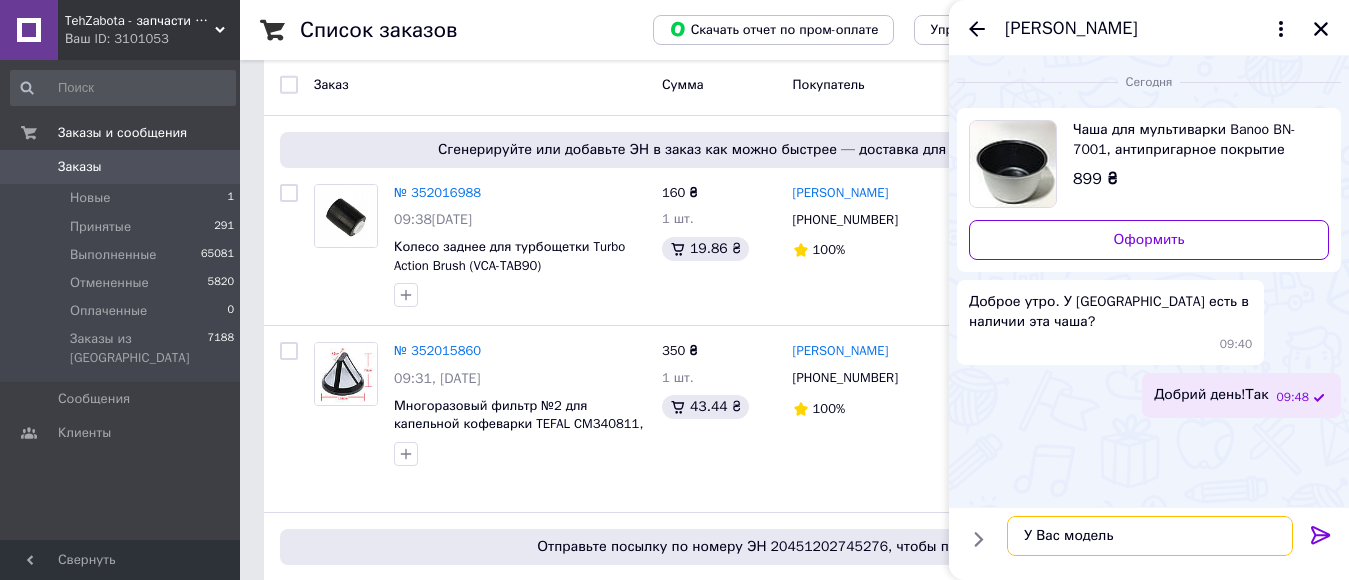 paste on "мультиварки Banoo BN-700" 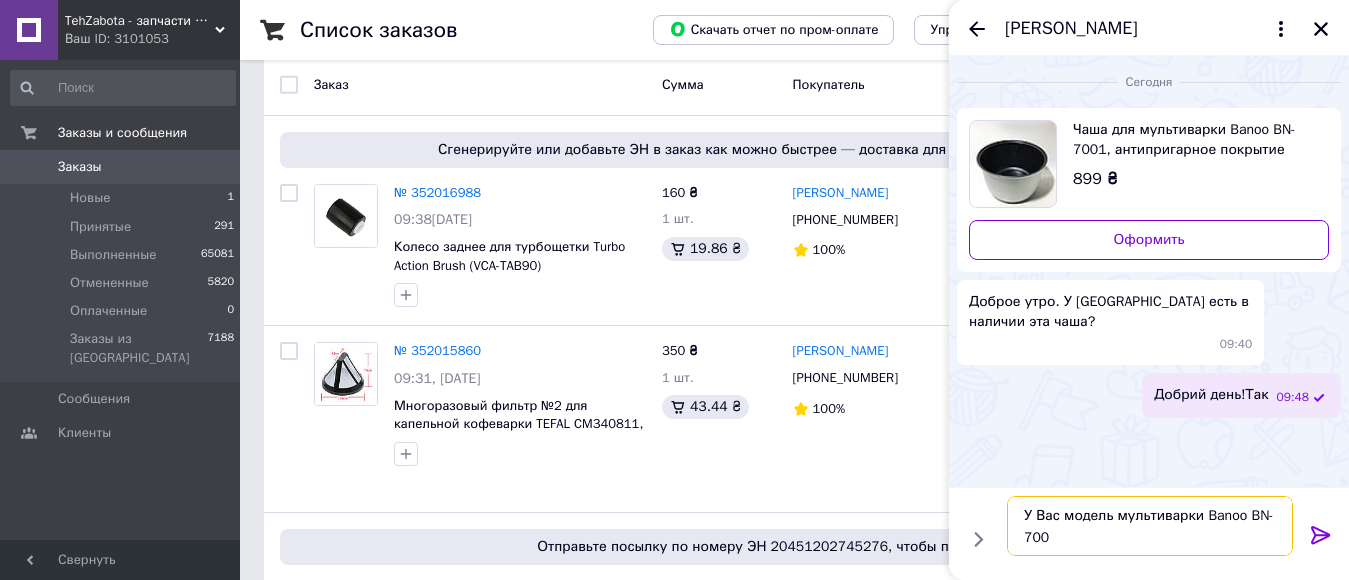 type on "У Вас модель мультиварки Banoo BN-700?" 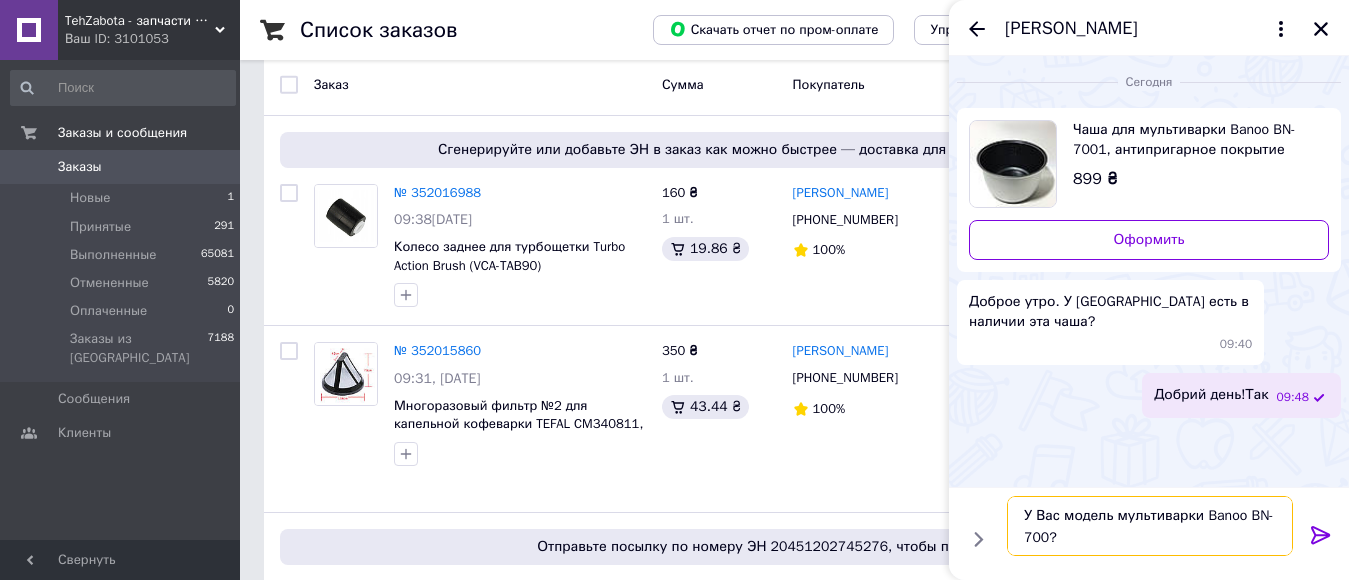 type 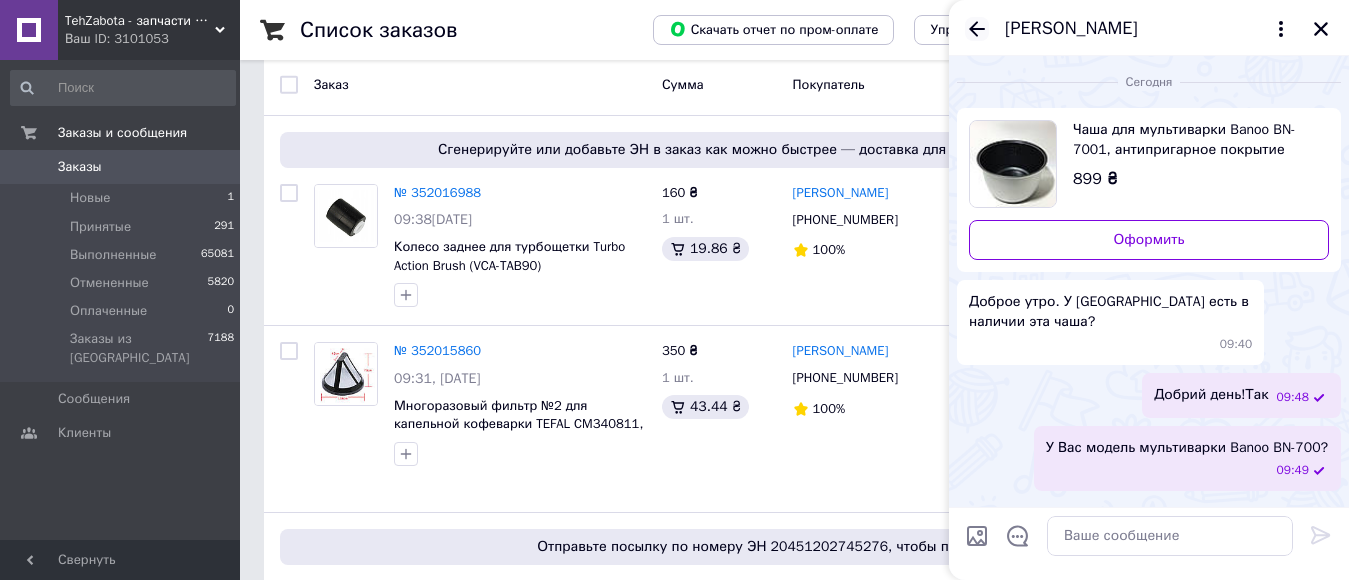 click 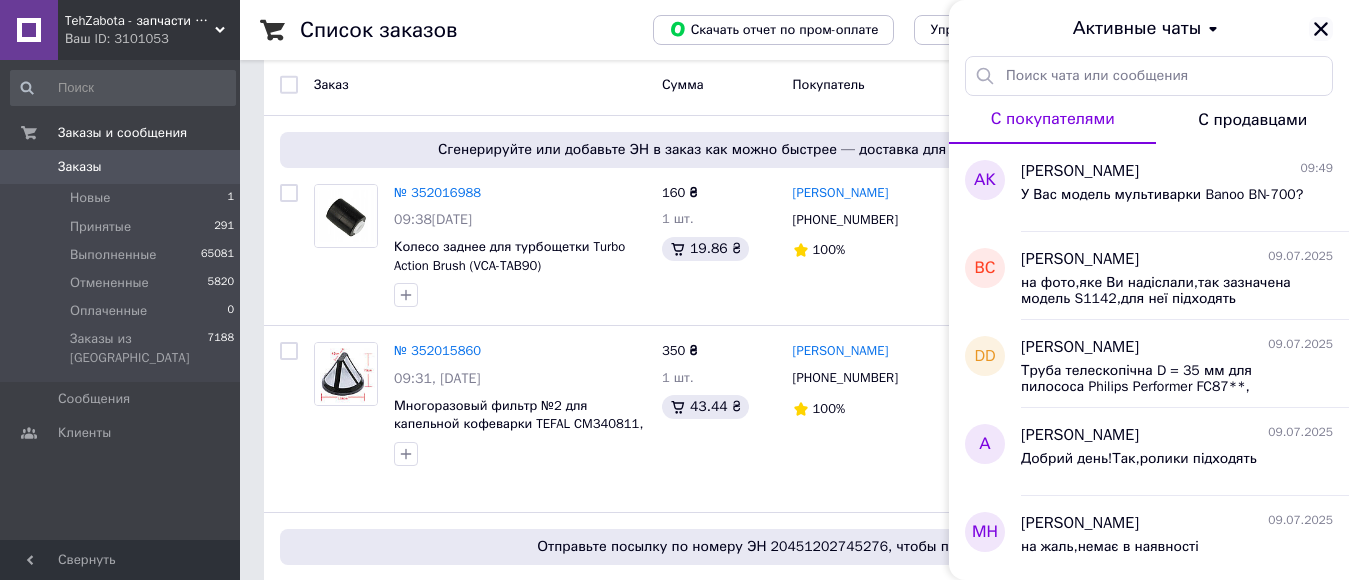 click 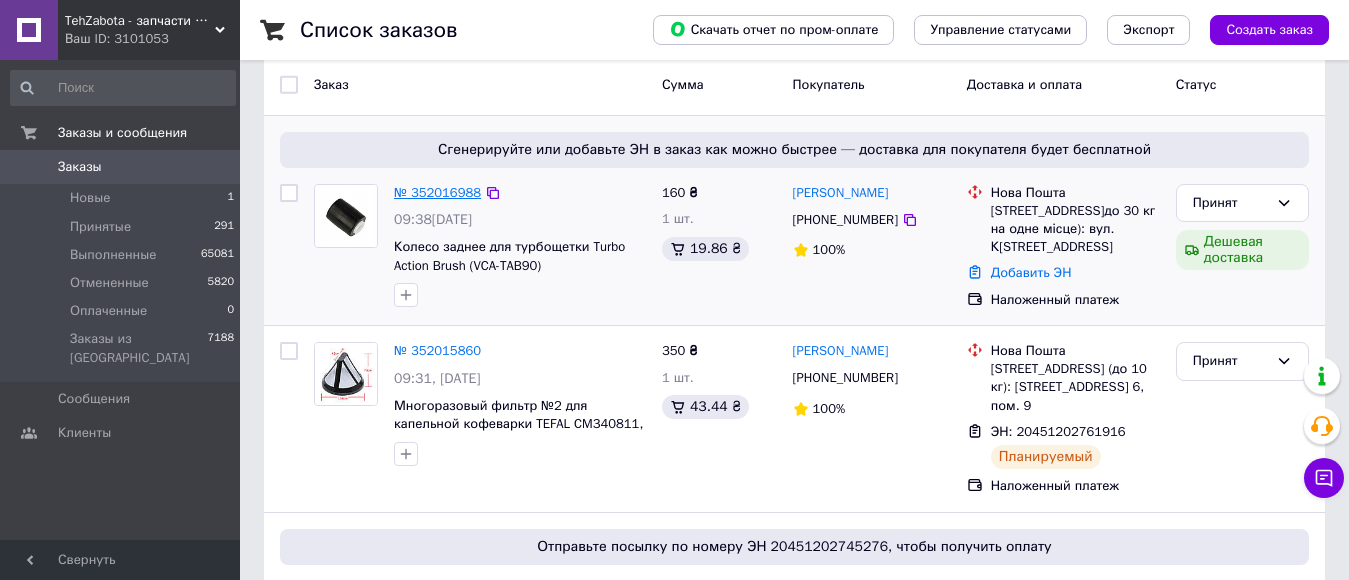 click on "№ 352016988" at bounding box center (437, 192) 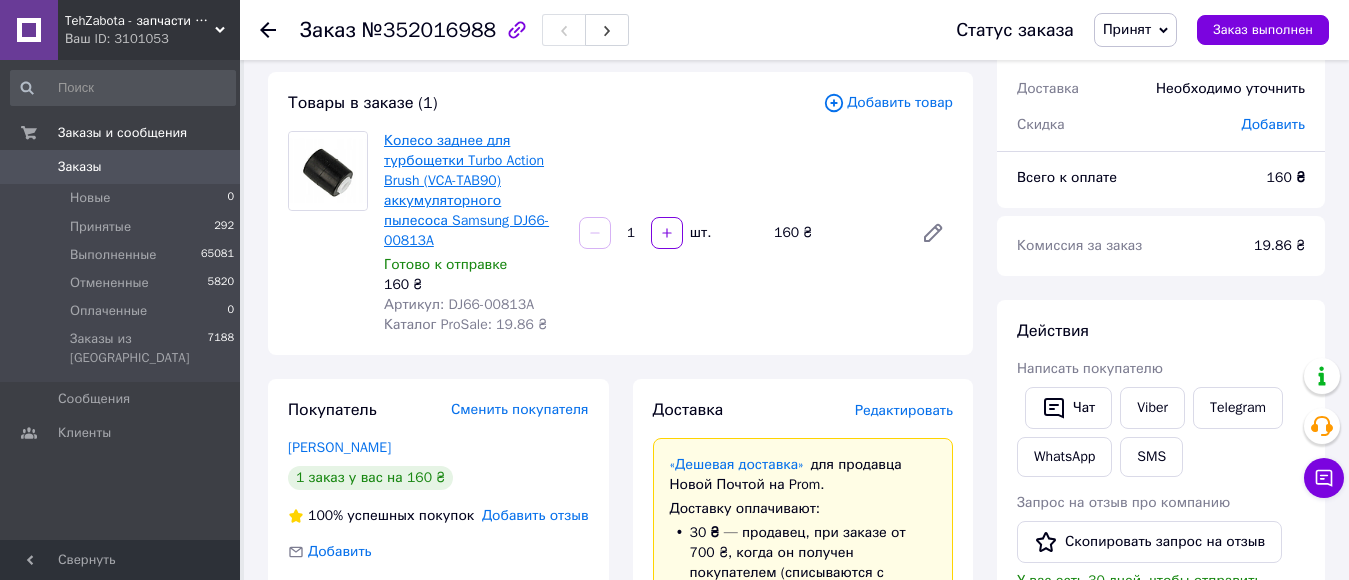 click on "Колесо заднее для турбощетки Turbo Action Brush (VCA-TAB90) аккумуляторного пылесоса Samsung DJ66-00813A" at bounding box center [466, 190] 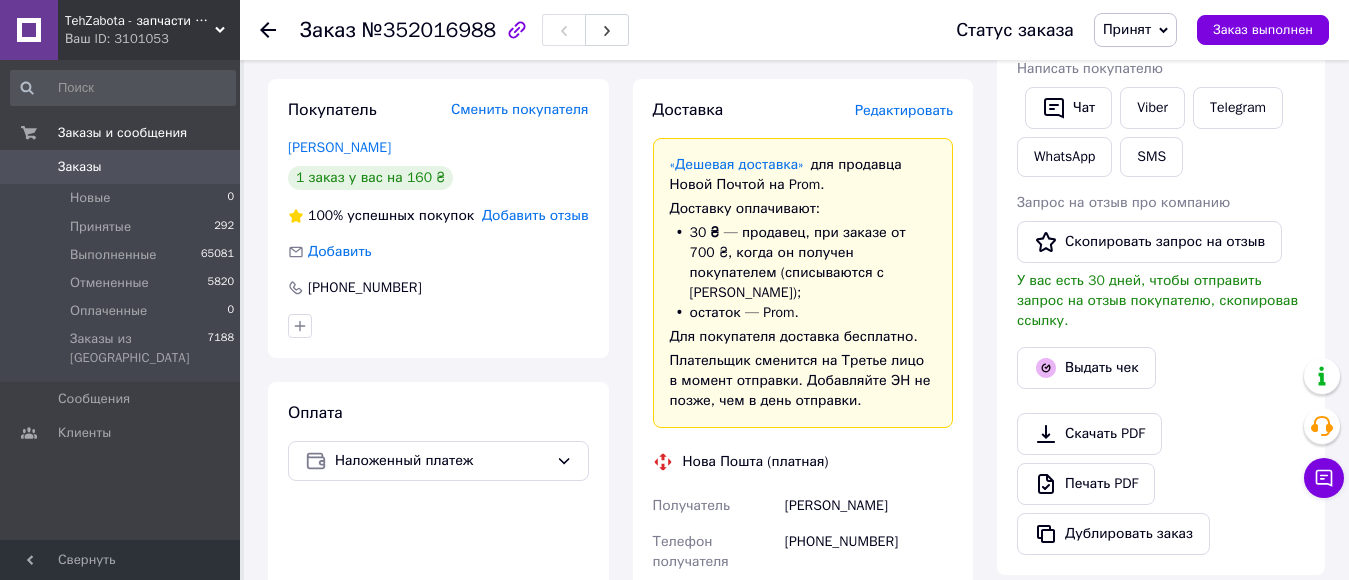 scroll, scrollTop: 500, scrollLeft: 0, axis: vertical 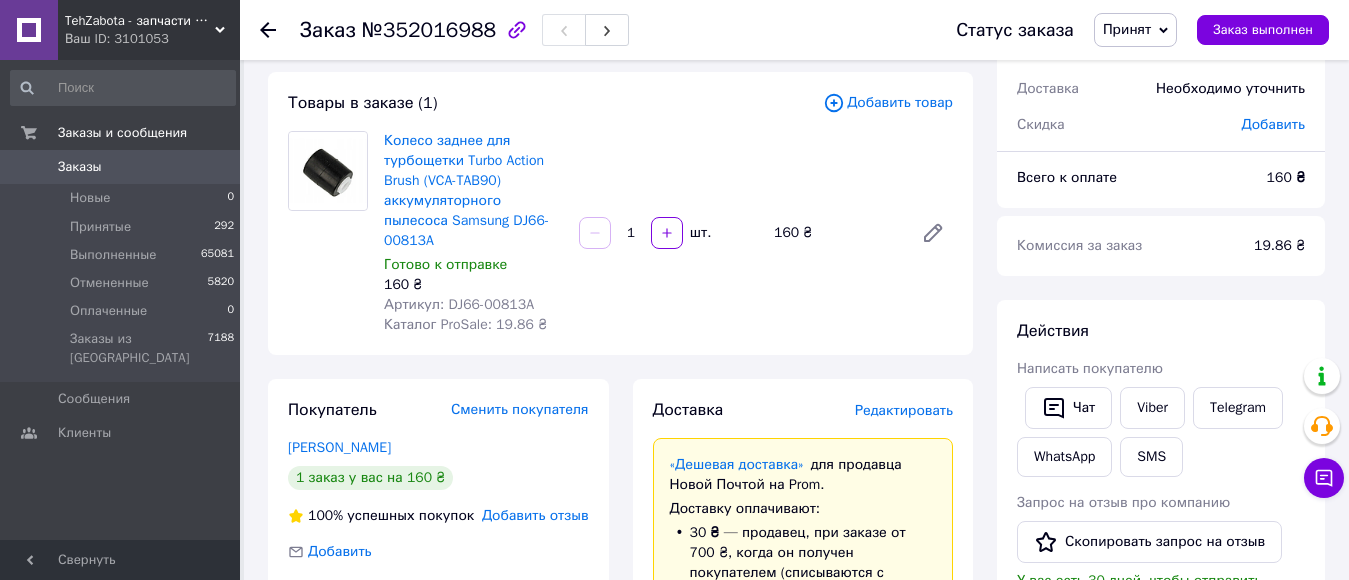 click 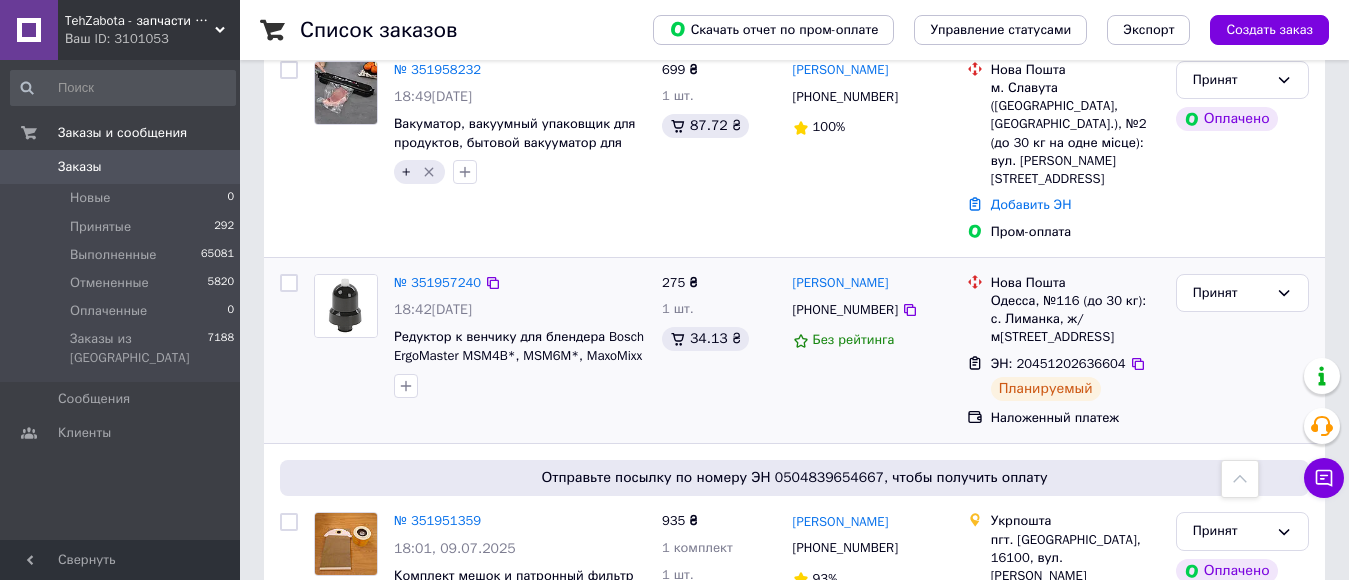 scroll, scrollTop: 2400, scrollLeft: 0, axis: vertical 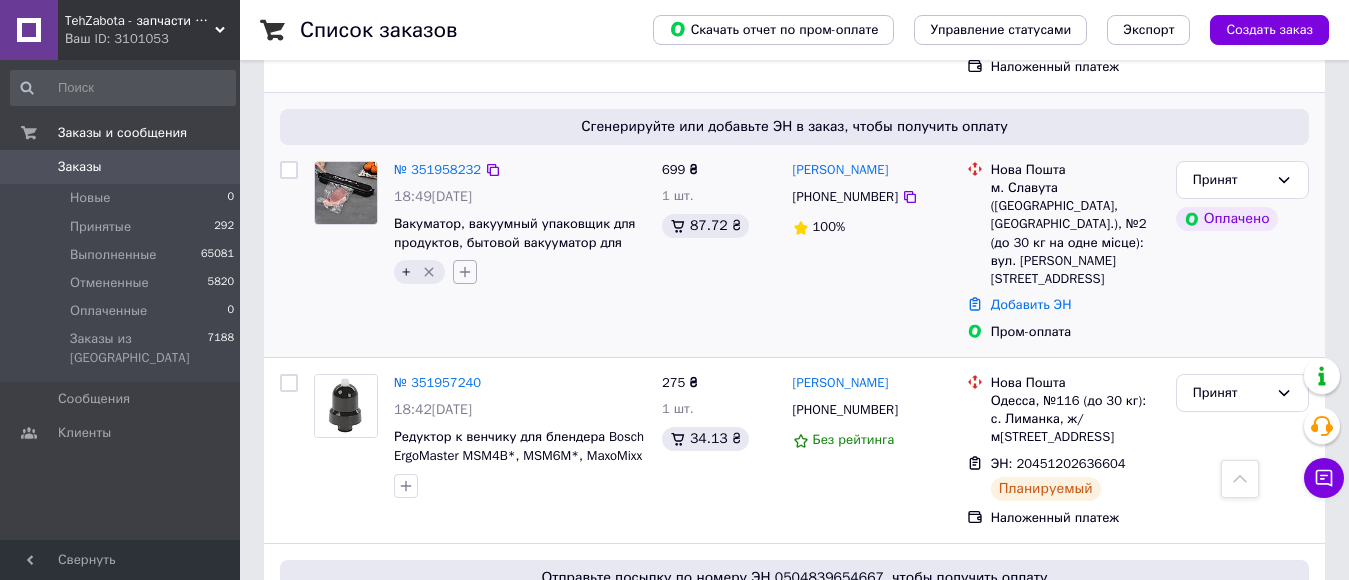 click at bounding box center (465, 272) 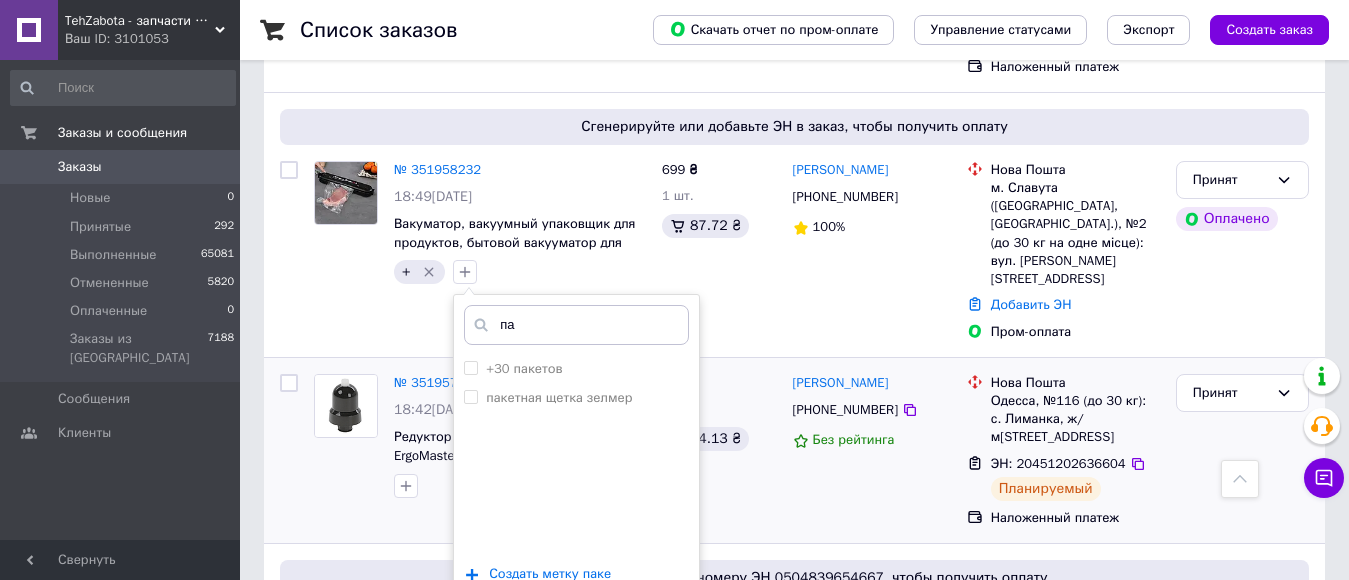 type on "п" 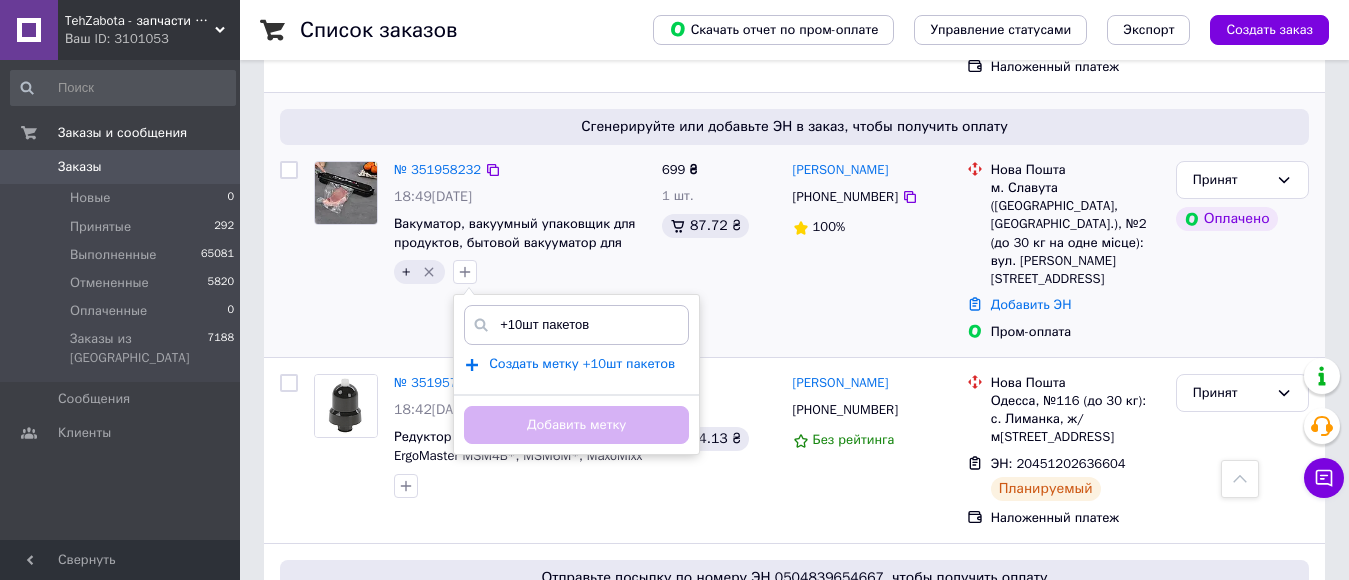 type on "+10шт пакетов" 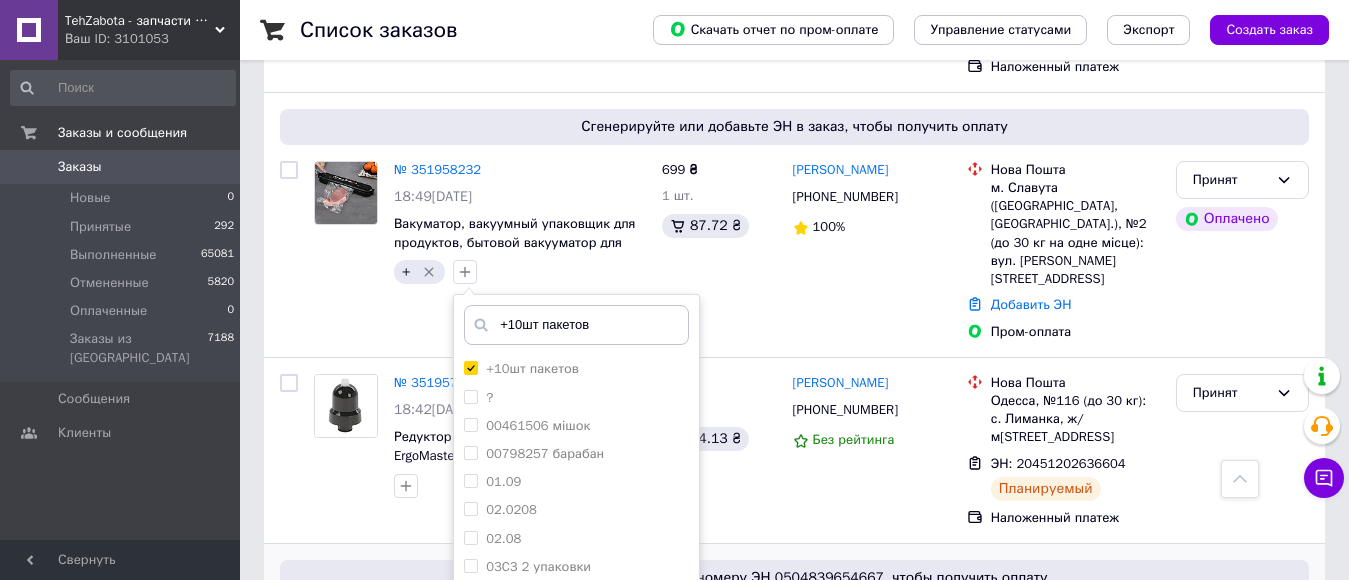 type 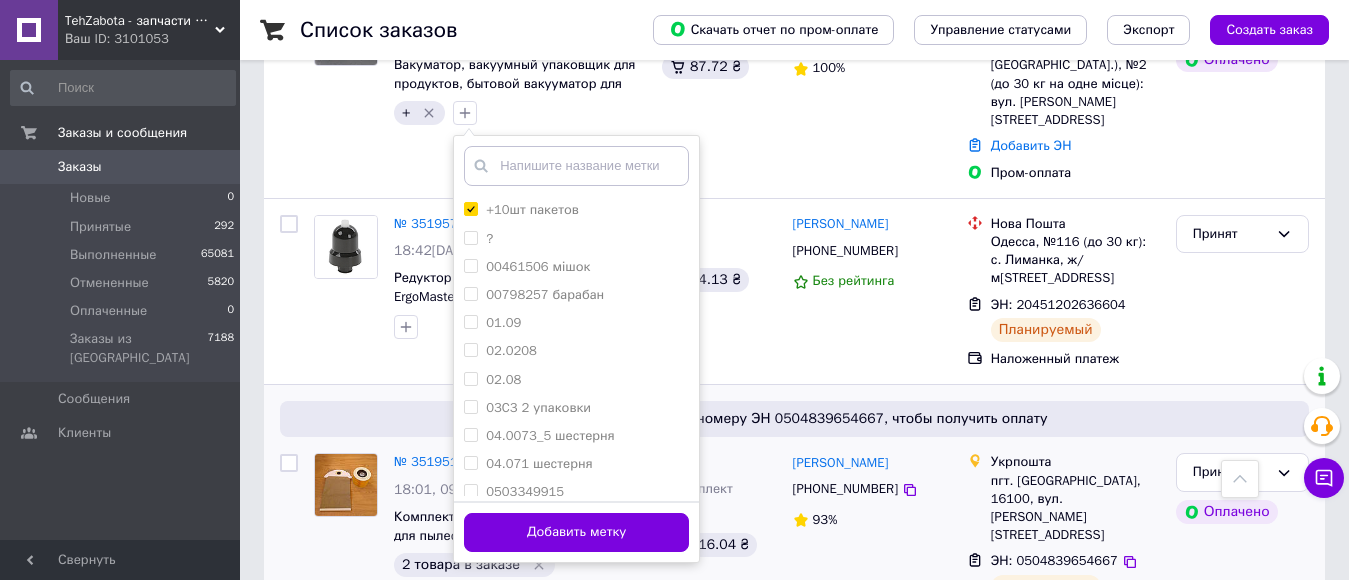 scroll, scrollTop: 2600, scrollLeft: 0, axis: vertical 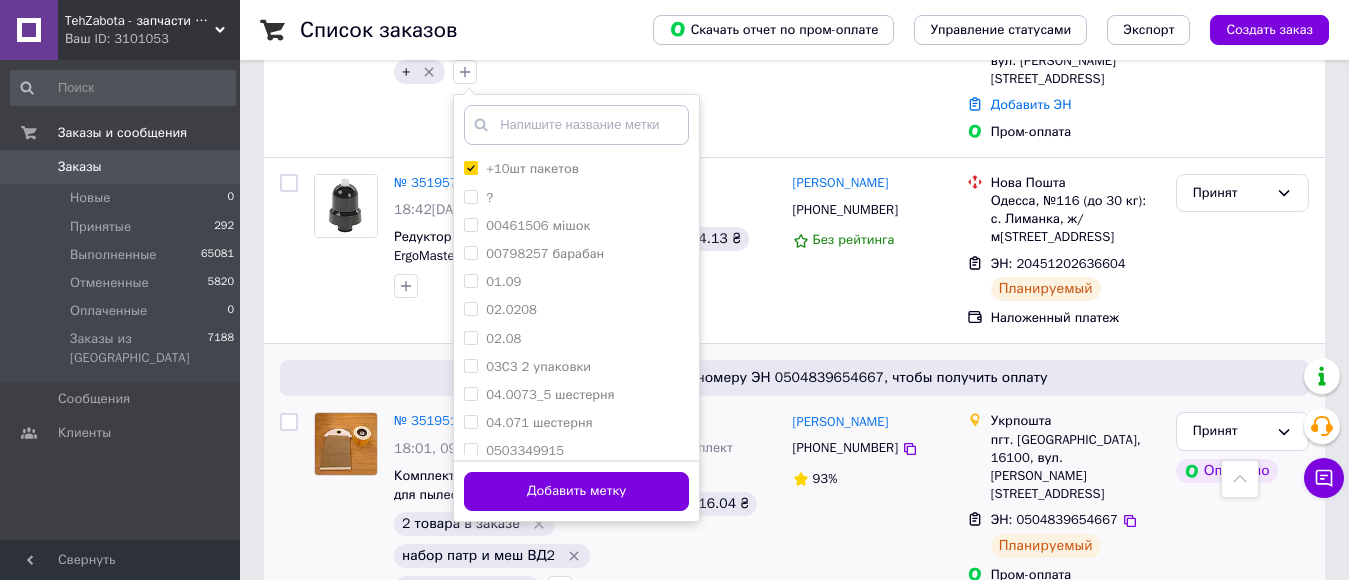 drag, startPoint x: 622, startPoint y: 447, endPoint x: 779, endPoint y: 466, distance: 158.14551 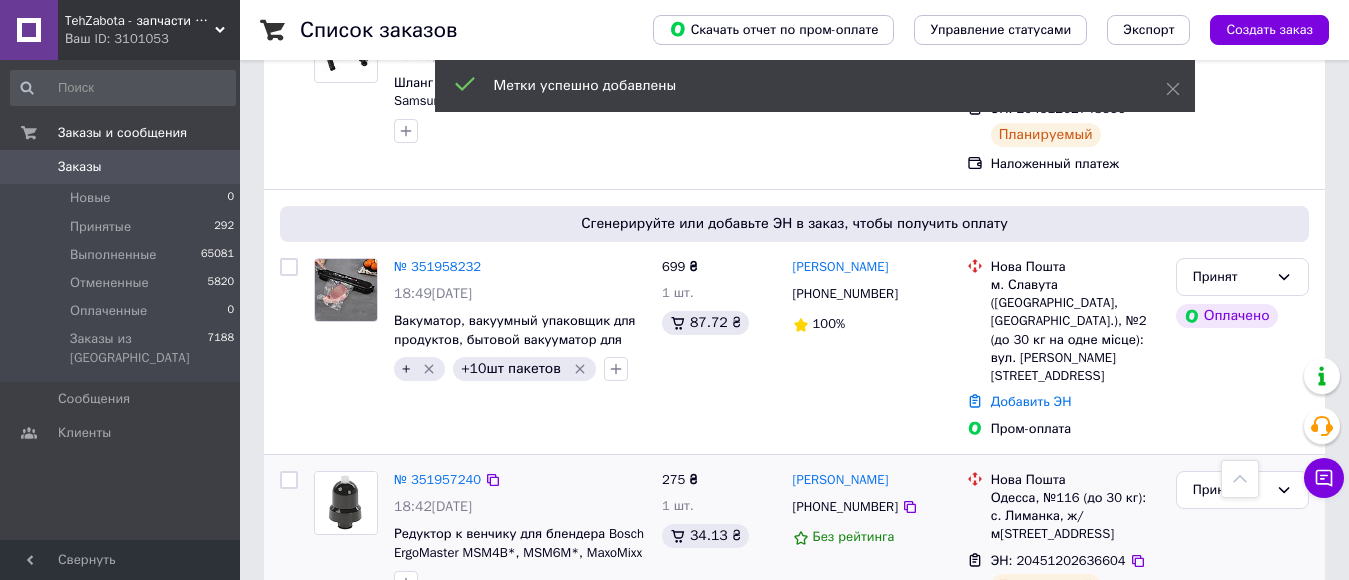 scroll, scrollTop: 2300, scrollLeft: 0, axis: vertical 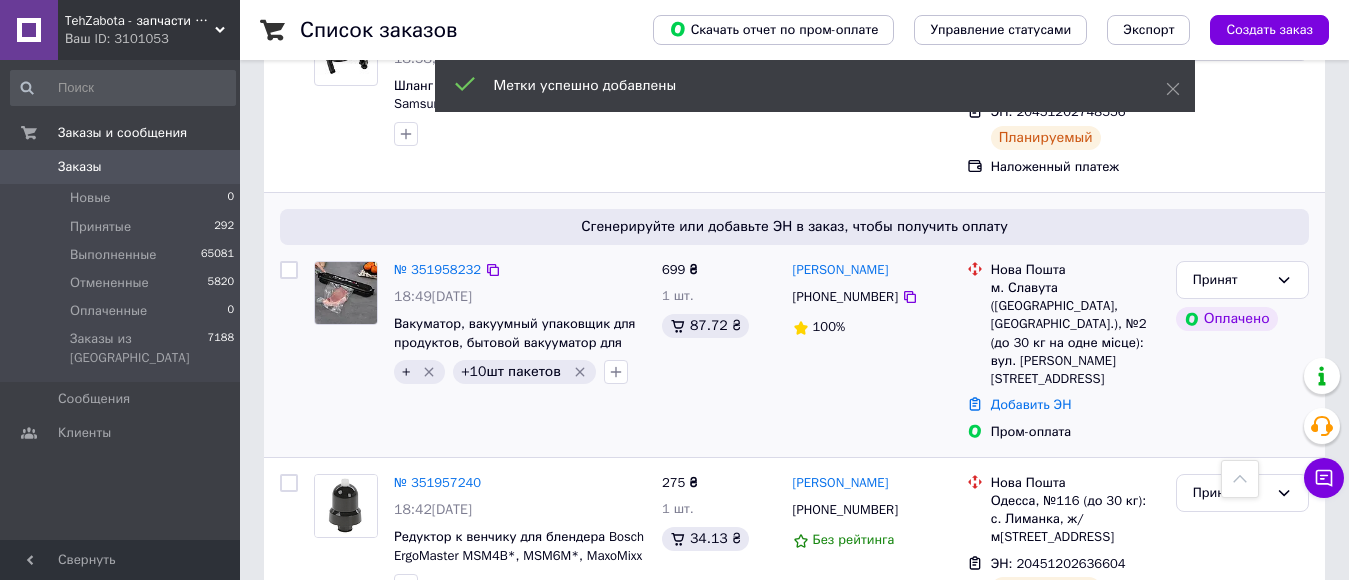 click 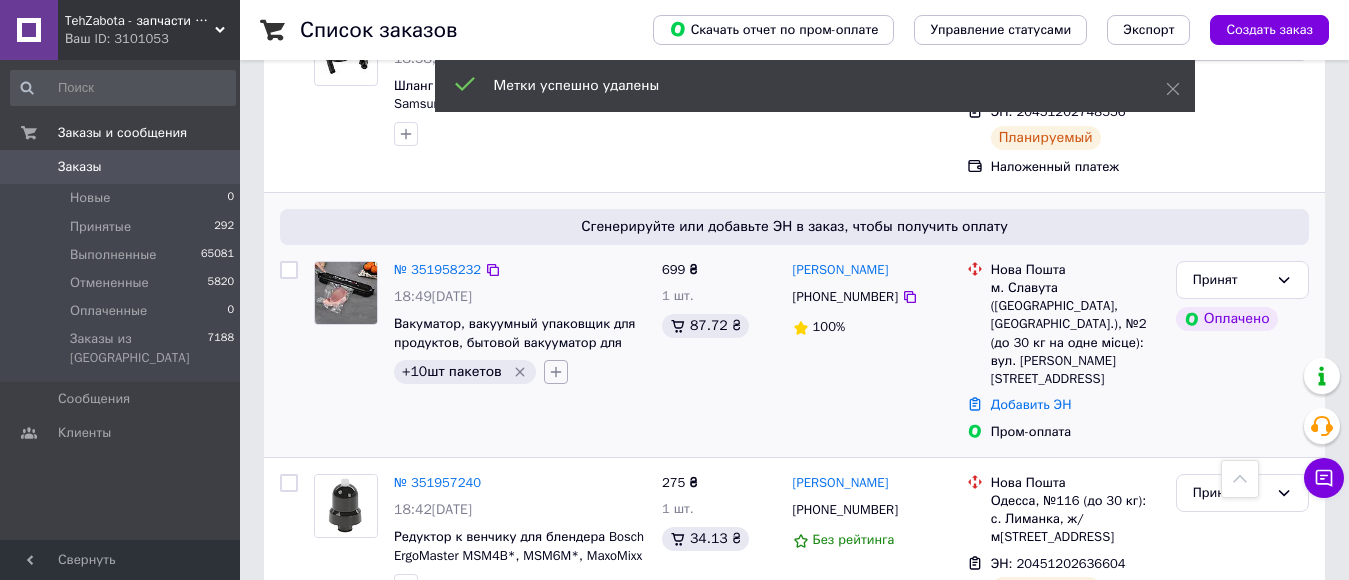 click 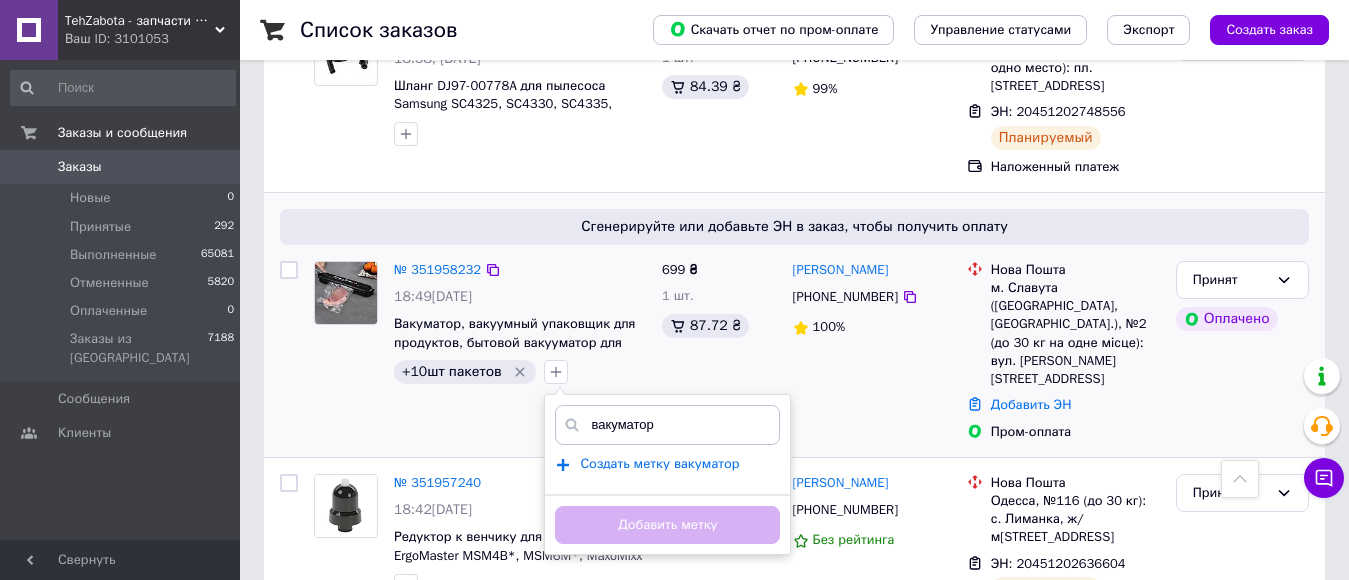 type on "вакуматор" 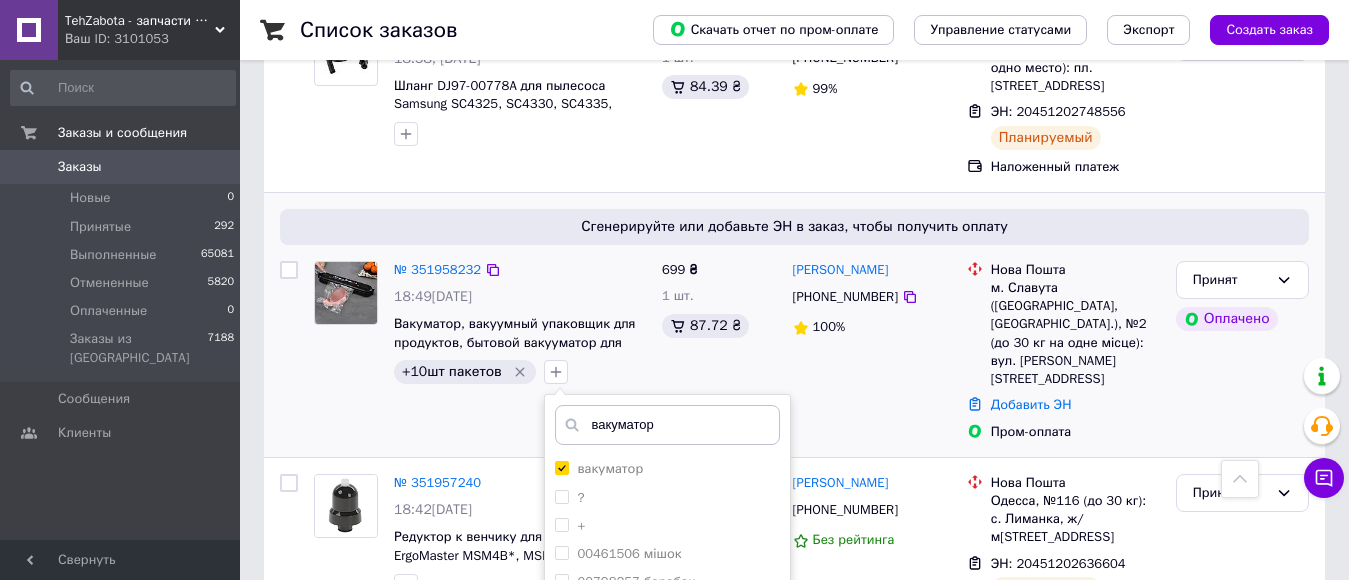 type 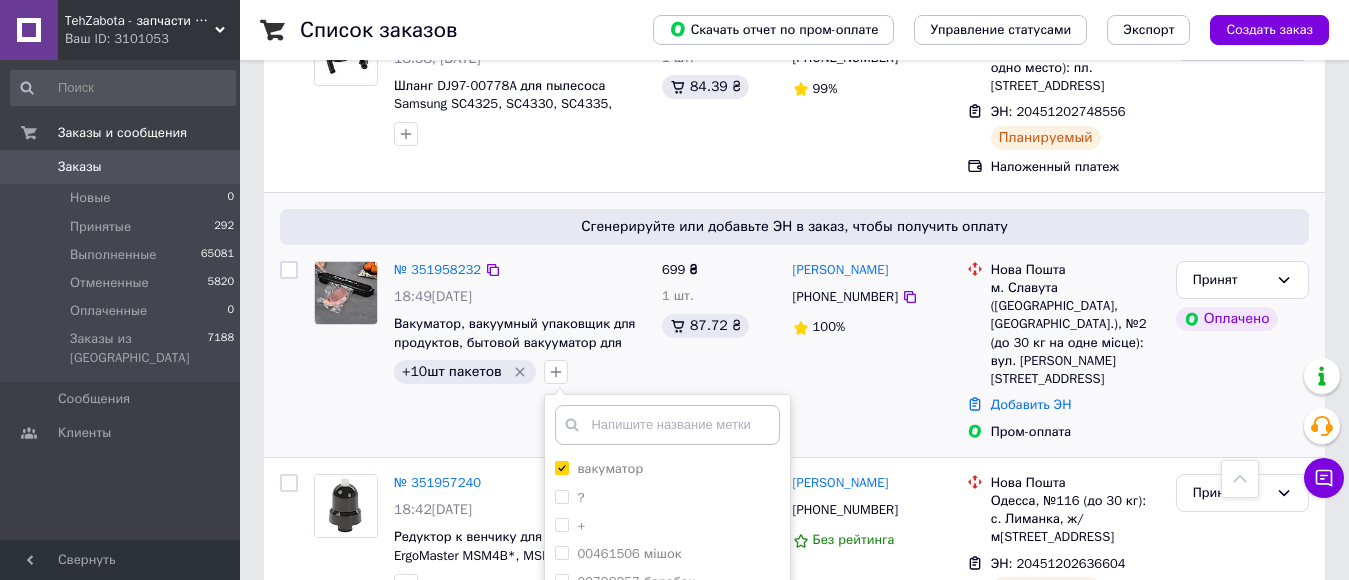 scroll, scrollTop: 2600, scrollLeft: 0, axis: vertical 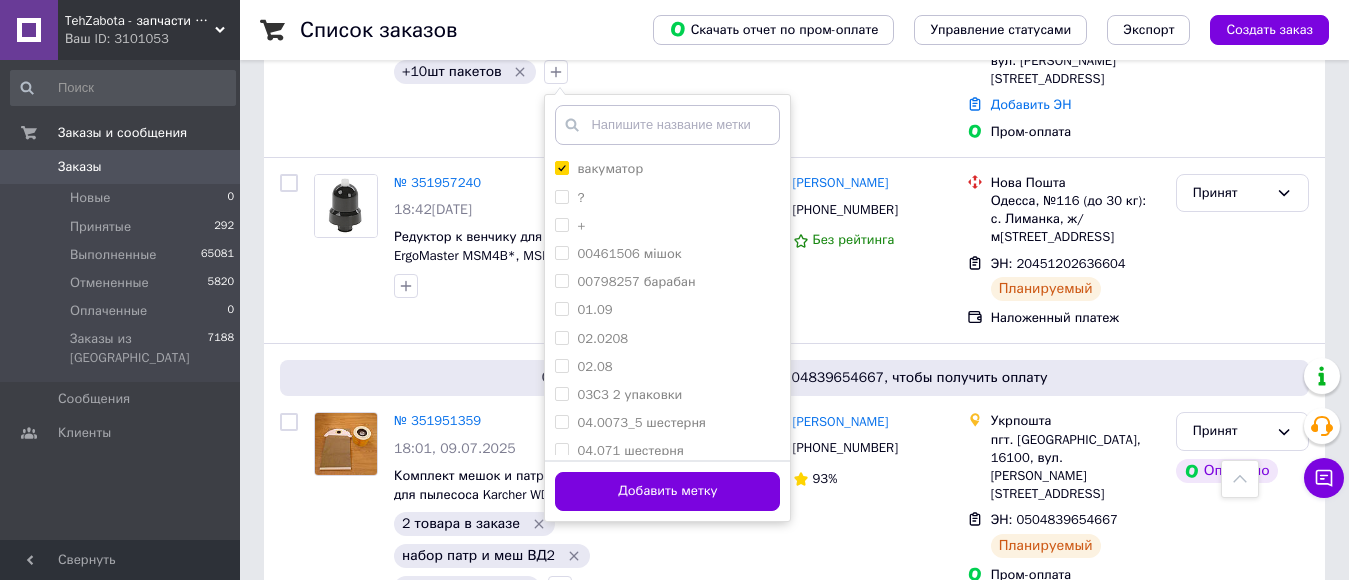 click on "Добавить метку" at bounding box center [667, 491] 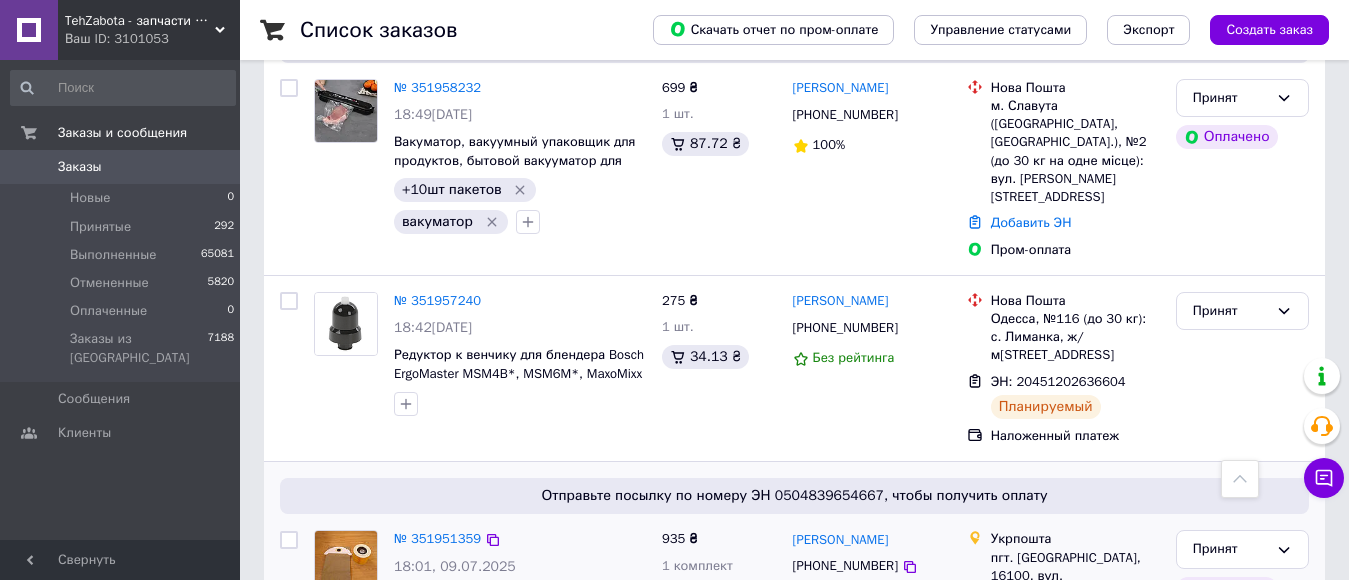 scroll, scrollTop: 2439, scrollLeft: 0, axis: vertical 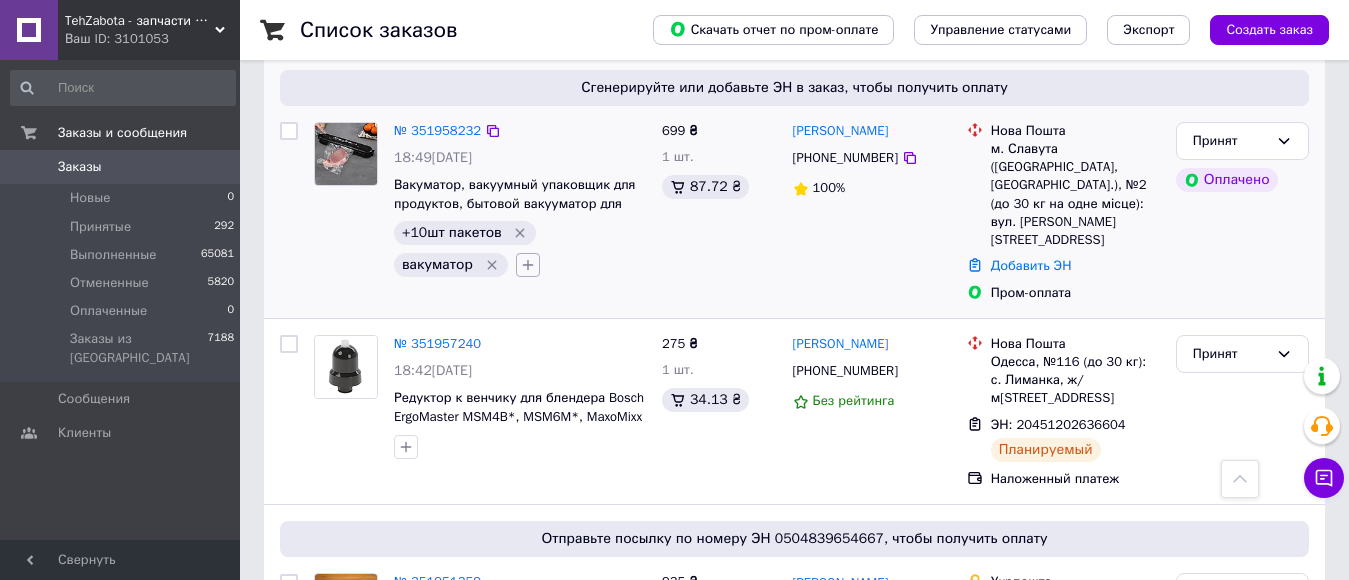 click 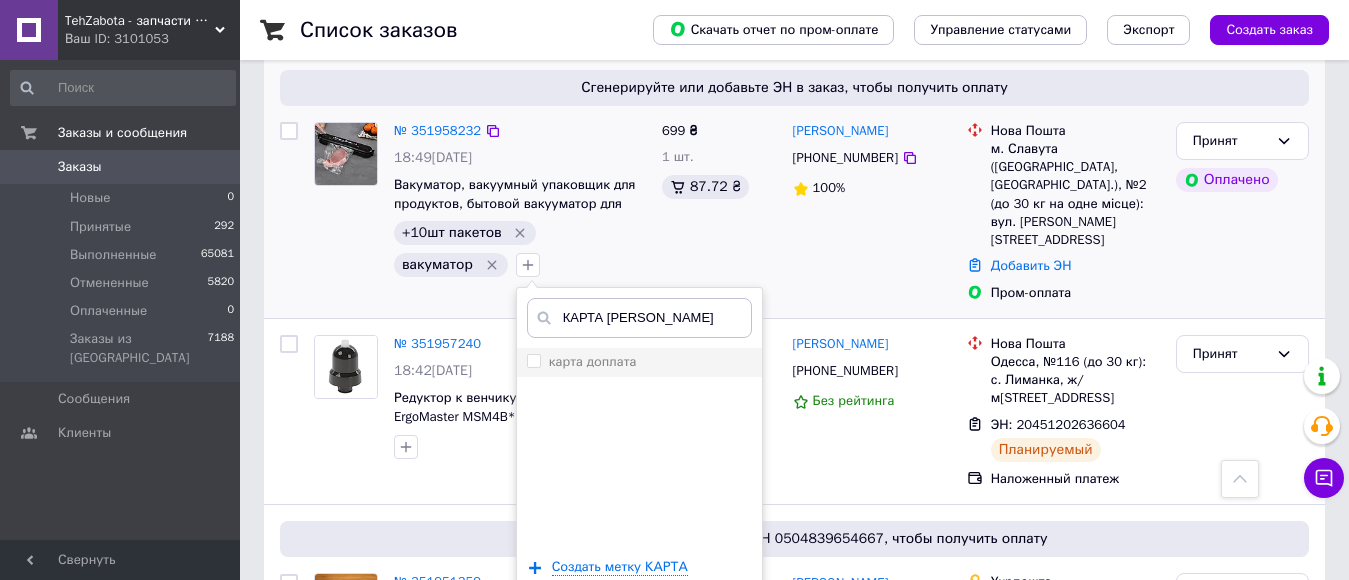 type on "КАРТА Д" 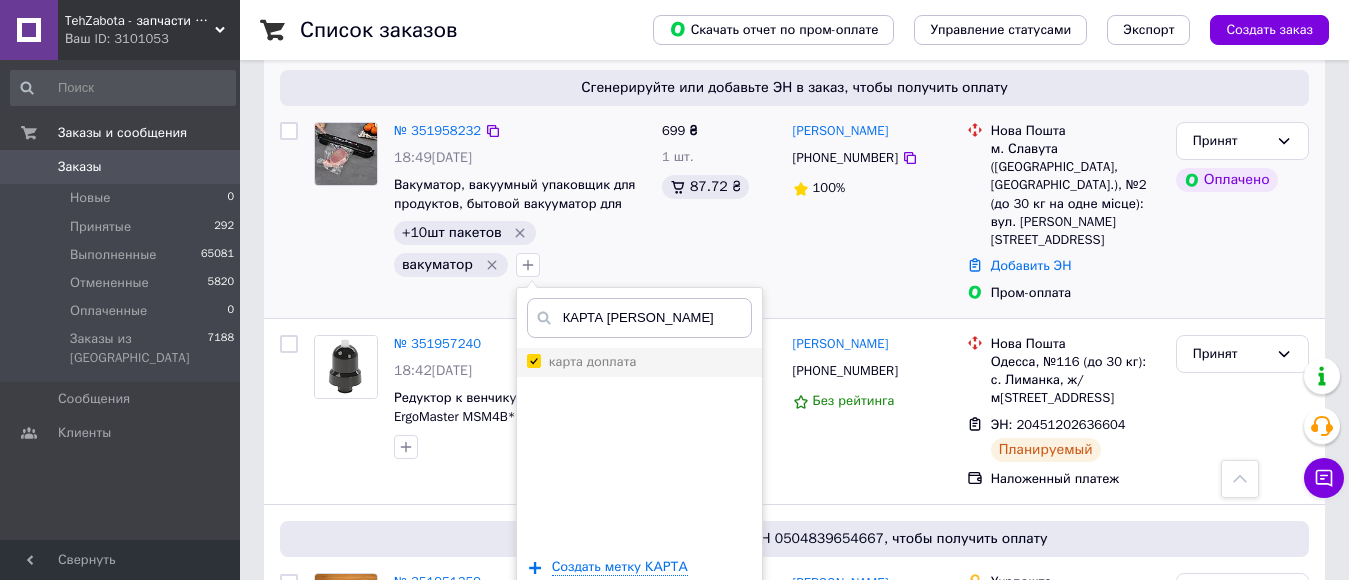 checkbox on "true" 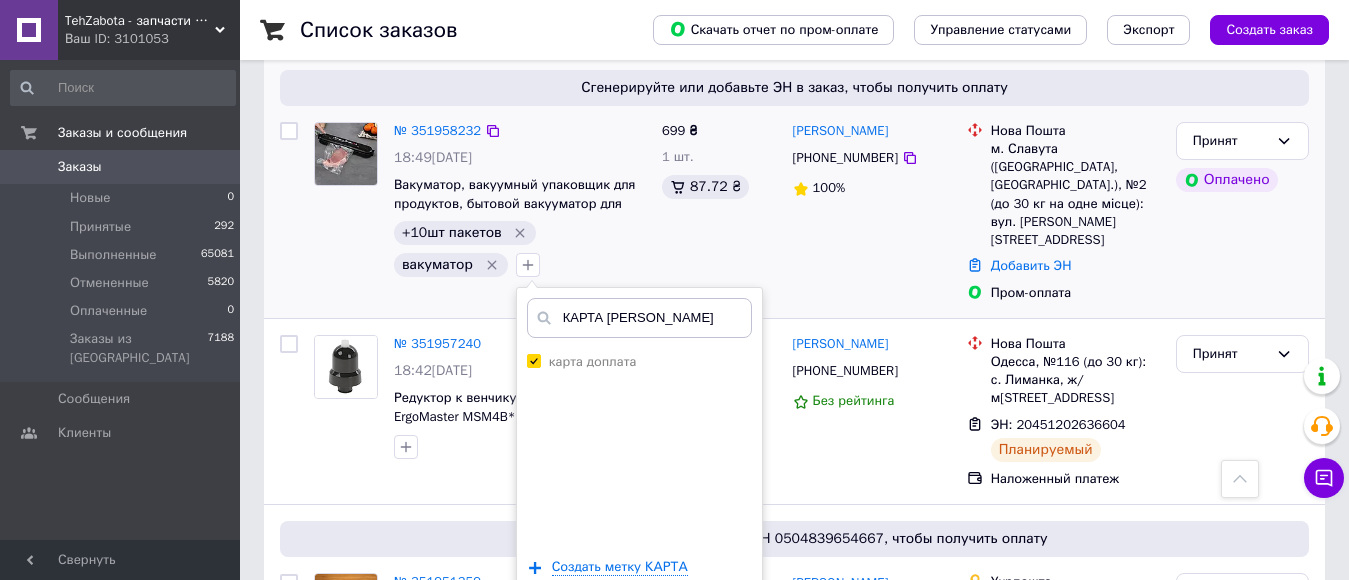 click on "Добавить метку" at bounding box center [639, 646] 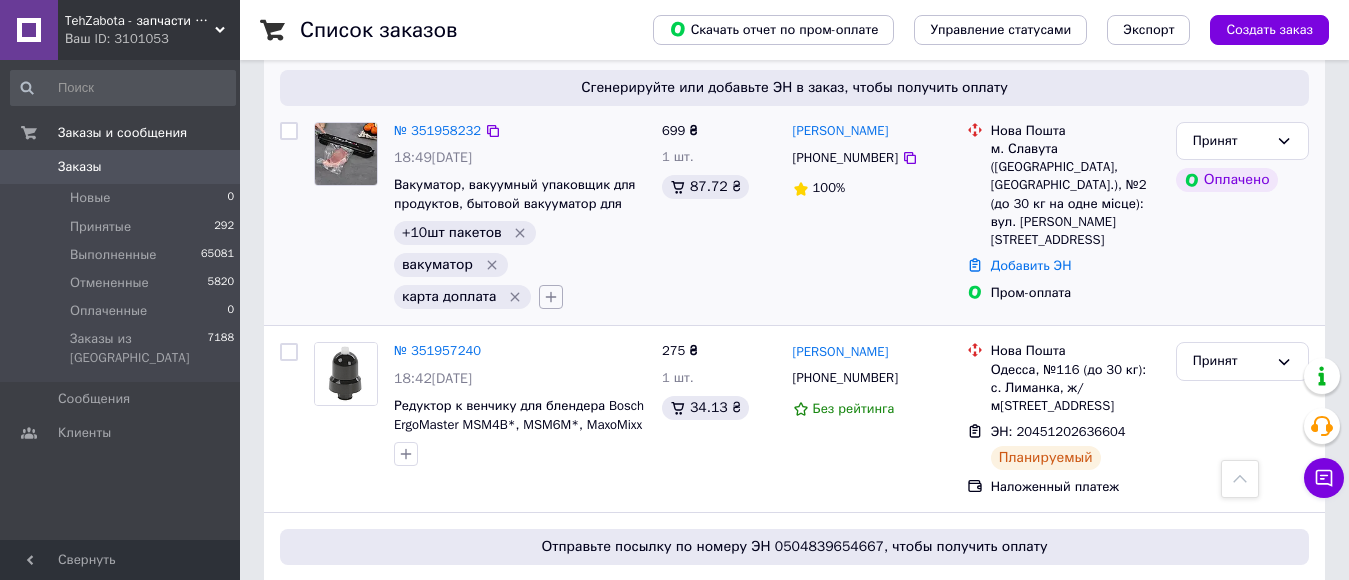 click 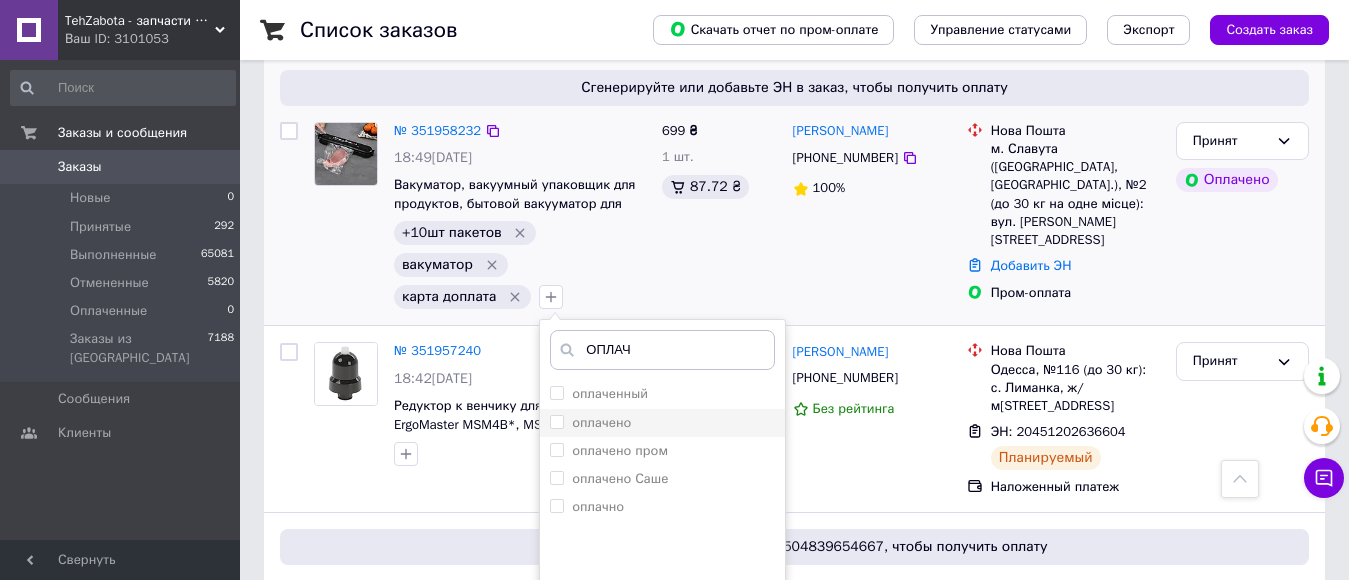 type on "ОПЛАЧ" 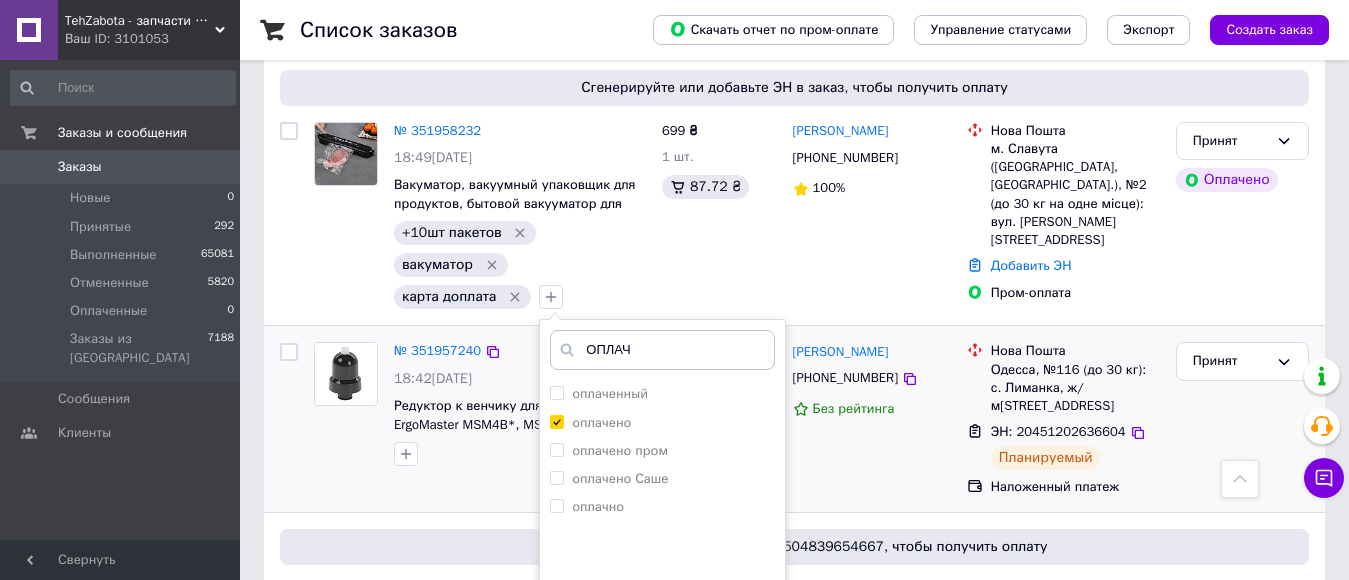 checkbox on "true" 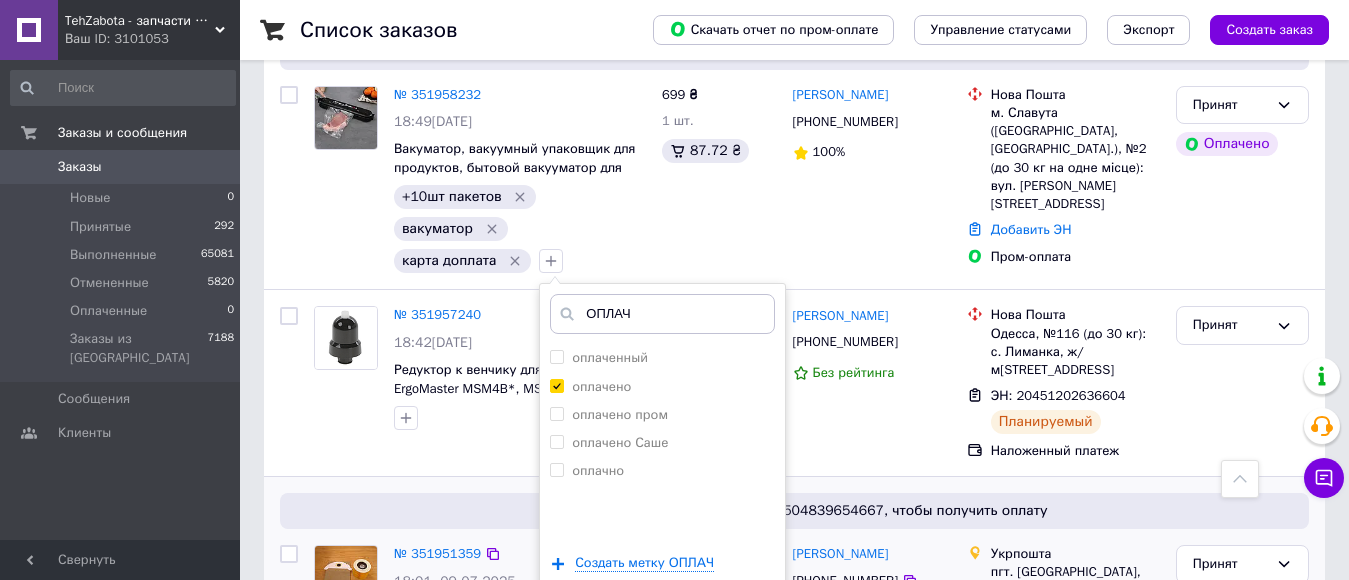 scroll, scrollTop: 2539, scrollLeft: 0, axis: vertical 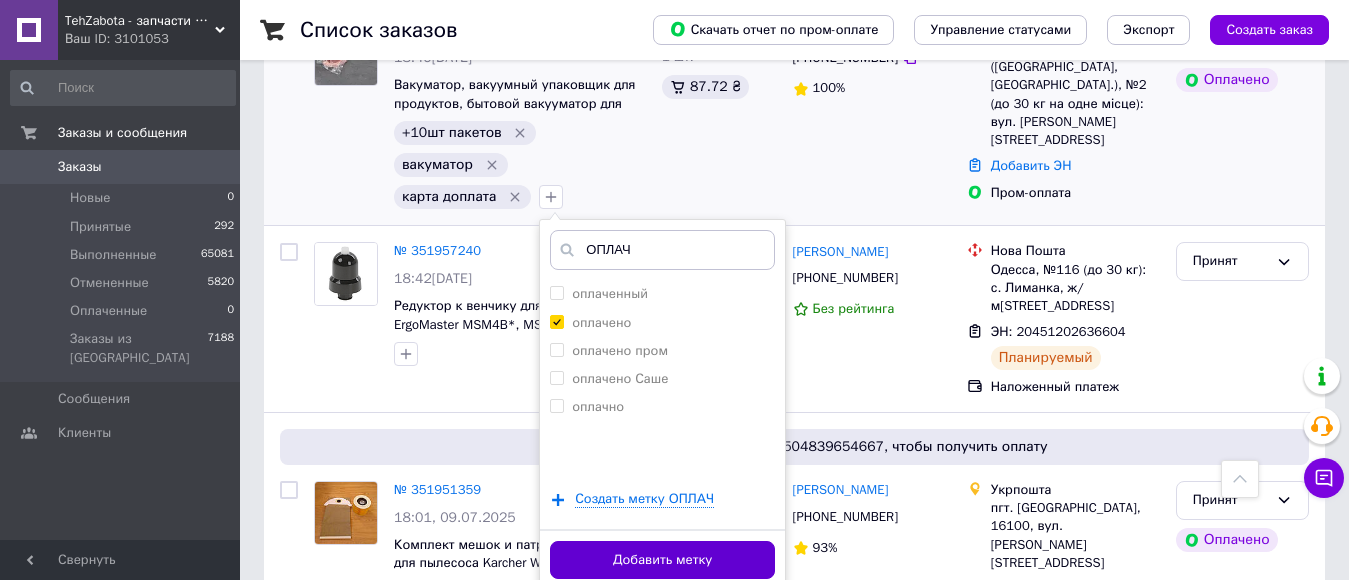 click on "Добавить метку" at bounding box center (662, 560) 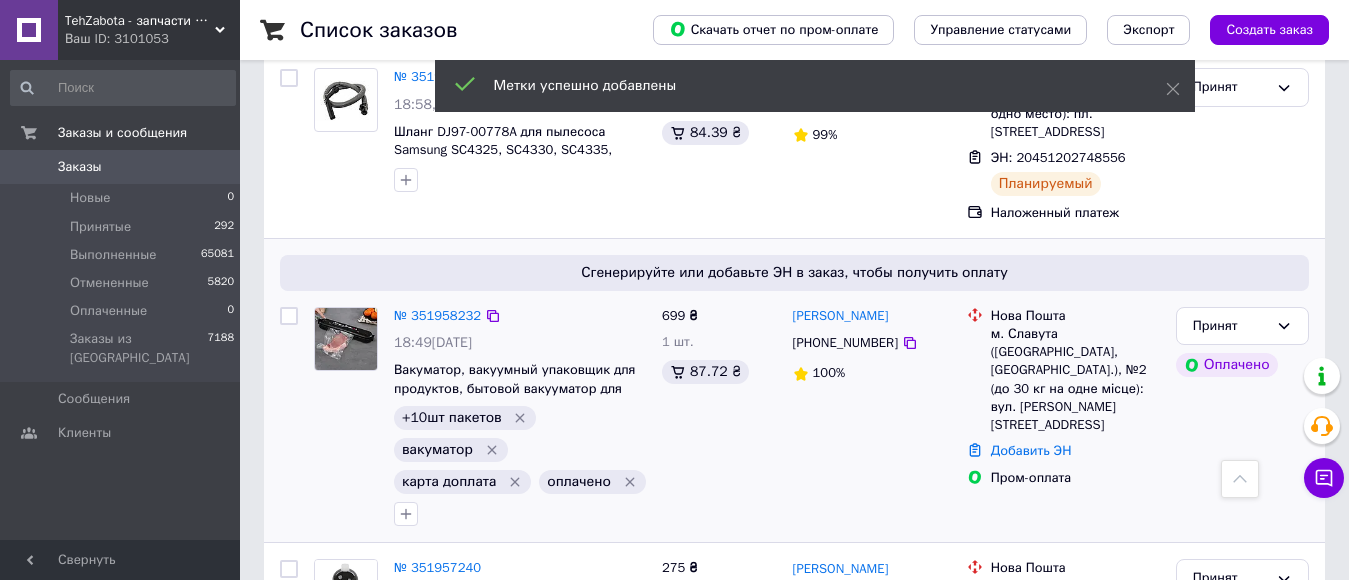scroll, scrollTop: 2239, scrollLeft: 0, axis: vertical 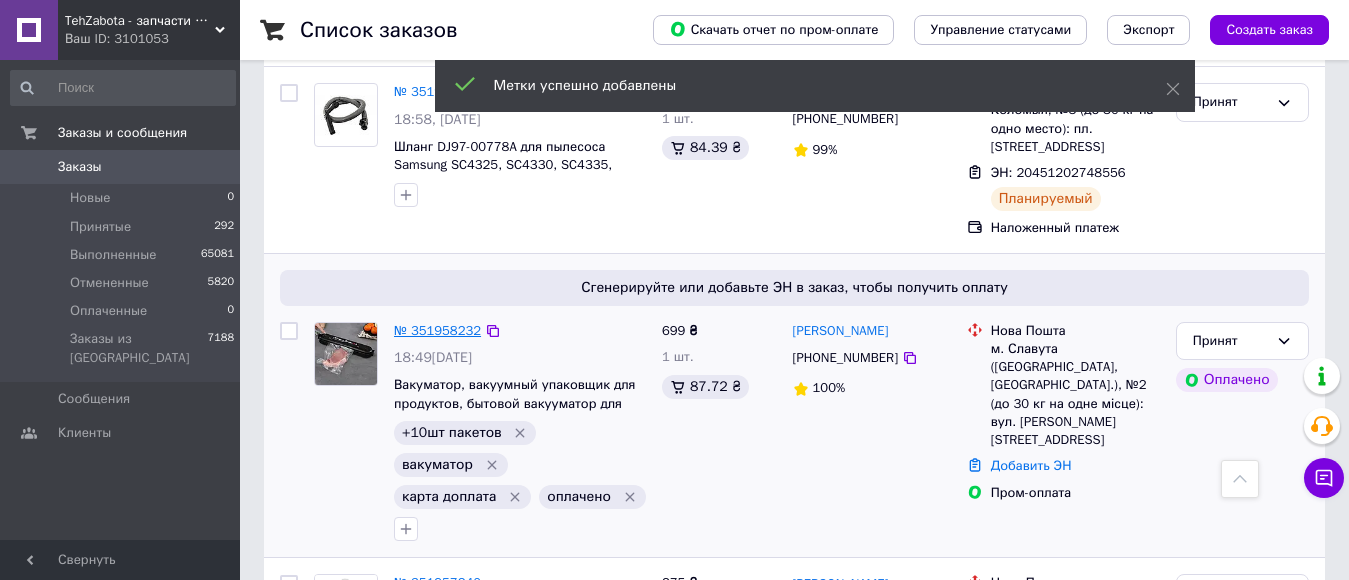 click on "№ 351958232" at bounding box center (437, 330) 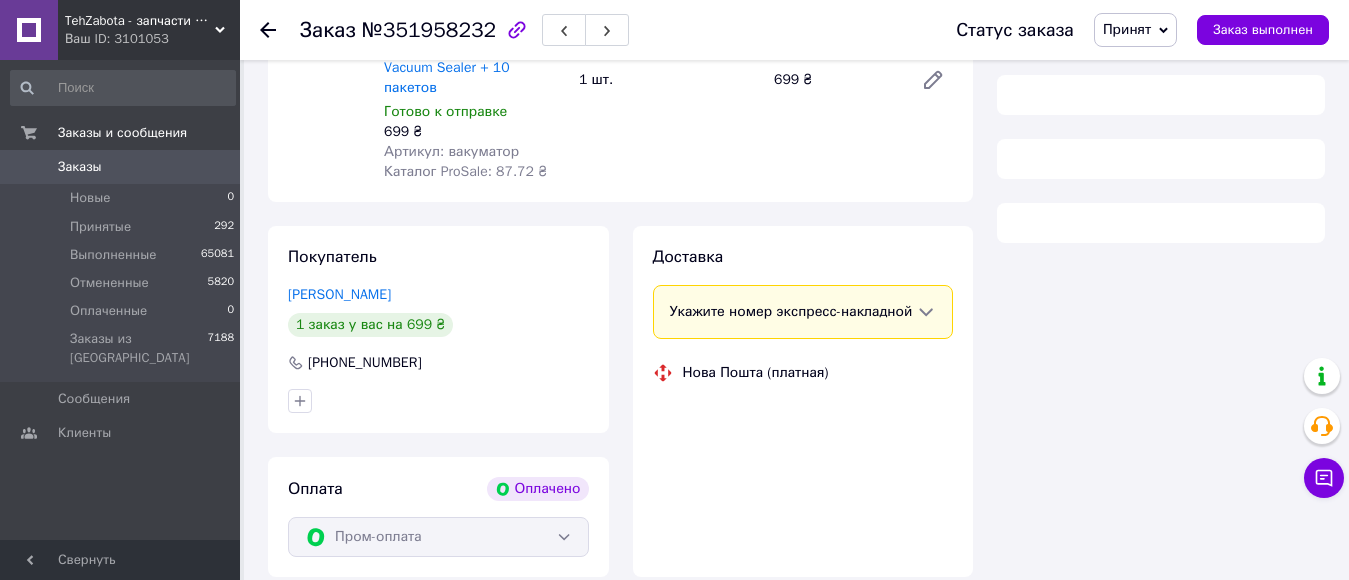 scroll, scrollTop: 280, scrollLeft: 0, axis: vertical 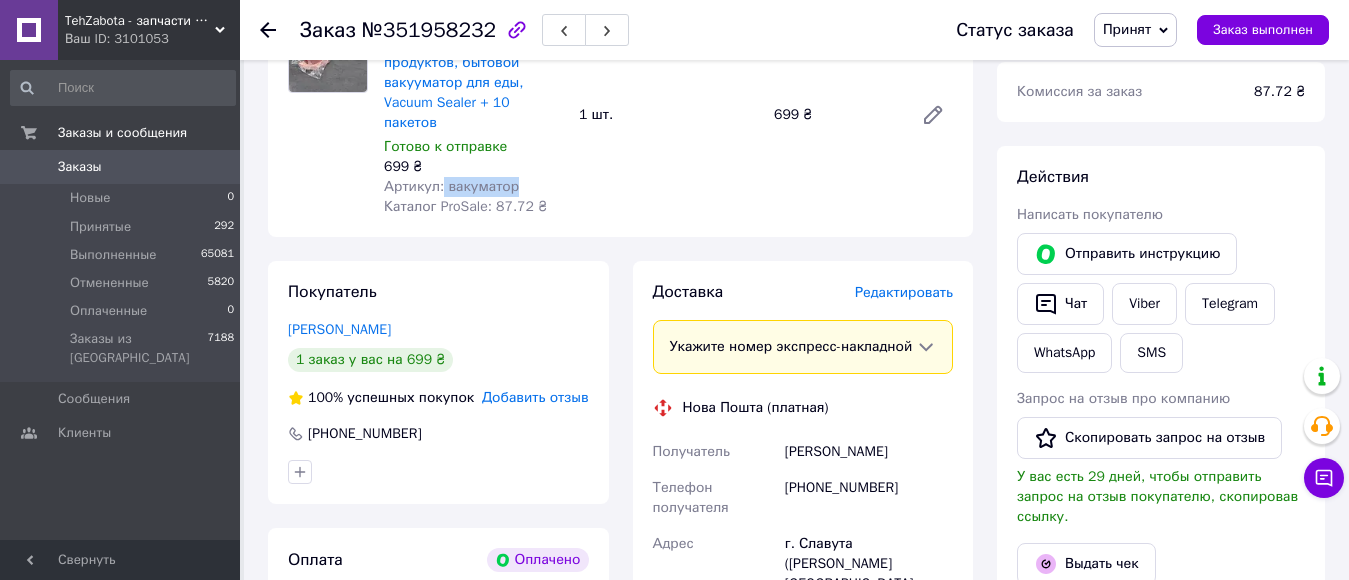 drag, startPoint x: 438, startPoint y: 166, endPoint x: 548, endPoint y: 167, distance: 110.00455 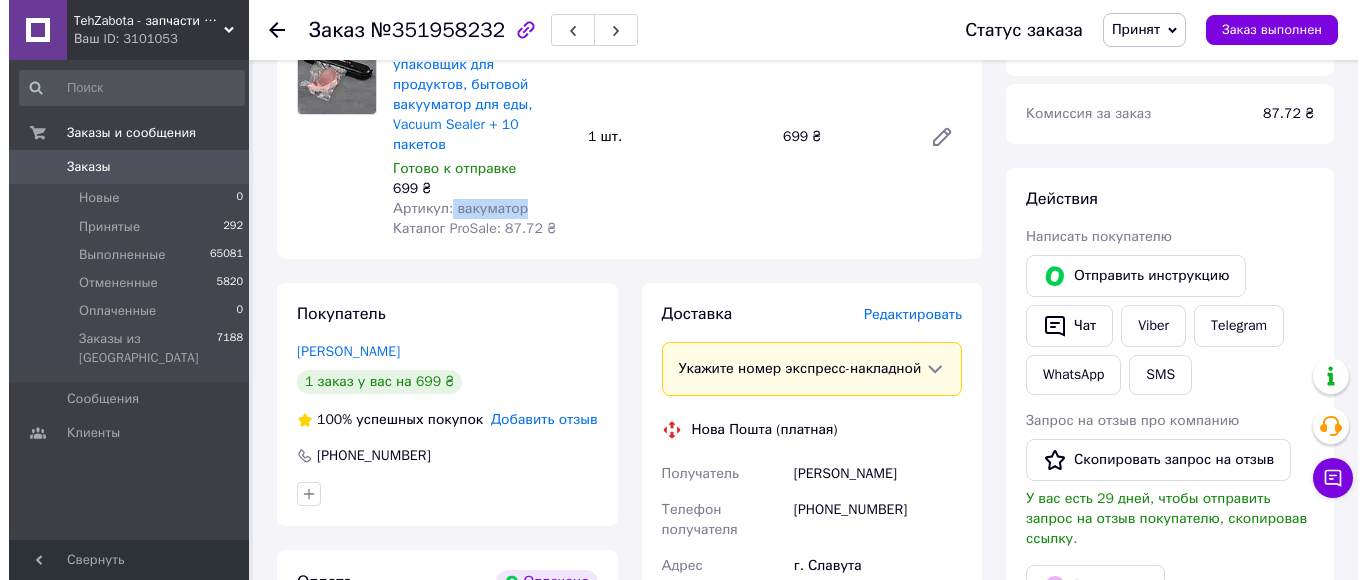 scroll, scrollTop: 380, scrollLeft: 0, axis: vertical 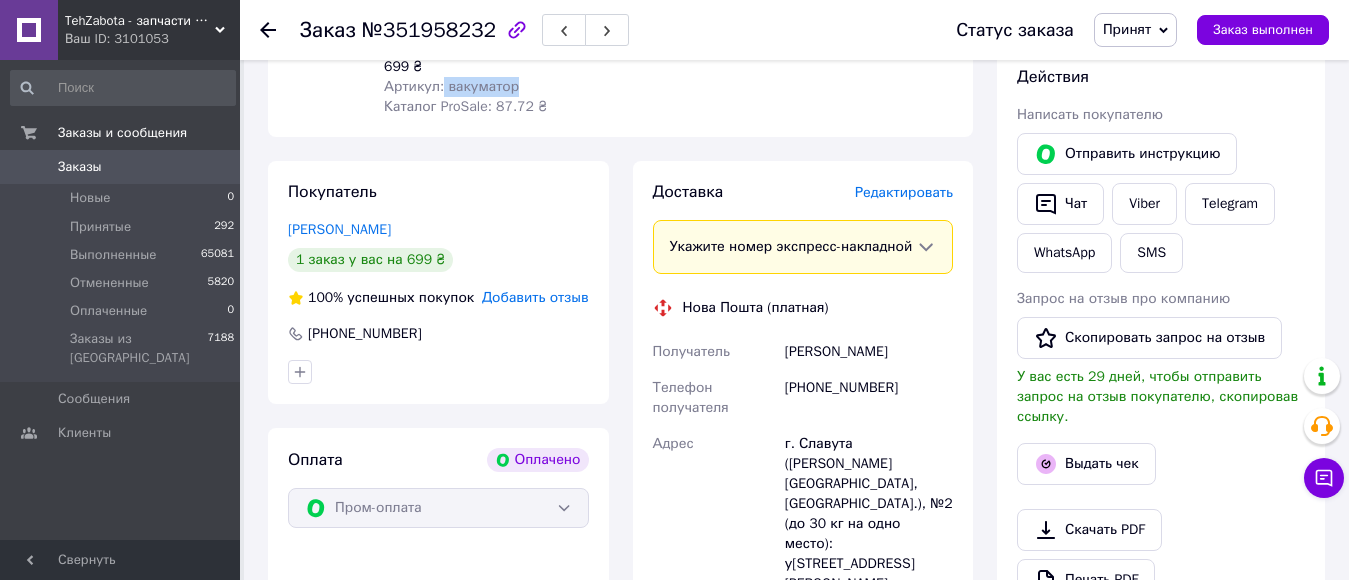 click on "Редактировать" at bounding box center [904, 192] 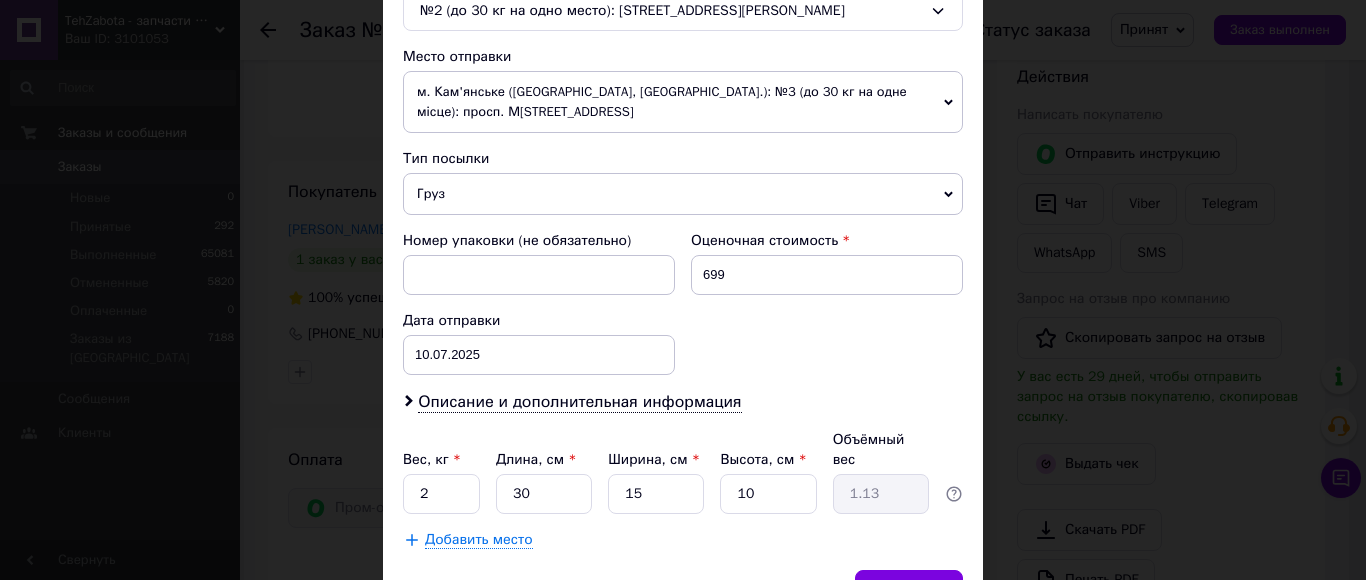 scroll, scrollTop: 768, scrollLeft: 0, axis: vertical 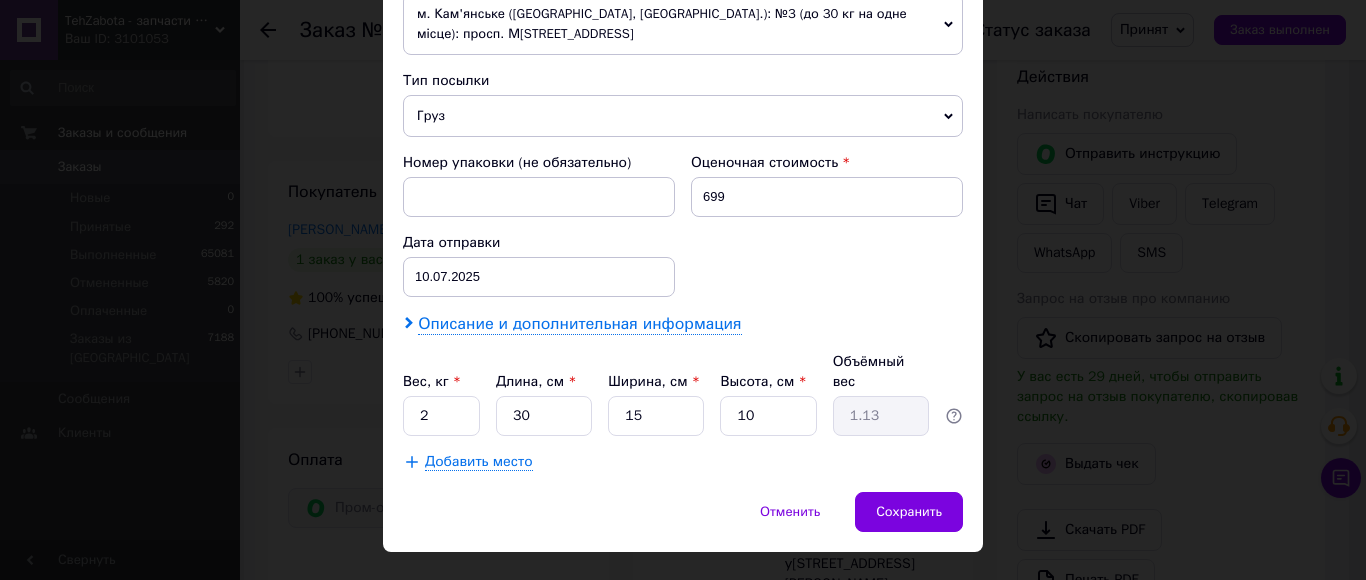 click on "Описание и дополнительная информация" at bounding box center (579, 324) 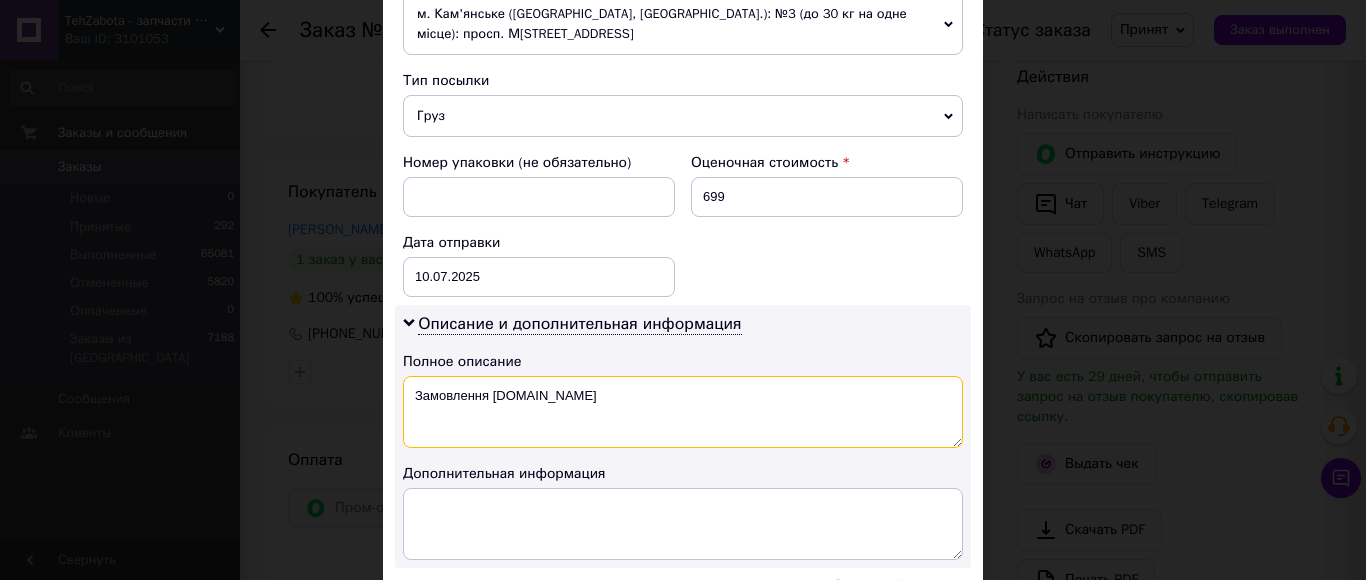 click on "Замовлення Prom.ua" at bounding box center (683, 412) 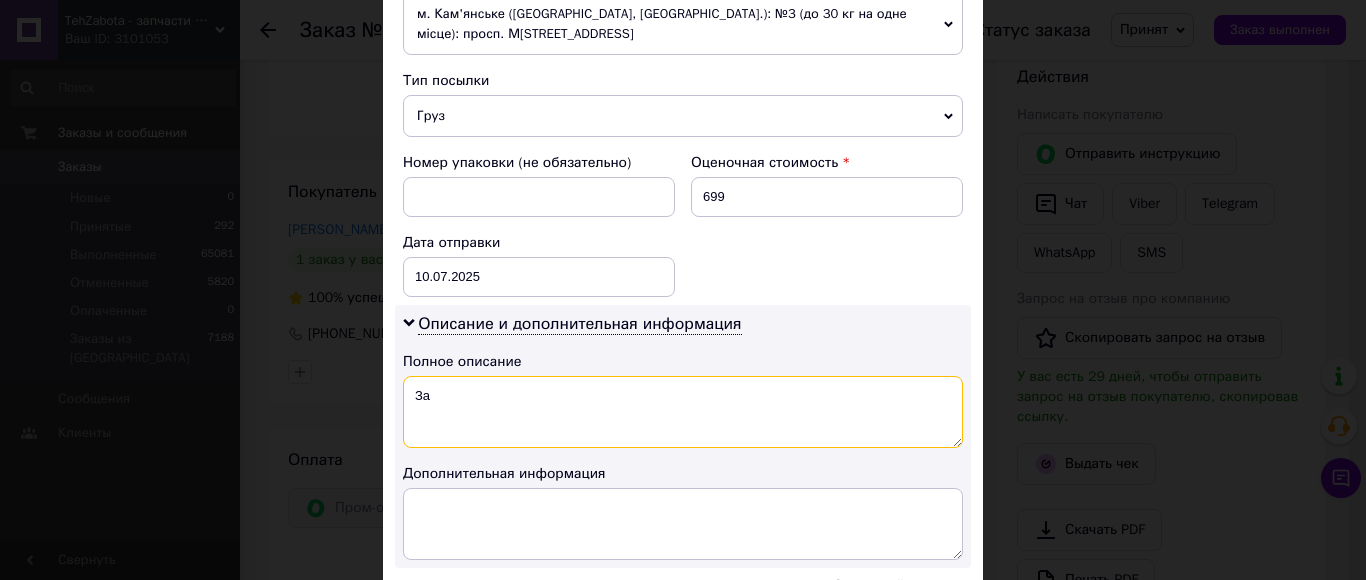 type on "З" 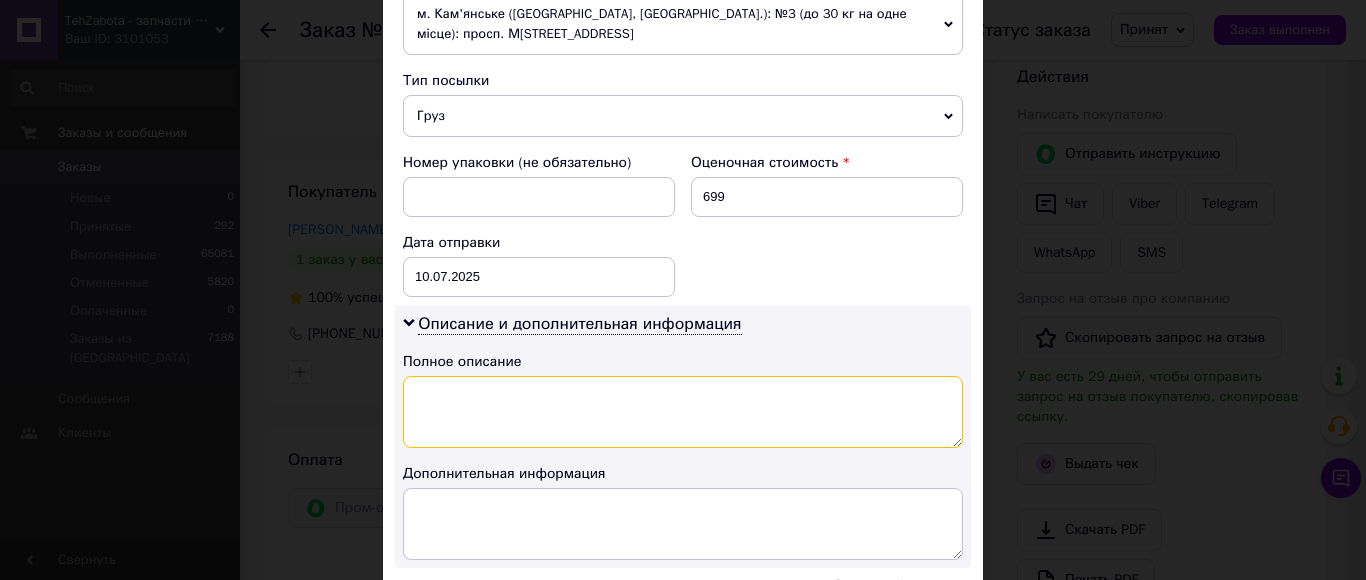 type on "р" 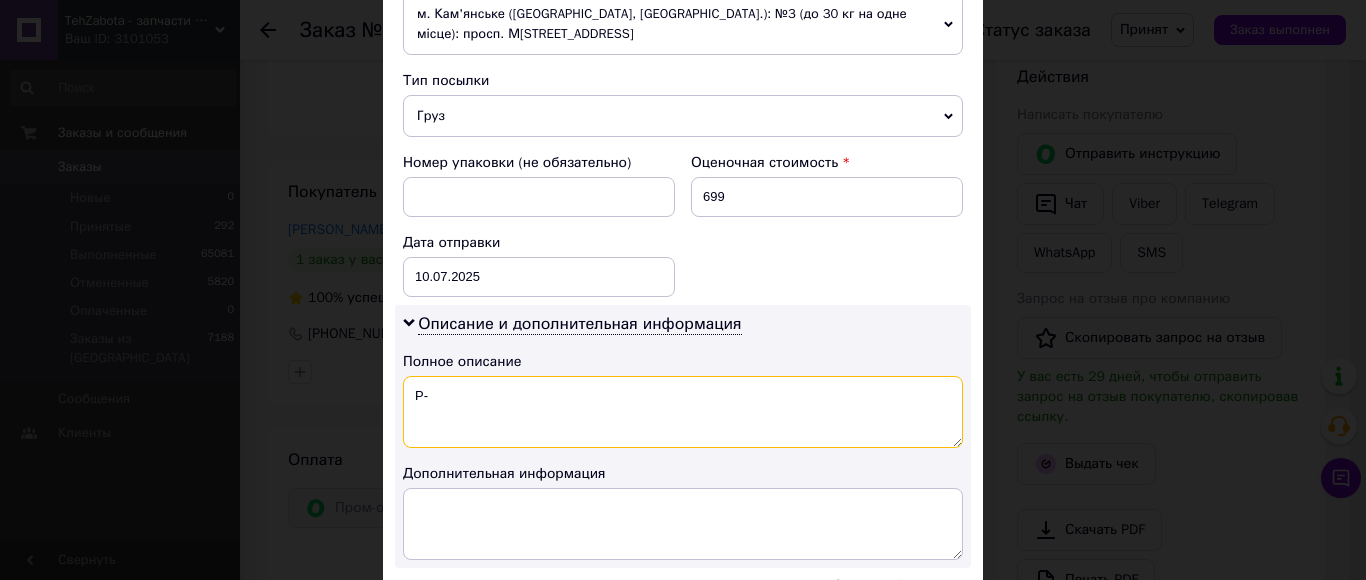 paste on "вакуматор" 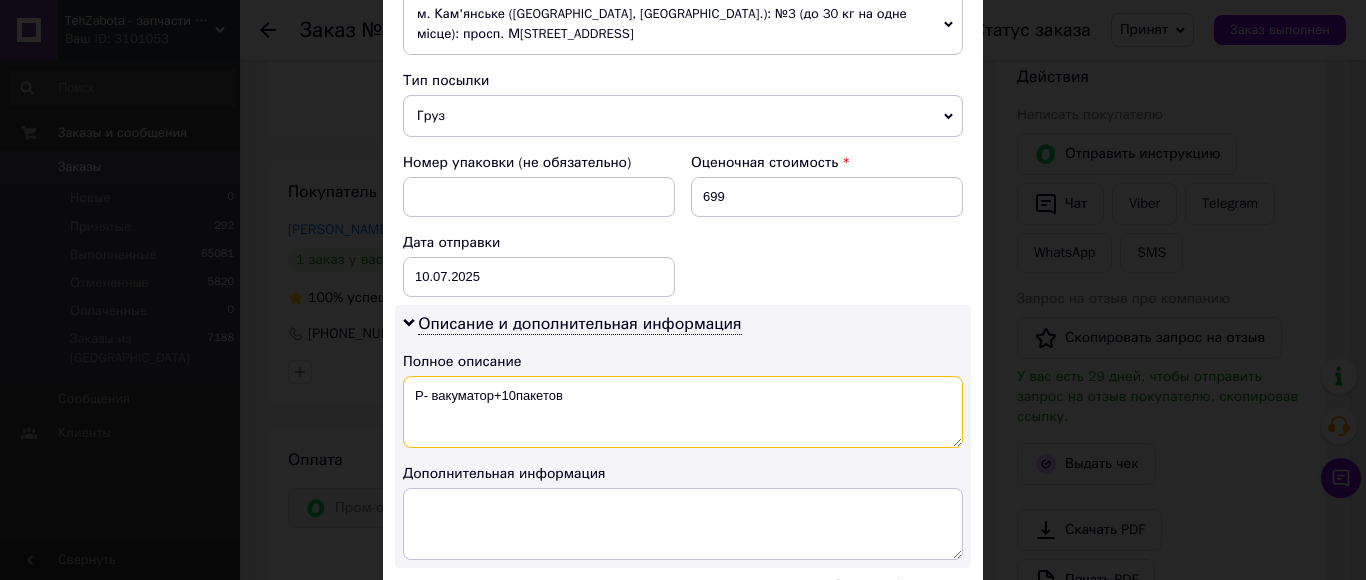 click on "Р- вакуматор+10пакетов" at bounding box center [683, 412] 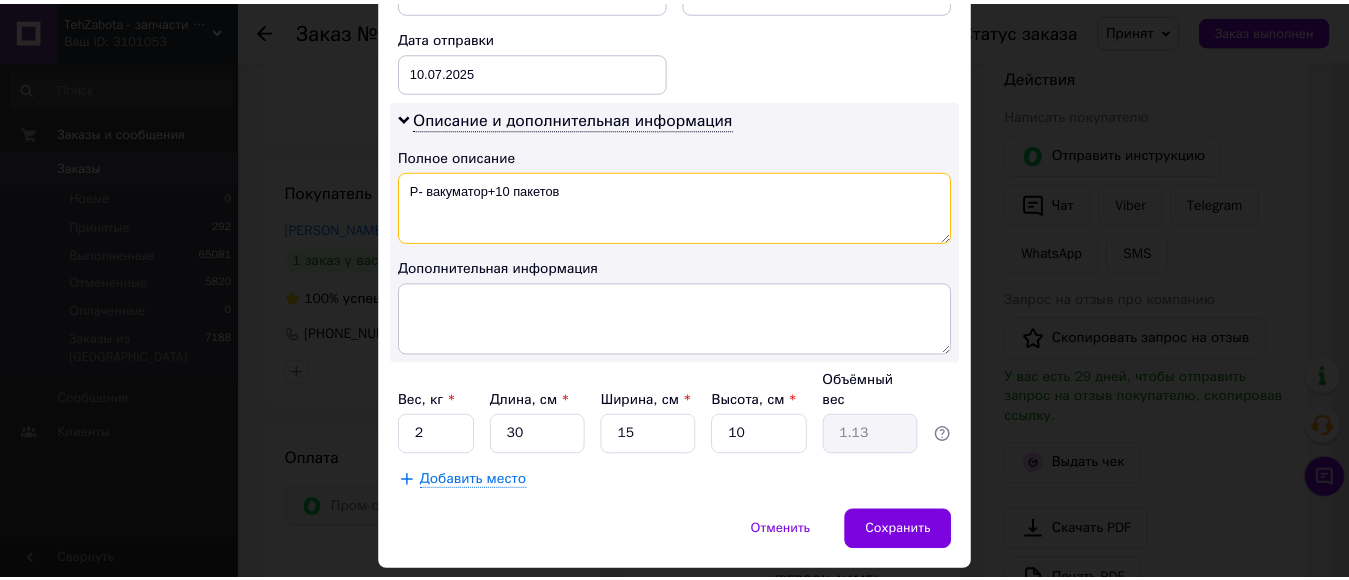 scroll, scrollTop: 992, scrollLeft: 0, axis: vertical 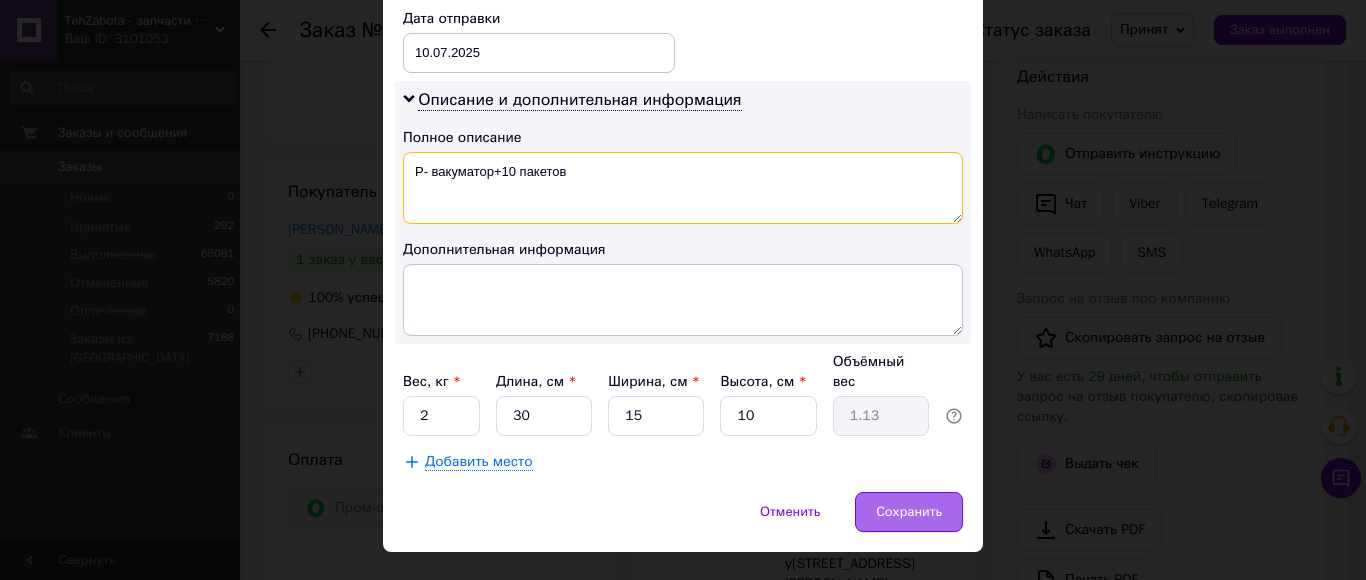 type on "Р- вакуматор+10 пакетов" 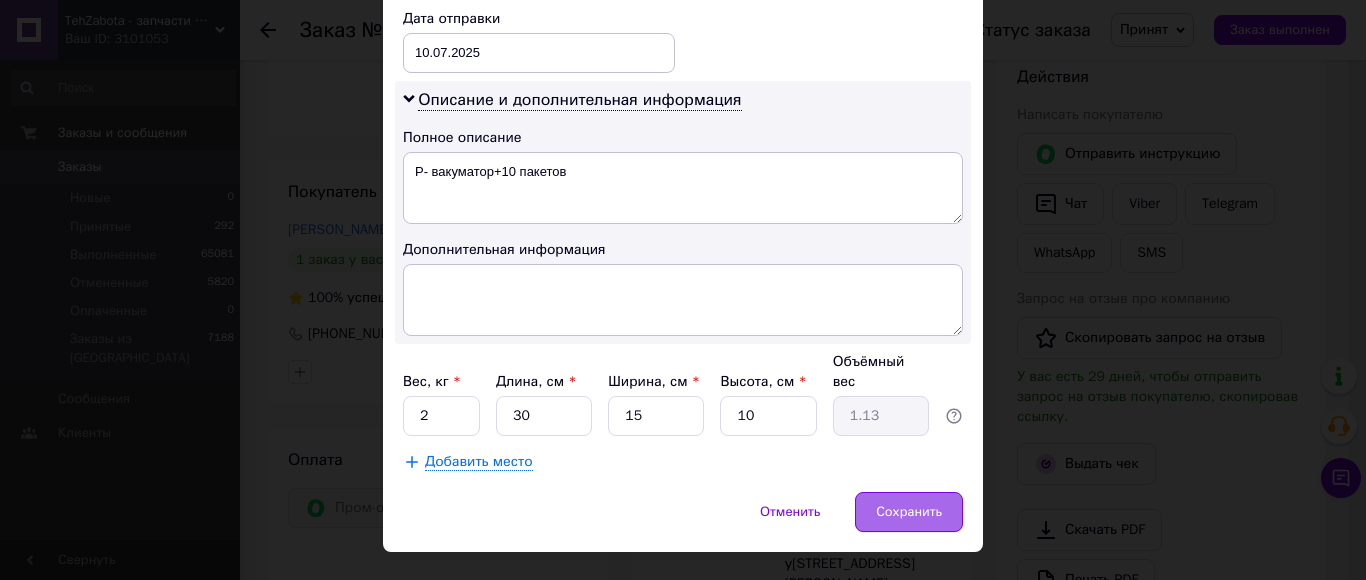 click on "Сохранить" at bounding box center [909, 512] 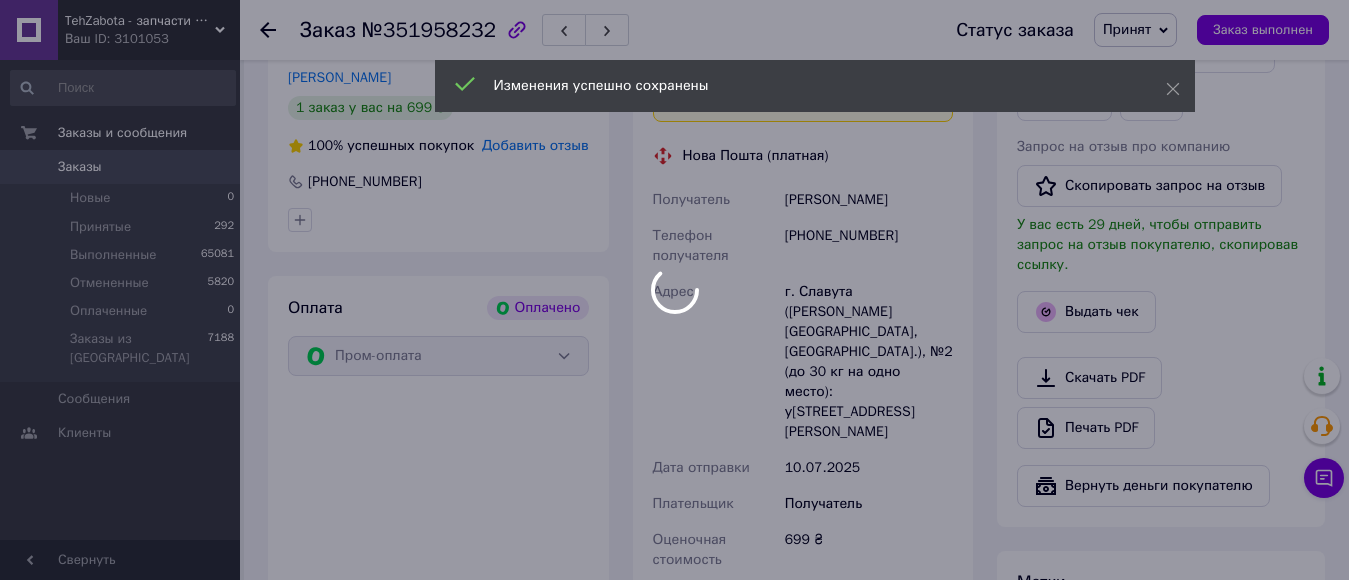 scroll, scrollTop: 580, scrollLeft: 0, axis: vertical 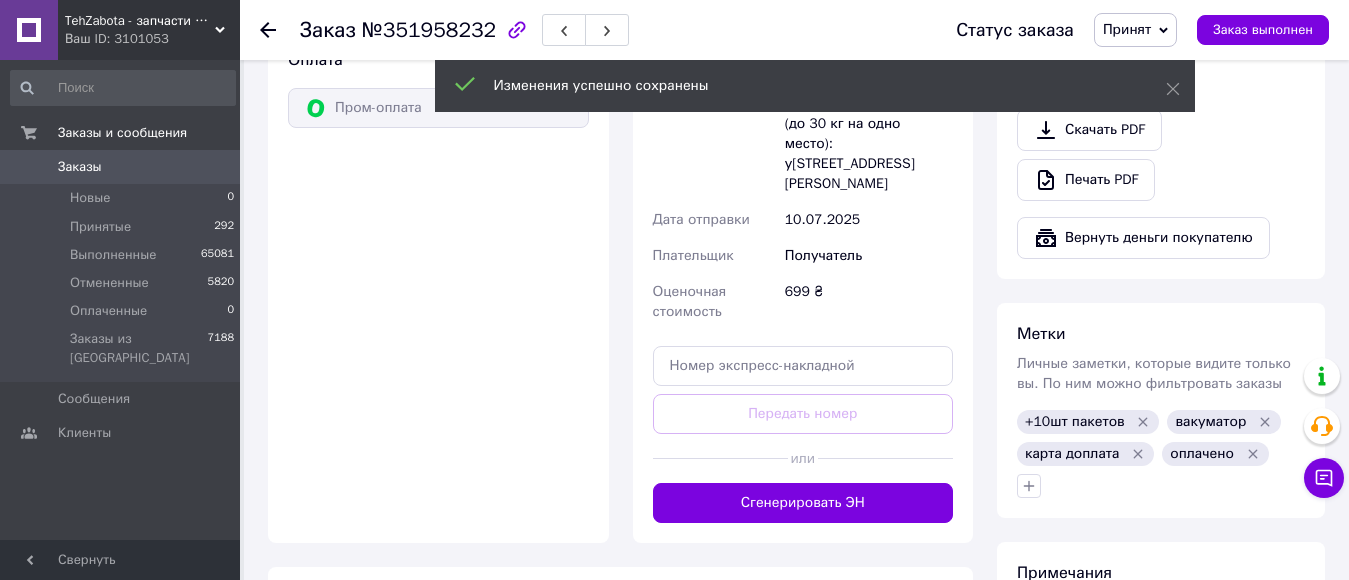 click on "Сгенерировать ЭН" at bounding box center (803, 503) 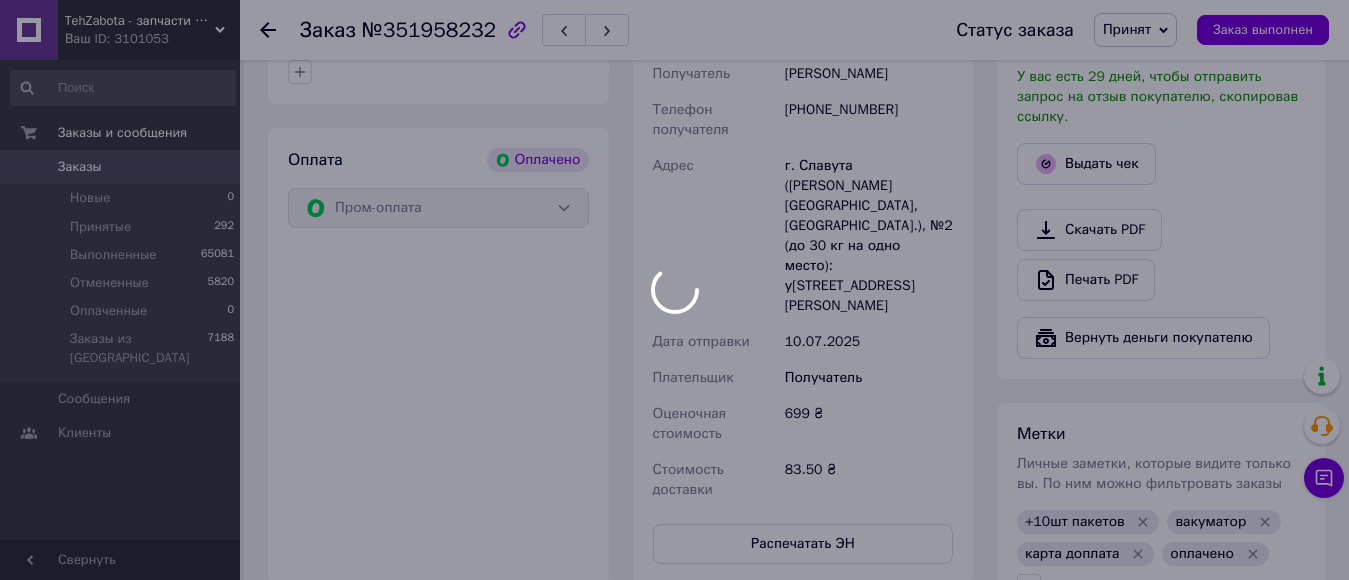 scroll, scrollTop: 580, scrollLeft: 0, axis: vertical 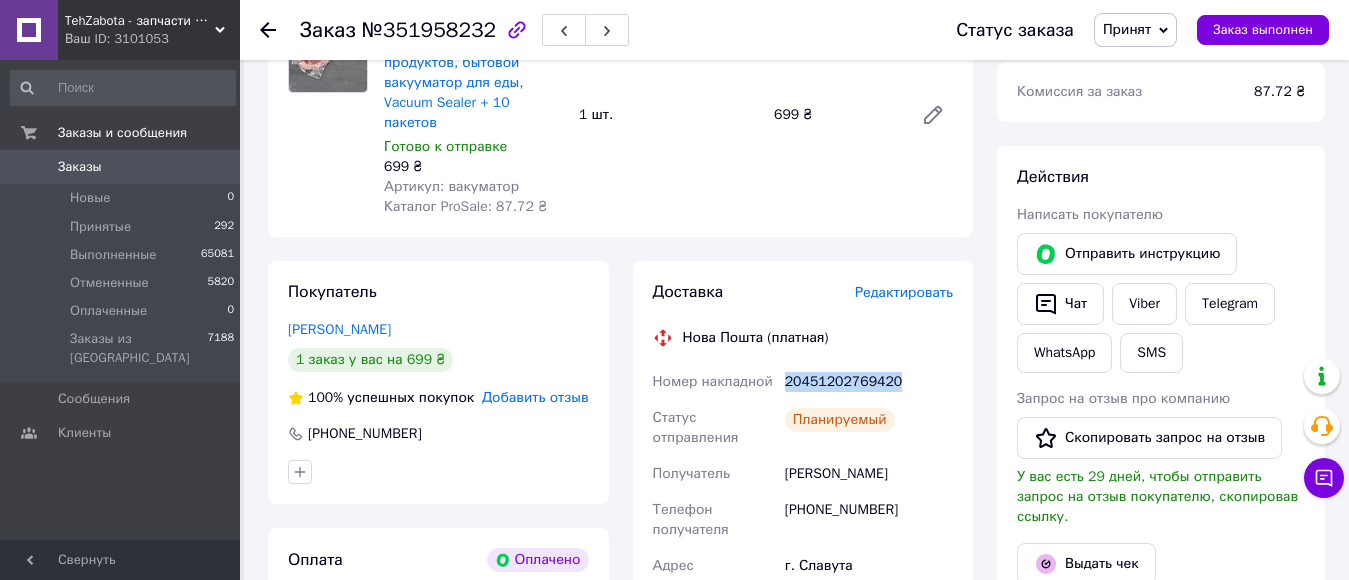 drag, startPoint x: 790, startPoint y: 361, endPoint x: 920, endPoint y: 352, distance: 130.31117 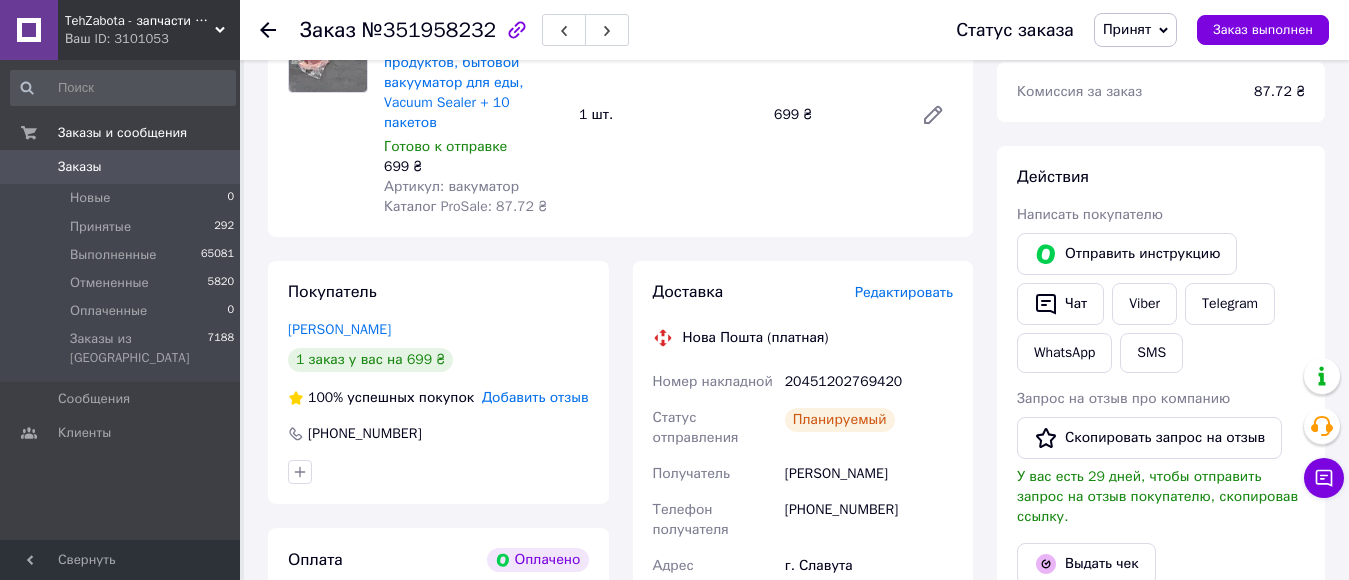 click 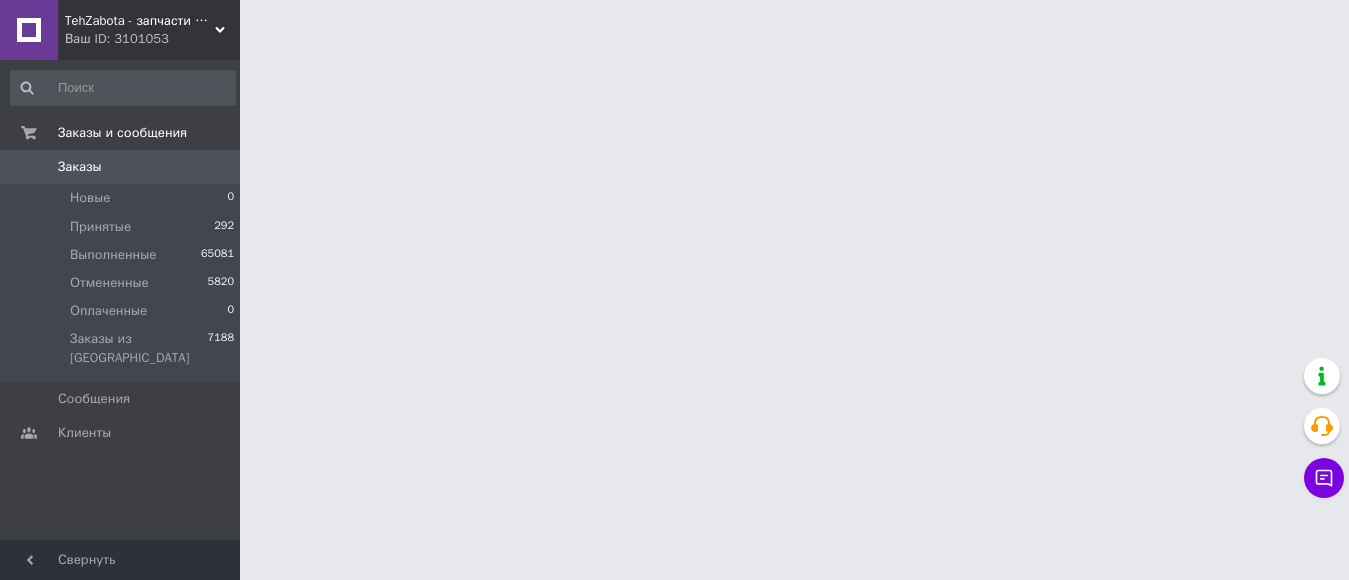 scroll, scrollTop: 0, scrollLeft: 0, axis: both 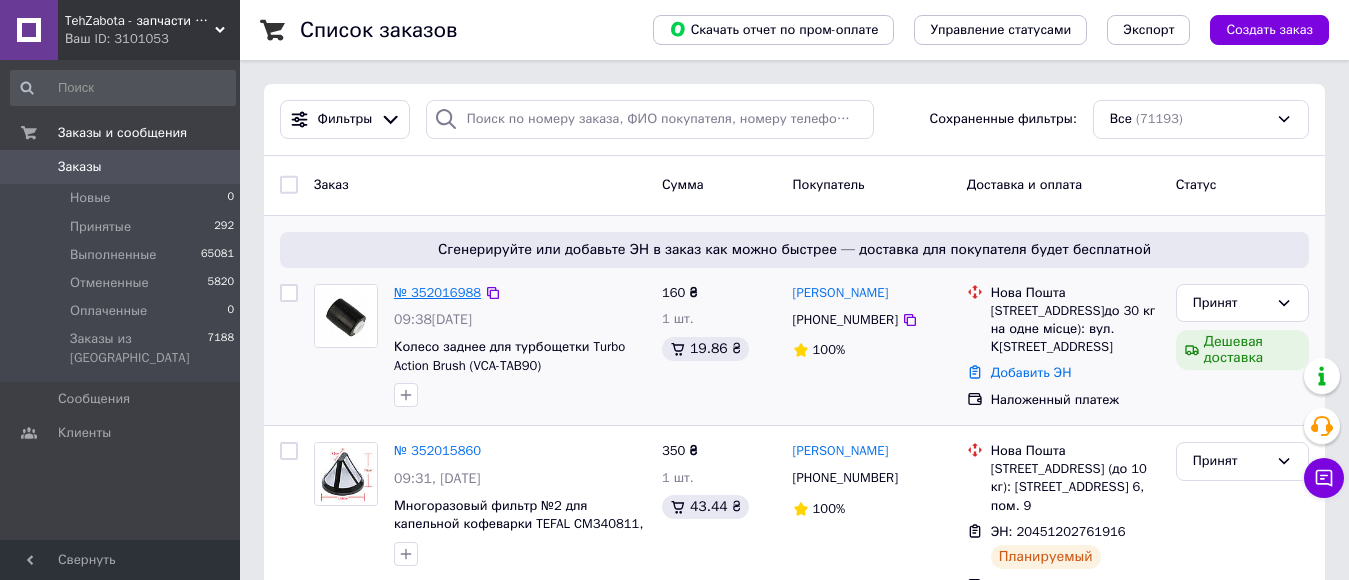 click on "№ 352016988" at bounding box center [437, 292] 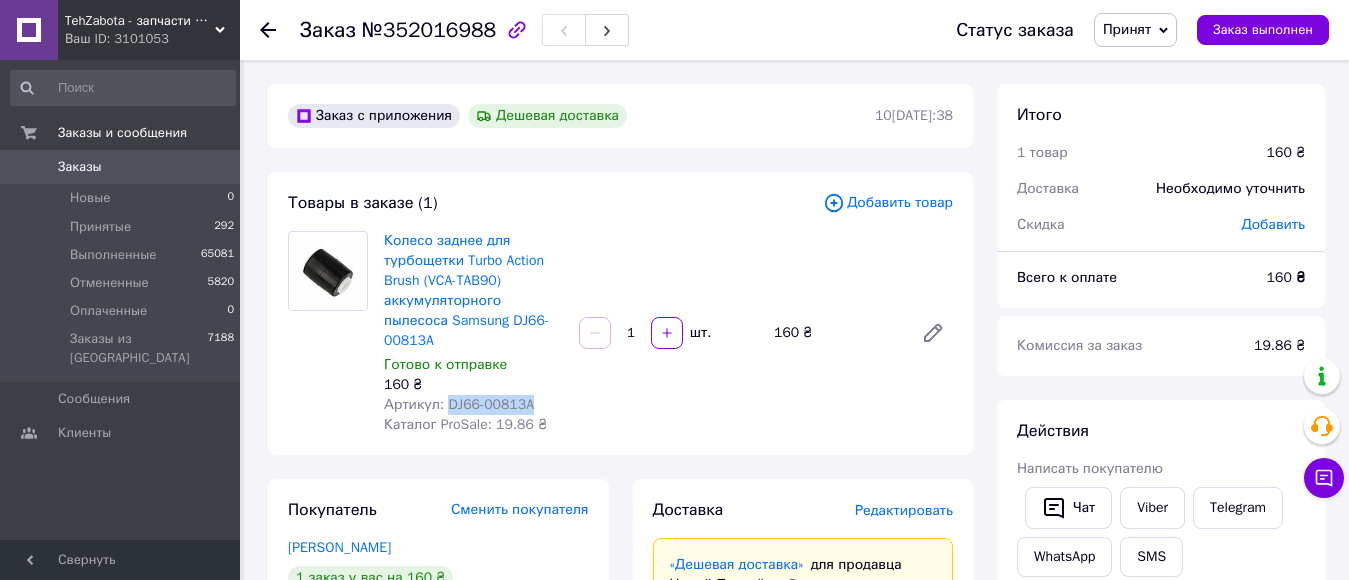 drag, startPoint x: 441, startPoint y: 383, endPoint x: 544, endPoint y: 381, distance: 103.01942 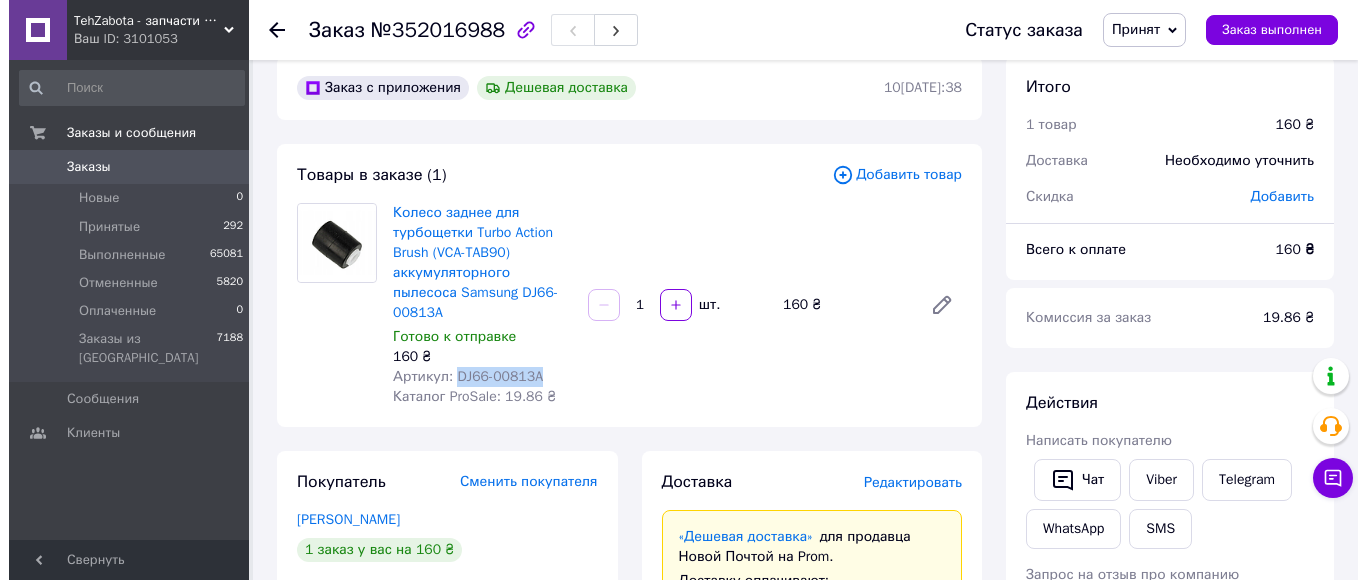 scroll, scrollTop: 0, scrollLeft: 0, axis: both 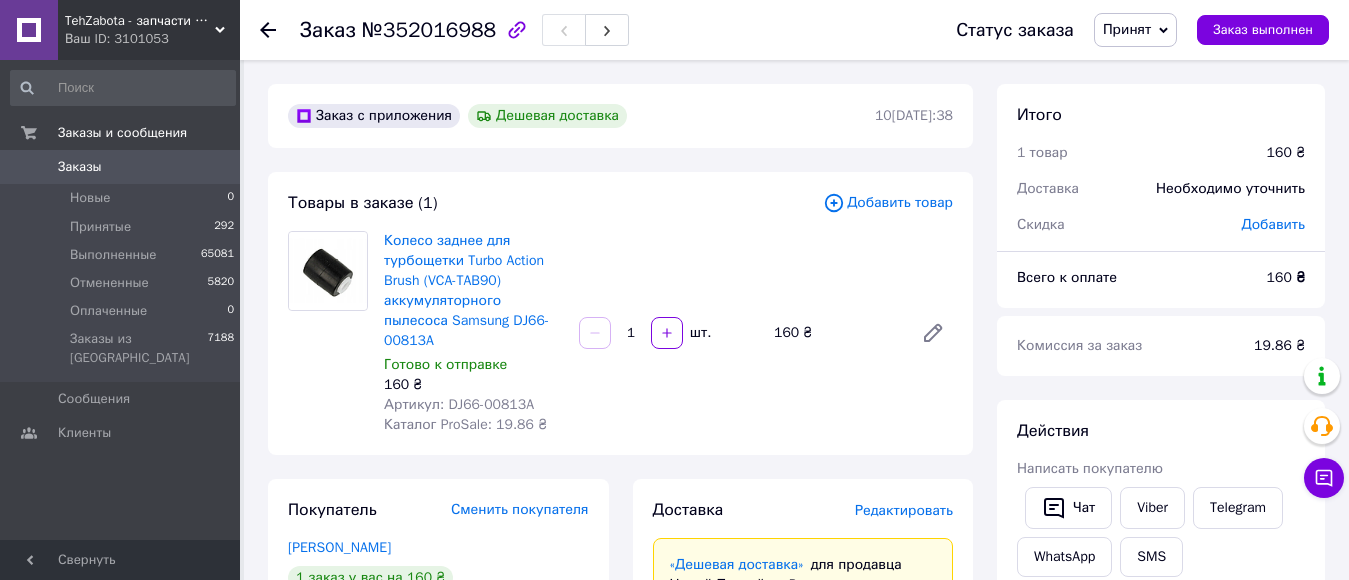 click on "Редактировать" at bounding box center [904, 510] 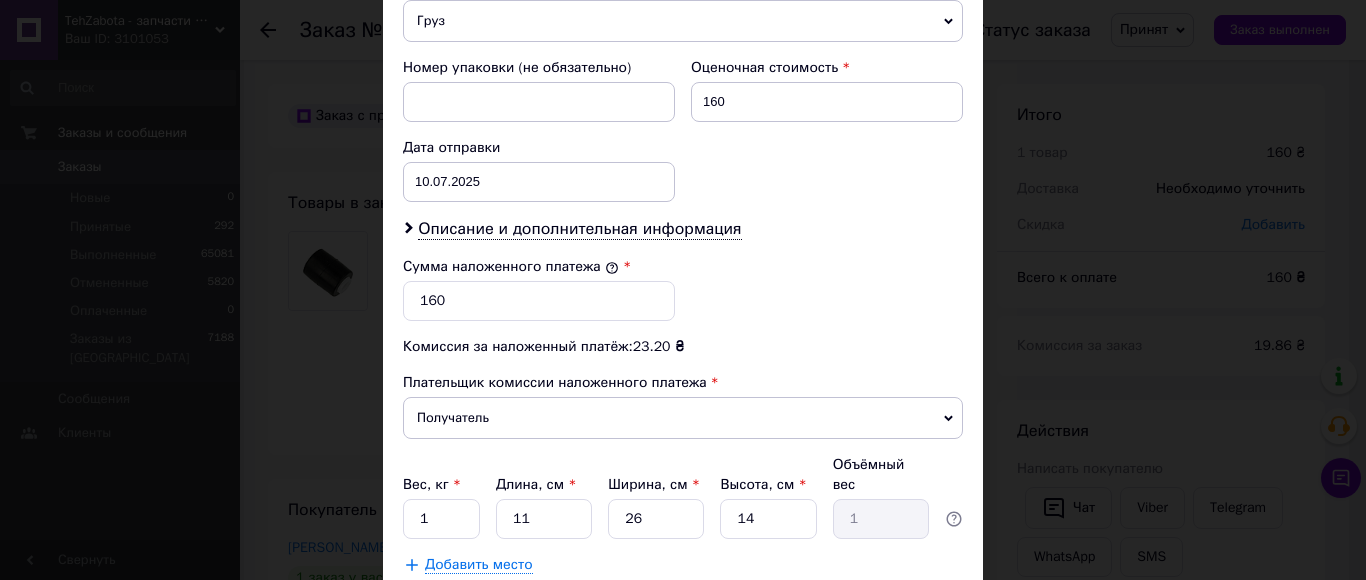 scroll, scrollTop: 966, scrollLeft: 0, axis: vertical 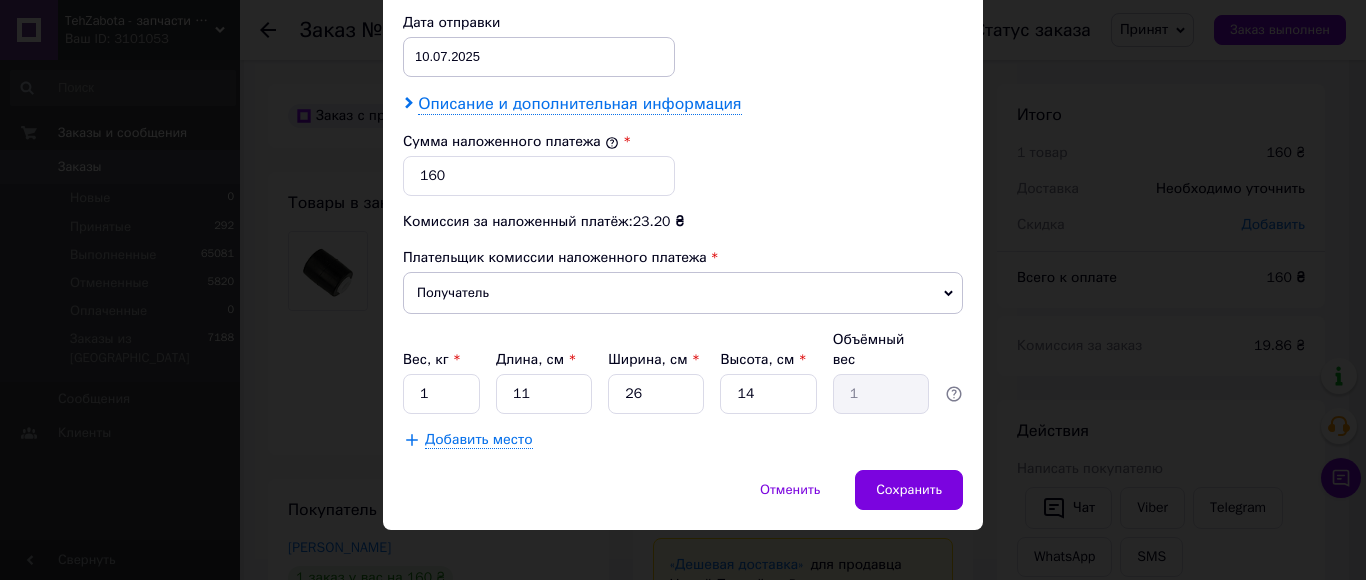 click on "Описание и дополнительная информация" at bounding box center (579, 104) 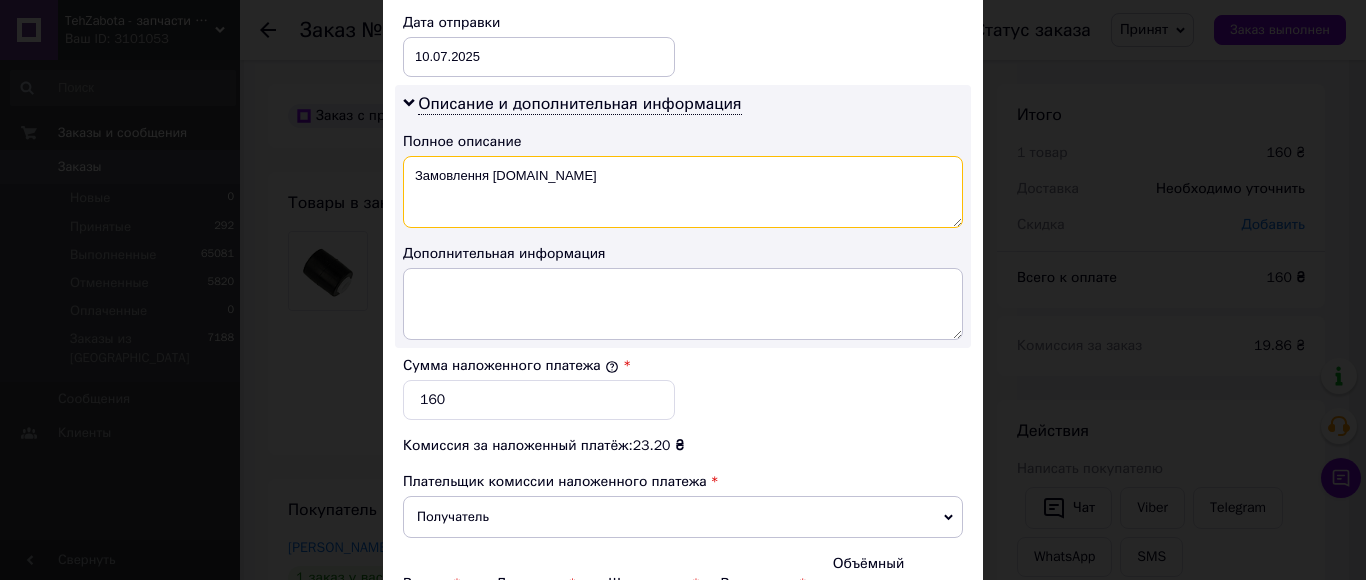 click on "Замовлення Prom.ua" at bounding box center (683, 192) 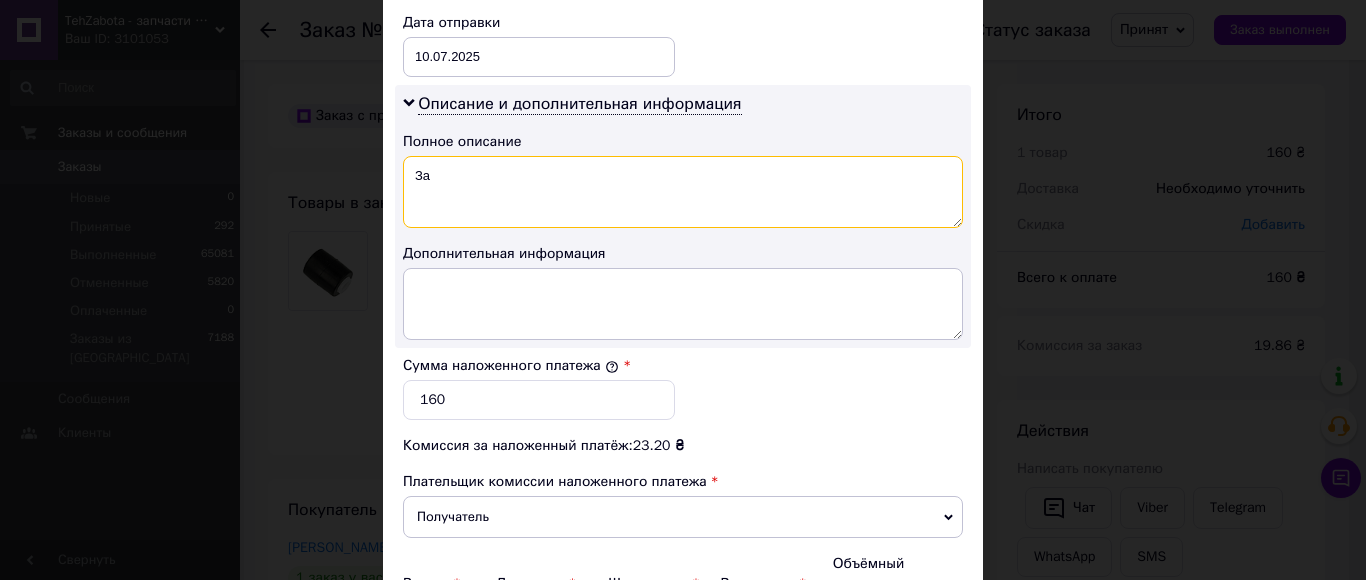 type on "З" 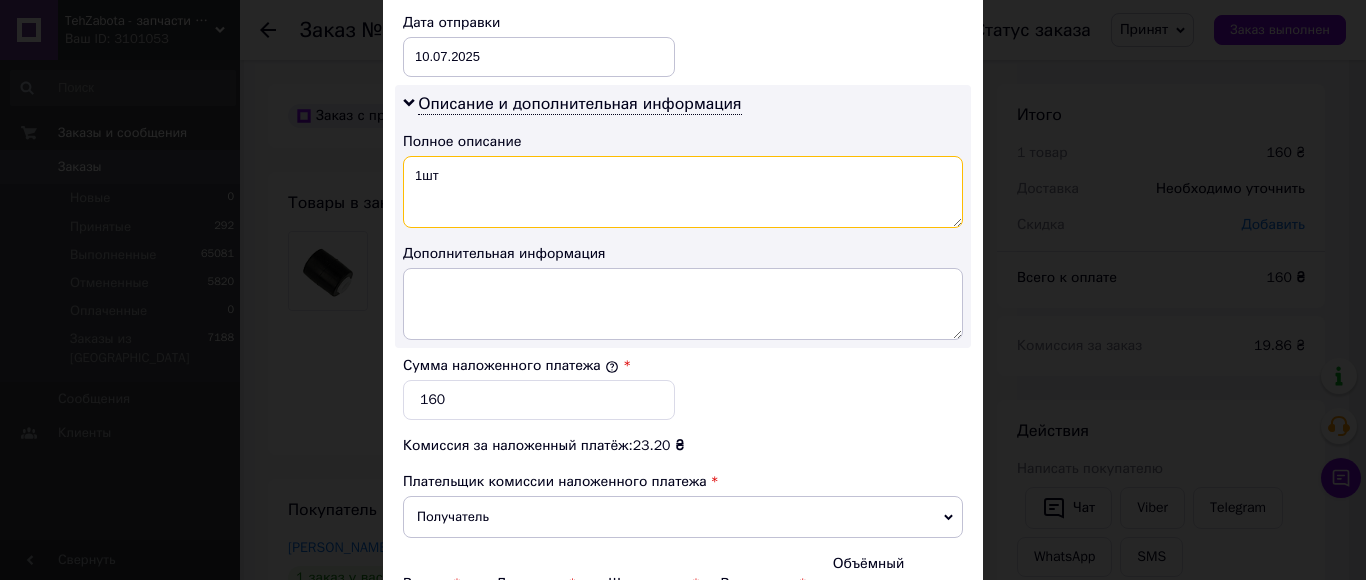paste on "DJ66-00813A" 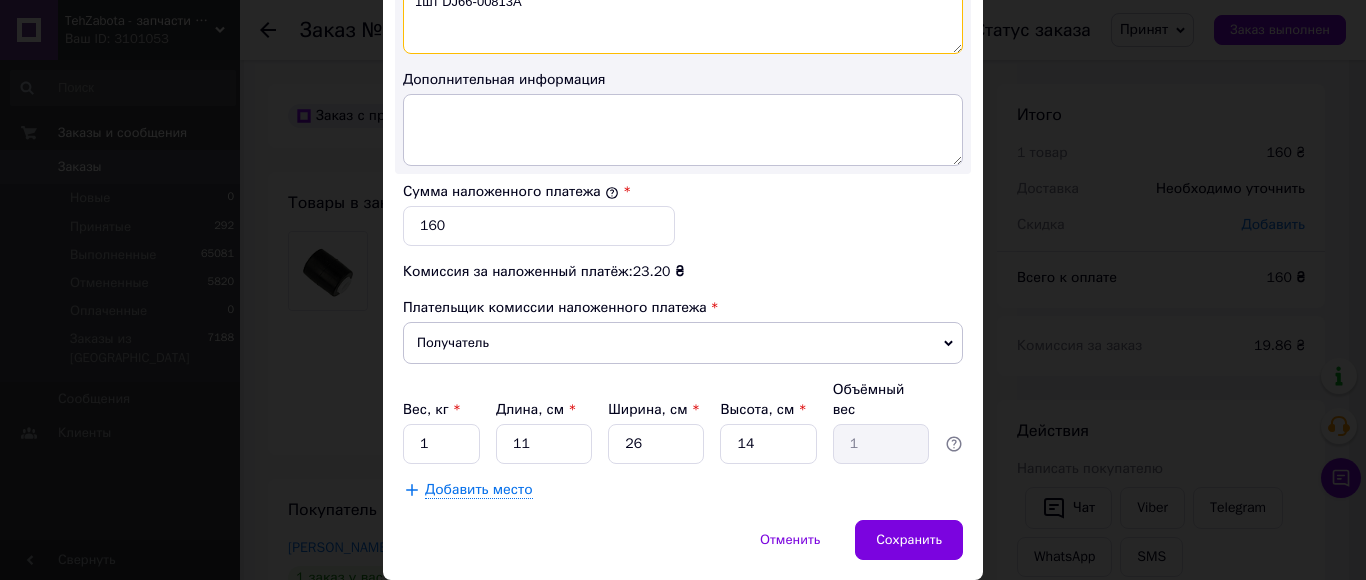 scroll, scrollTop: 1190, scrollLeft: 0, axis: vertical 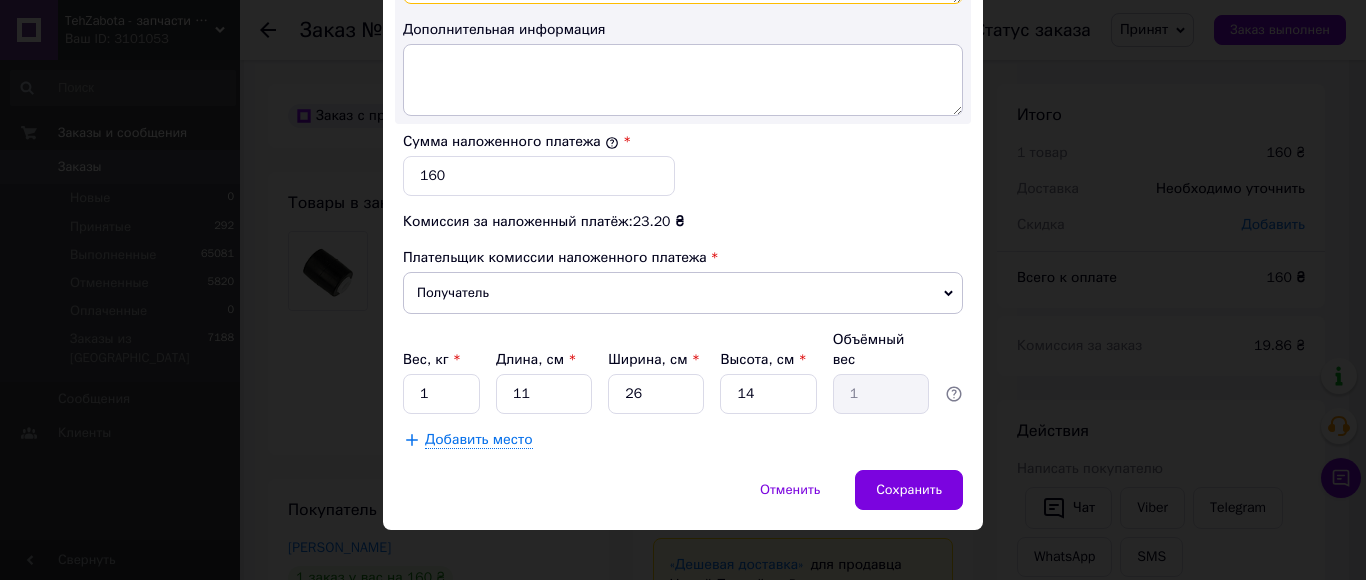 type on "1шт DJ66-00813A" 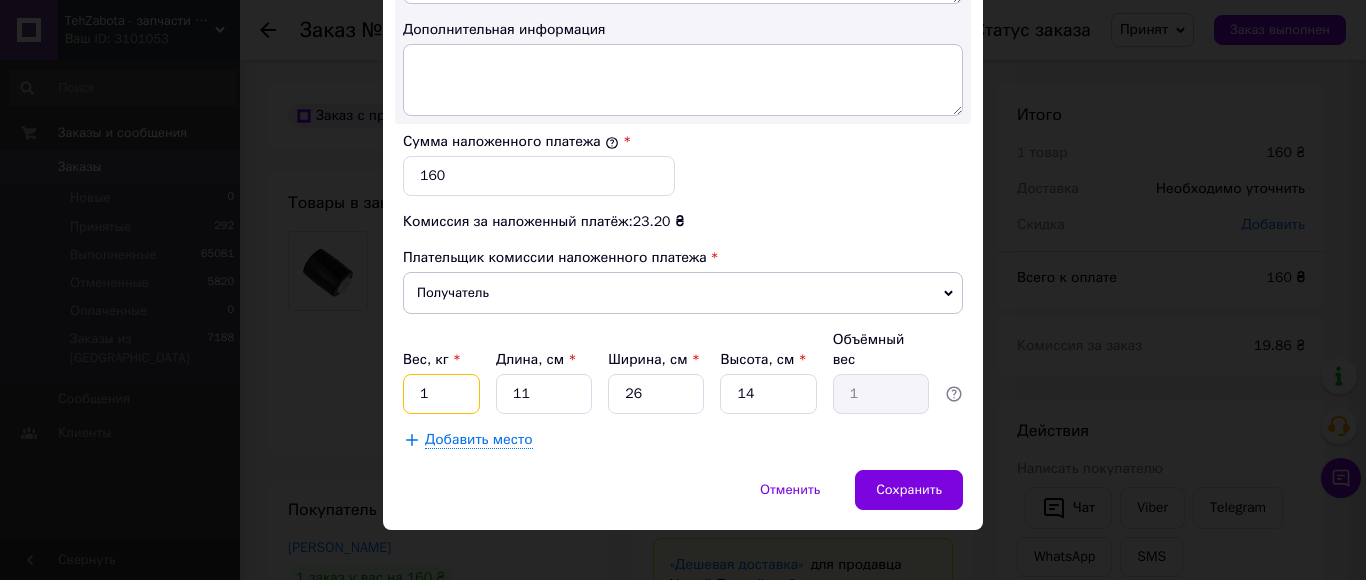 drag, startPoint x: 438, startPoint y: 368, endPoint x: 428, endPoint y: 360, distance: 12.806249 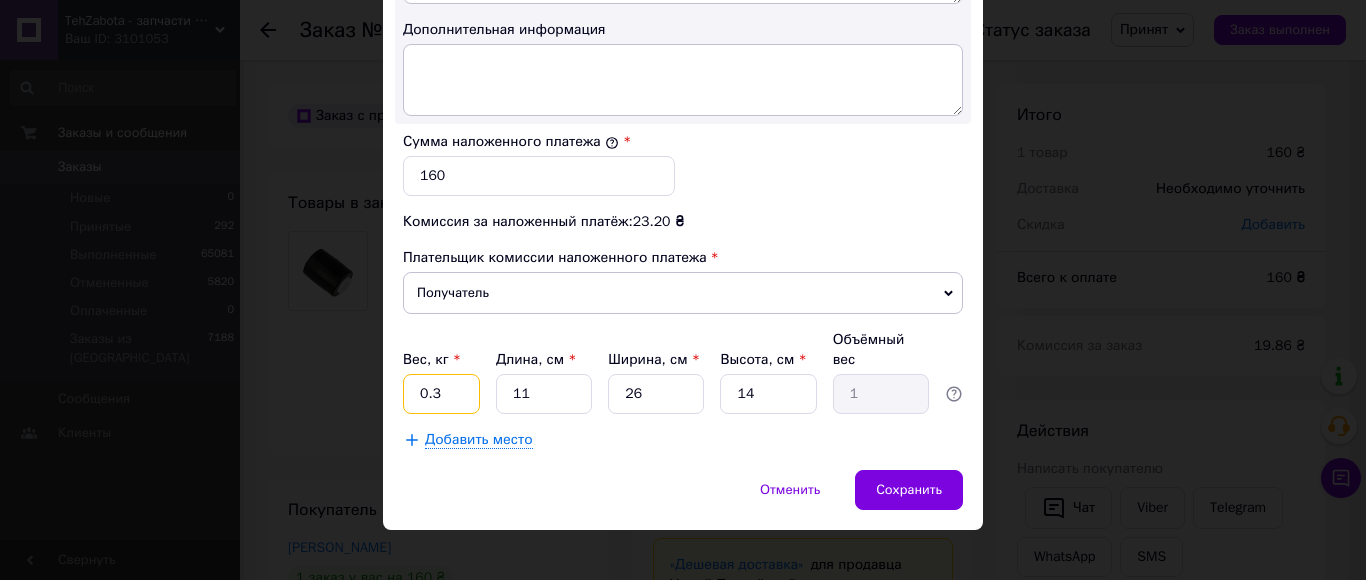 type on "0.3" 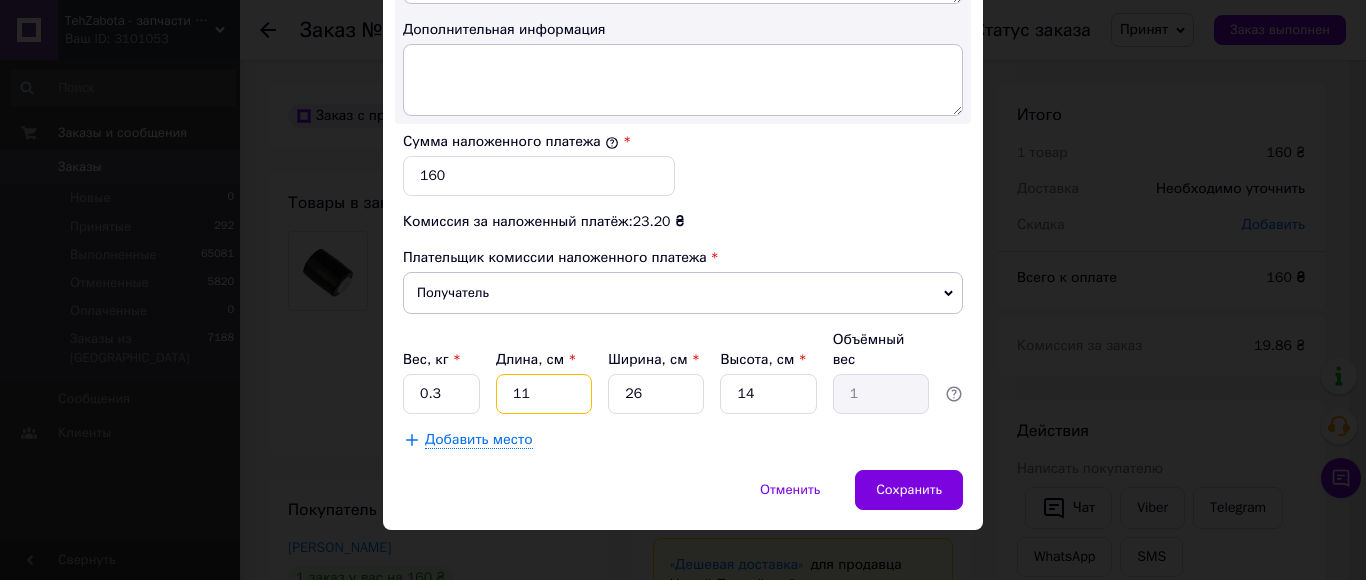 click on "11" at bounding box center (544, 394) 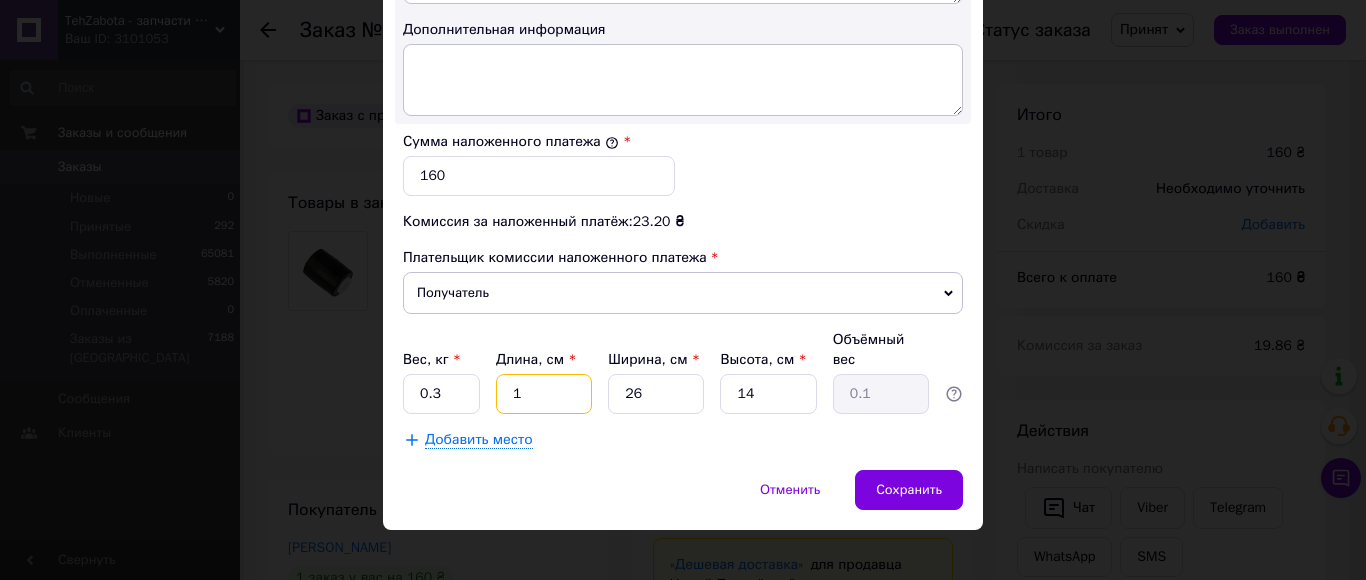 type on "10" 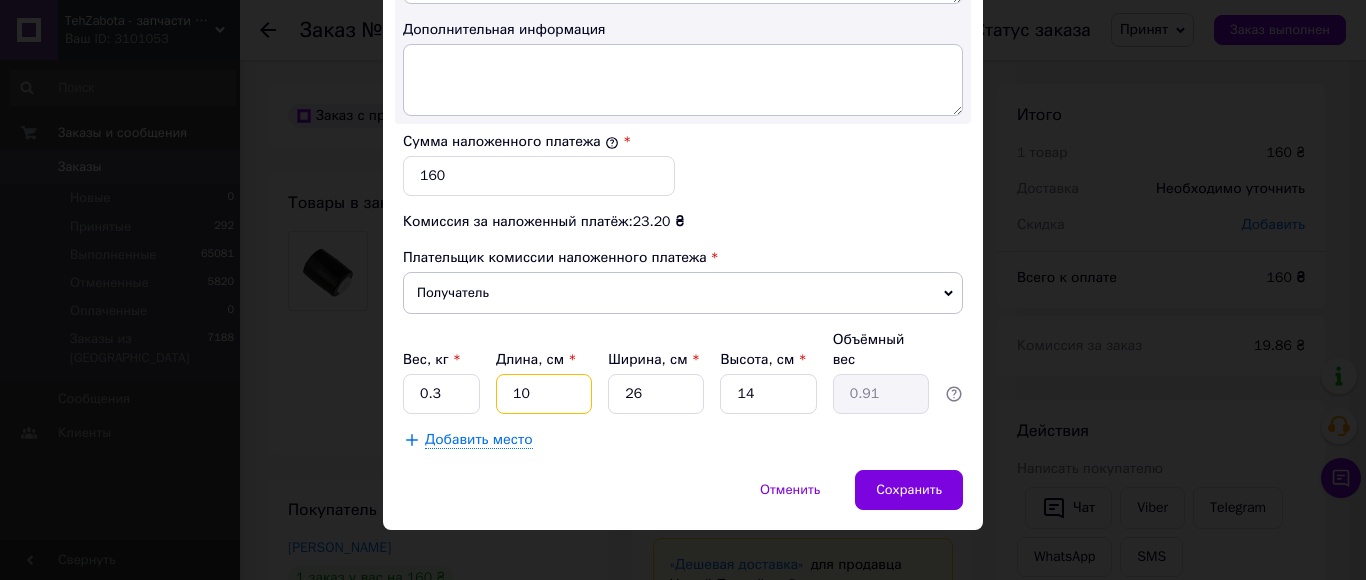 type on "10" 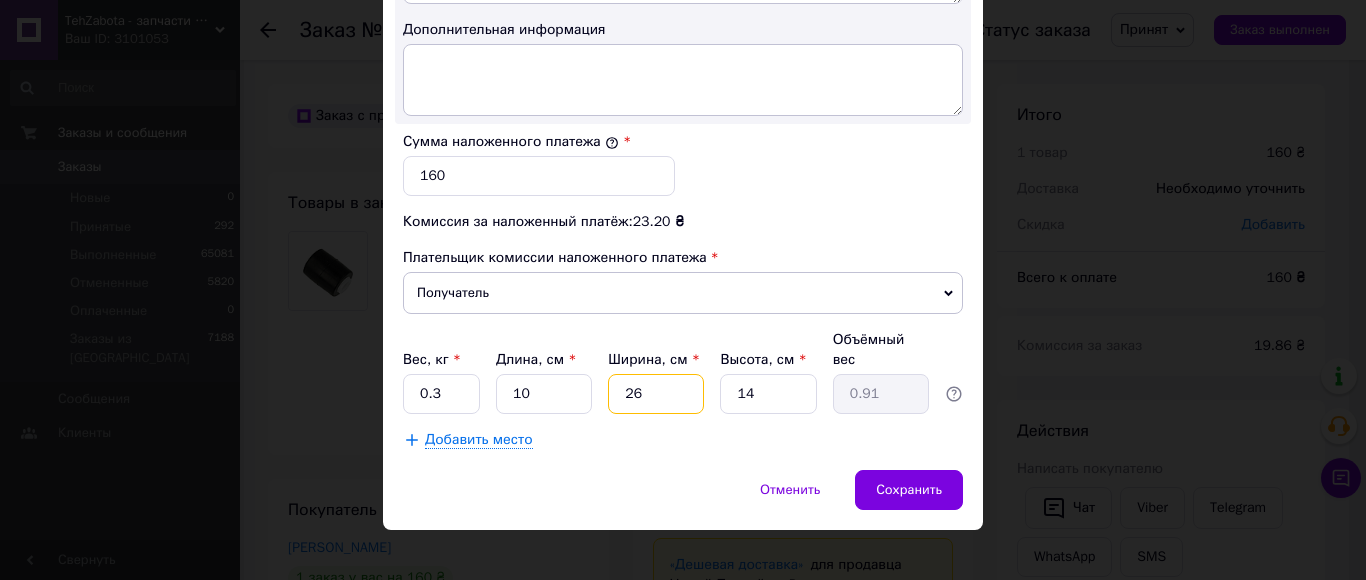 click on "26" at bounding box center (656, 394) 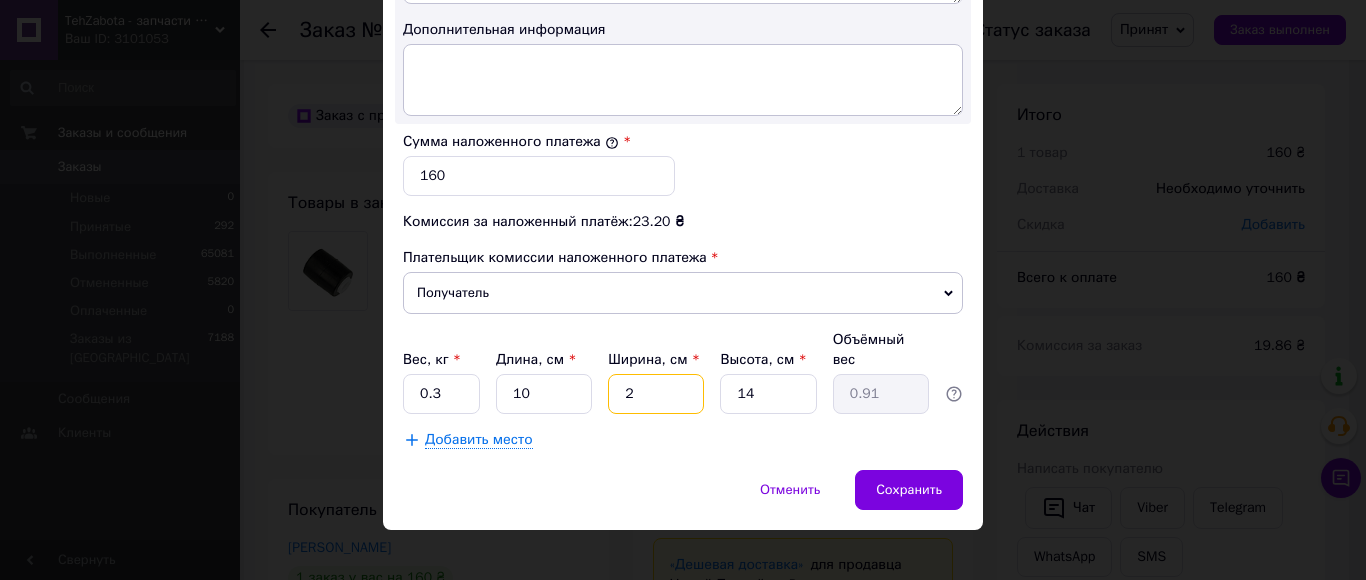 type on "0.1" 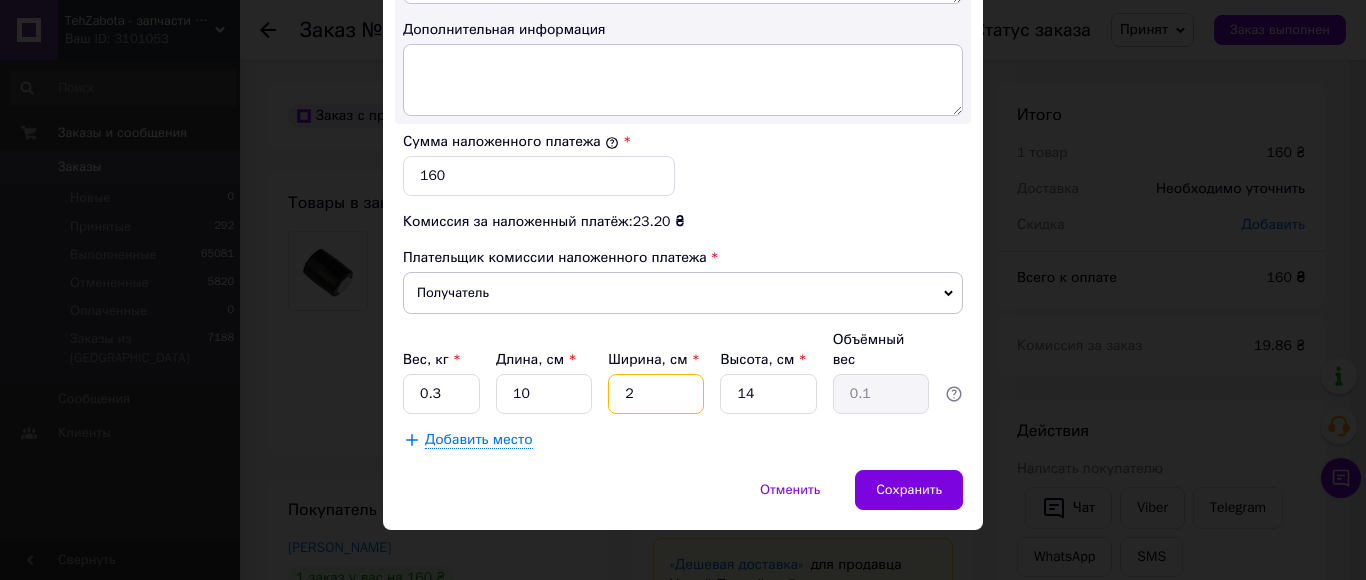 type 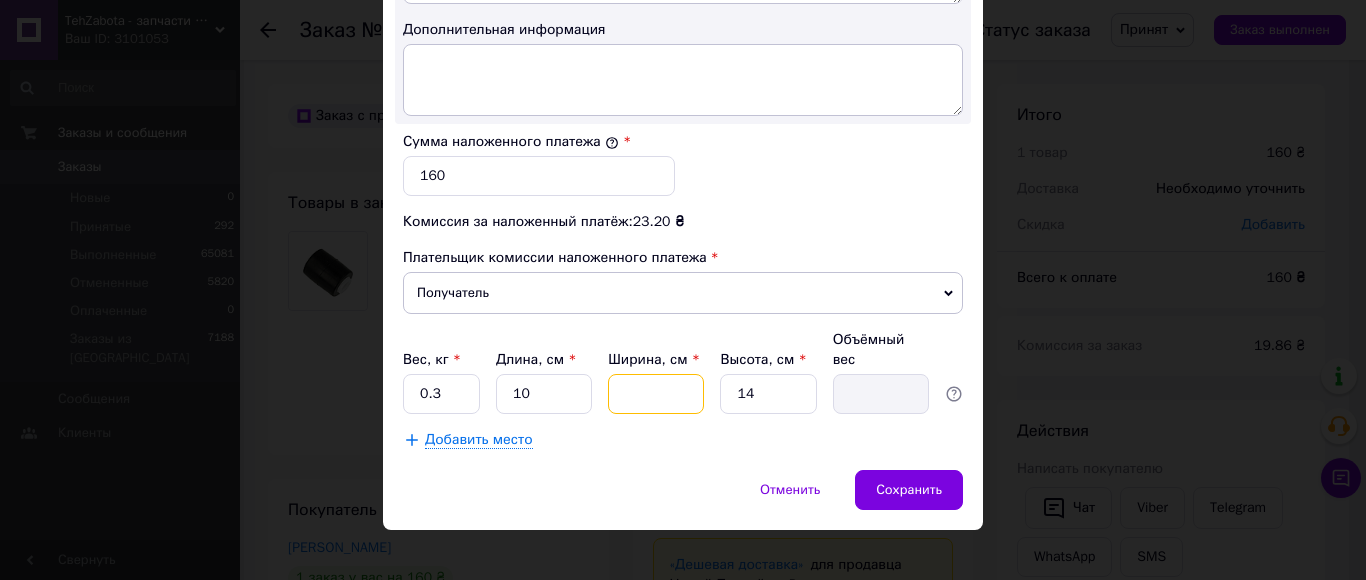 type on "1" 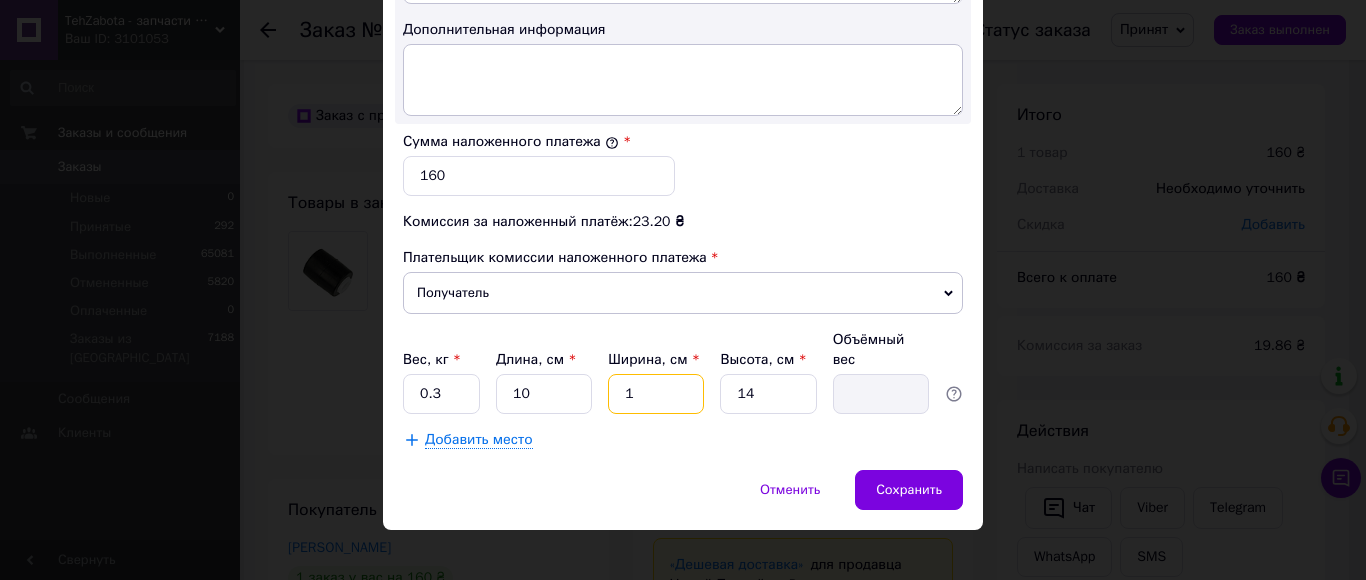 type on "0.1" 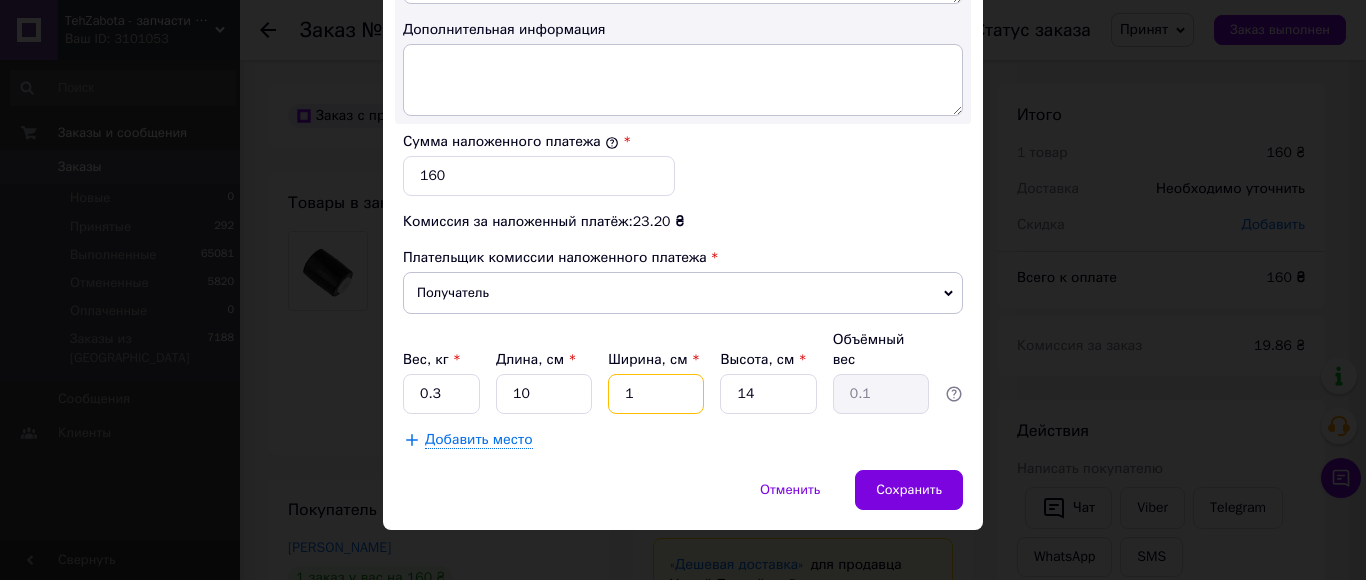 type on "10" 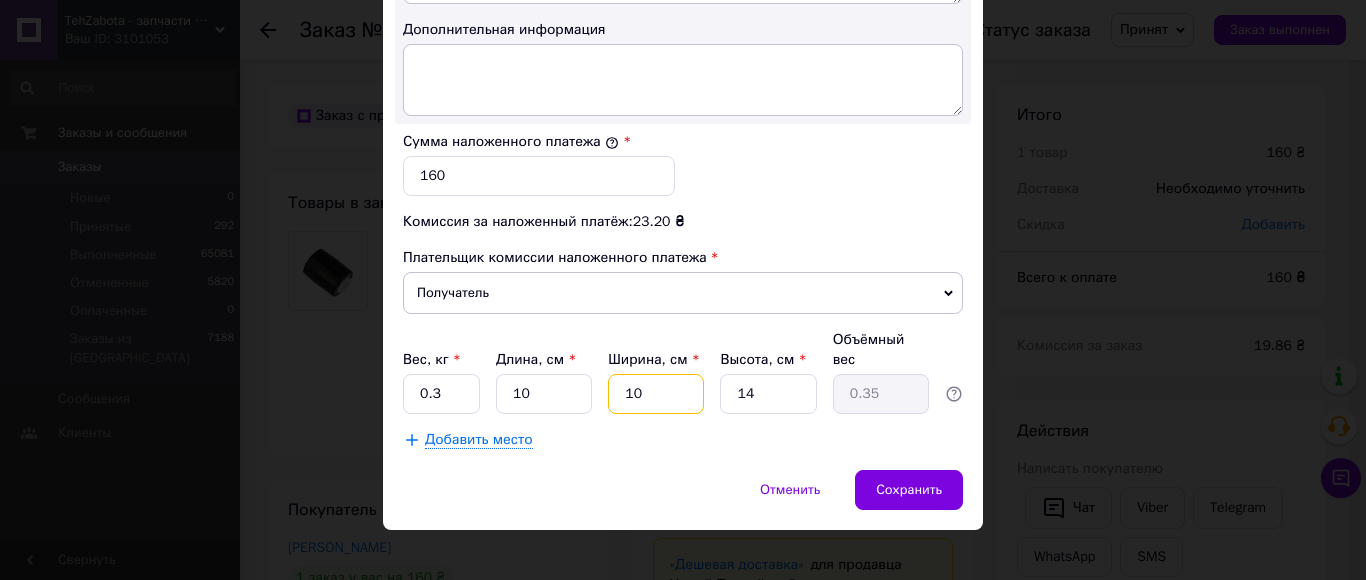 type on "10" 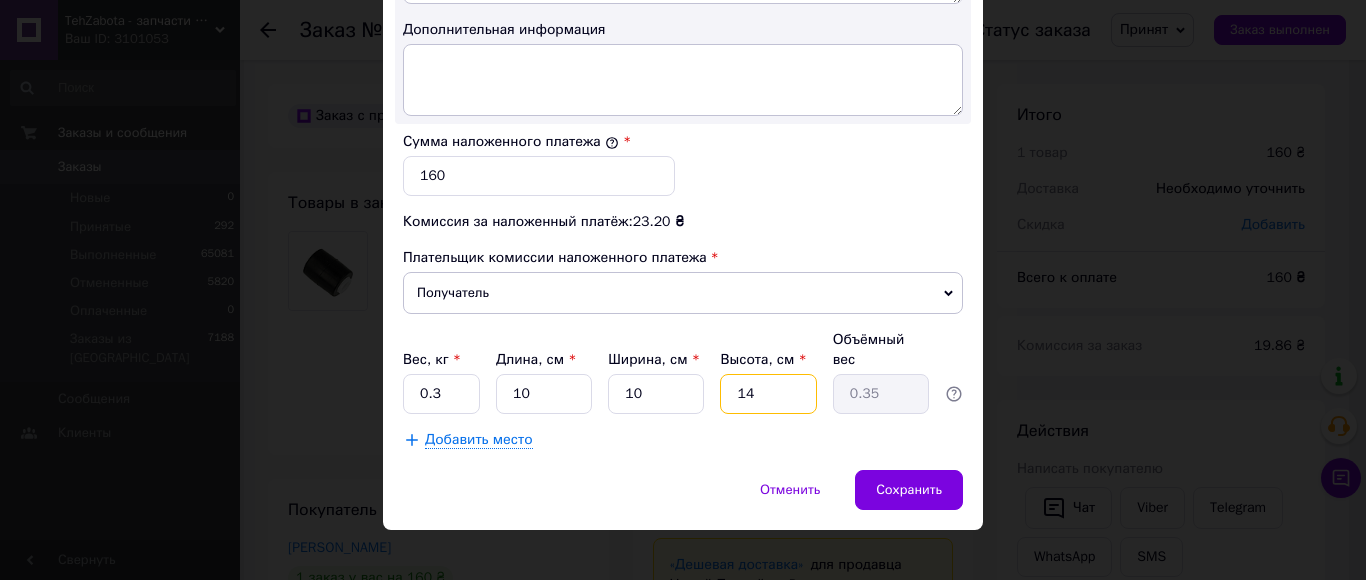 click on "14" at bounding box center [768, 394] 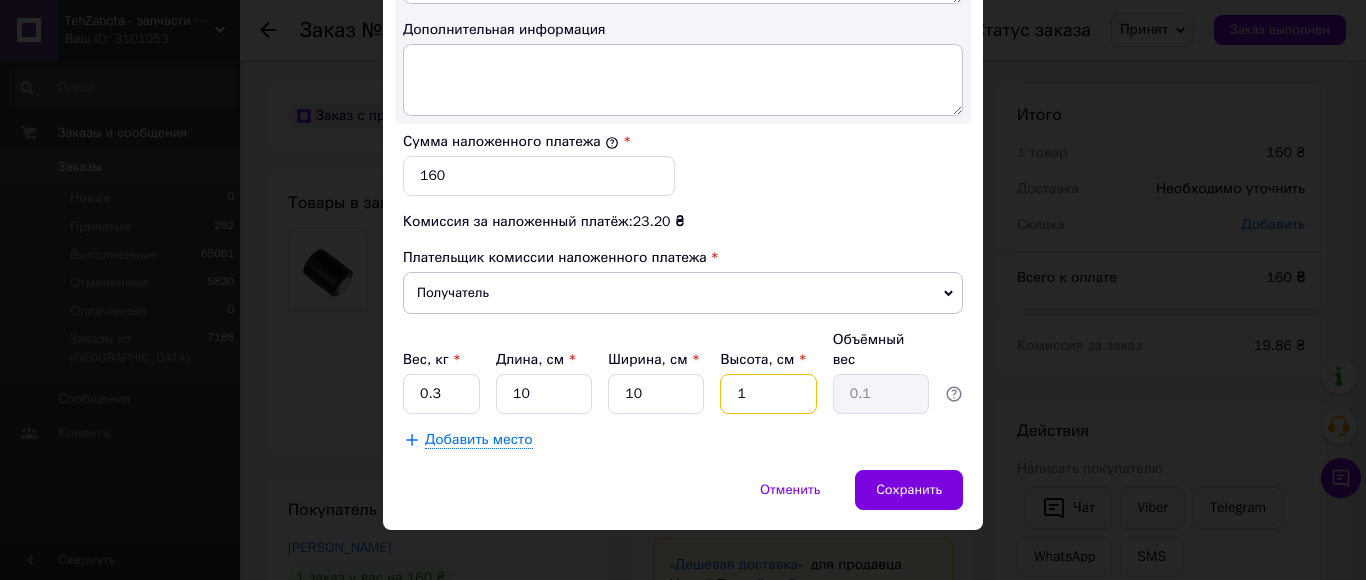 type on "10" 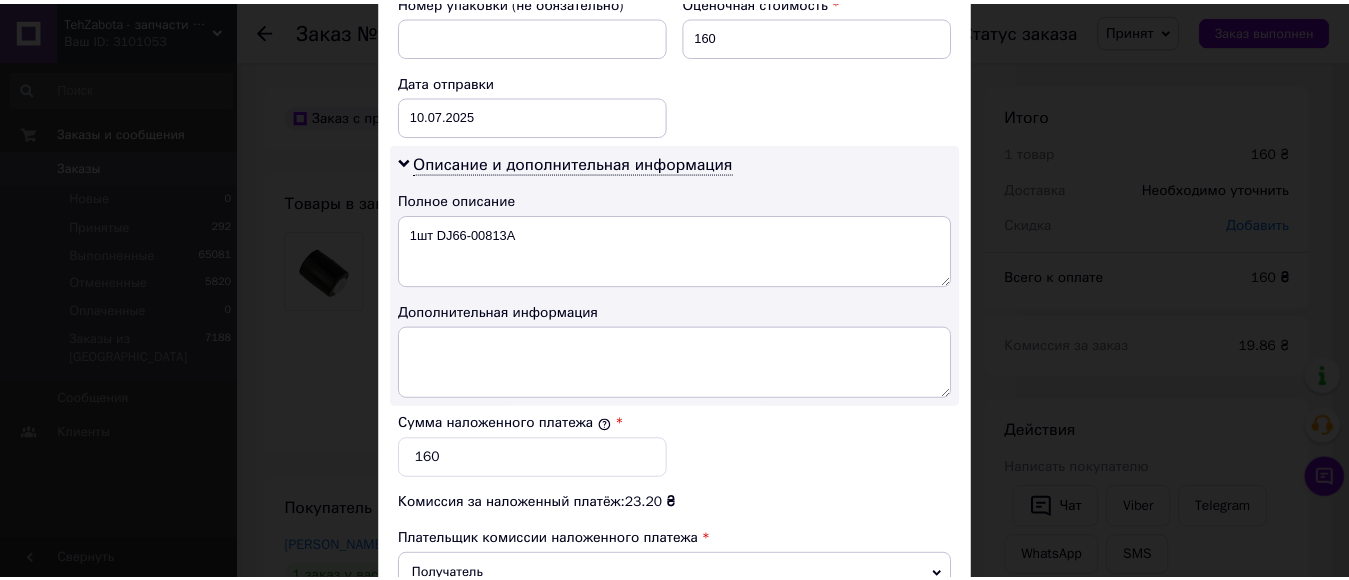 scroll, scrollTop: 1090, scrollLeft: 0, axis: vertical 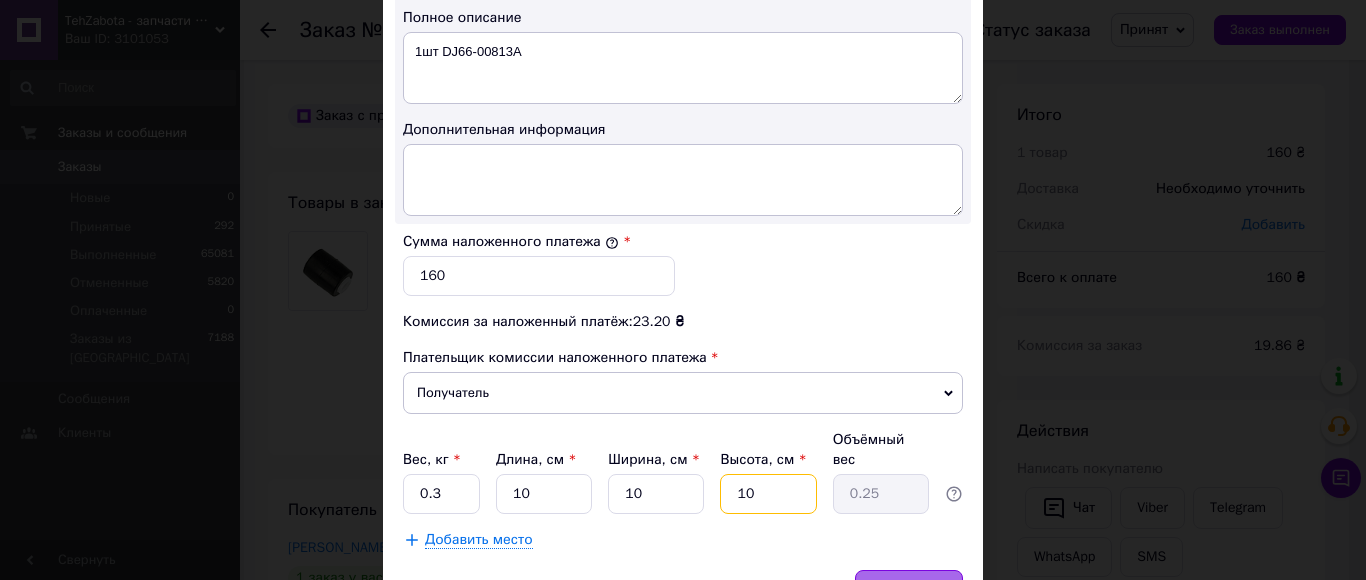 type on "10" 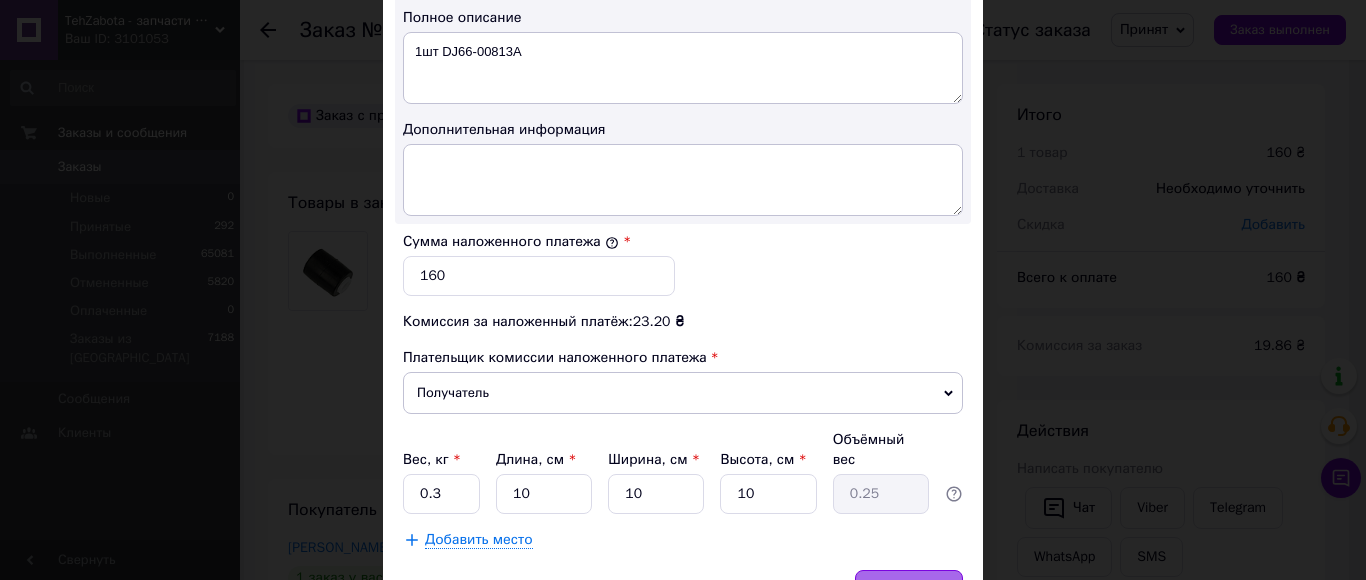 click on "Сохранить" at bounding box center [909, 590] 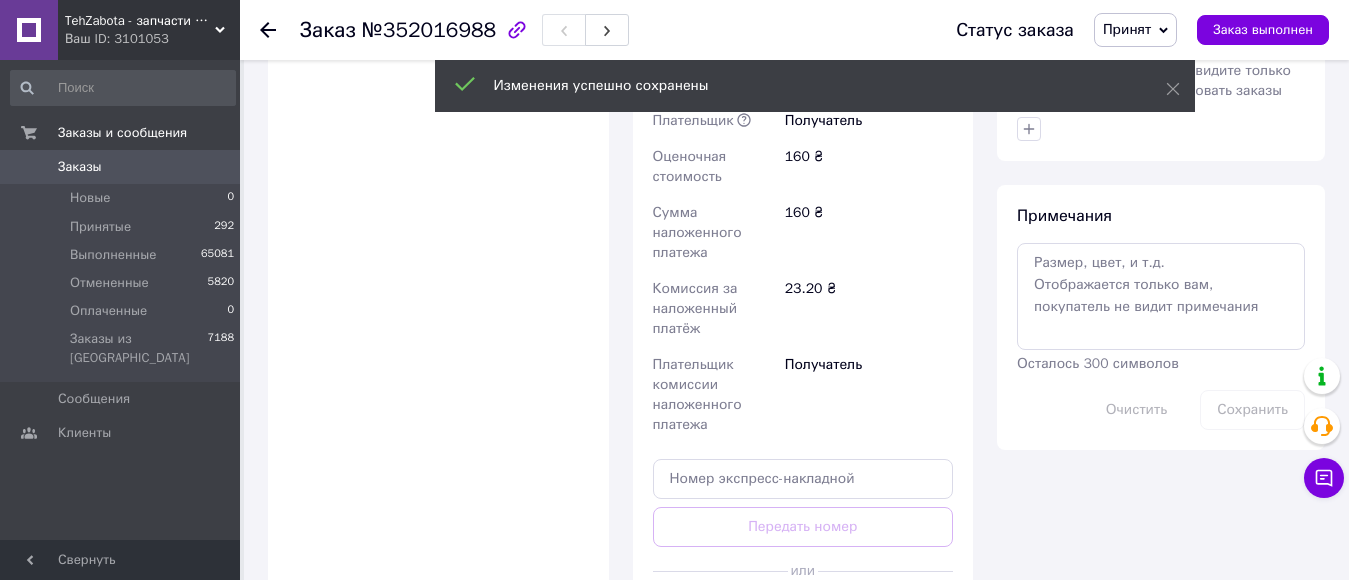 scroll, scrollTop: 1100, scrollLeft: 0, axis: vertical 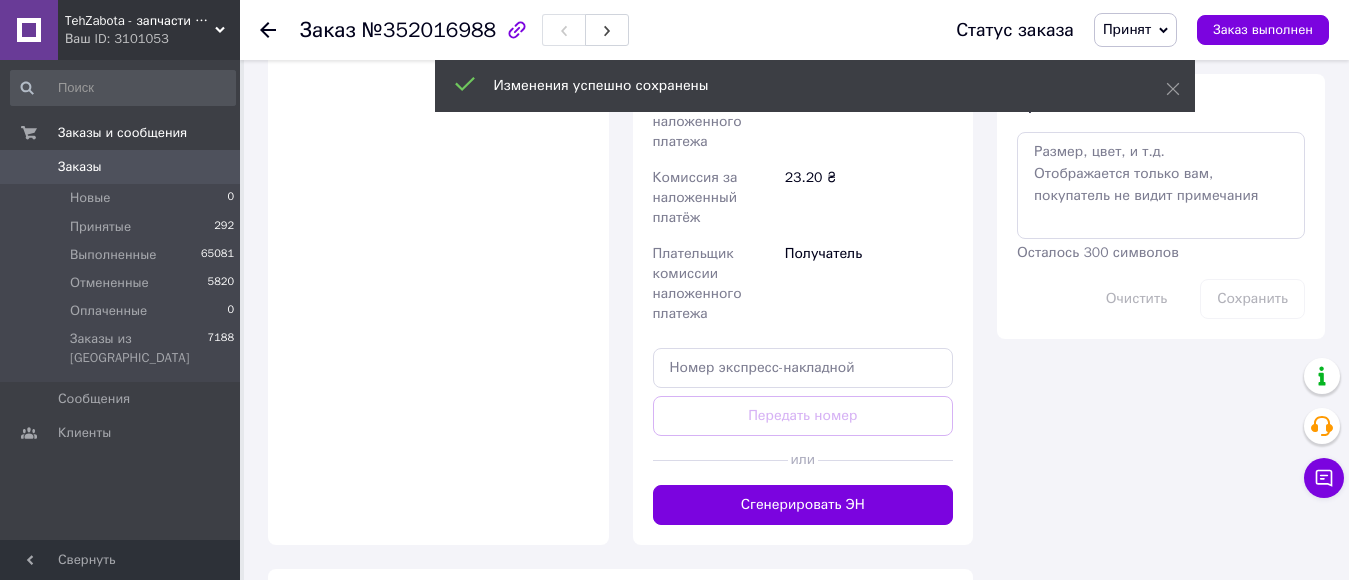 click on "Сгенерировать ЭН" at bounding box center [803, 505] 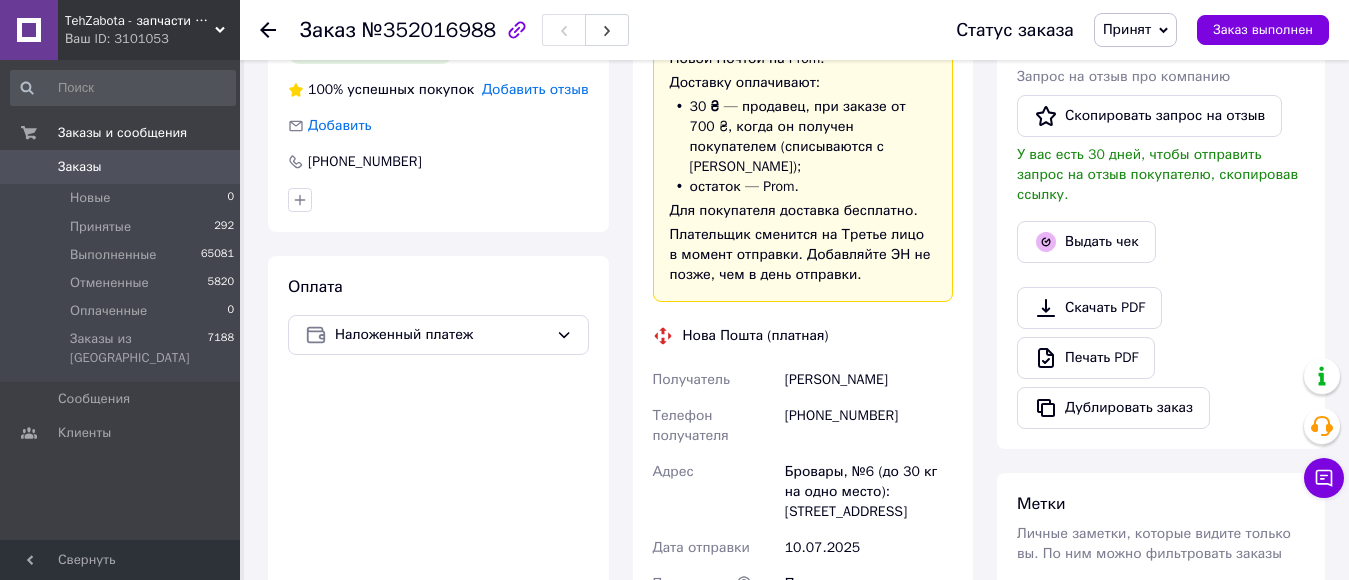 scroll, scrollTop: 500, scrollLeft: 0, axis: vertical 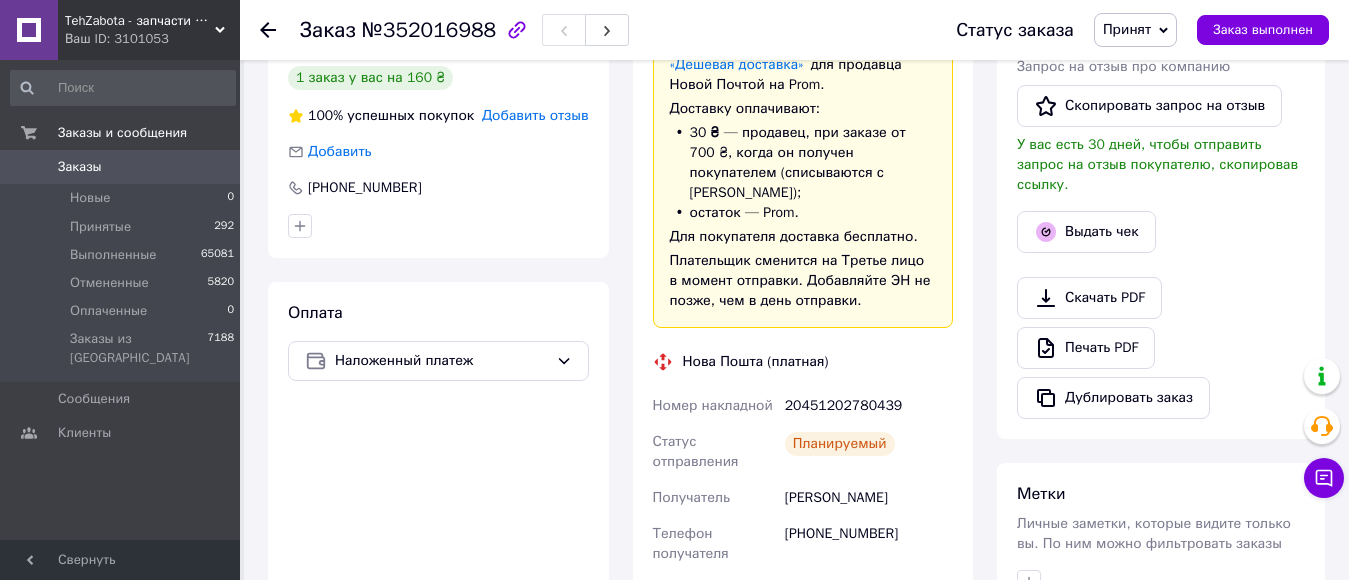 click 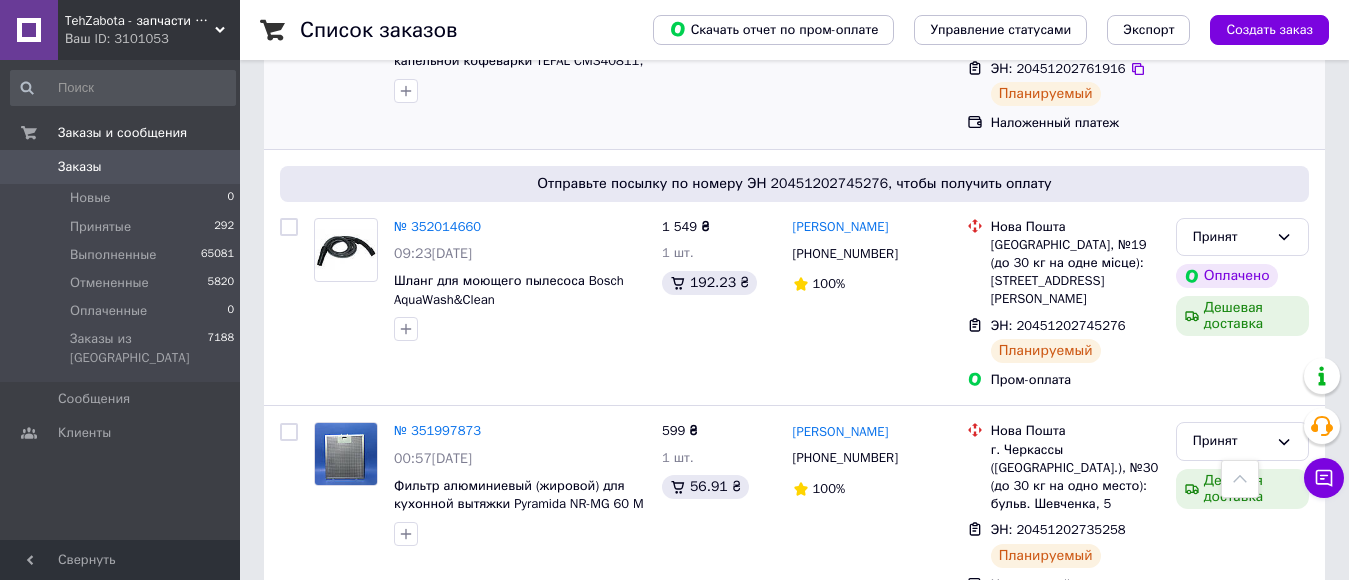scroll, scrollTop: 0, scrollLeft: 0, axis: both 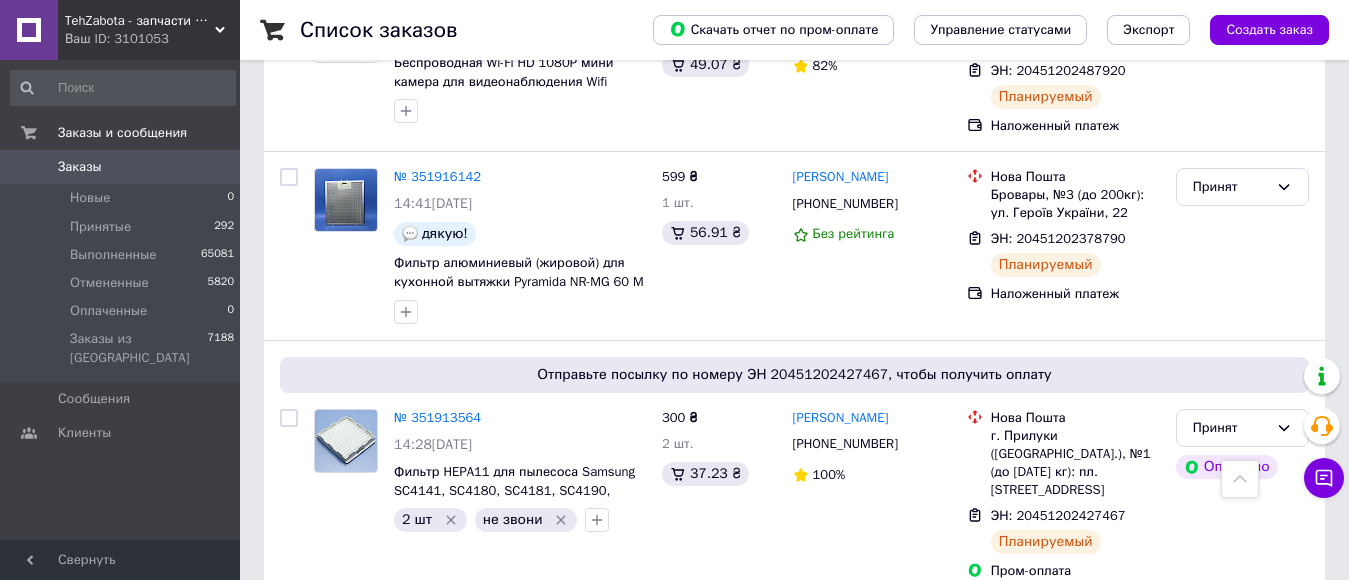click on "2" at bounding box center [327, 641] 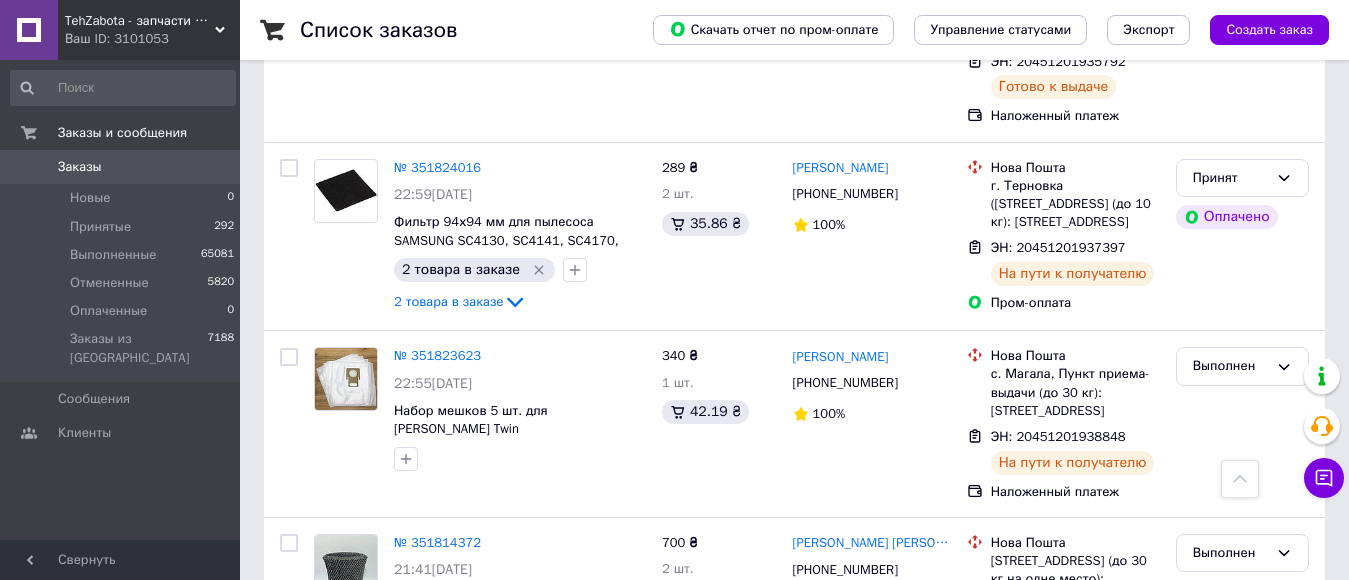scroll, scrollTop: 3694, scrollLeft: 0, axis: vertical 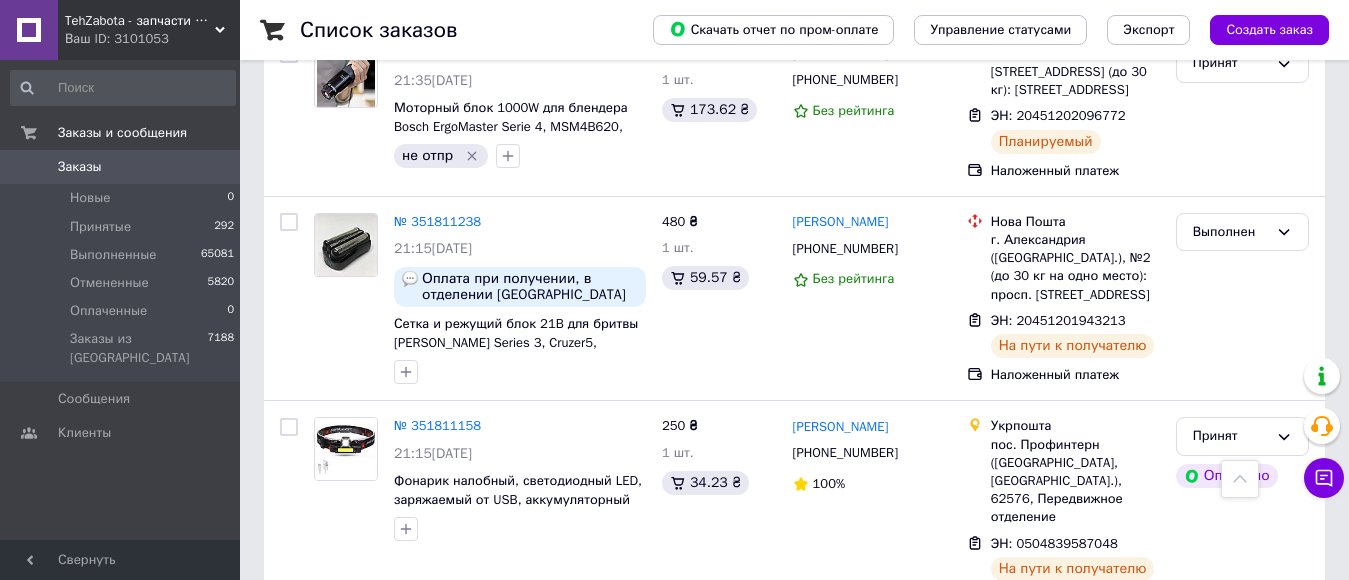 drag, startPoint x: 419, startPoint y: 545, endPoint x: 413, endPoint y: 532, distance: 14.3178215 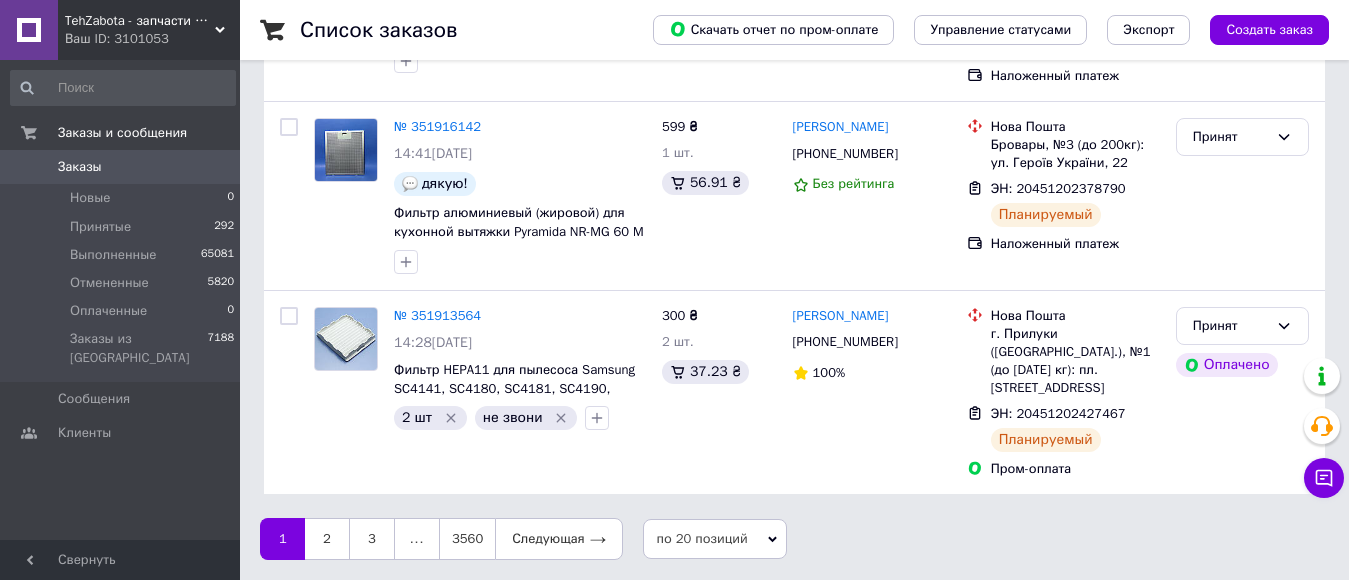 scroll, scrollTop: 0, scrollLeft: 0, axis: both 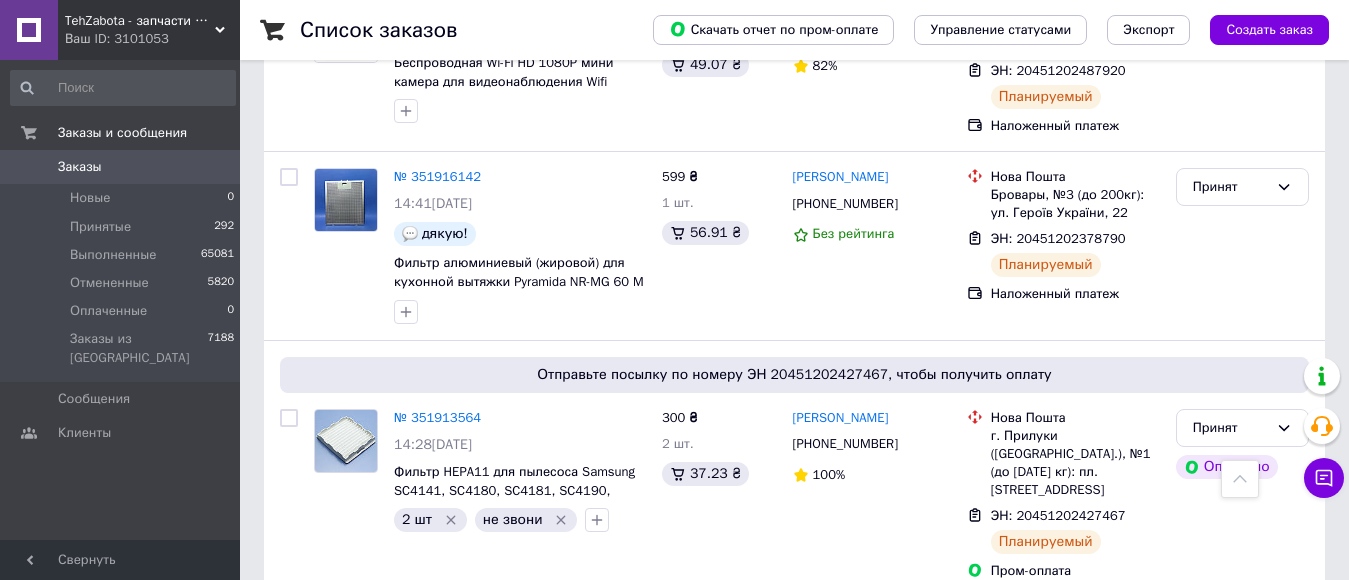 click on "2" at bounding box center [327, 641] 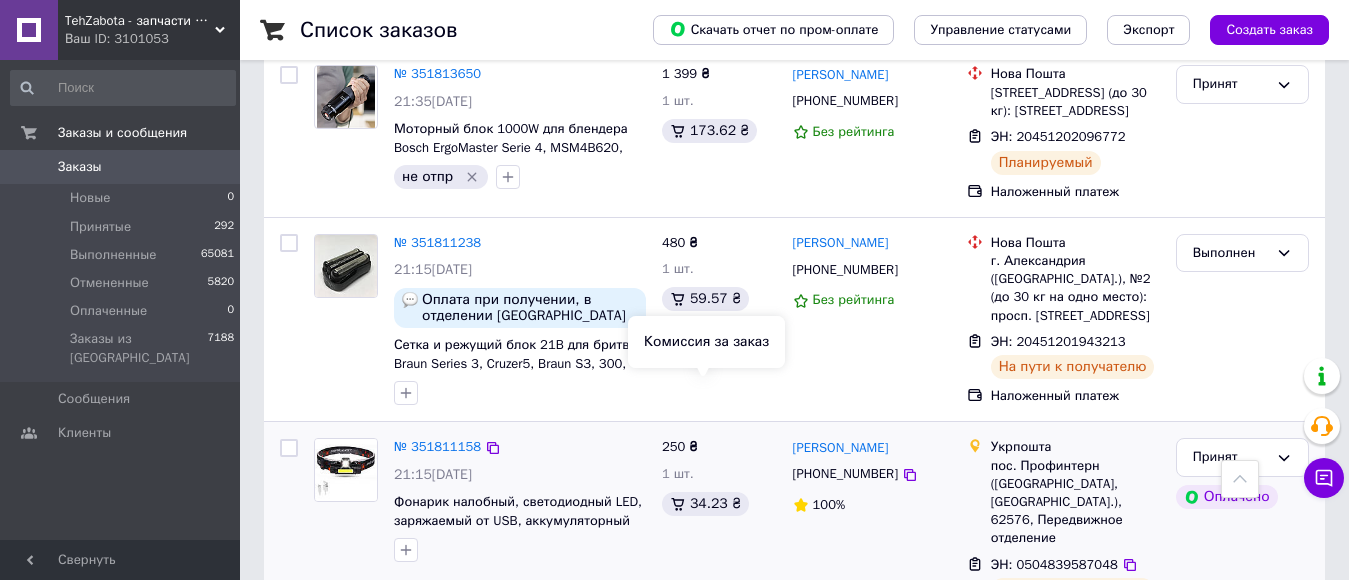 scroll, scrollTop: 3694, scrollLeft: 0, axis: vertical 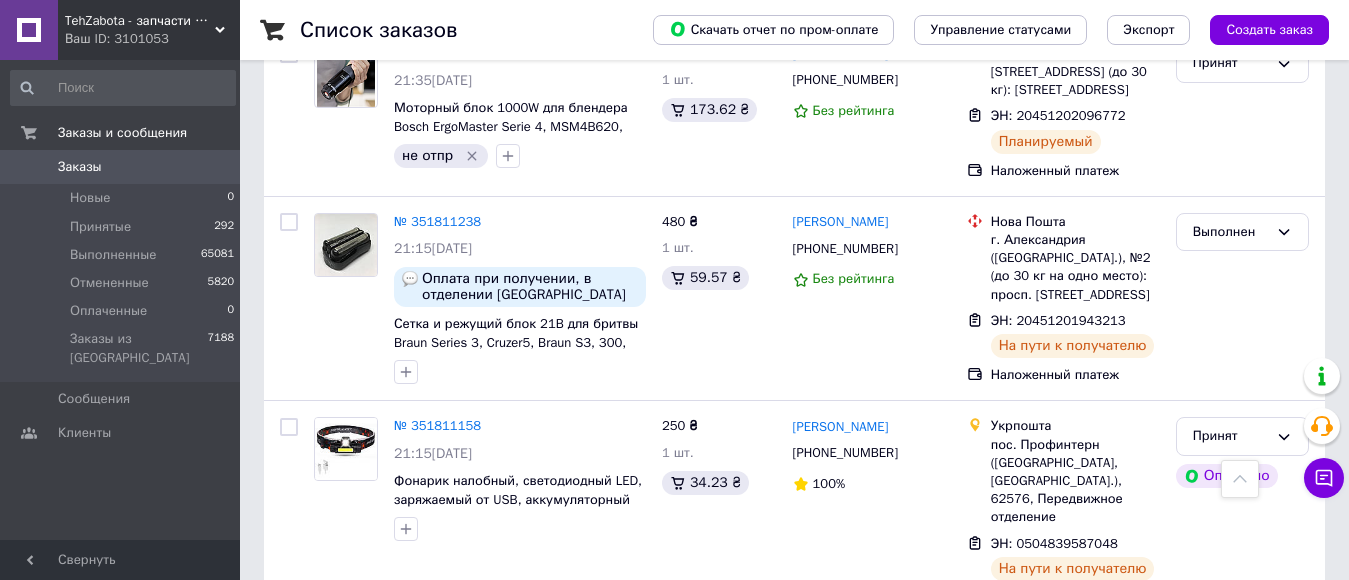click on "1" at bounding box center (415, 668) 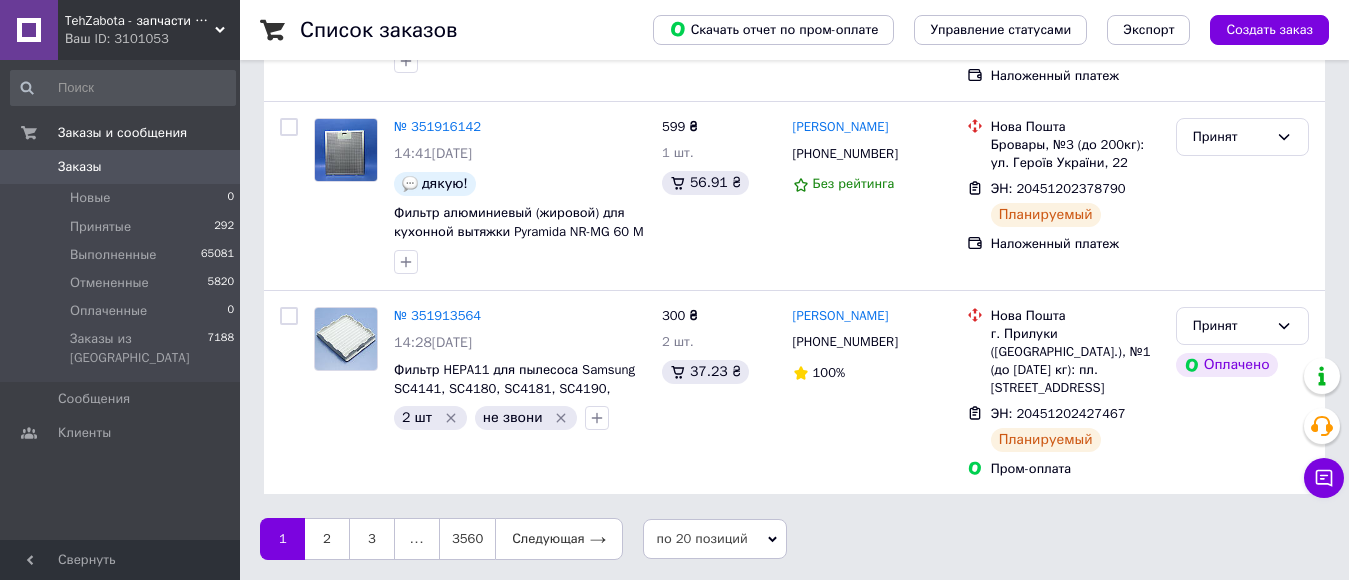 scroll, scrollTop: 0, scrollLeft: 0, axis: both 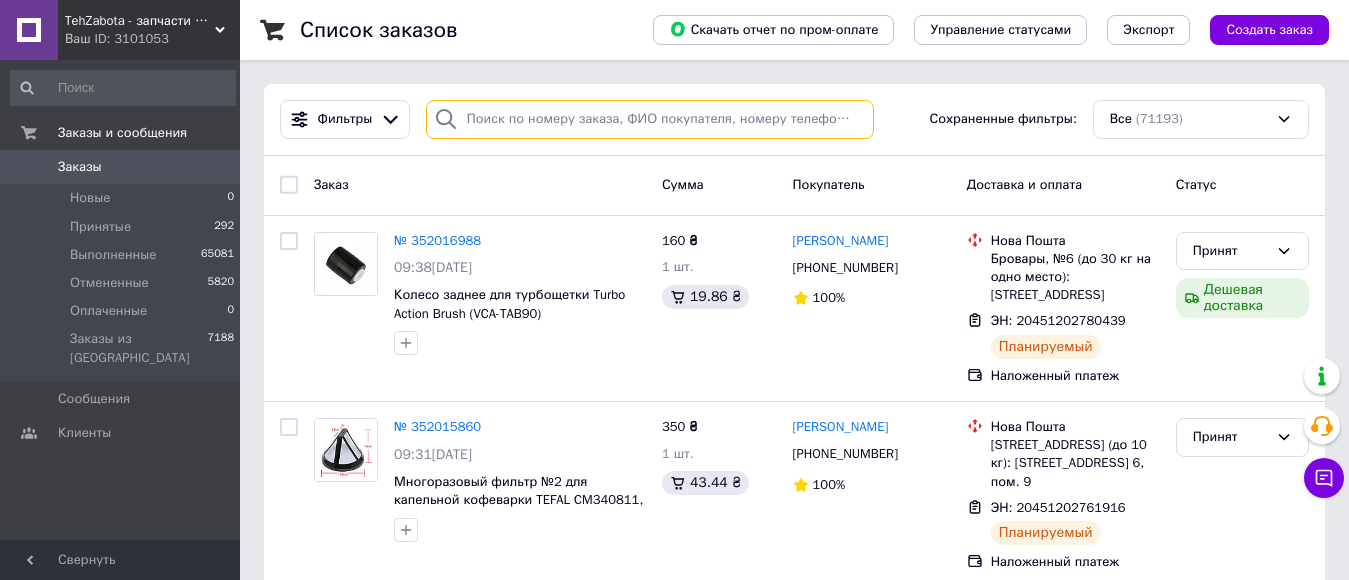 click at bounding box center [650, 119] 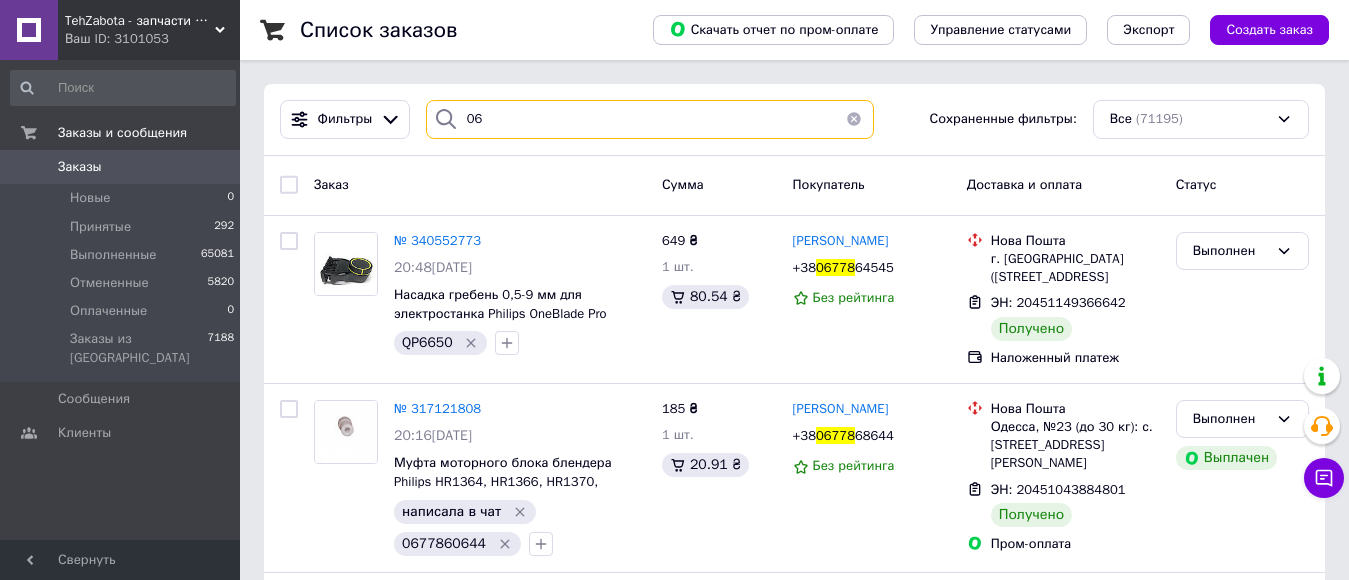 type on "0" 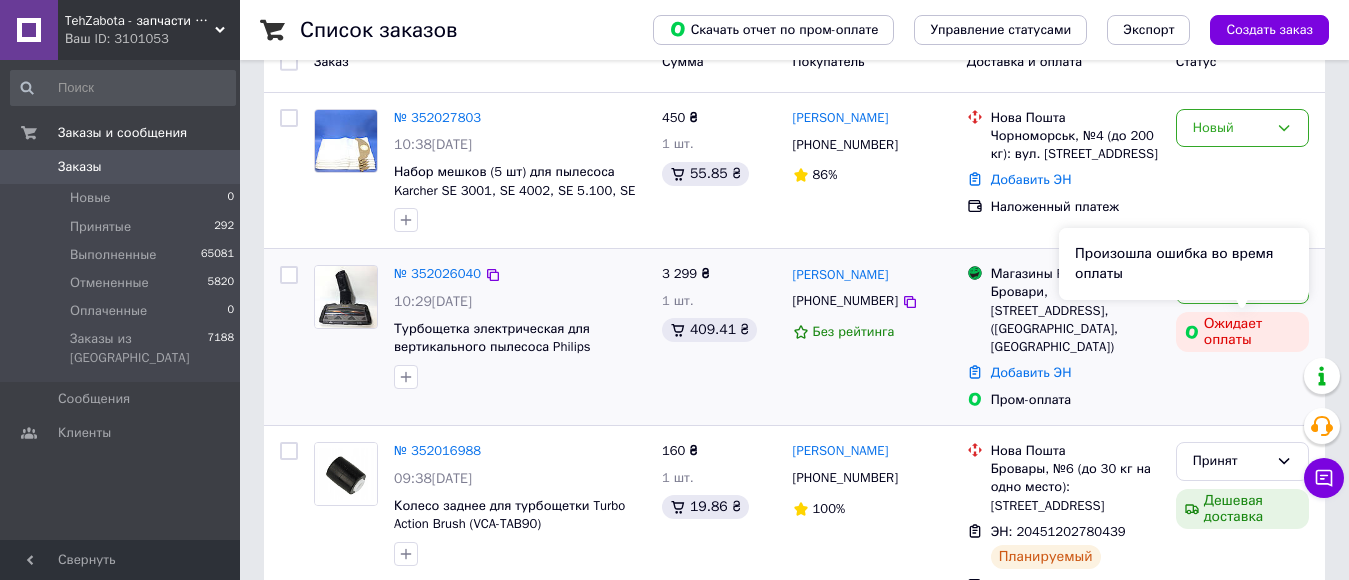 scroll, scrollTop: 100, scrollLeft: 0, axis: vertical 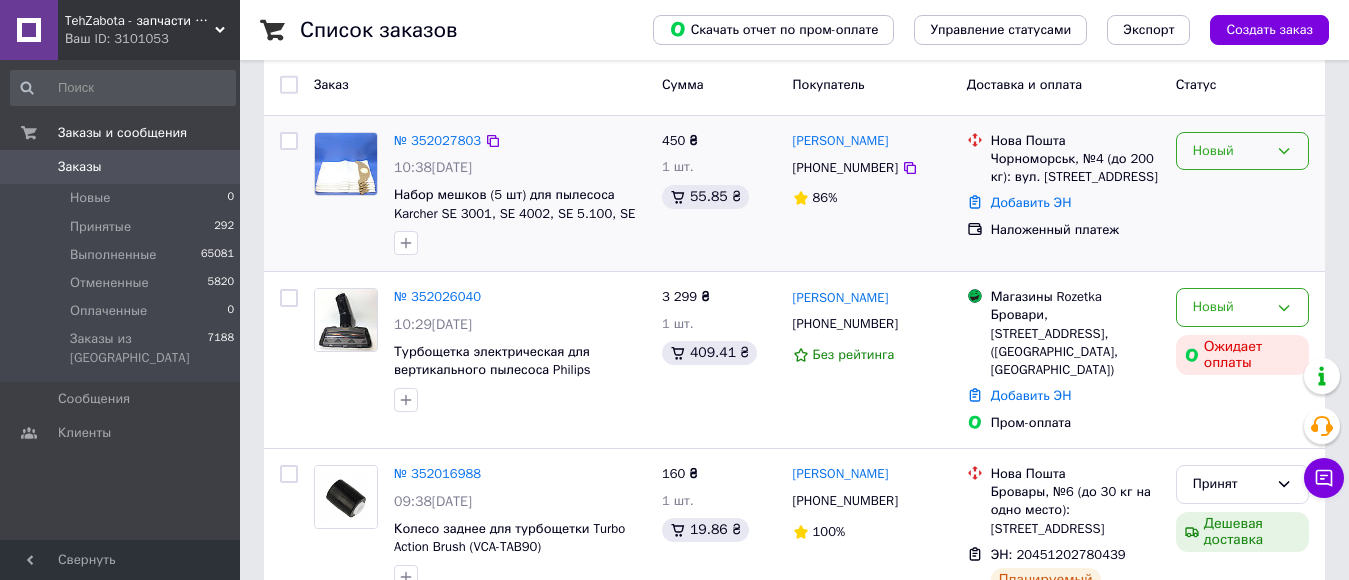 click on "Новый" at bounding box center [1230, 151] 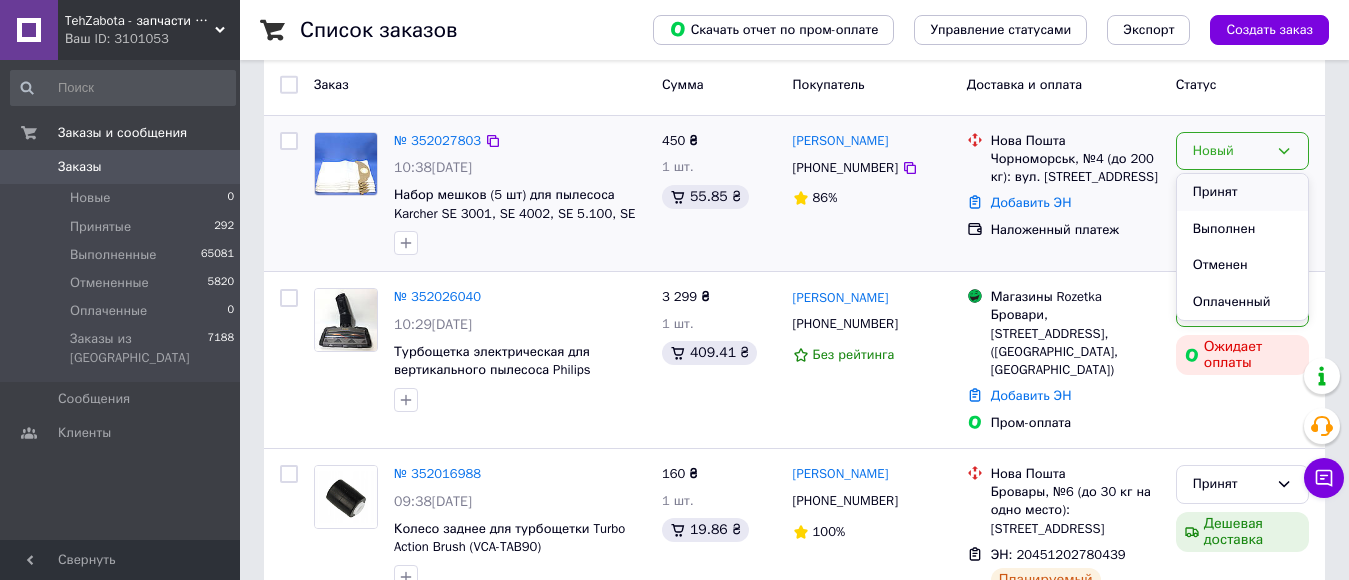 click on "Принят" at bounding box center (1242, 192) 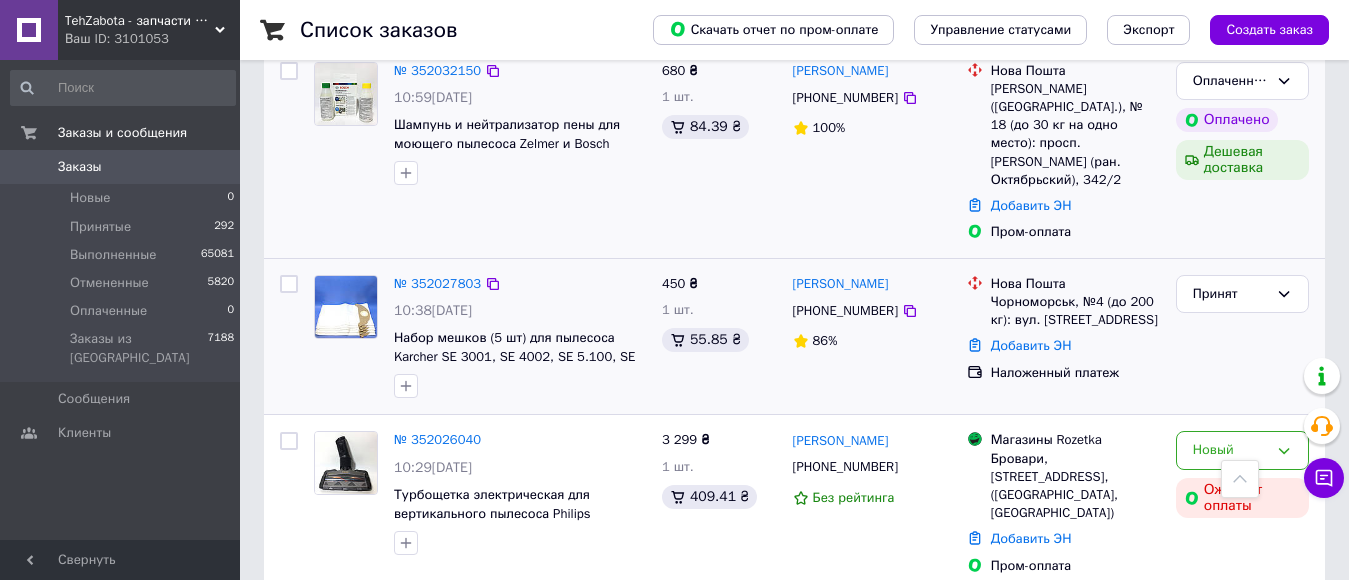 scroll, scrollTop: 200, scrollLeft: 0, axis: vertical 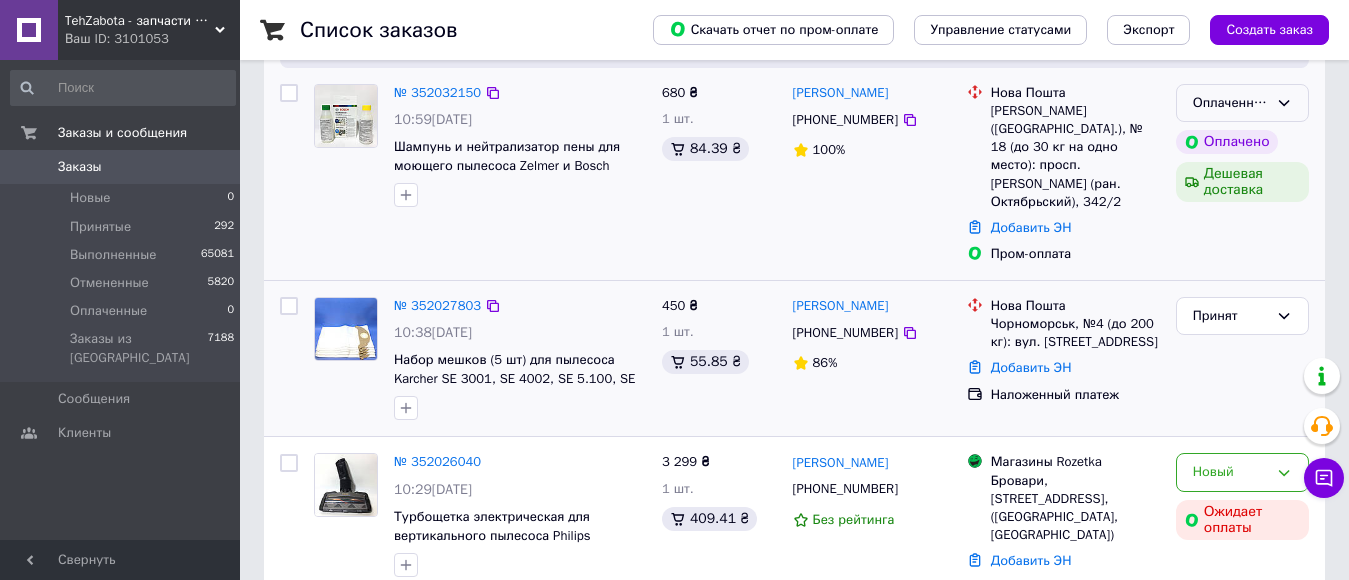 click 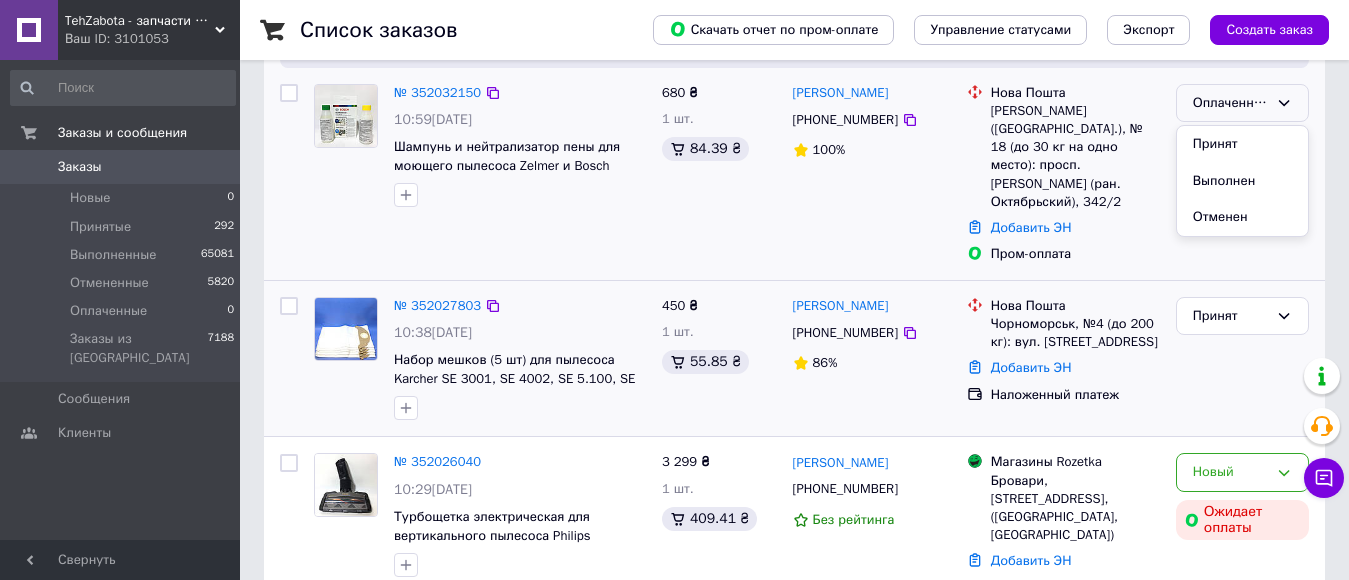 drag, startPoint x: 1253, startPoint y: 142, endPoint x: 952, endPoint y: 217, distance: 310.20316 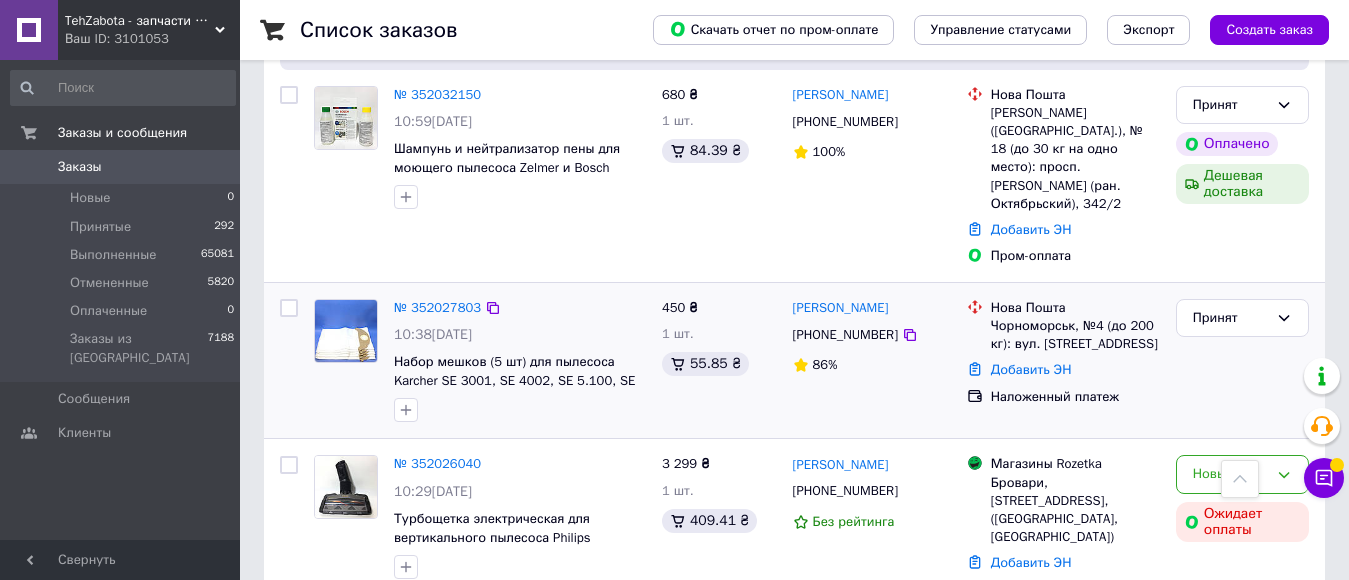 scroll, scrollTop: 0, scrollLeft: 0, axis: both 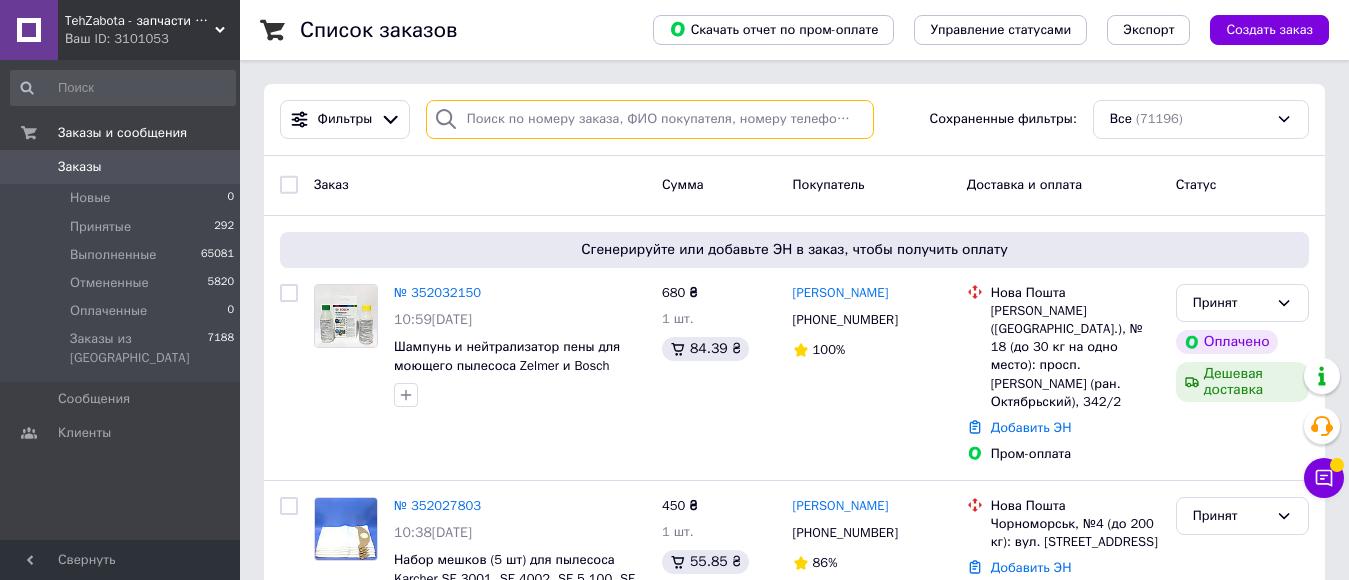 click at bounding box center (650, 119) 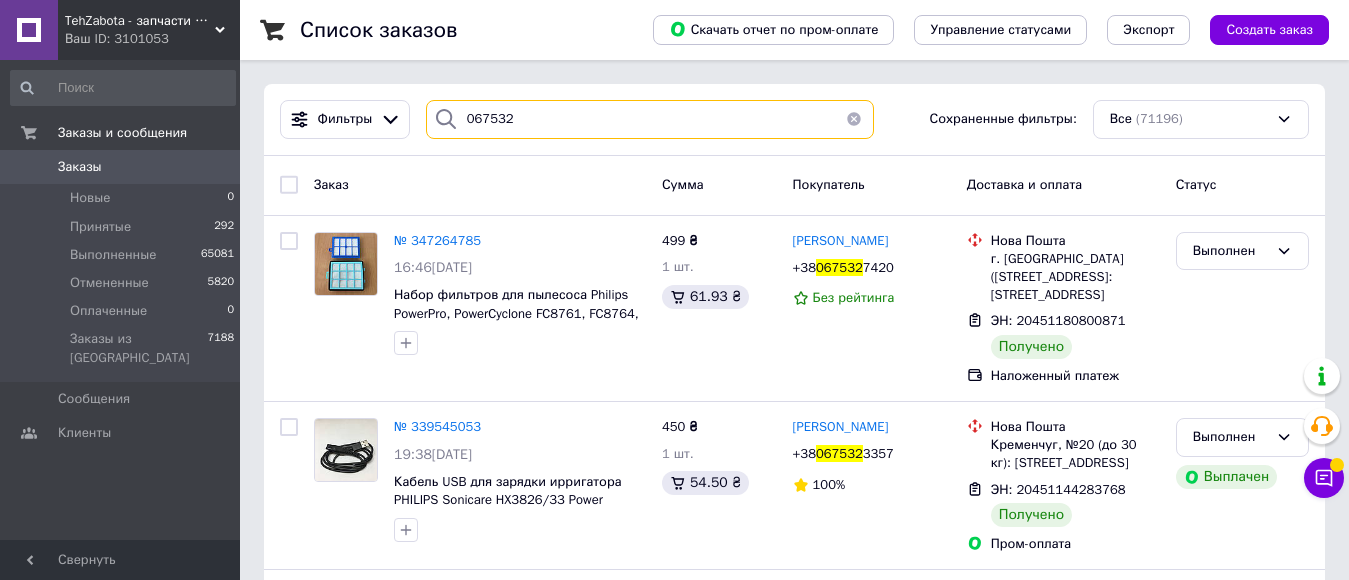 click on "067532" at bounding box center (650, 119) 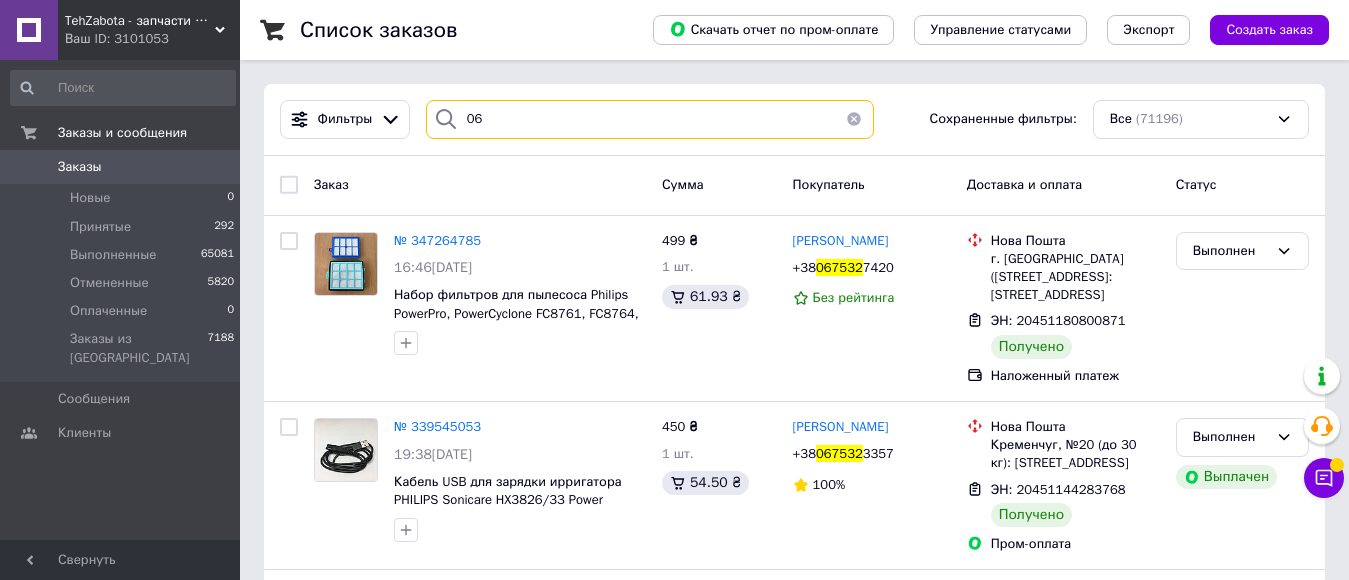 type on "0" 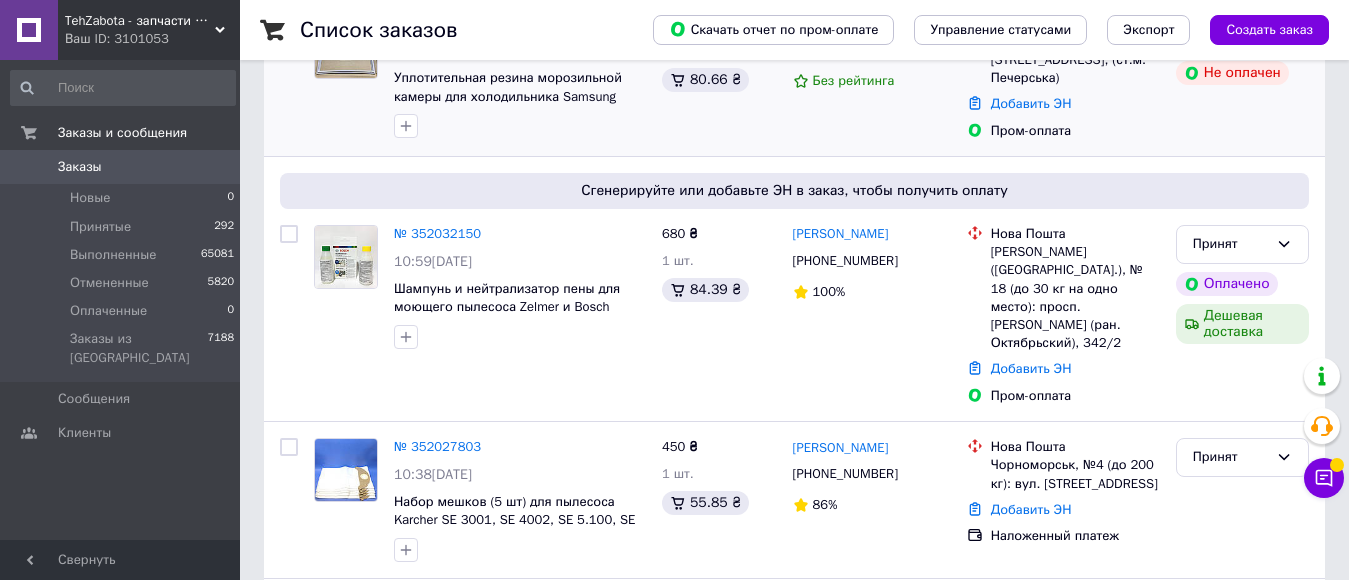 scroll, scrollTop: 600, scrollLeft: 0, axis: vertical 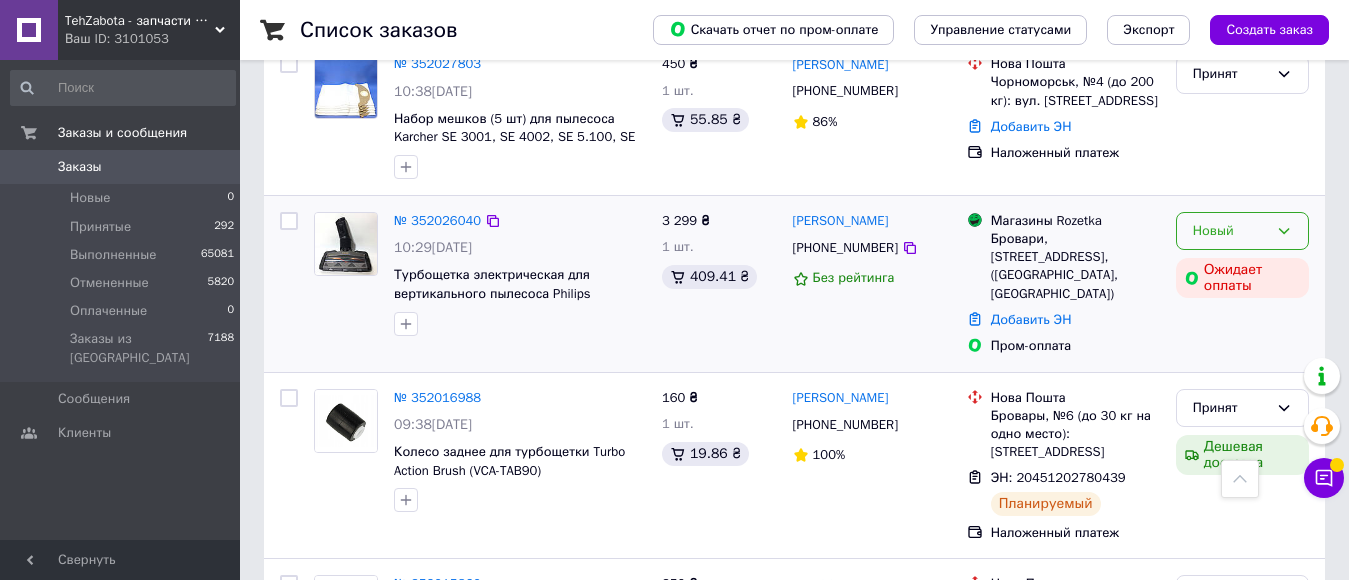 type 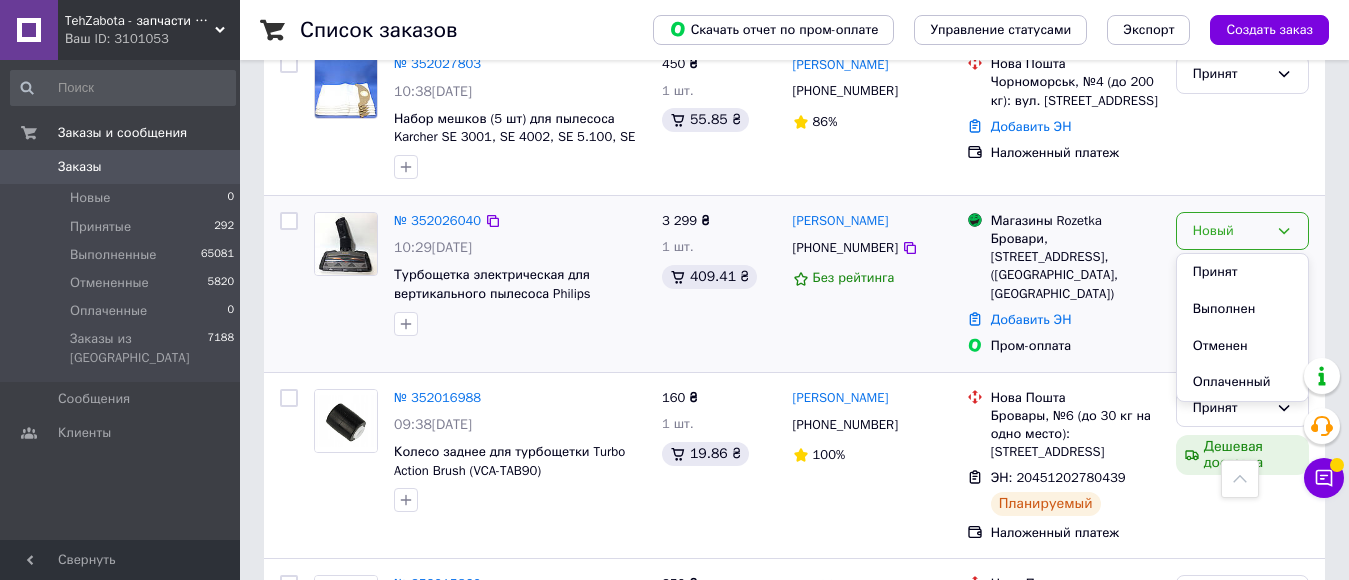 click on "Принят" at bounding box center [1242, 272] 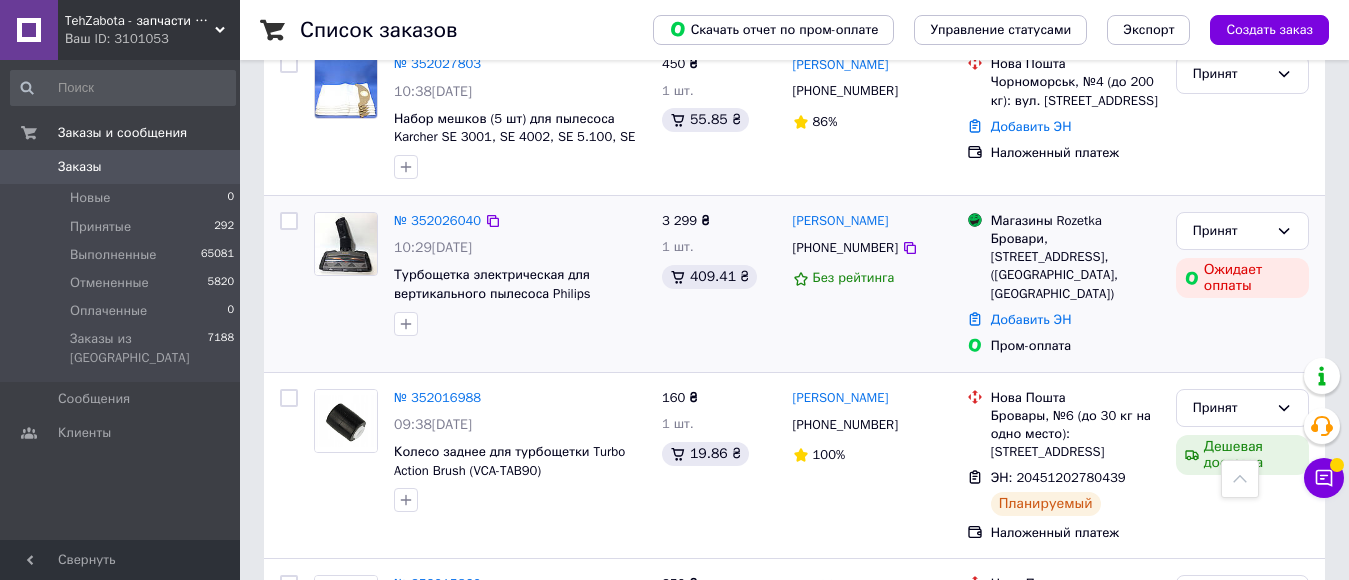scroll, scrollTop: 500, scrollLeft: 0, axis: vertical 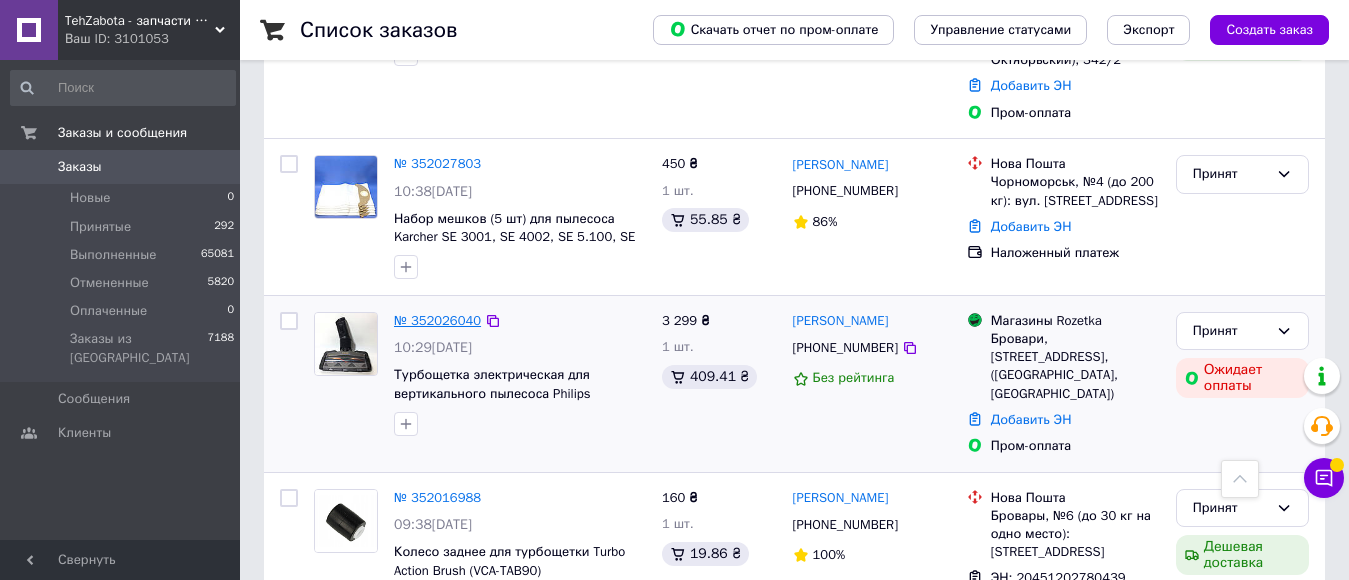 click on "№ 352026040" at bounding box center (437, 320) 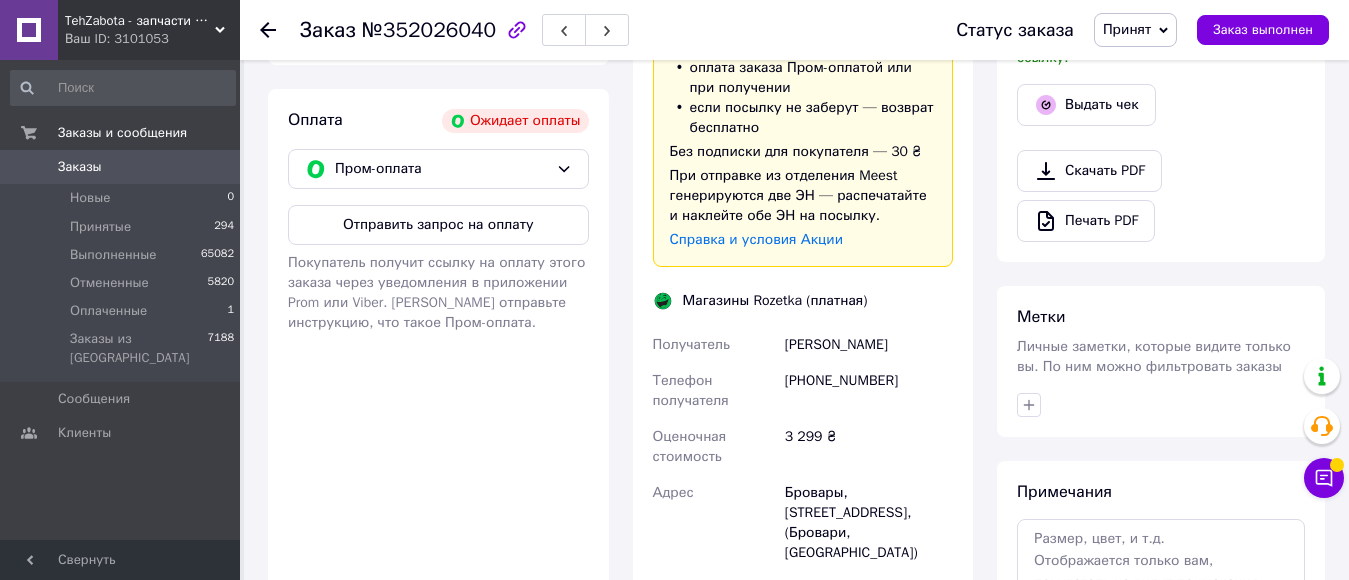 scroll, scrollTop: 800, scrollLeft: 0, axis: vertical 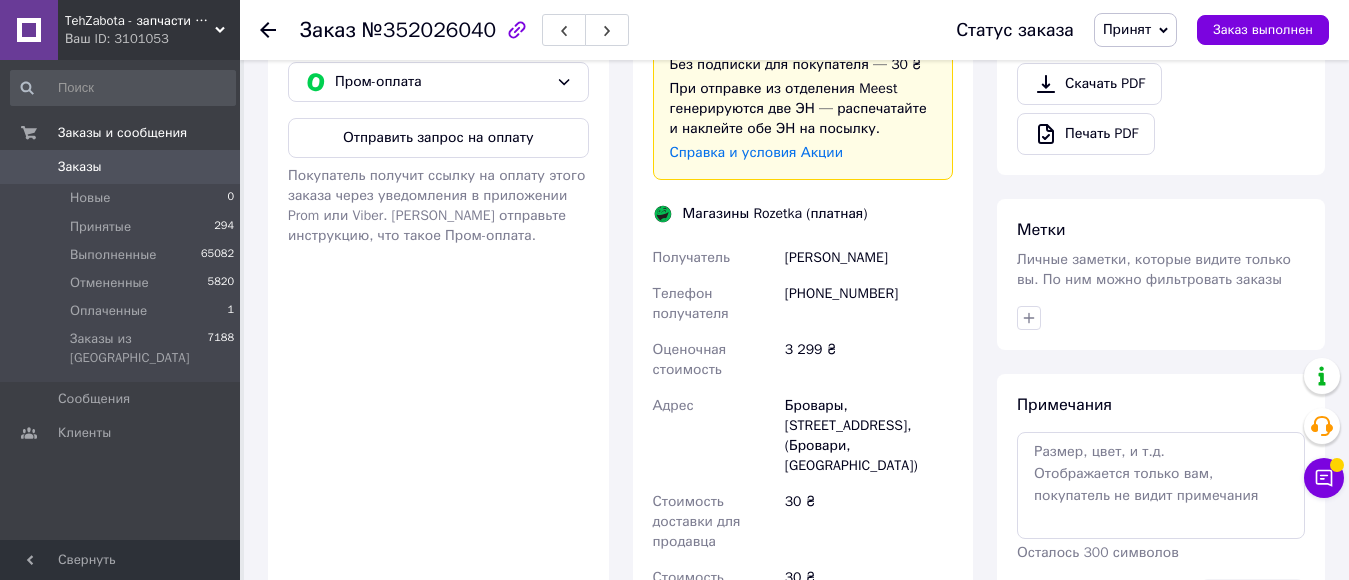 drag, startPoint x: 521, startPoint y: 122, endPoint x: 531, endPoint y: 126, distance: 10.770329 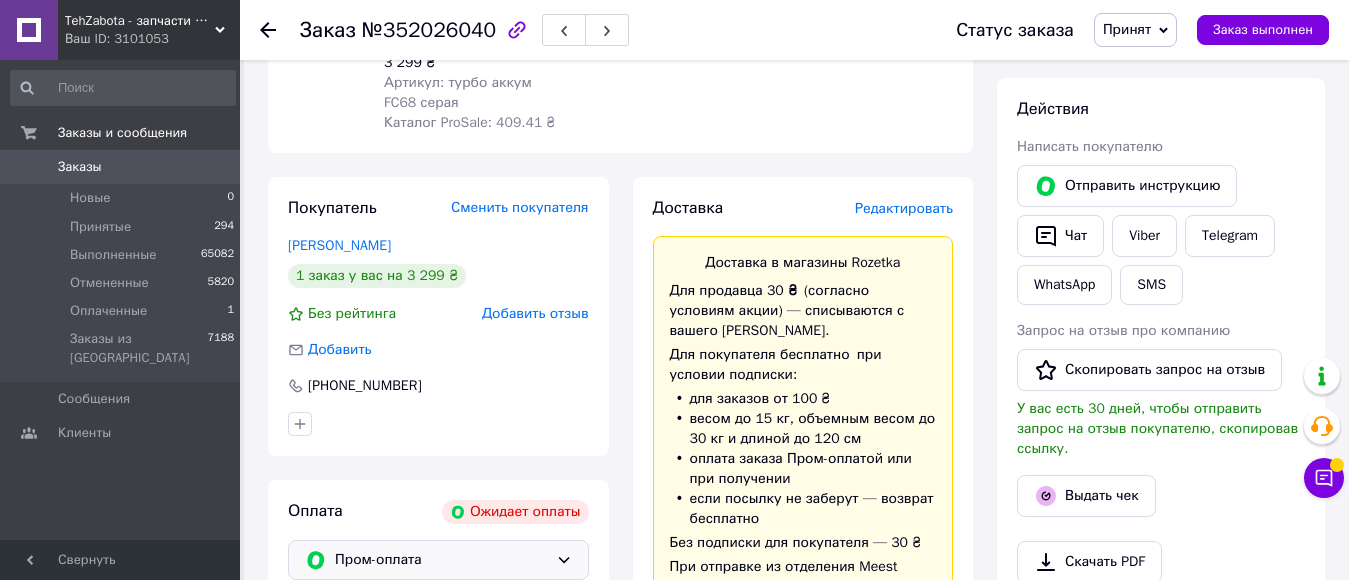scroll, scrollTop: 200, scrollLeft: 0, axis: vertical 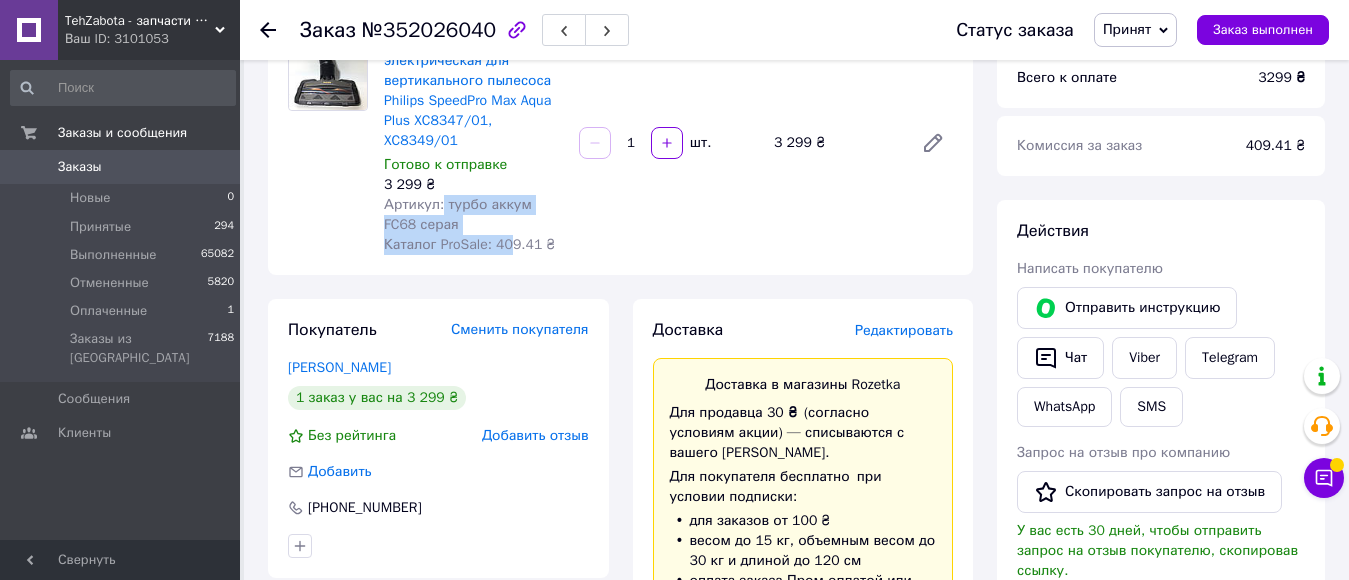 drag, startPoint x: 438, startPoint y: 181, endPoint x: 494, endPoint y: 202, distance: 59.808025 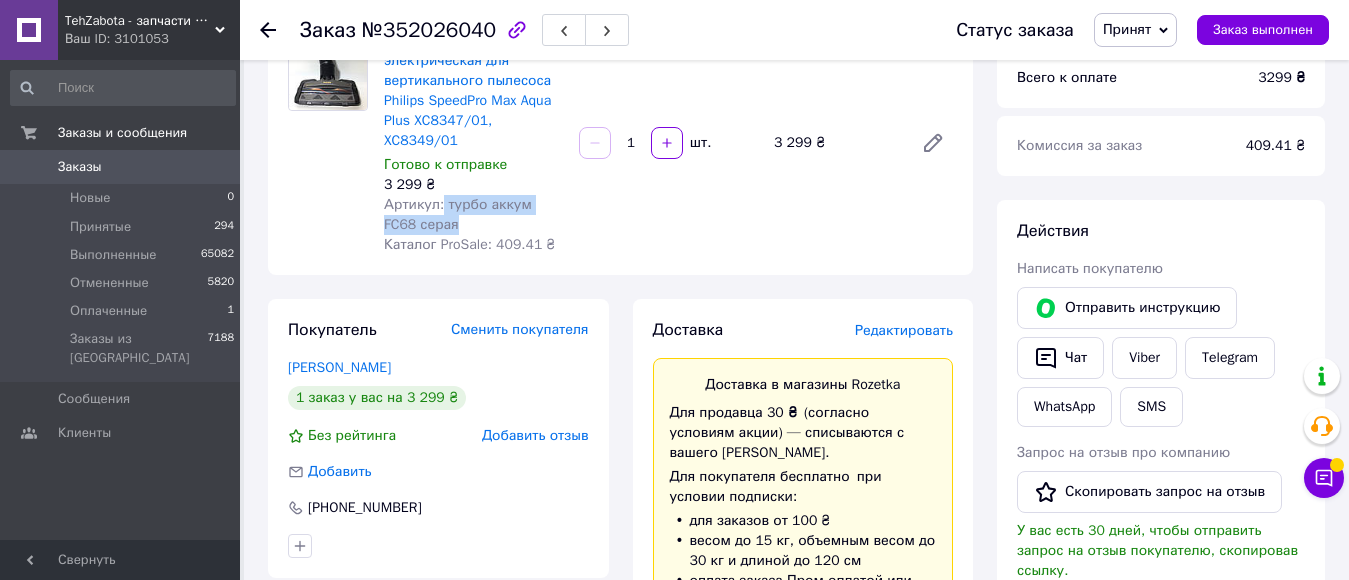 copy on "турбо аккум FC68 серая" 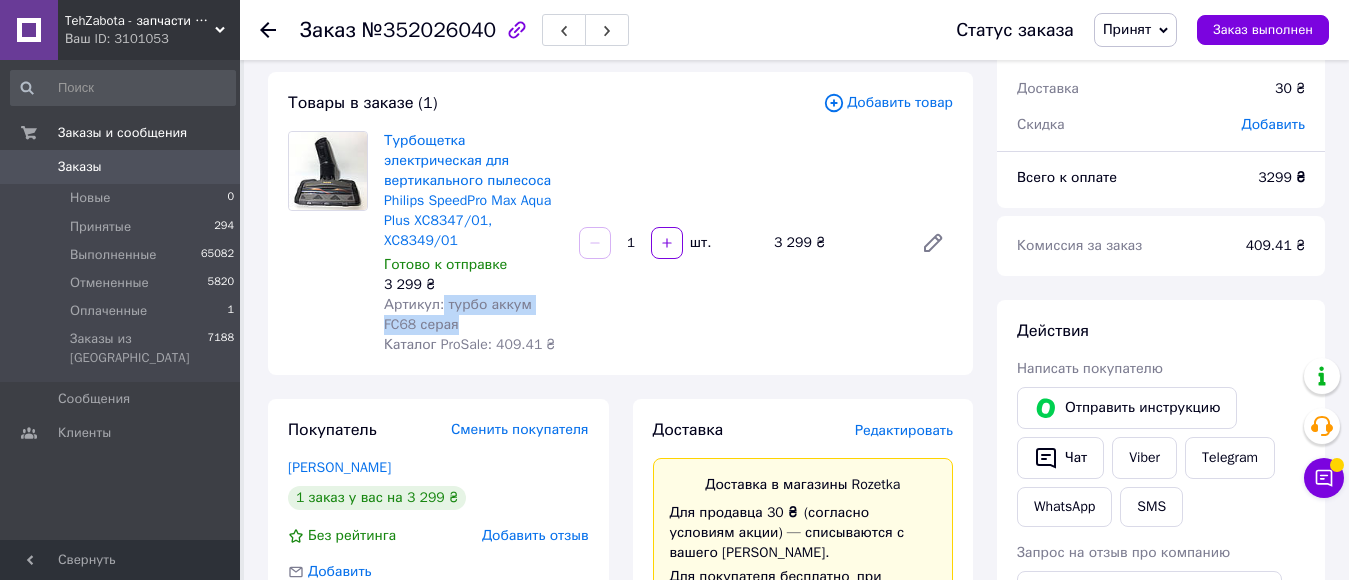scroll, scrollTop: 400, scrollLeft: 0, axis: vertical 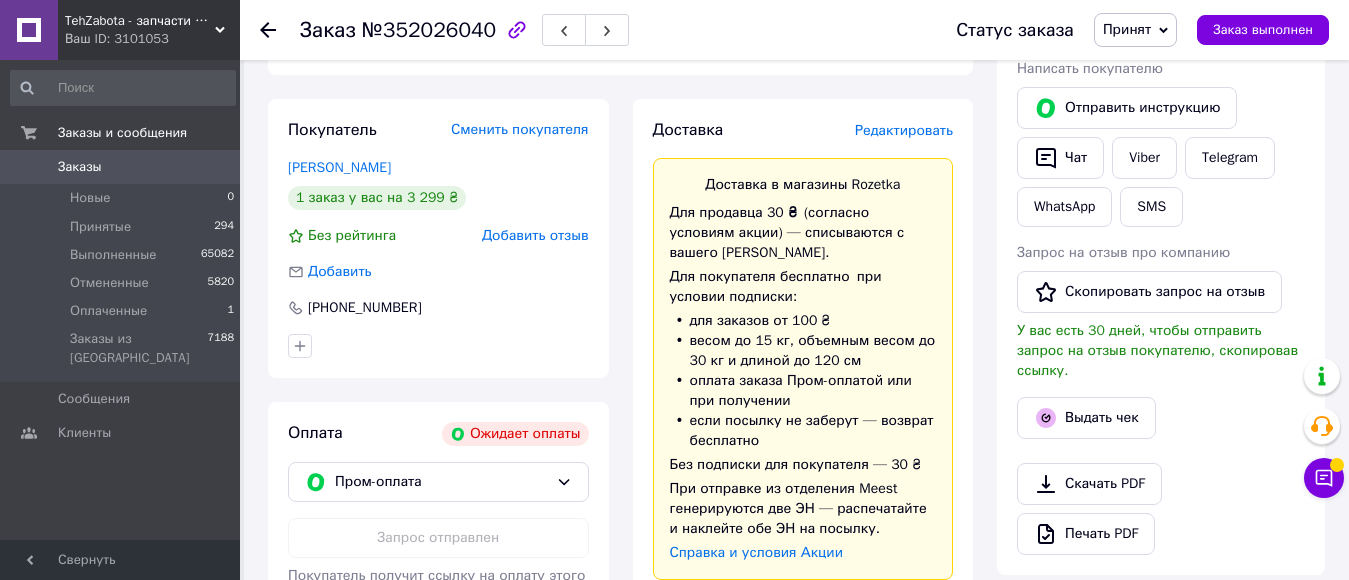click on "Редактировать" at bounding box center [904, 130] 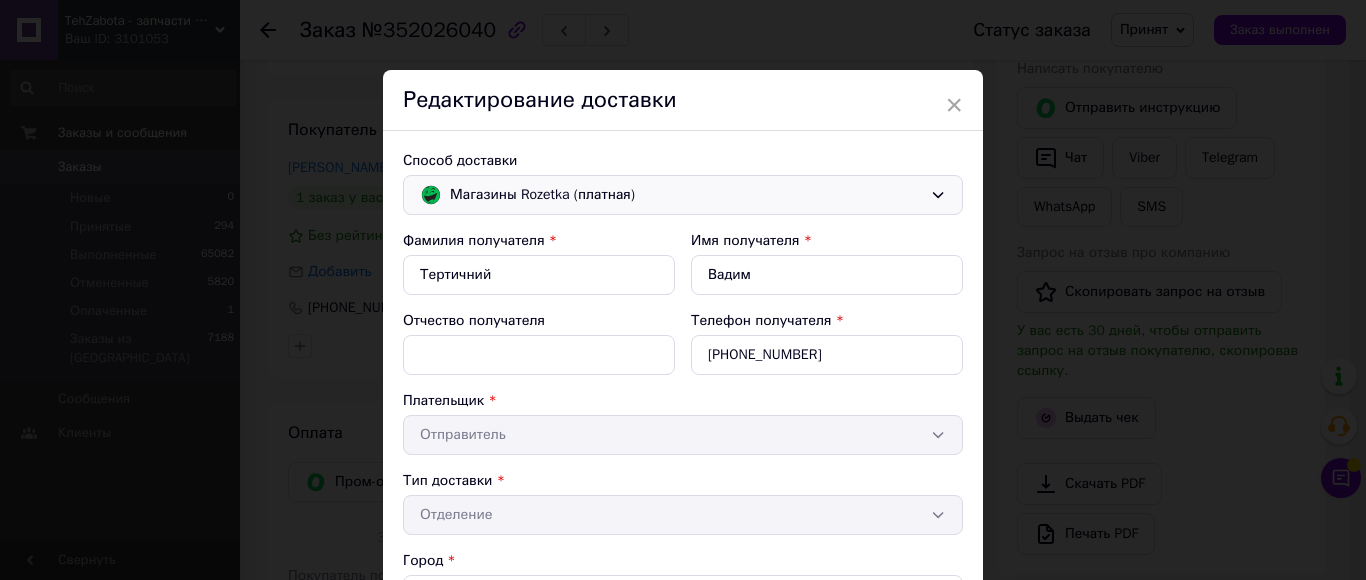 click on "Магазины Rozetka (платная)" at bounding box center (686, 195) 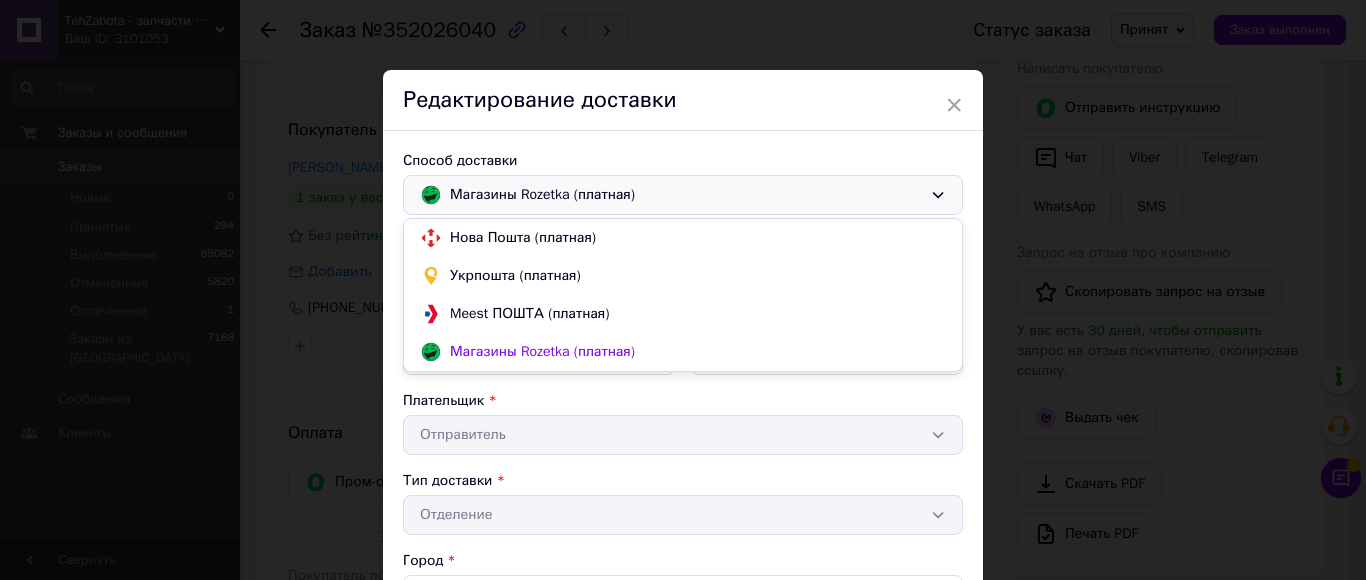 click on "Нова Пошта (платная)" at bounding box center [698, 238] 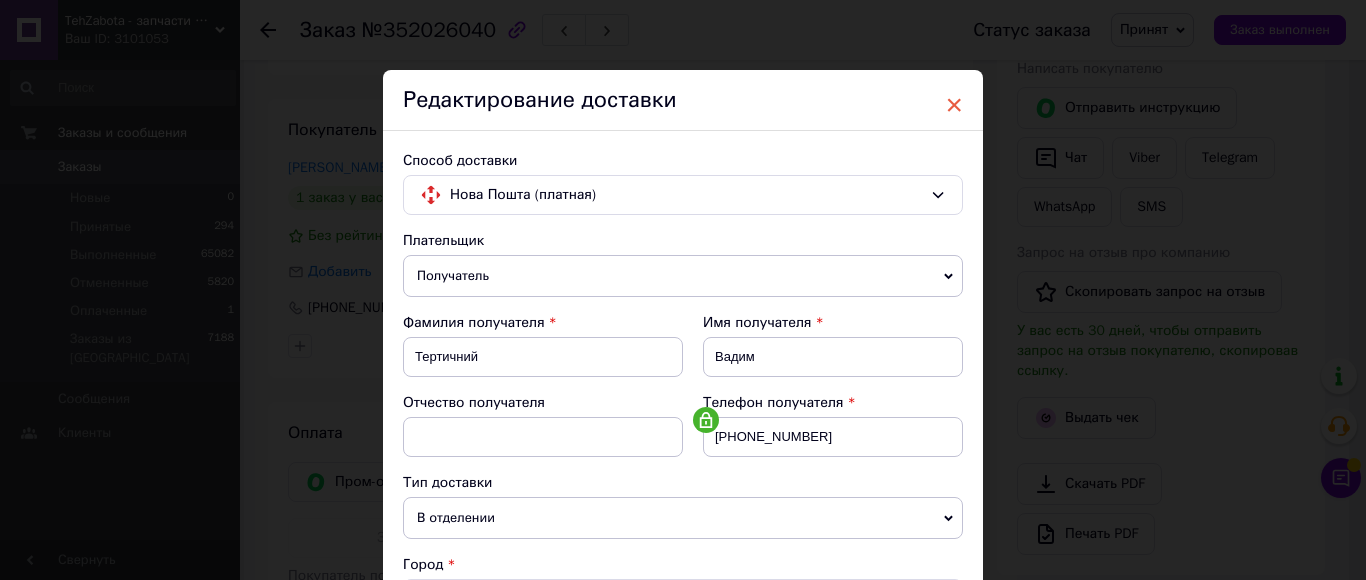 click on "×" at bounding box center (954, 105) 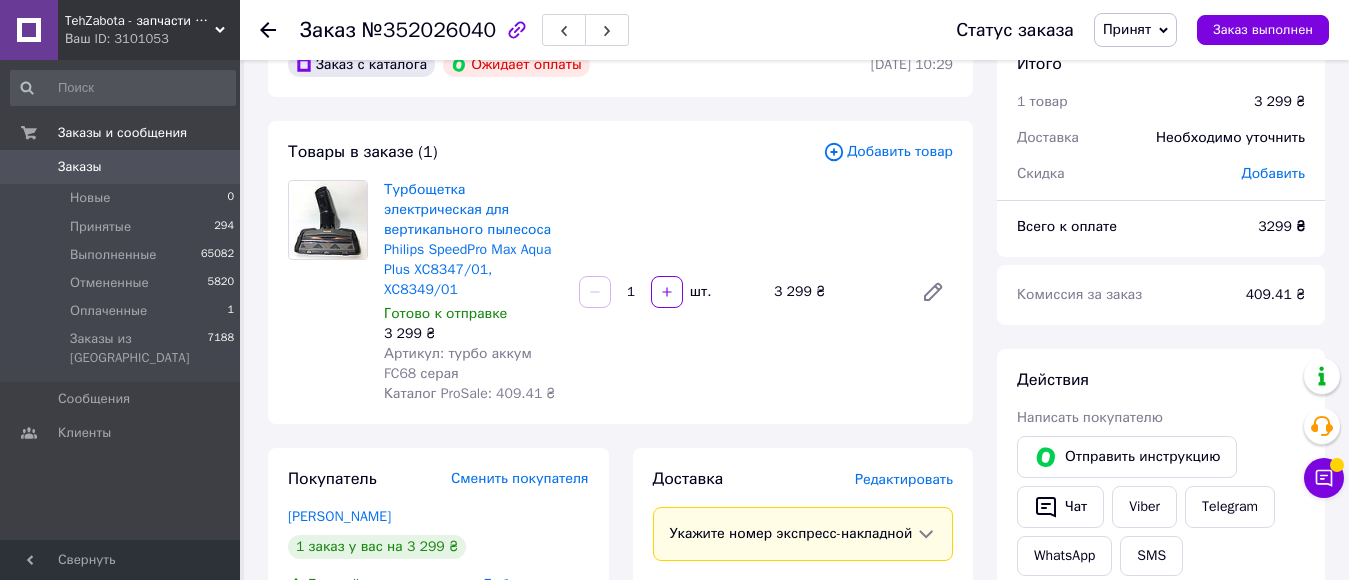 scroll, scrollTop: 0, scrollLeft: 0, axis: both 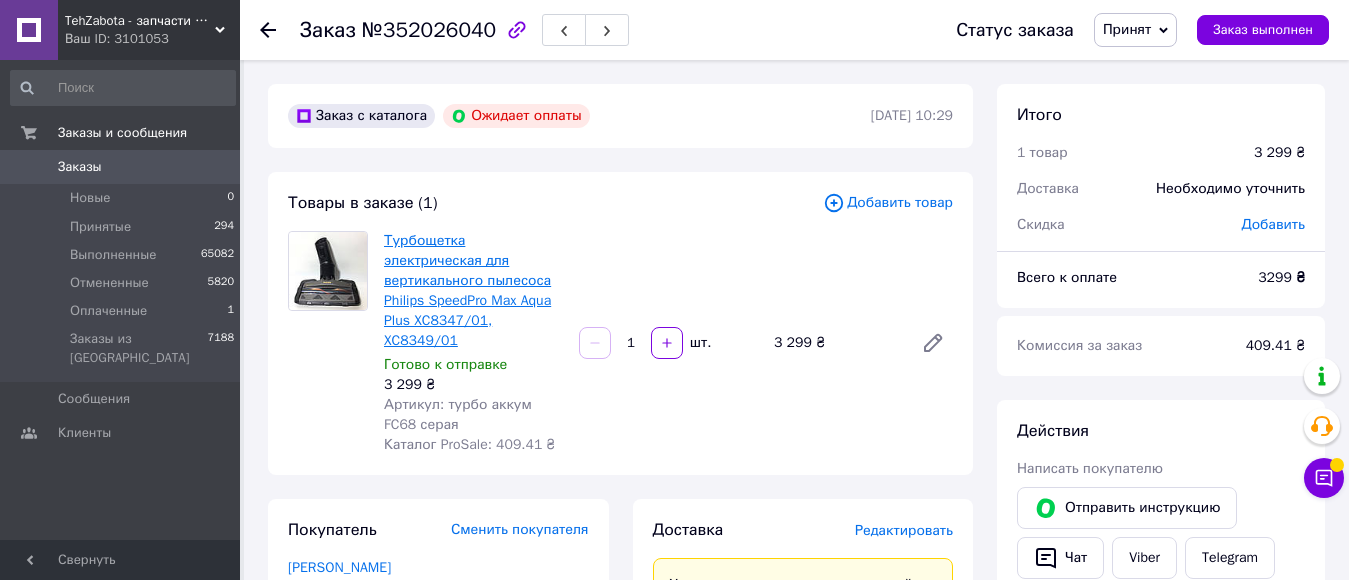 click on "Турбощетка электрическая для вертикального пылесоса Philips SpeedPro Max Aqua Plus XC8347/01, XC8349/01" at bounding box center (467, 290) 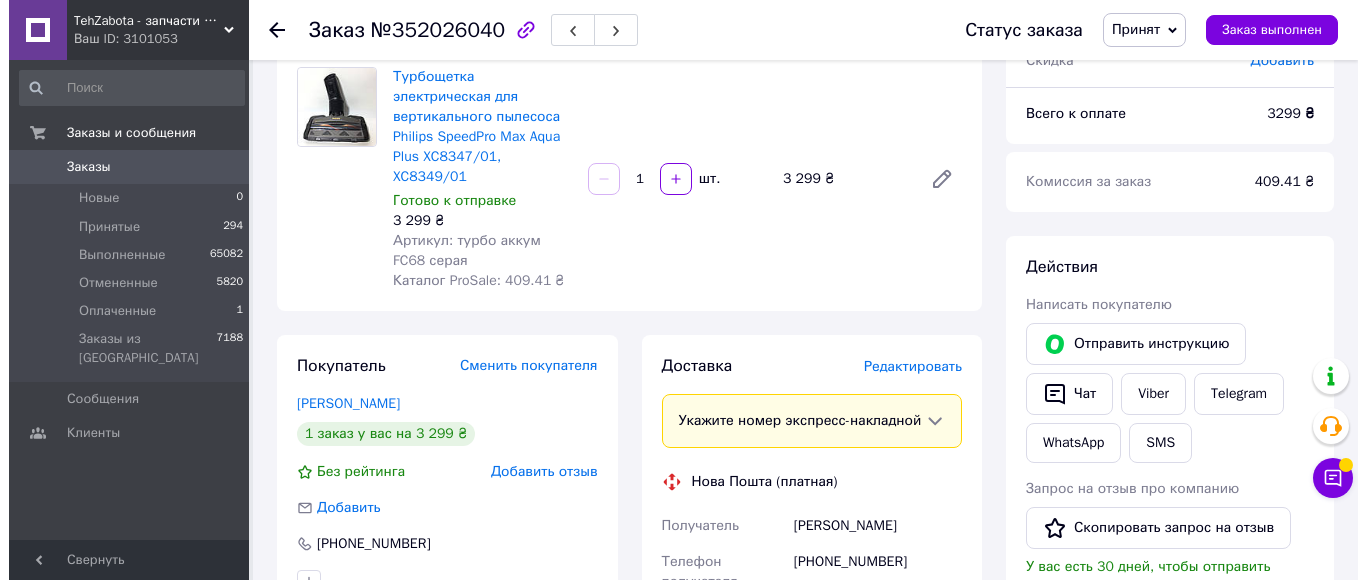 scroll, scrollTop: 200, scrollLeft: 0, axis: vertical 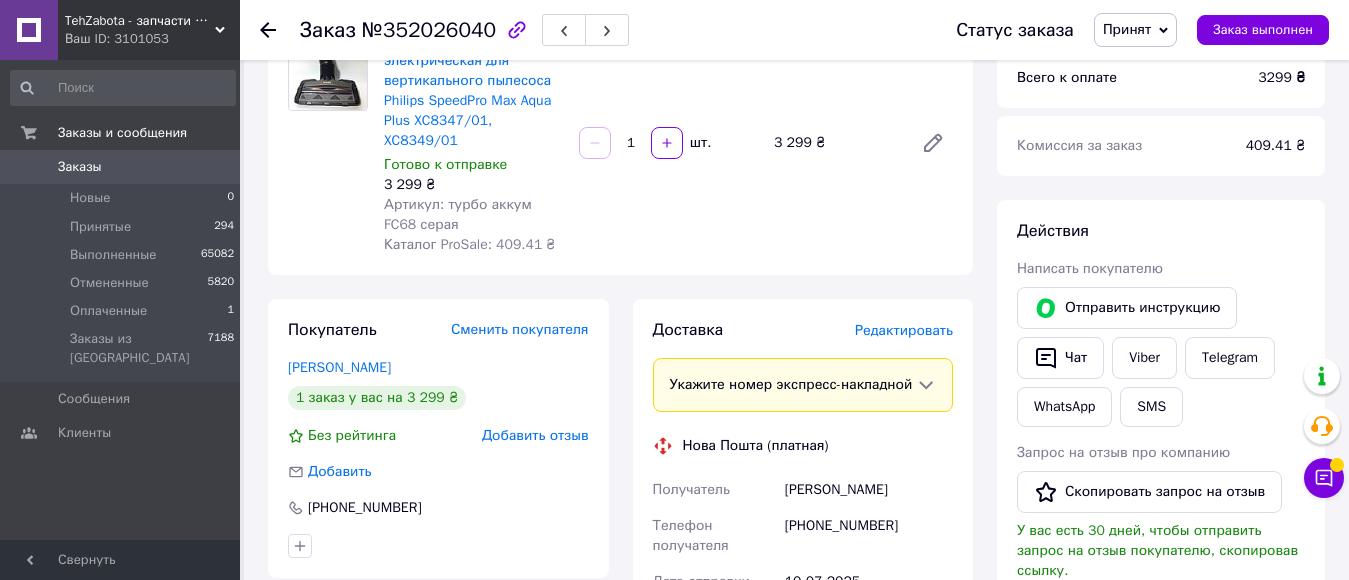 click on "Редактировать" at bounding box center [904, 330] 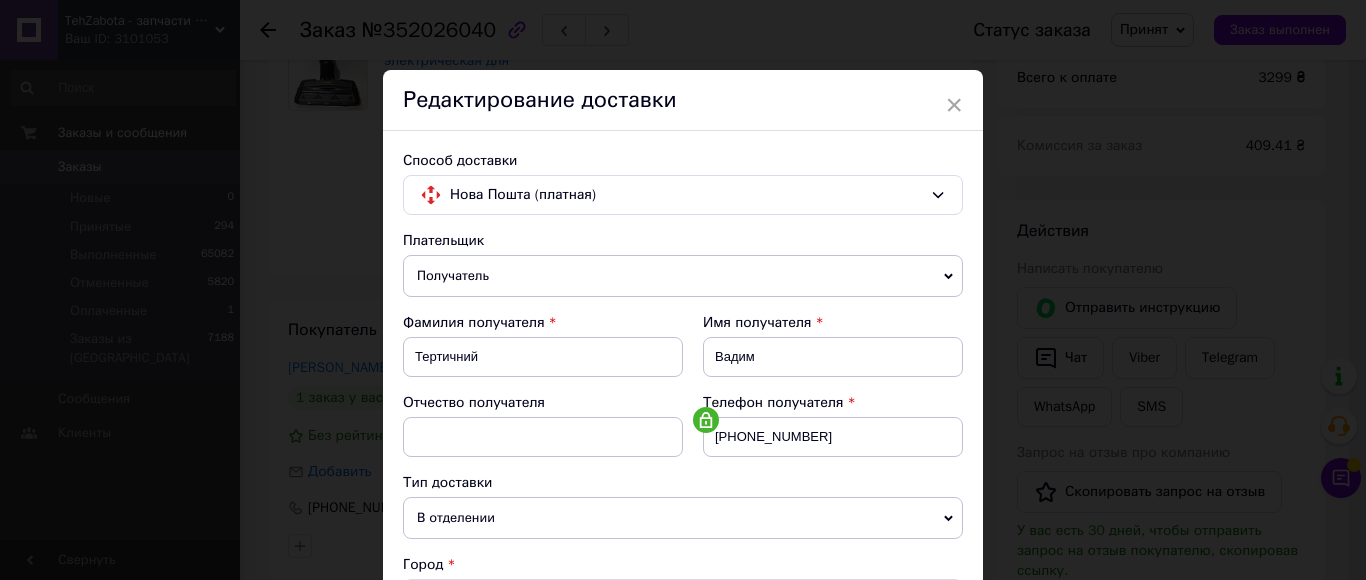 scroll, scrollTop: 300, scrollLeft: 0, axis: vertical 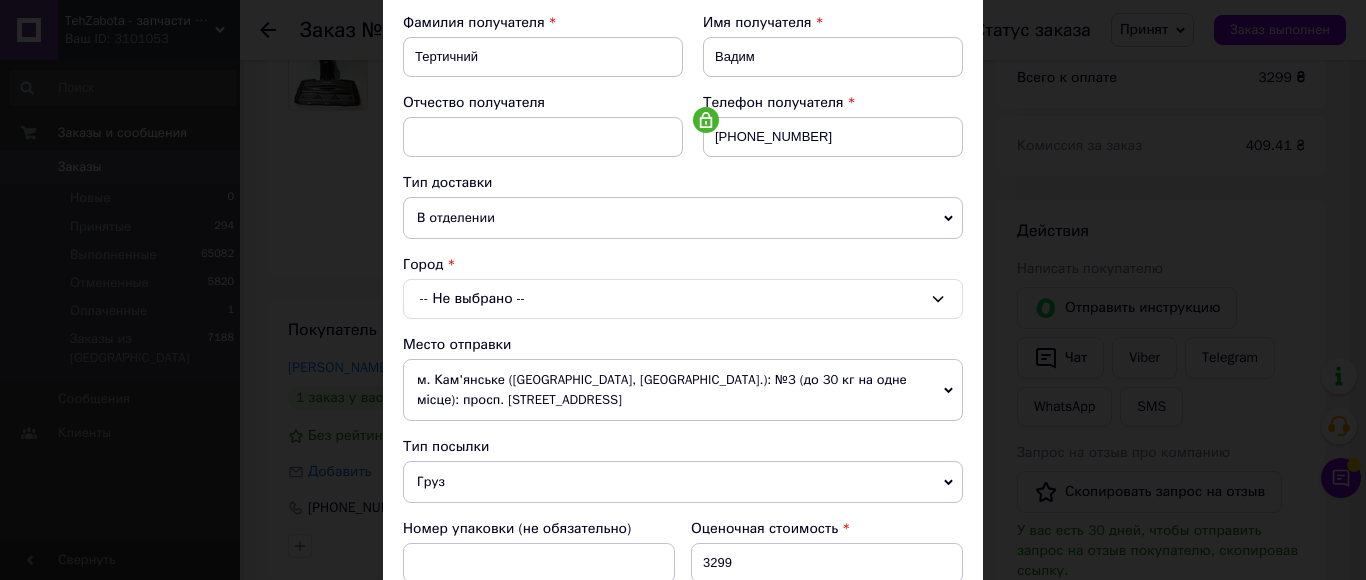 click on "-- Не выбрано --" at bounding box center (683, 299) 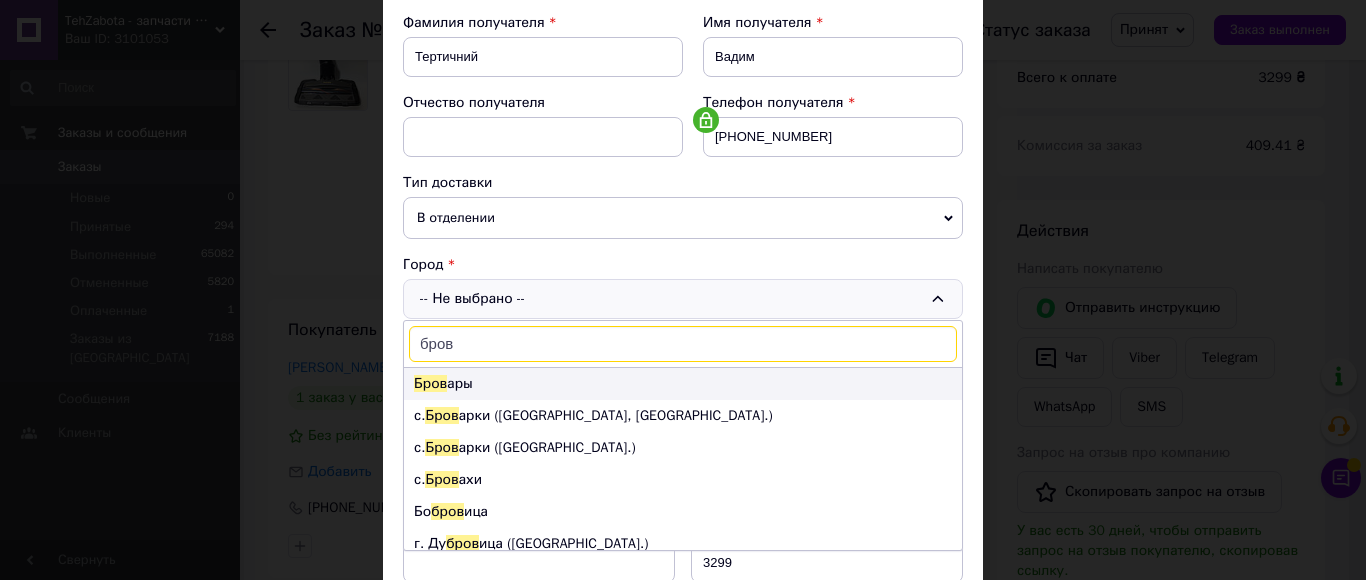 type on "бров" 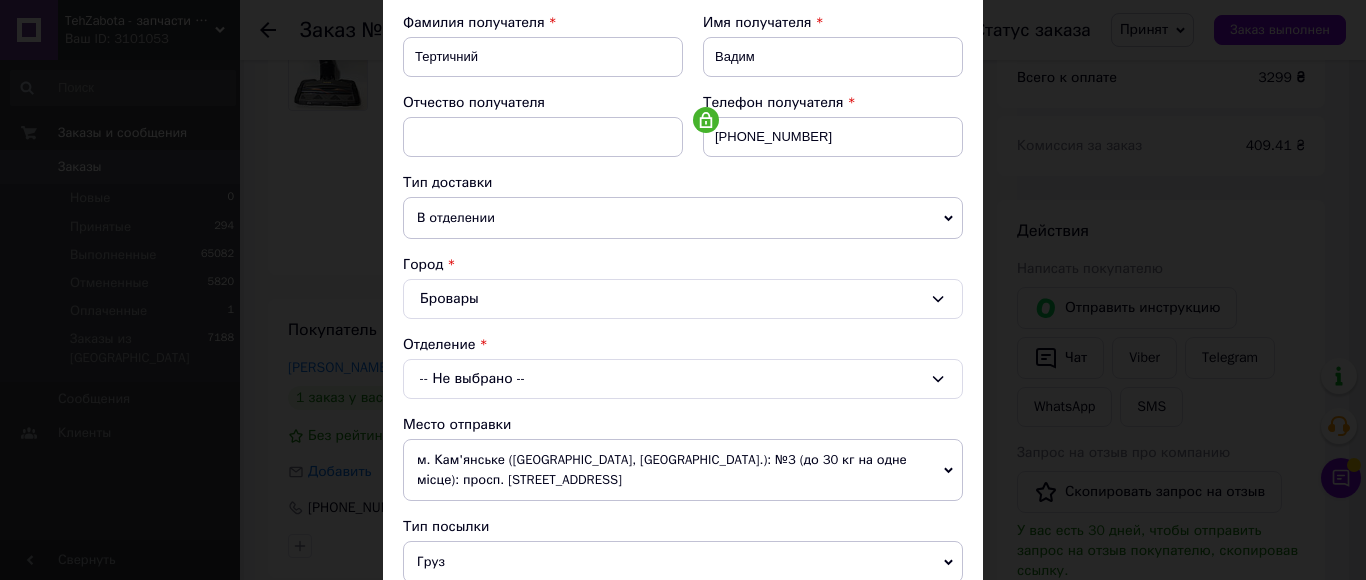 click on "-- Не выбрано --" at bounding box center (683, 379) 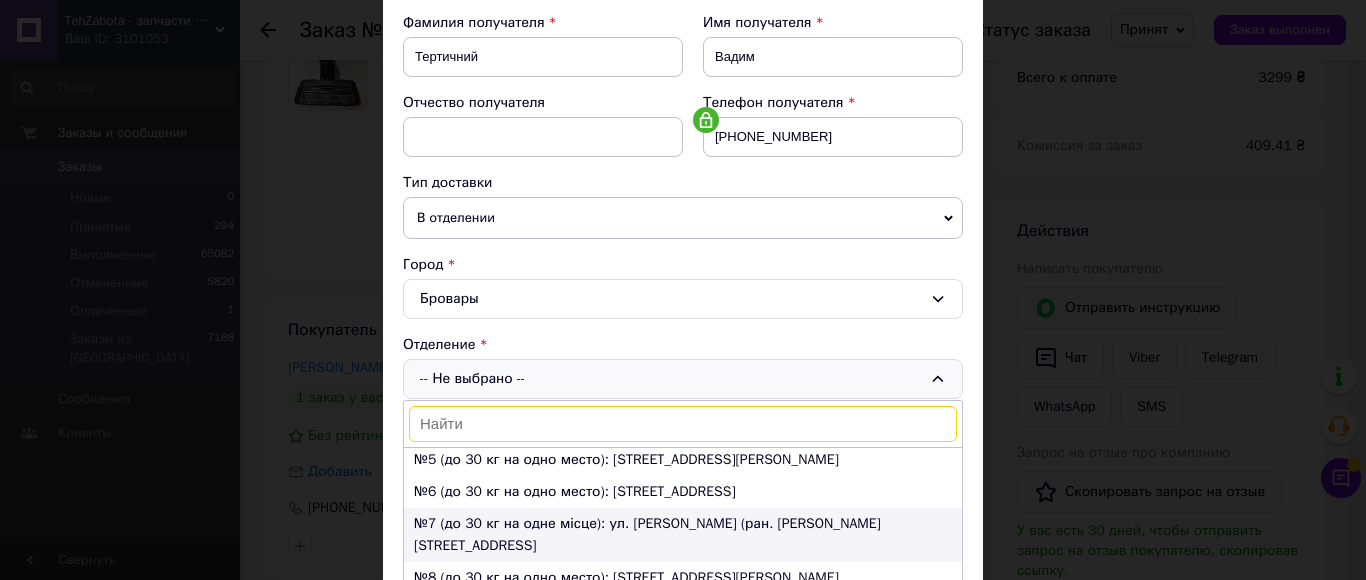 scroll, scrollTop: 200, scrollLeft: 0, axis: vertical 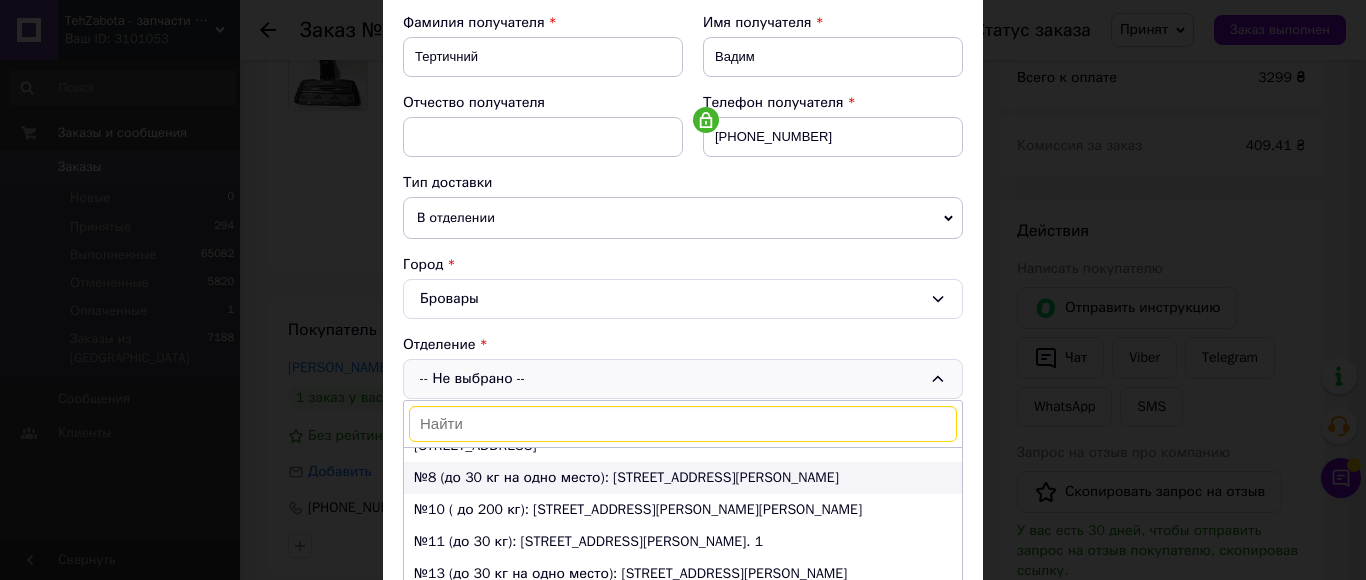 click on "№8 (до 30 кг на одно место): ул. Вячеслава Черновола, 2" at bounding box center [683, 478] 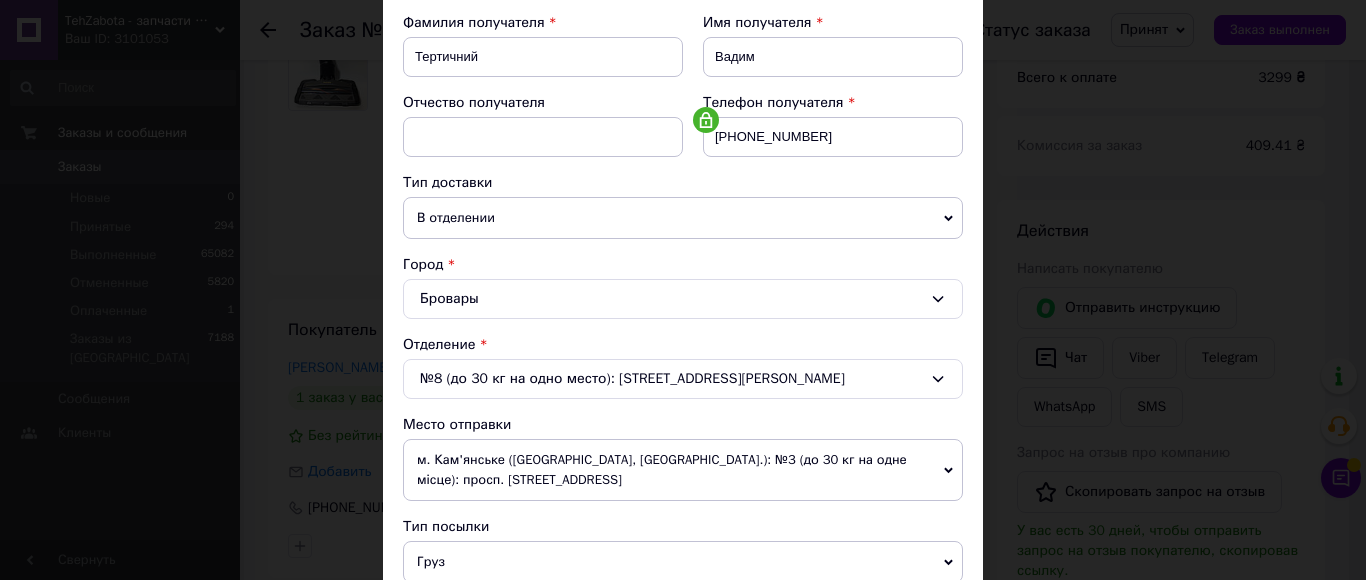 scroll, scrollTop: 768, scrollLeft: 0, axis: vertical 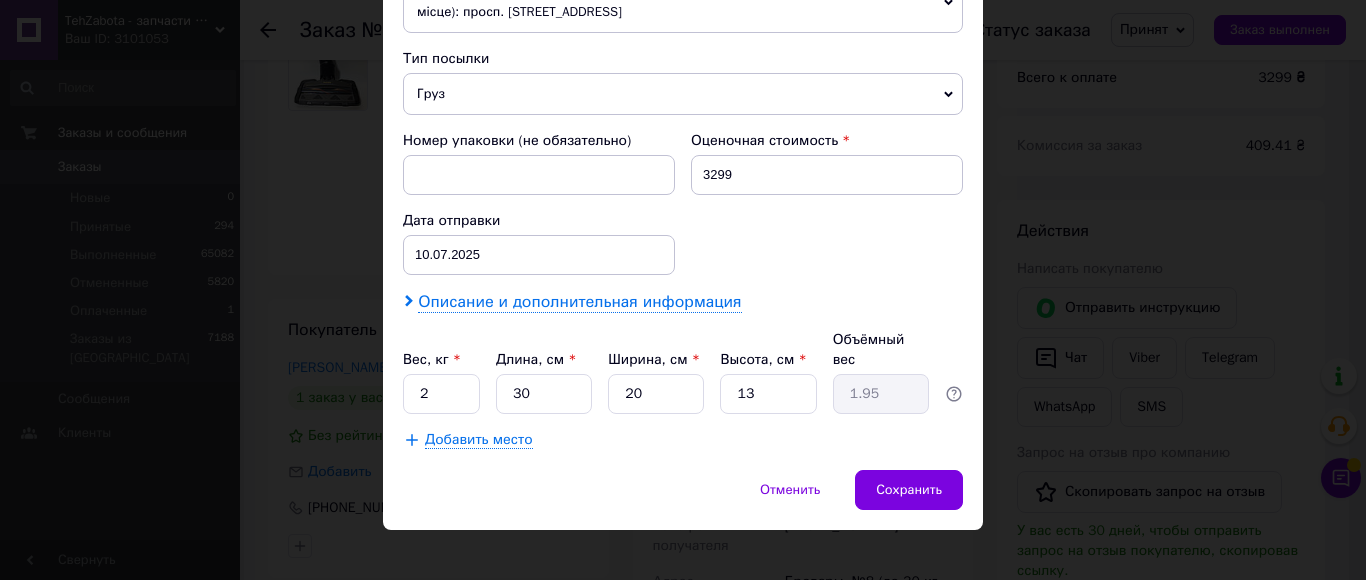 click on "Описание и дополнительная информация" at bounding box center [579, 302] 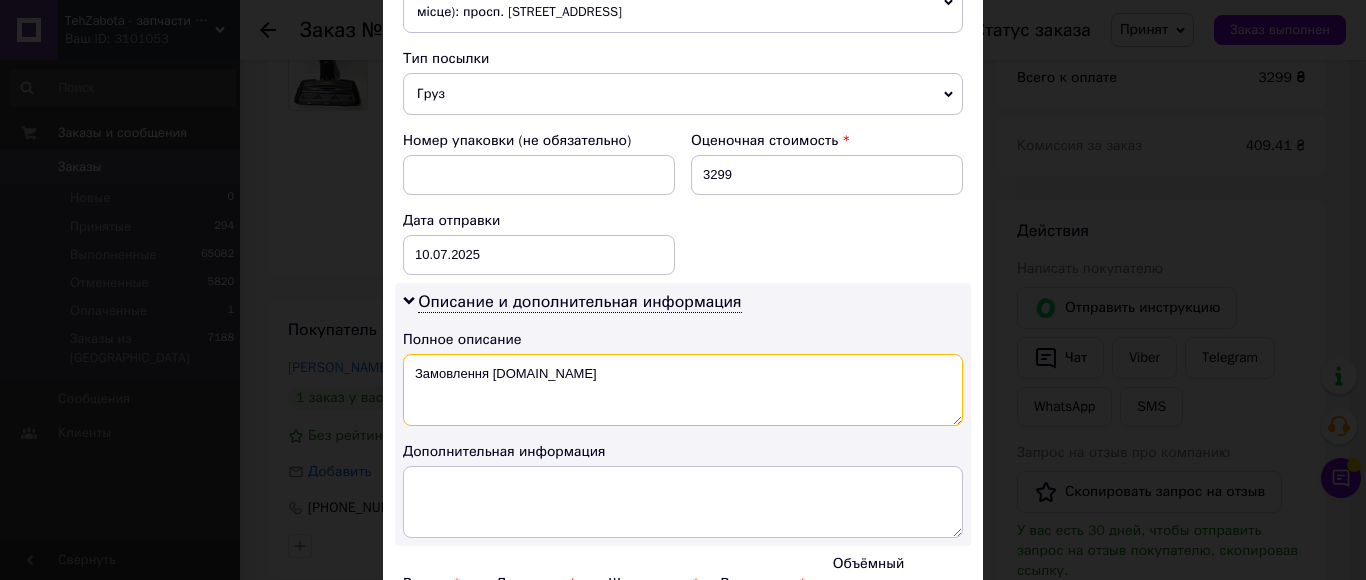 click on "Замовлення Prom.ua" at bounding box center (683, 390) 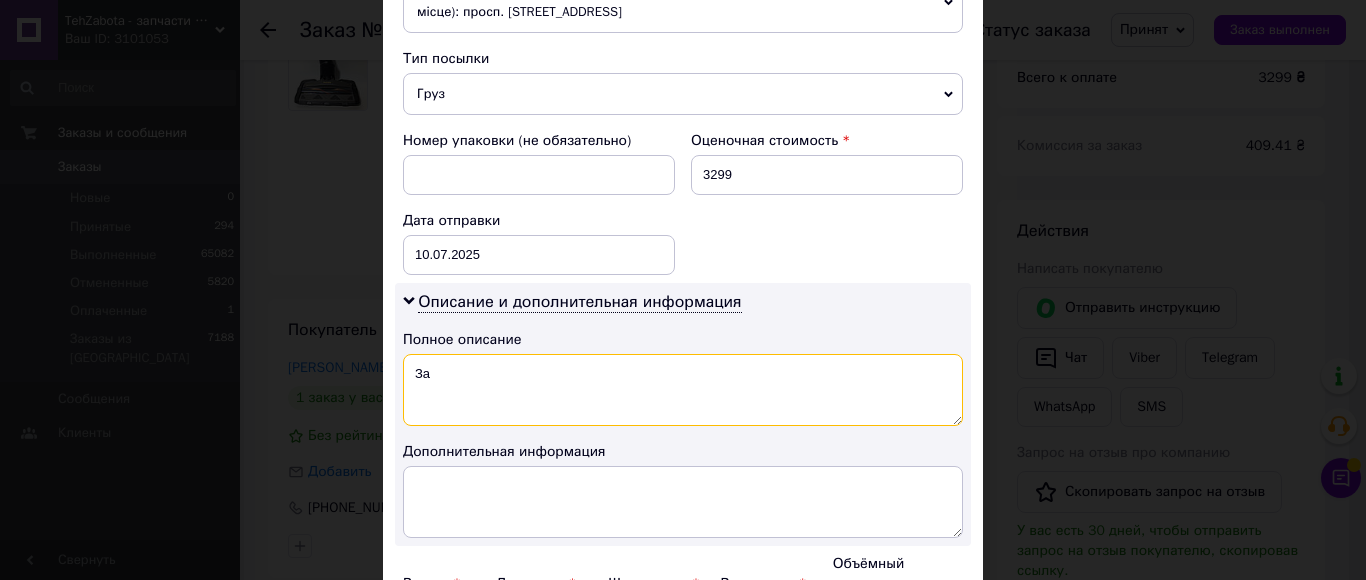 type on "З" 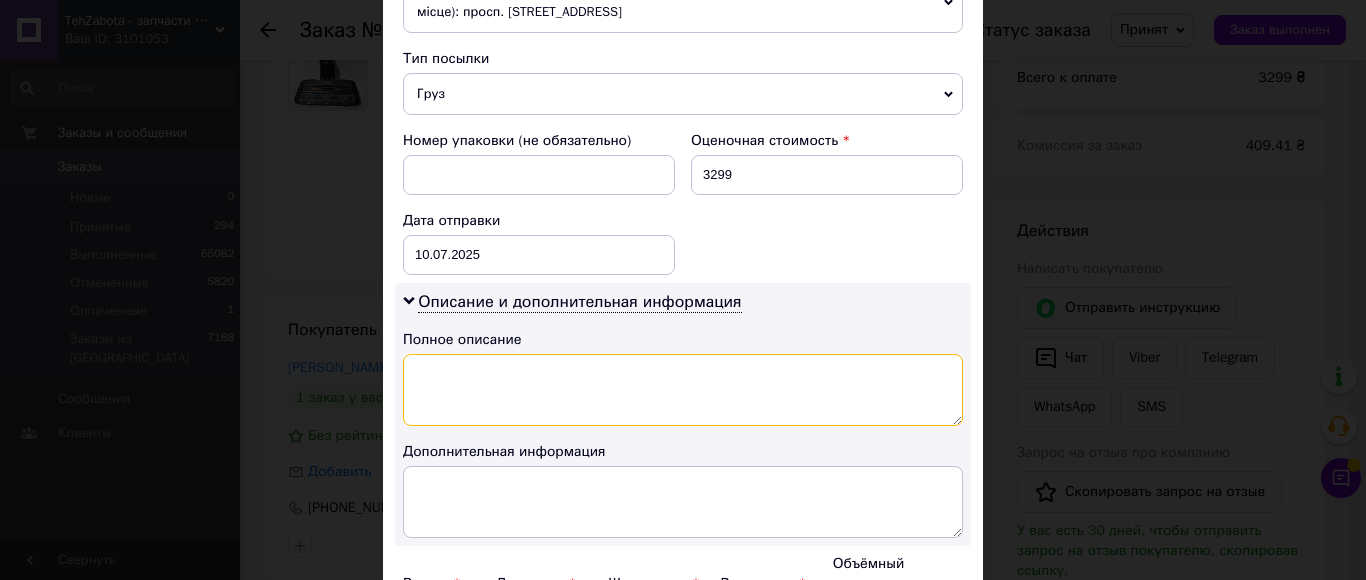 paste on "турбо аккум FC68 серая" 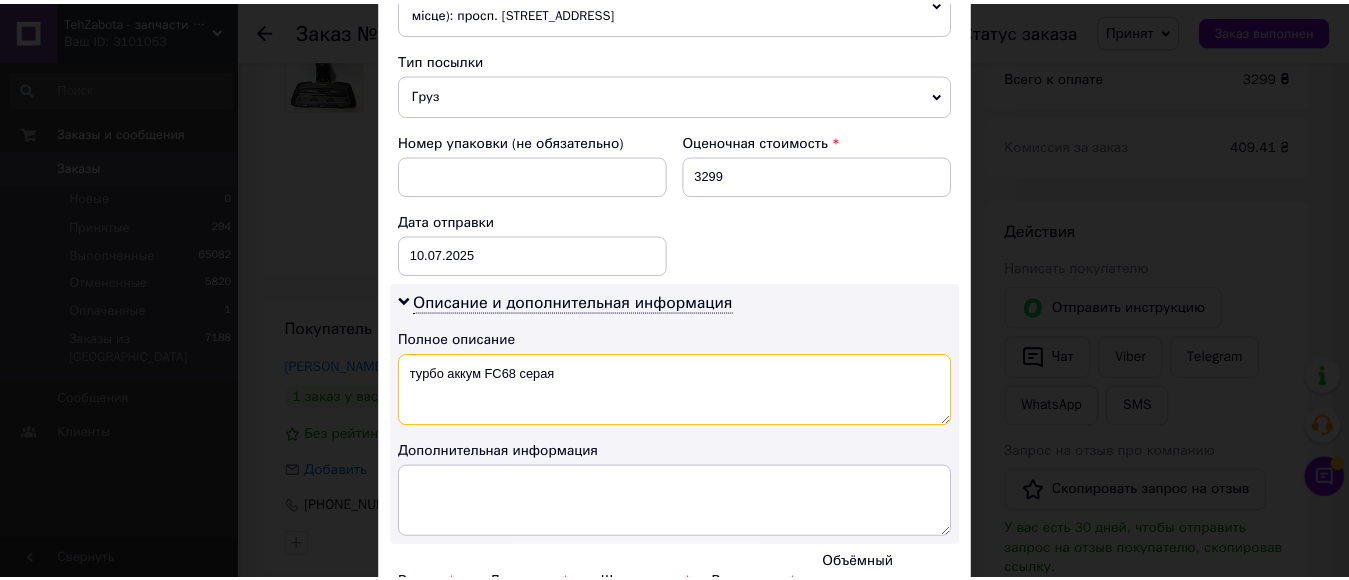 scroll, scrollTop: 992, scrollLeft: 0, axis: vertical 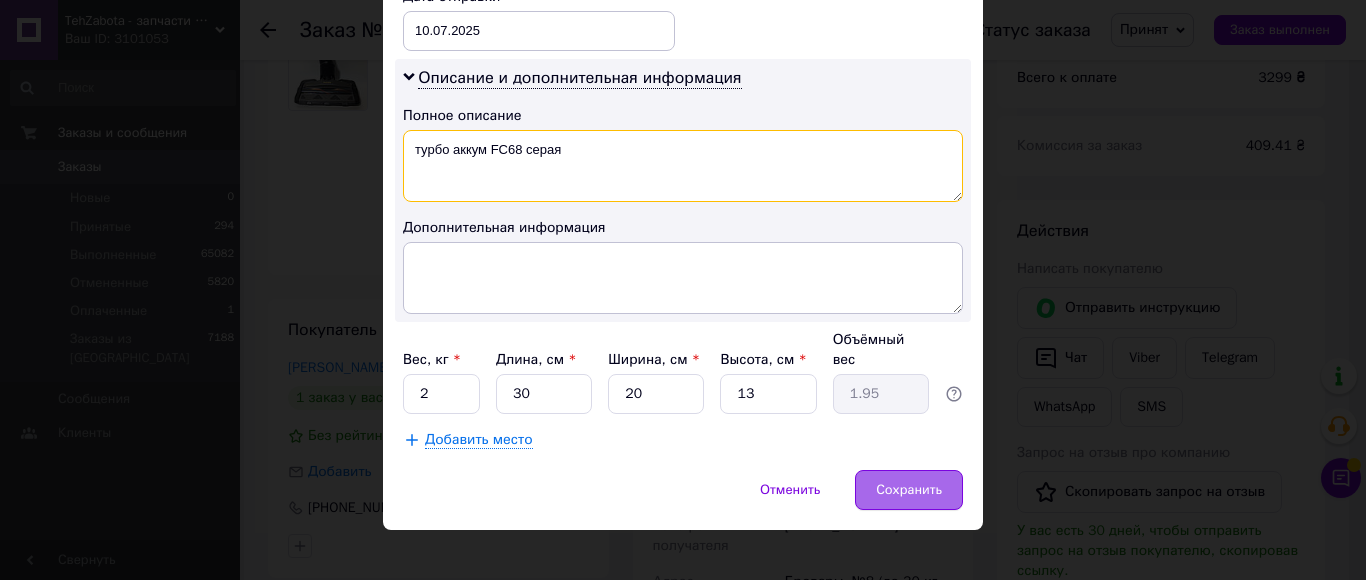 type on "турбо аккум FC68 серая" 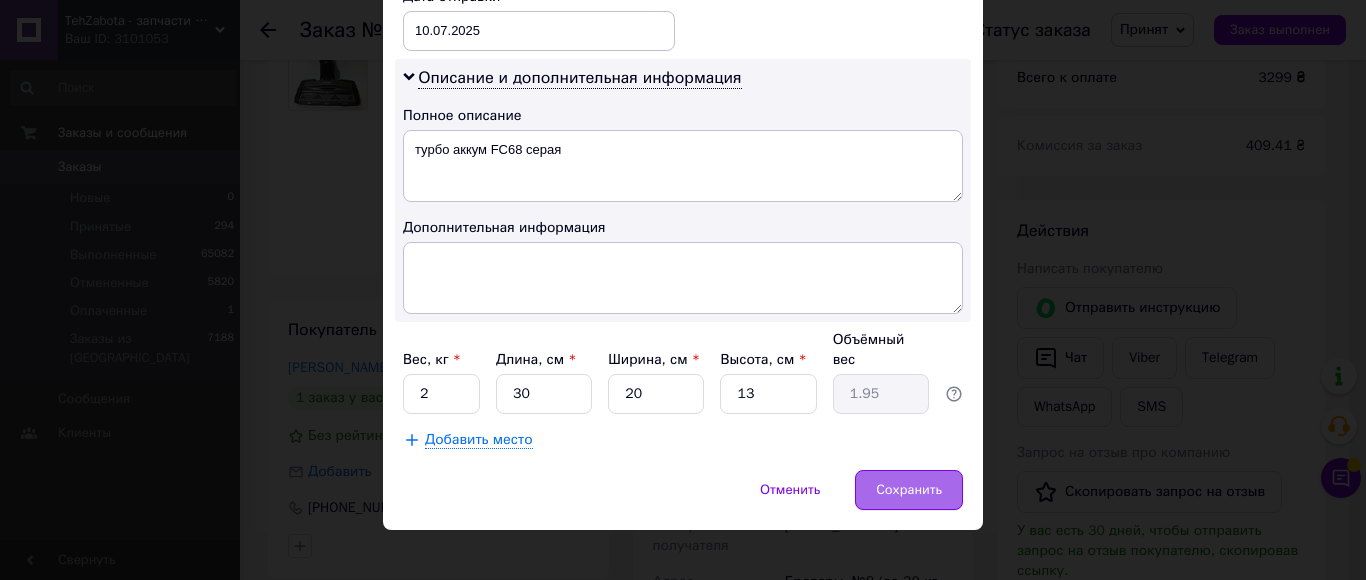 click on "Сохранить" at bounding box center [909, 490] 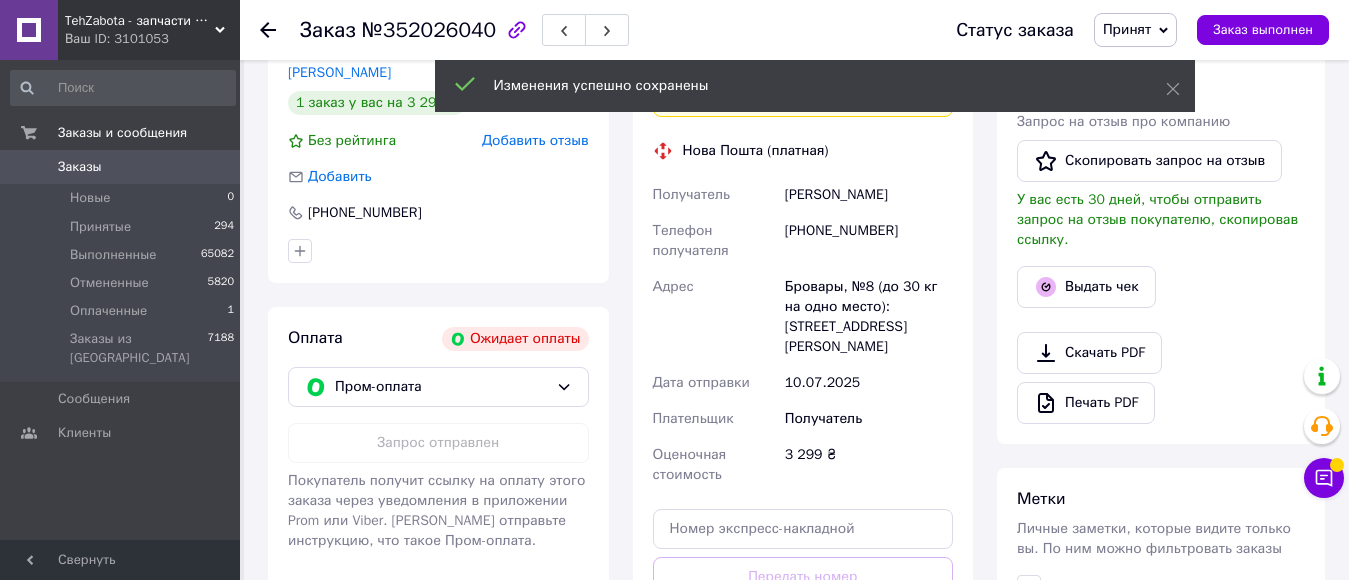 scroll, scrollTop: 500, scrollLeft: 0, axis: vertical 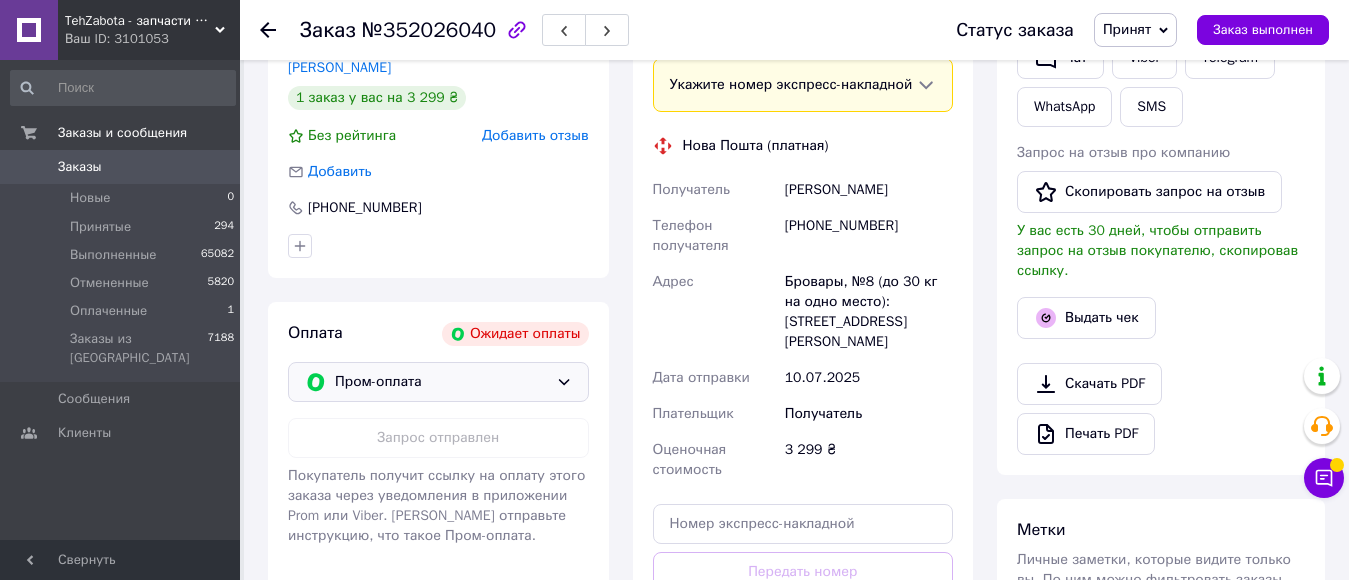click on "Пром-оплата" at bounding box center [438, 382] 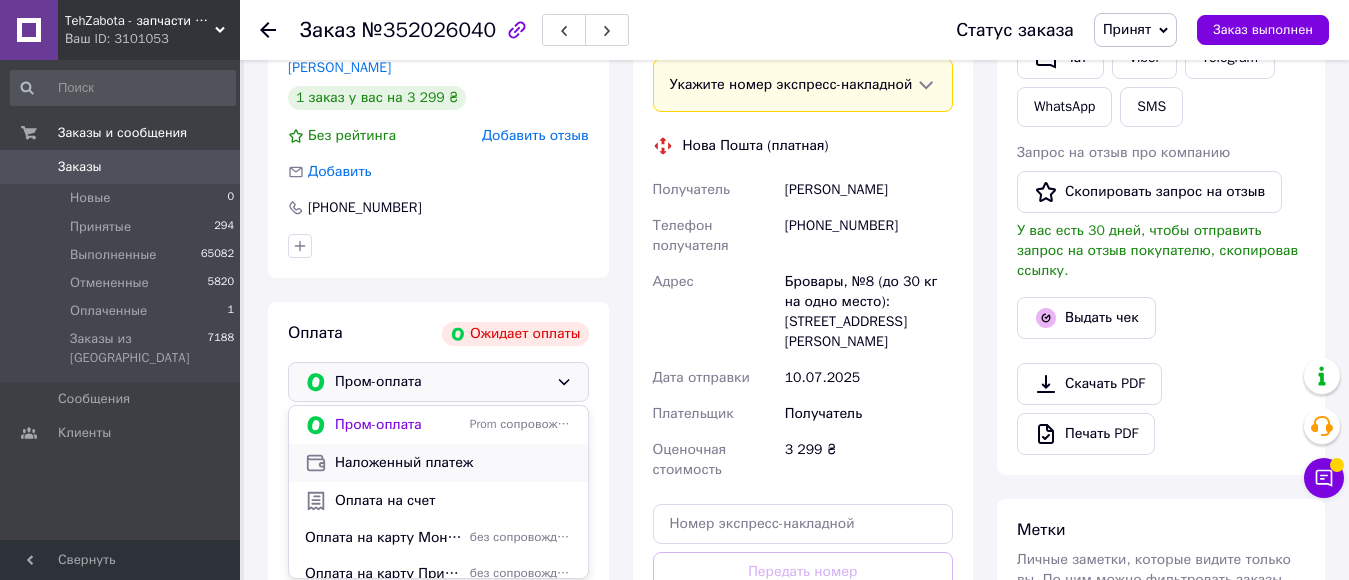 click on "Наложенный платеж" at bounding box center [453, 463] 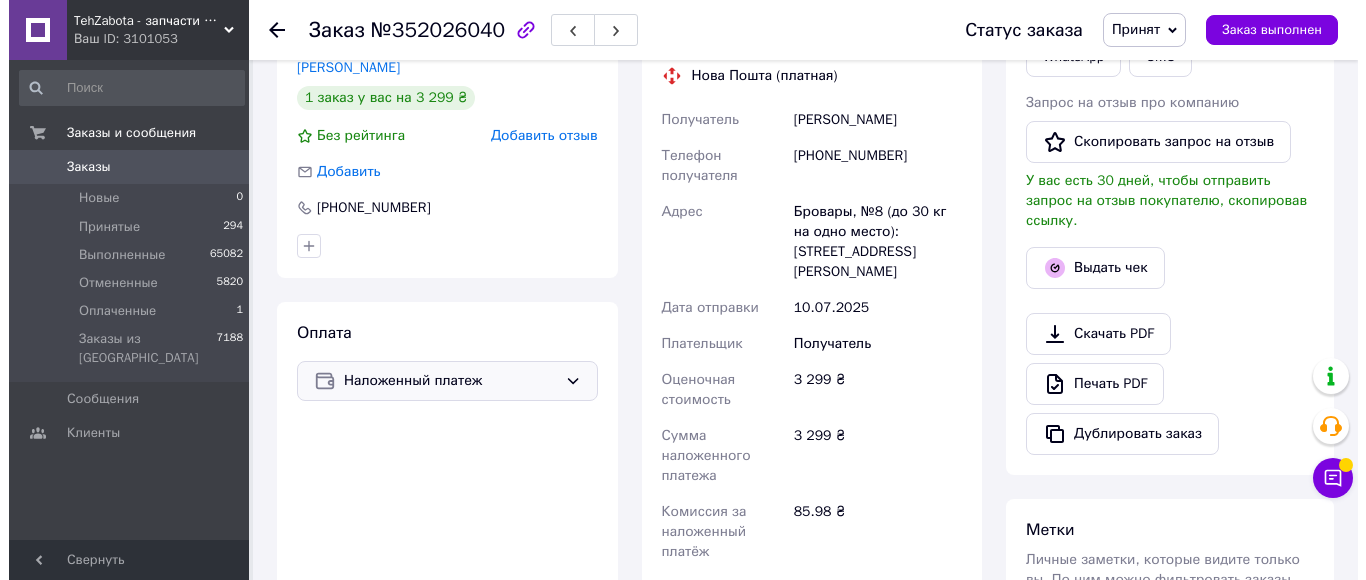 scroll, scrollTop: 400, scrollLeft: 0, axis: vertical 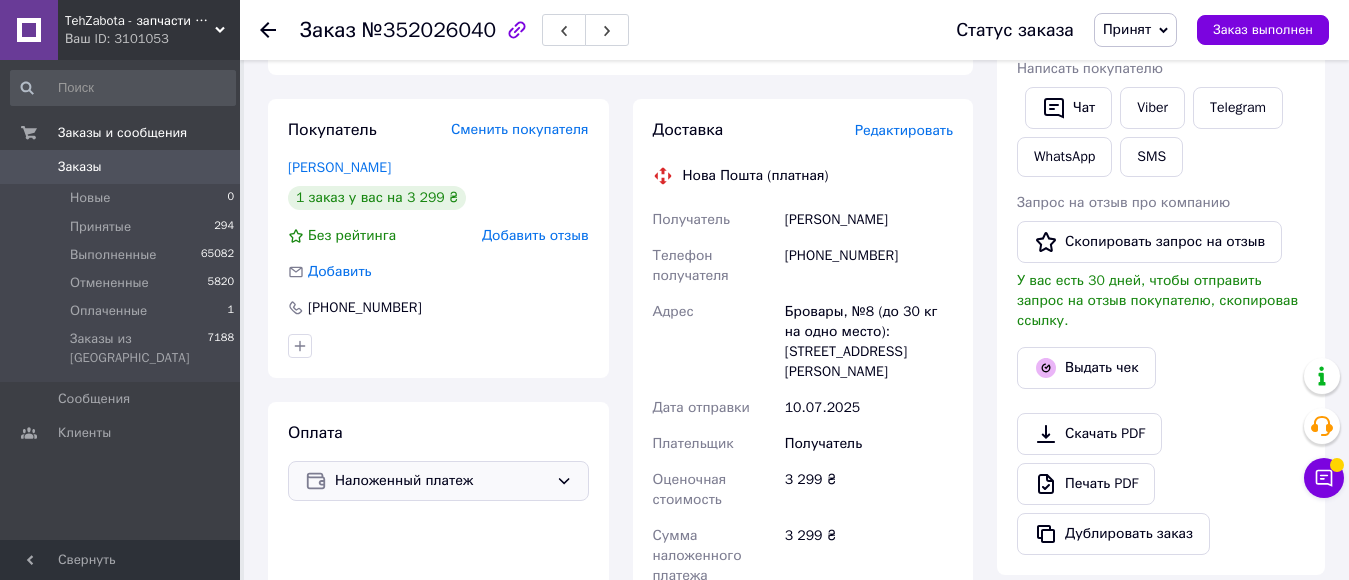 click on "Редактировать" at bounding box center [904, 130] 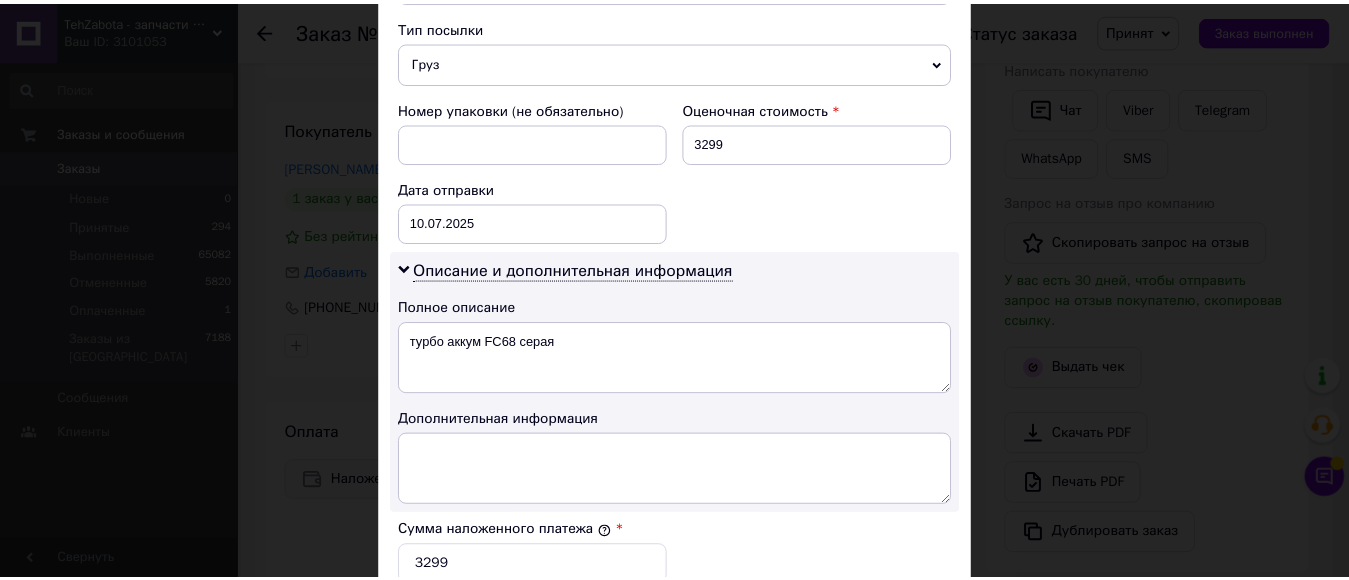 scroll, scrollTop: 1190, scrollLeft: 0, axis: vertical 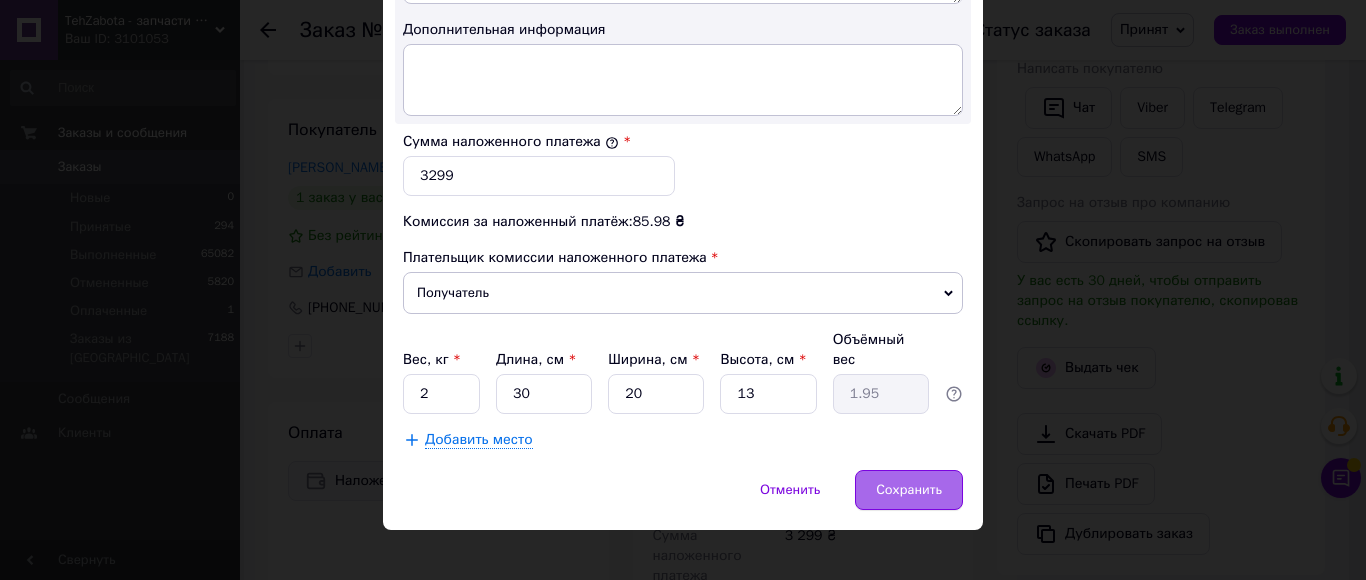 click on "Сохранить" at bounding box center [909, 490] 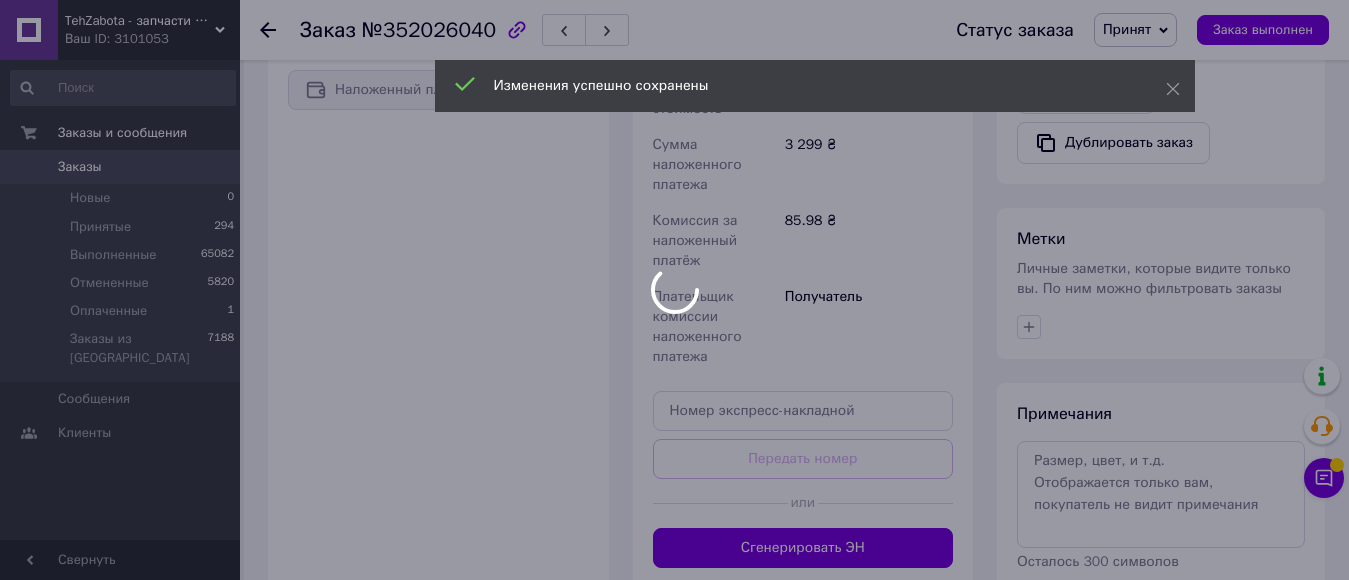 scroll, scrollTop: 900, scrollLeft: 0, axis: vertical 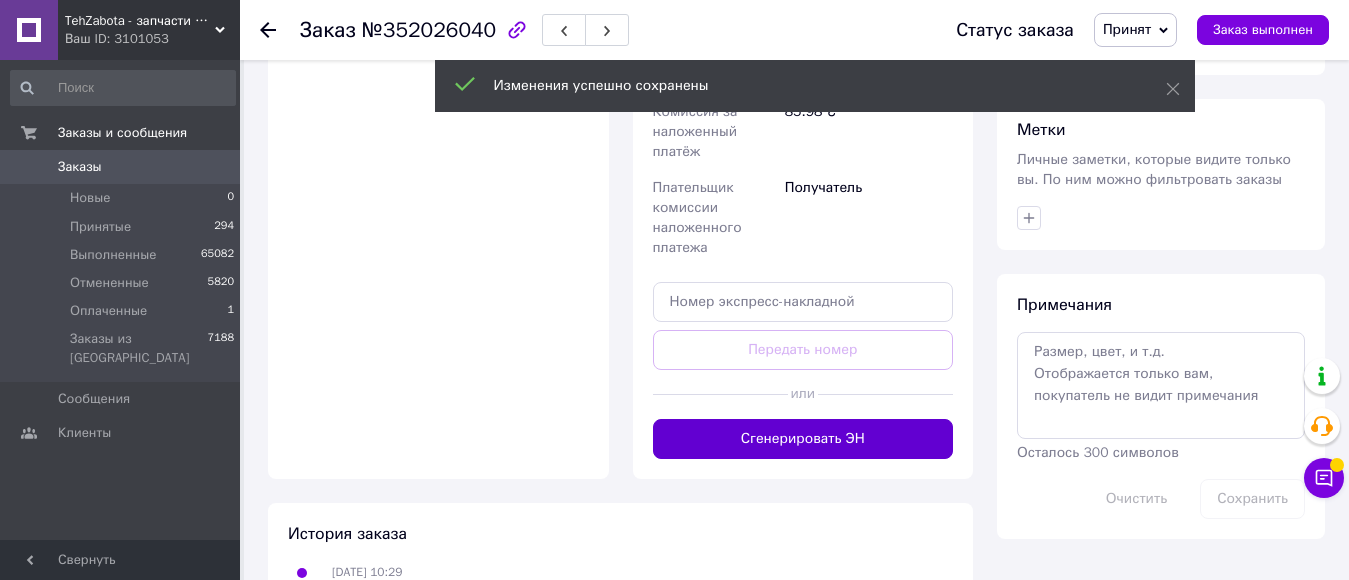 click on "Сгенерировать ЭН" at bounding box center [803, 439] 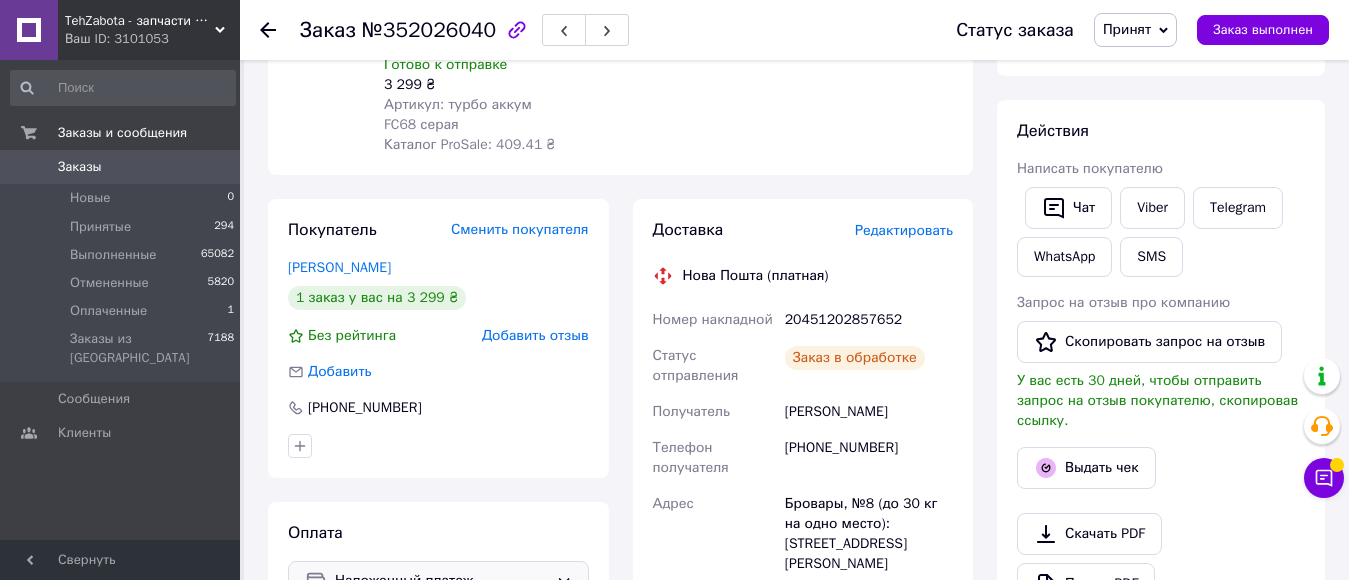 scroll, scrollTop: 0, scrollLeft: 0, axis: both 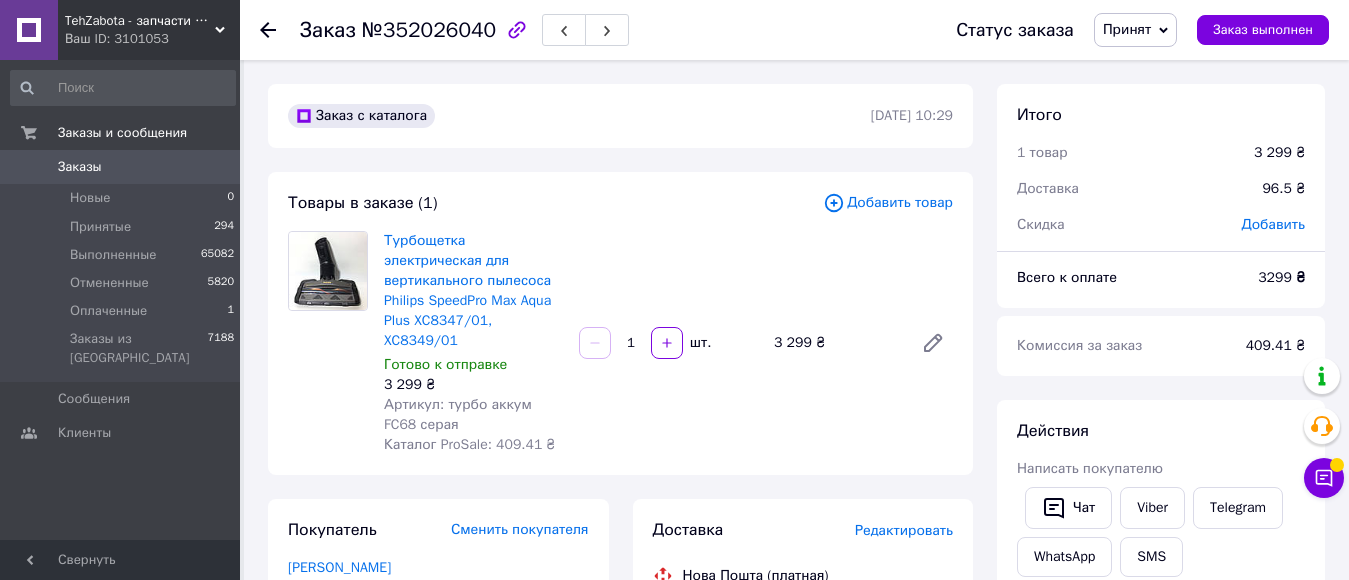 click 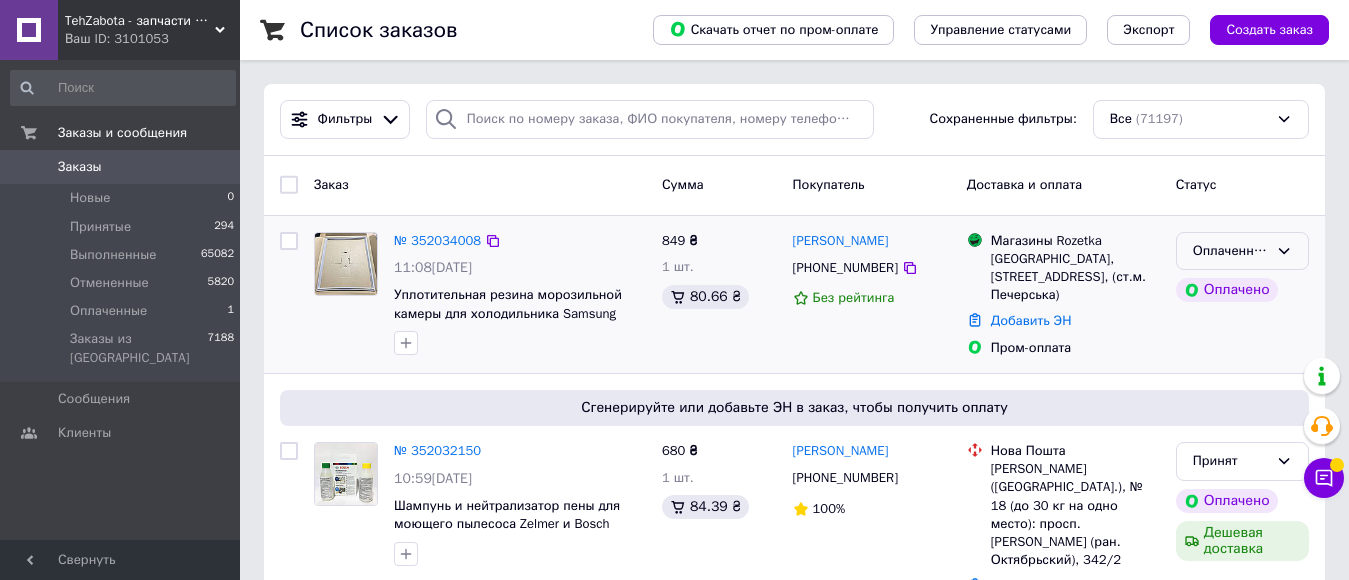 click on "Оплаченный" at bounding box center (1242, 251) 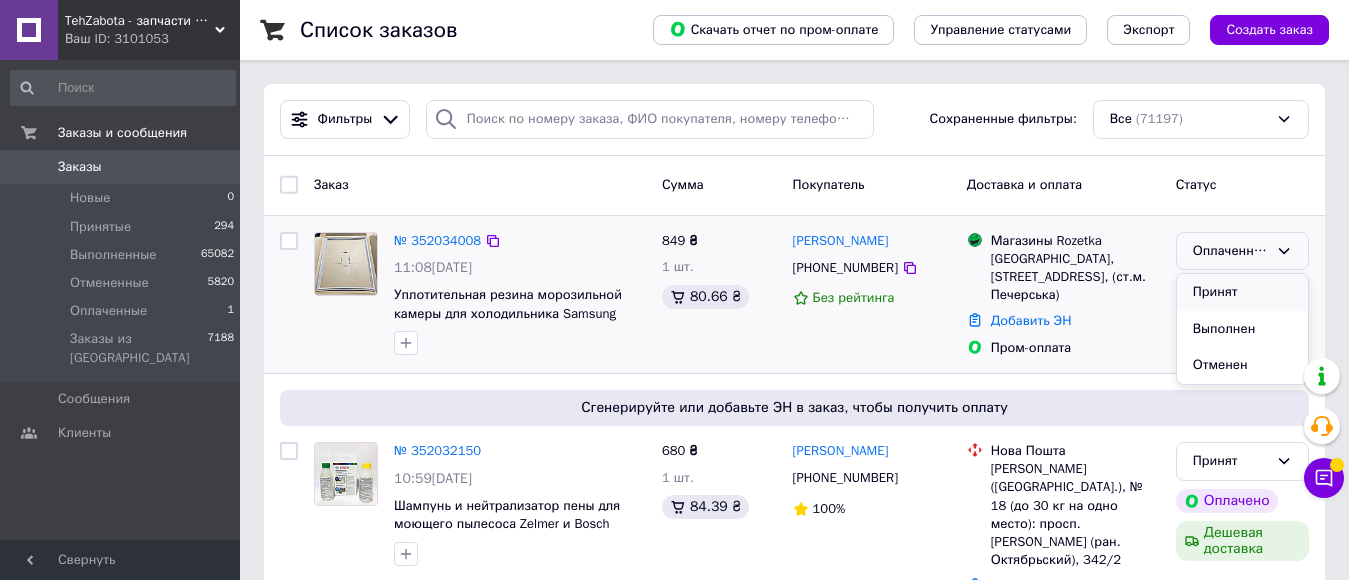 click on "Принят" at bounding box center (1242, 292) 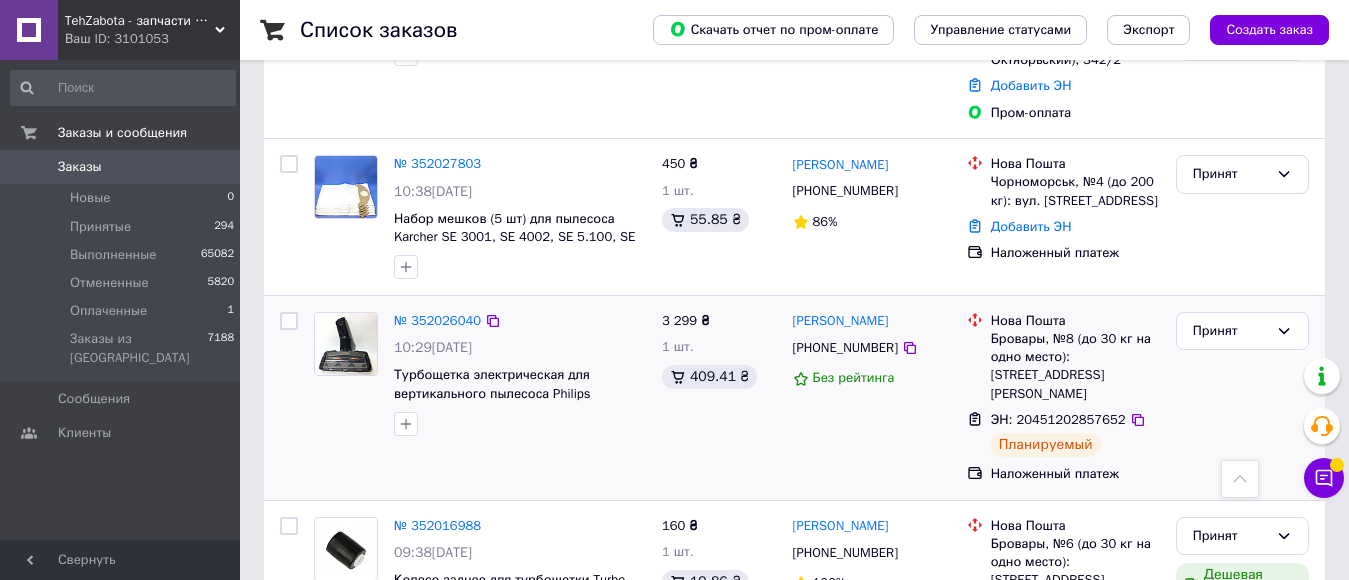 scroll, scrollTop: 400, scrollLeft: 0, axis: vertical 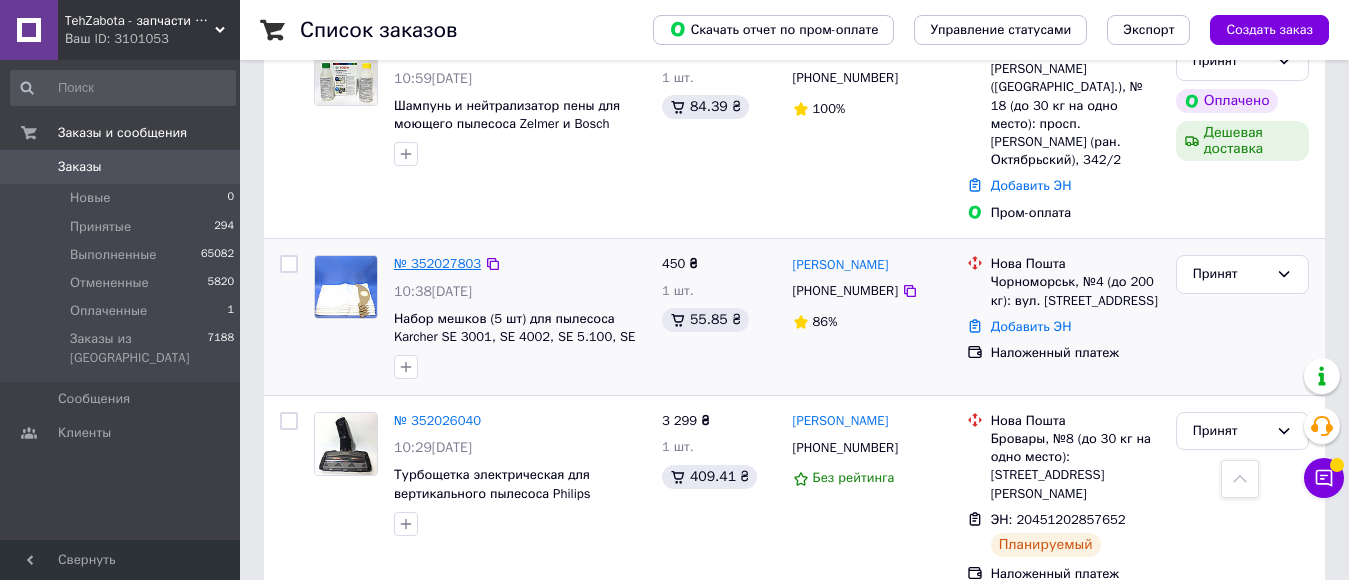 click on "№ 352027803" at bounding box center (437, 263) 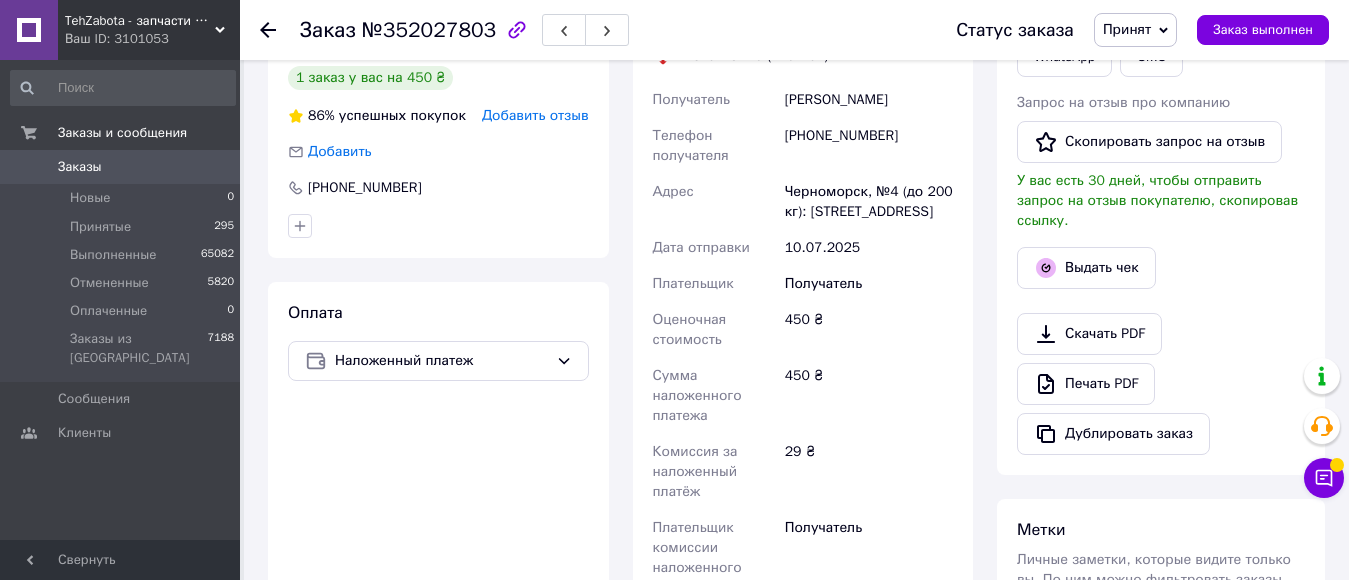 scroll, scrollTop: 200, scrollLeft: 0, axis: vertical 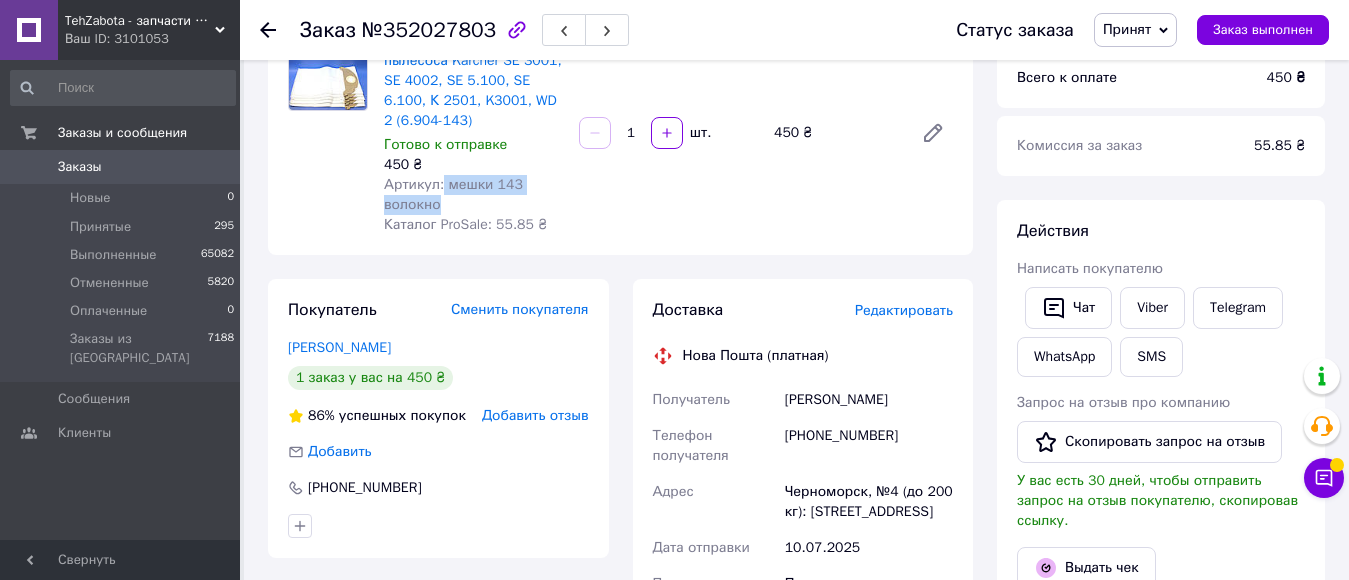 drag, startPoint x: 437, startPoint y: 179, endPoint x: 467, endPoint y: 193, distance: 33.105892 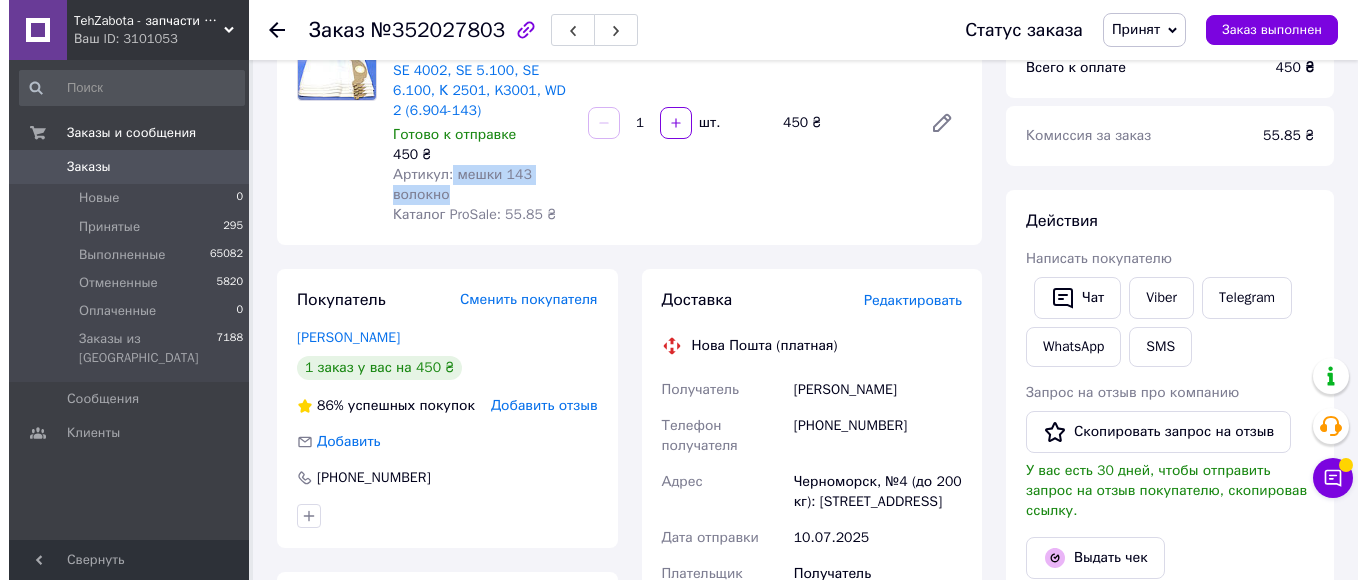 scroll, scrollTop: 100, scrollLeft: 0, axis: vertical 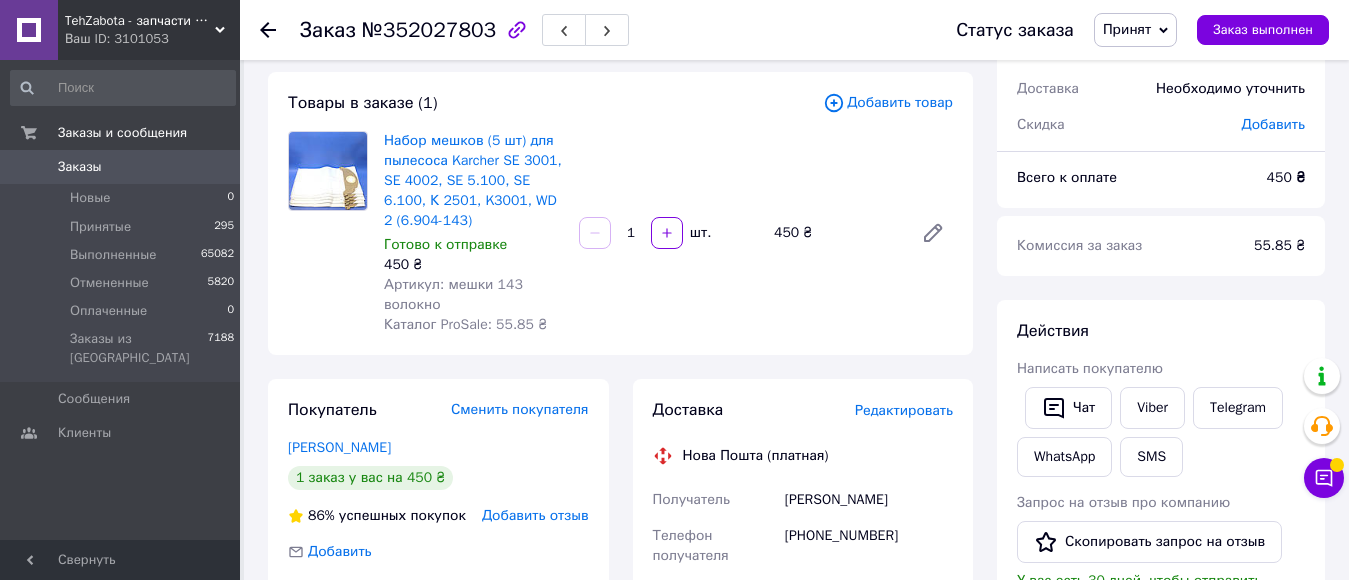 click on "Редактировать" at bounding box center [904, 410] 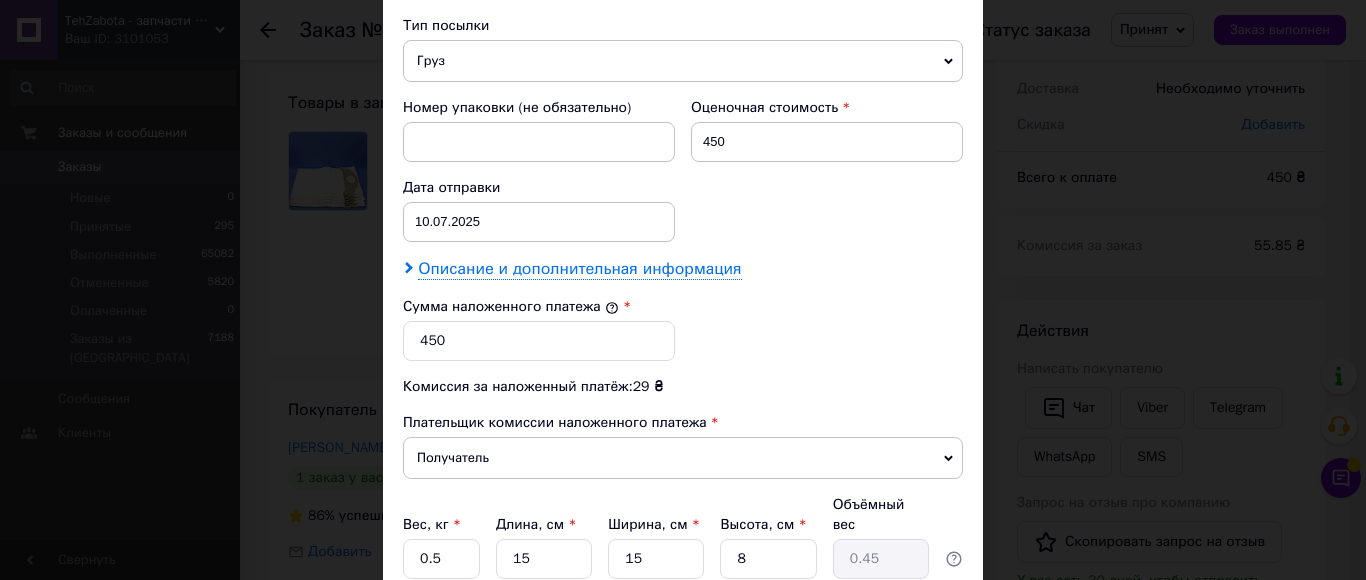 scroll, scrollTop: 900, scrollLeft: 0, axis: vertical 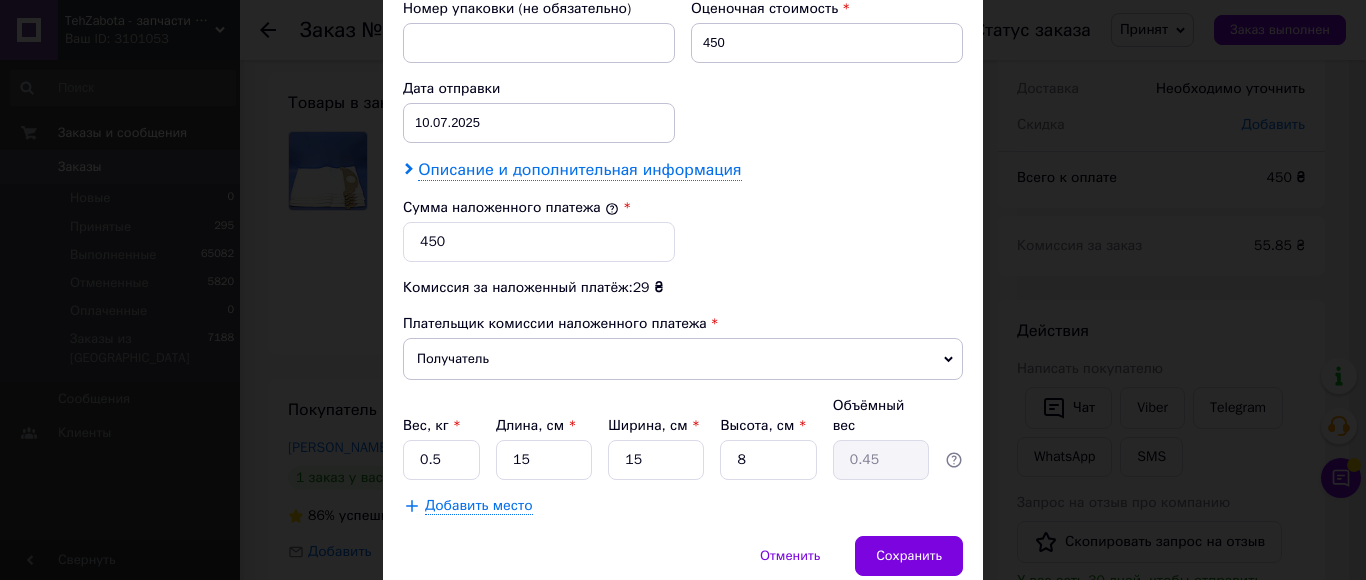 click on "Описание и дополнительная информация" at bounding box center [579, 170] 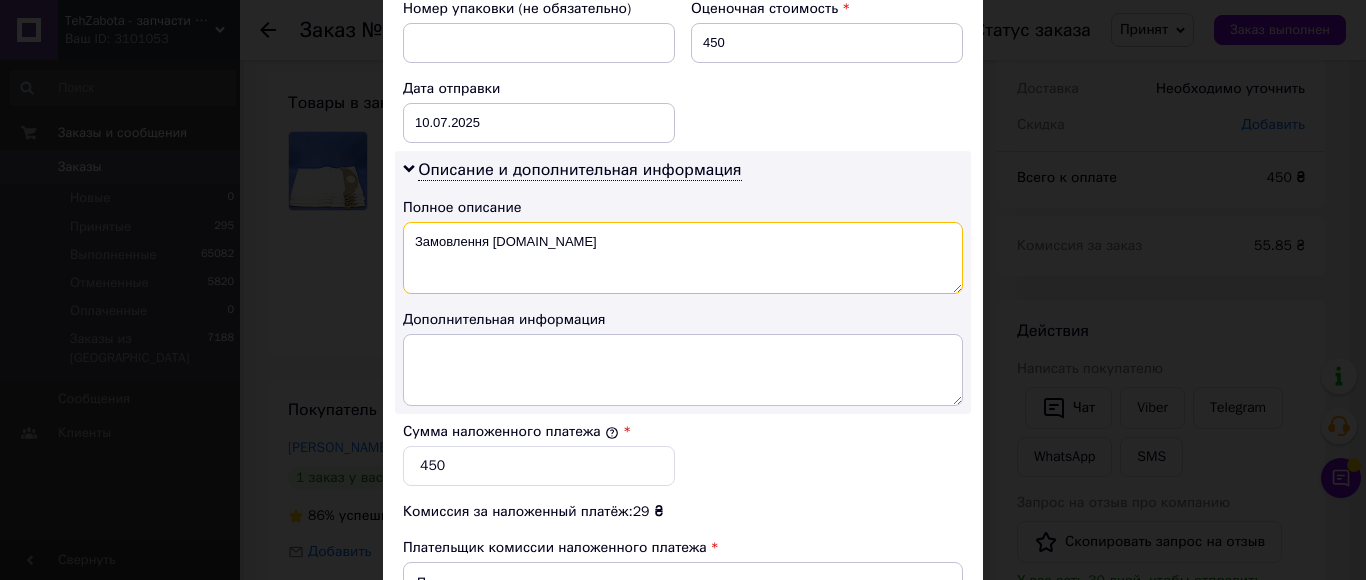 drag, startPoint x: 631, startPoint y: 289, endPoint x: 635, endPoint y: 275, distance: 14.56022 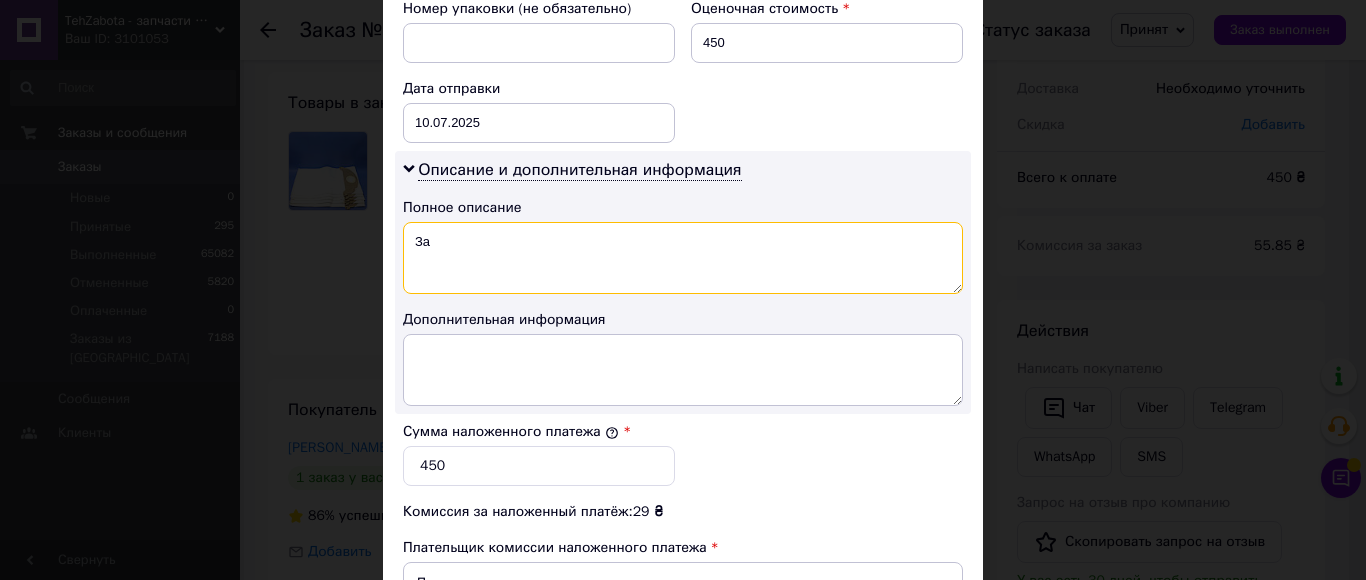 type on "З" 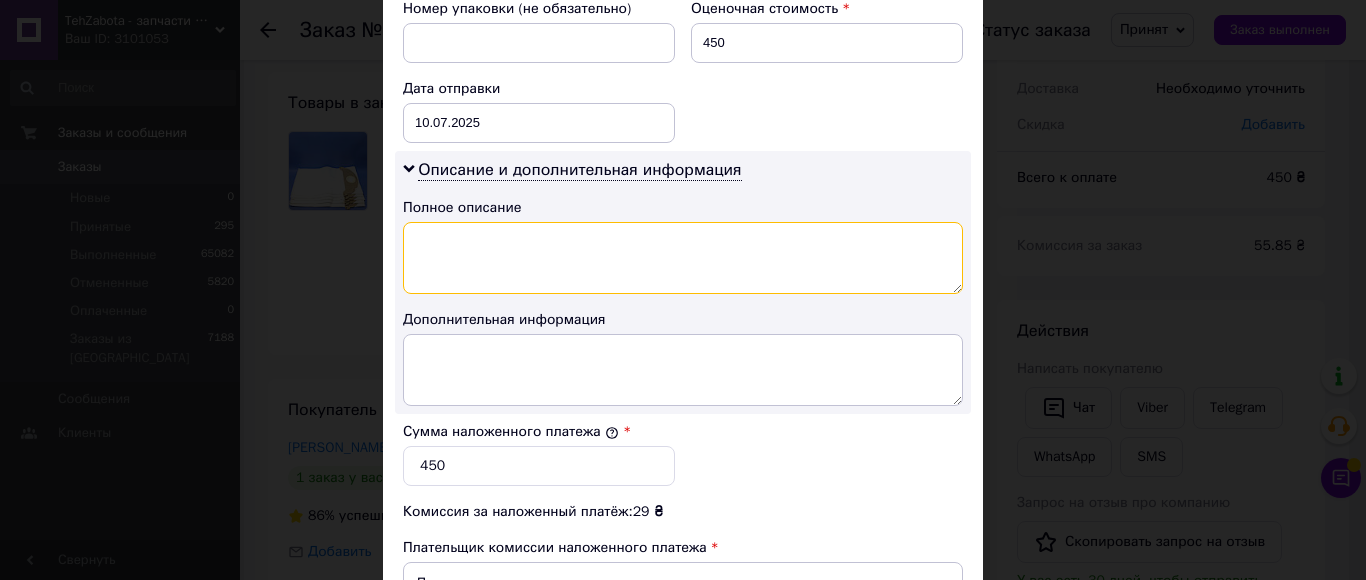 paste on "мешки 143 волокно" 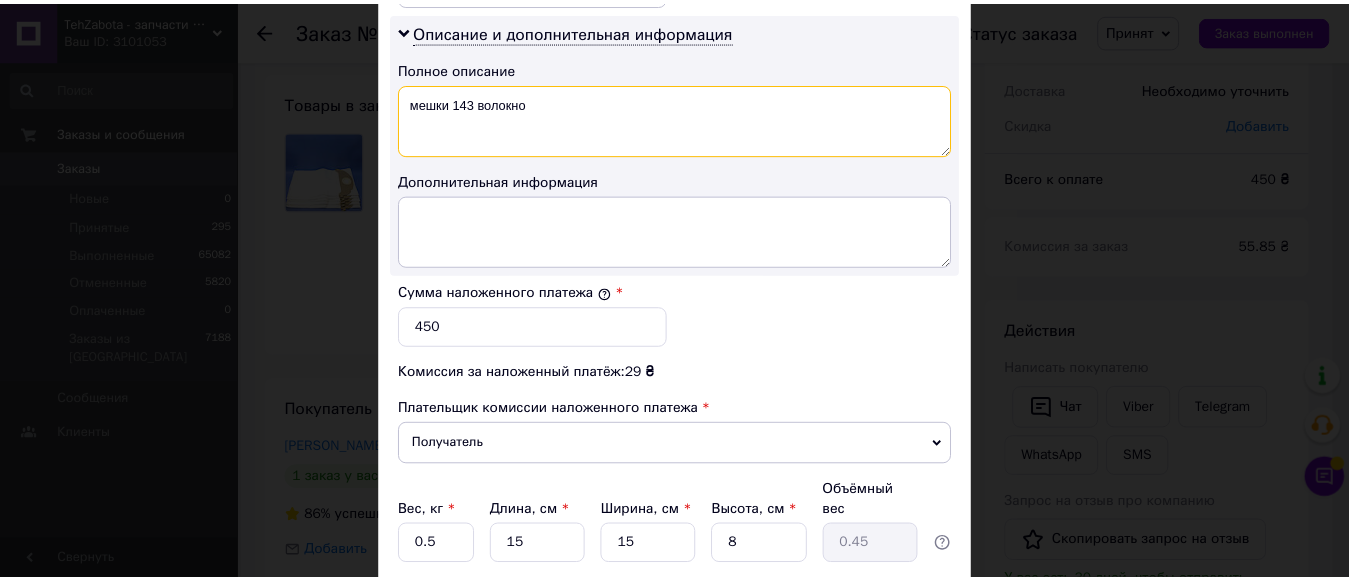 scroll, scrollTop: 1190, scrollLeft: 0, axis: vertical 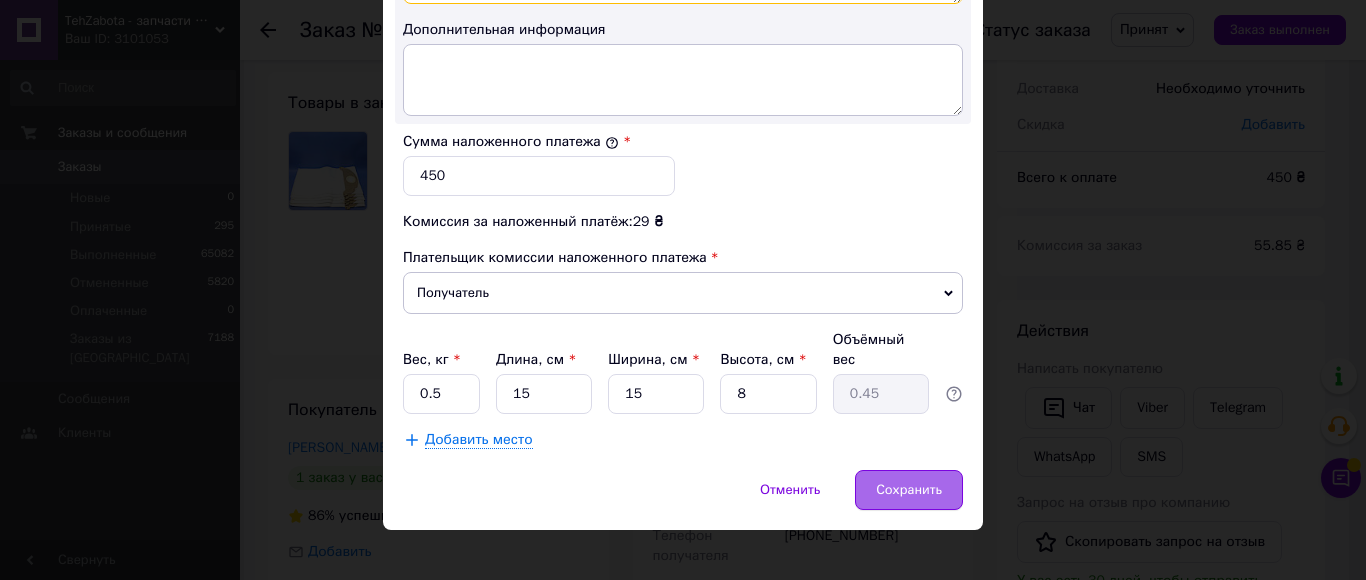 type on "мешки 143 волокно" 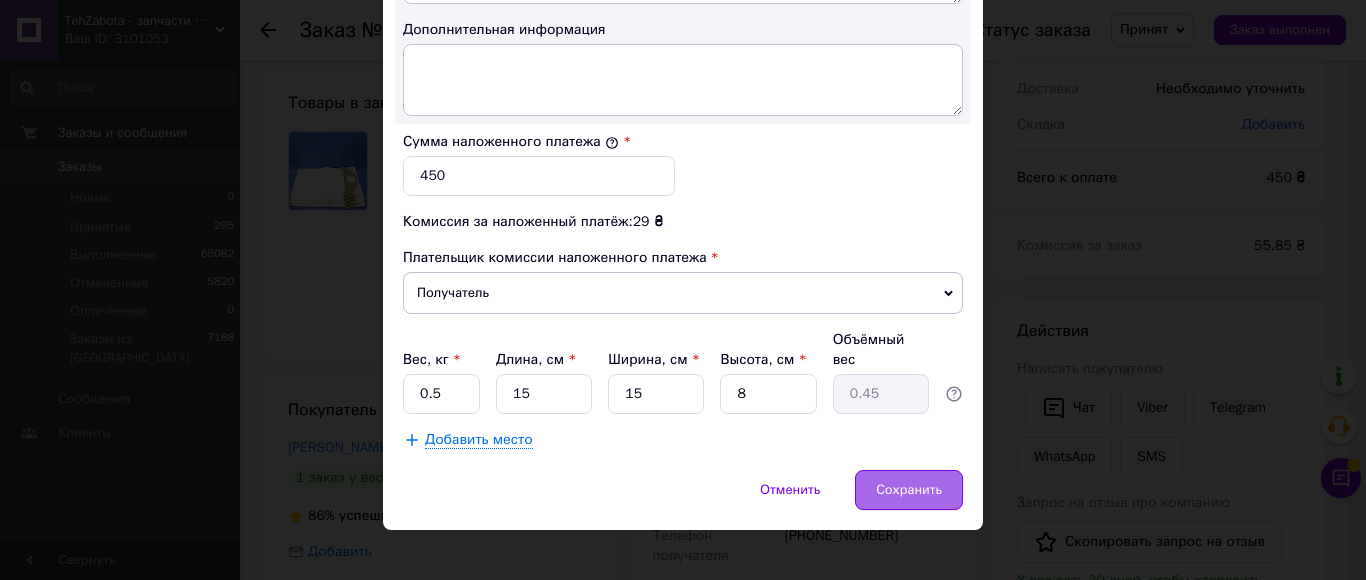 click on "Сохранить" at bounding box center [909, 490] 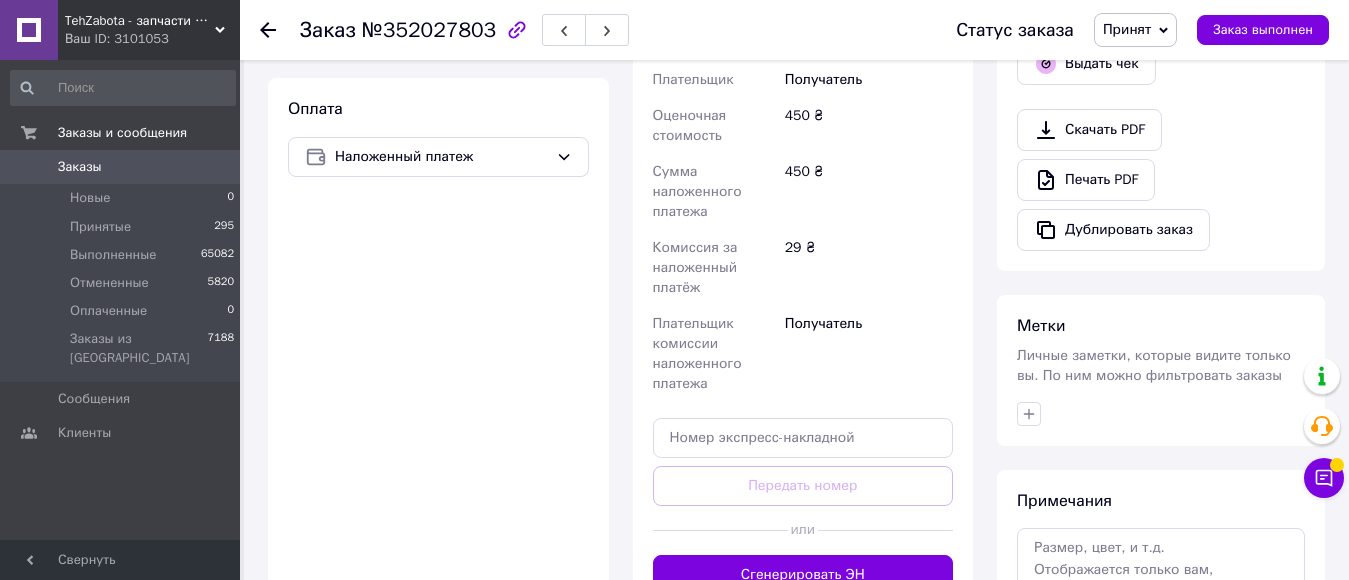 scroll, scrollTop: 900, scrollLeft: 0, axis: vertical 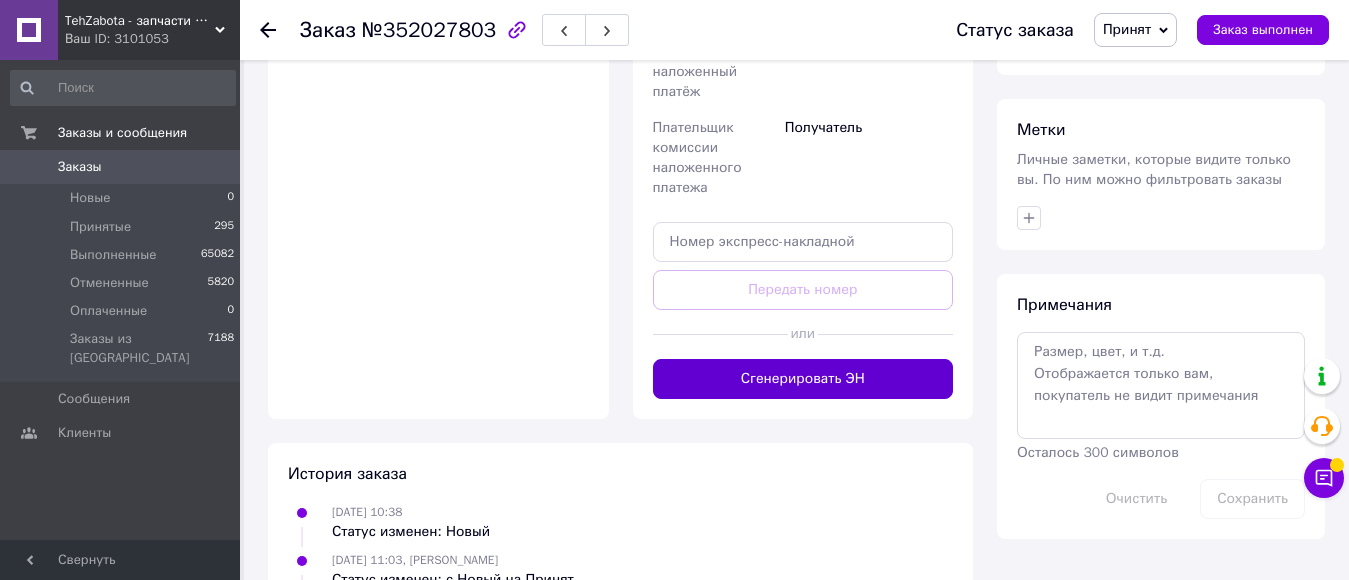 click on "Сгенерировать ЭН" at bounding box center [803, 379] 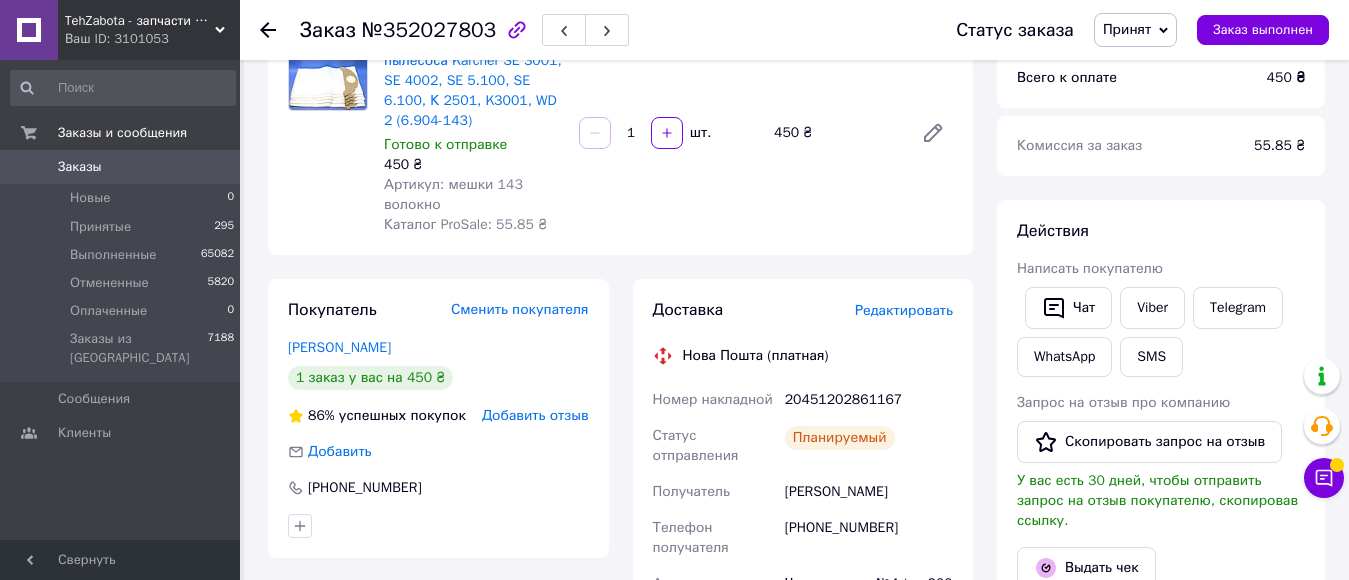 scroll, scrollTop: 0, scrollLeft: 0, axis: both 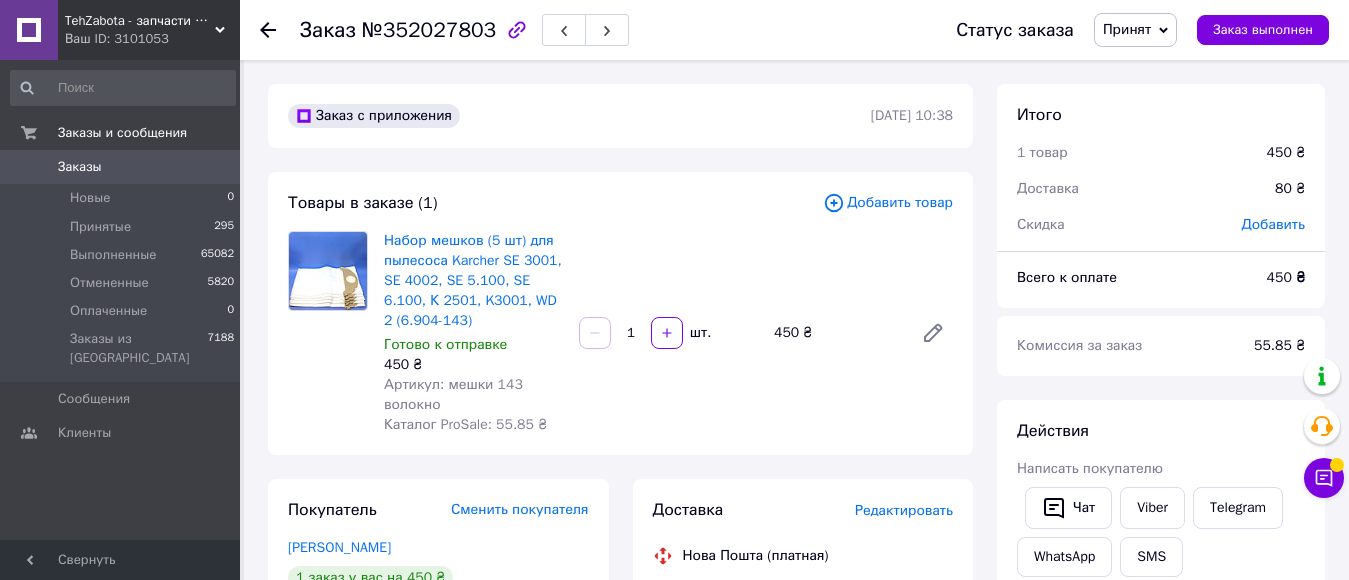click 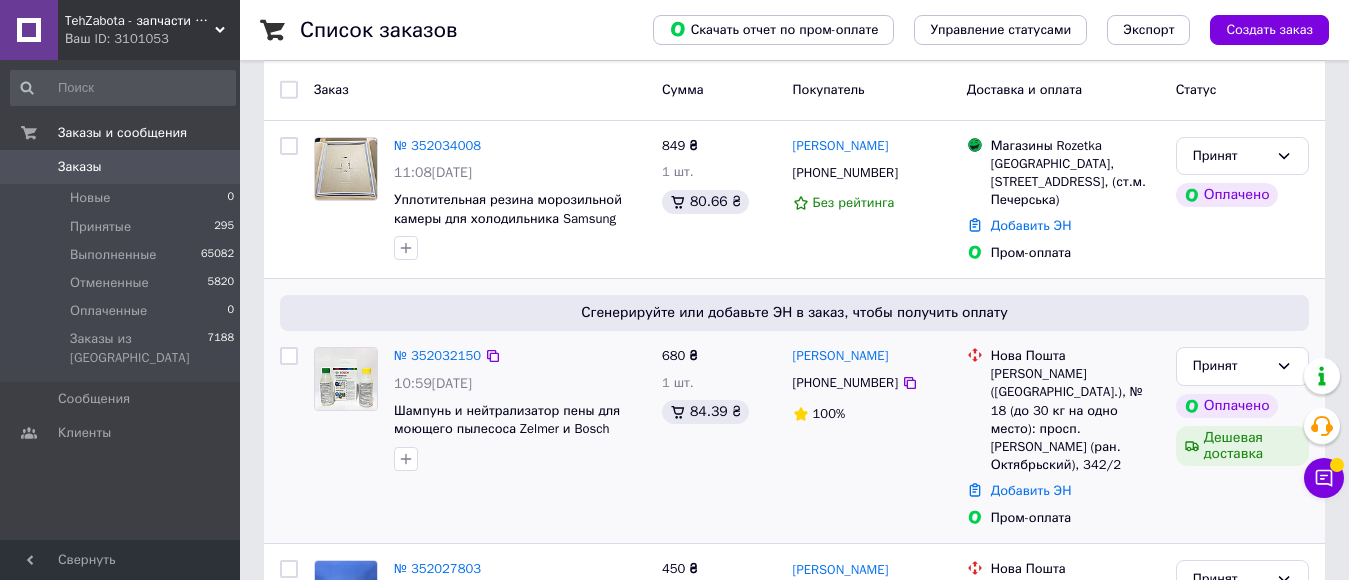 scroll, scrollTop: 300, scrollLeft: 0, axis: vertical 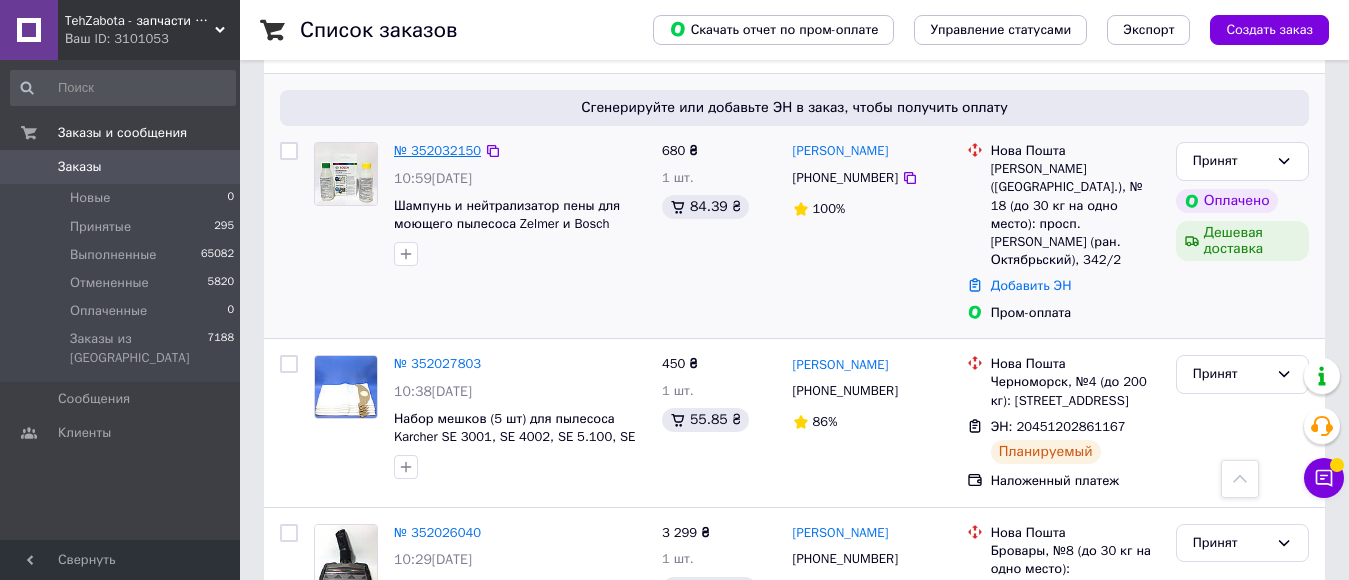 click on "№ 352032150" at bounding box center (437, 150) 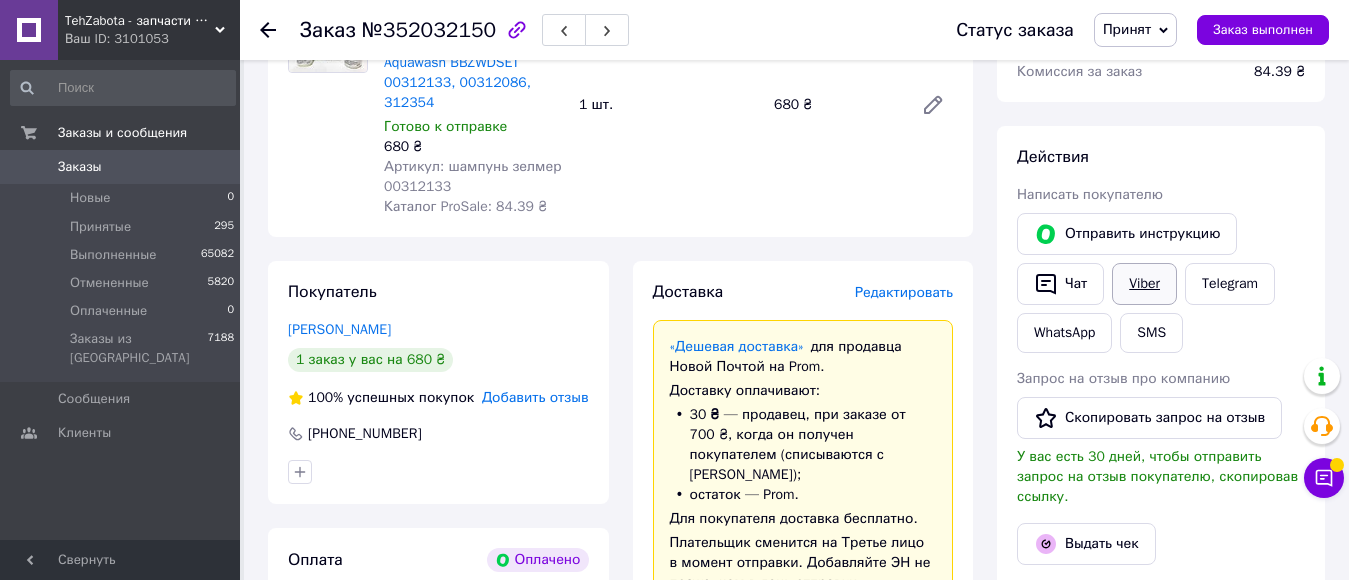 click on "Viber" at bounding box center [1144, 284] 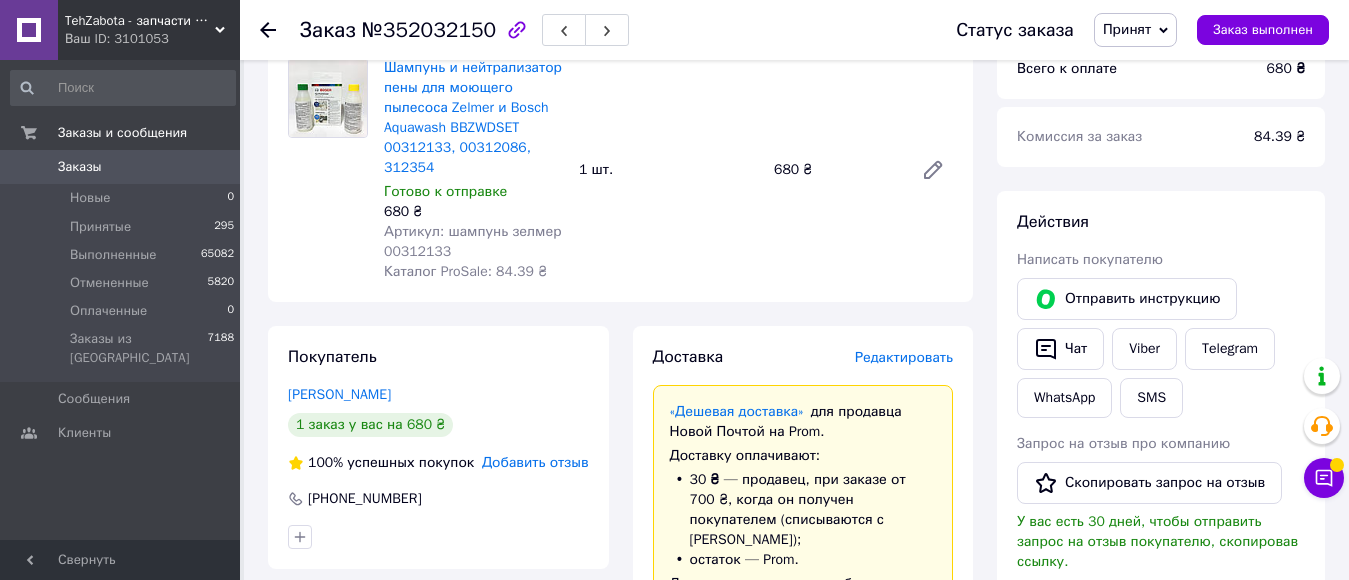 scroll, scrollTop: 200, scrollLeft: 0, axis: vertical 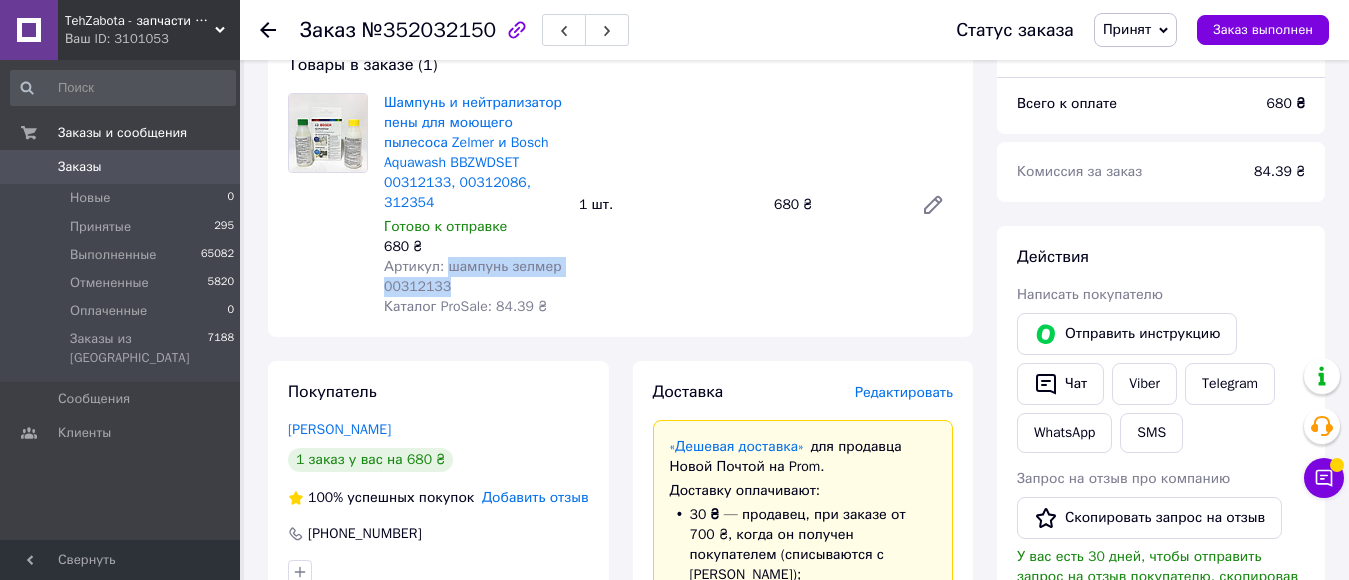 drag, startPoint x: 441, startPoint y: 263, endPoint x: 497, endPoint y: 278, distance: 57.974133 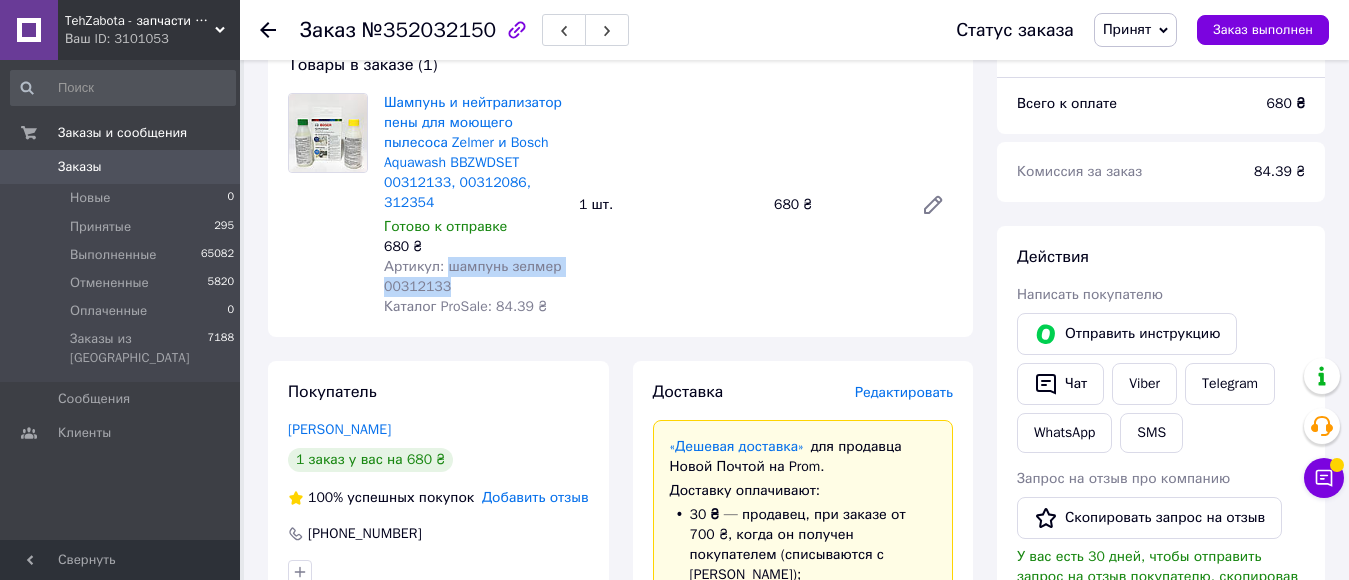 click on "Артикул: шампунь зелмер 00312133" at bounding box center (473, 277) 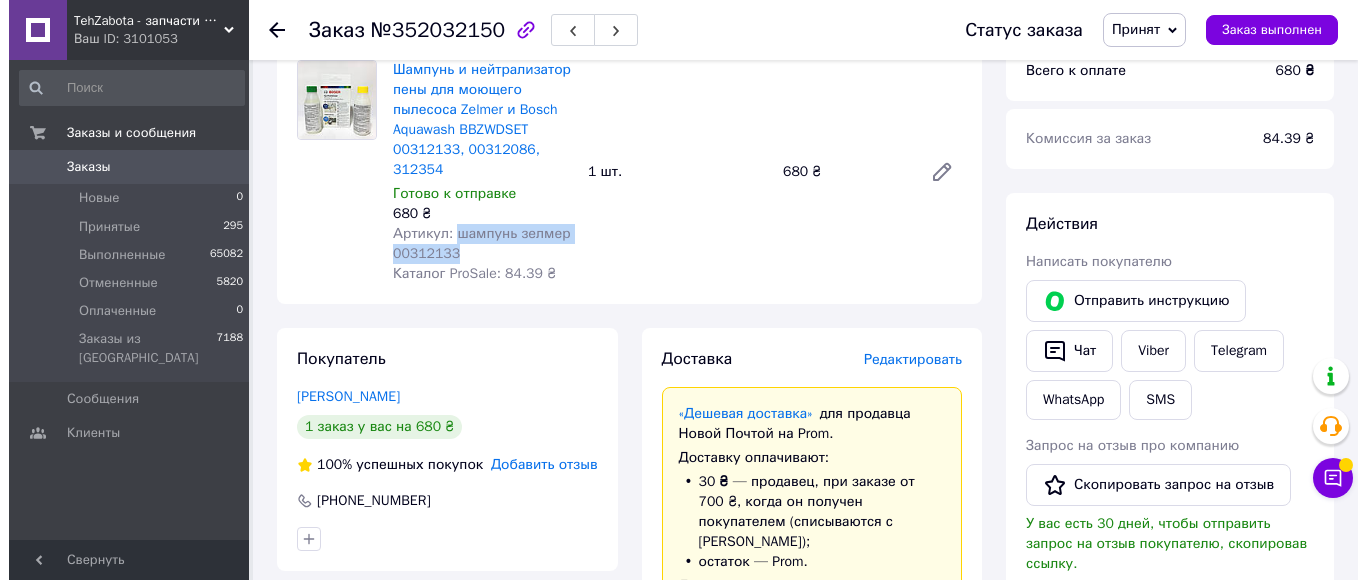 scroll, scrollTop: 200, scrollLeft: 0, axis: vertical 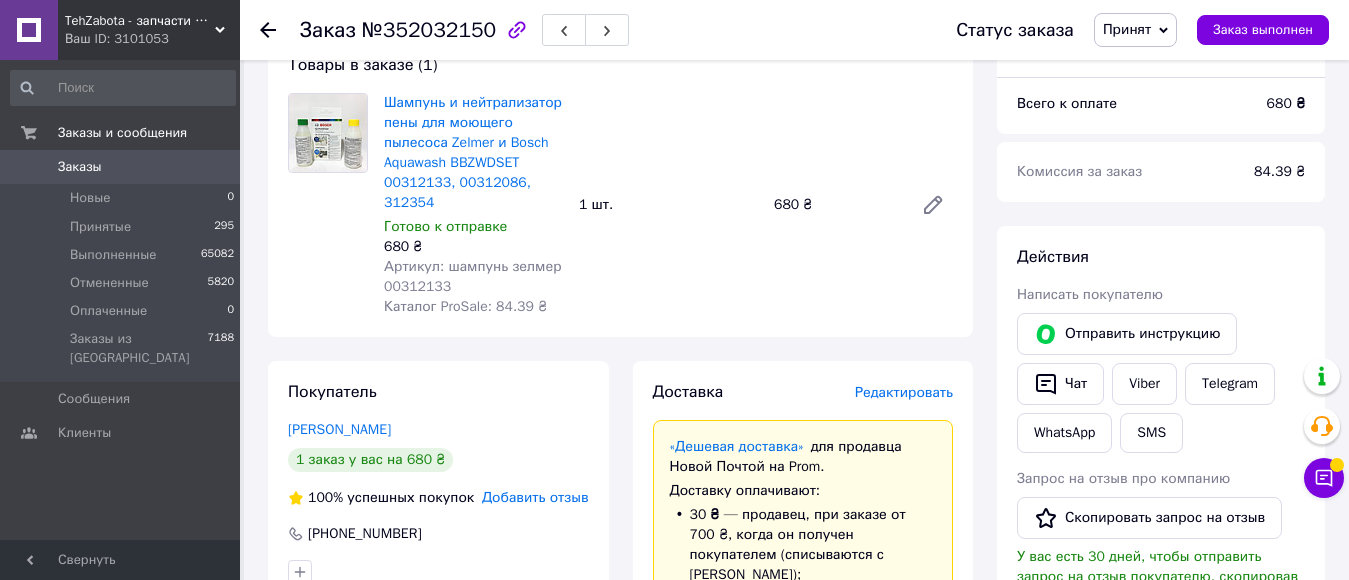 click on "Редактировать" at bounding box center [904, 392] 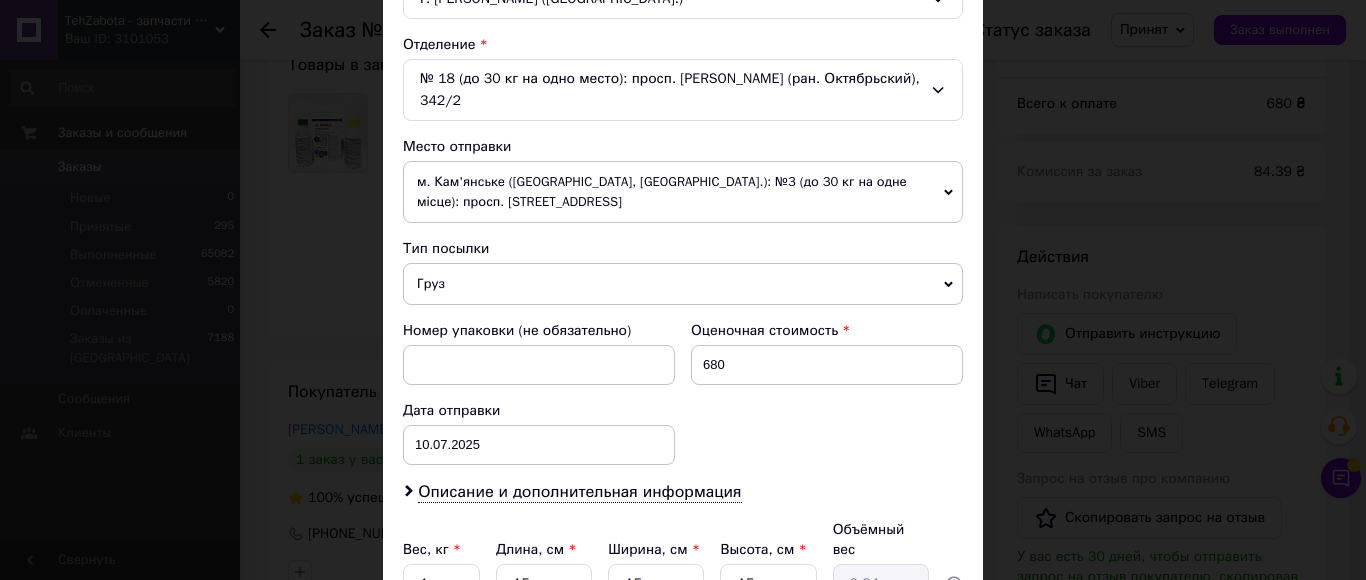 scroll, scrollTop: 790, scrollLeft: 0, axis: vertical 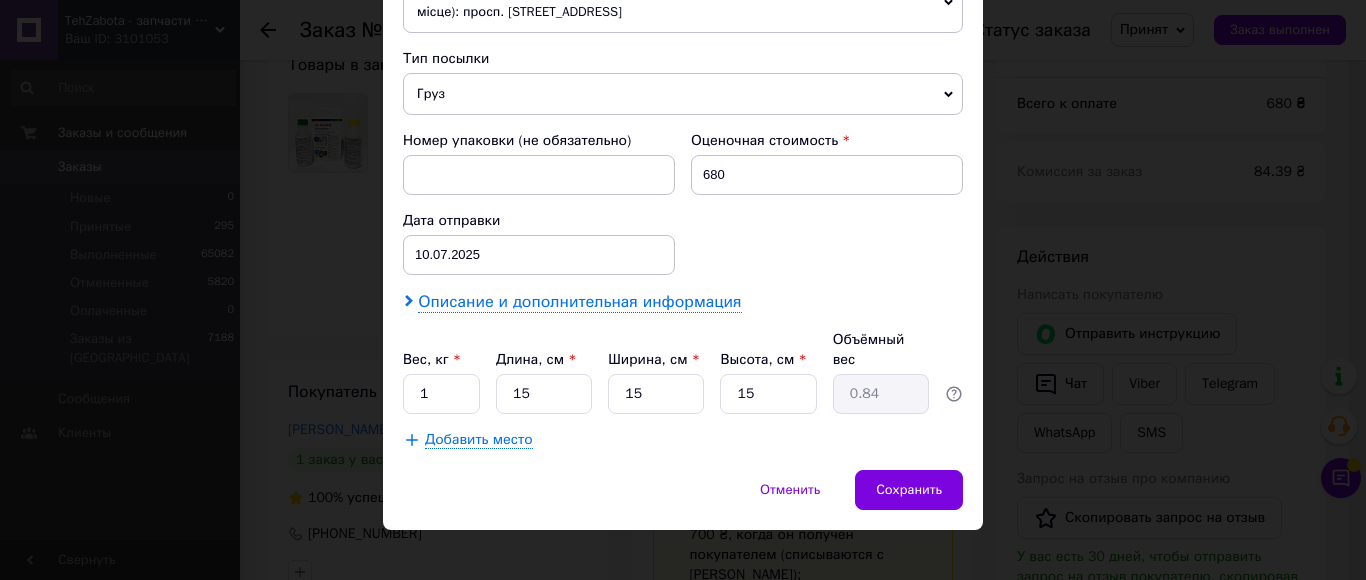click on "Описание и дополнительная информация" at bounding box center [579, 302] 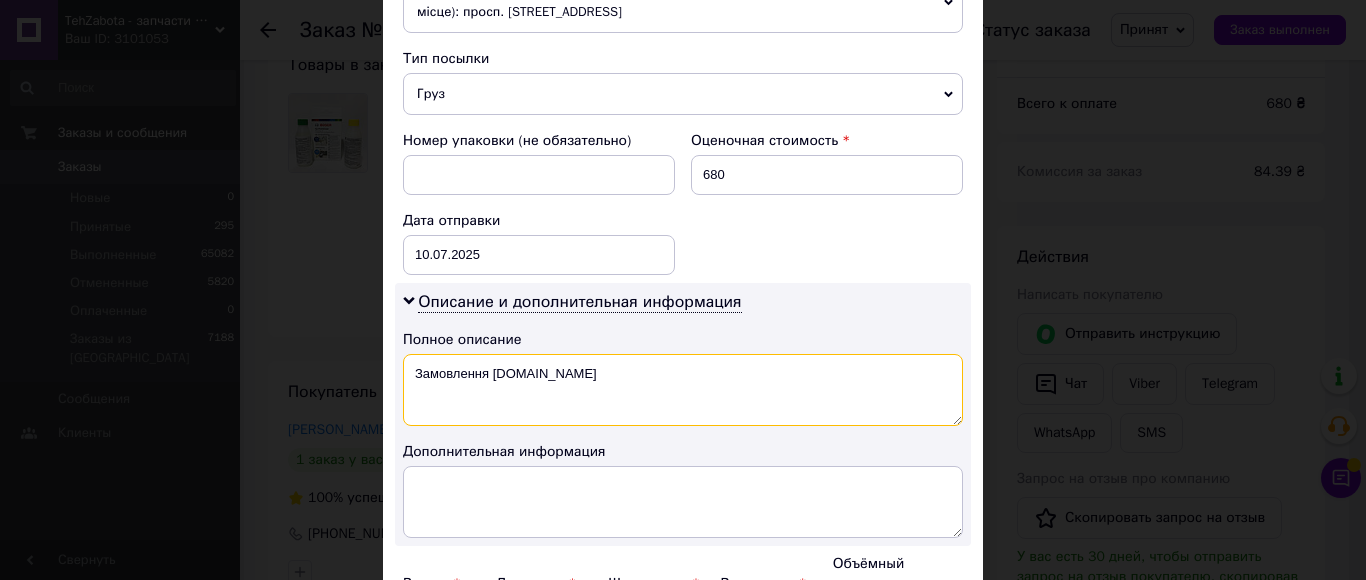 click on "Замовлення Prom.ua" at bounding box center (683, 390) 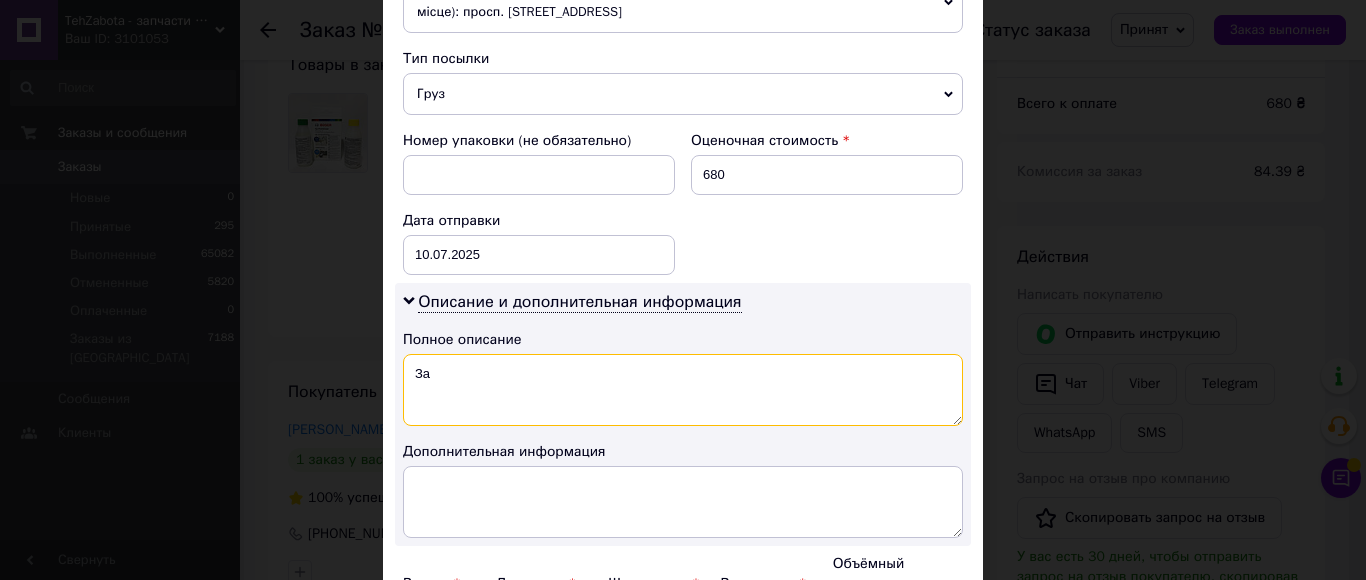 type on "З" 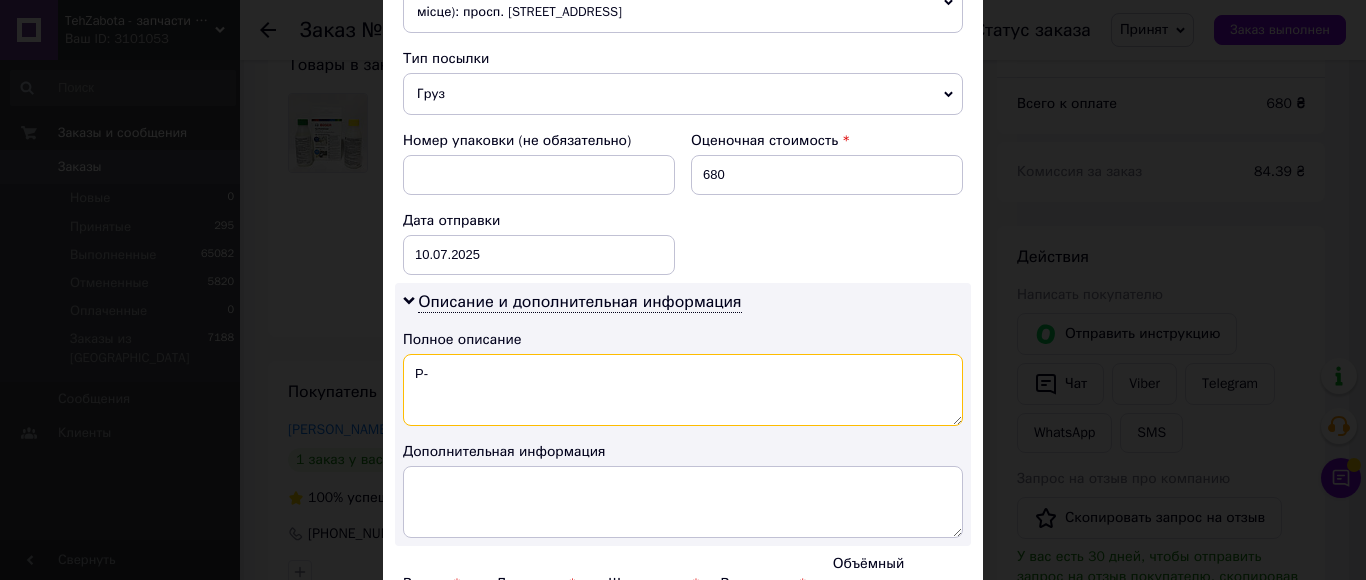 paste on "шампунь зелмер 00312133" 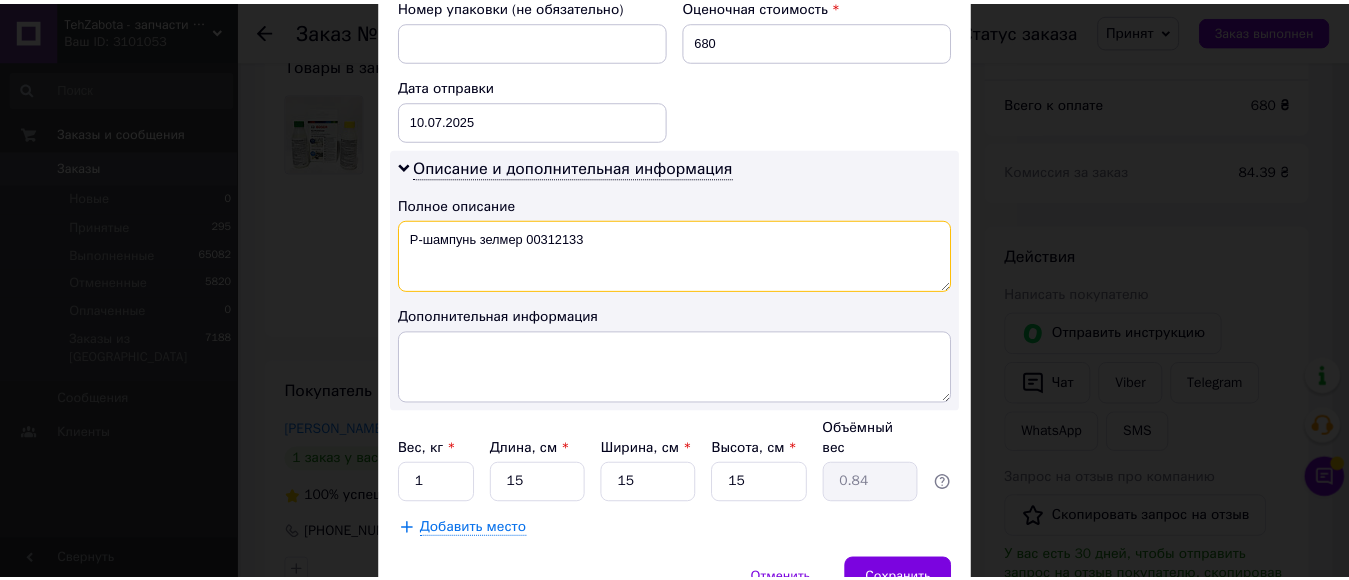 scroll, scrollTop: 1014, scrollLeft: 0, axis: vertical 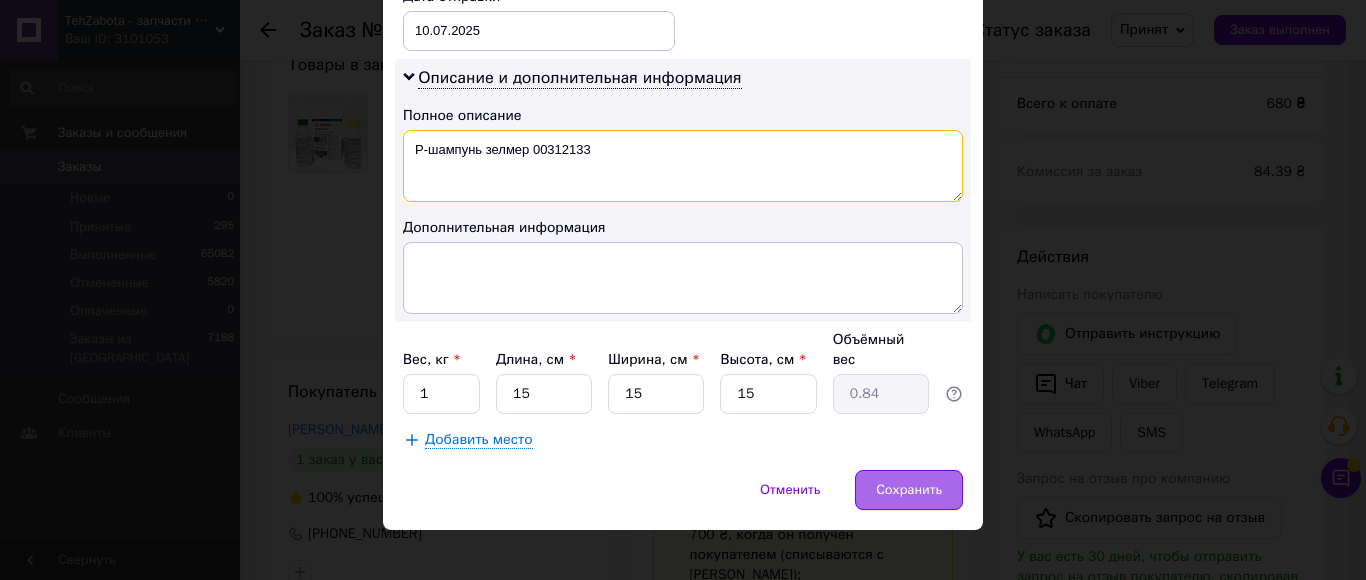 type on "Р-шампунь зелмер 00312133" 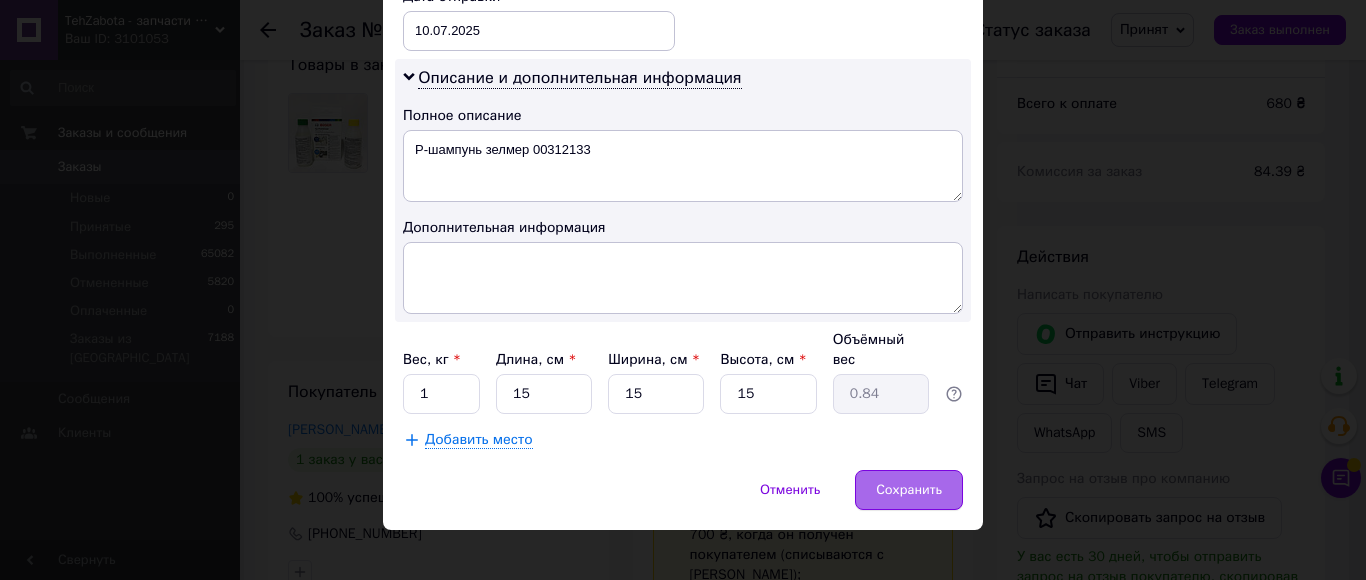 click on "Сохранить" at bounding box center [909, 490] 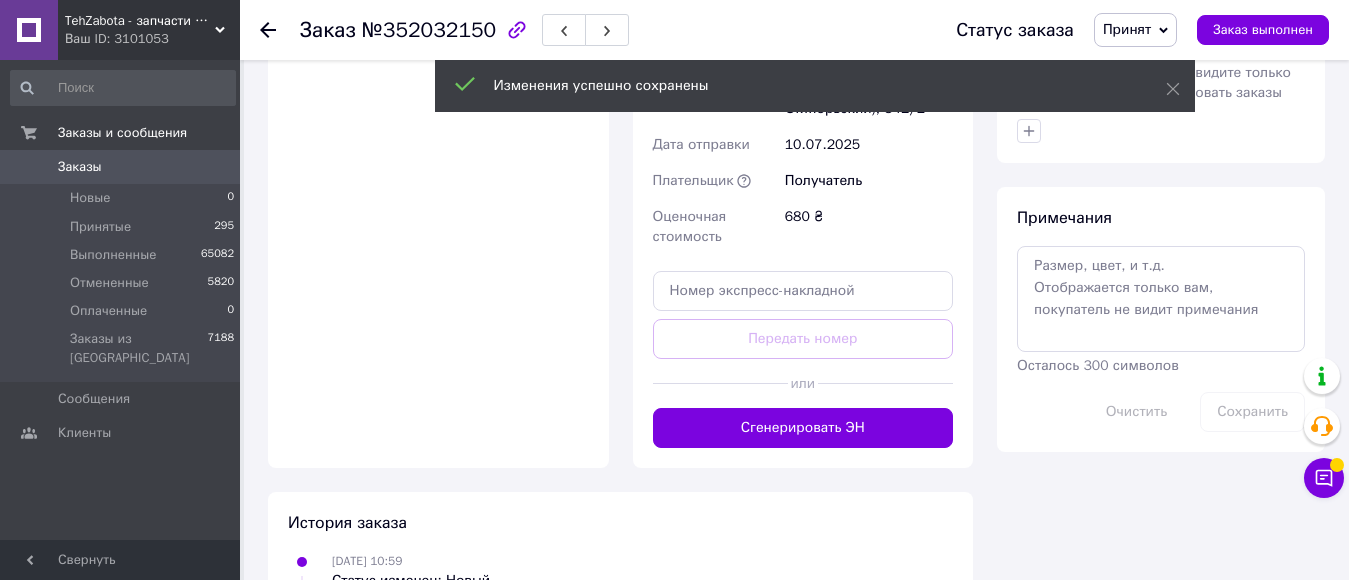 scroll, scrollTop: 1100, scrollLeft: 0, axis: vertical 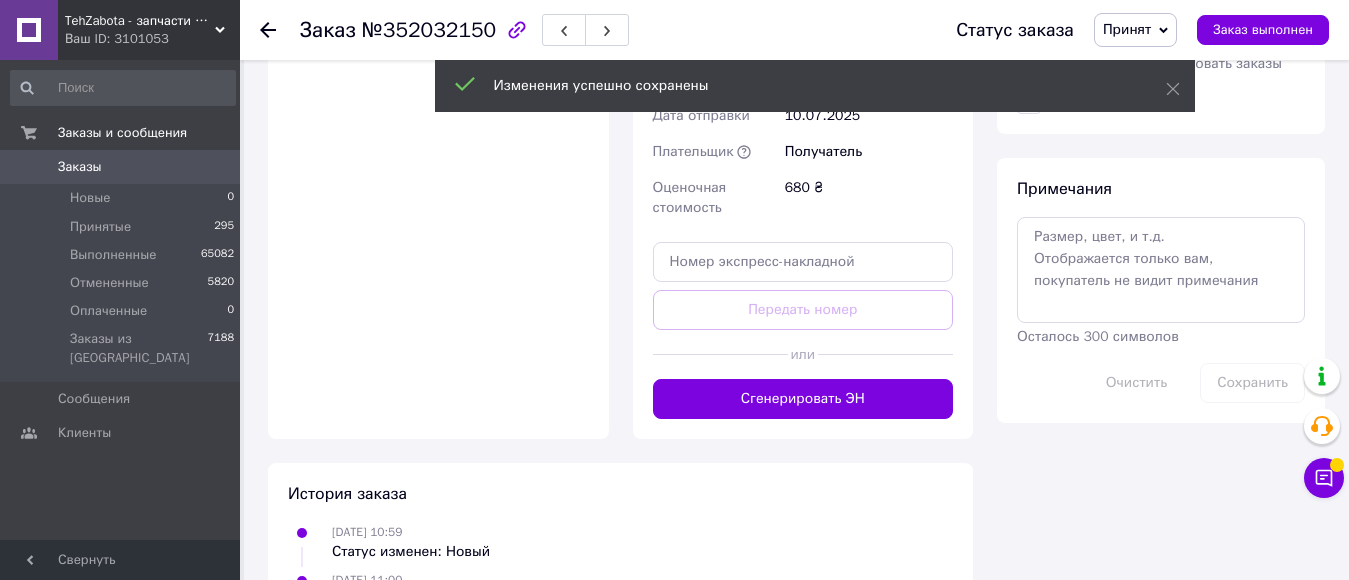 click on "Сгенерировать ЭН" at bounding box center (803, 399) 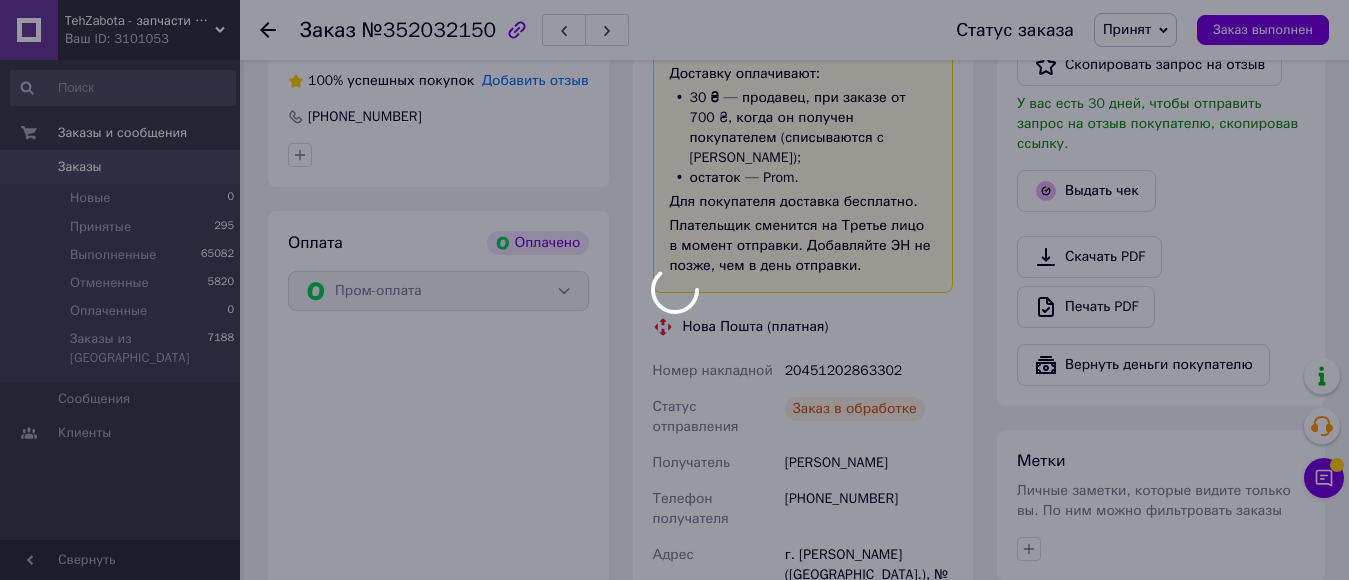 scroll, scrollTop: 600, scrollLeft: 0, axis: vertical 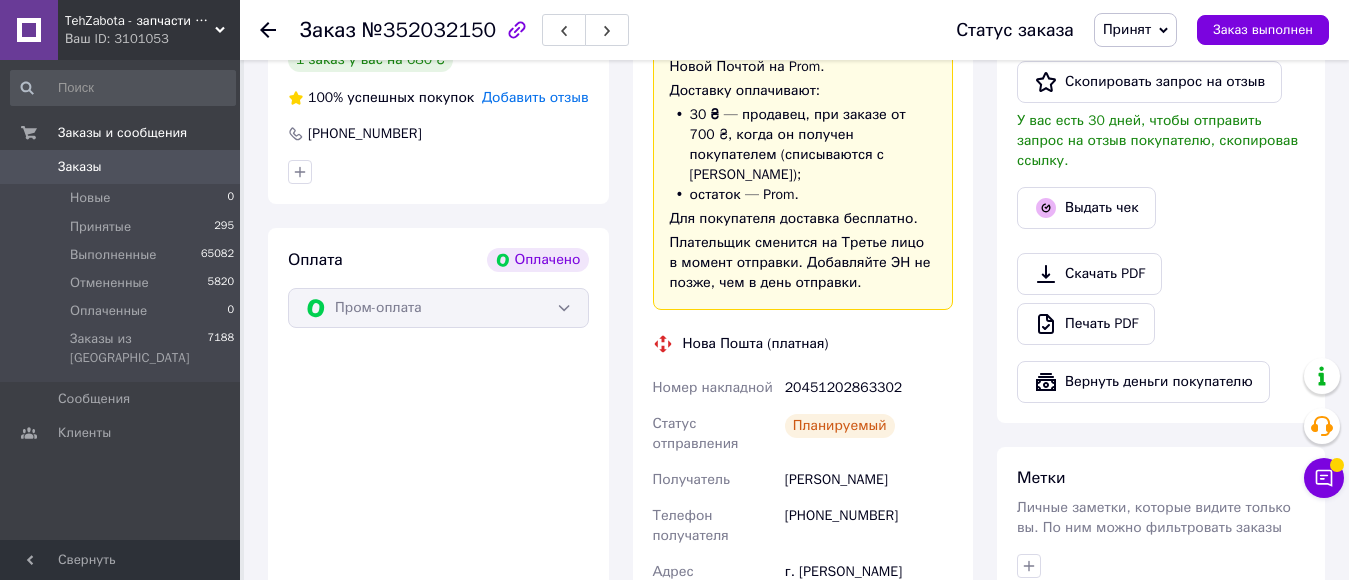 click 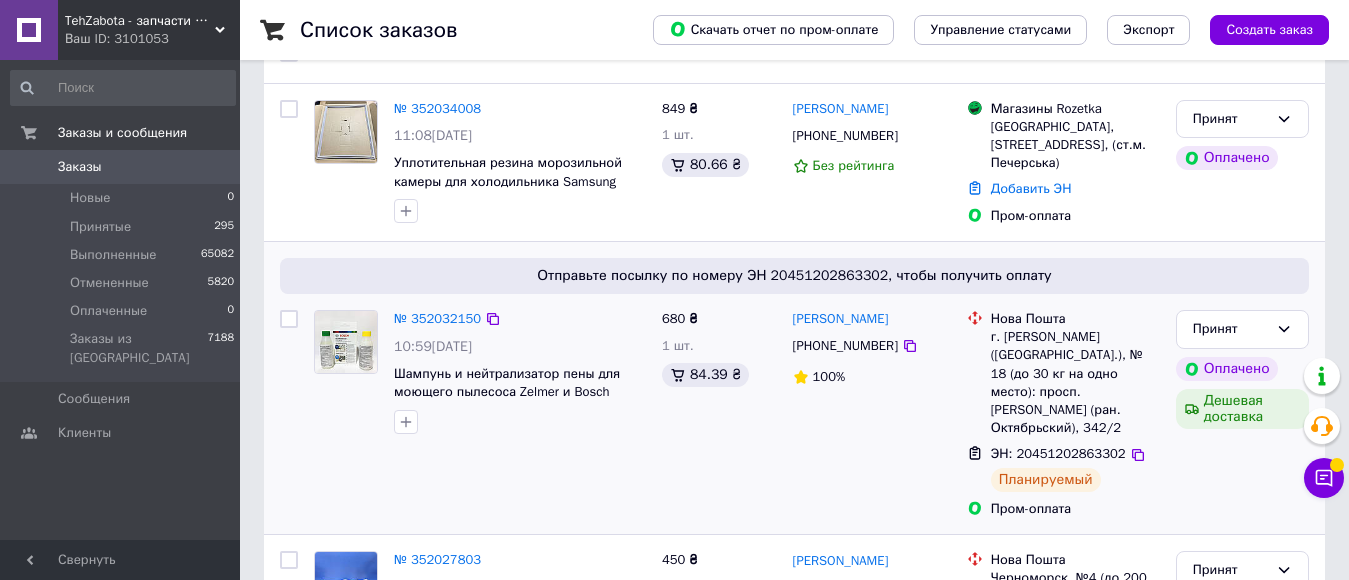 scroll, scrollTop: 100, scrollLeft: 0, axis: vertical 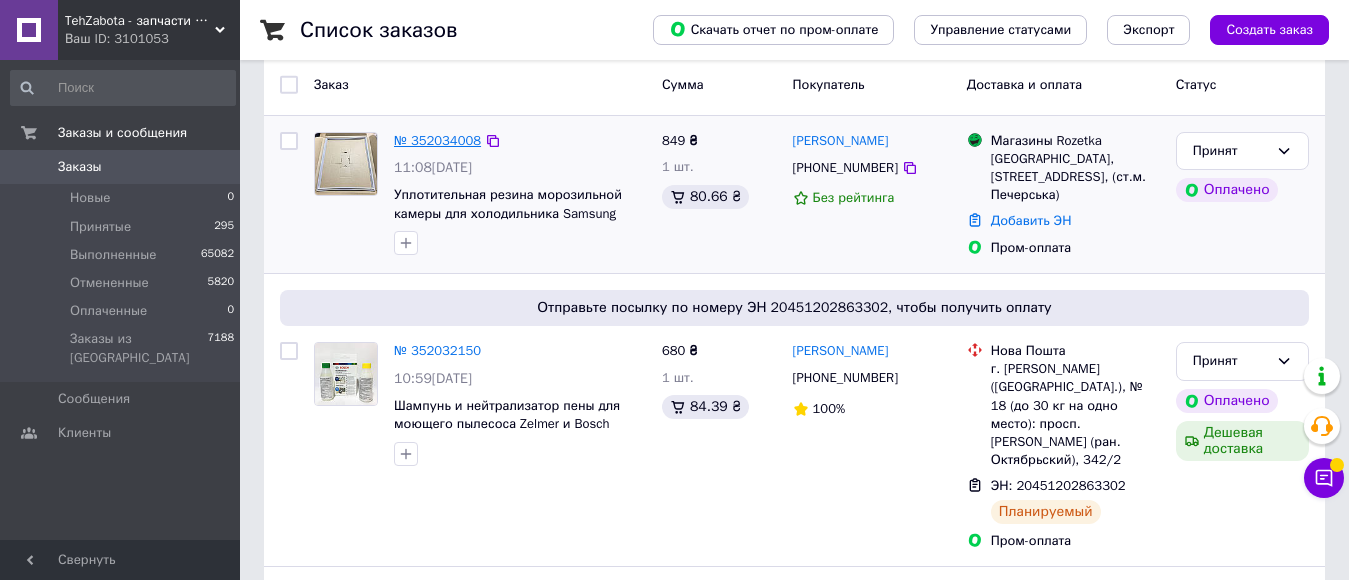 click on "№ 352034008" at bounding box center [437, 140] 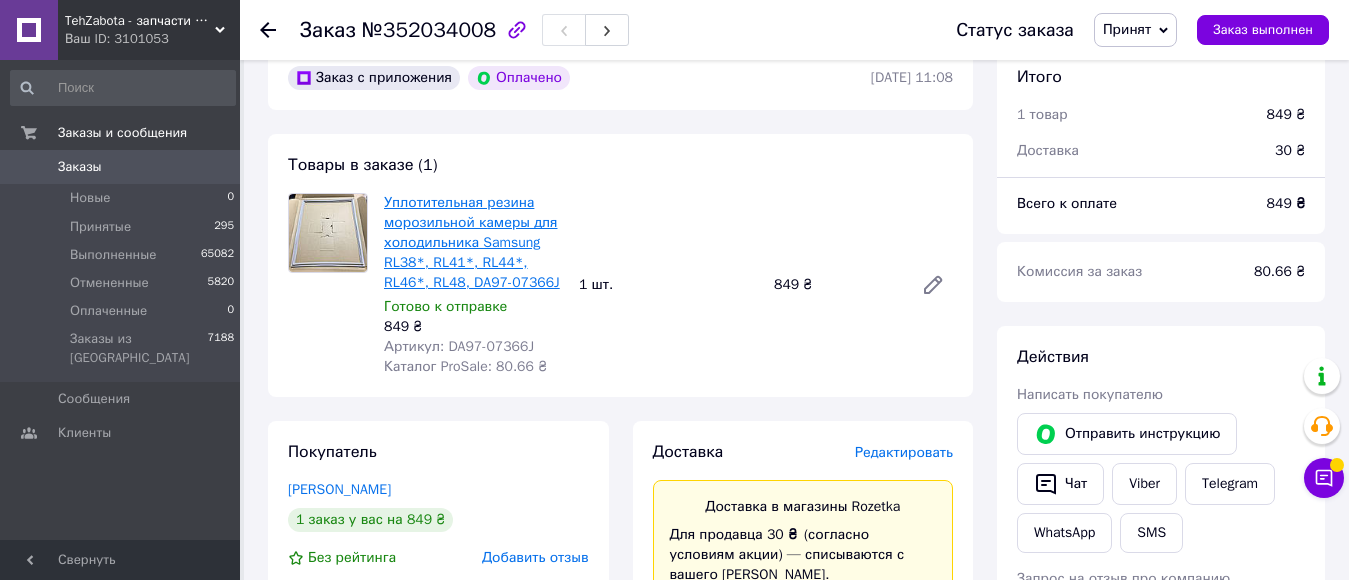 click on "Уплотительная резина морозильной камеры для холодильника Samsung RL38*, RL41*, RL44*, RL46*, RL48, DA97-07366J" at bounding box center [472, 242] 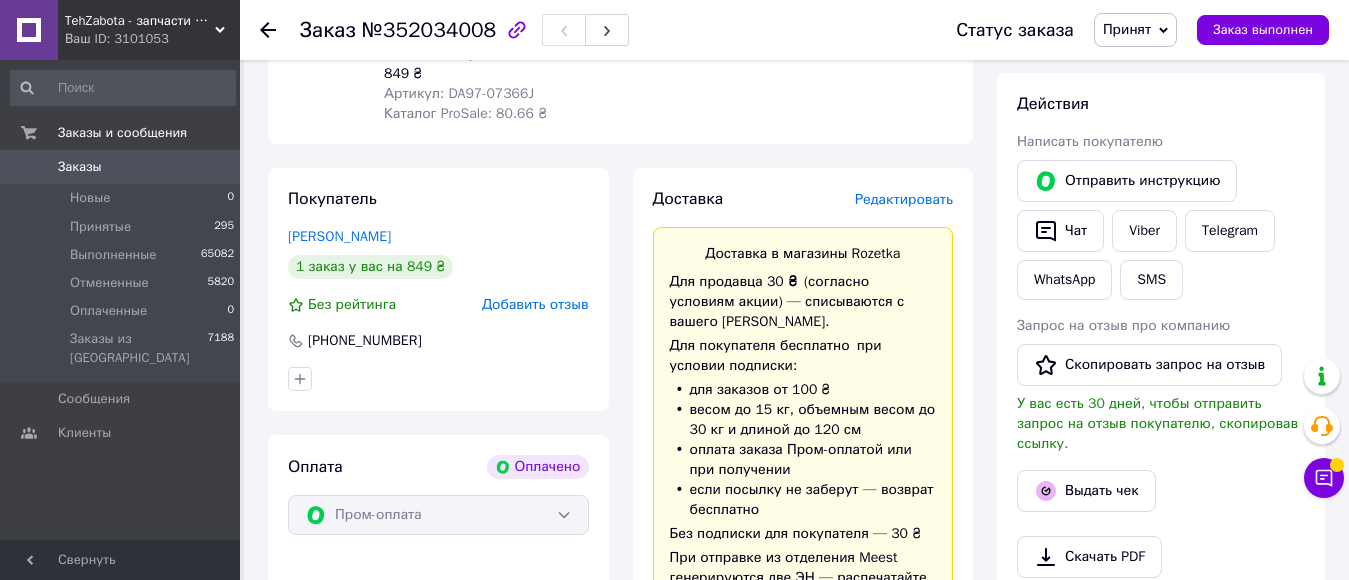 scroll, scrollTop: 0, scrollLeft: 0, axis: both 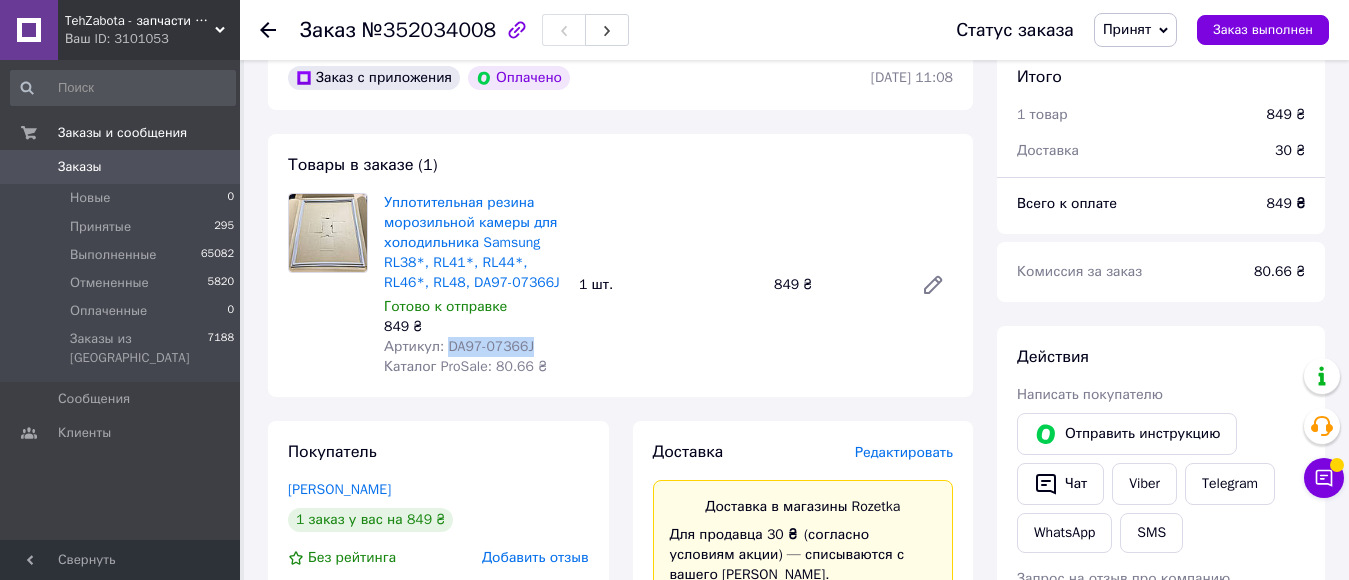 drag, startPoint x: 442, startPoint y: 345, endPoint x: 509, endPoint y: 360, distance: 68.65858 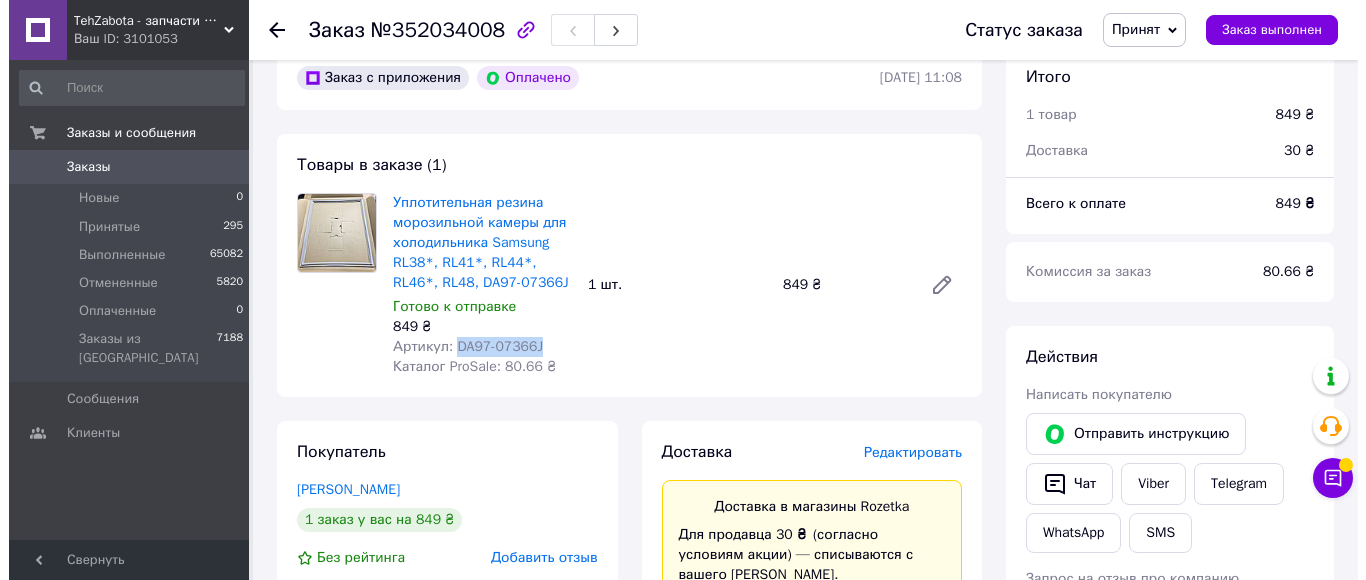 scroll, scrollTop: 300, scrollLeft: 0, axis: vertical 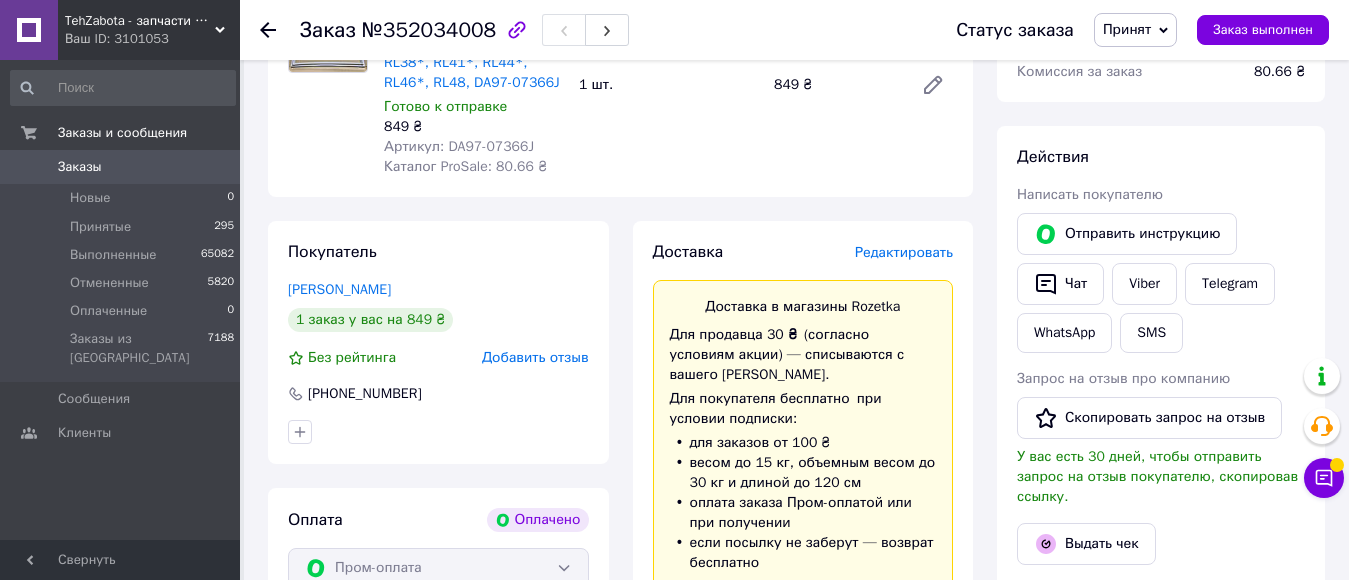 click on "Редактировать" at bounding box center [904, 252] 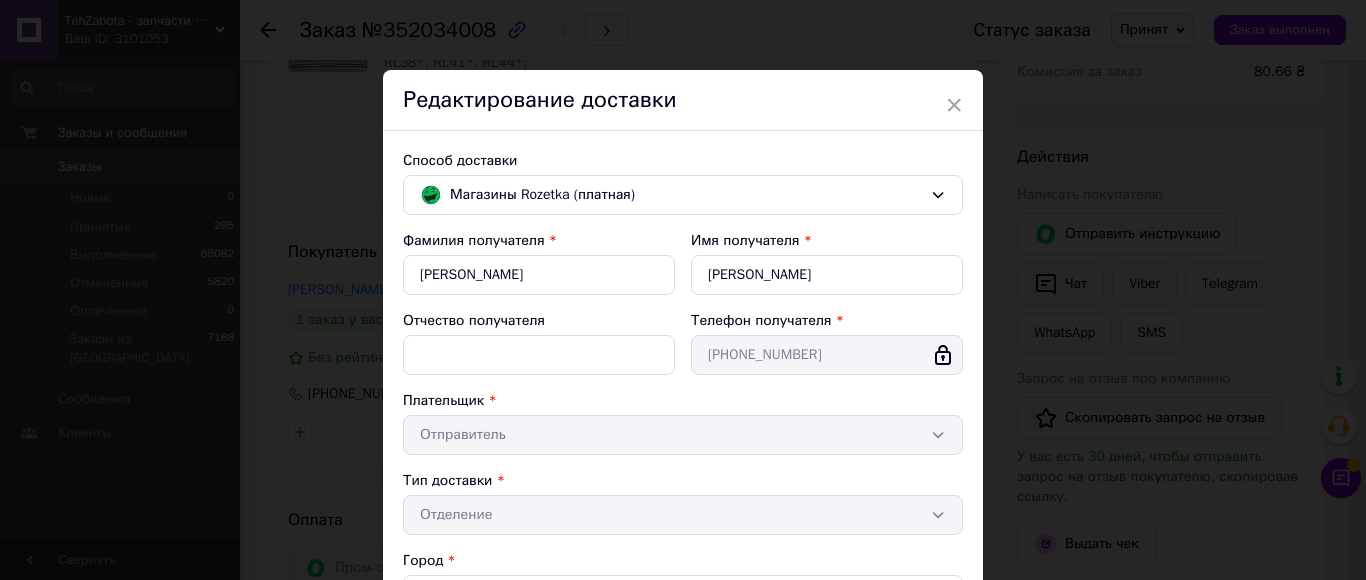 scroll, scrollTop: 544, scrollLeft: 0, axis: vertical 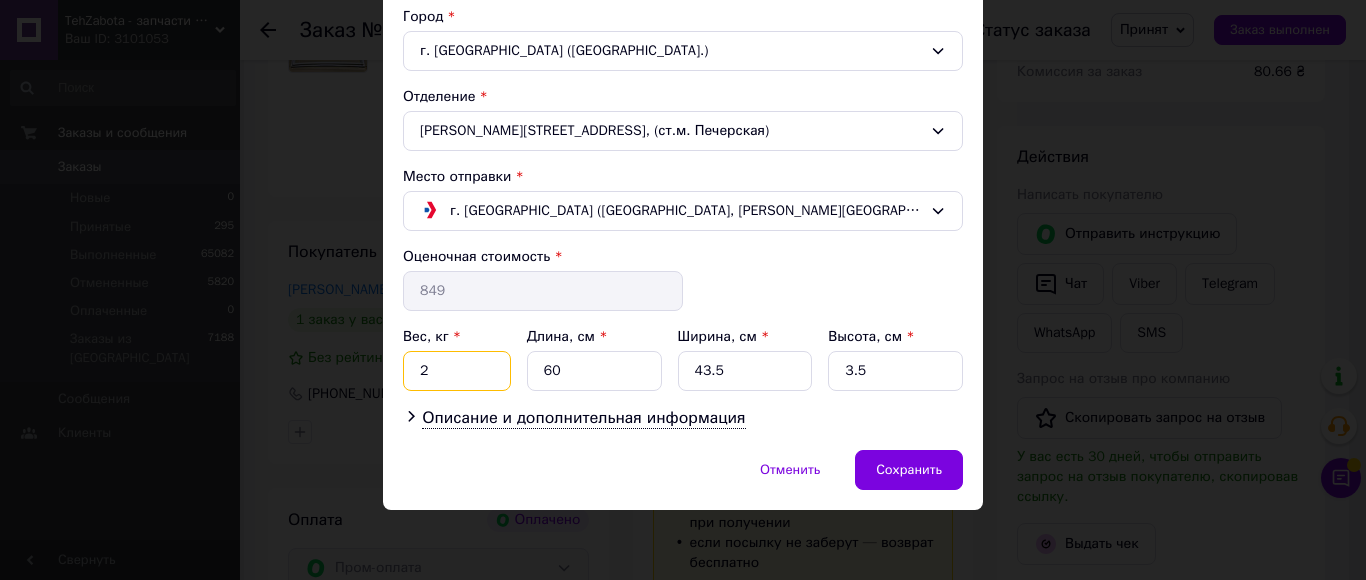 drag, startPoint x: 465, startPoint y: 362, endPoint x: 450, endPoint y: 341, distance: 25.806976 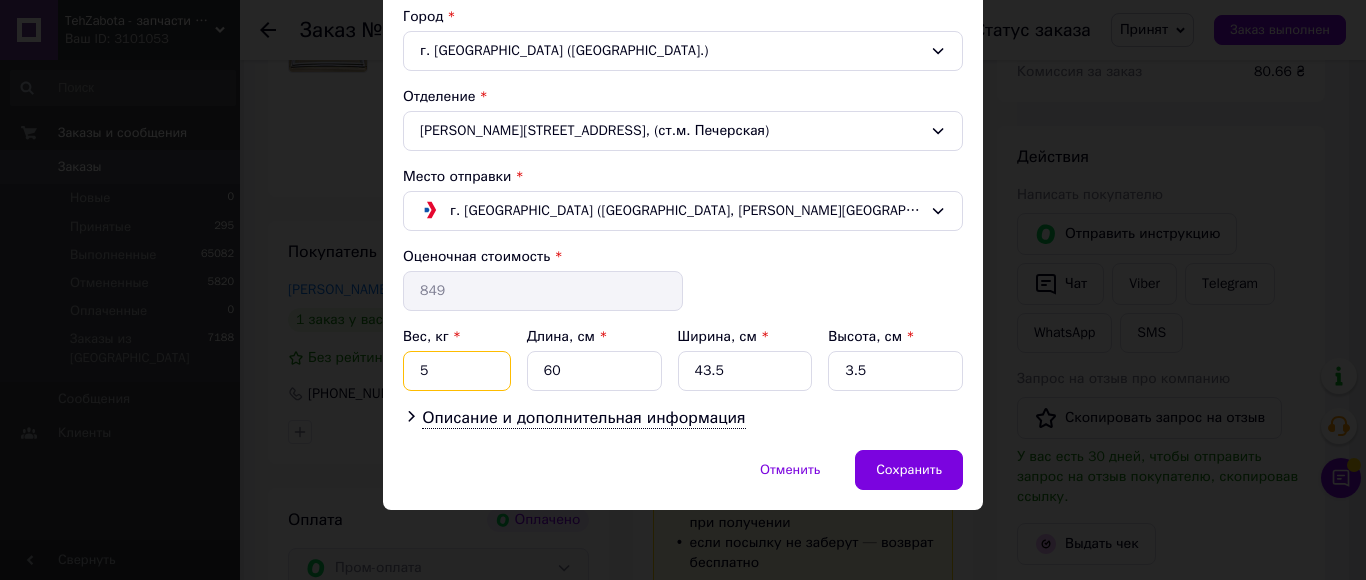 type on "5" 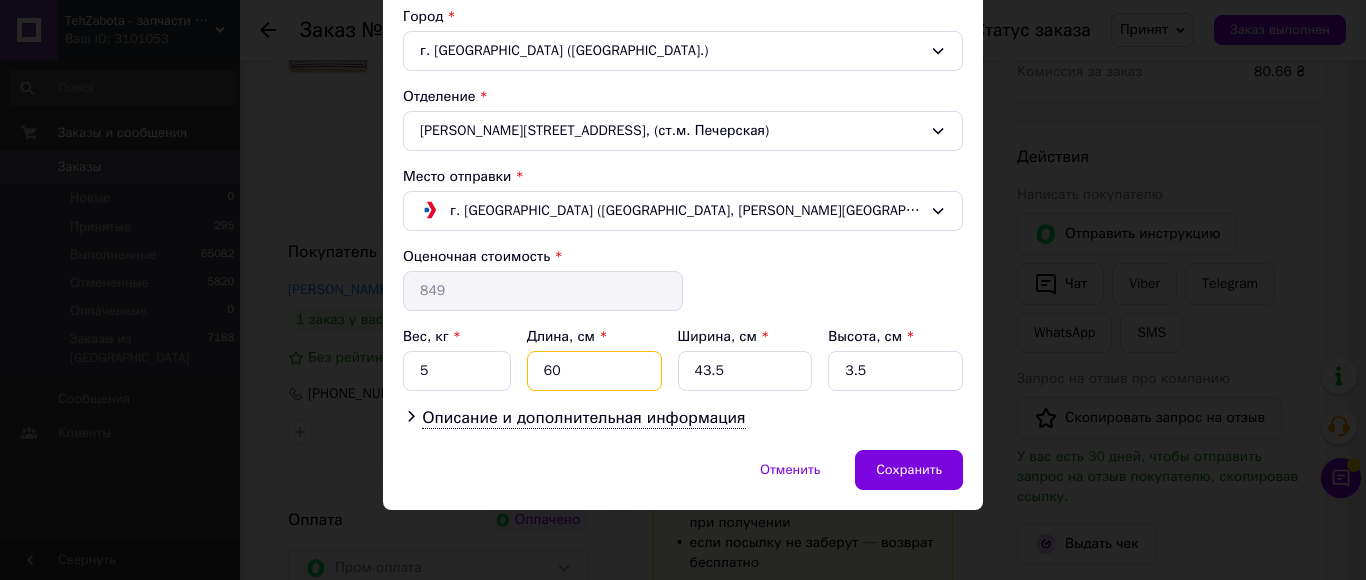 click on "60" at bounding box center [594, 371] 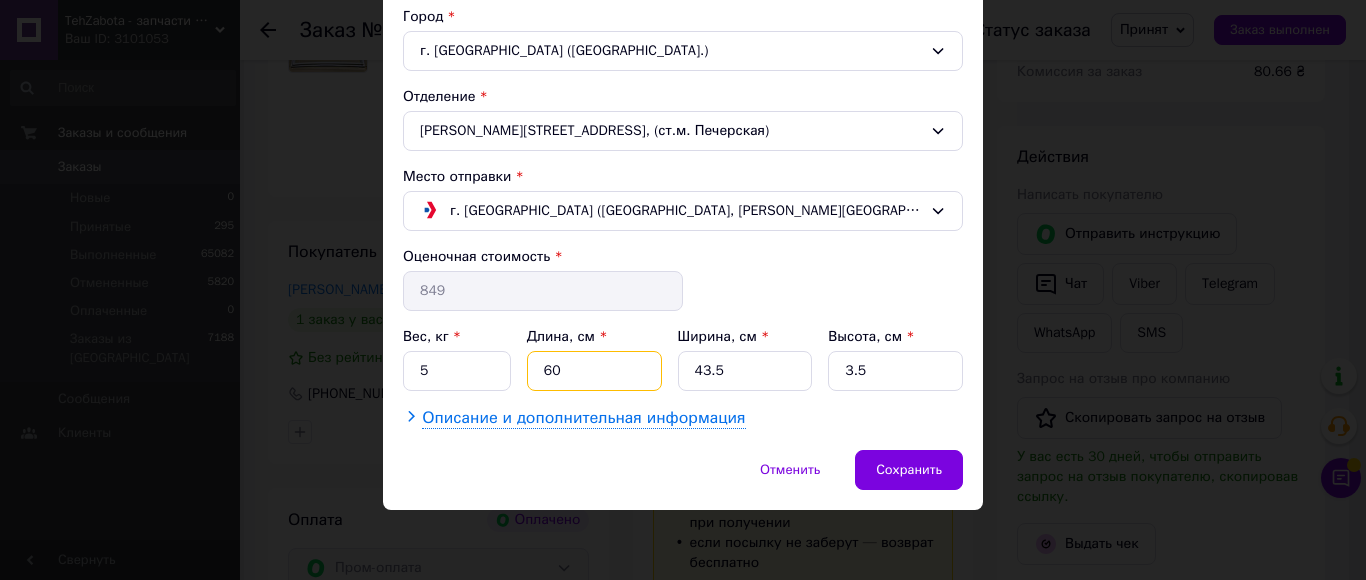 type on "6" 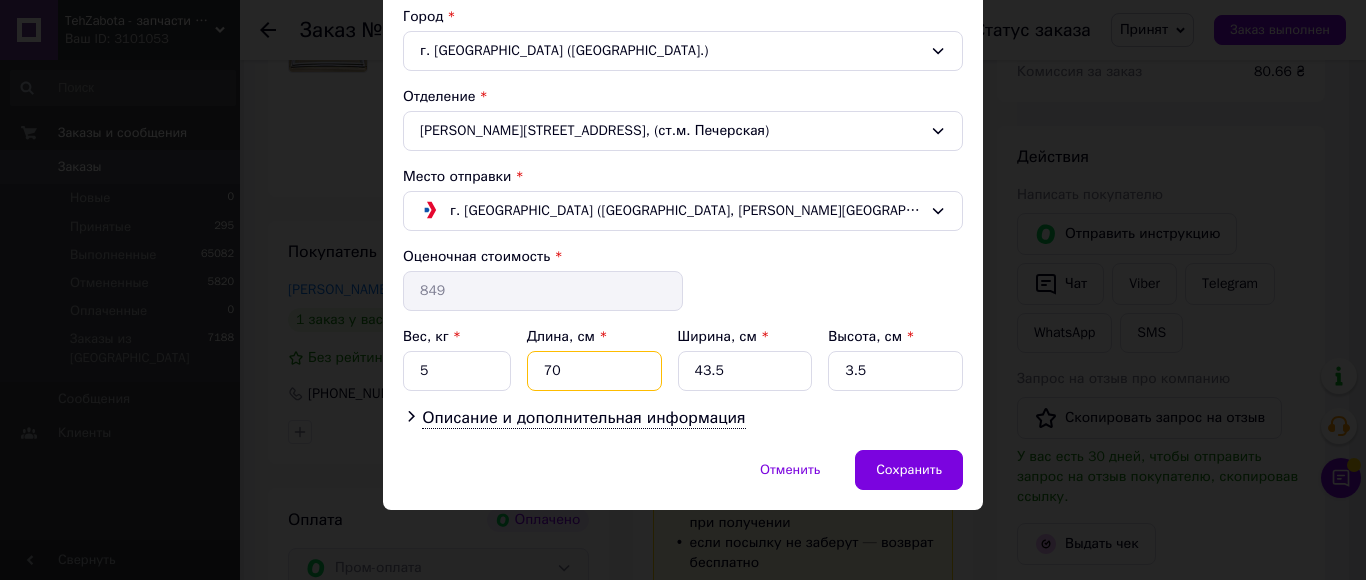 type on "70" 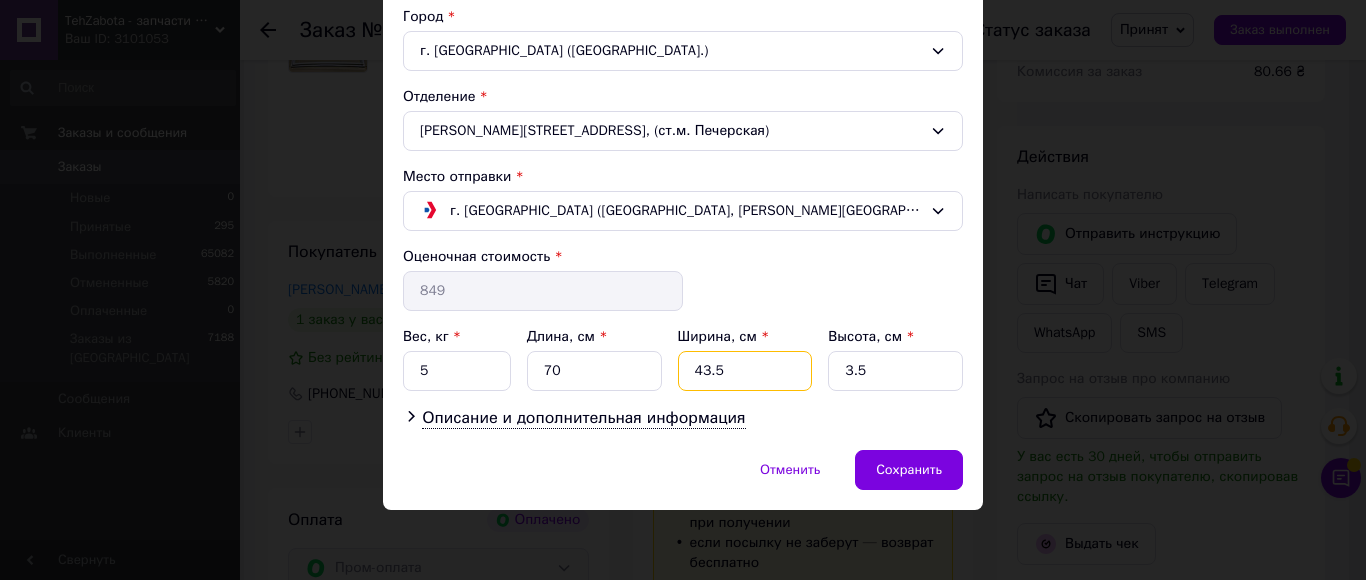 drag, startPoint x: 747, startPoint y: 360, endPoint x: 748, endPoint y: 350, distance: 10.049875 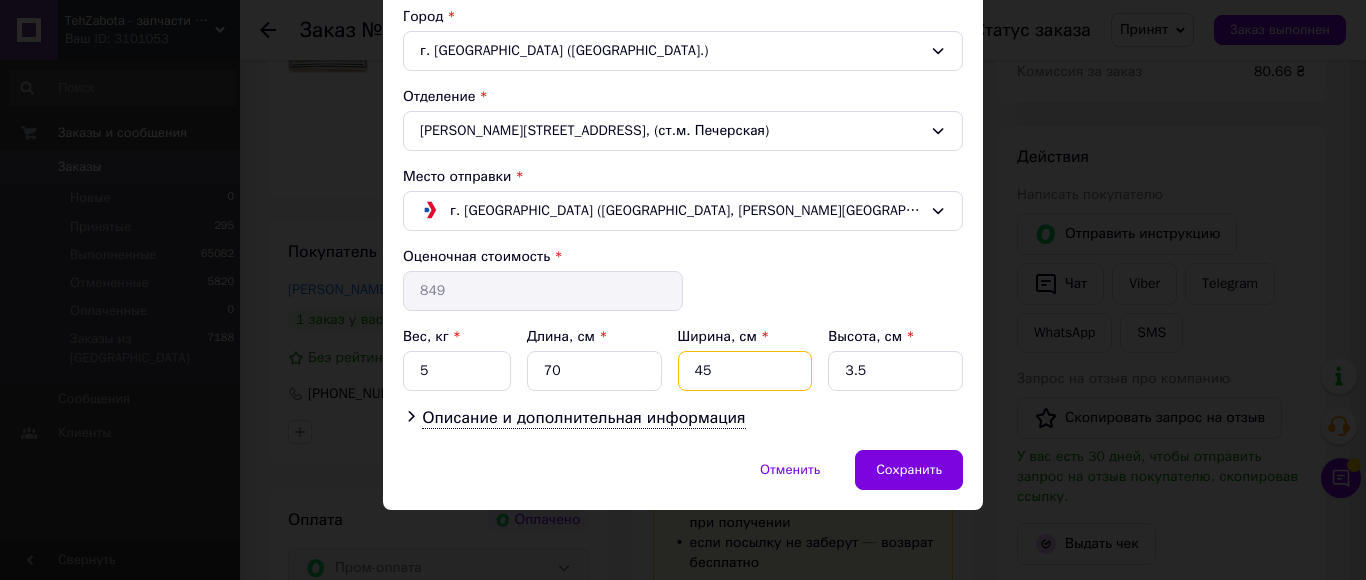 type on "4" 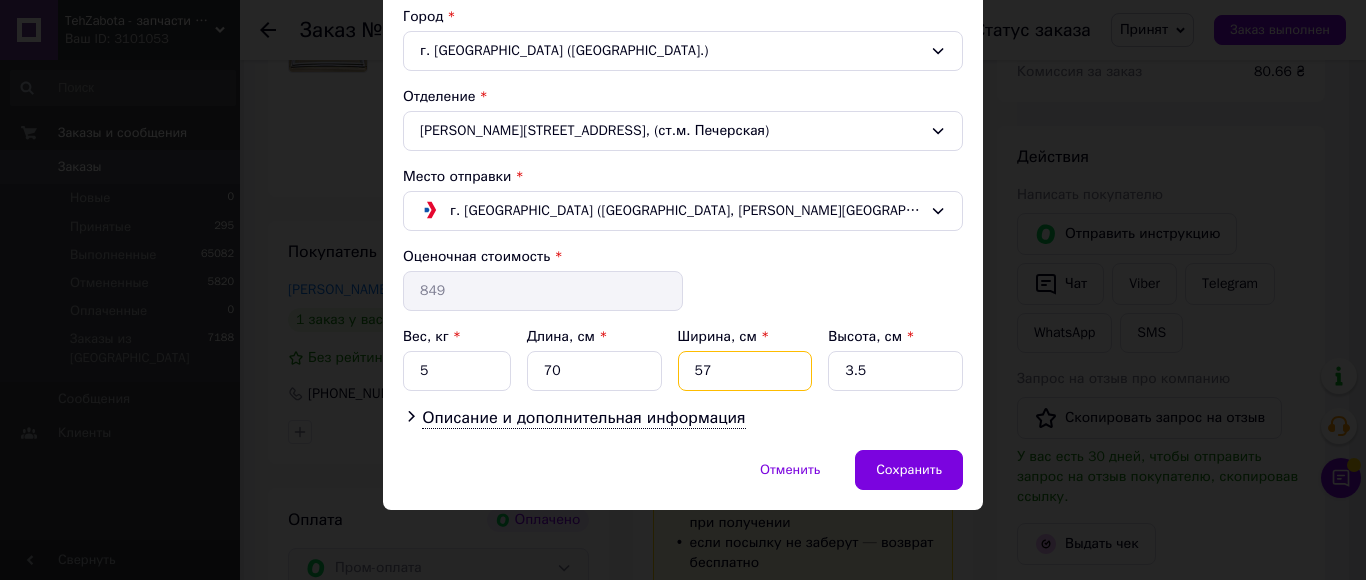 type on "57" 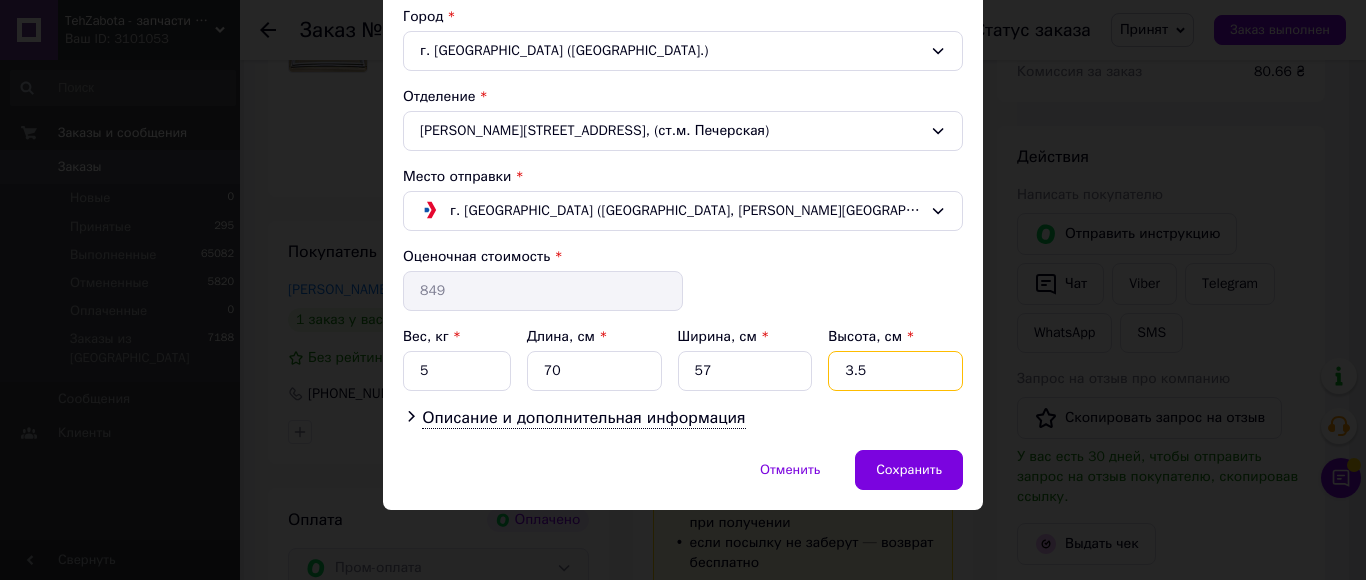 click on "3.5" at bounding box center [895, 371] 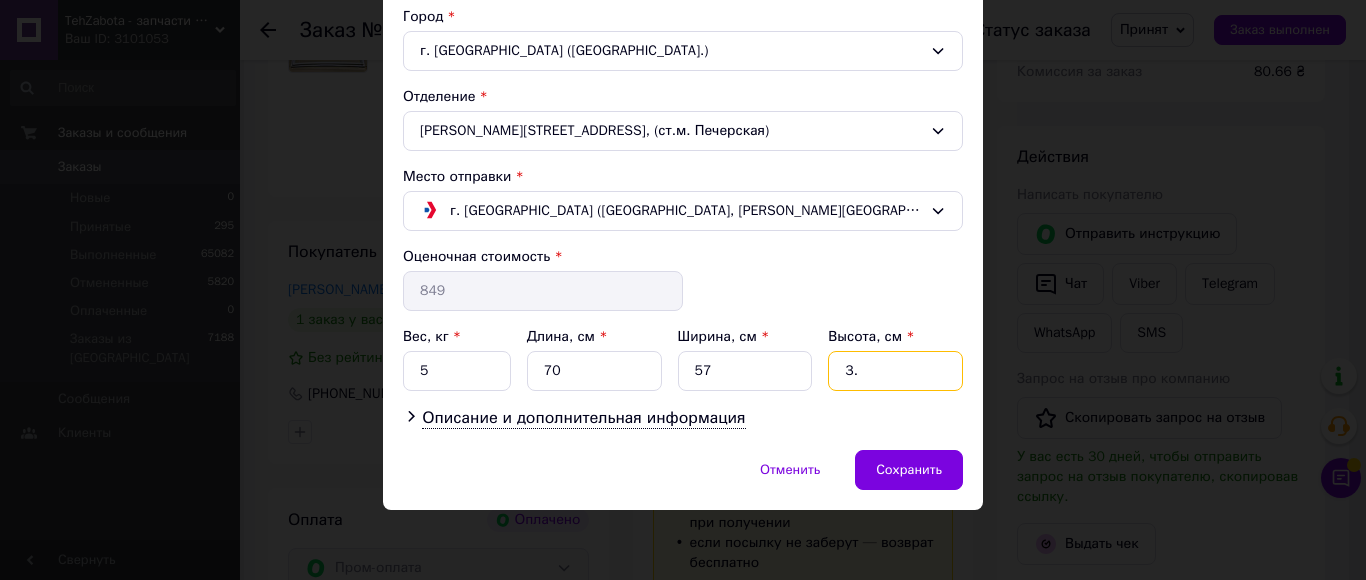 type on "3" 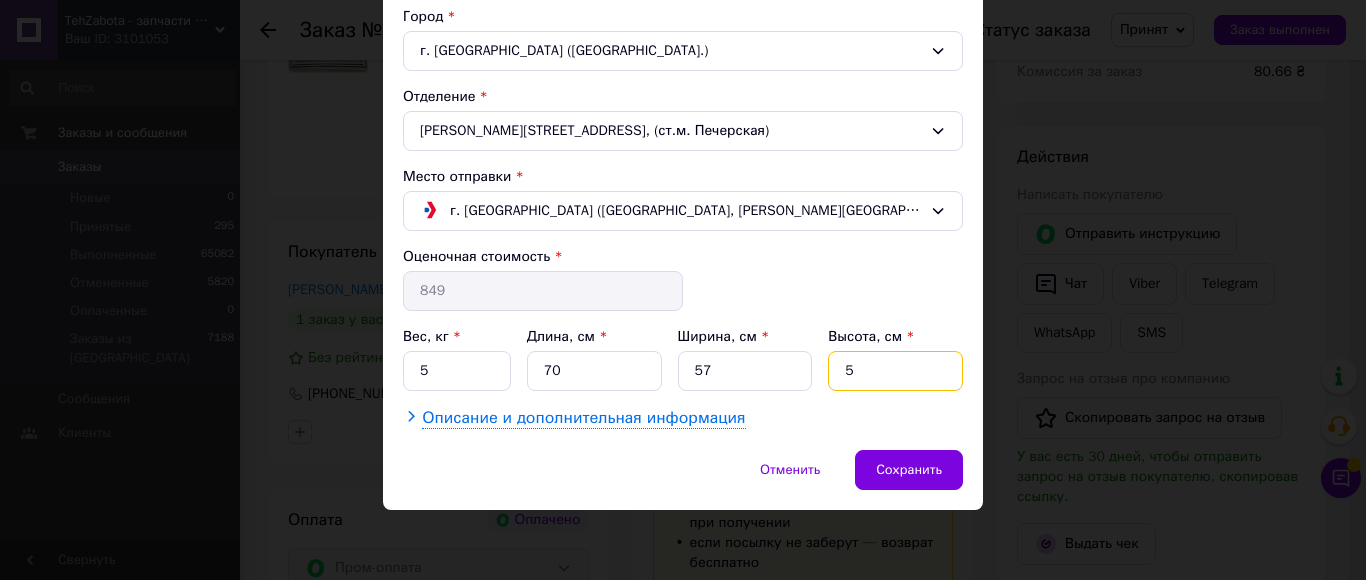 type on "5" 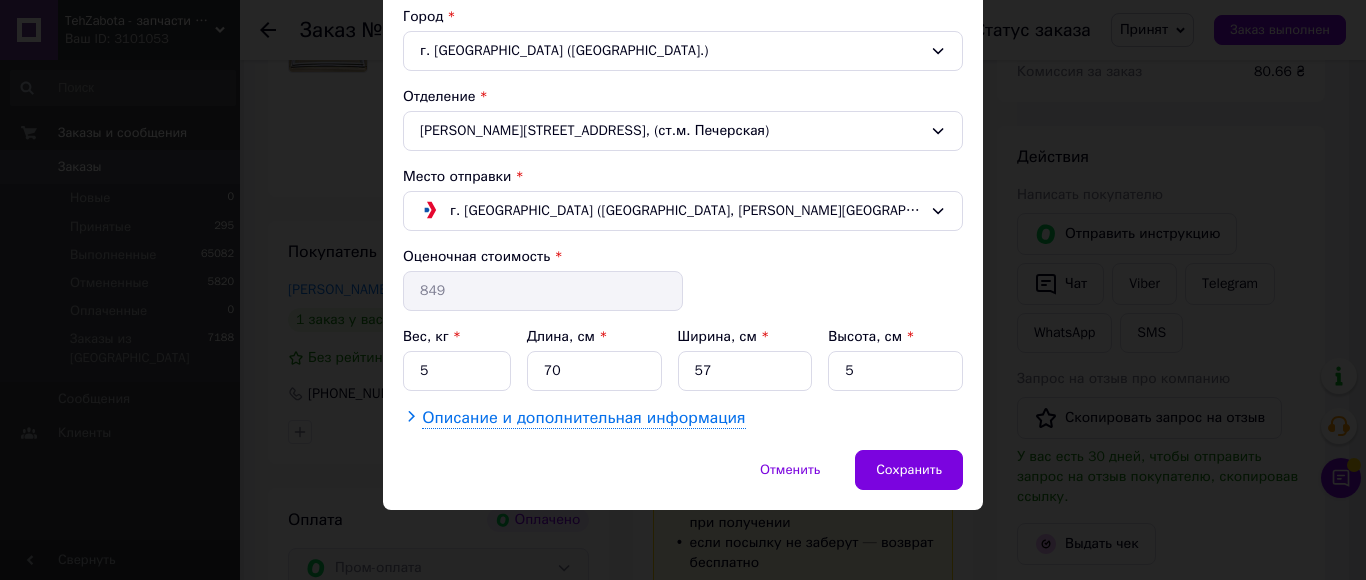 click on "Описание и дополнительная информация" at bounding box center (583, 418) 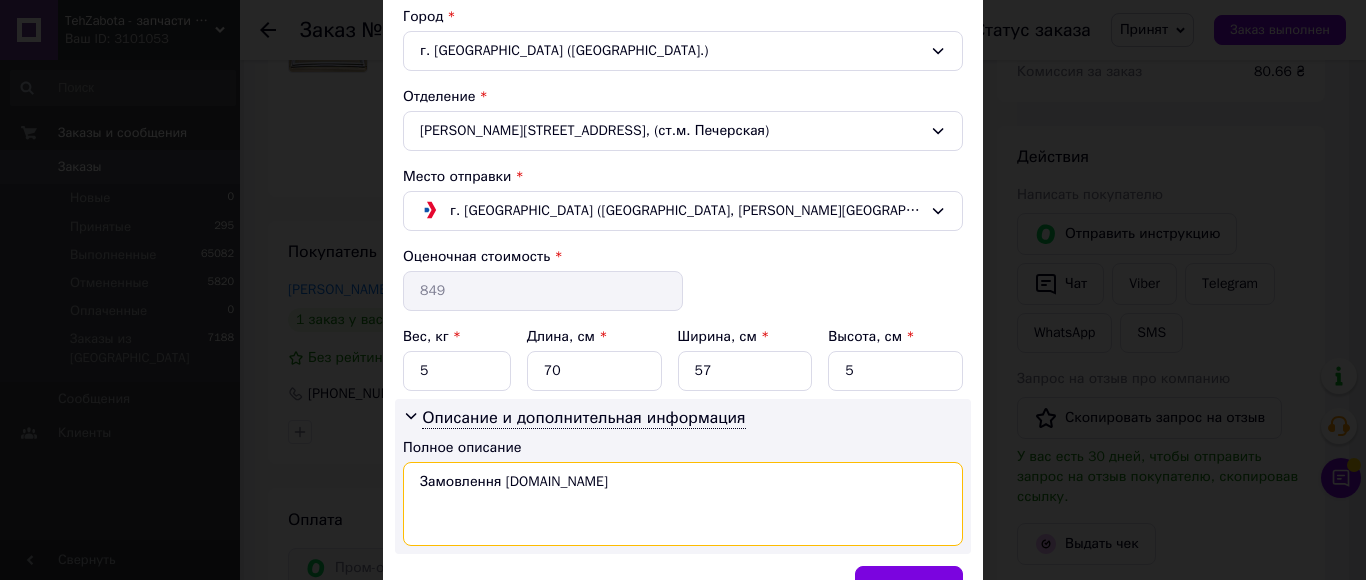 click on "Замовлення [DOMAIN_NAME]" at bounding box center (683, 504) 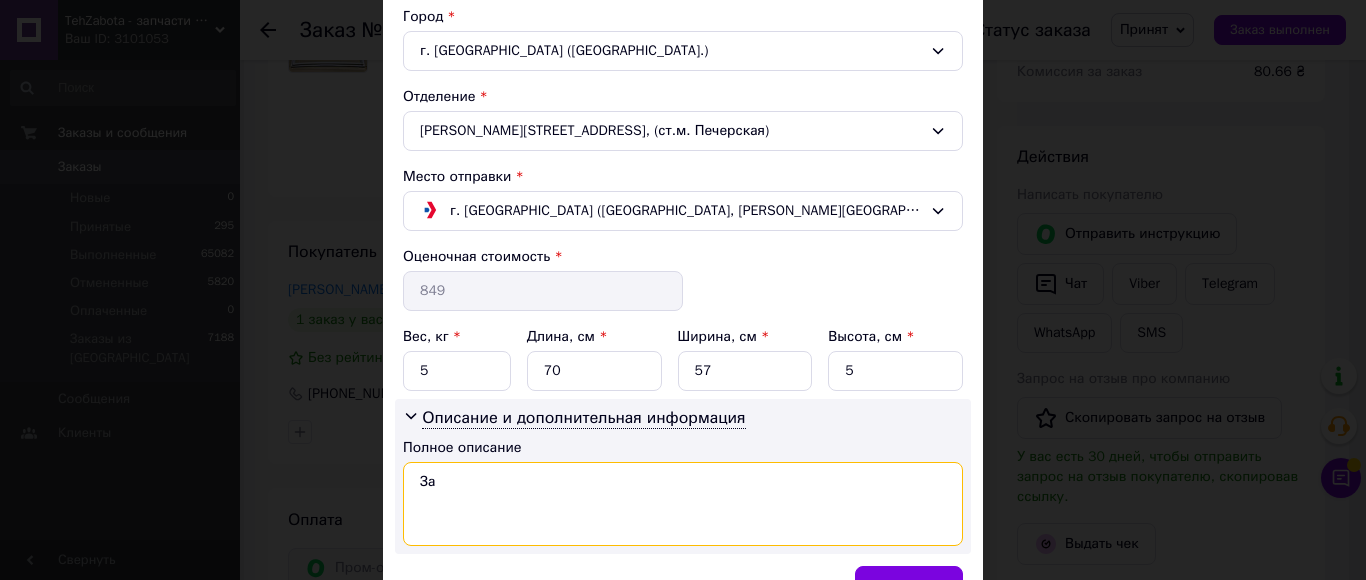 type on "З" 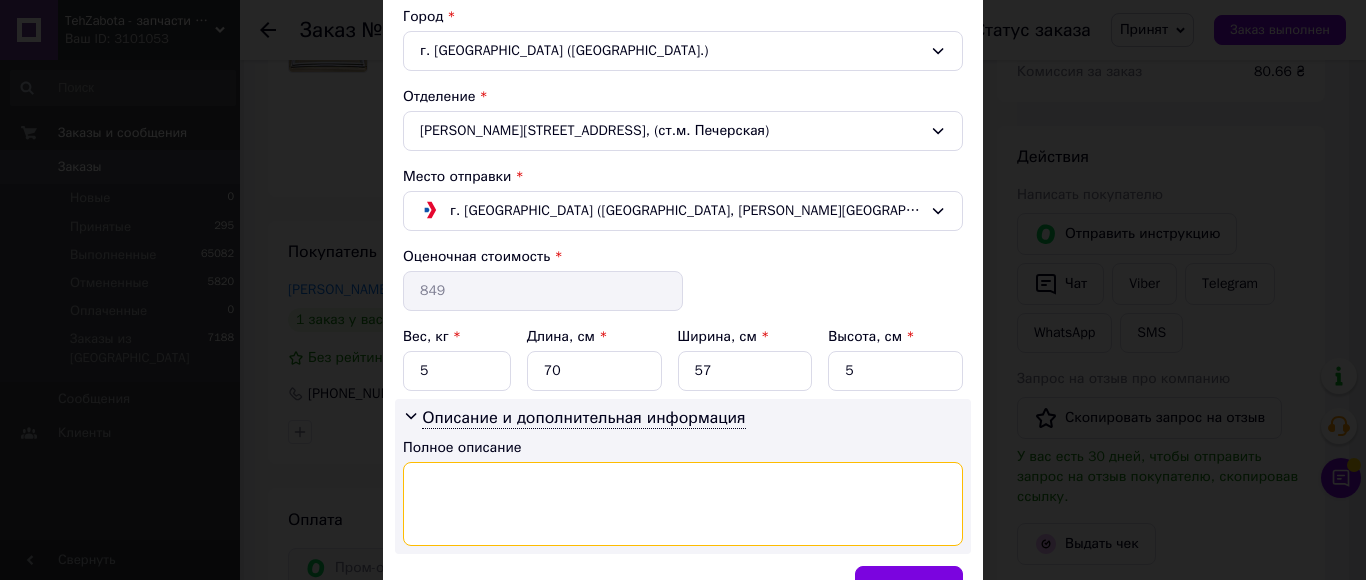type on "р" 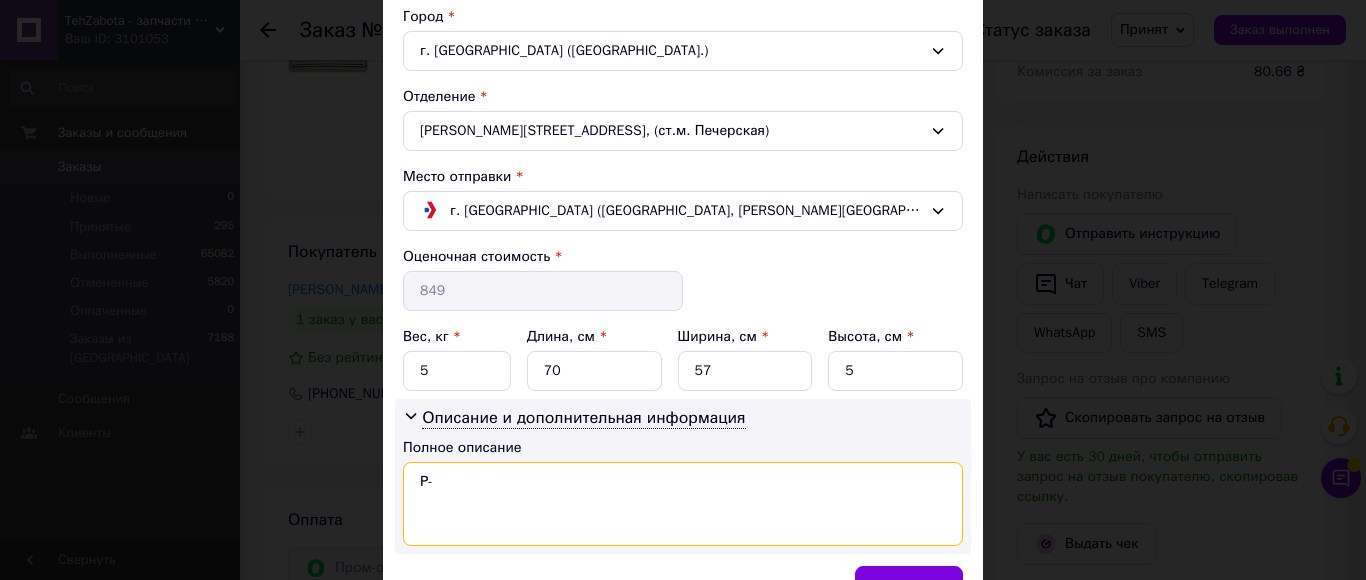 paste on "DA97-07366J" 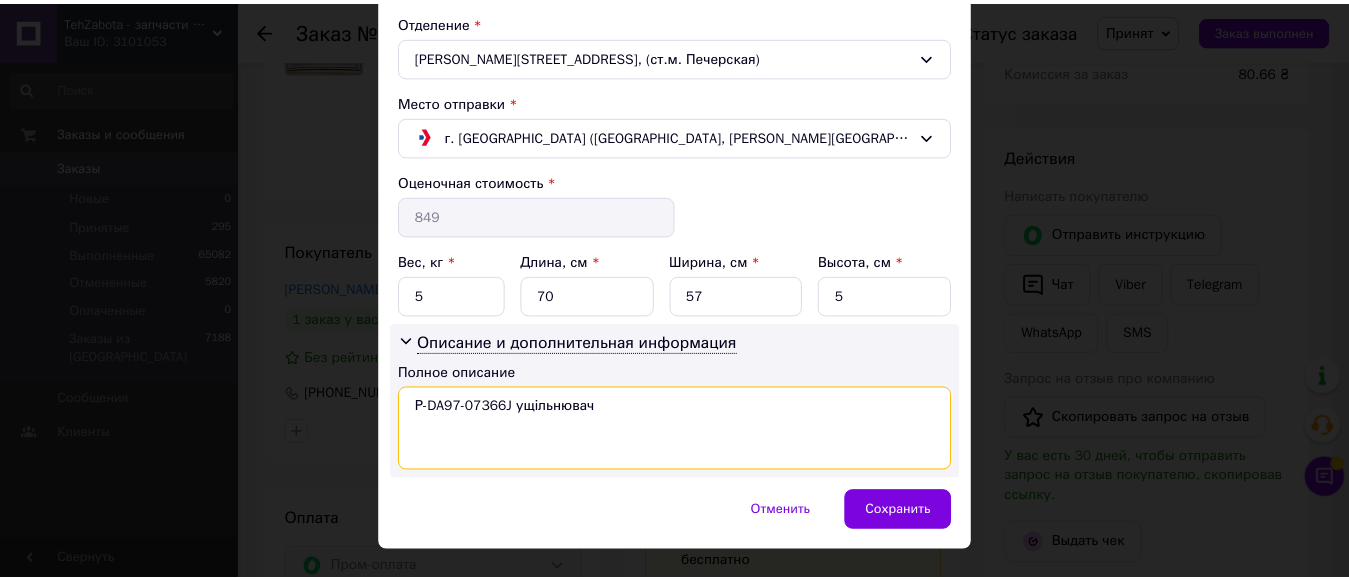 scroll, scrollTop: 660, scrollLeft: 0, axis: vertical 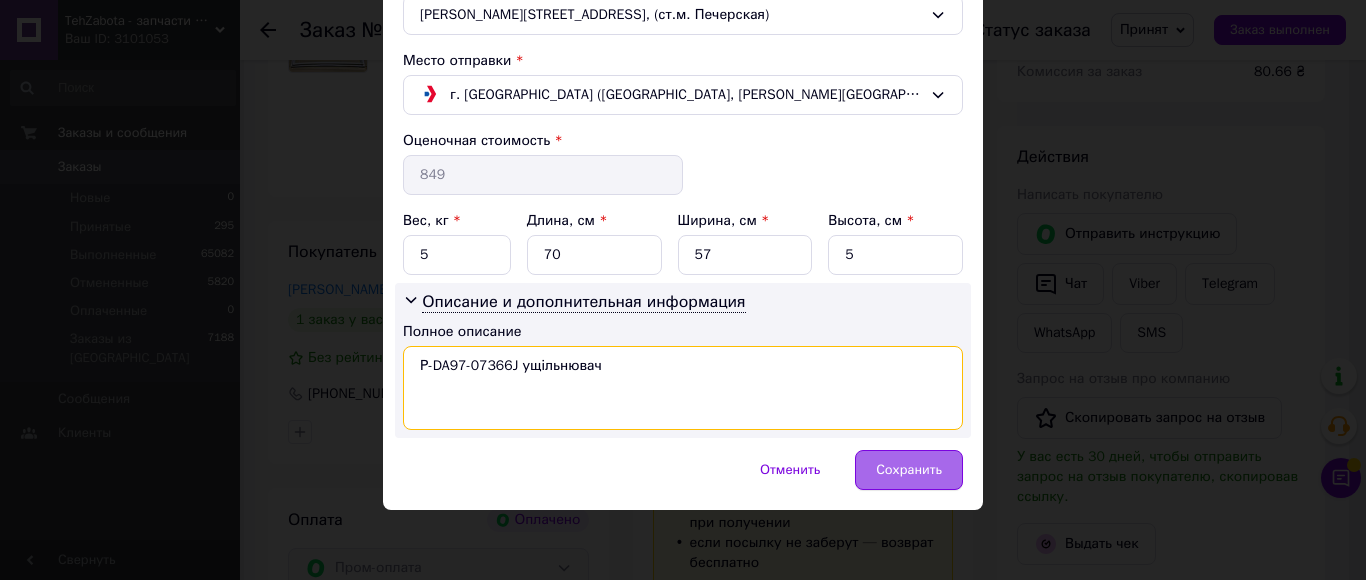 type on "Р-DA97-07366J ущільнювач" 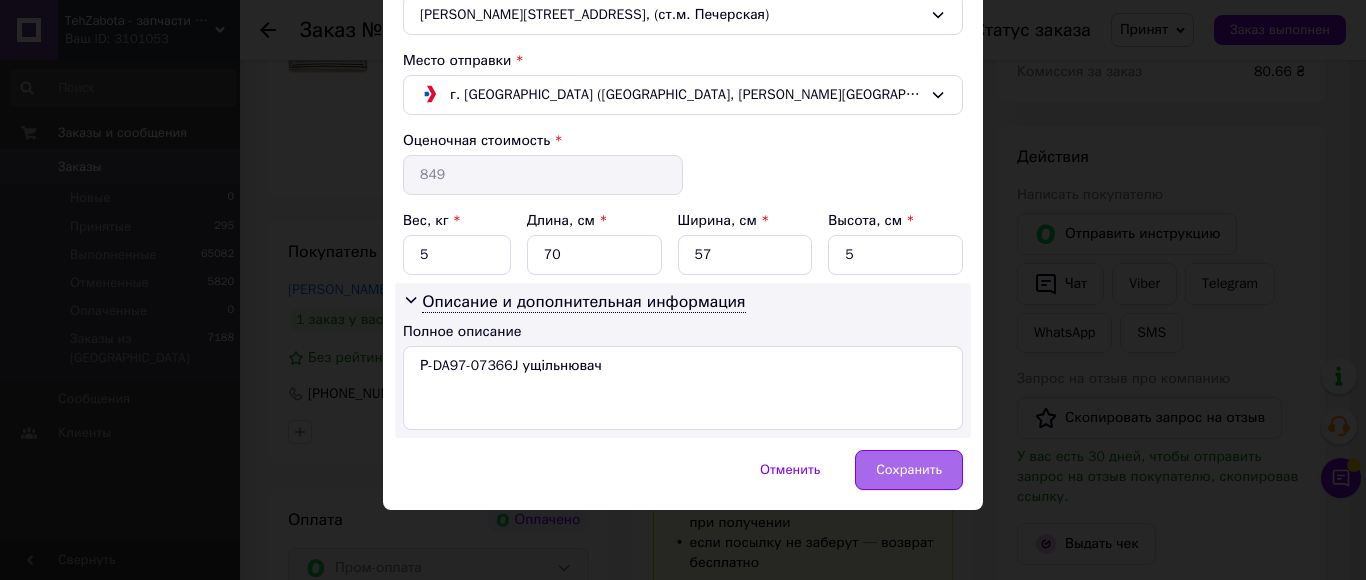 click on "Сохранить" at bounding box center [909, 470] 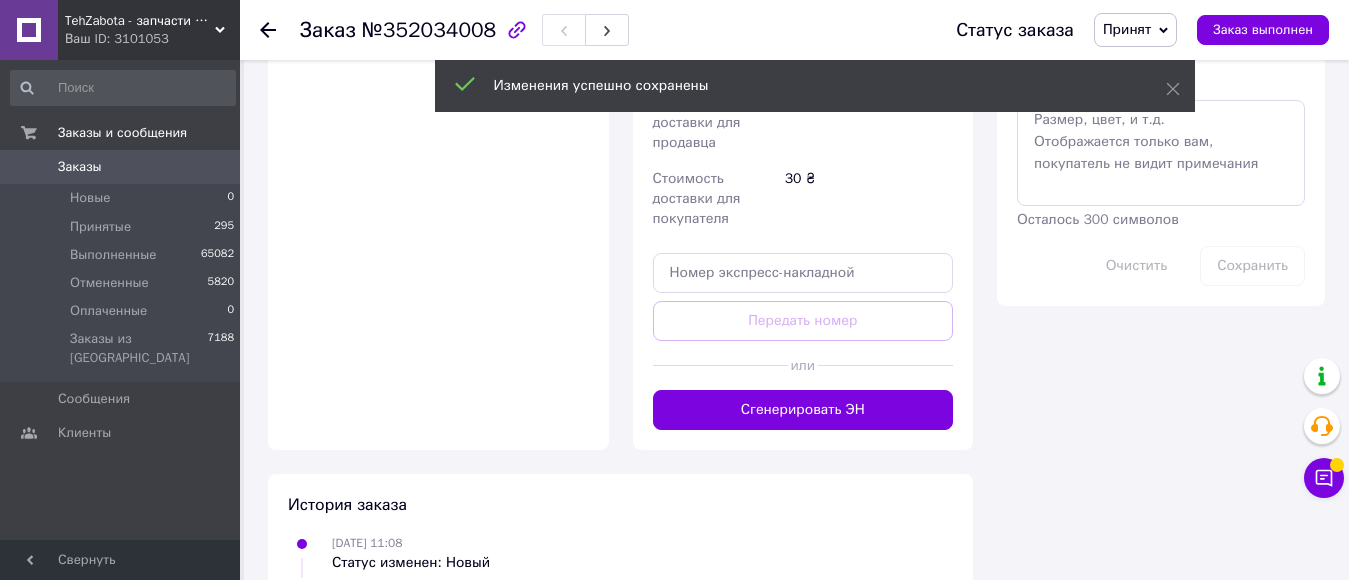 scroll, scrollTop: 1200, scrollLeft: 0, axis: vertical 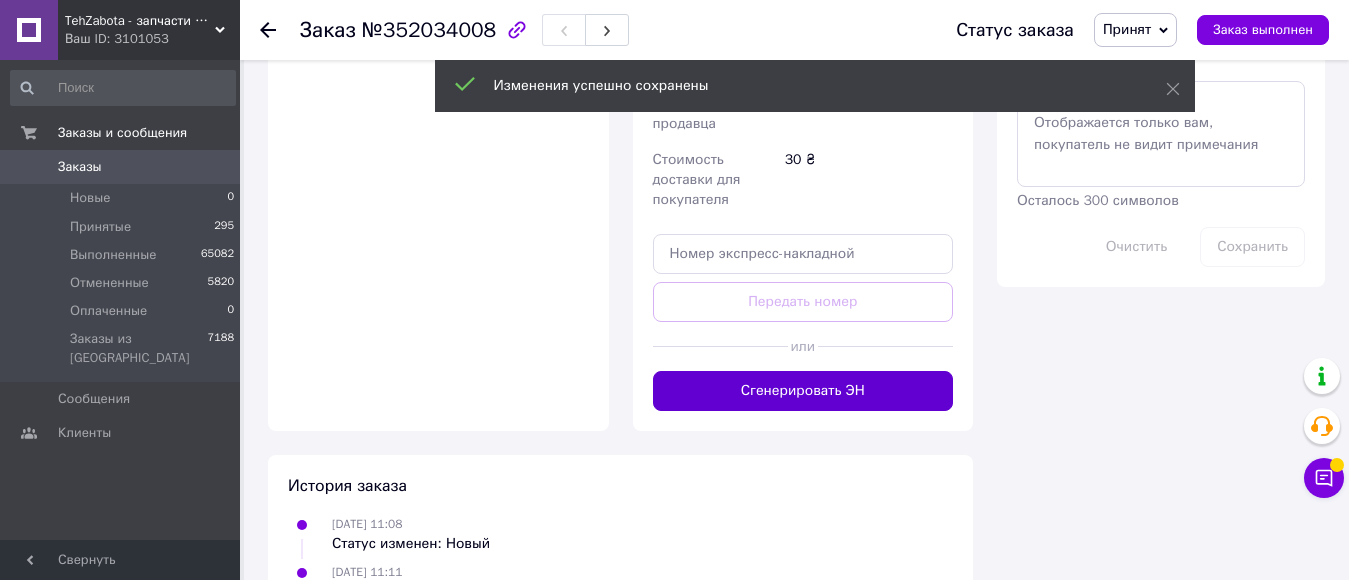 click on "Сгенерировать ЭН" at bounding box center (803, 391) 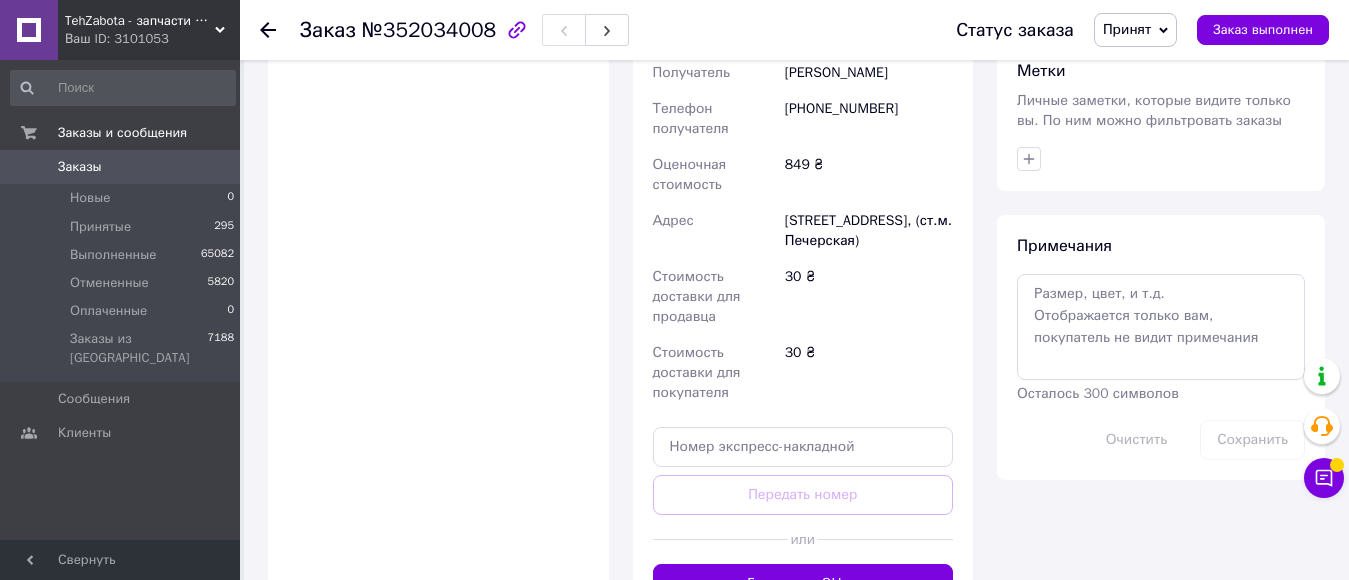 scroll, scrollTop: 1000, scrollLeft: 0, axis: vertical 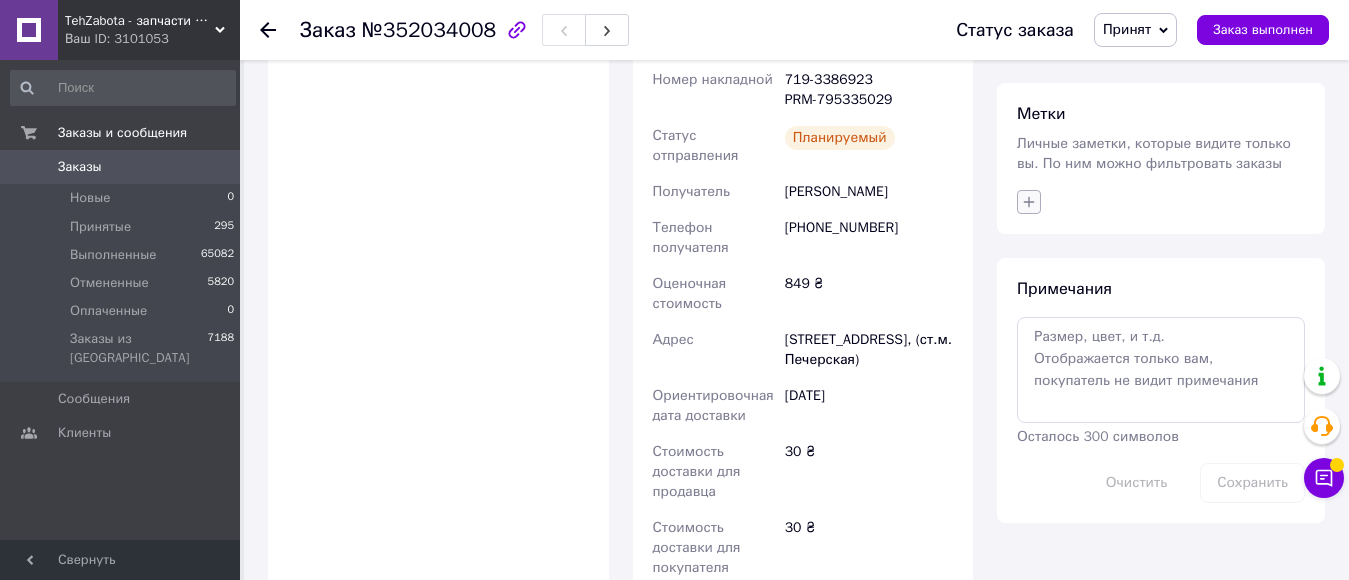 click 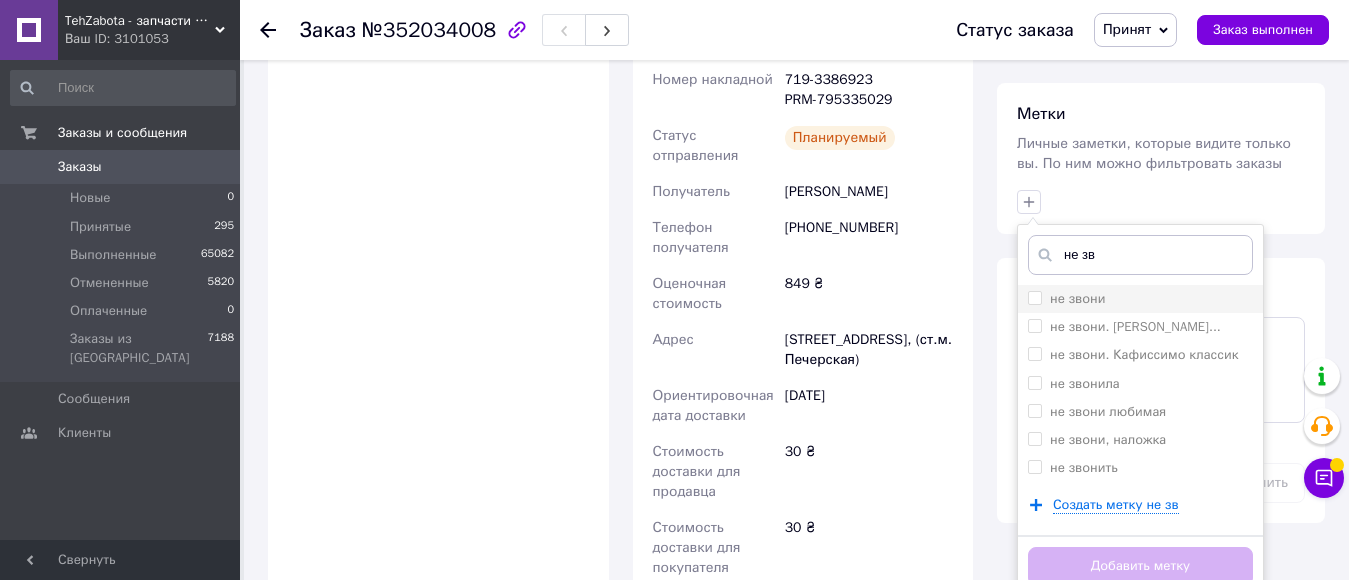 type on "не зв" 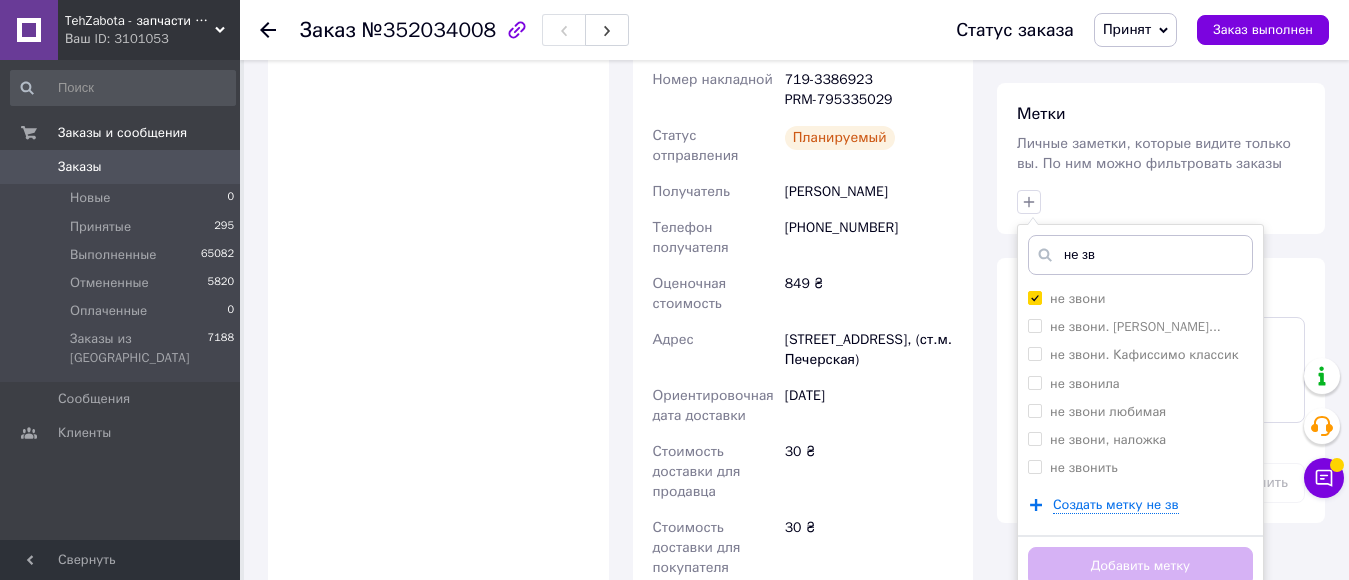 checkbox on "true" 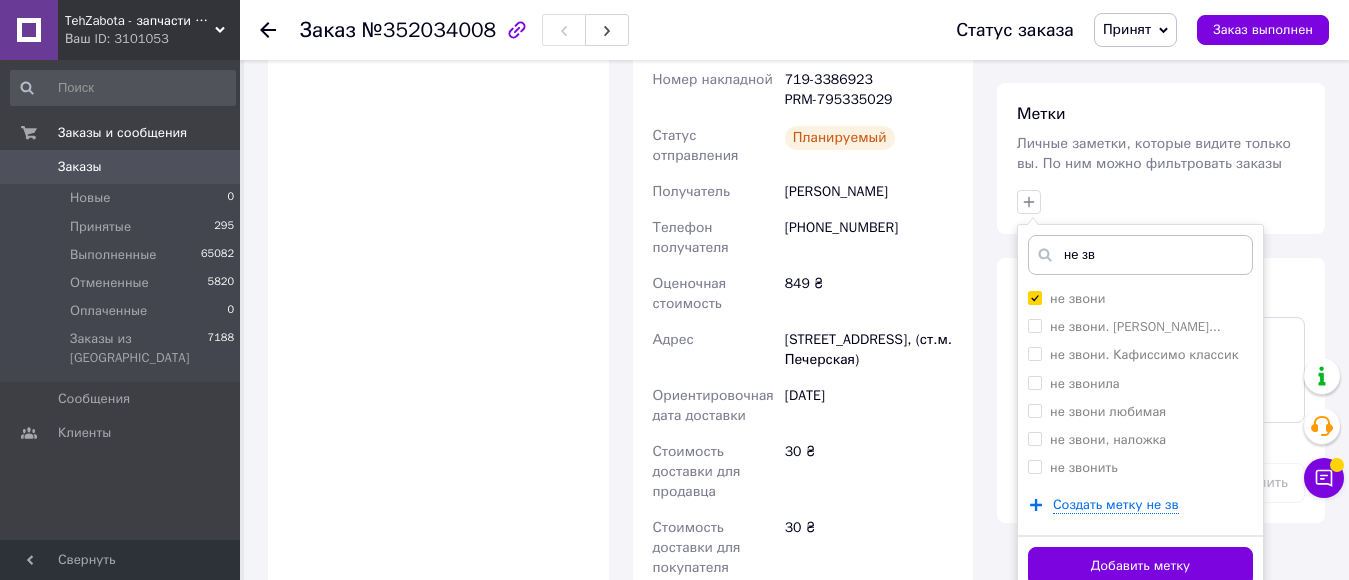 scroll, scrollTop: 1200, scrollLeft: 0, axis: vertical 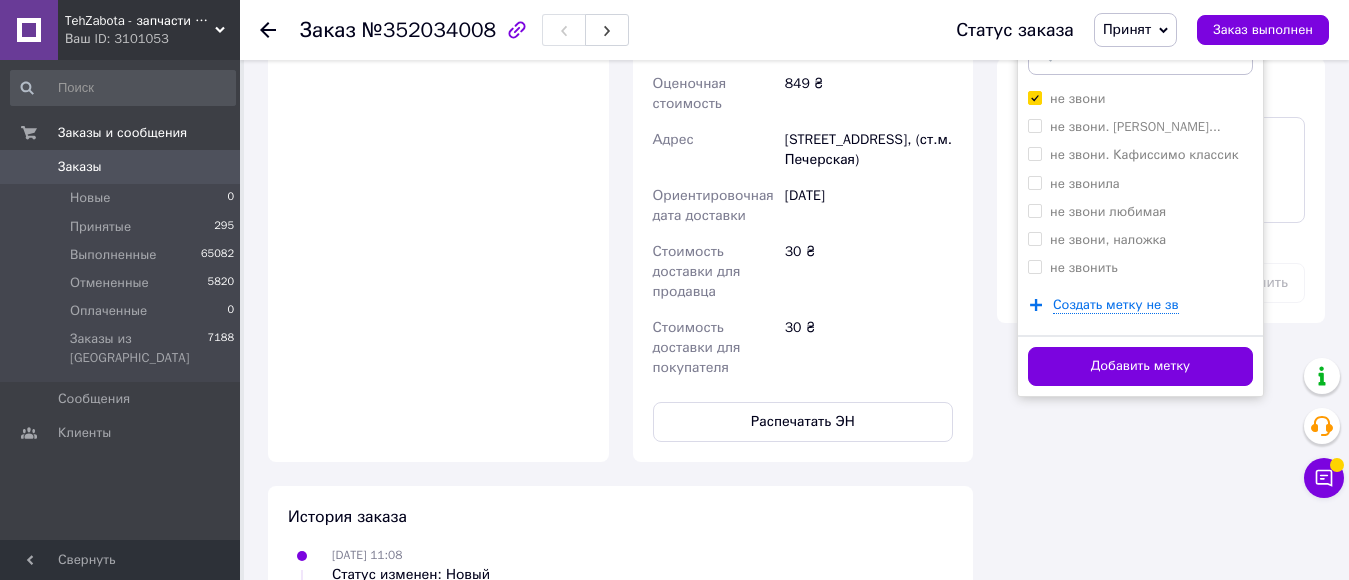 click on "Добавить метку" at bounding box center (1140, 366) 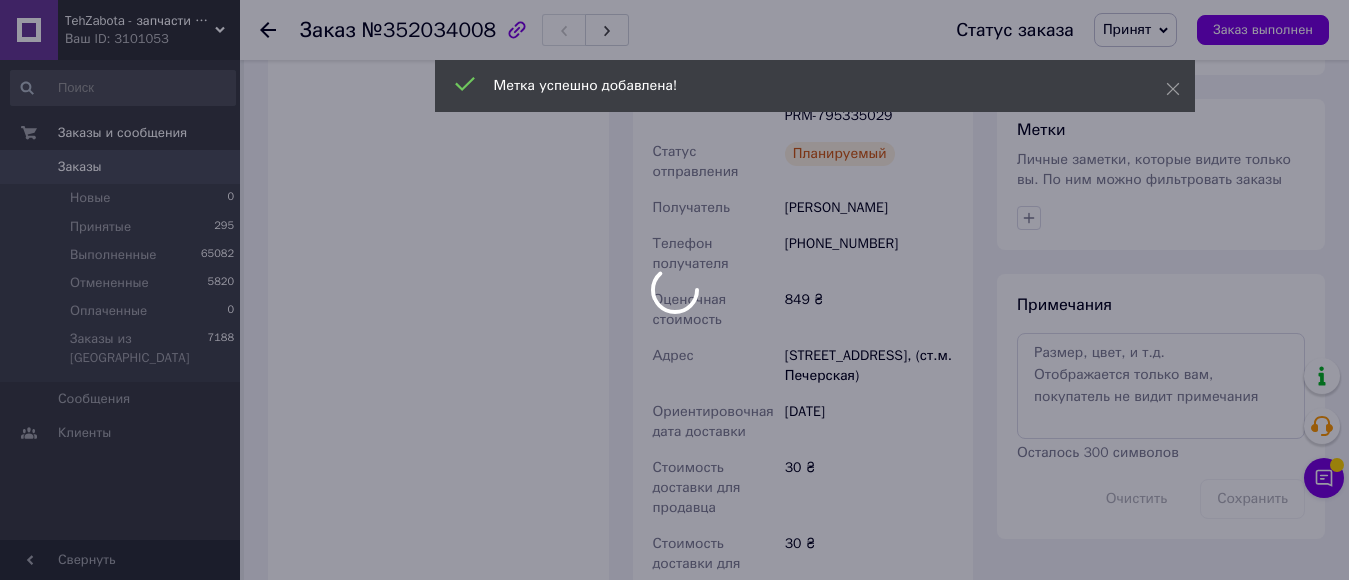scroll, scrollTop: 700, scrollLeft: 0, axis: vertical 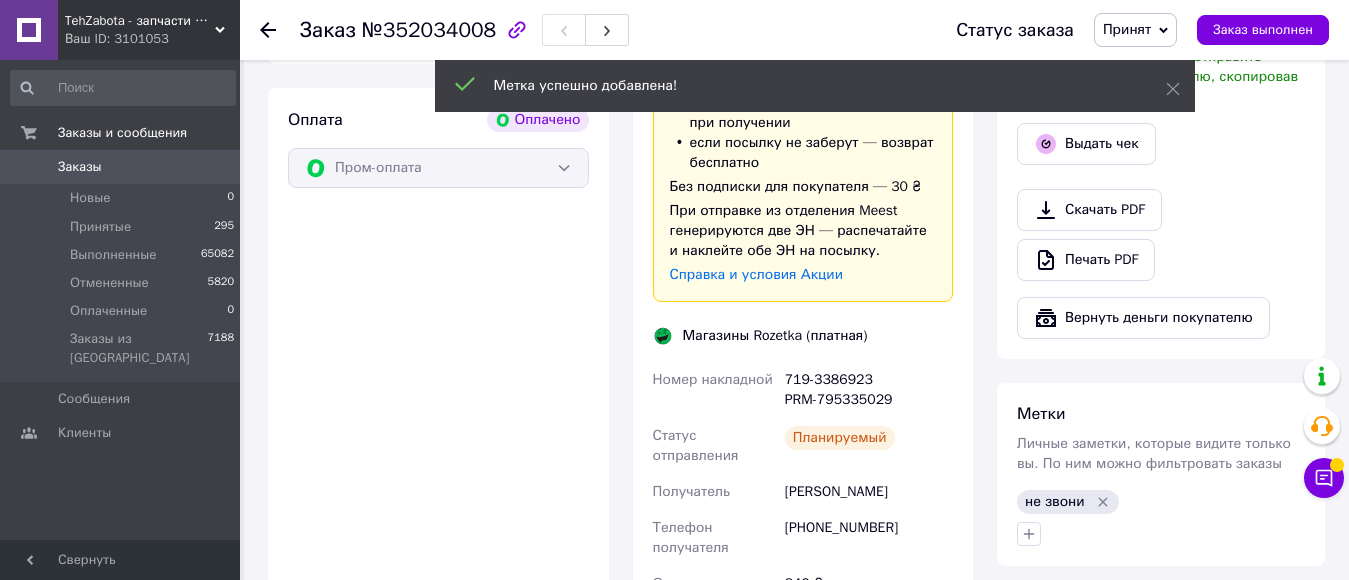 click 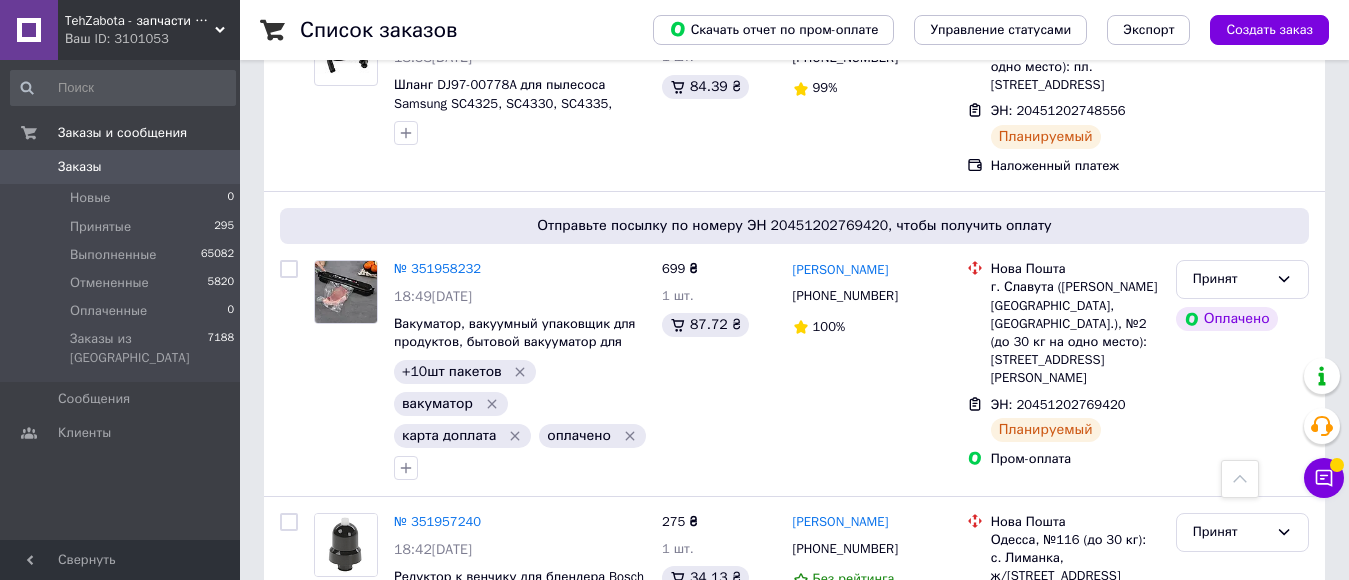 scroll, scrollTop: 3100, scrollLeft: 0, axis: vertical 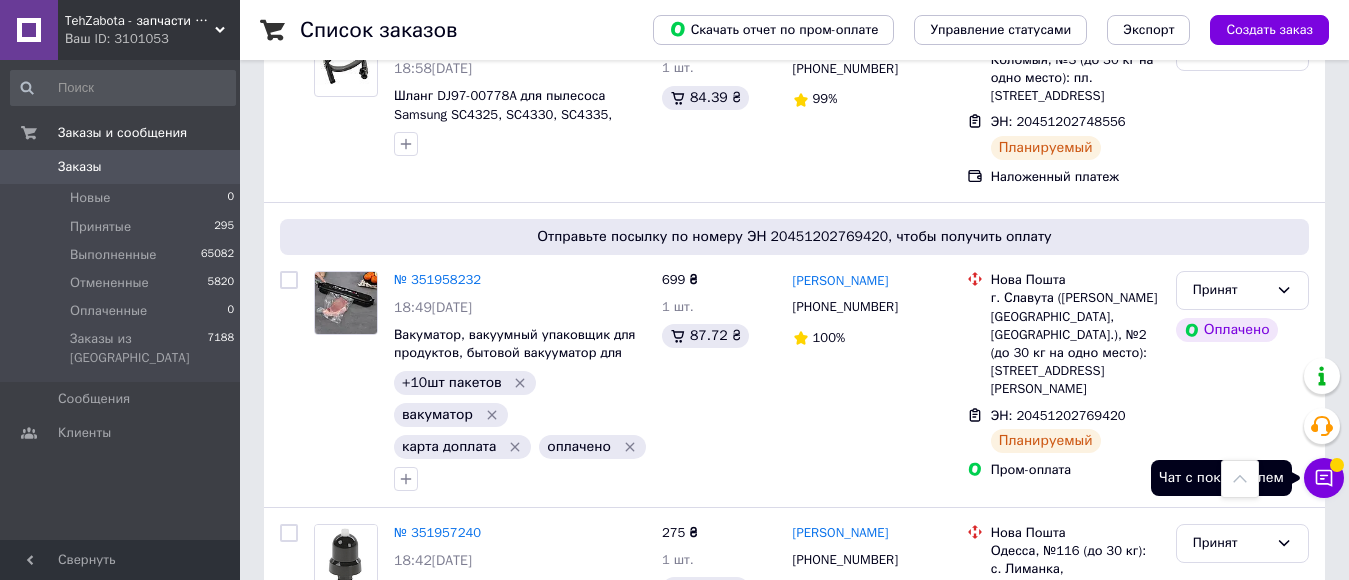 click 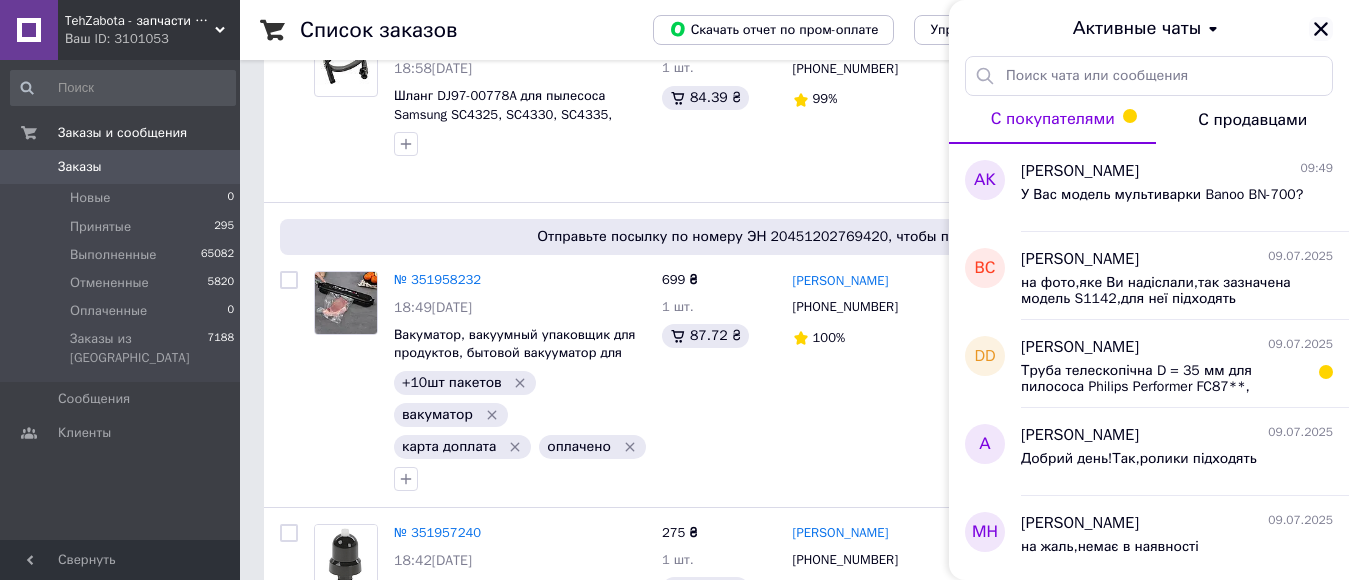click 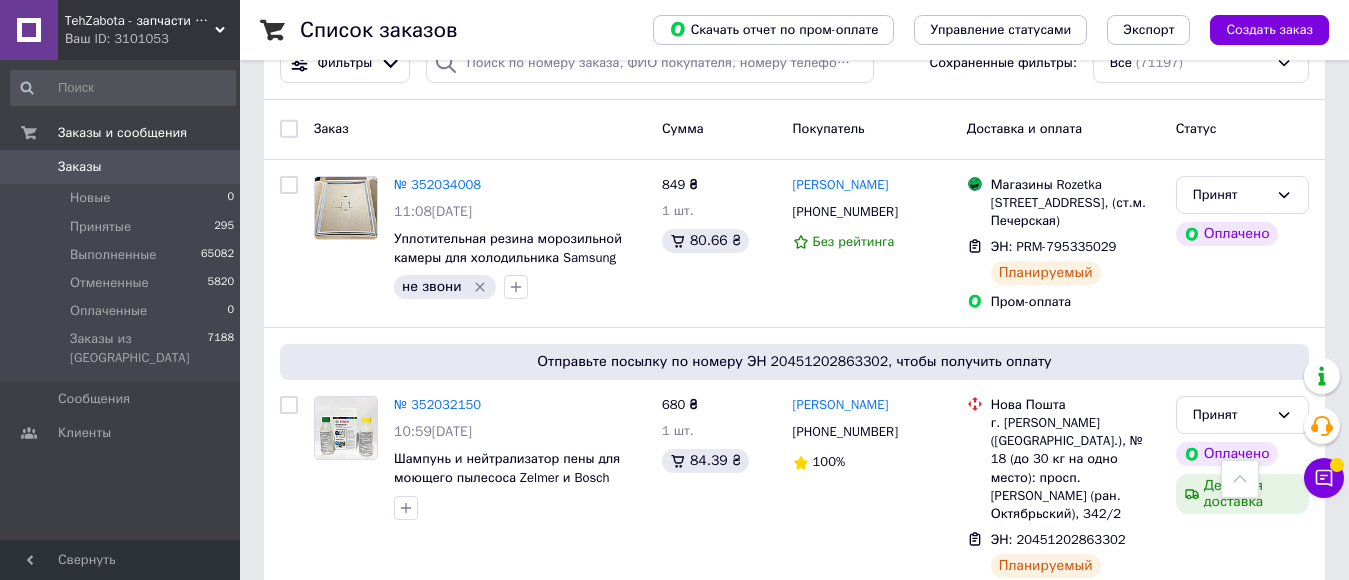 scroll, scrollTop: 0, scrollLeft: 0, axis: both 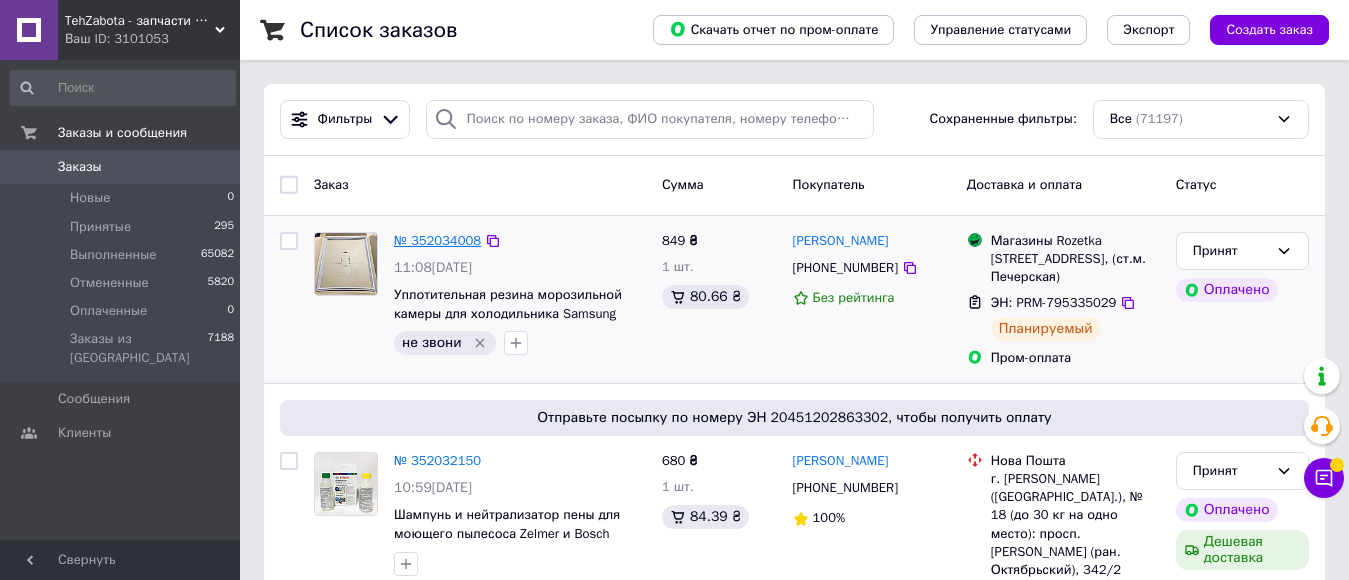 click on "№ 352034008" at bounding box center [437, 240] 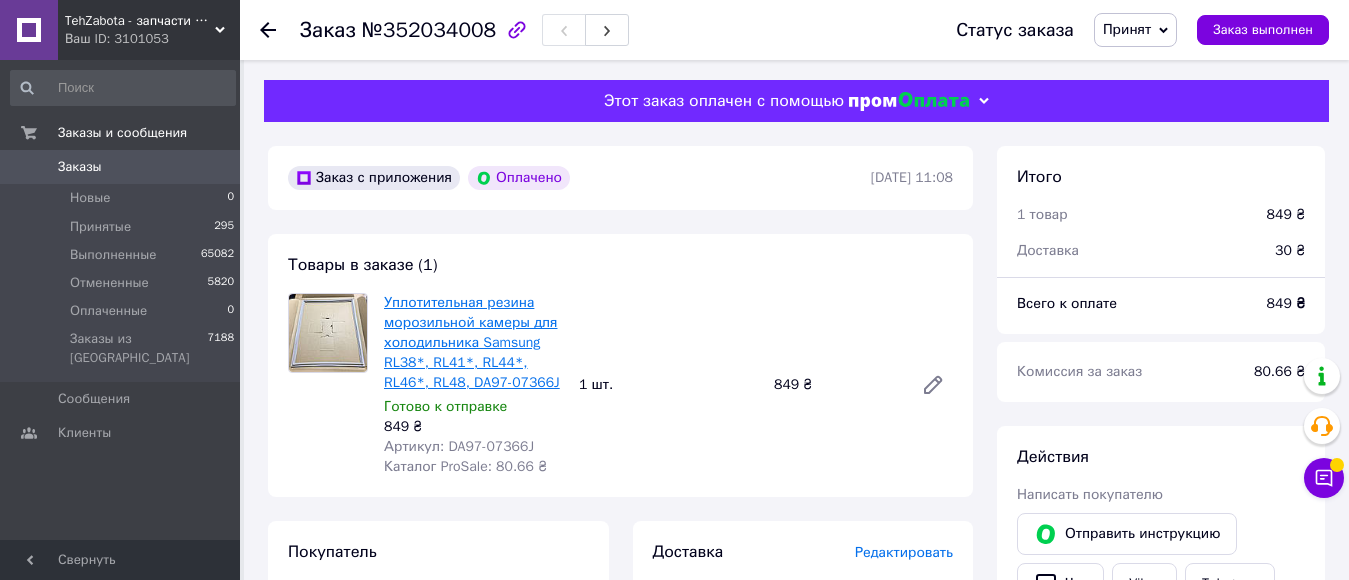 click on "Уплотительная резина морозильной камеры для холодильника Samsung RL38*, RL41*, RL44*, RL46*, RL48, DA97-07366J" at bounding box center [472, 342] 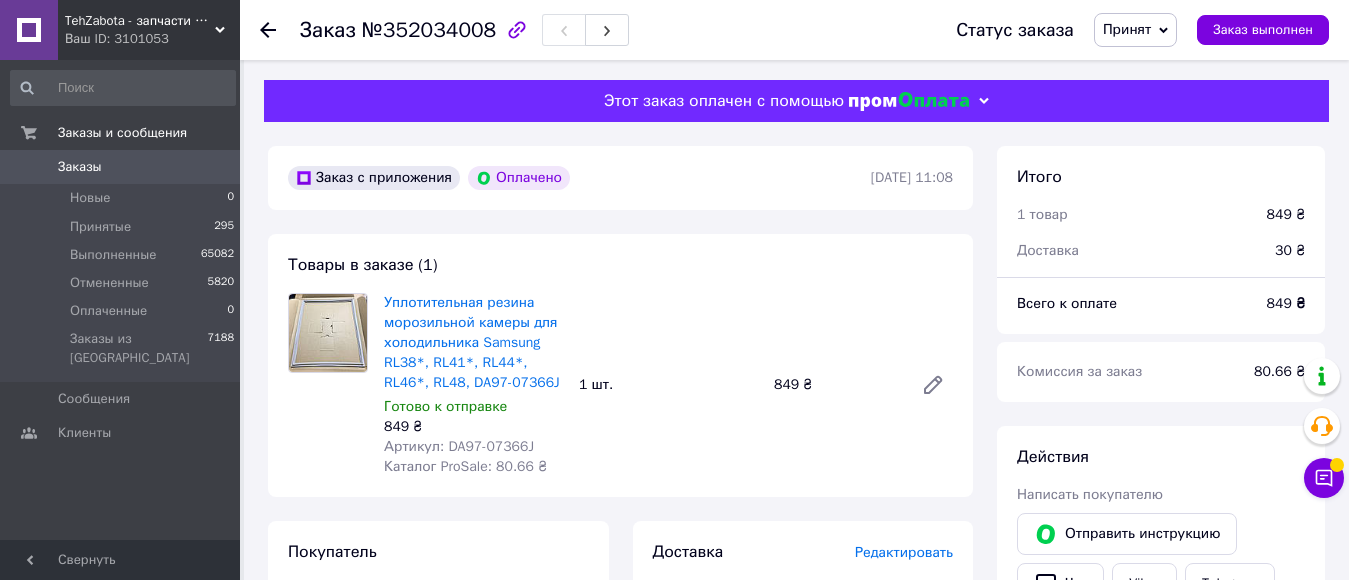 click 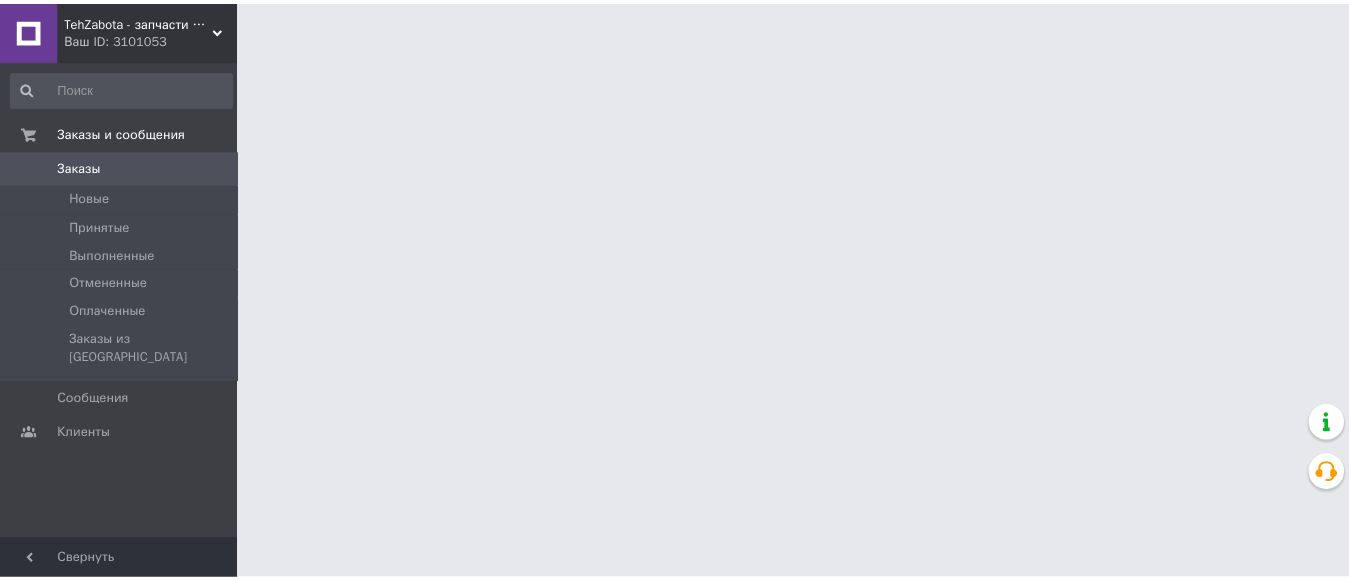 scroll, scrollTop: 0, scrollLeft: 0, axis: both 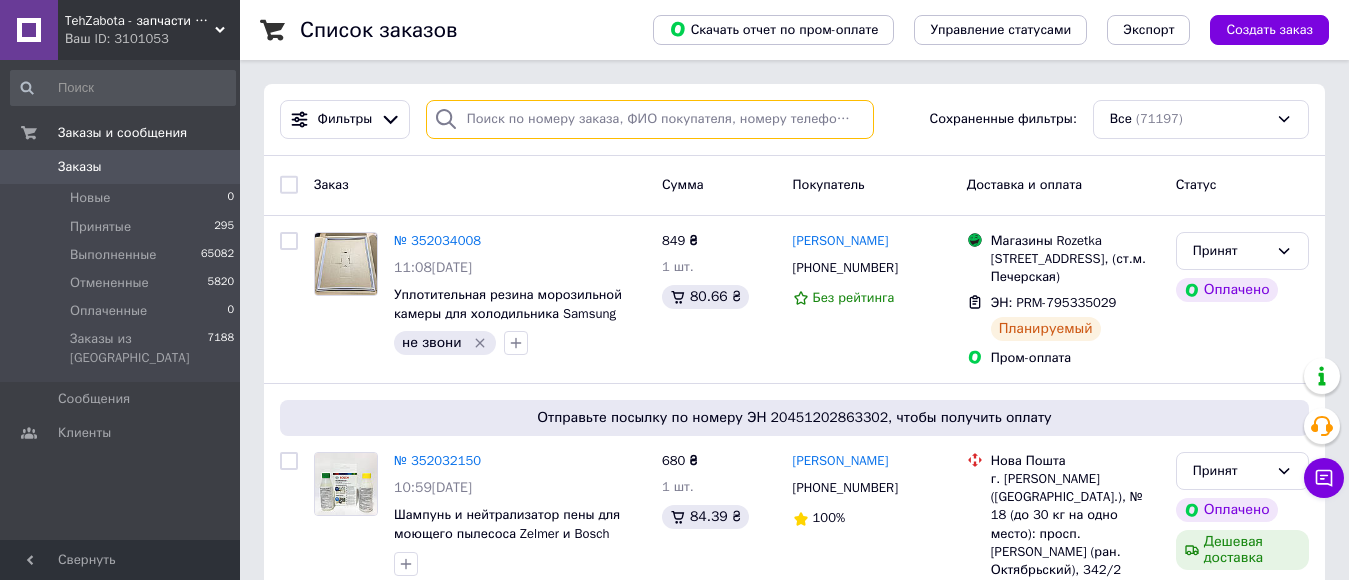 click at bounding box center (650, 119) 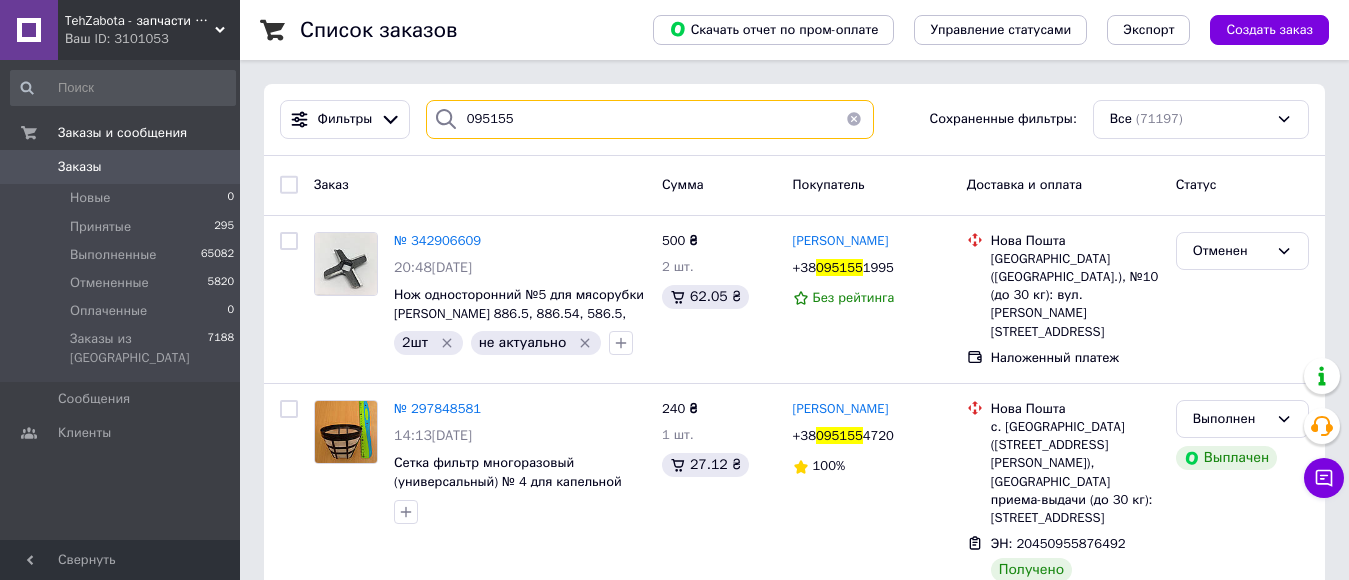 click on "095155" at bounding box center (650, 119) 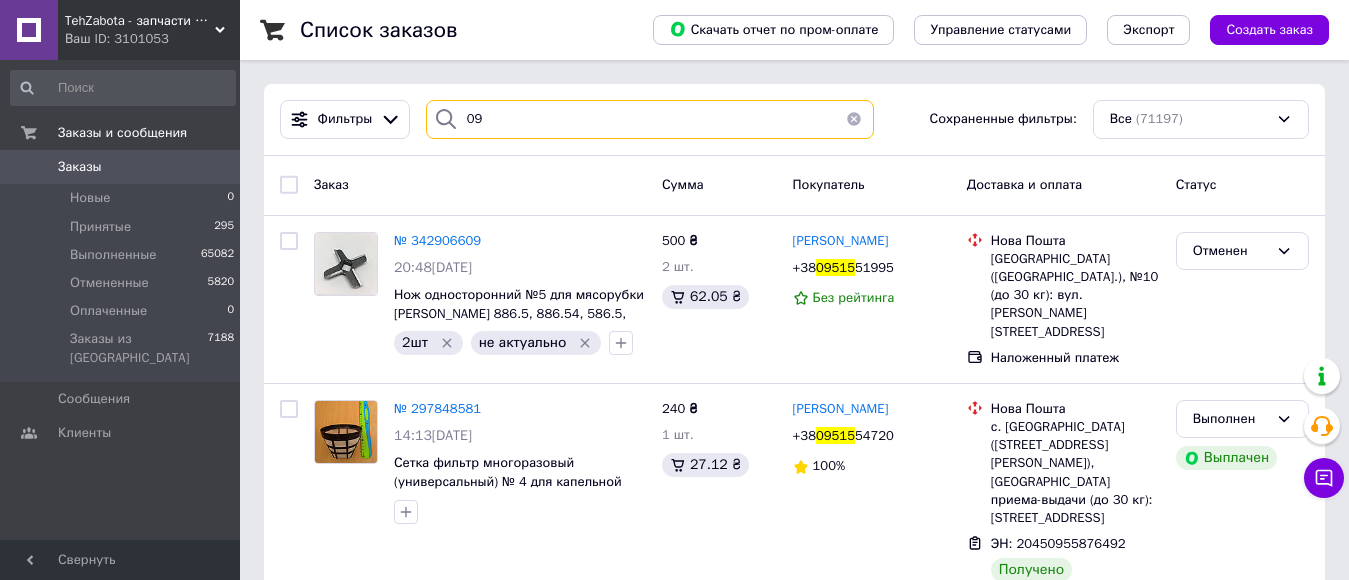 type on "0" 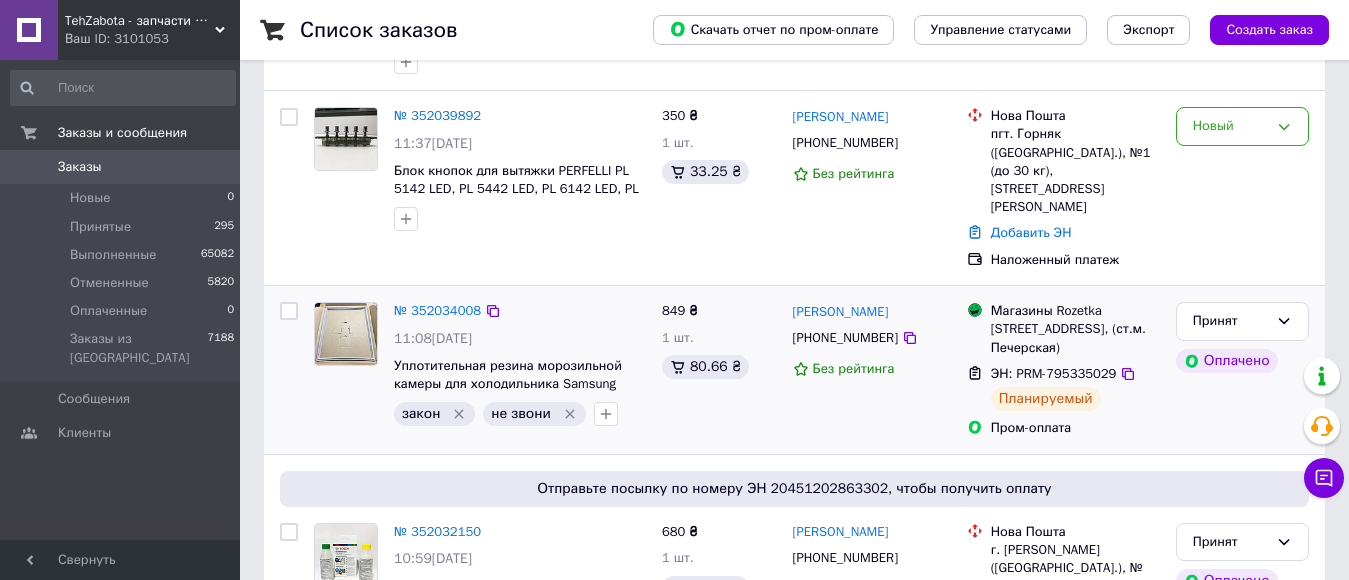 scroll, scrollTop: 300, scrollLeft: 0, axis: vertical 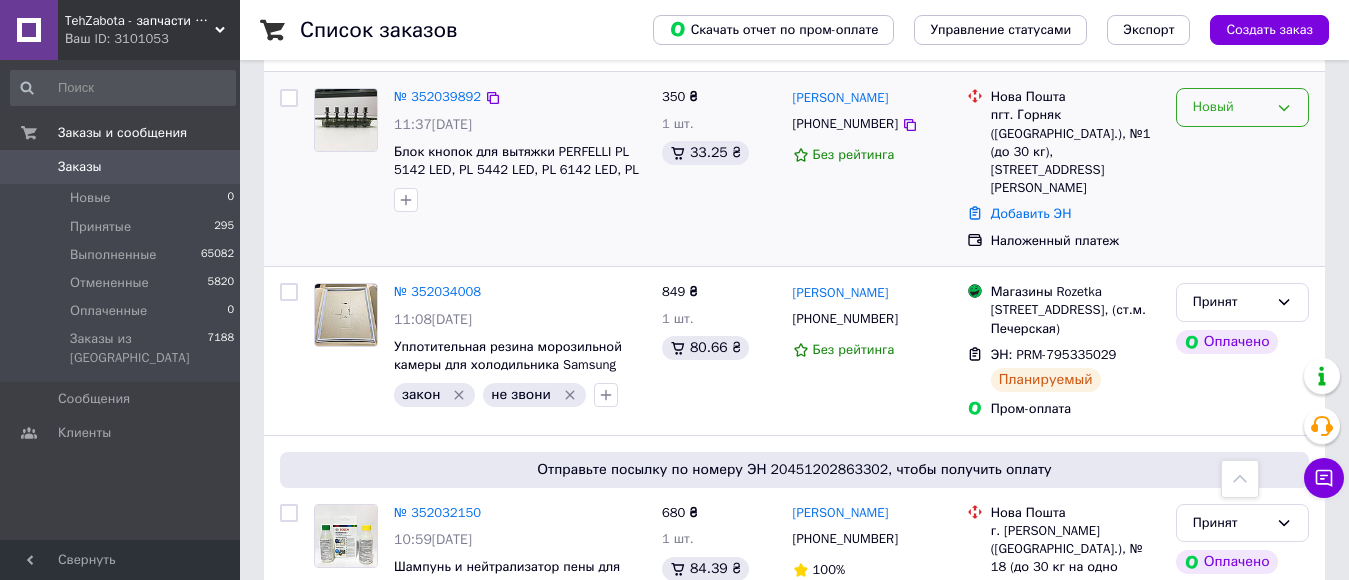 type 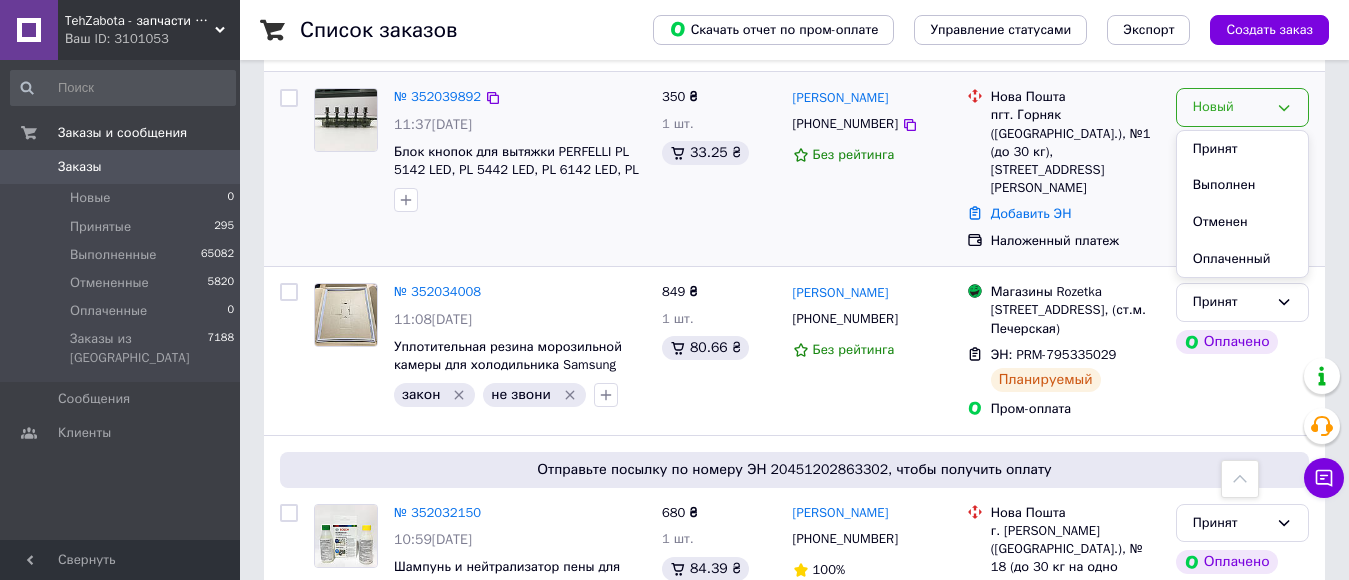 drag, startPoint x: 1235, startPoint y: 144, endPoint x: 964, endPoint y: 219, distance: 281.18677 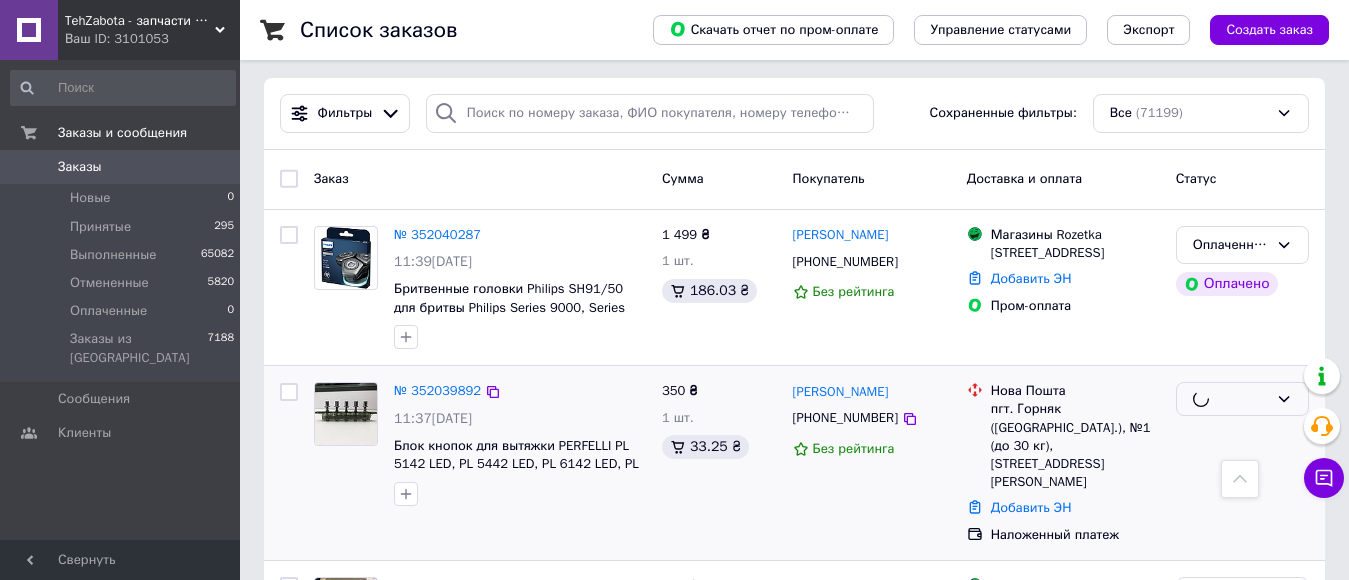 scroll, scrollTop: 0, scrollLeft: 0, axis: both 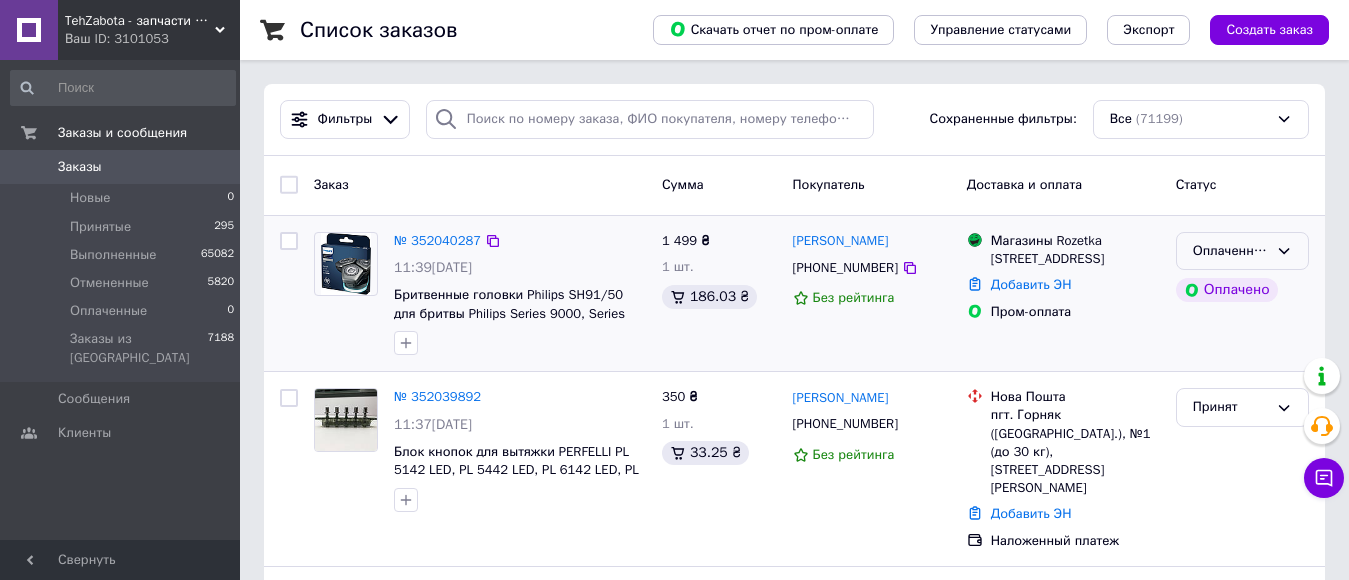 click 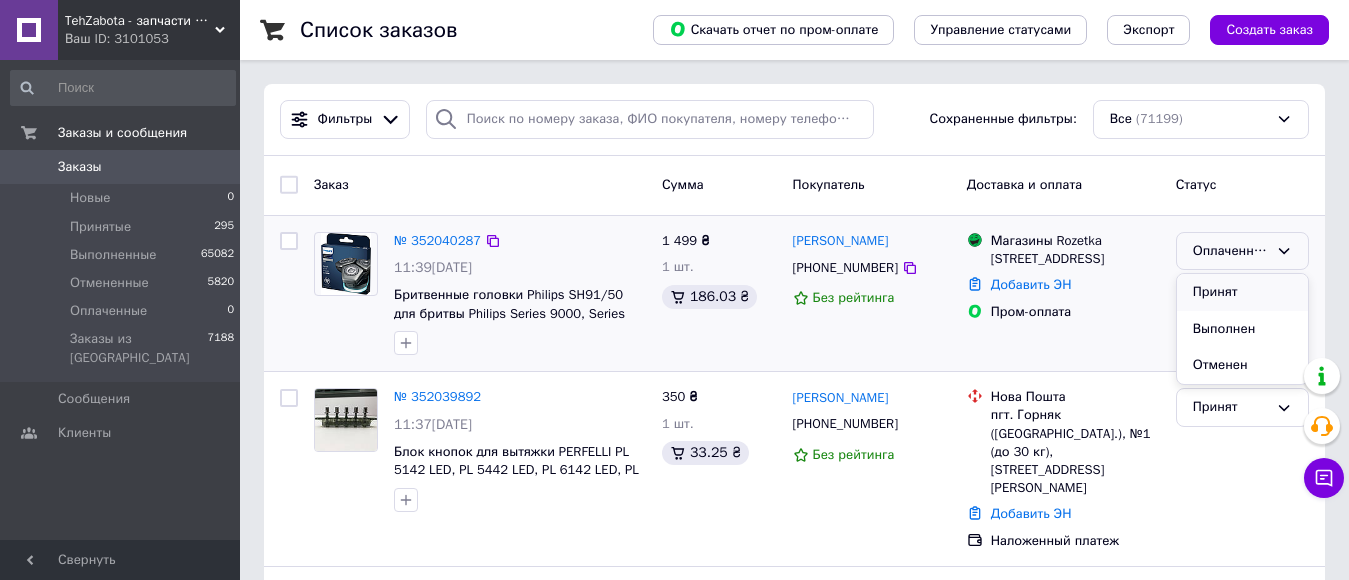 click on "Принят" at bounding box center [1242, 292] 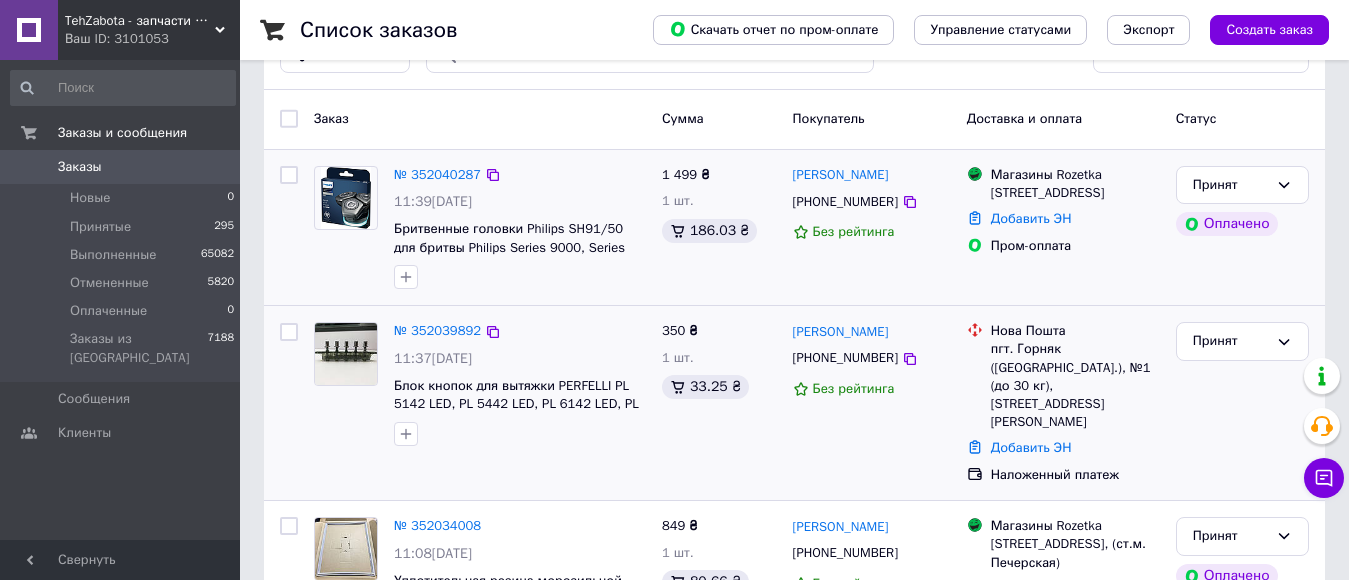 scroll, scrollTop: 100, scrollLeft: 0, axis: vertical 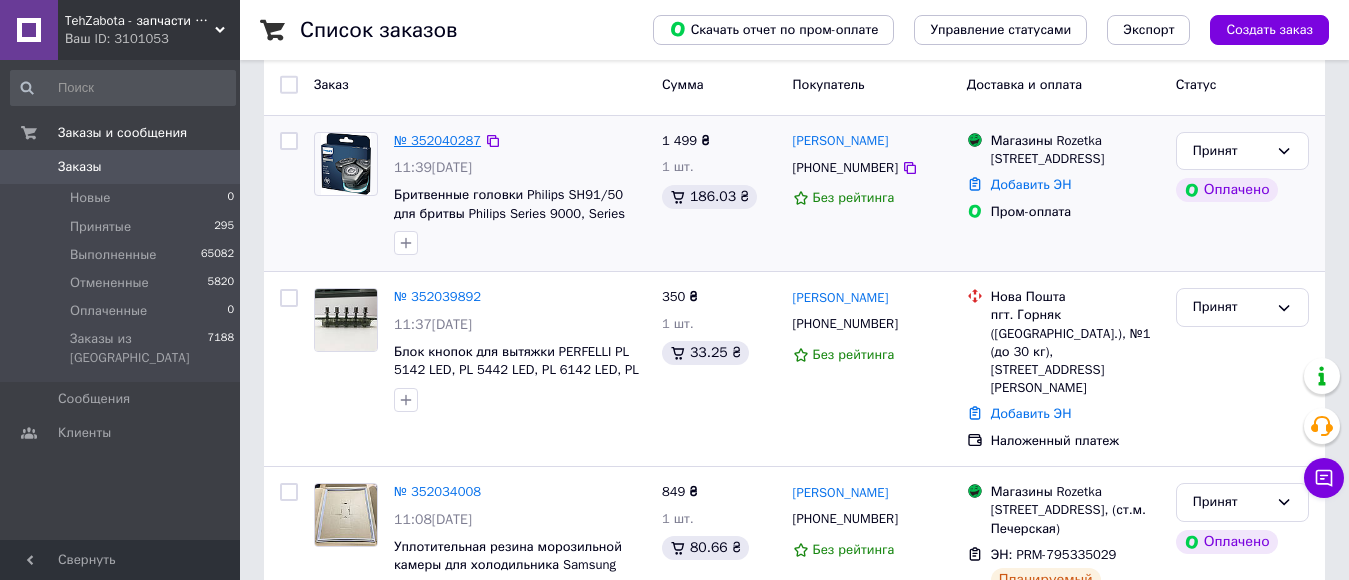 click on "№ 352040287" at bounding box center [437, 140] 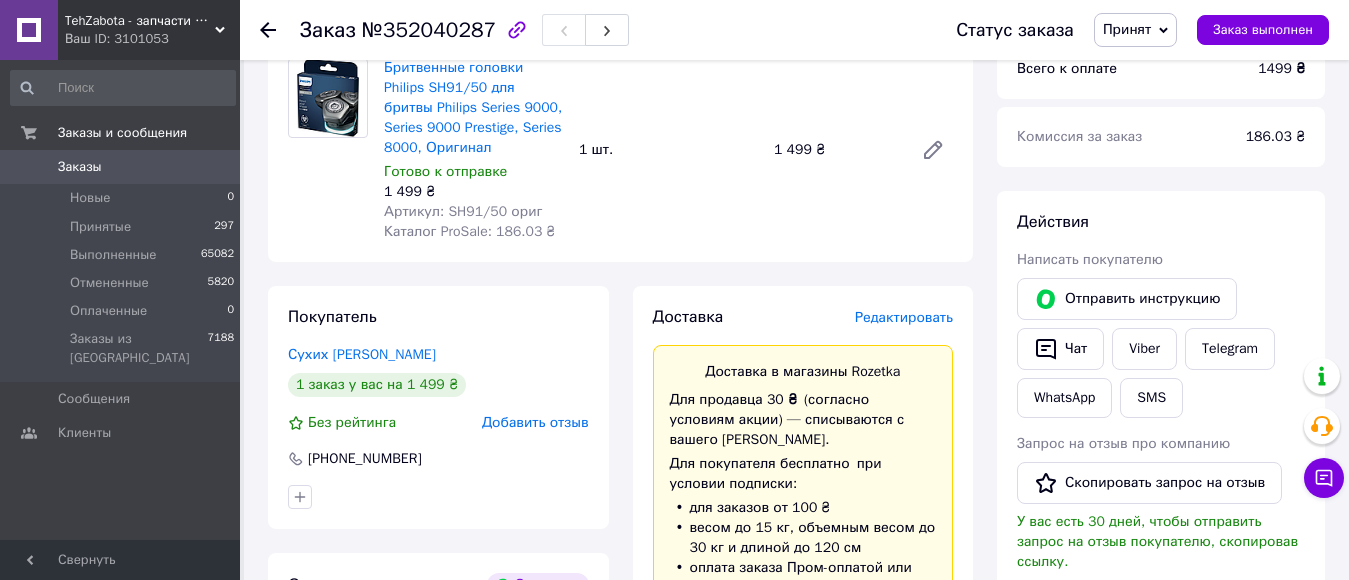 scroll, scrollTop: 200, scrollLeft: 0, axis: vertical 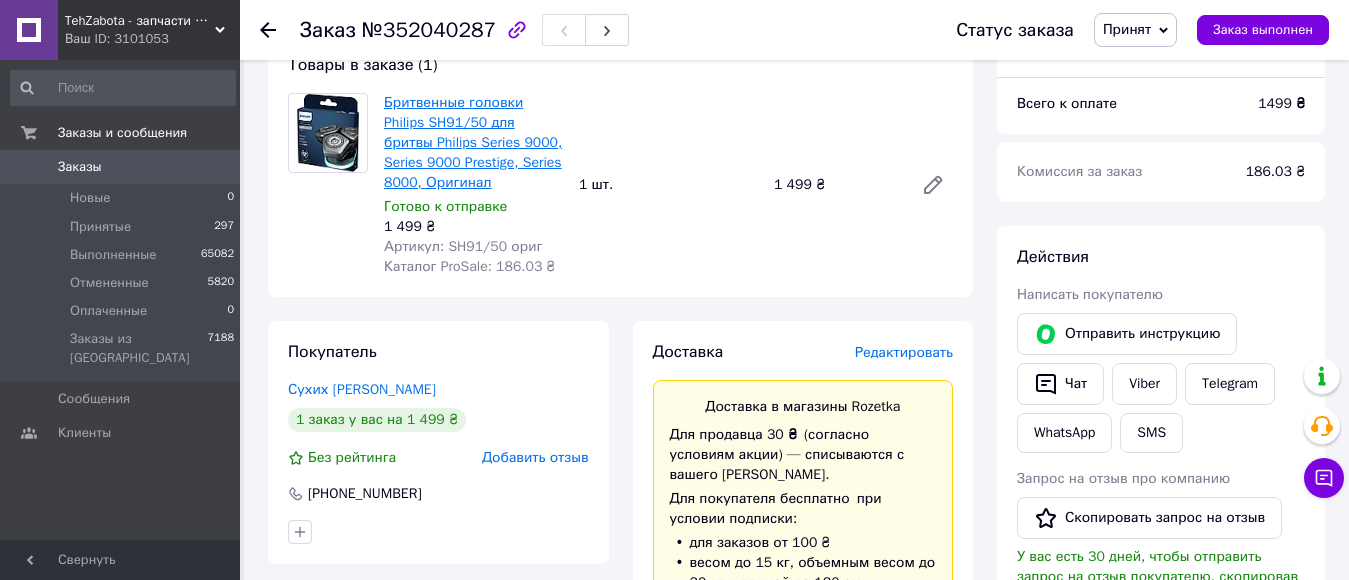 click on "Бритвенные головки Philips SH91/50 для бритвы Philips Series 9000, Series 9000 Prestige, Series 8000, Оригинал" at bounding box center [473, 142] 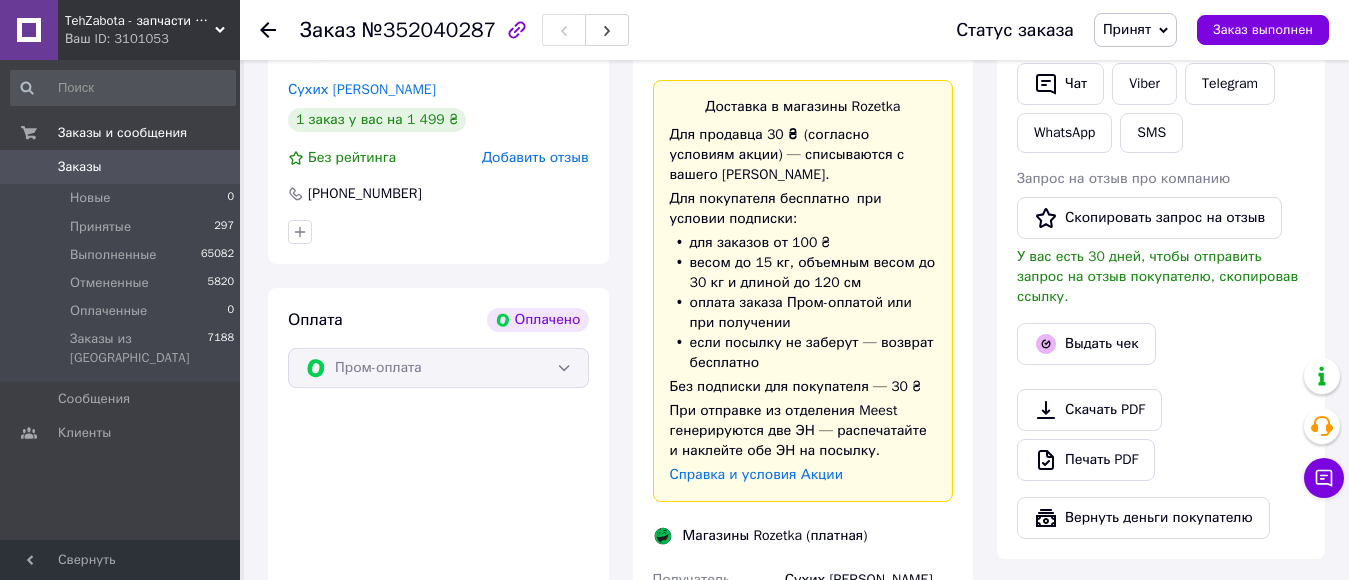 scroll, scrollTop: 800, scrollLeft: 0, axis: vertical 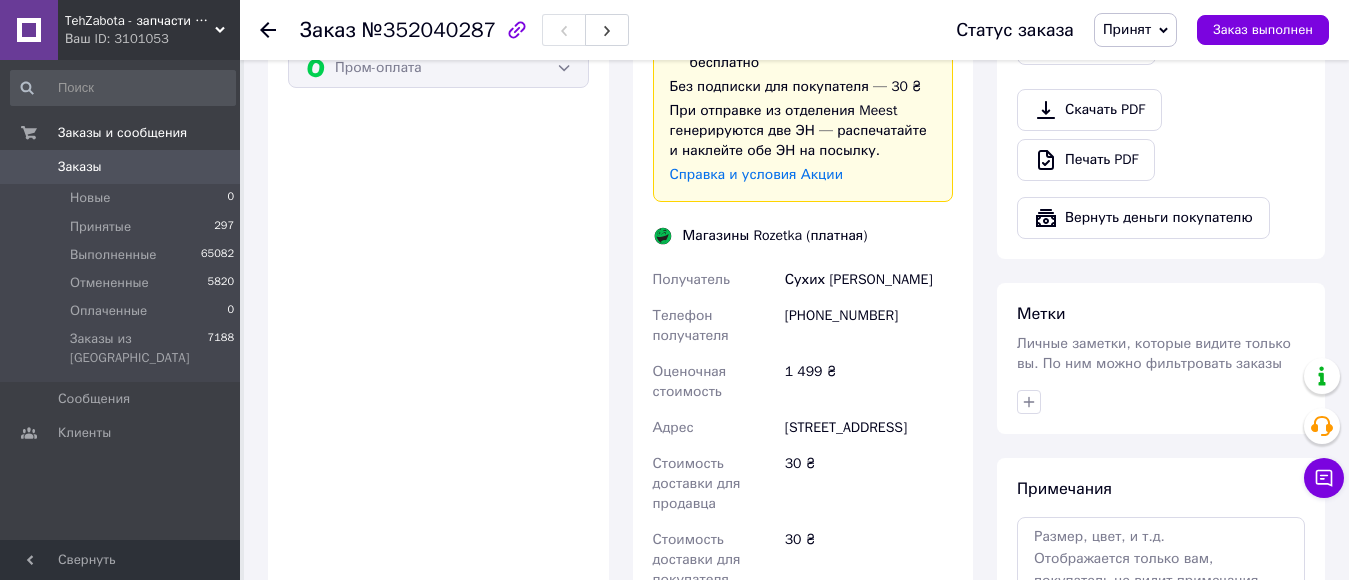 drag, startPoint x: 262, startPoint y: 26, endPoint x: 290, endPoint y: 60, distance: 44.04543 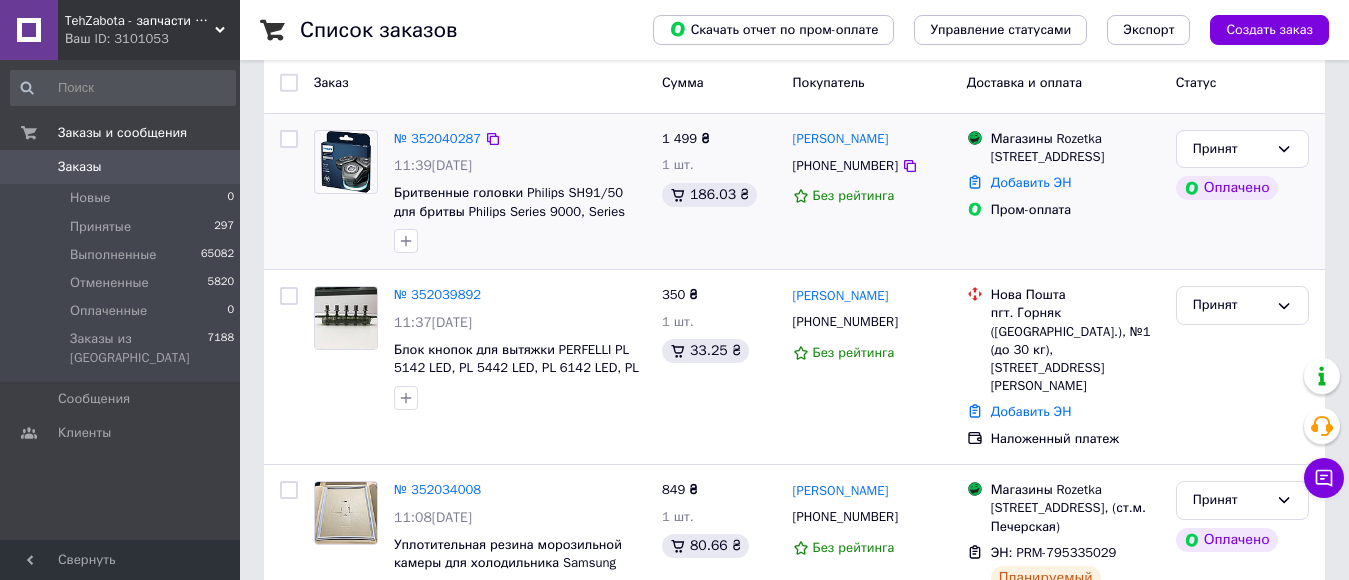 scroll, scrollTop: 200, scrollLeft: 0, axis: vertical 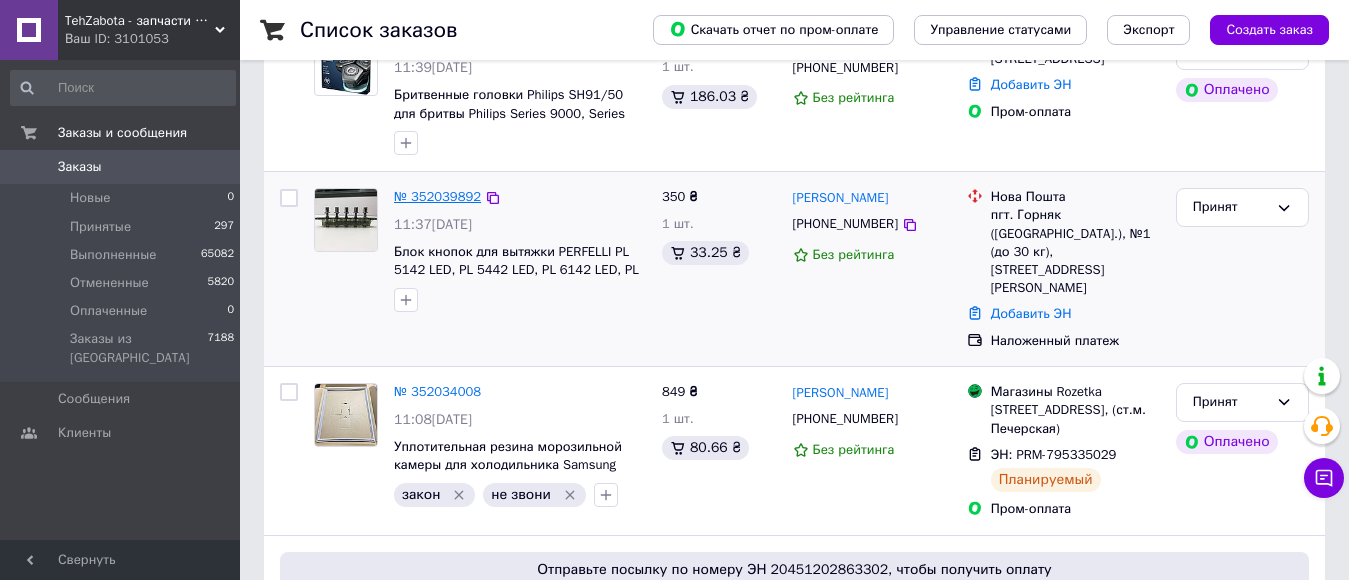 click on "№ 352039892" at bounding box center (437, 196) 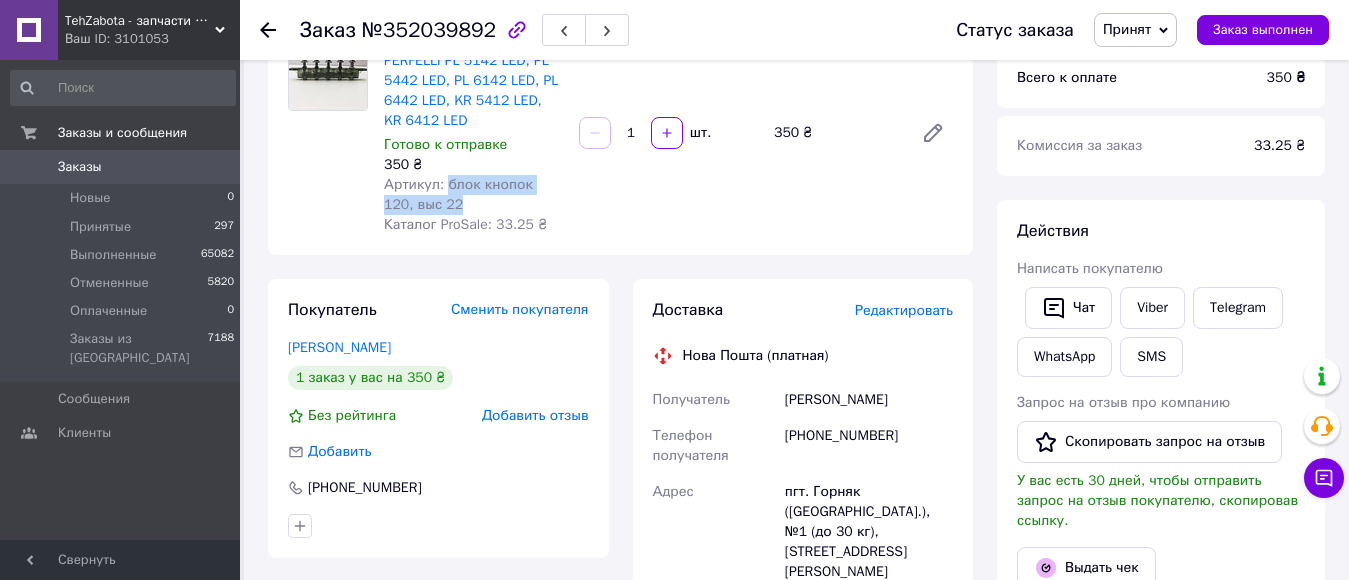 drag, startPoint x: 443, startPoint y: 184, endPoint x: 494, endPoint y: 207, distance: 55.946404 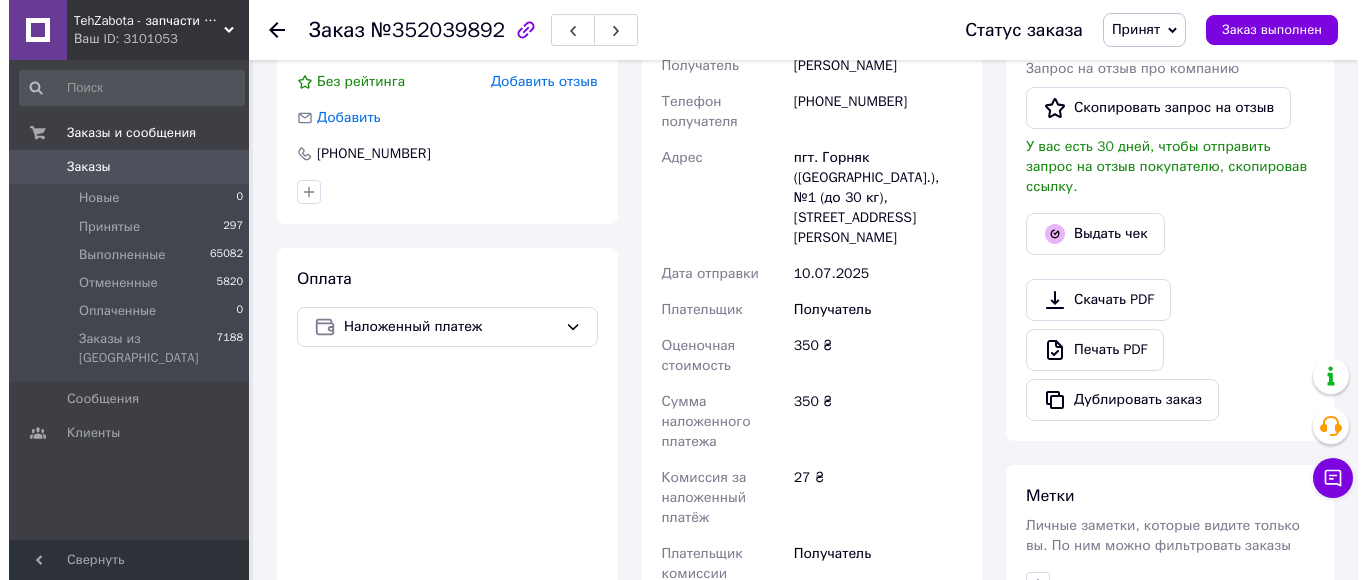 scroll, scrollTop: 400, scrollLeft: 0, axis: vertical 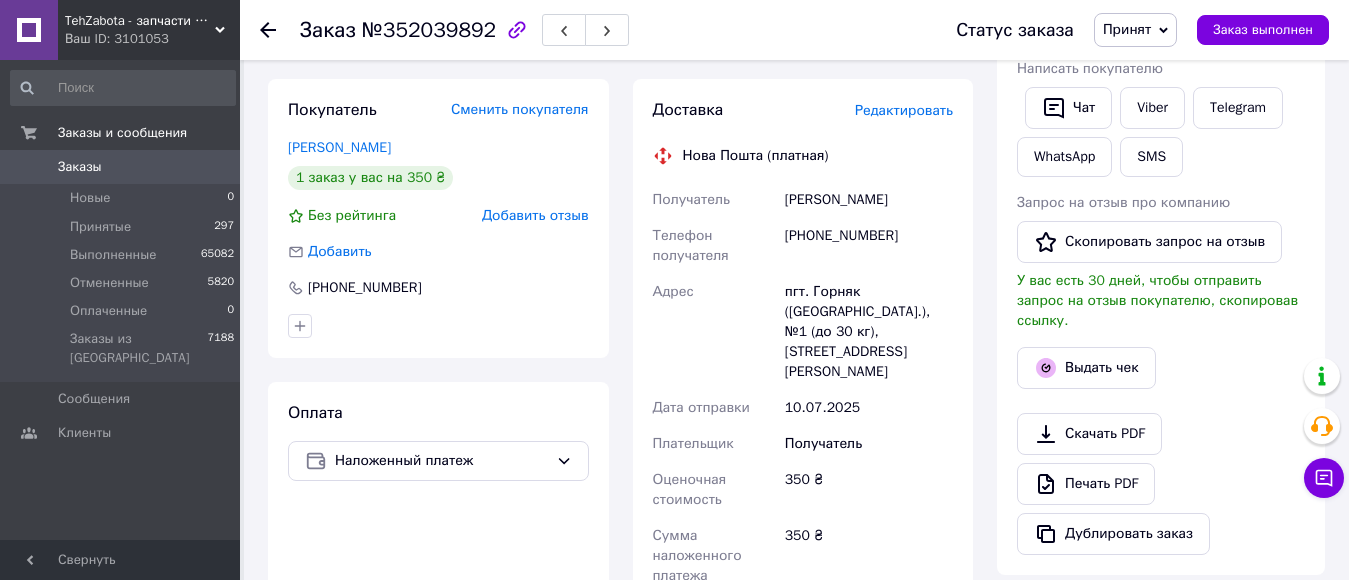 click on "Редактировать" at bounding box center (904, 110) 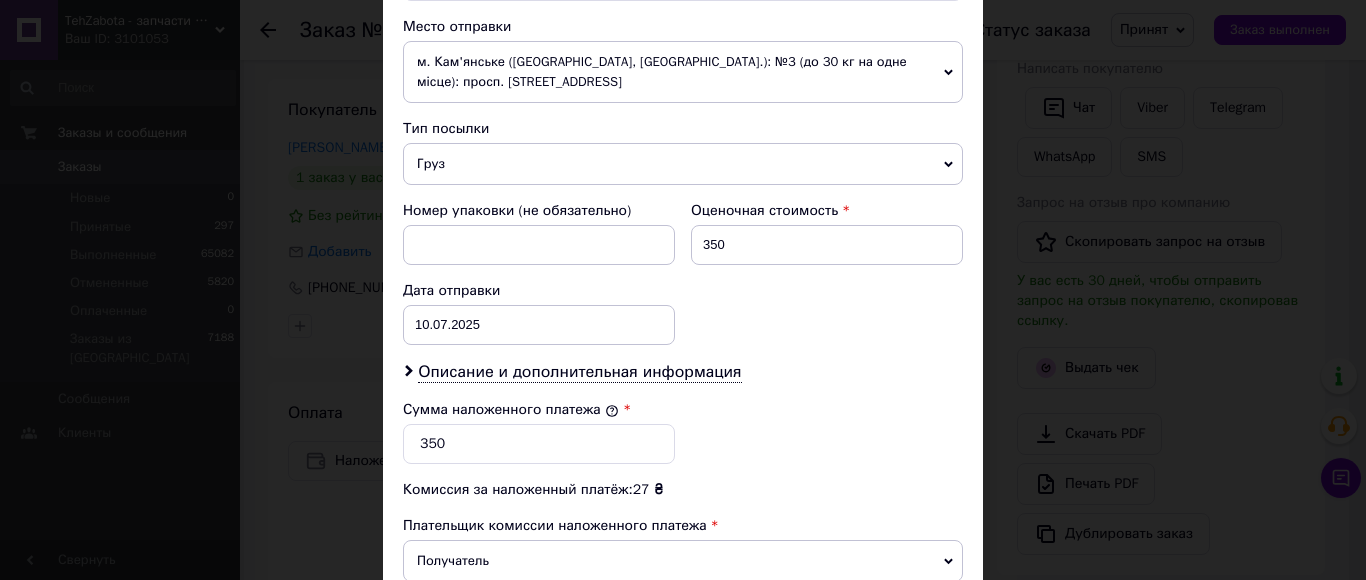 scroll, scrollTop: 800, scrollLeft: 0, axis: vertical 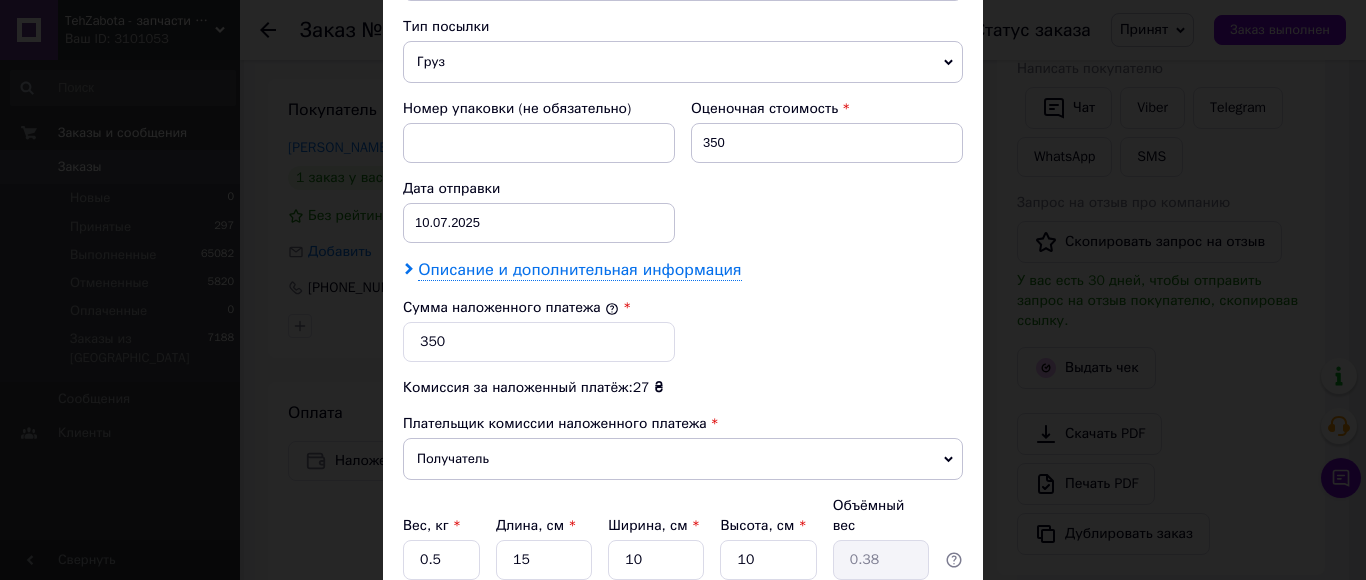 click on "Описание и дополнительная информация" at bounding box center (579, 270) 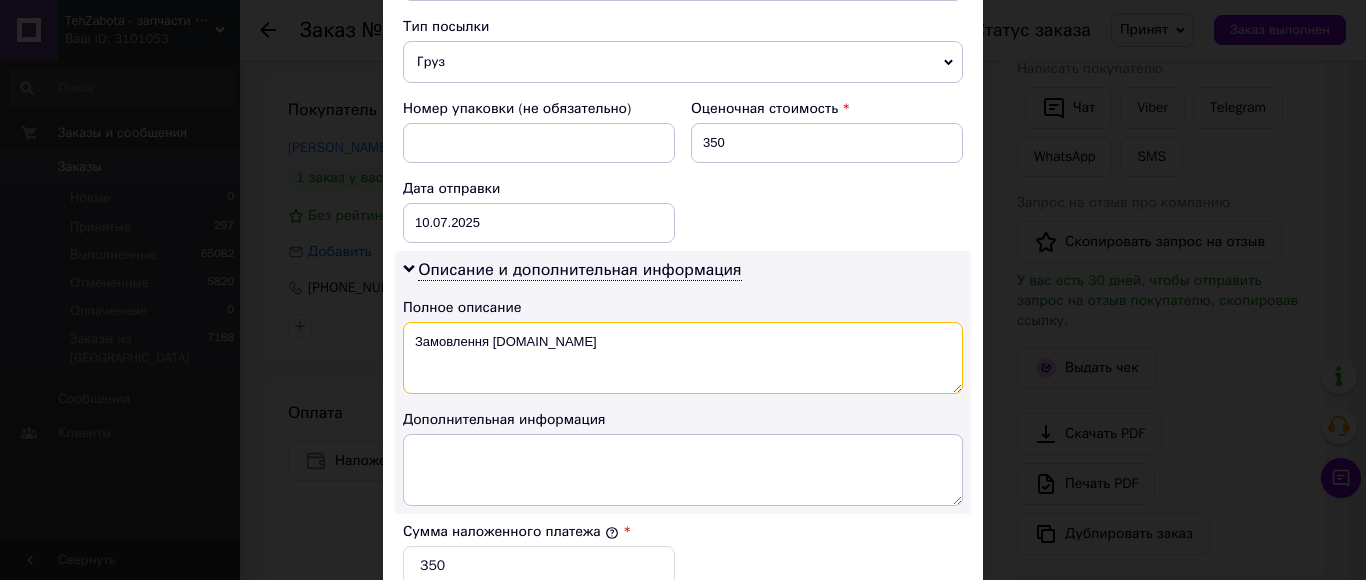click on "Замовлення [DOMAIN_NAME]" at bounding box center [683, 358] 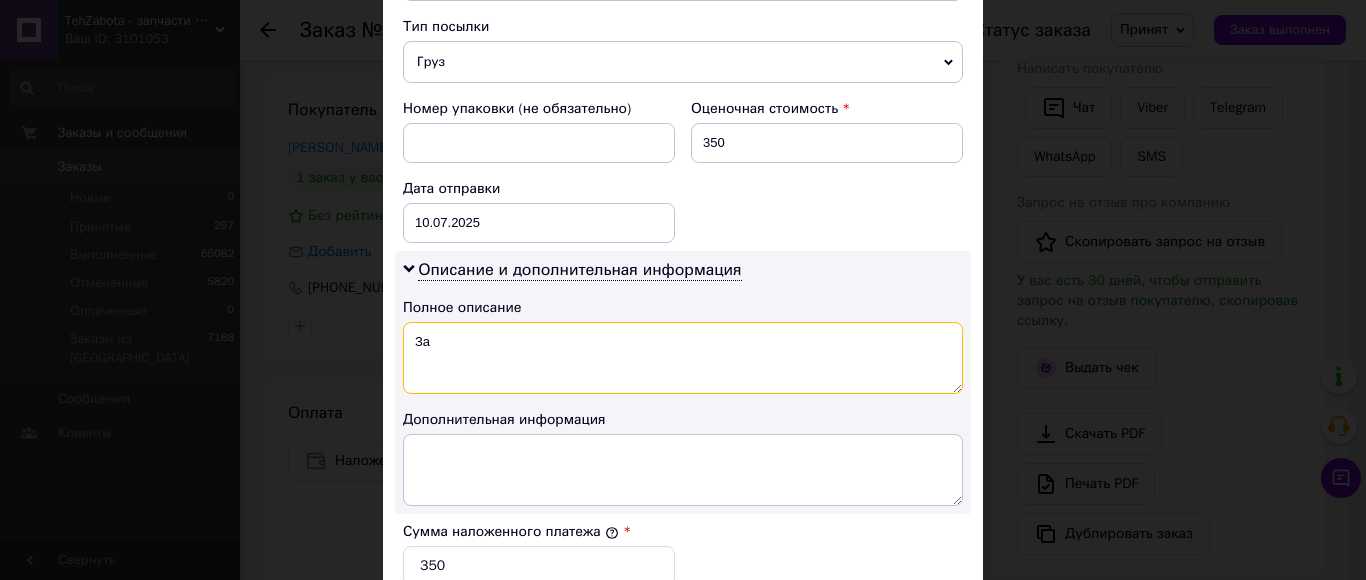 type on "З" 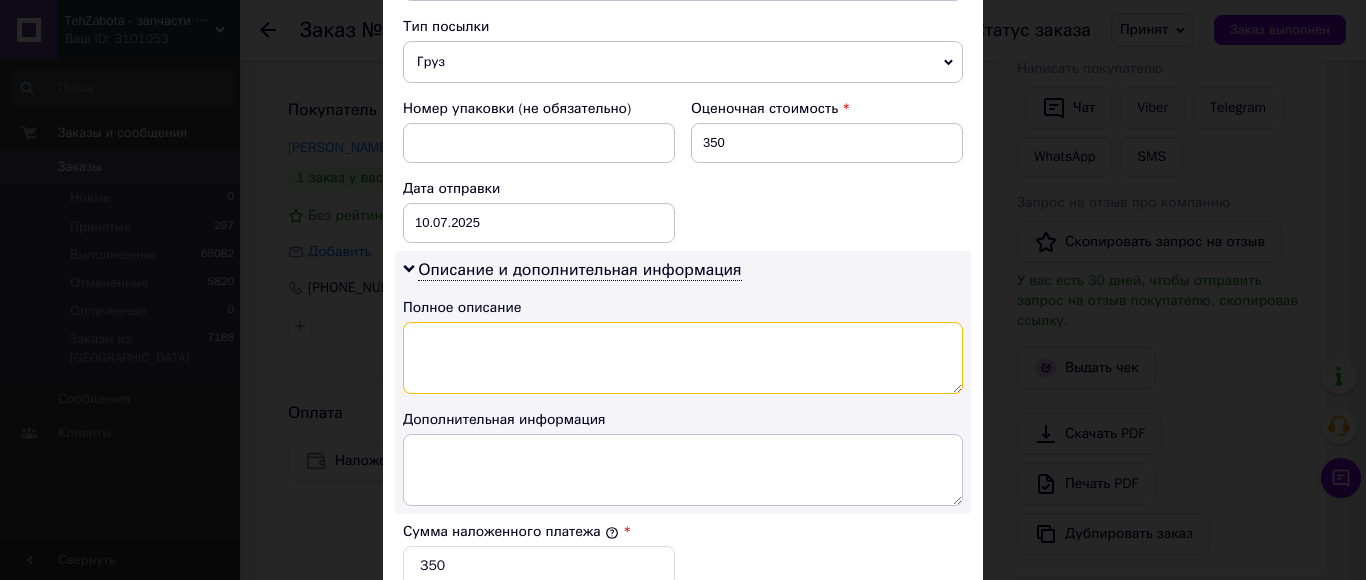 paste on "блок кнопок 120, выс 22" 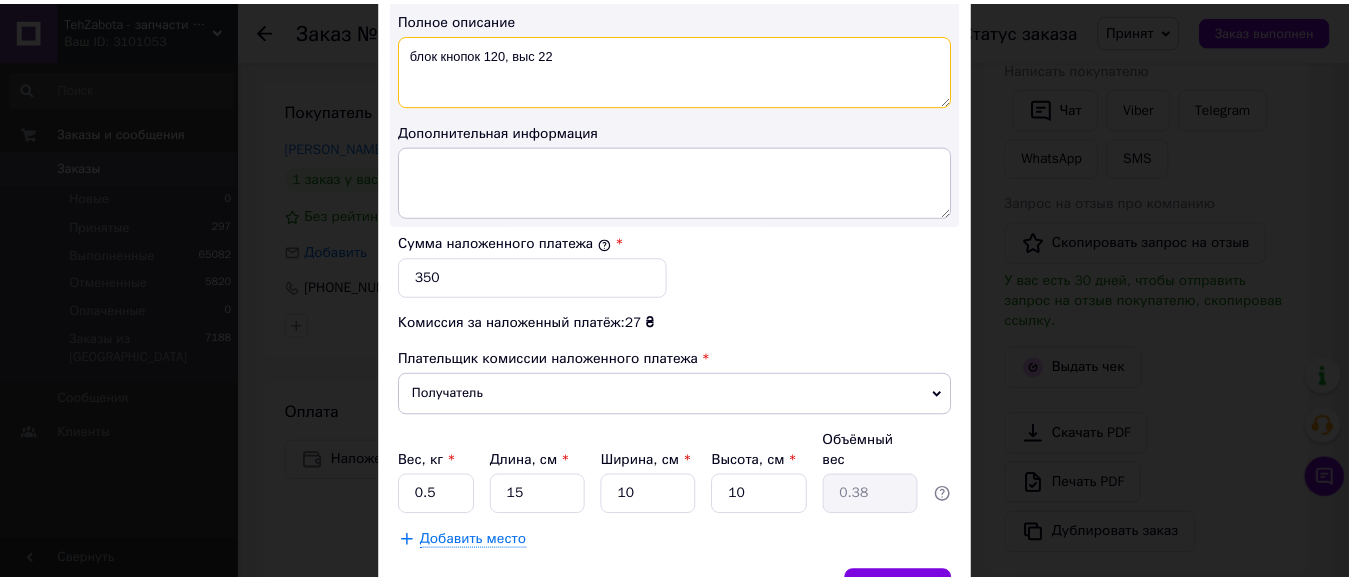 scroll, scrollTop: 1100, scrollLeft: 0, axis: vertical 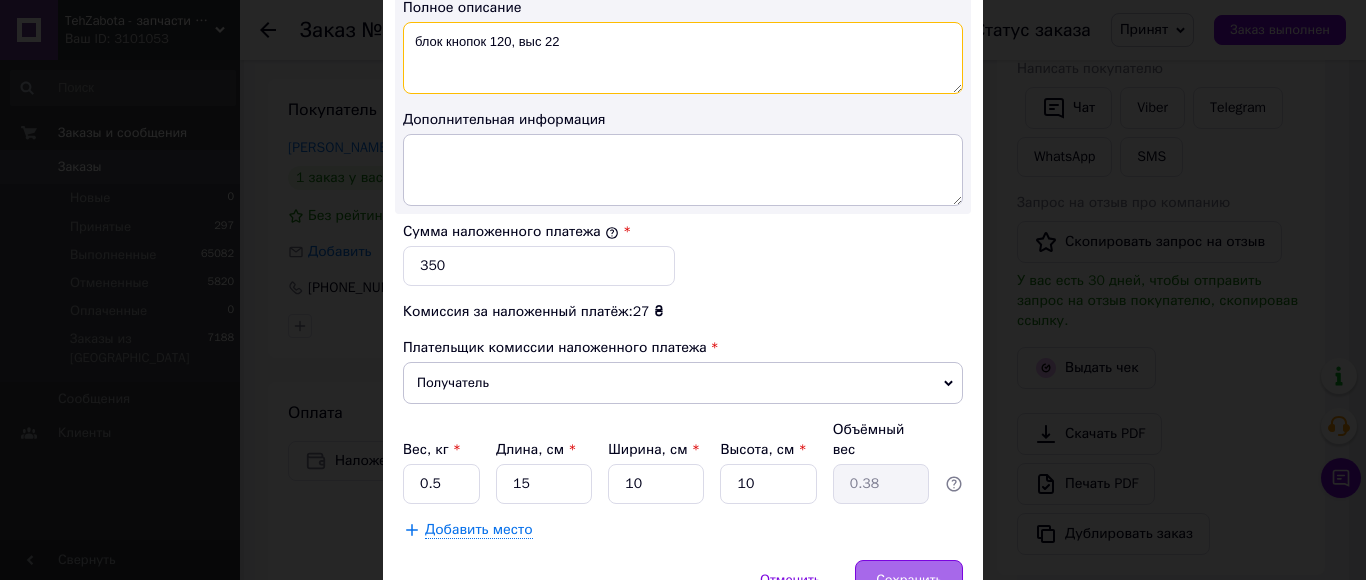 type on "блок кнопок 120, выс 22" 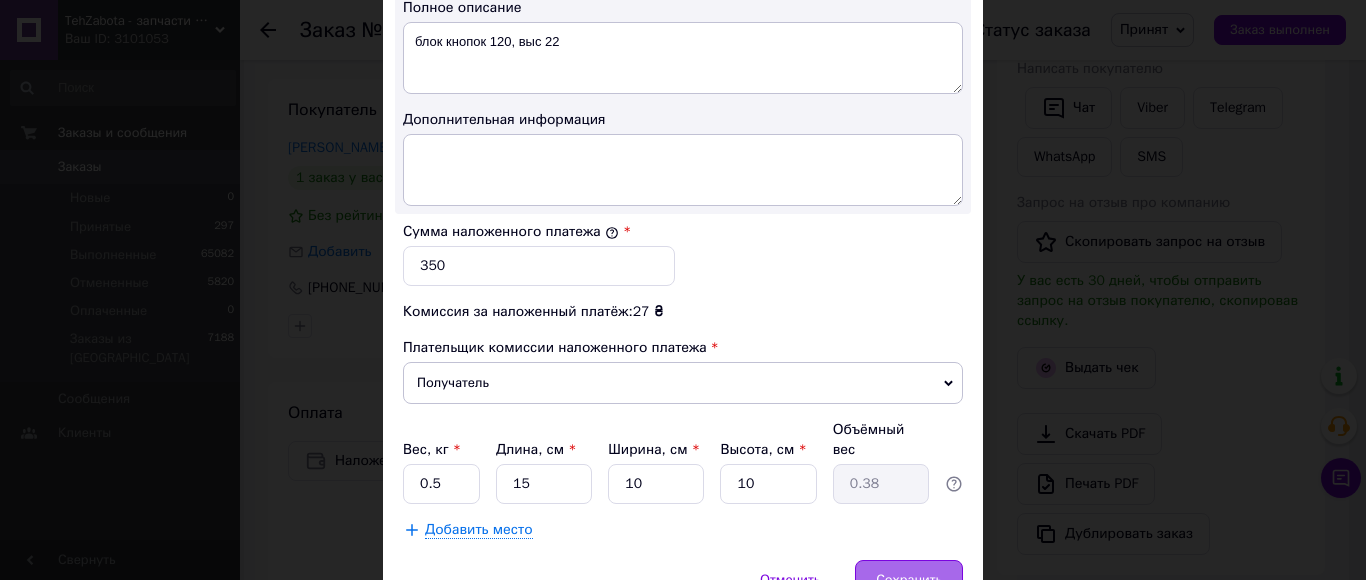 click on "Сохранить" at bounding box center (909, 580) 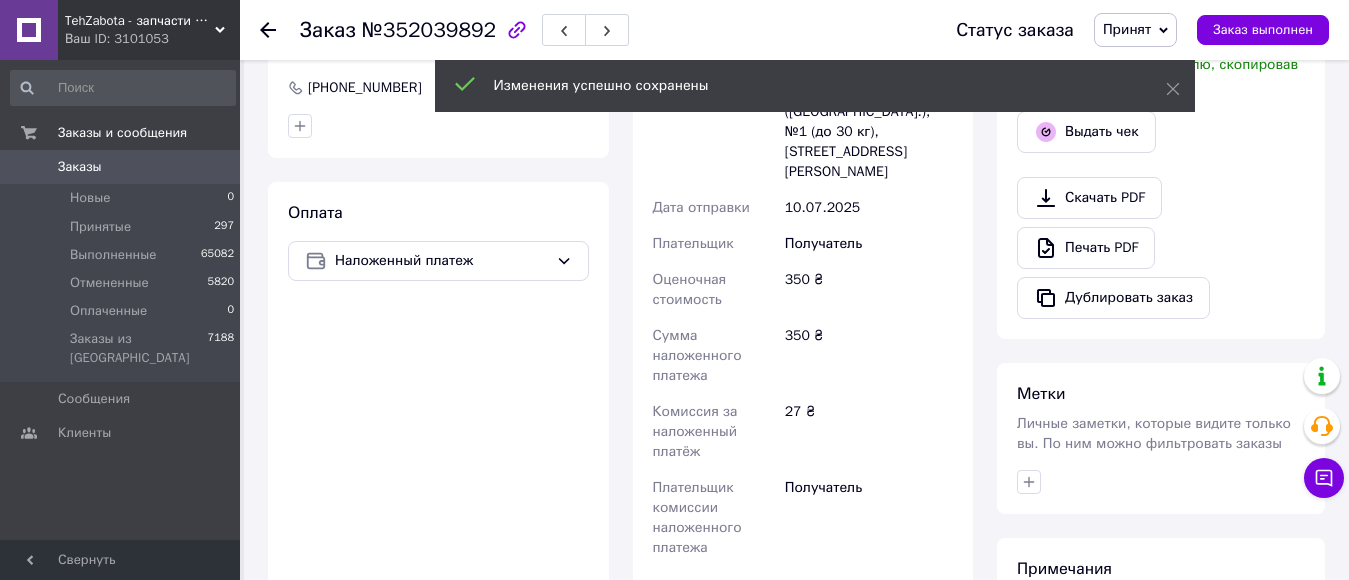 scroll, scrollTop: 900, scrollLeft: 0, axis: vertical 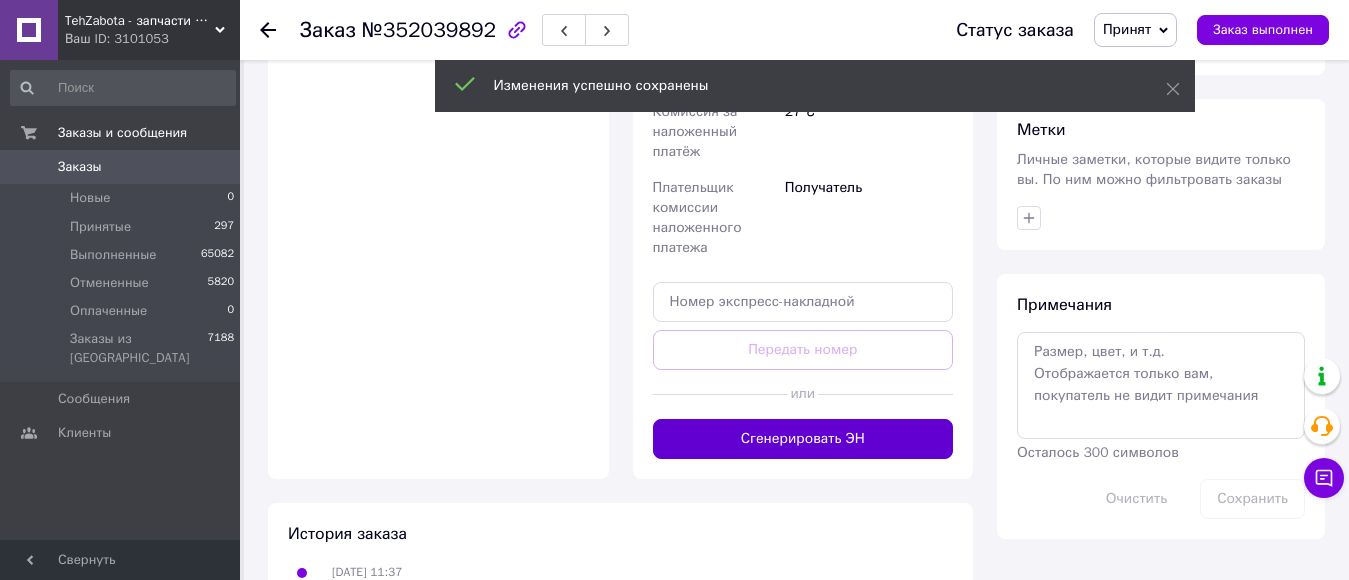 click on "Сгенерировать ЭН" at bounding box center (803, 439) 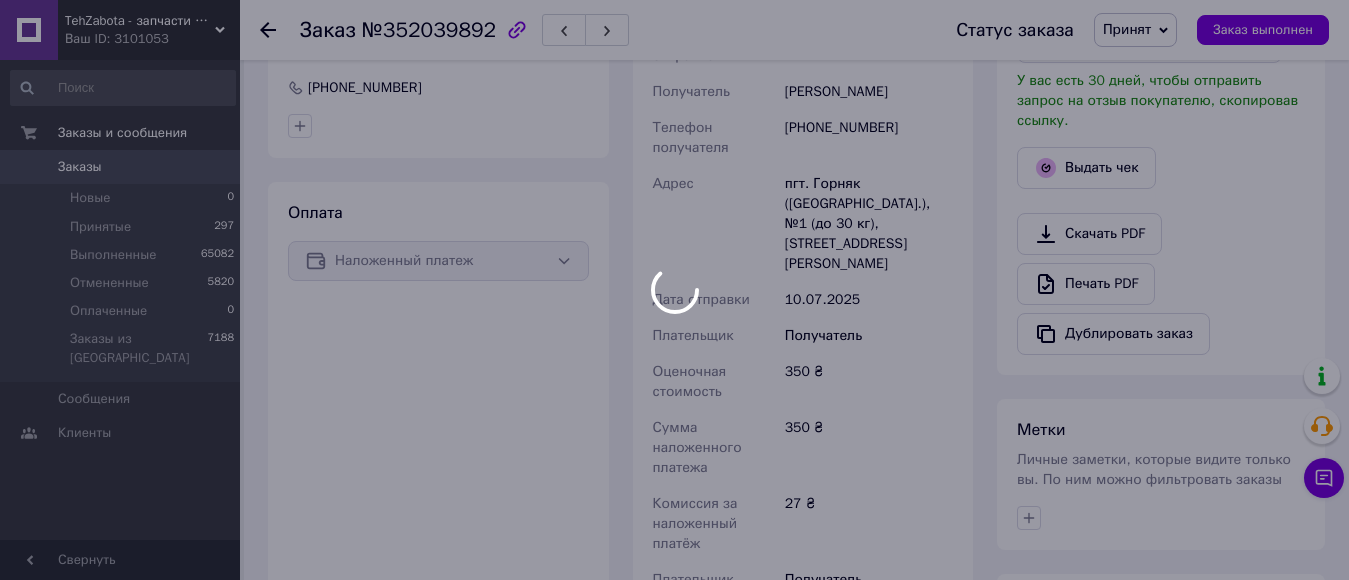 scroll, scrollTop: 300, scrollLeft: 0, axis: vertical 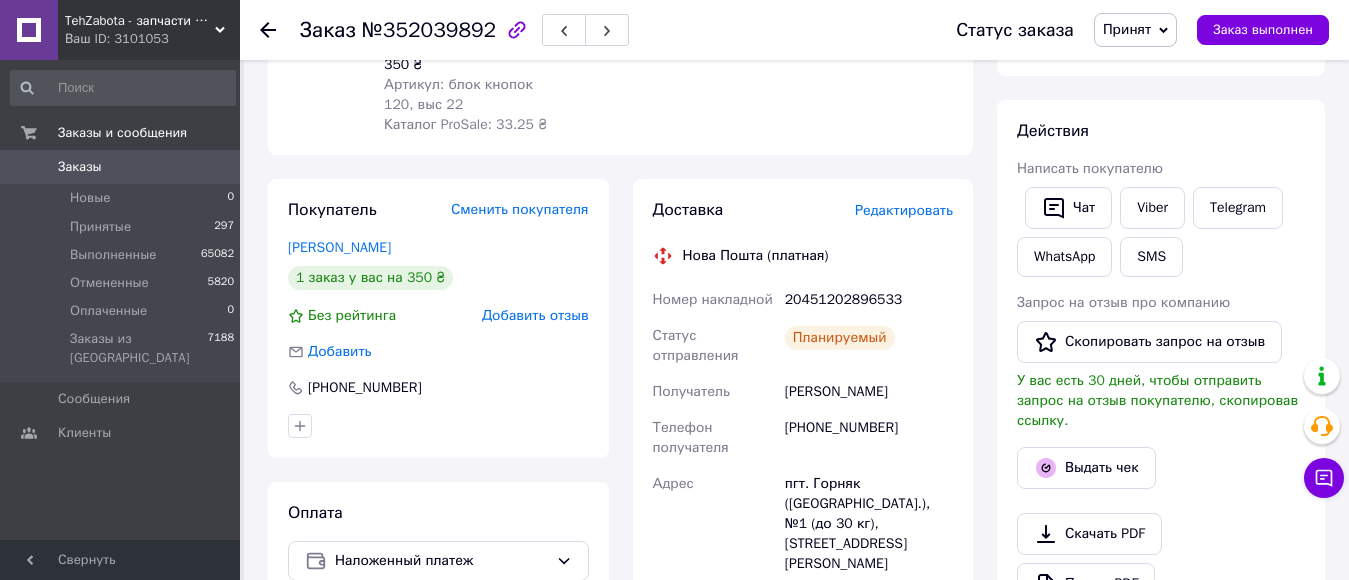 click 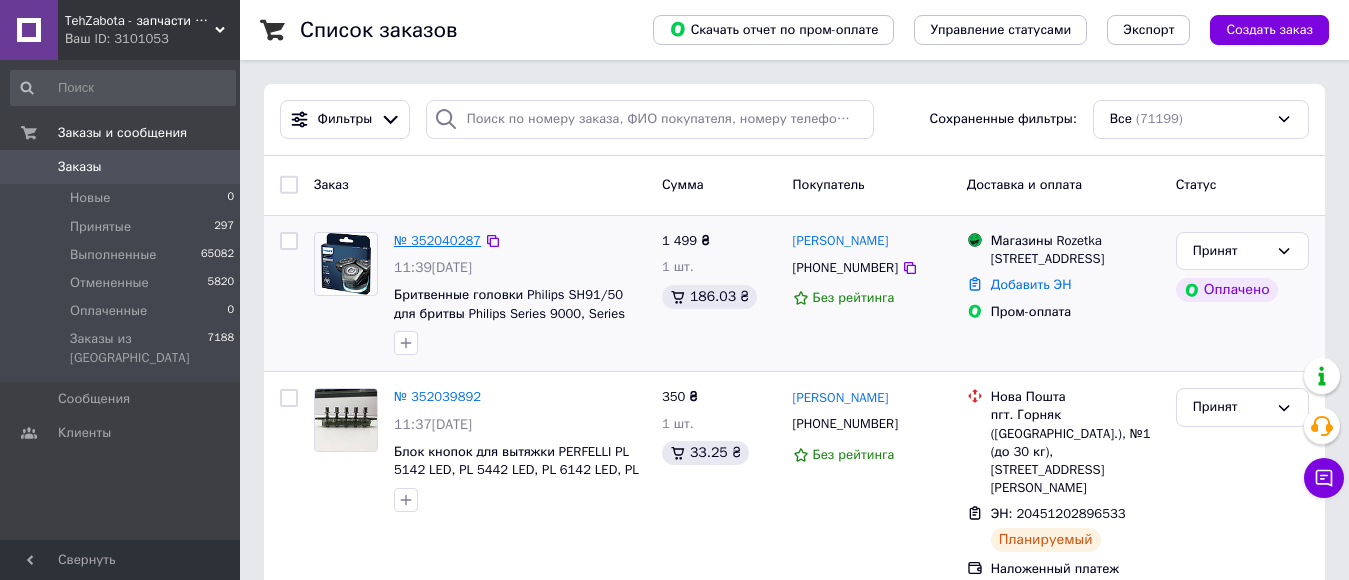 click on "№ 352040287" at bounding box center [437, 240] 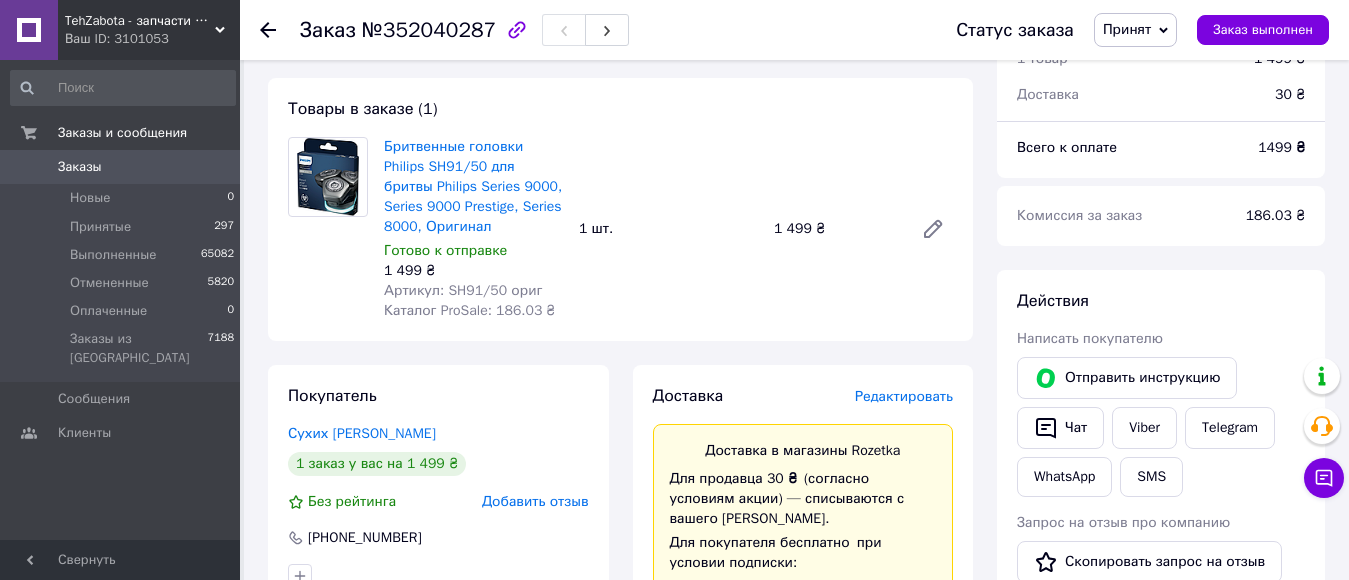 scroll, scrollTop: 200, scrollLeft: 0, axis: vertical 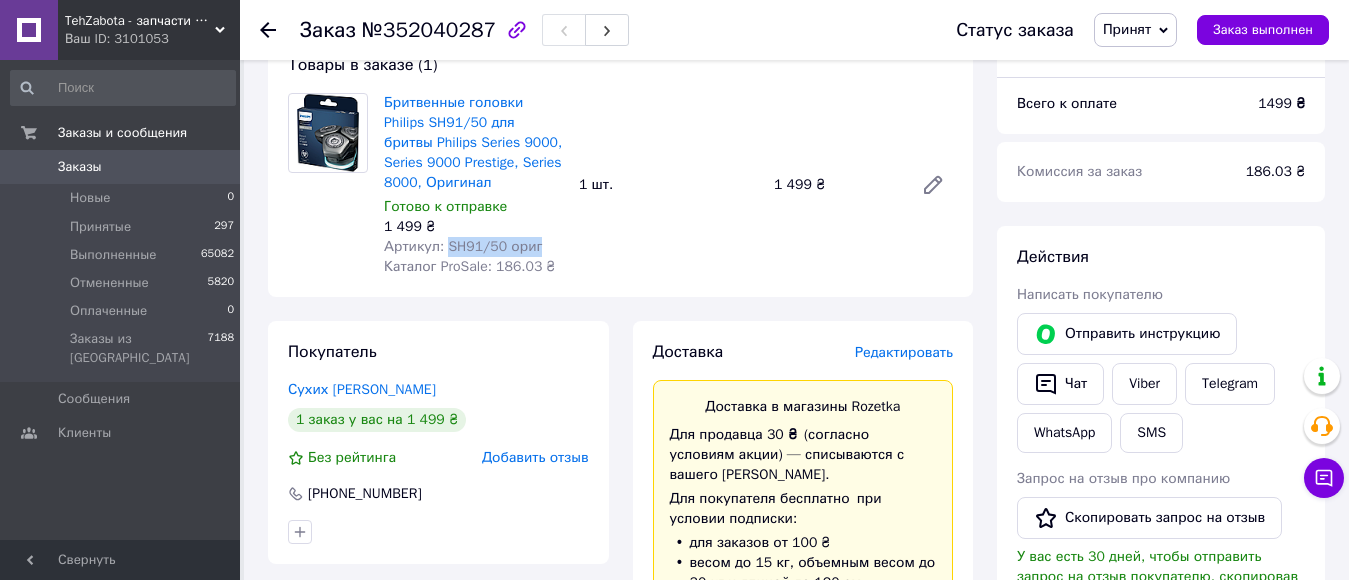 drag, startPoint x: 442, startPoint y: 238, endPoint x: 561, endPoint y: 254, distance: 120.070816 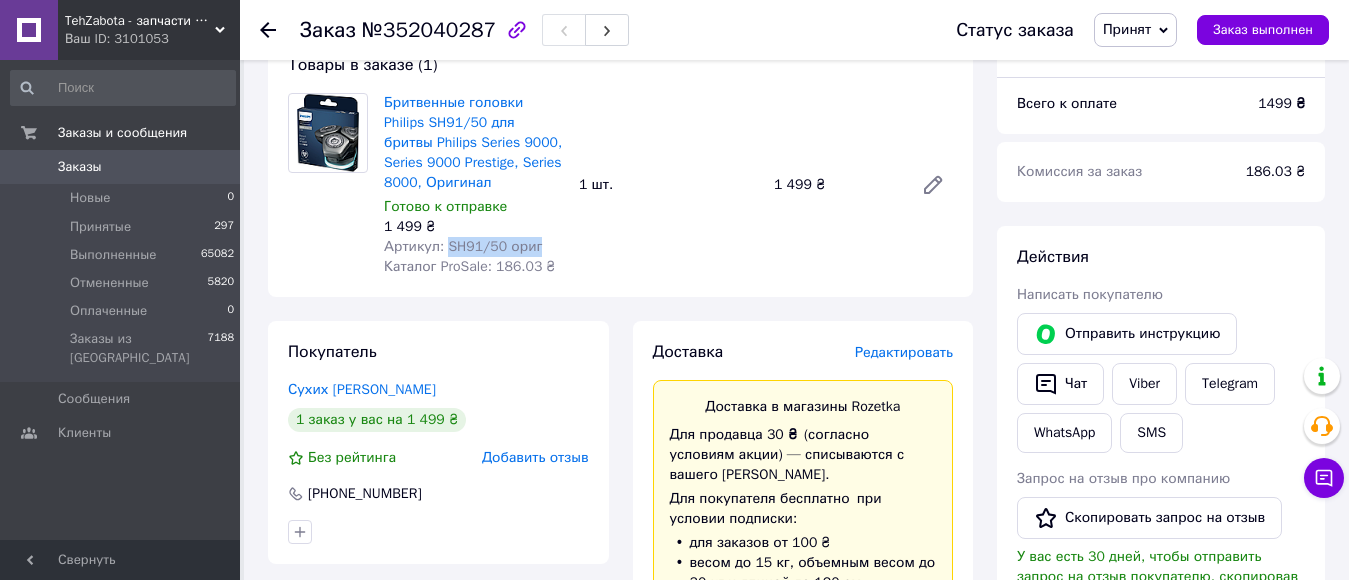 copy on "SH91/50 ориг" 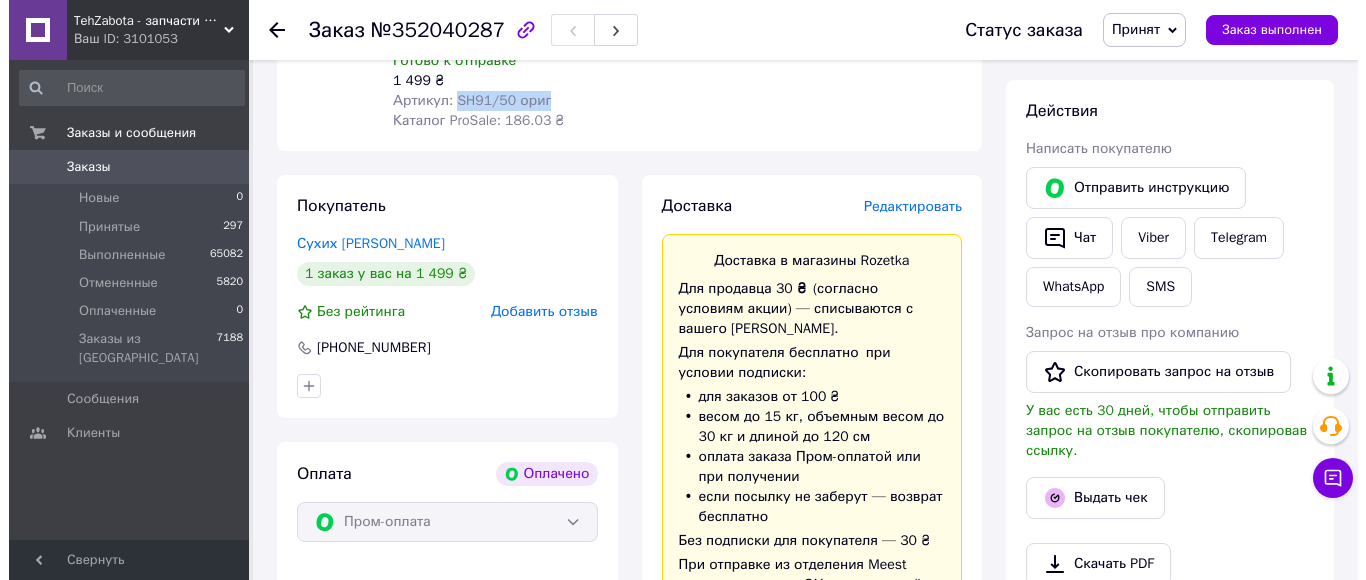 scroll, scrollTop: 300, scrollLeft: 0, axis: vertical 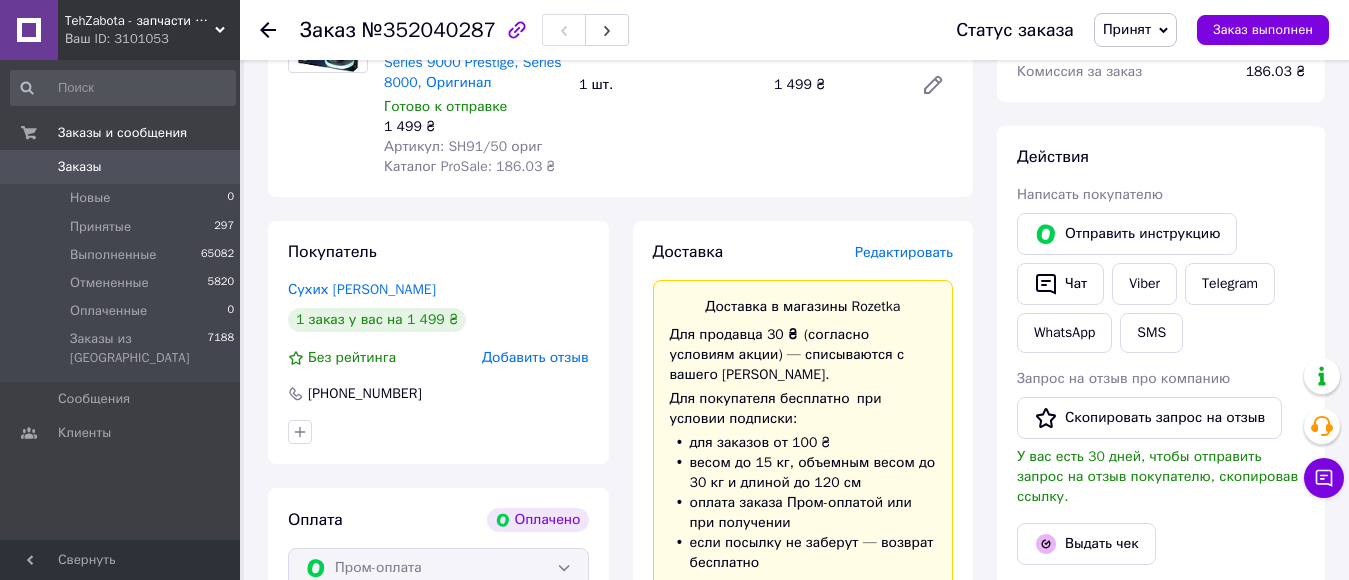 click on "Редактировать" at bounding box center (904, 252) 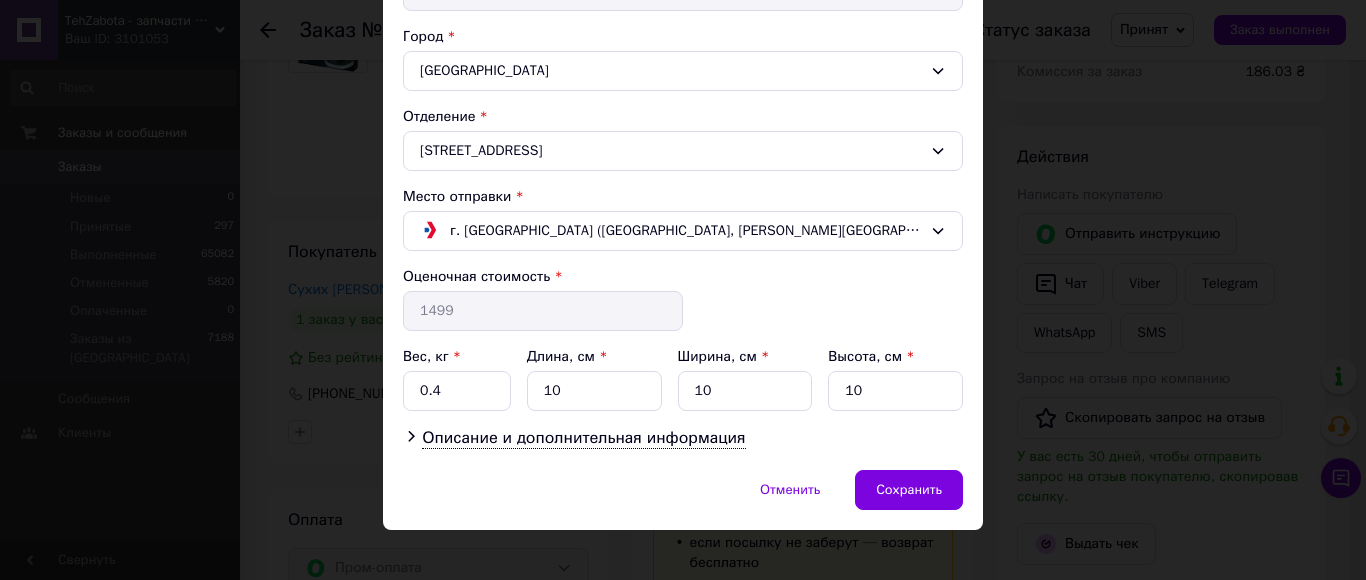 scroll, scrollTop: 544, scrollLeft: 0, axis: vertical 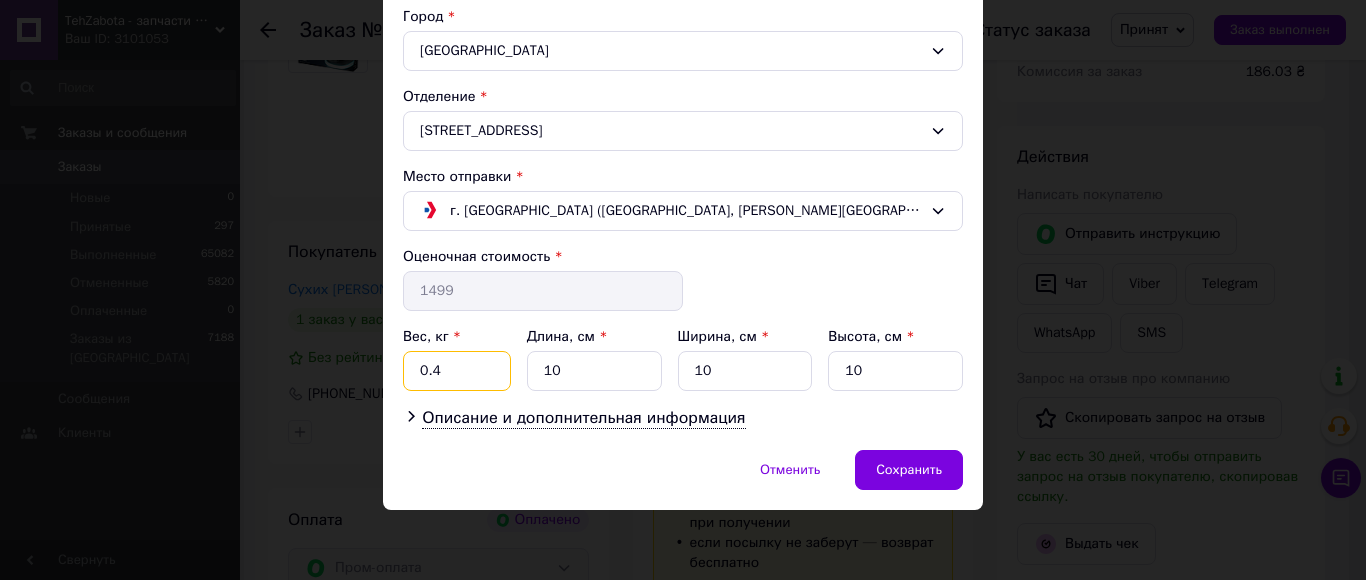 click on "0.4" at bounding box center (457, 371) 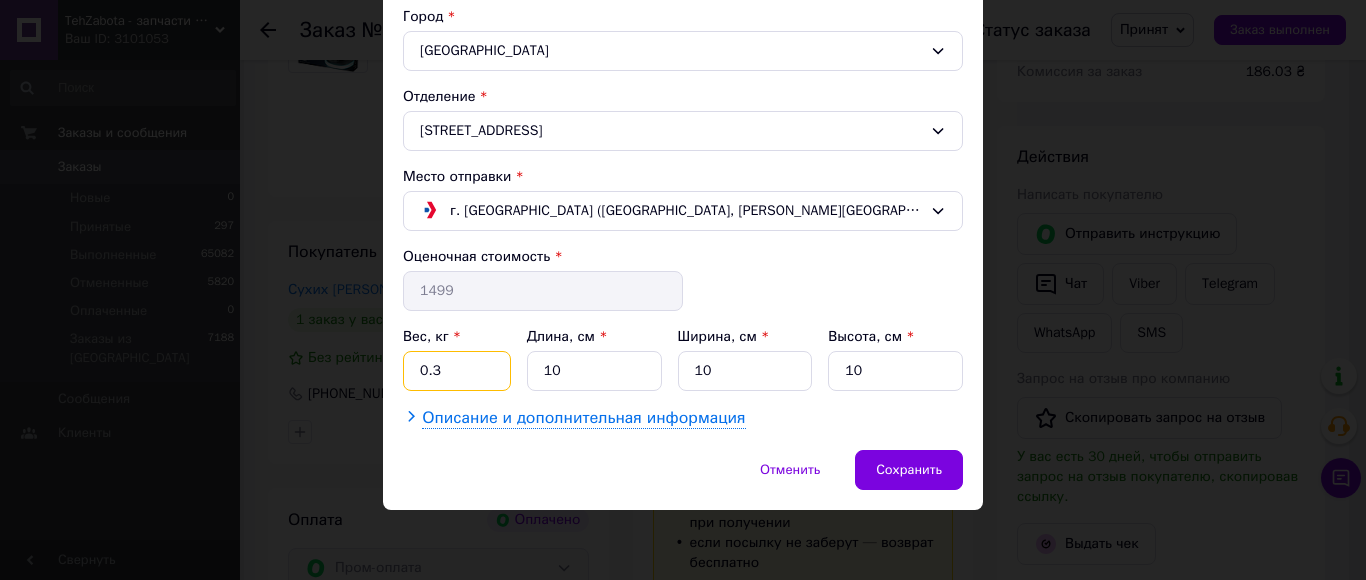 type on "0.3" 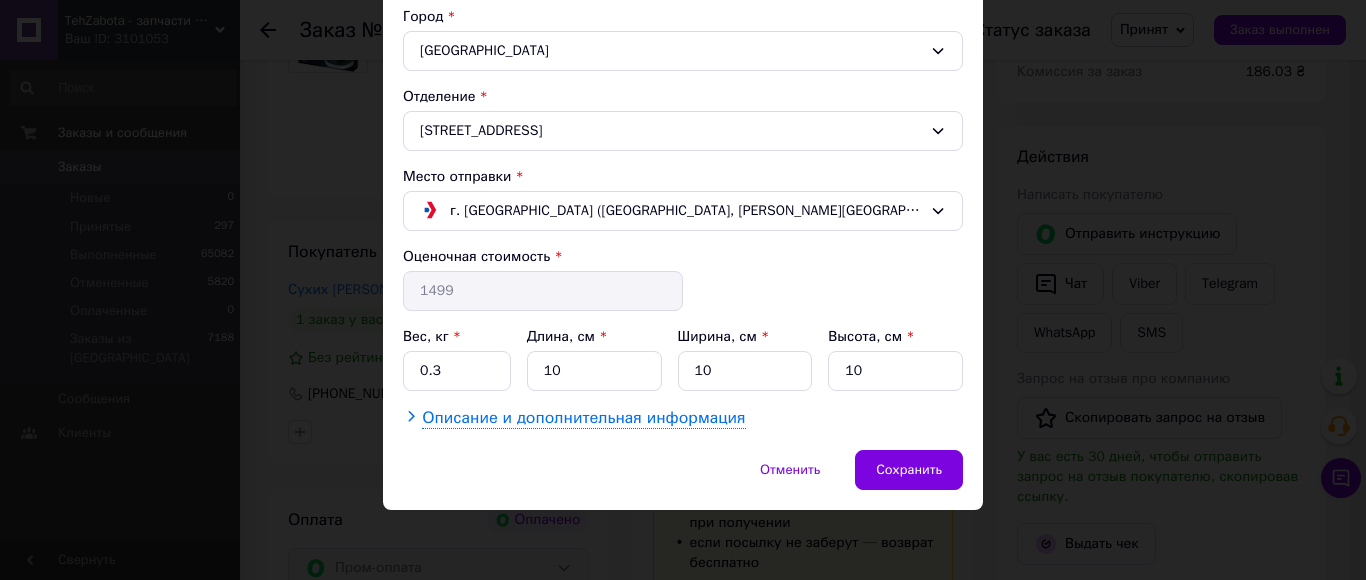 click on "Описание и дополнительная информация" at bounding box center [583, 418] 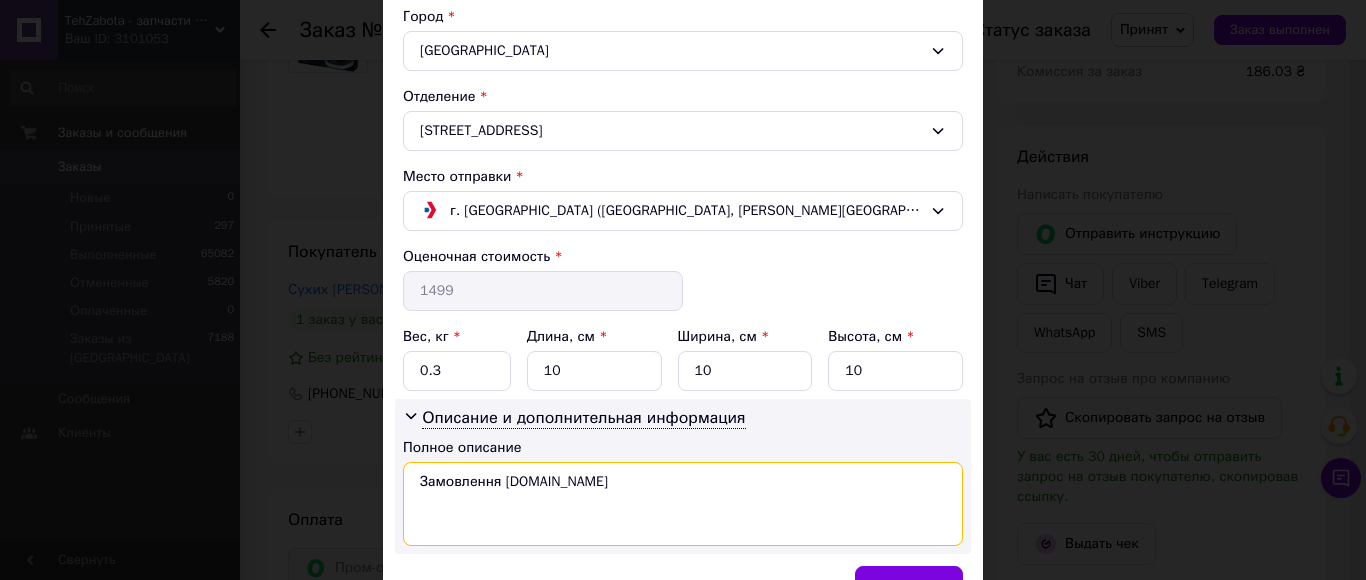 click on "Замовлення Prom.ua" at bounding box center (683, 504) 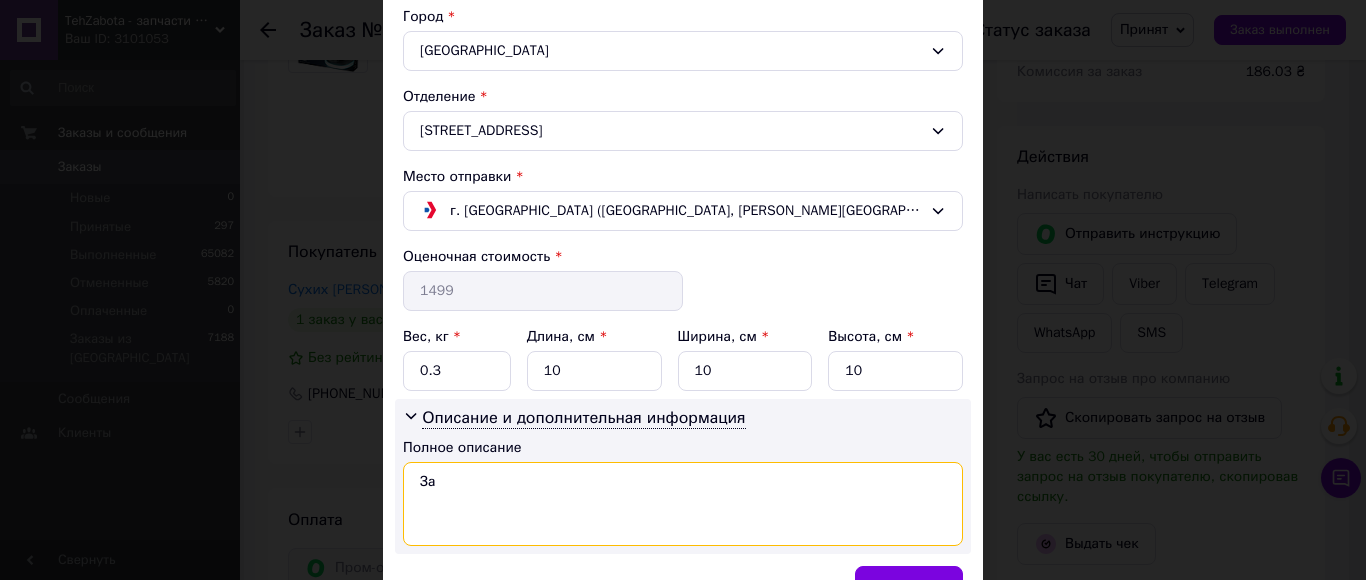 type on "З" 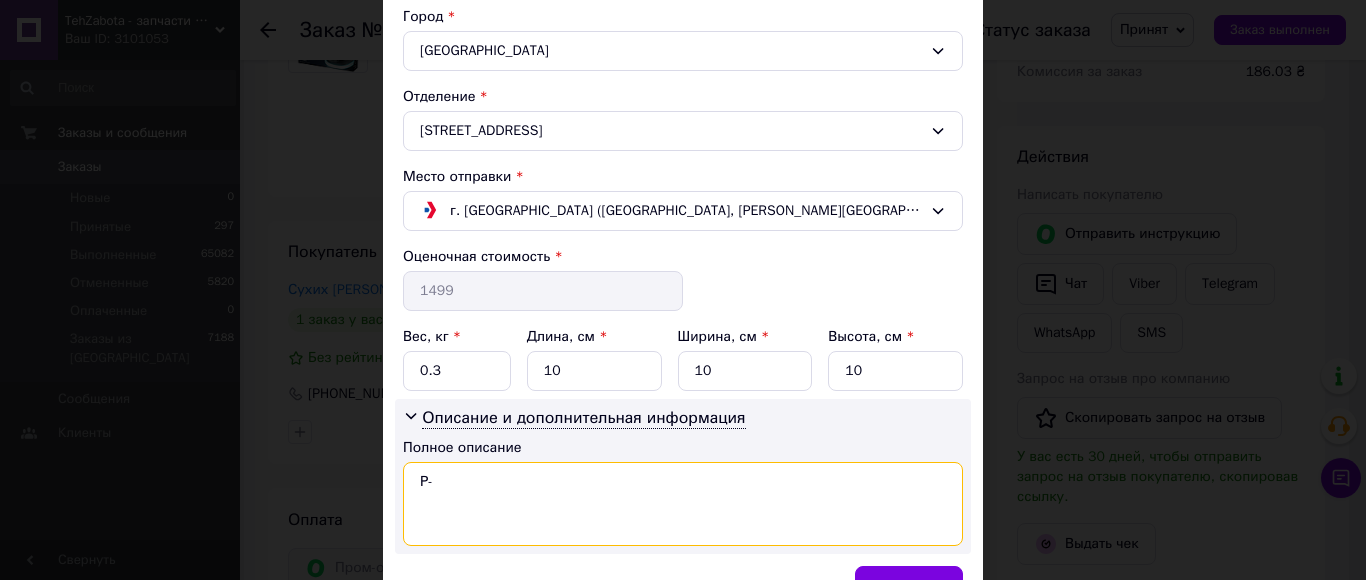 paste on "SH91/50 ориг" 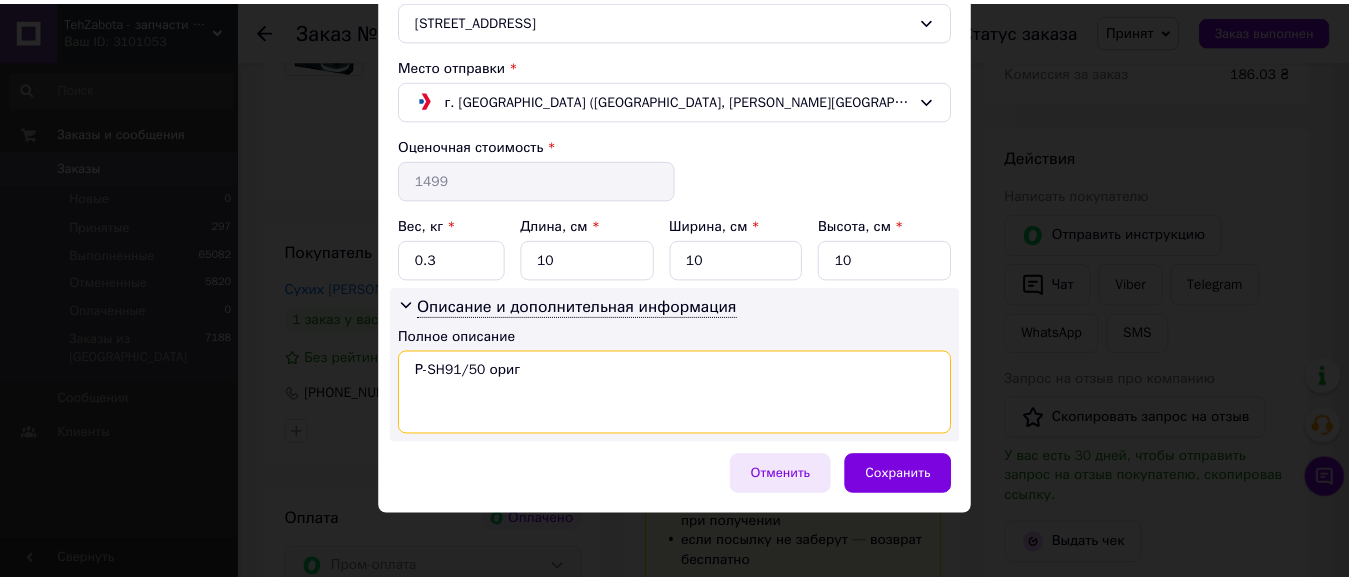 scroll, scrollTop: 660, scrollLeft: 0, axis: vertical 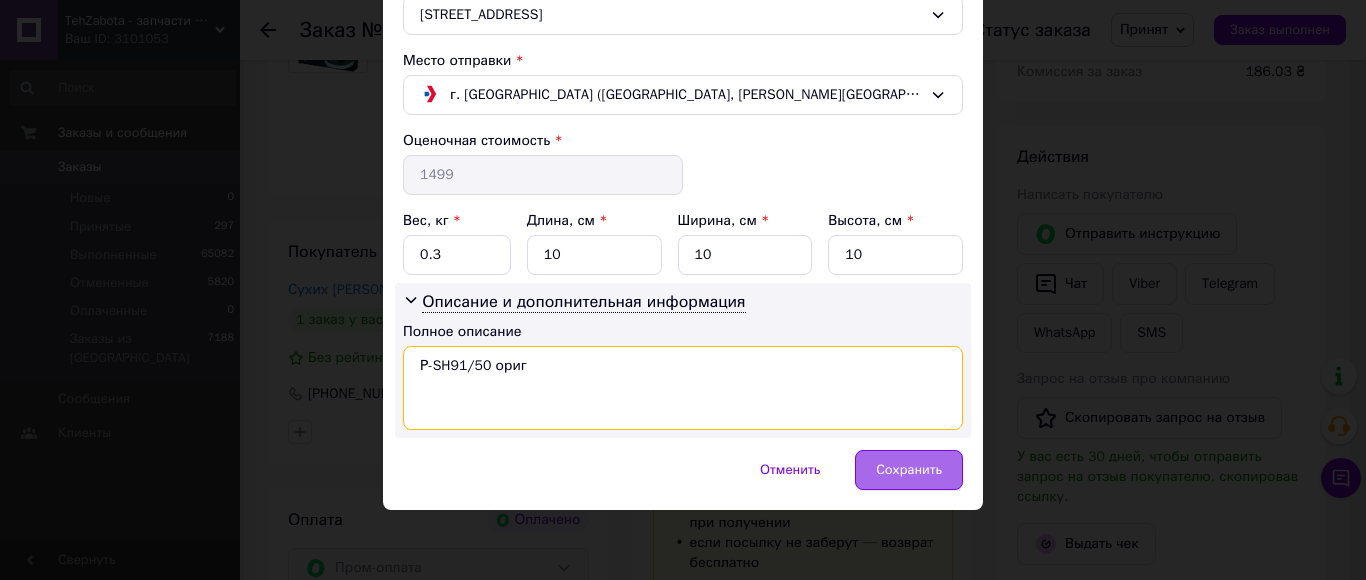 type on "Р-SH91/50 ориг" 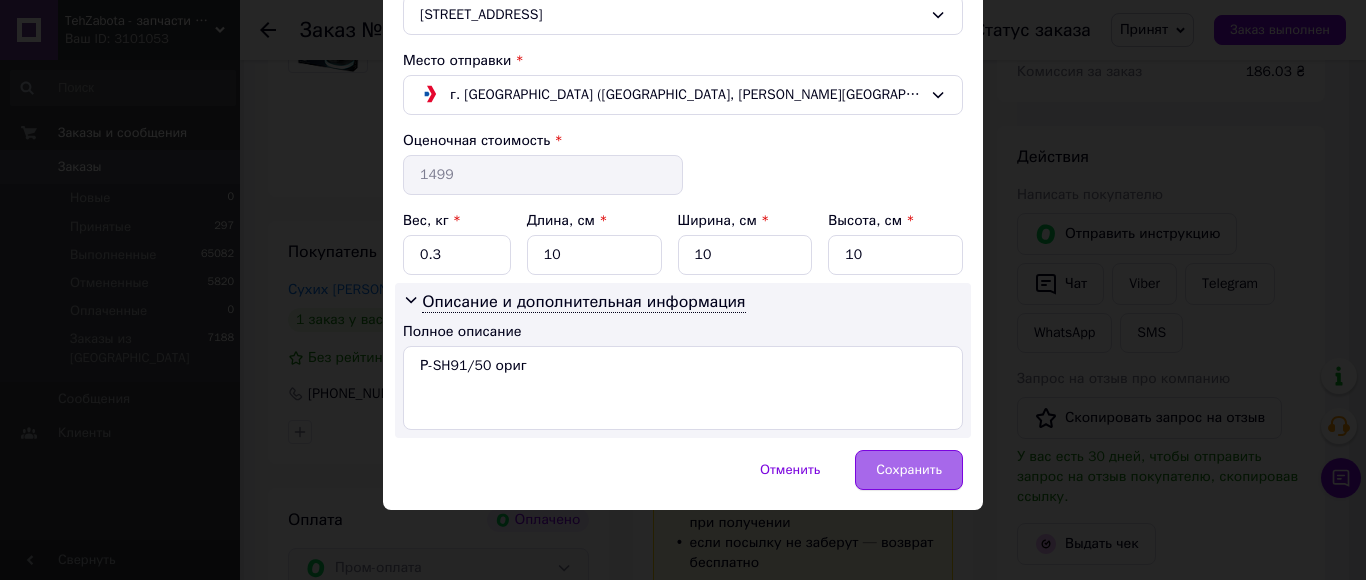 click on "Сохранить" at bounding box center (909, 470) 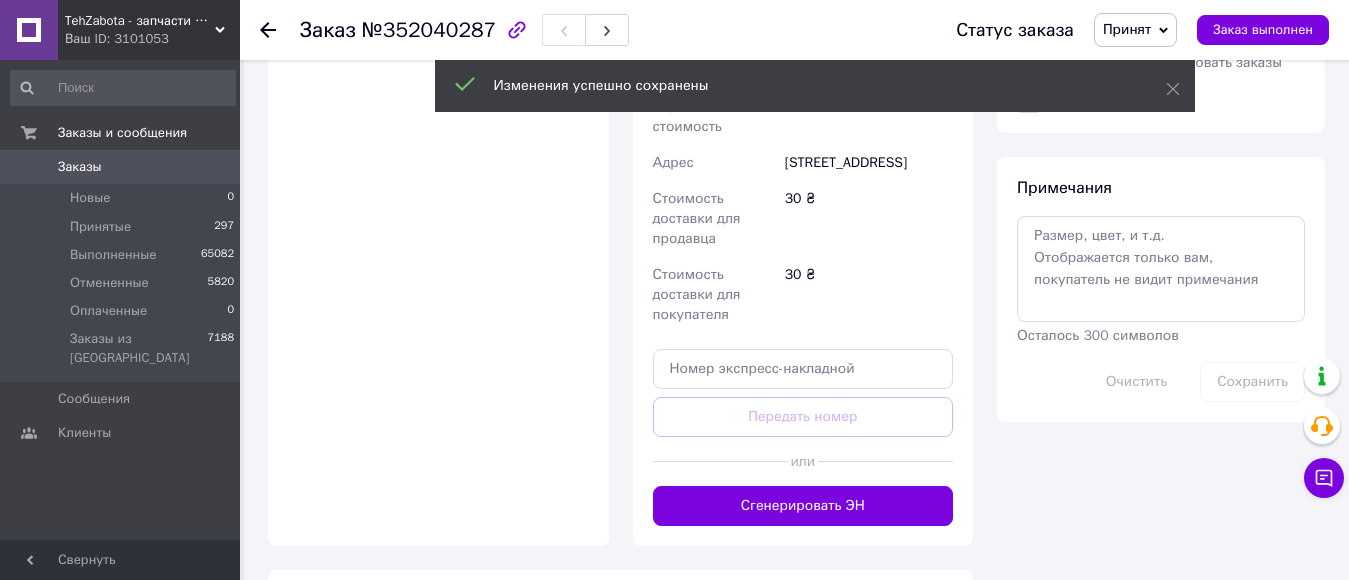 scroll, scrollTop: 1100, scrollLeft: 0, axis: vertical 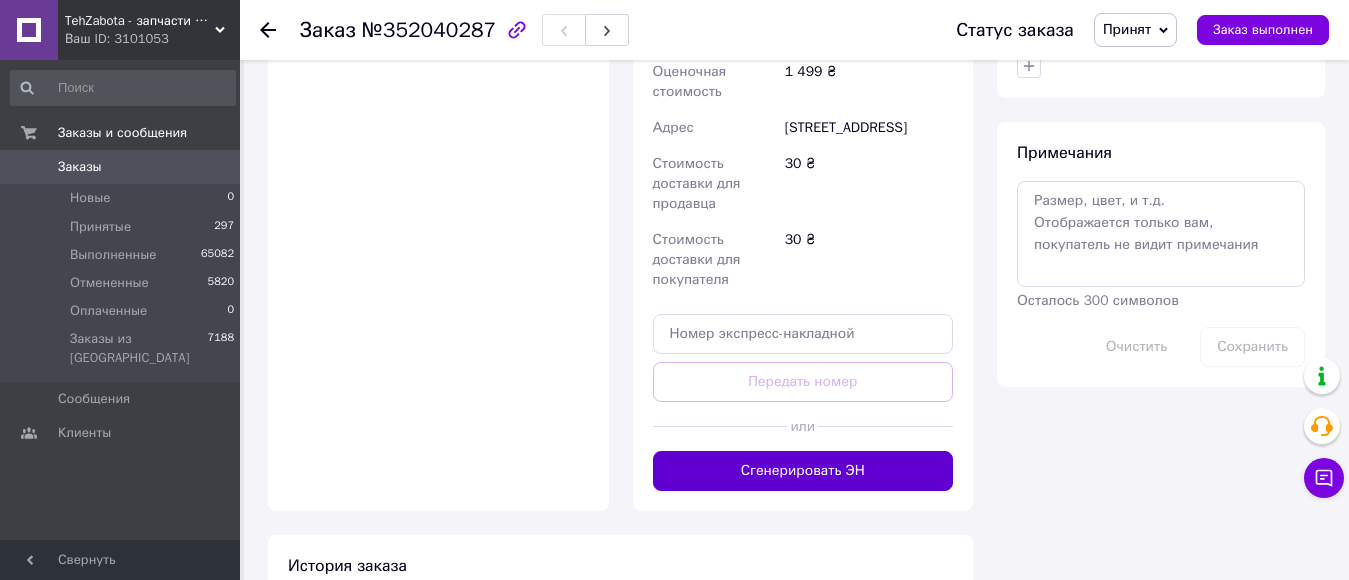 click on "Сгенерировать ЭН" at bounding box center [803, 471] 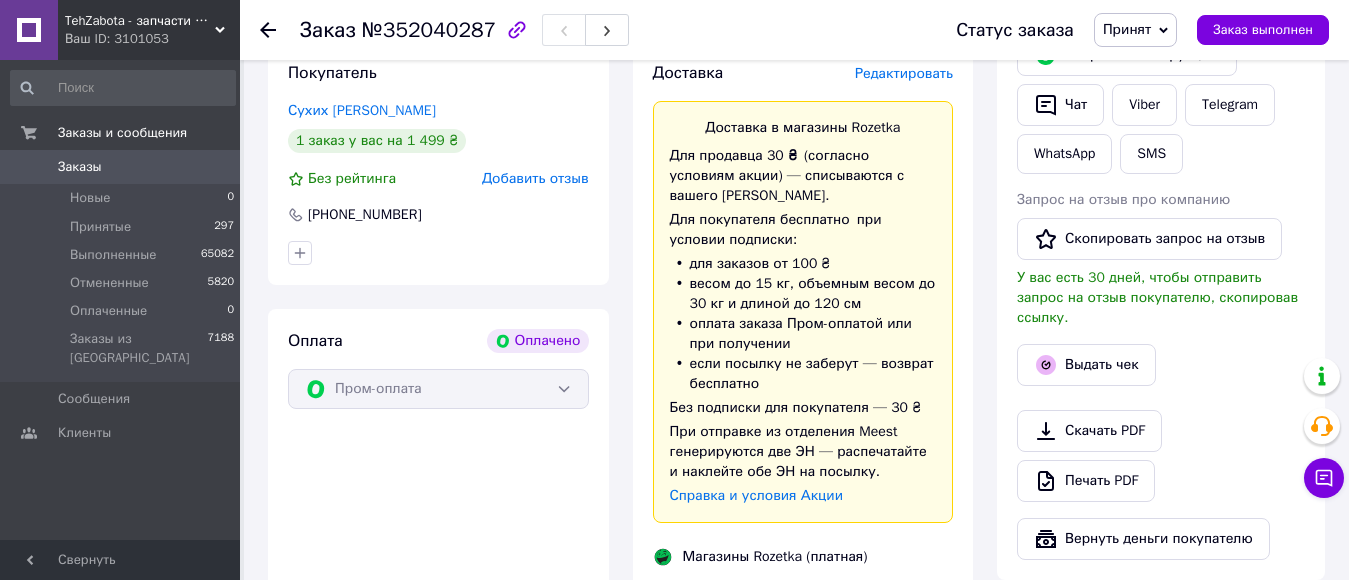 scroll, scrollTop: 300, scrollLeft: 0, axis: vertical 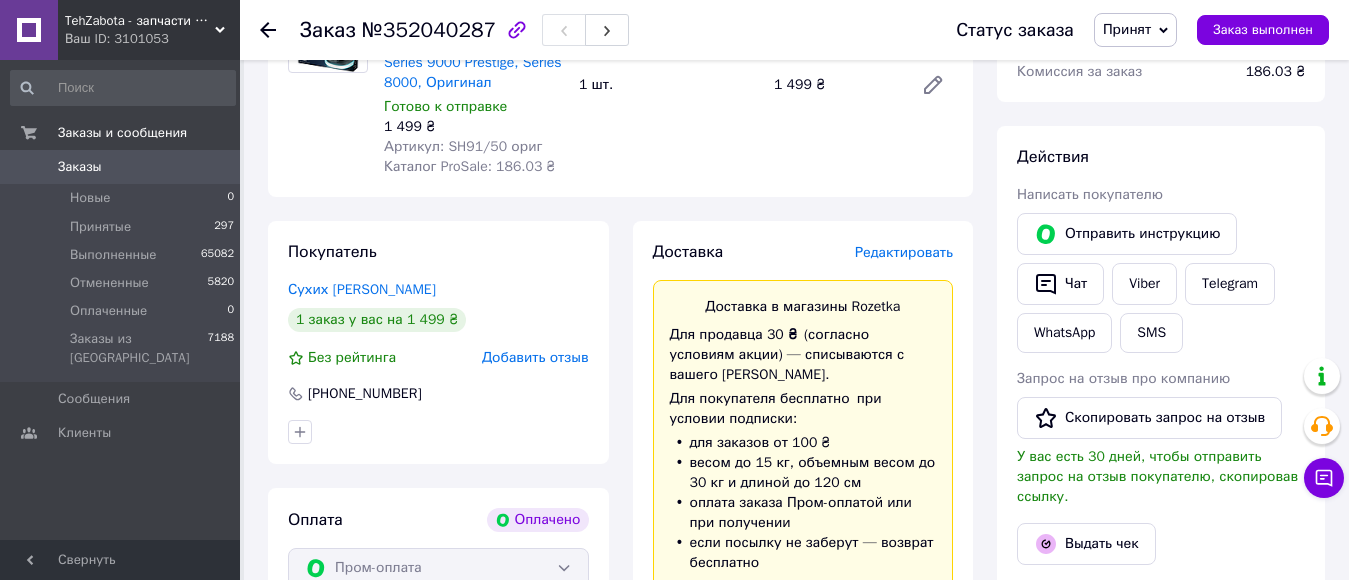 click 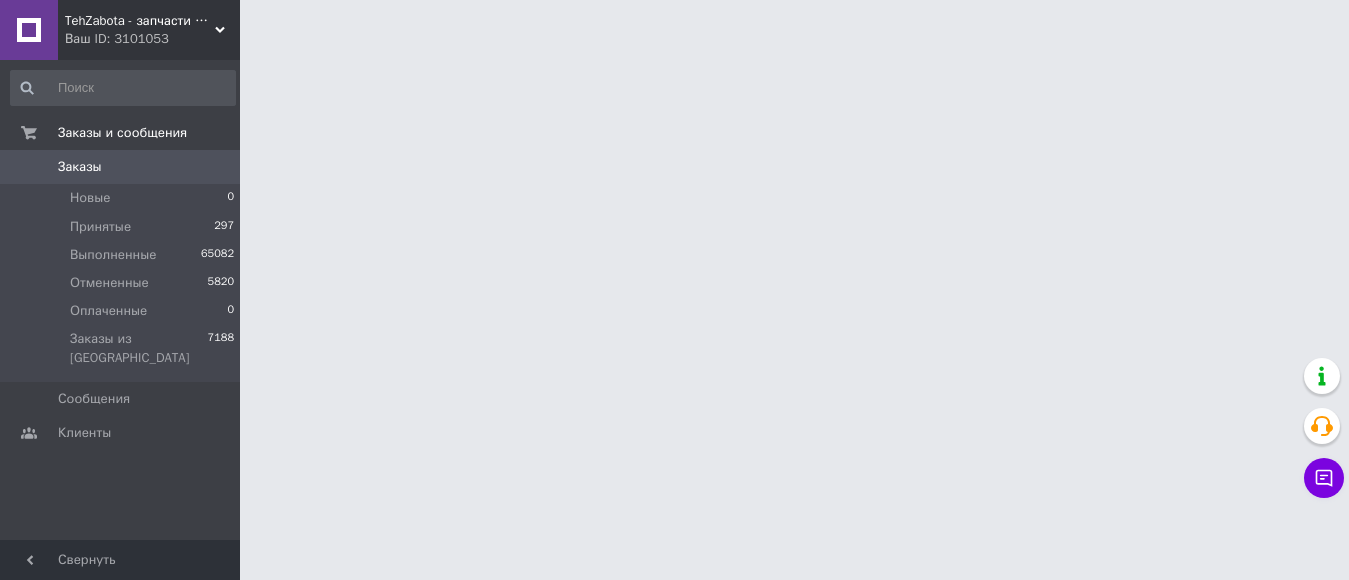 scroll, scrollTop: 0, scrollLeft: 0, axis: both 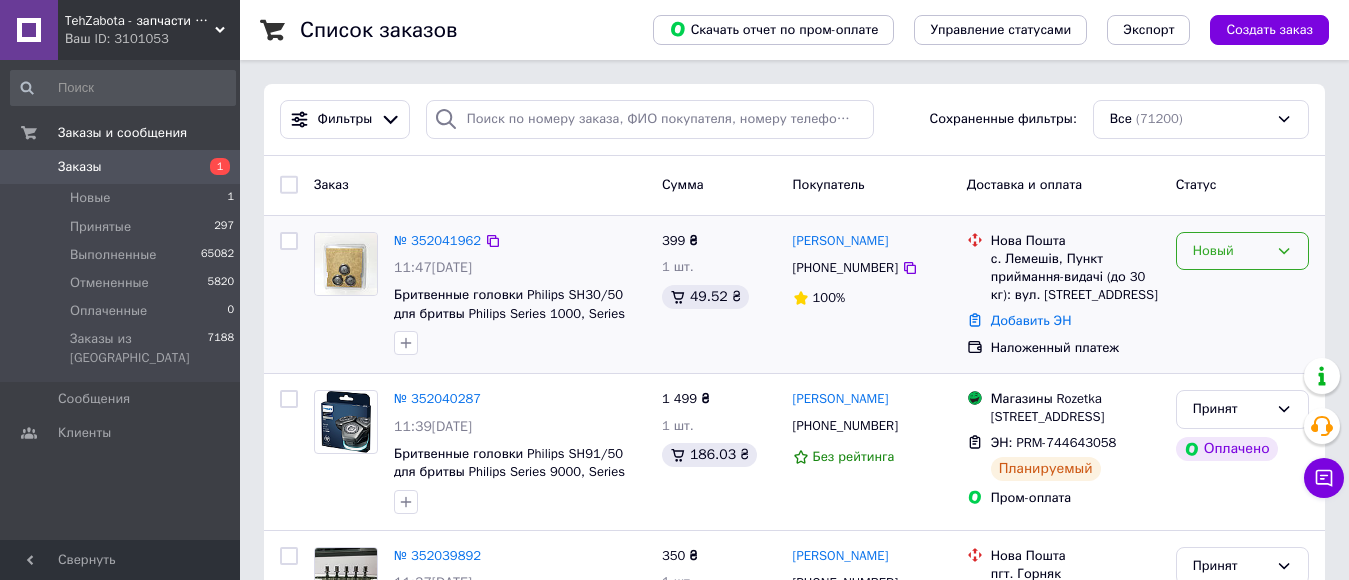 click on "Новый" at bounding box center [1230, 251] 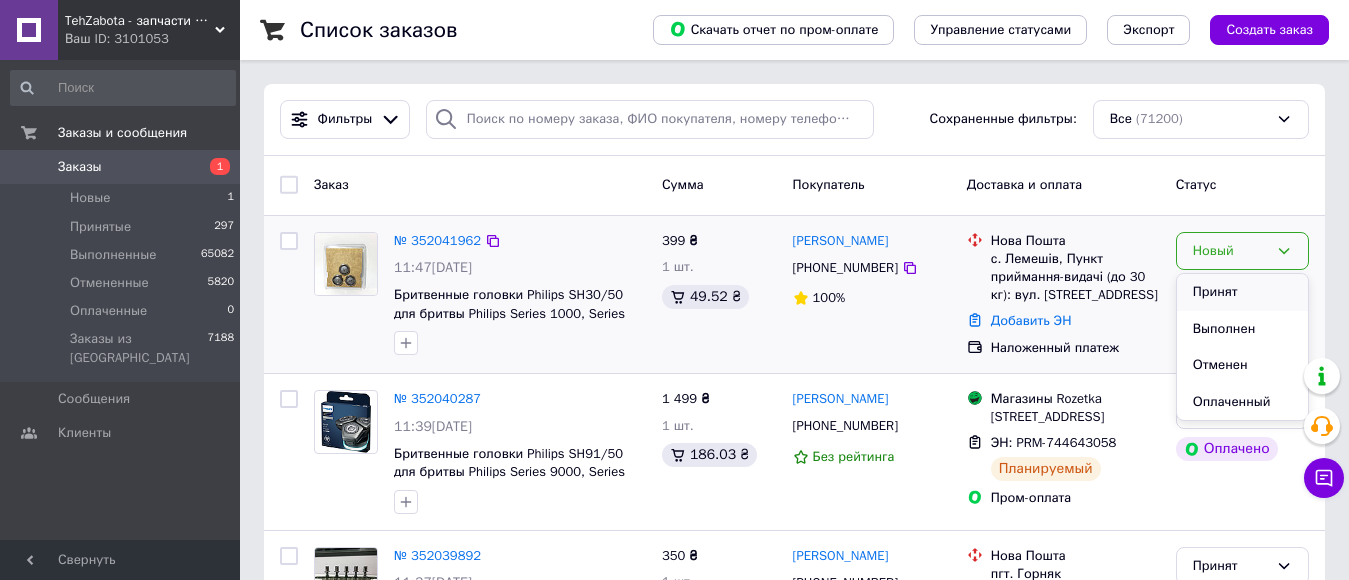 click on "Принят" at bounding box center (1242, 292) 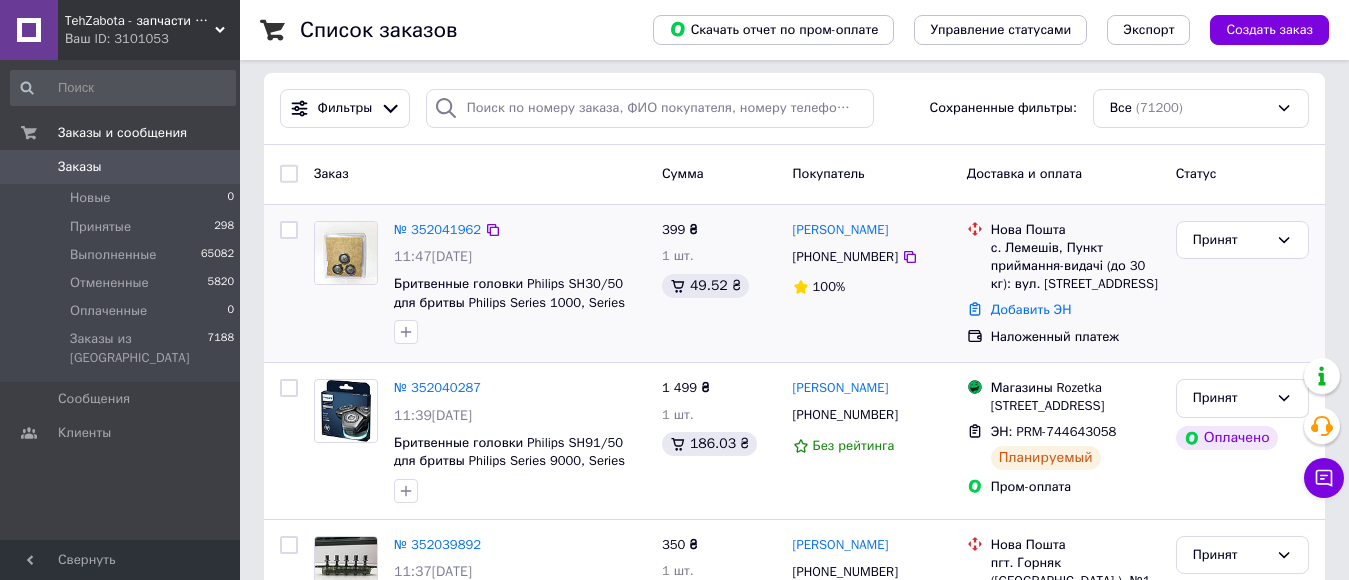 scroll, scrollTop: 0, scrollLeft: 0, axis: both 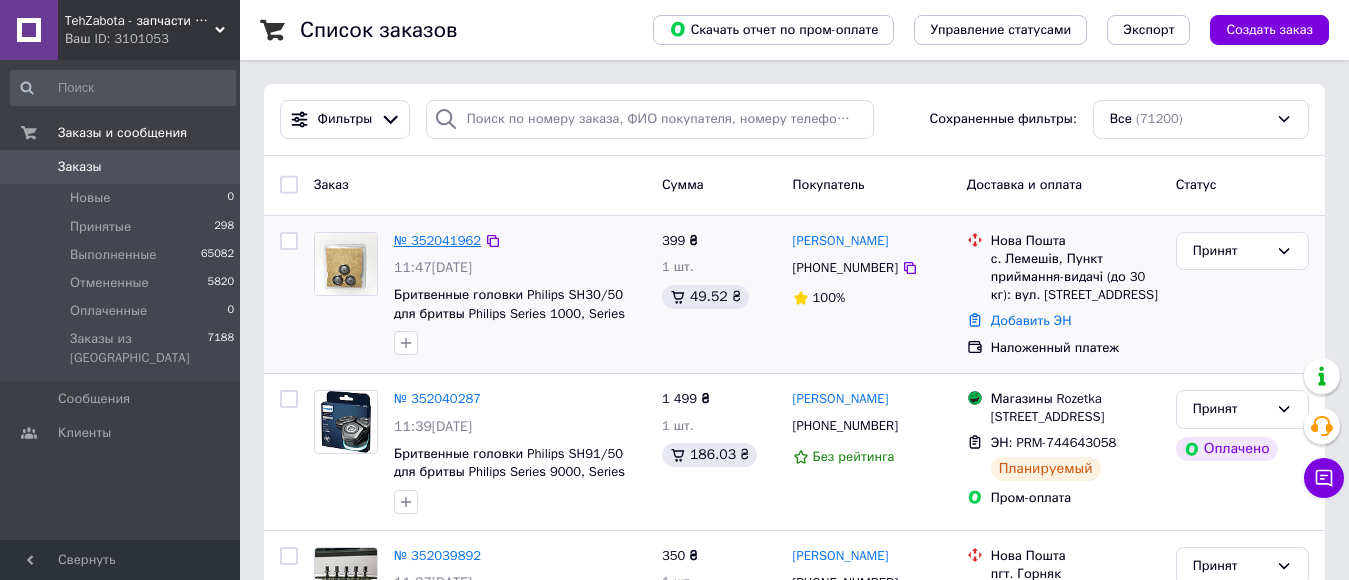 click on "№ 352041962" at bounding box center (437, 240) 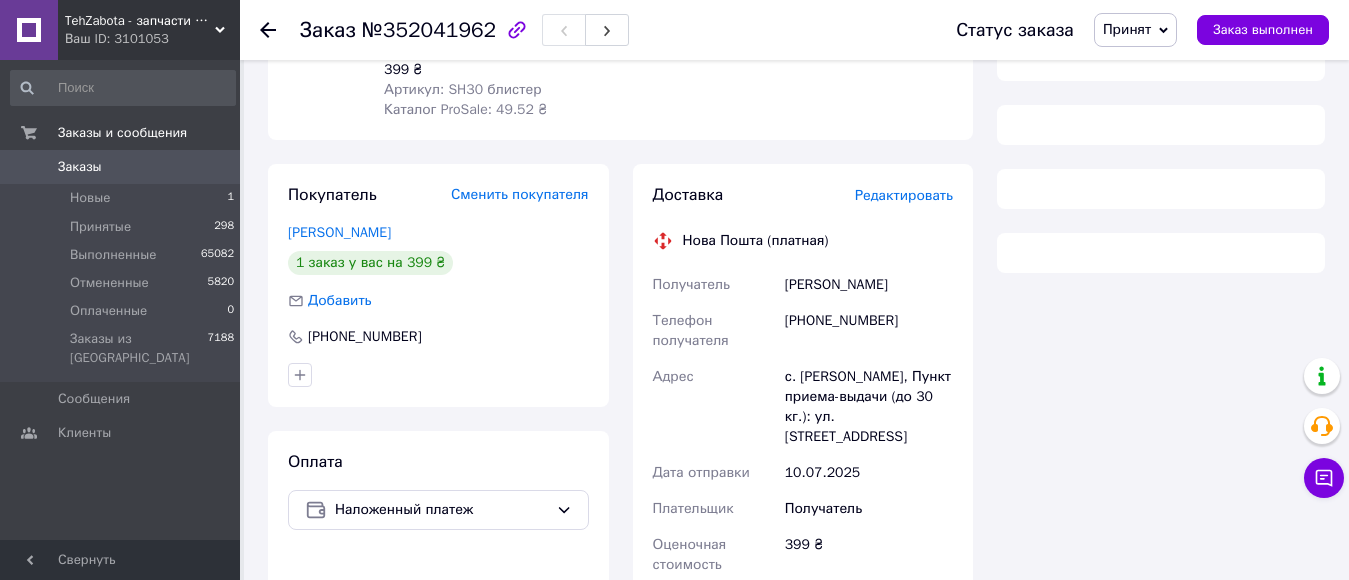 scroll, scrollTop: 400, scrollLeft: 0, axis: vertical 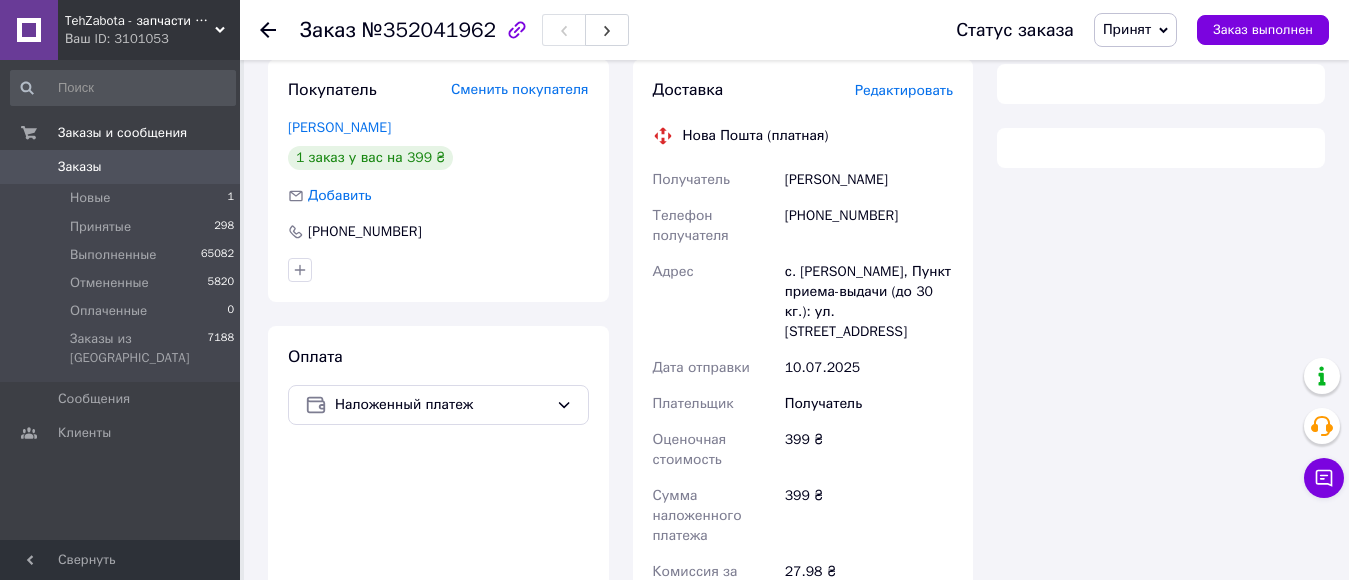 click 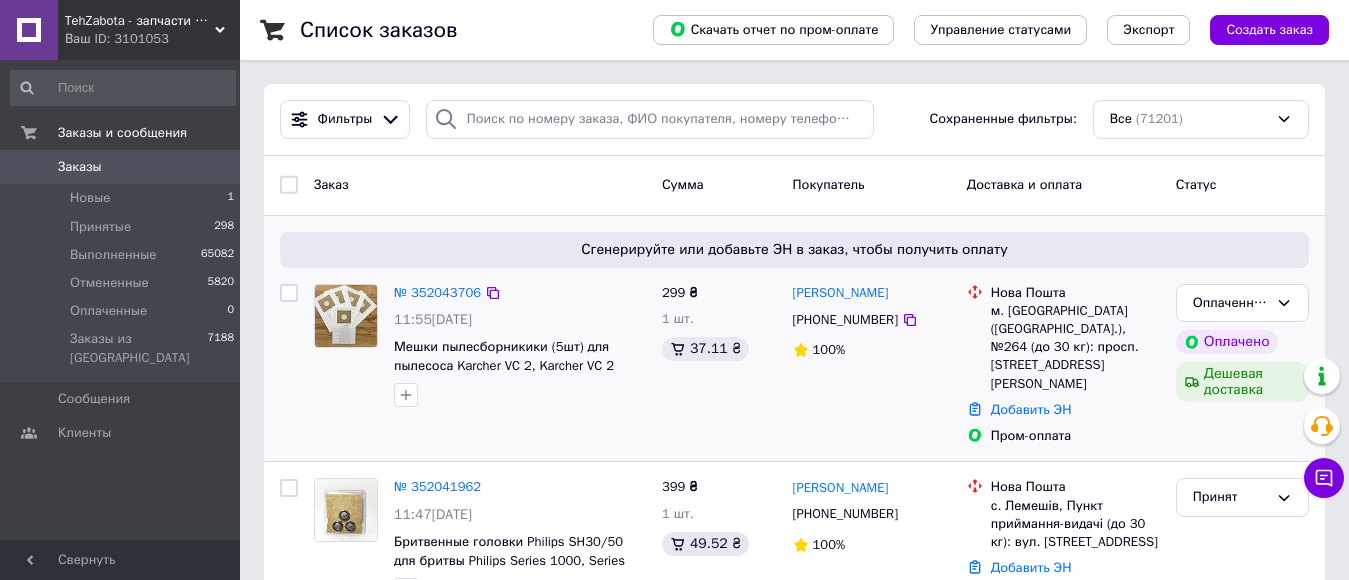 scroll, scrollTop: 100, scrollLeft: 0, axis: vertical 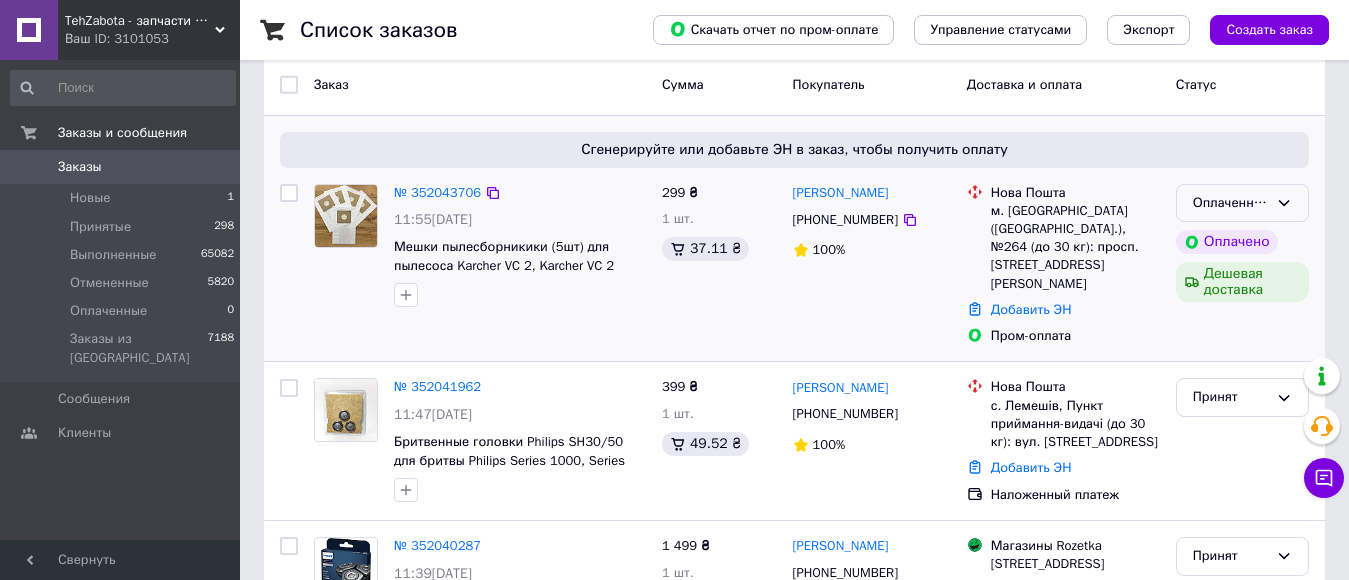 click 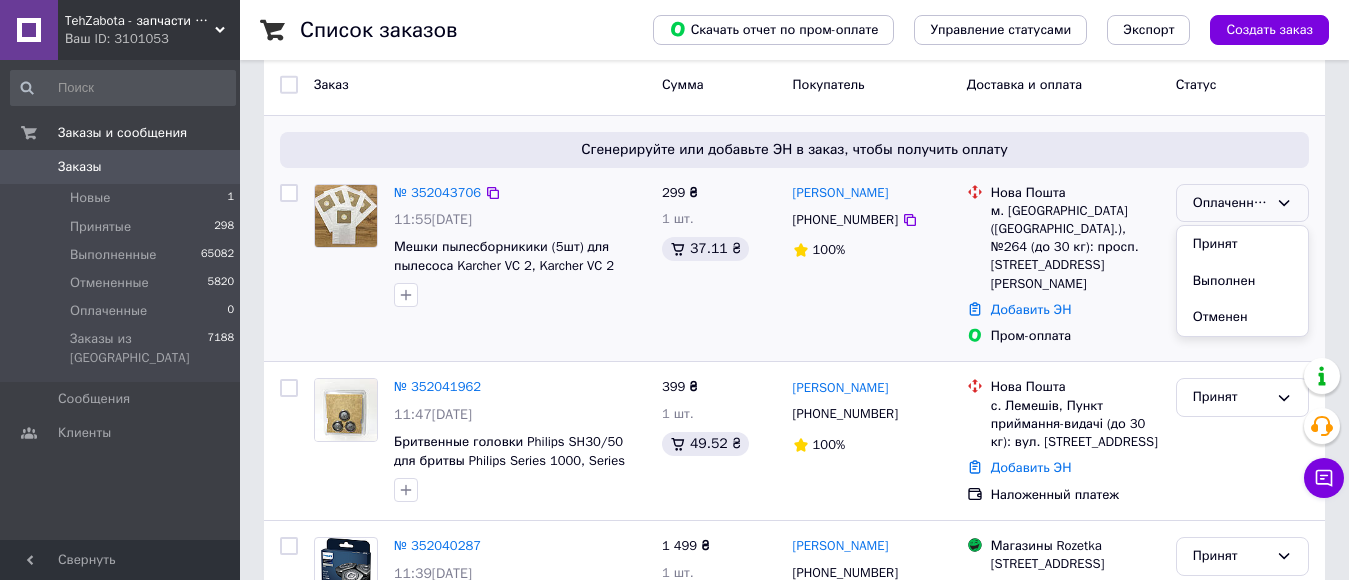 drag, startPoint x: 1252, startPoint y: 233, endPoint x: 675, endPoint y: 256, distance: 577.45825 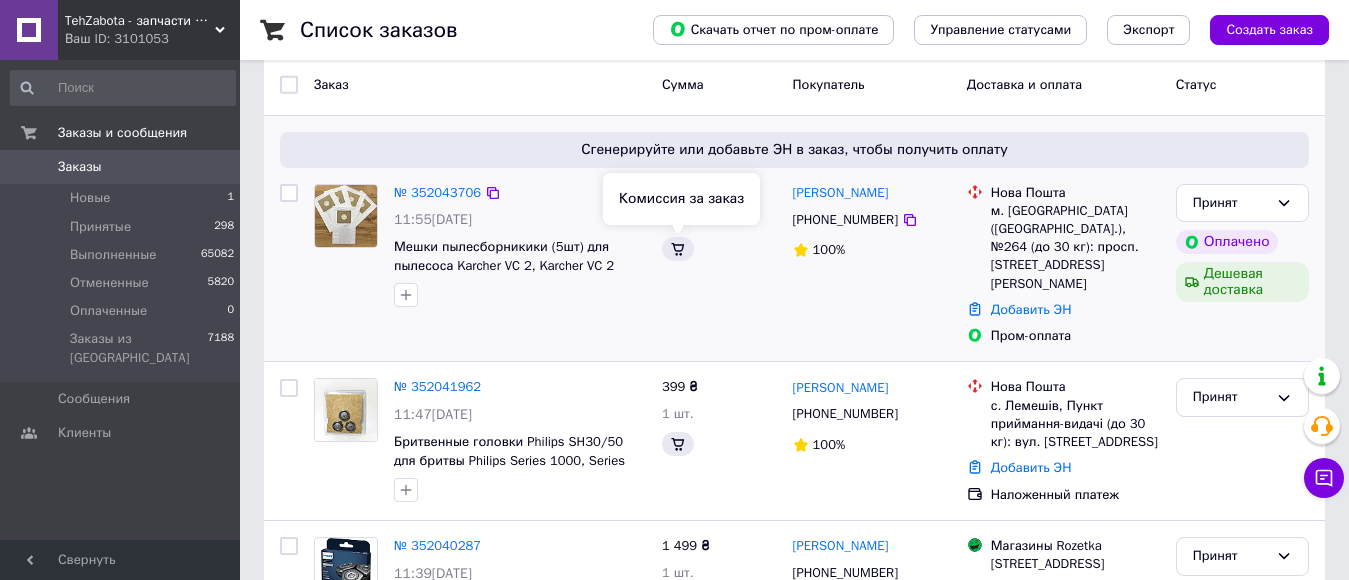 scroll, scrollTop: 300, scrollLeft: 0, axis: vertical 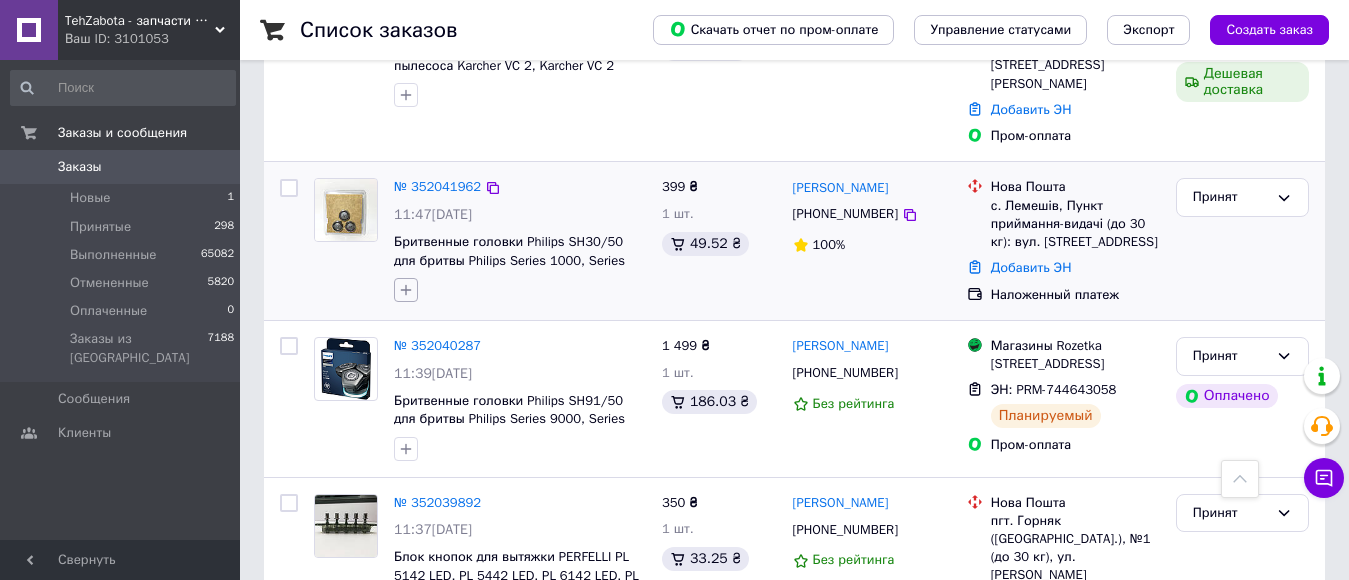 click at bounding box center [406, 290] 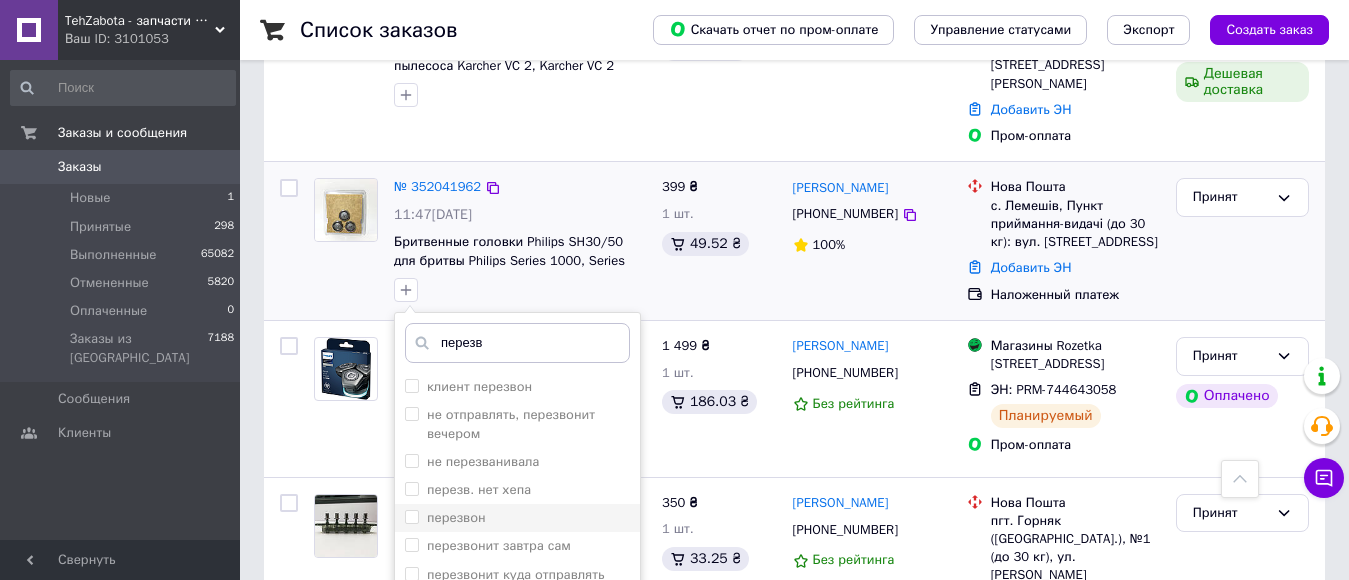 type on "перезв" 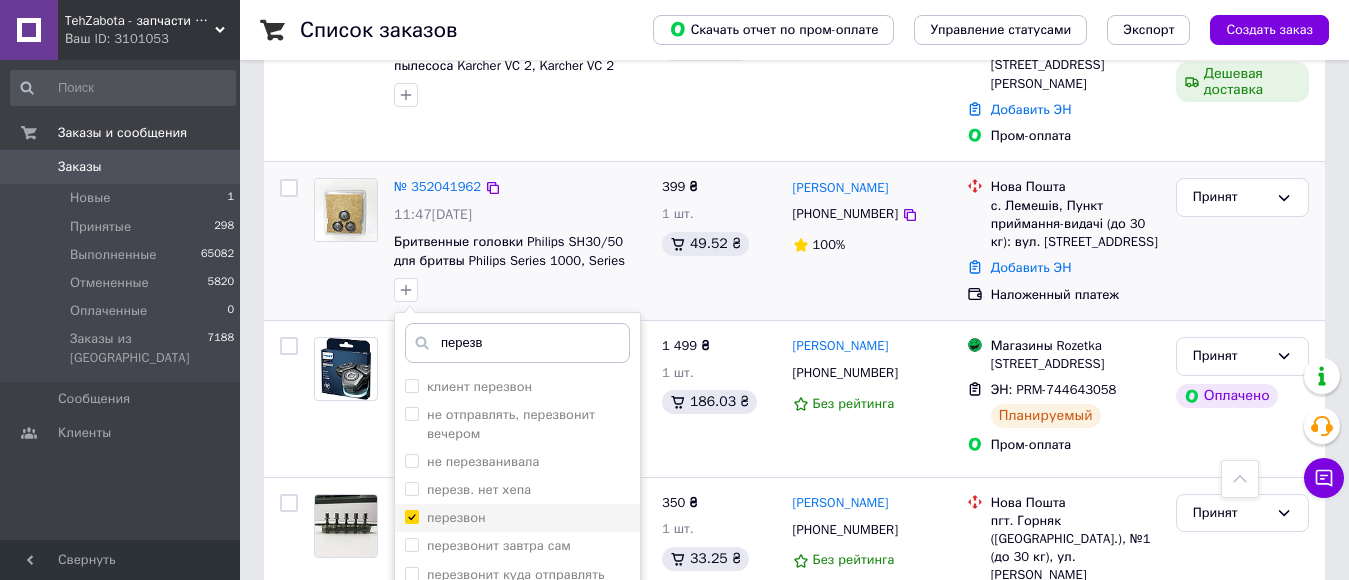 checkbox on "true" 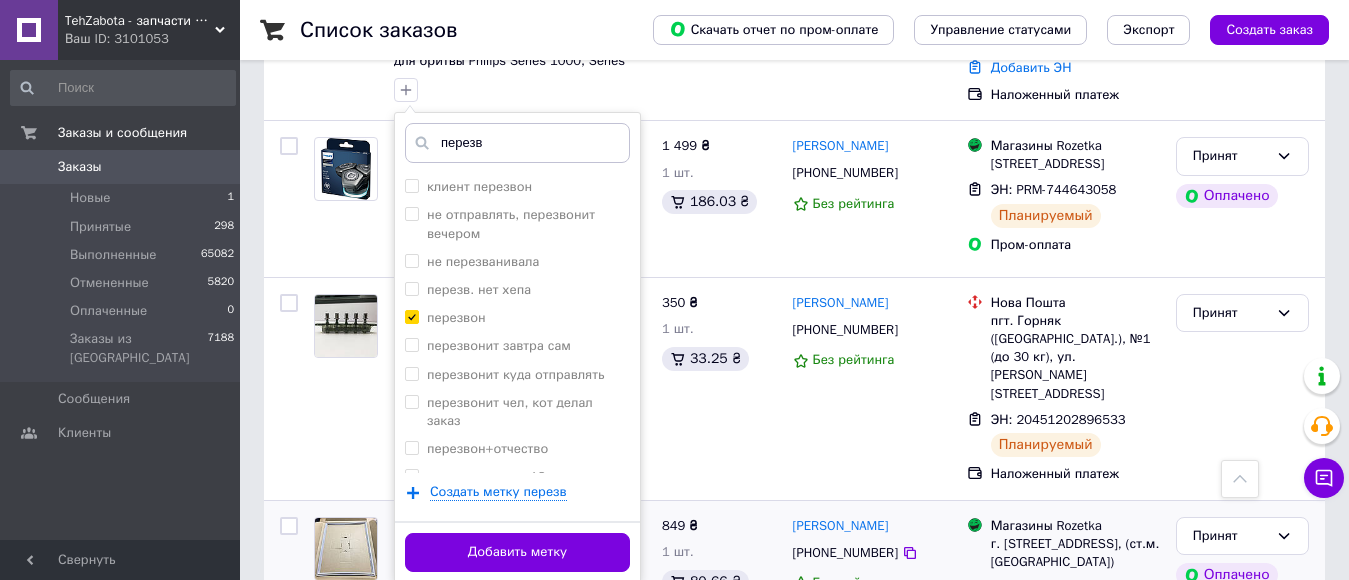 click on "Добавить метку" at bounding box center [517, 552] 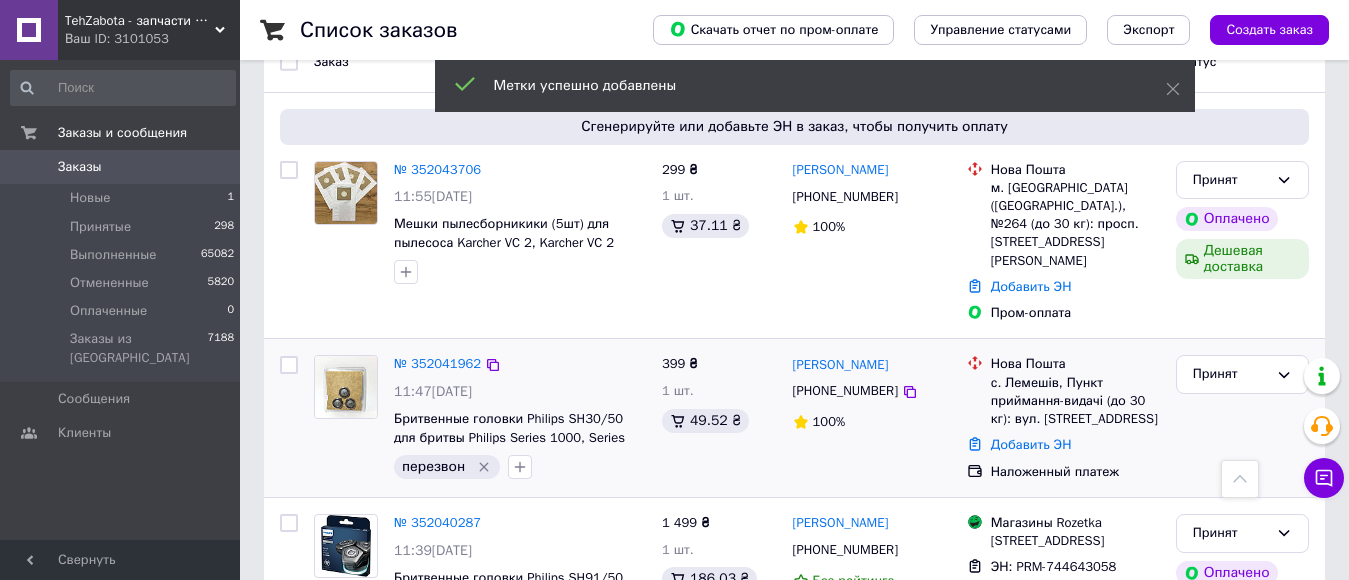 scroll, scrollTop: 100, scrollLeft: 0, axis: vertical 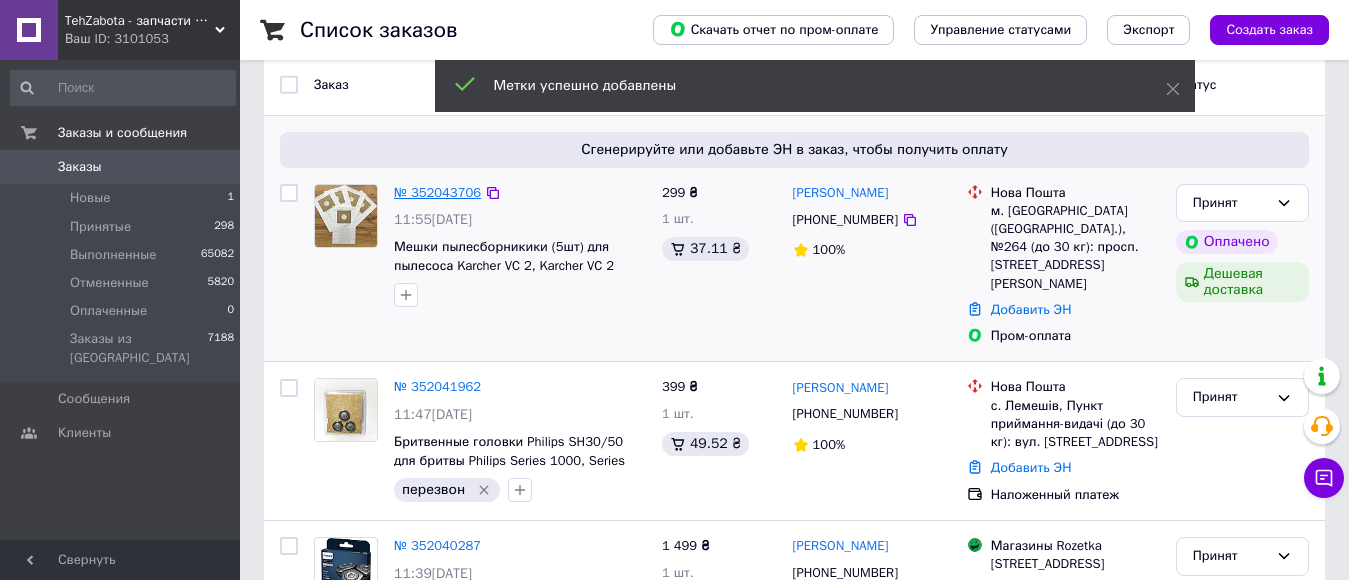 click on "№ 352043706" at bounding box center (437, 192) 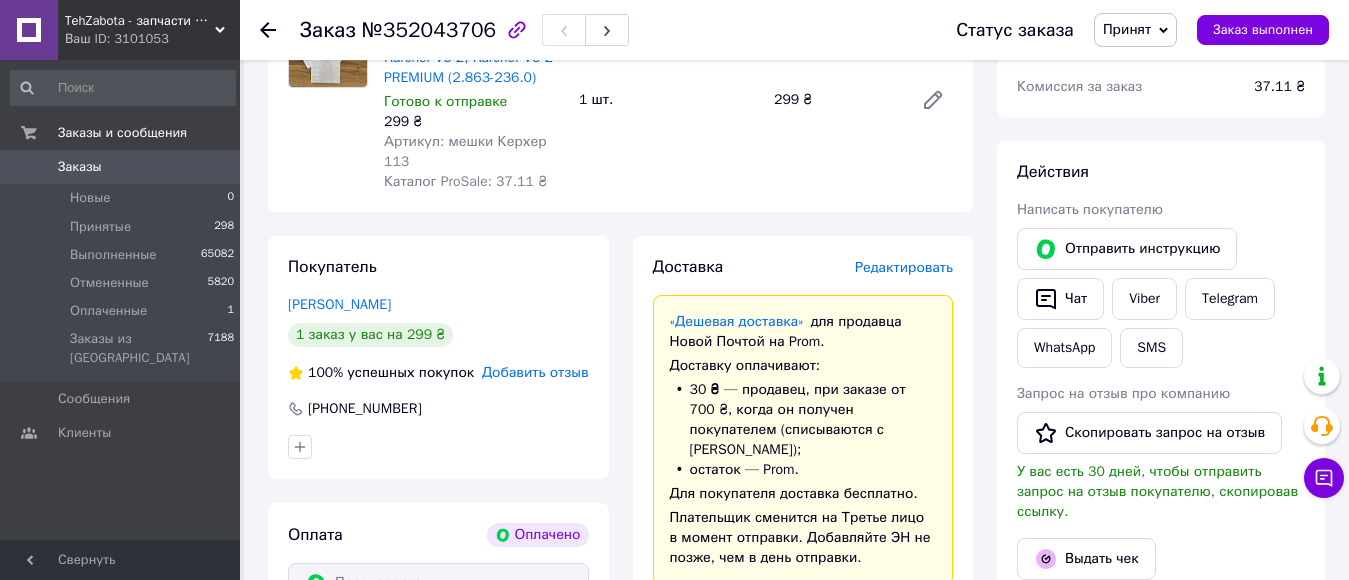 scroll, scrollTop: 300, scrollLeft: 0, axis: vertical 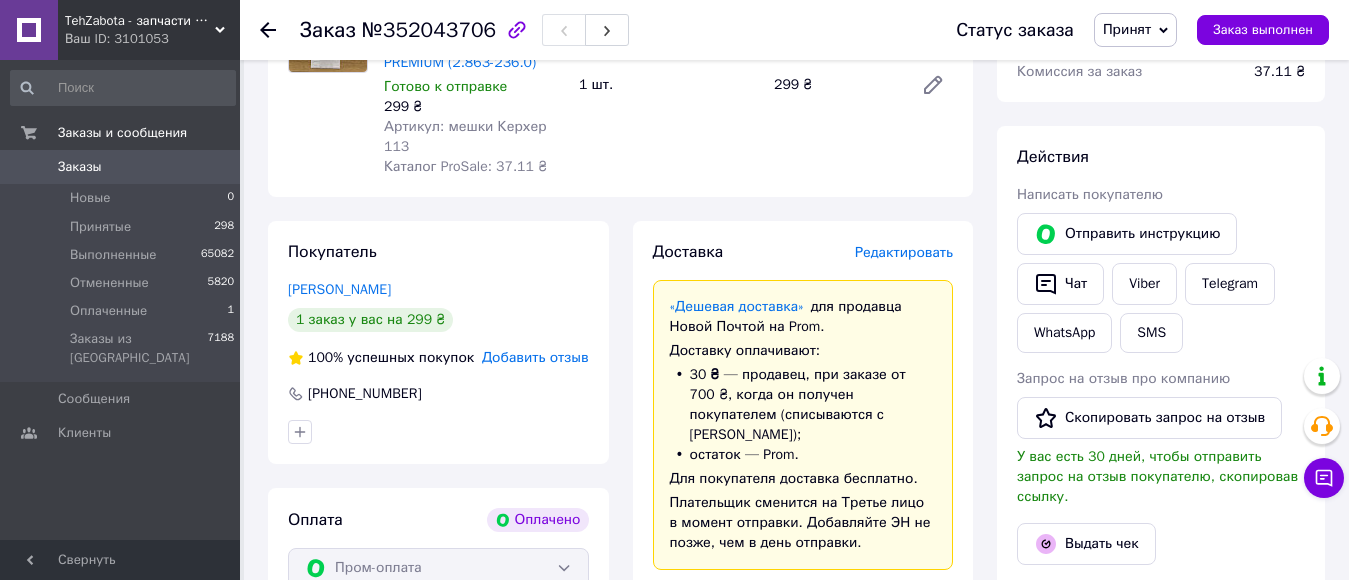 click 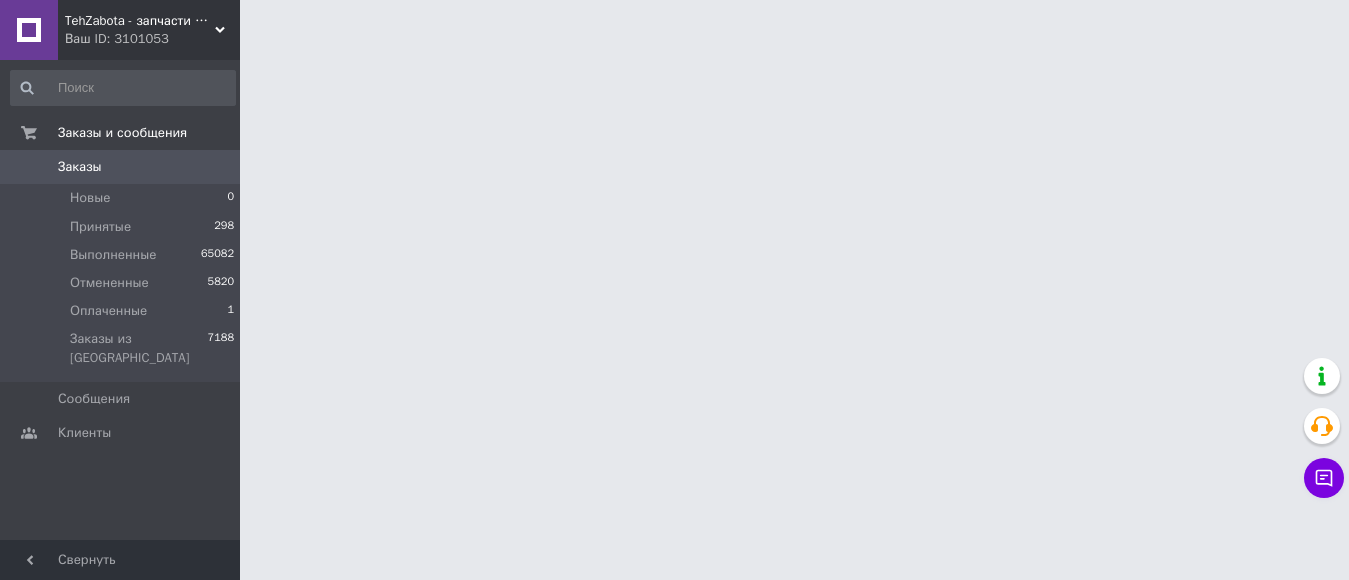 scroll, scrollTop: 0, scrollLeft: 0, axis: both 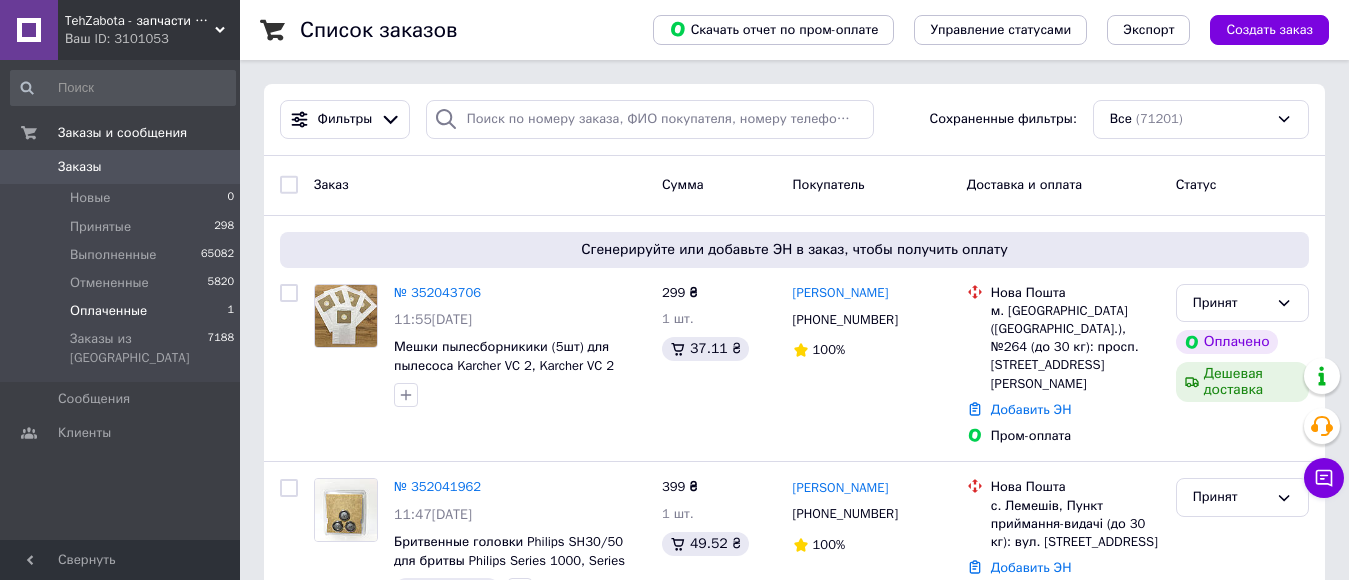 click on "Оплаченные" at bounding box center (108, 311) 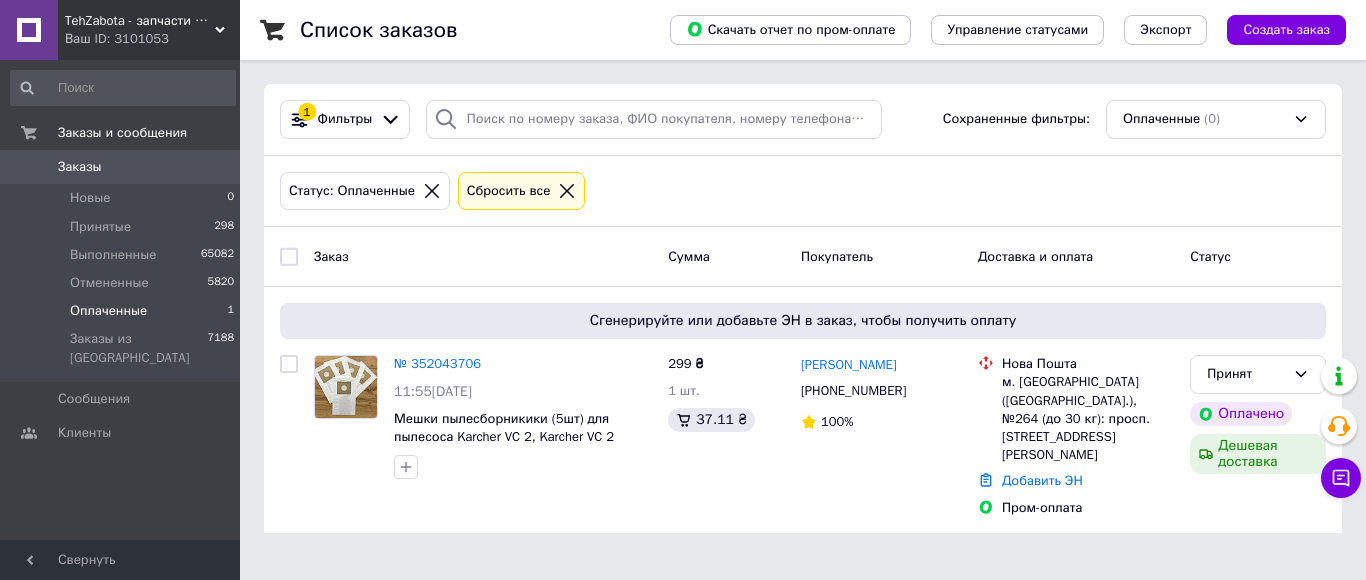 drag, startPoint x: 150, startPoint y: 163, endPoint x: 252, endPoint y: 237, distance: 126.01587 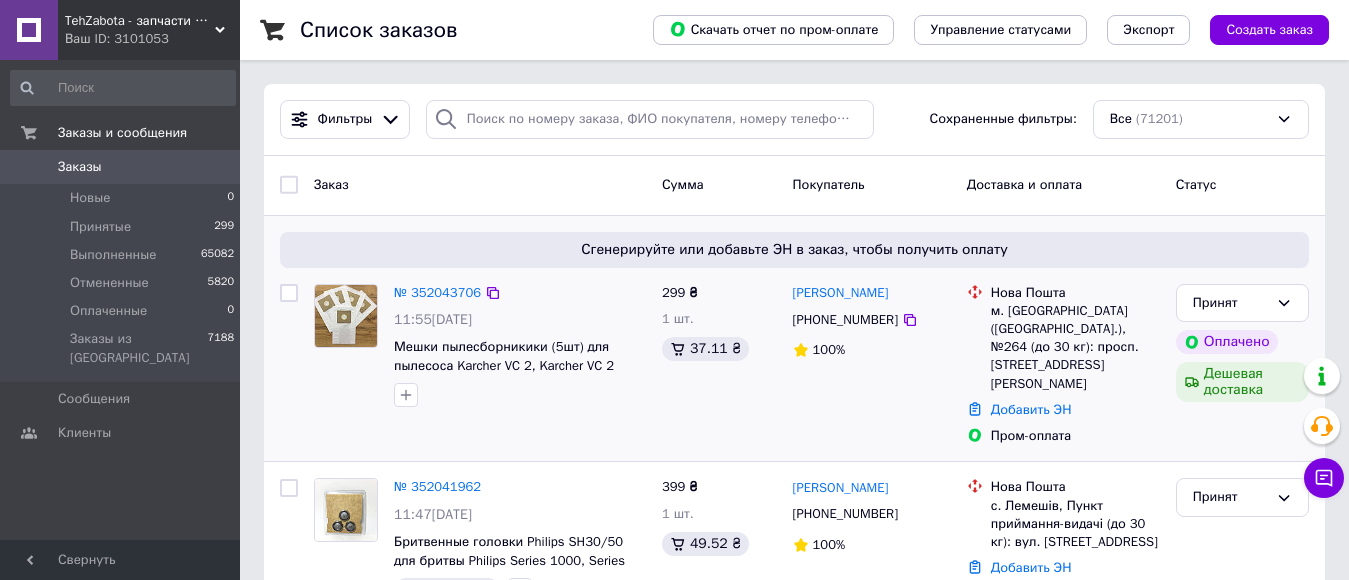 scroll, scrollTop: 100, scrollLeft: 0, axis: vertical 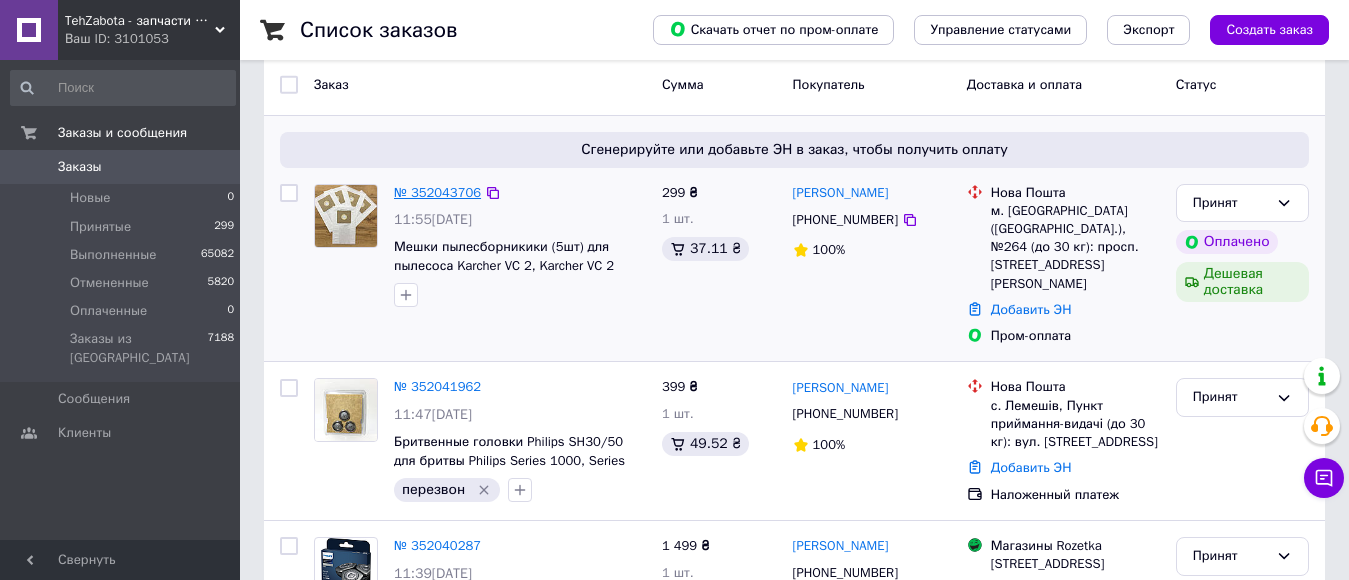 click on "№ 352043706" at bounding box center [437, 192] 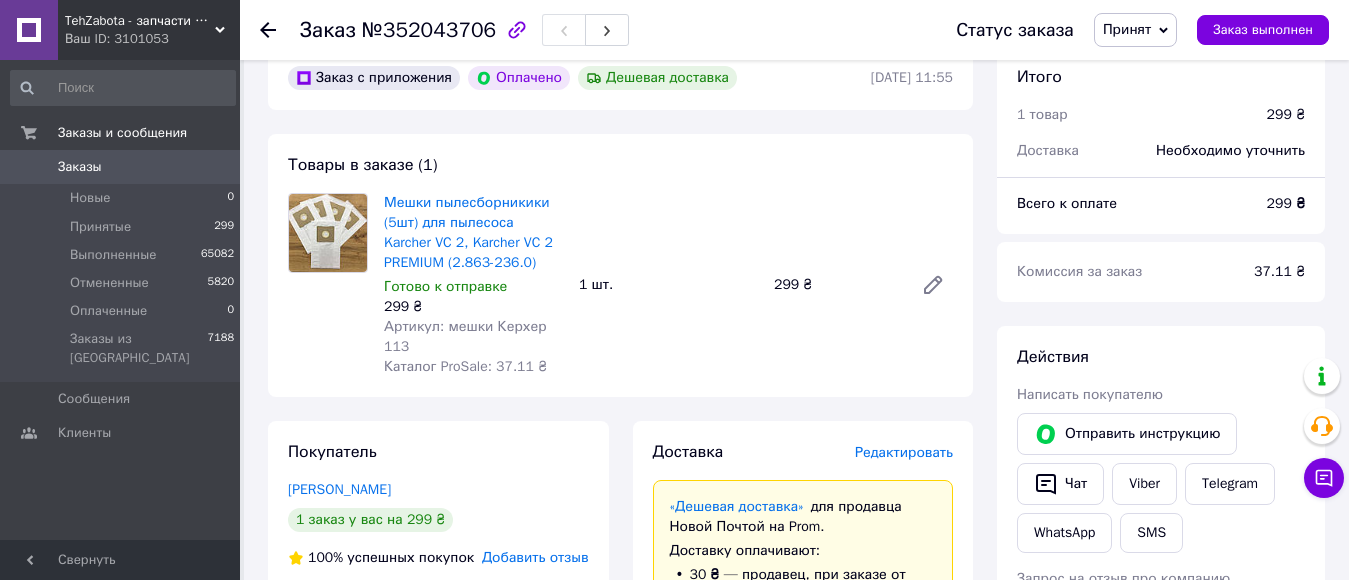 click on "Мешки пылесборникики (5шт) для пылесоса Karcher VC 2, Karcher VC 2 PREMIUM (2.863-236.0)" at bounding box center [468, 232] 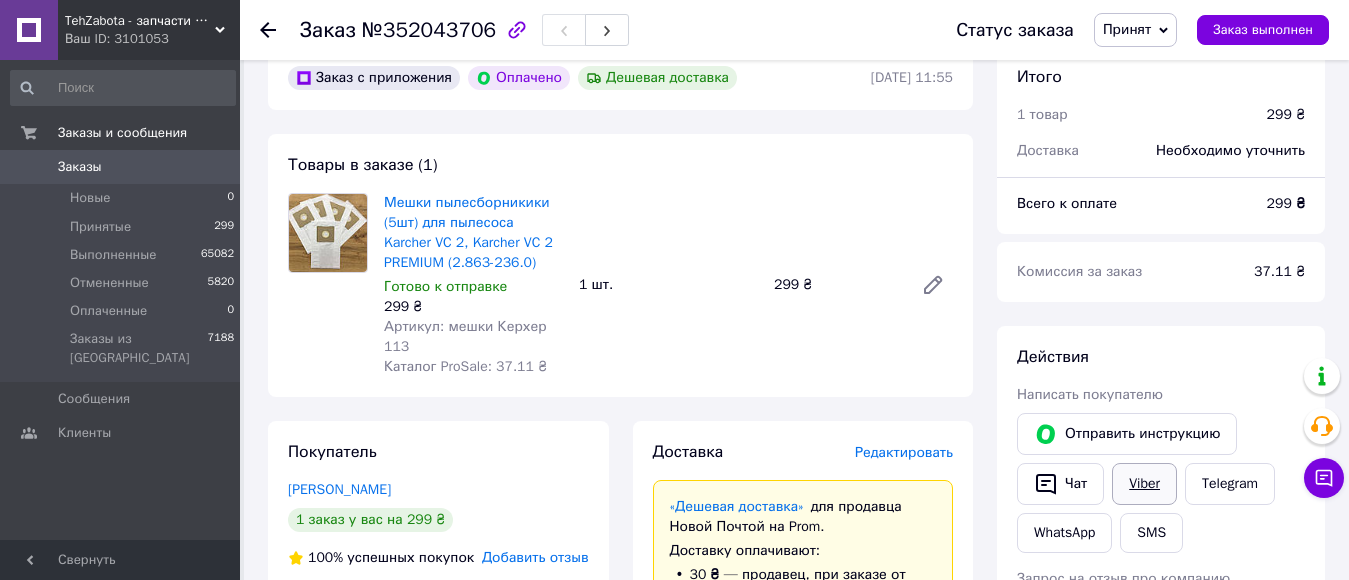 click on "Viber" at bounding box center (1144, 484) 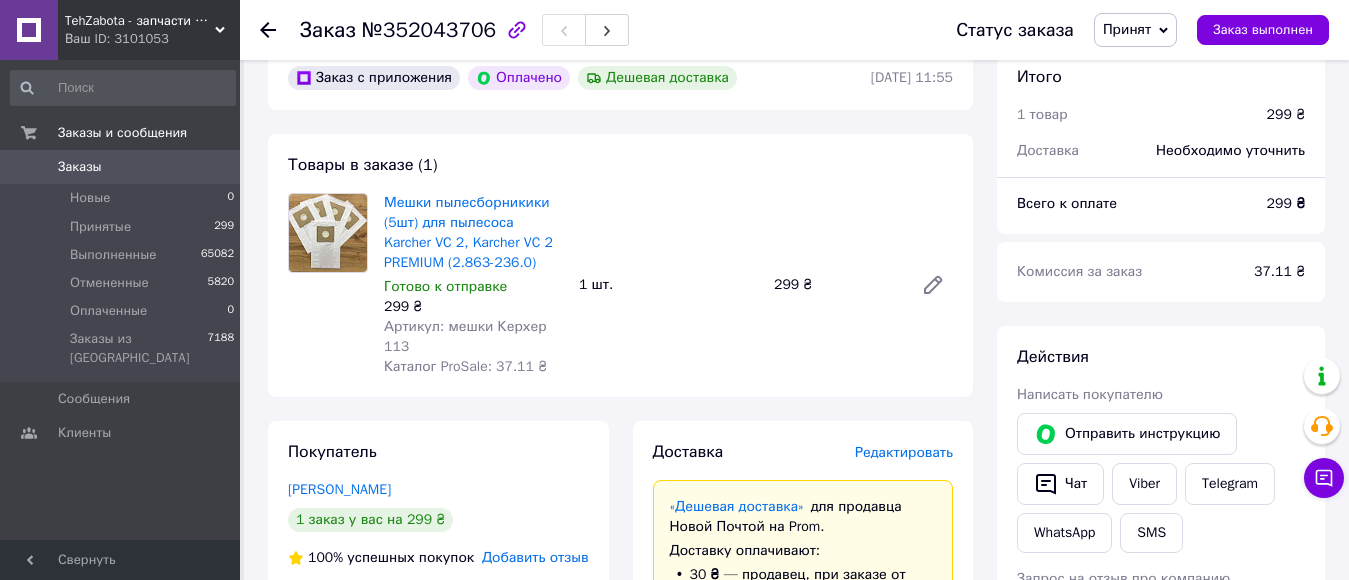click 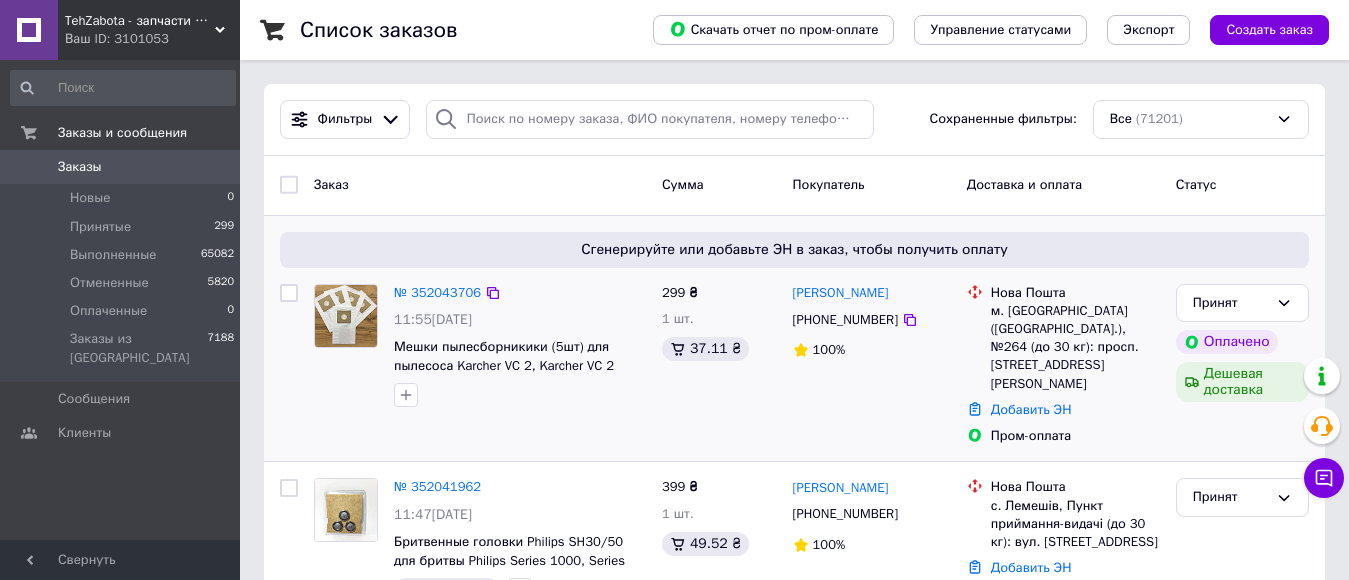 scroll, scrollTop: 100, scrollLeft: 0, axis: vertical 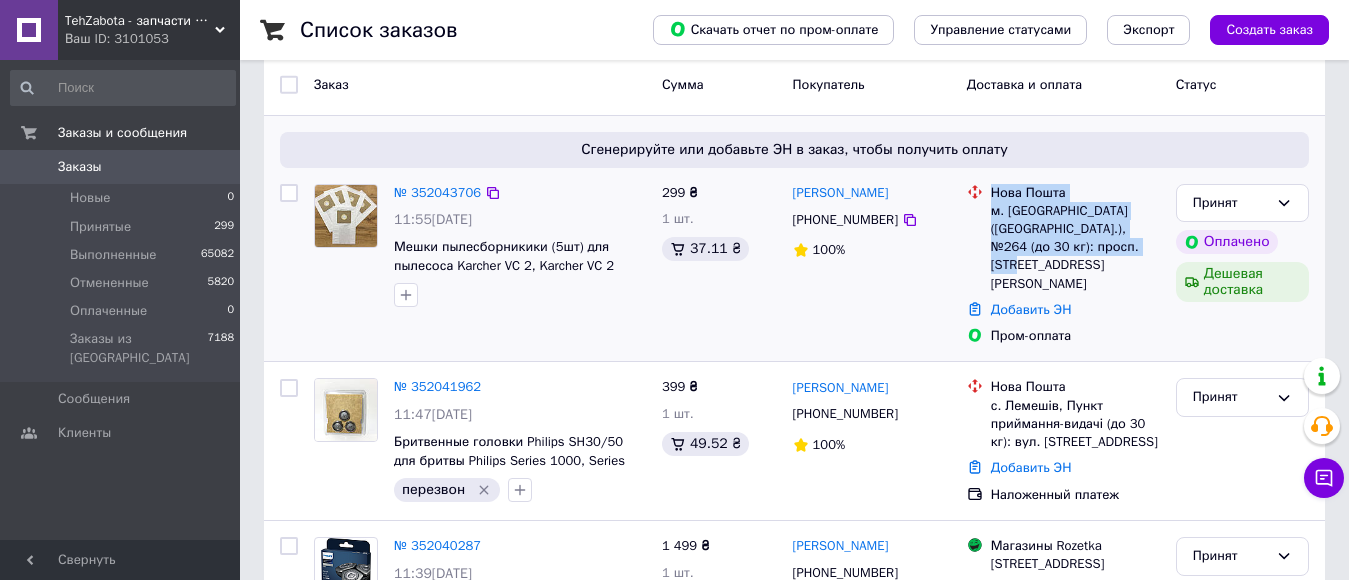 drag, startPoint x: 988, startPoint y: 187, endPoint x: 1074, endPoint y: 231, distance: 96.60228 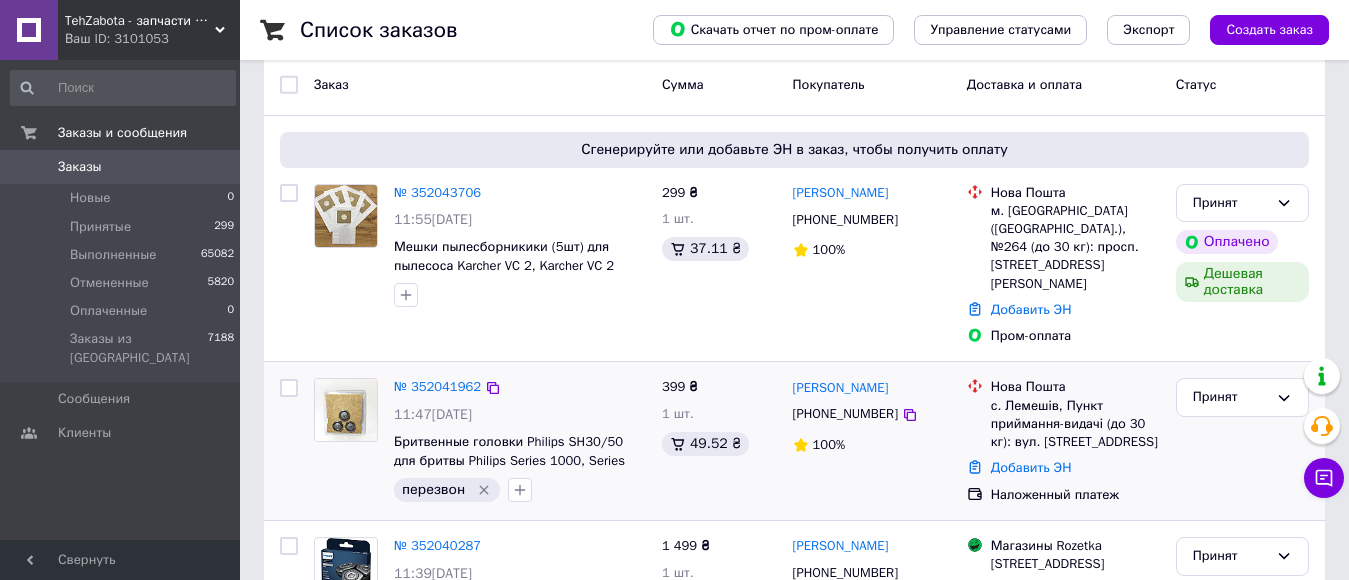 click on "[PERSON_NAME] [PHONE_NUMBER] 100%" at bounding box center [872, 441] 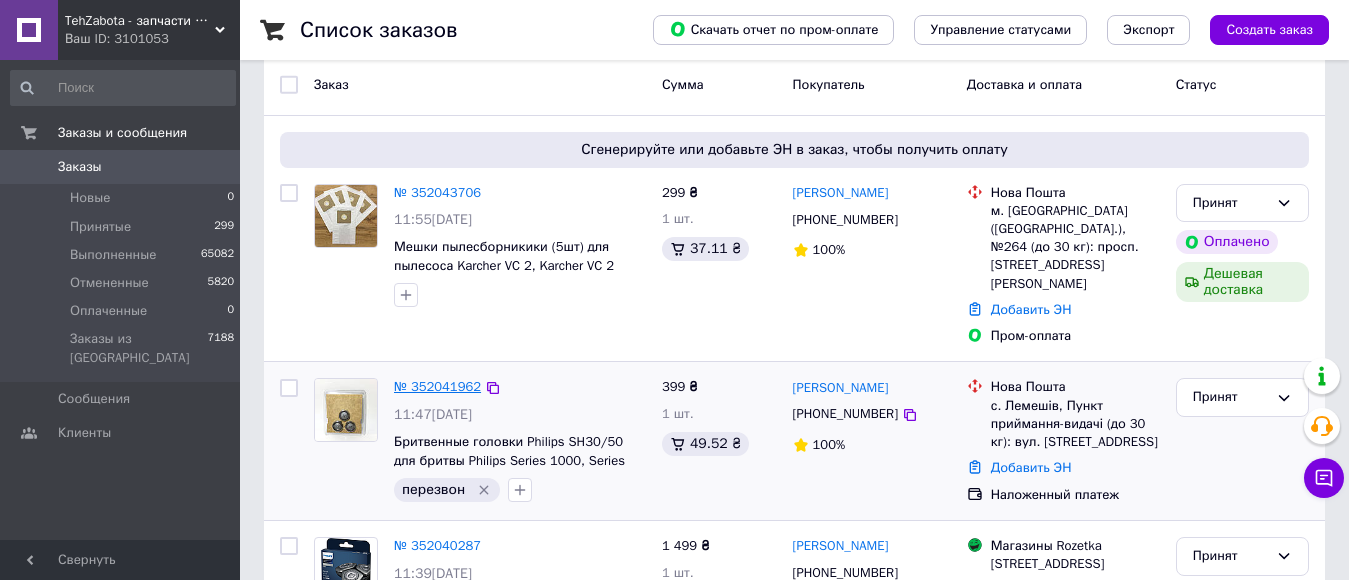 click on "№ 352041962" at bounding box center (437, 386) 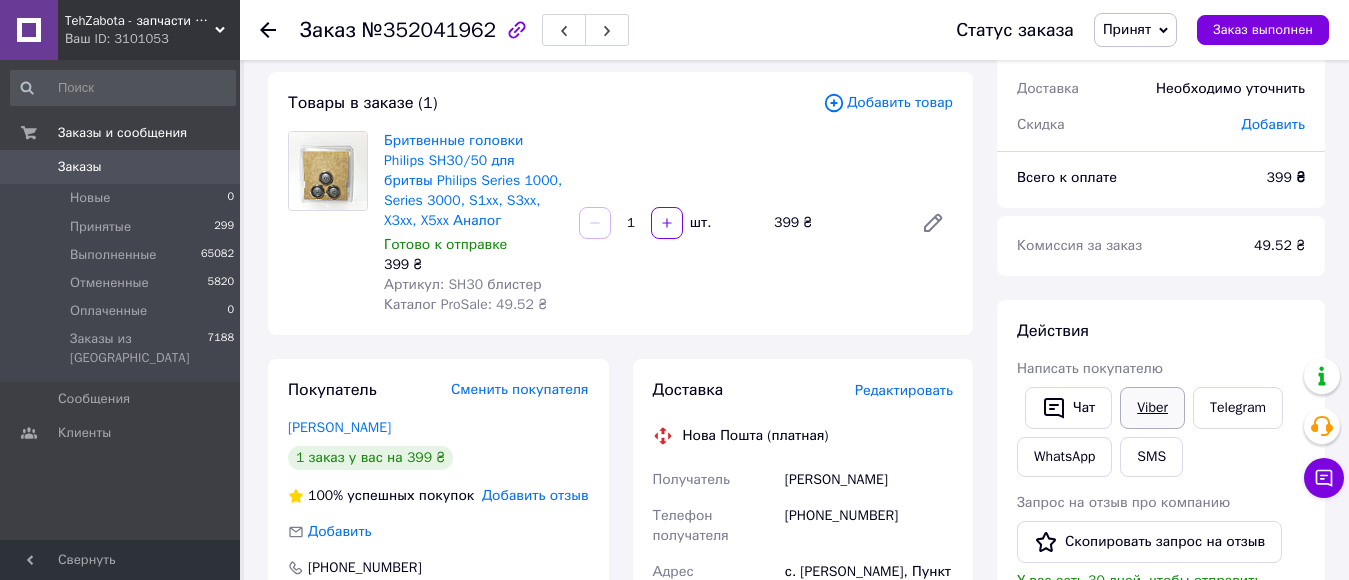 click on "Viber" at bounding box center (1152, 408) 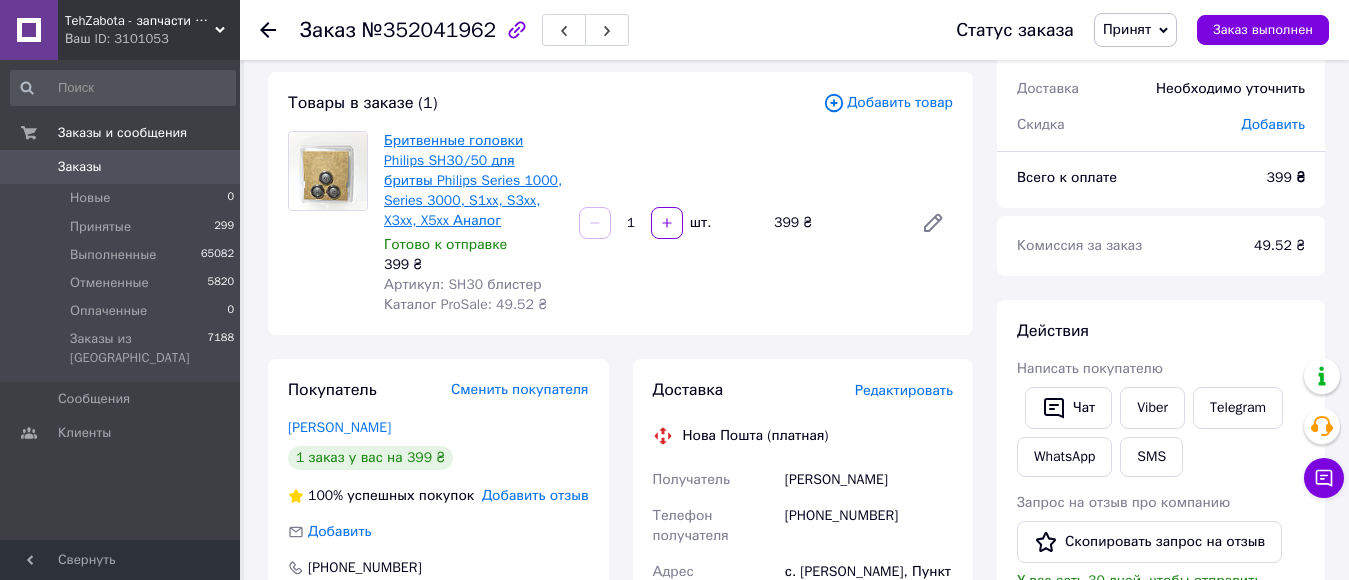 click on "Бритвенные головки Philips SH30/50 для бритвы Philips Series 1000, Series 3000, S1xx, S3xx, X3xx, X5xx Аналог" at bounding box center (473, 180) 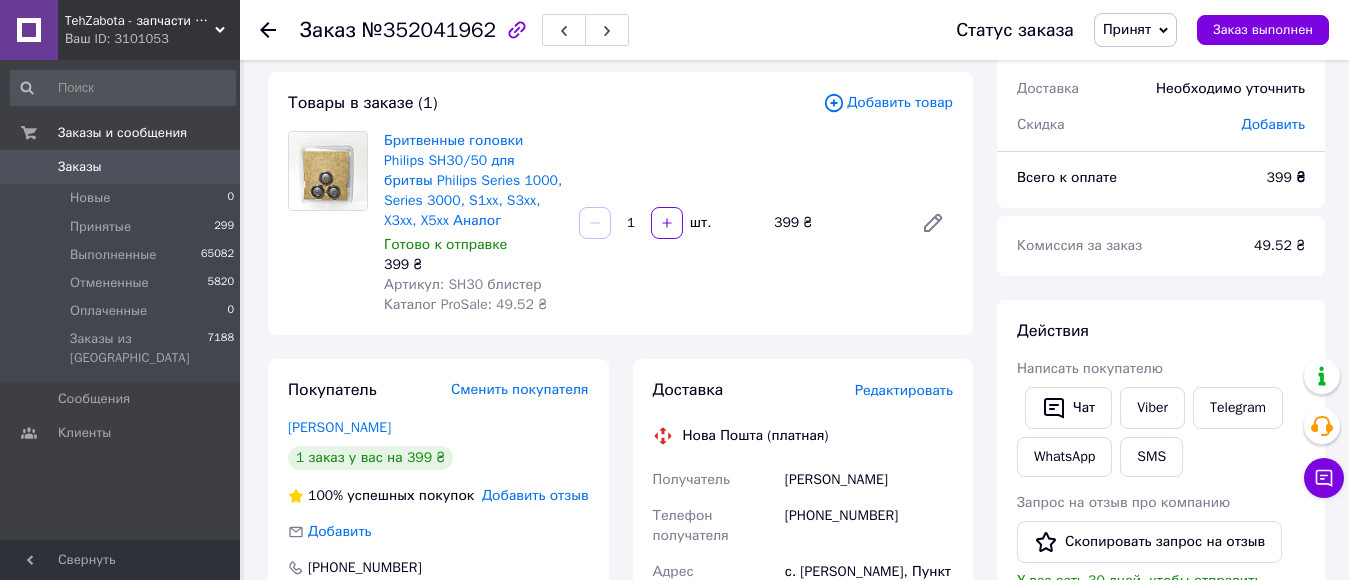 click 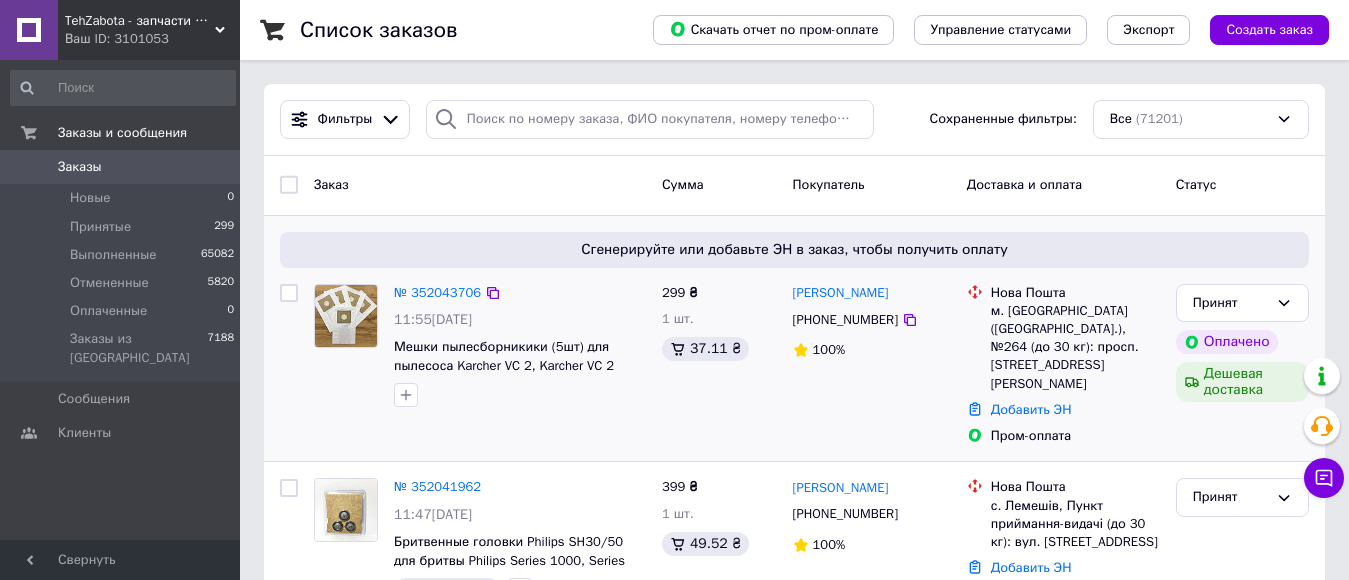 scroll, scrollTop: 100, scrollLeft: 0, axis: vertical 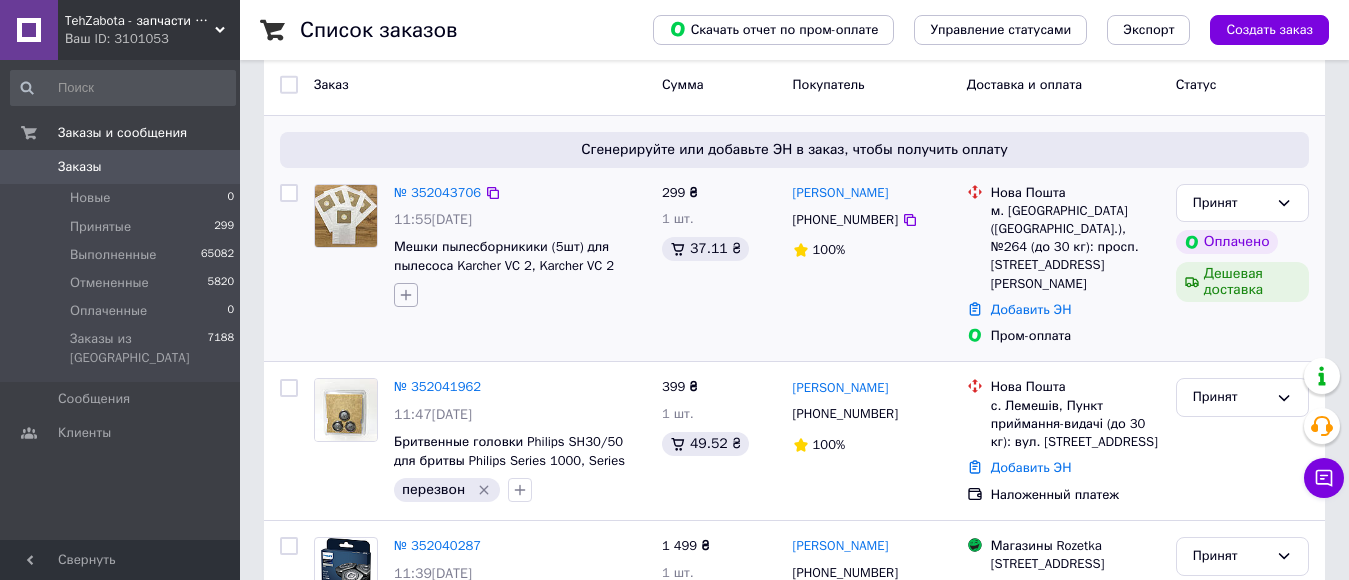 click 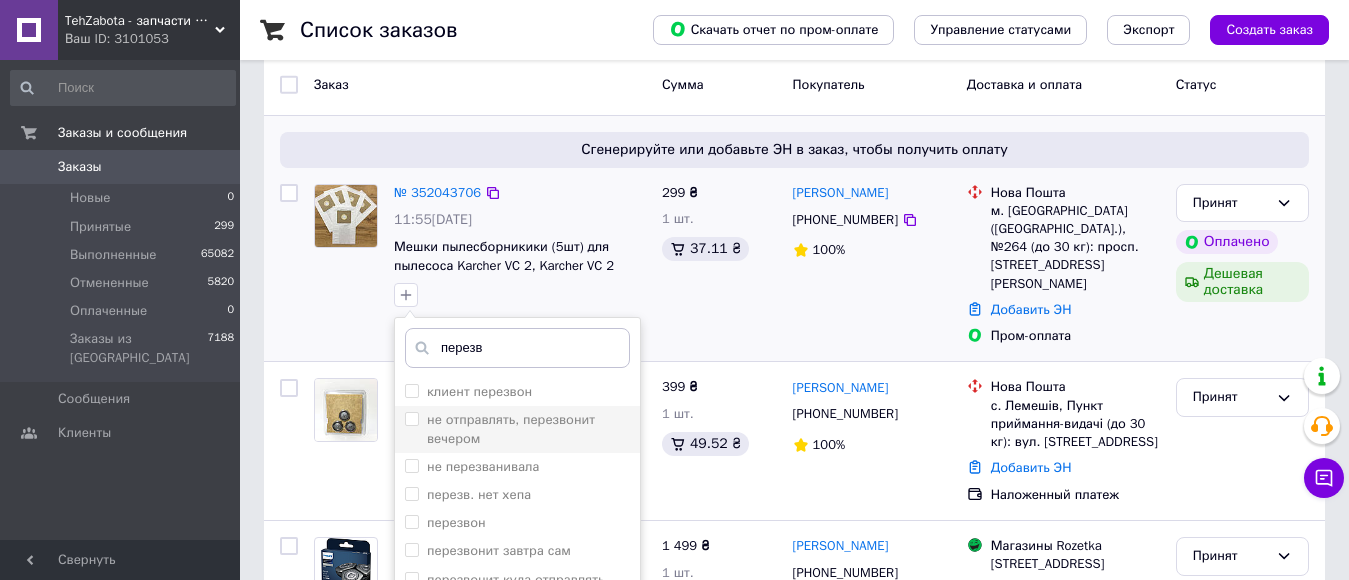 scroll, scrollTop: 200, scrollLeft: 0, axis: vertical 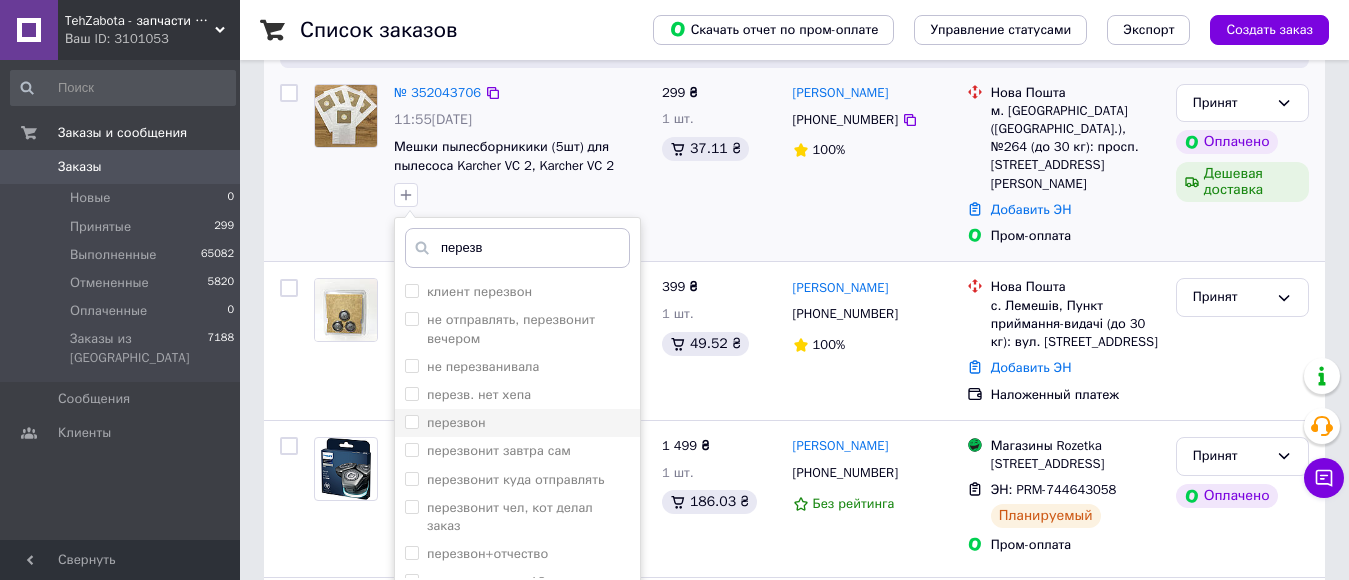 type on "перезв" 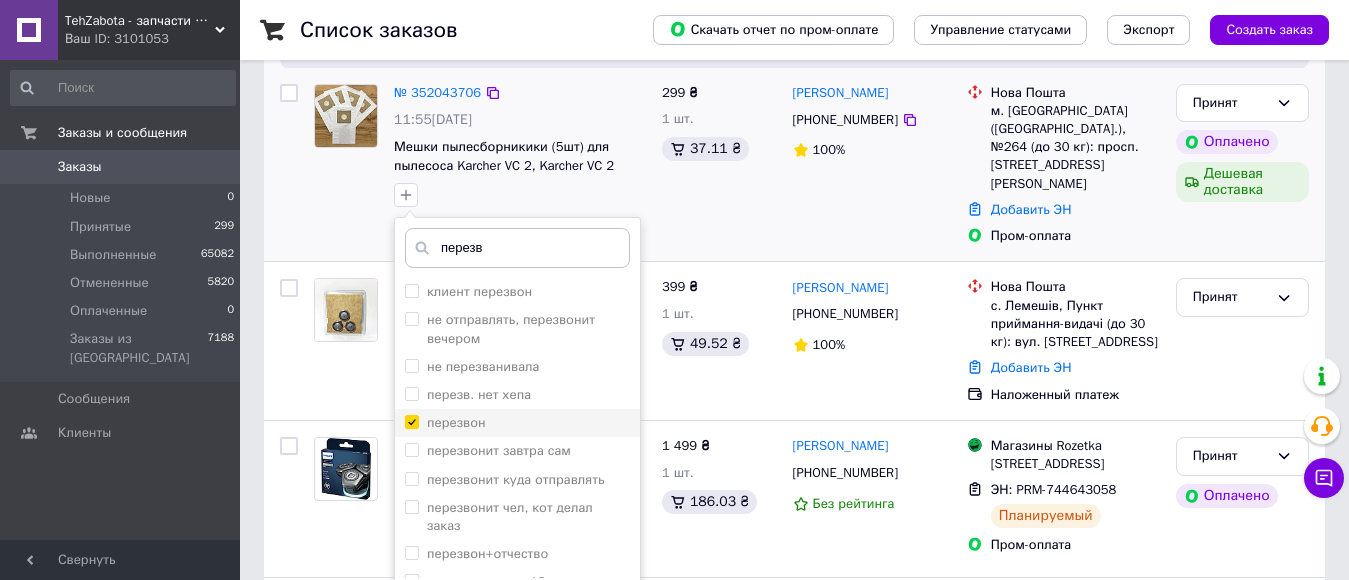 checkbox on "true" 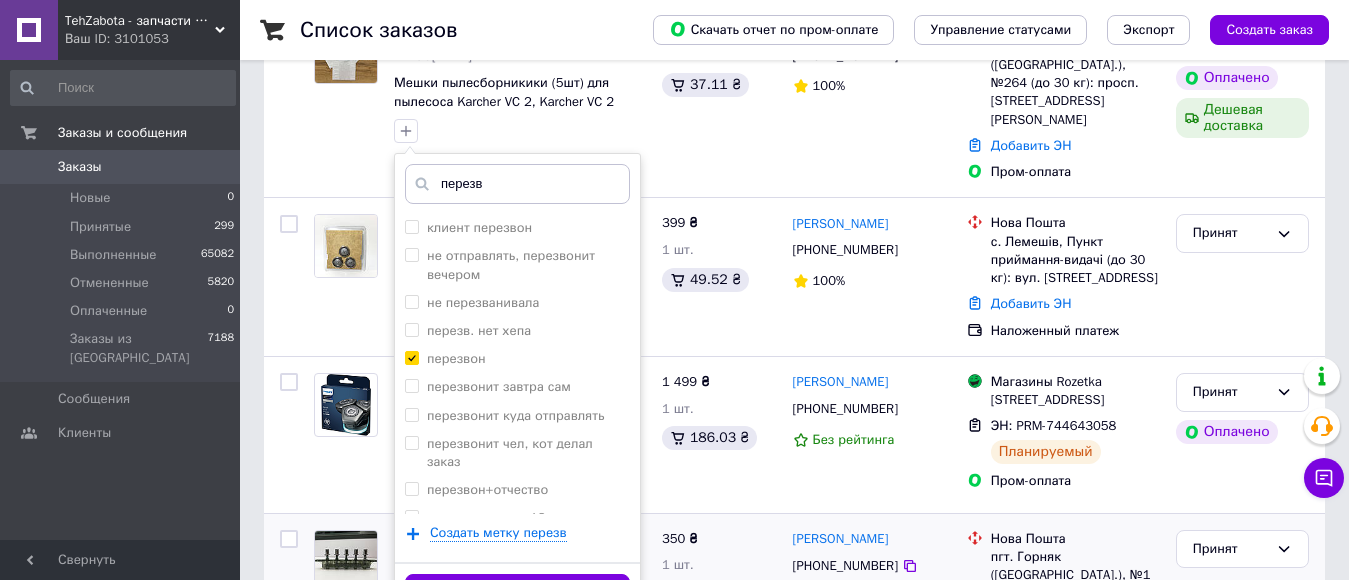 scroll, scrollTop: 300, scrollLeft: 0, axis: vertical 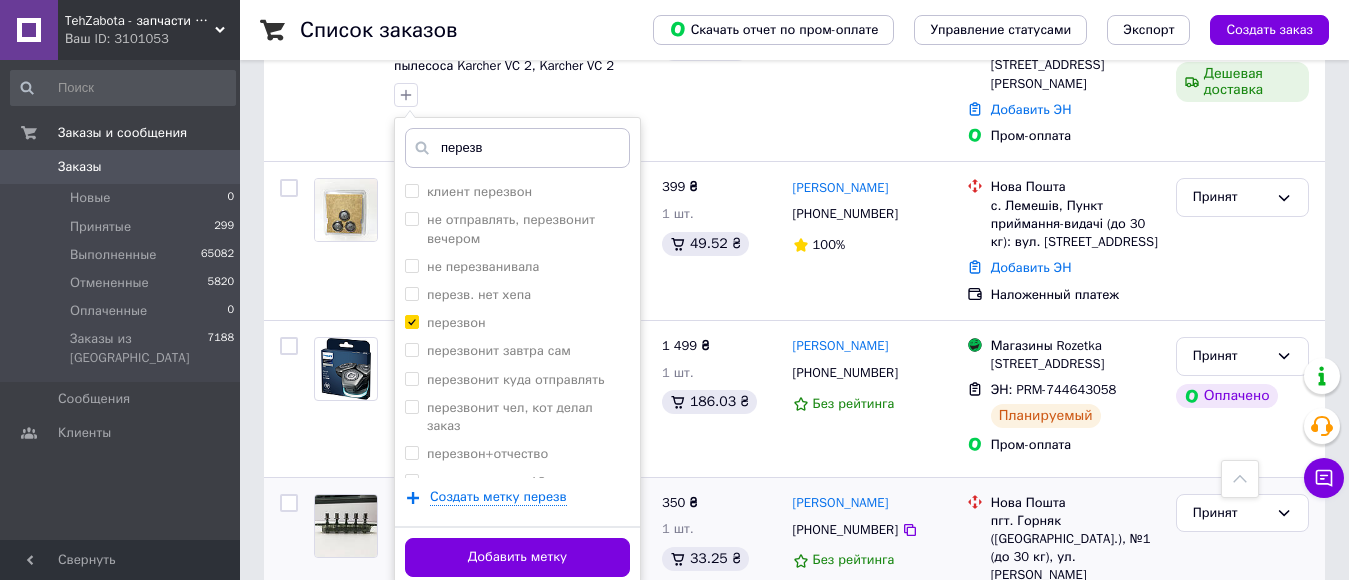drag, startPoint x: 620, startPoint y: 555, endPoint x: 523, endPoint y: 578, distance: 99.68952 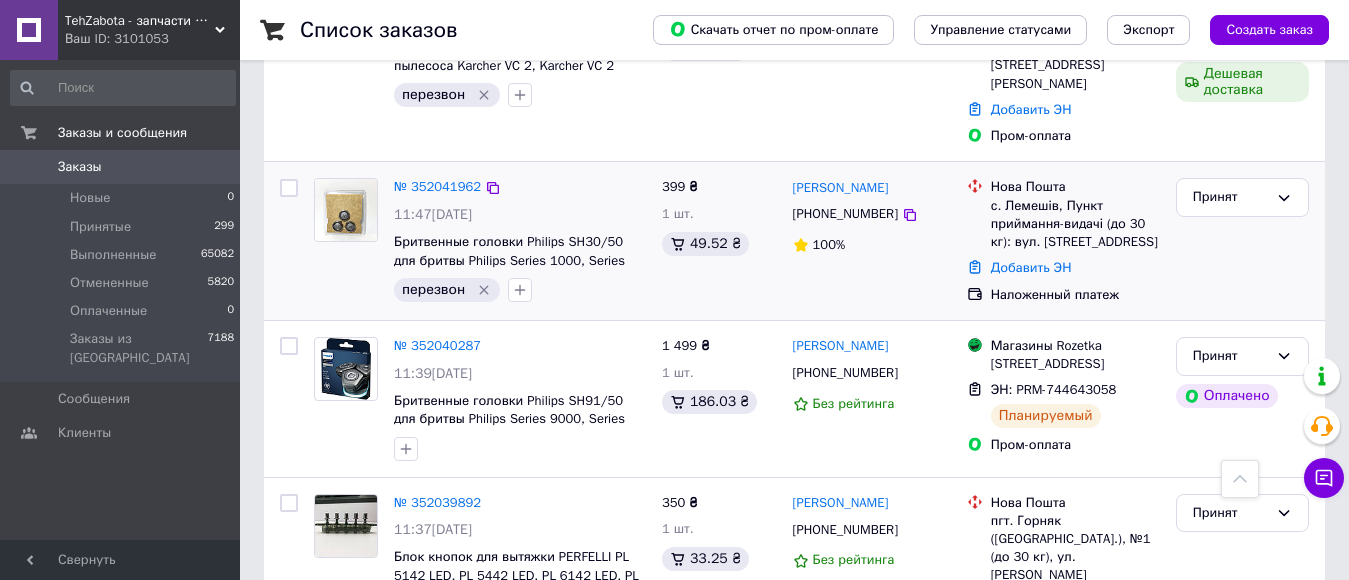scroll, scrollTop: 100, scrollLeft: 0, axis: vertical 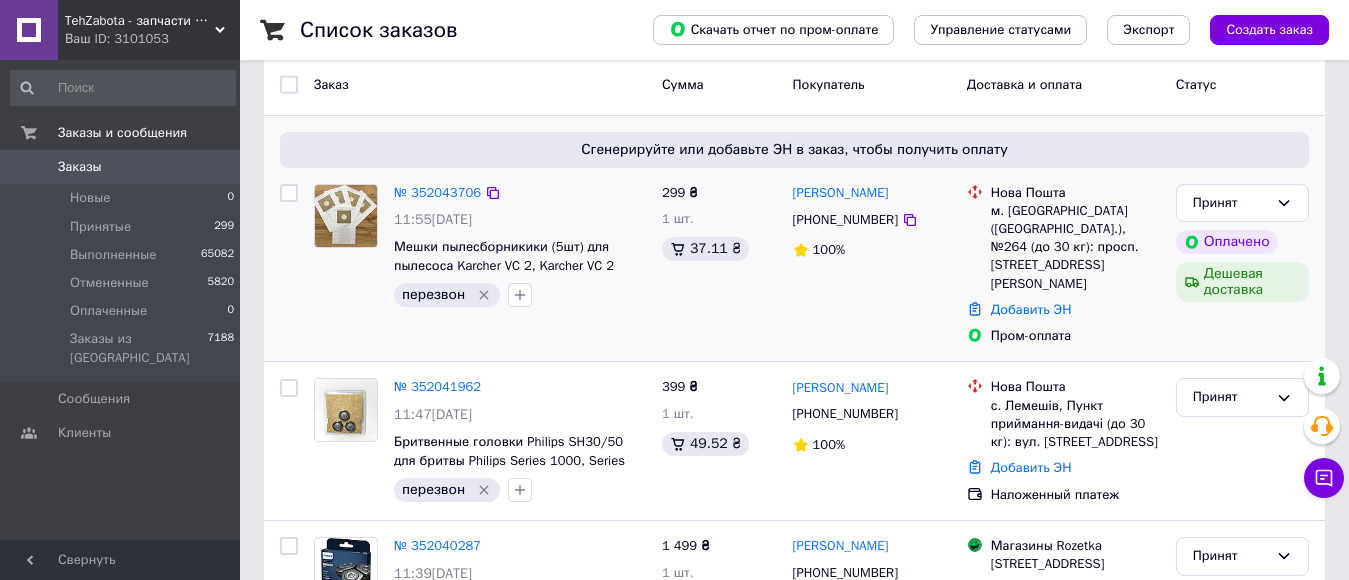 click 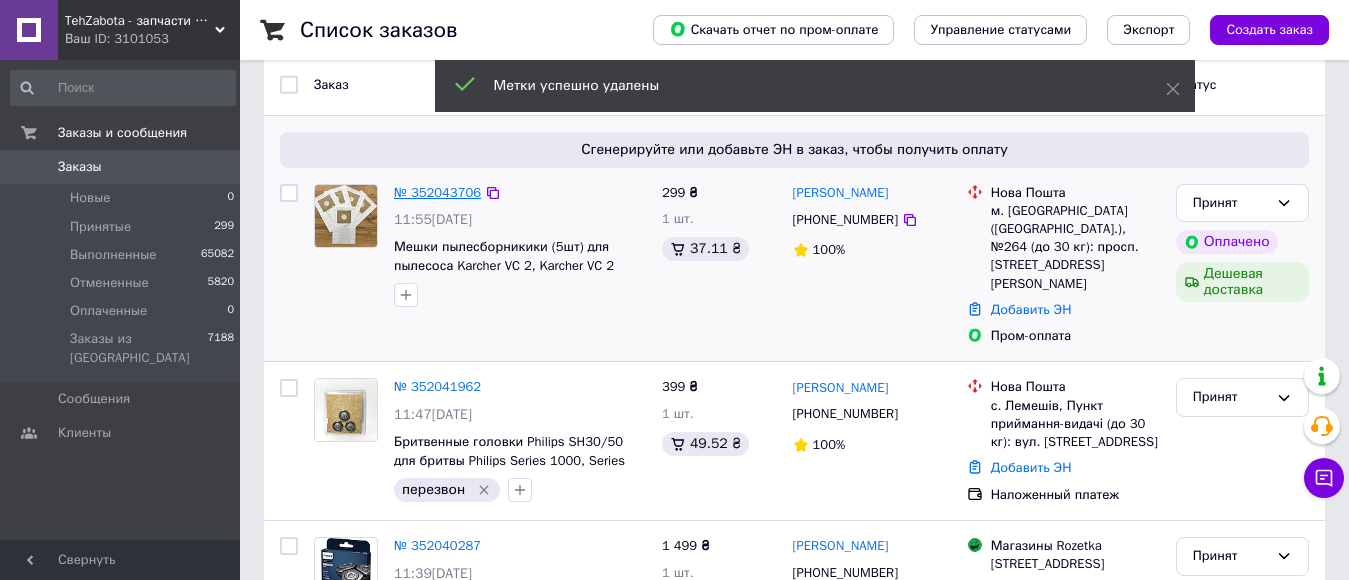 click on "№ 352043706" at bounding box center [437, 192] 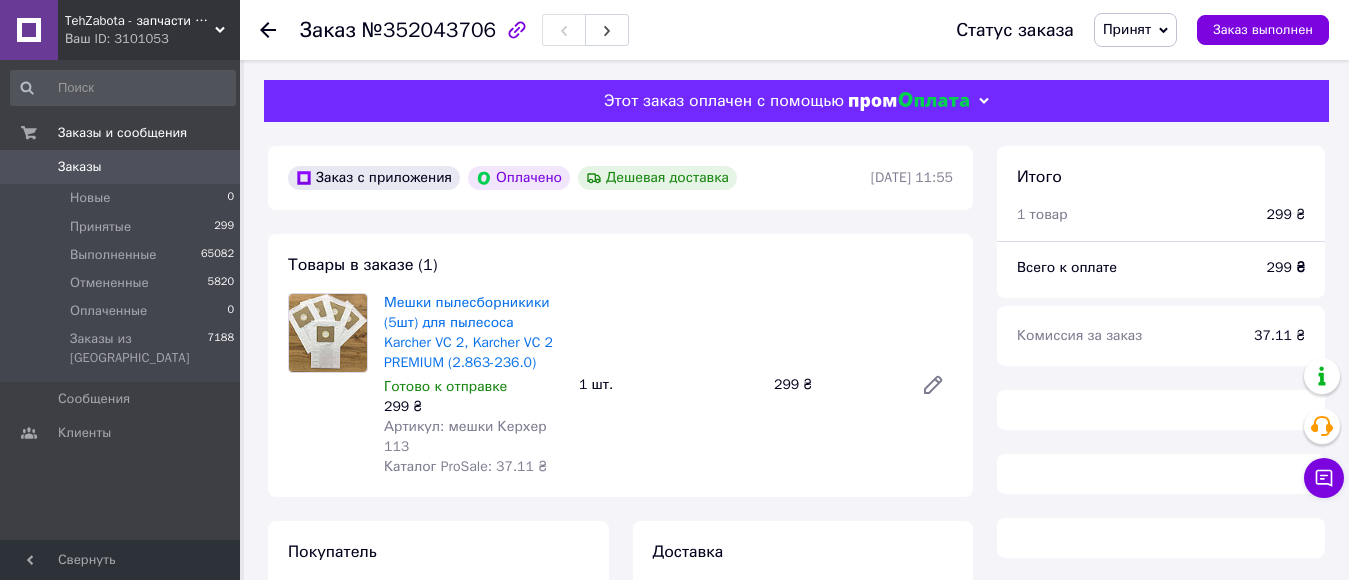 scroll, scrollTop: 100, scrollLeft: 0, axis: vertical 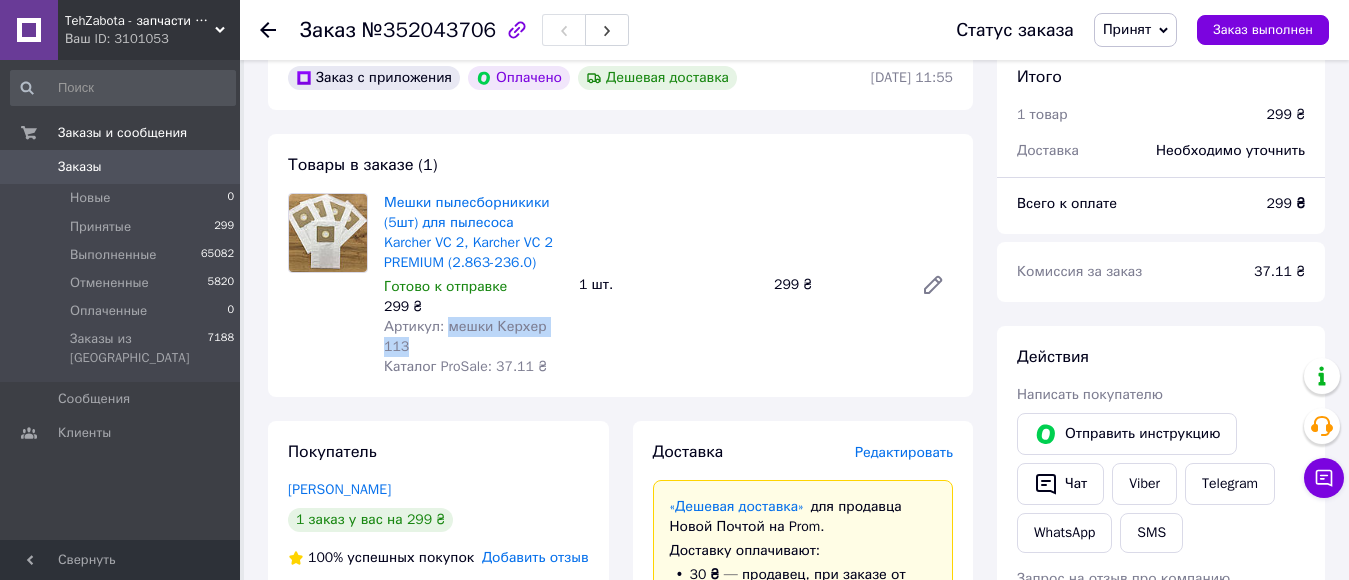 drag, startPoint x: 447, startPoint y: 325, endPoint x: 589, endPoint y: 325, distance: 142 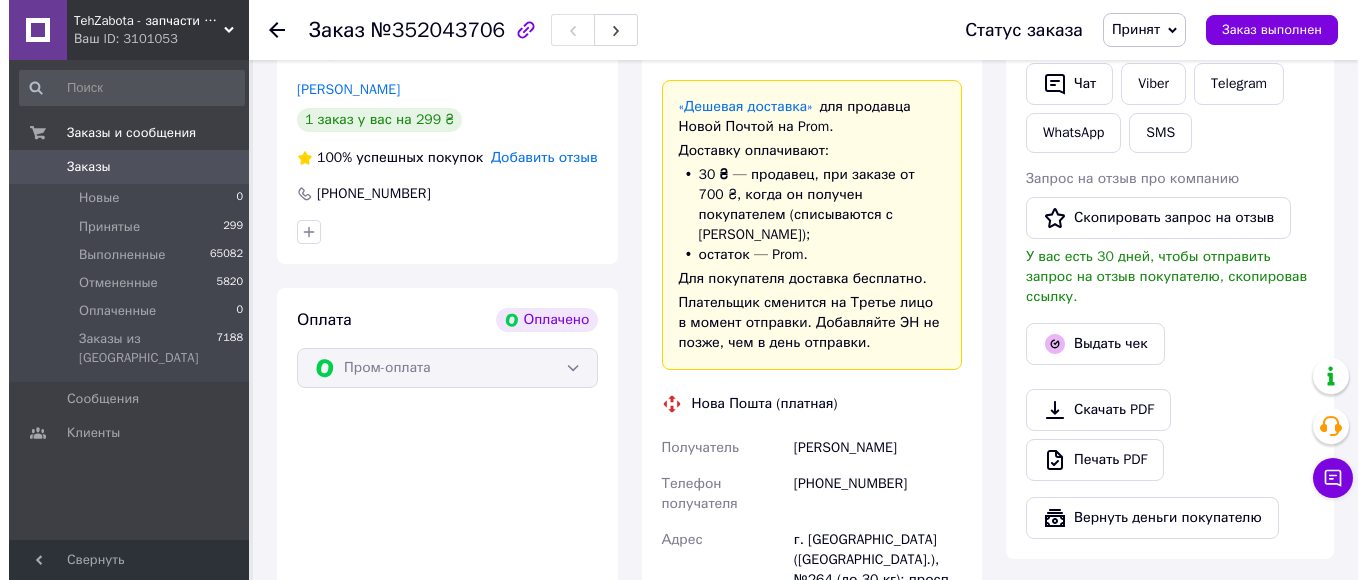 scroll, scrollTop: 400, scrollLeft: 0, axis: vertical 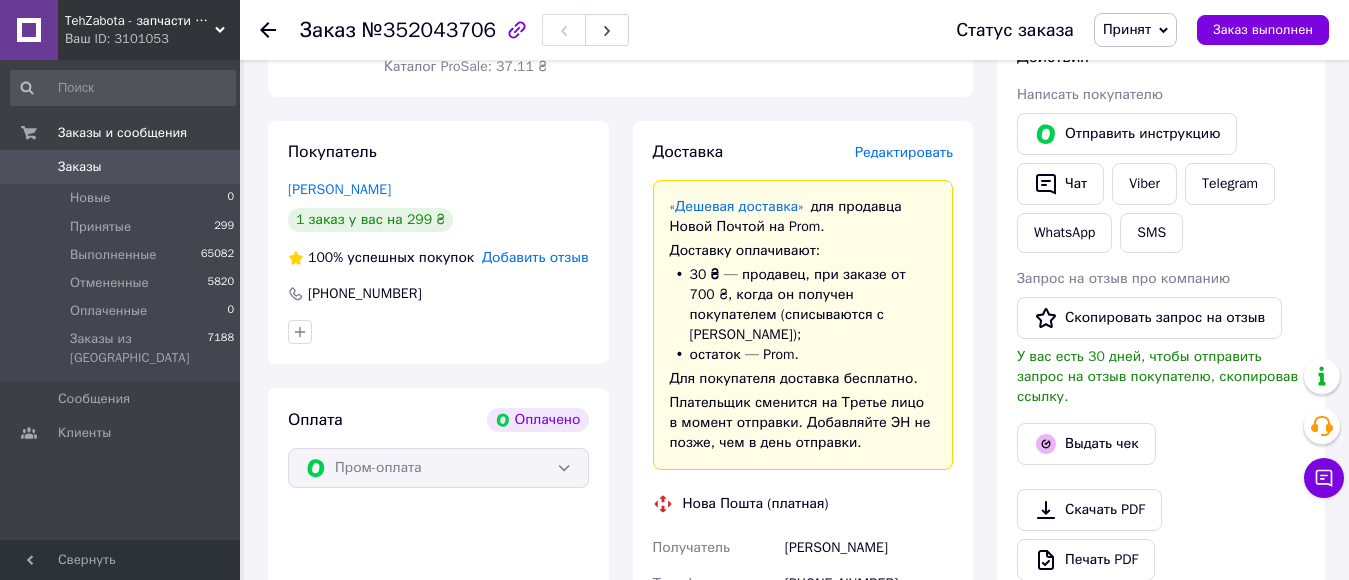 click on "Редактировать" at bounding box center (904, 152) 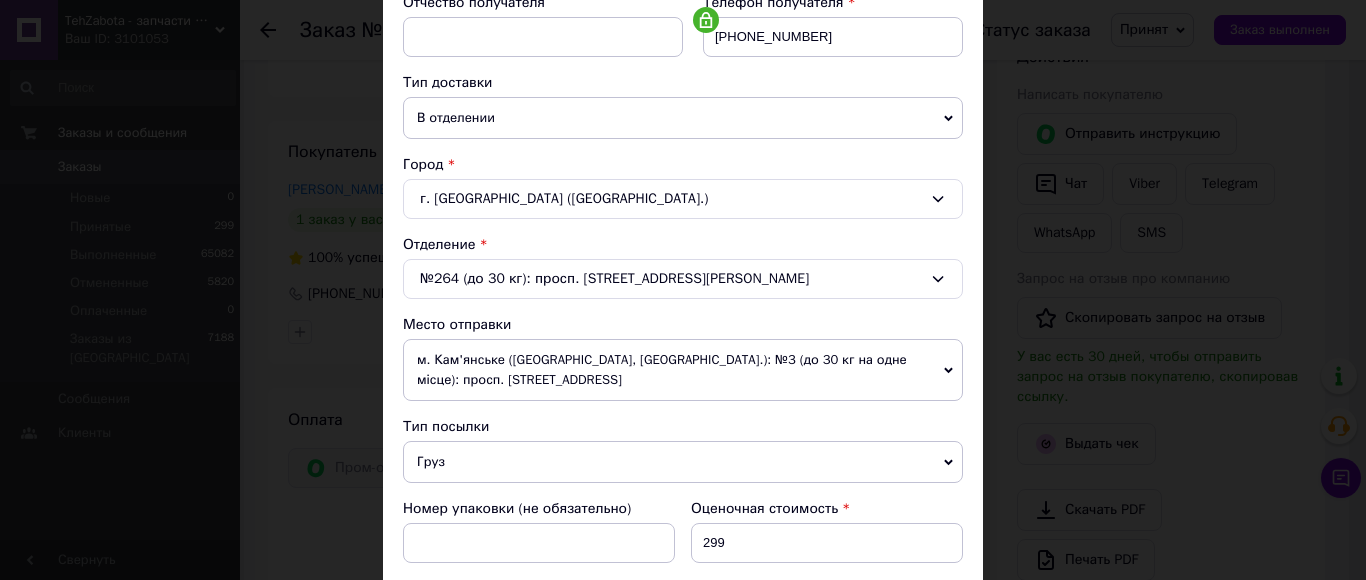 scroll, scrollTop: 700, scrollLeft: 0, axis: vertical 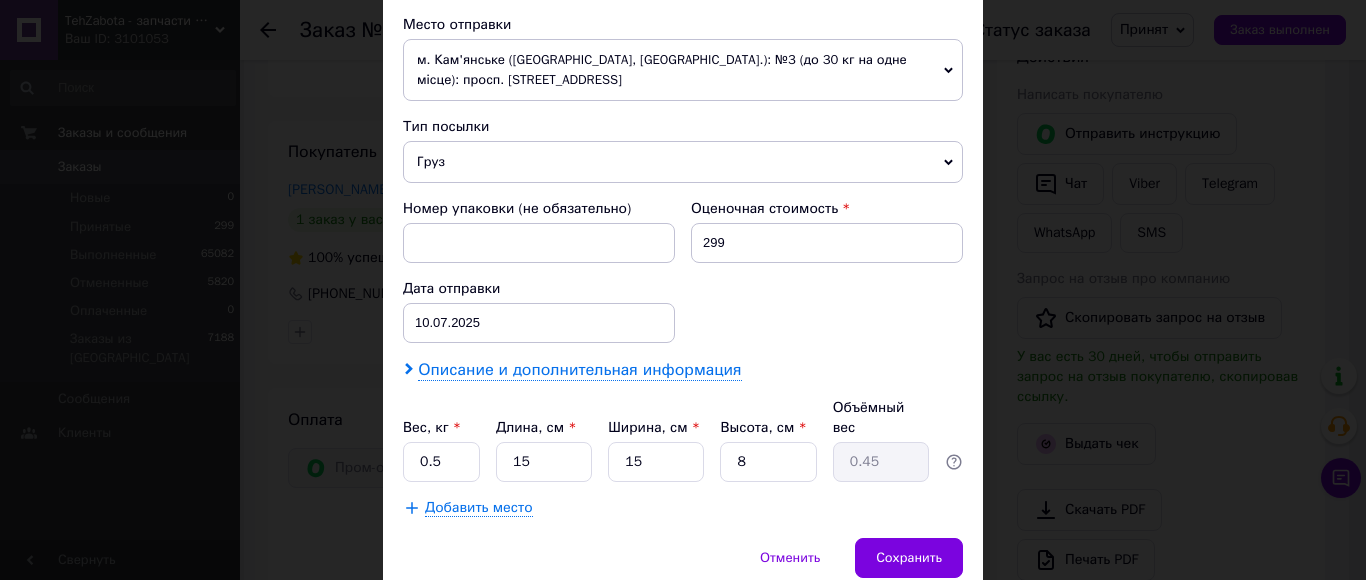 click on "Описание и дополнительная информация" at bounding box center (579, 370) 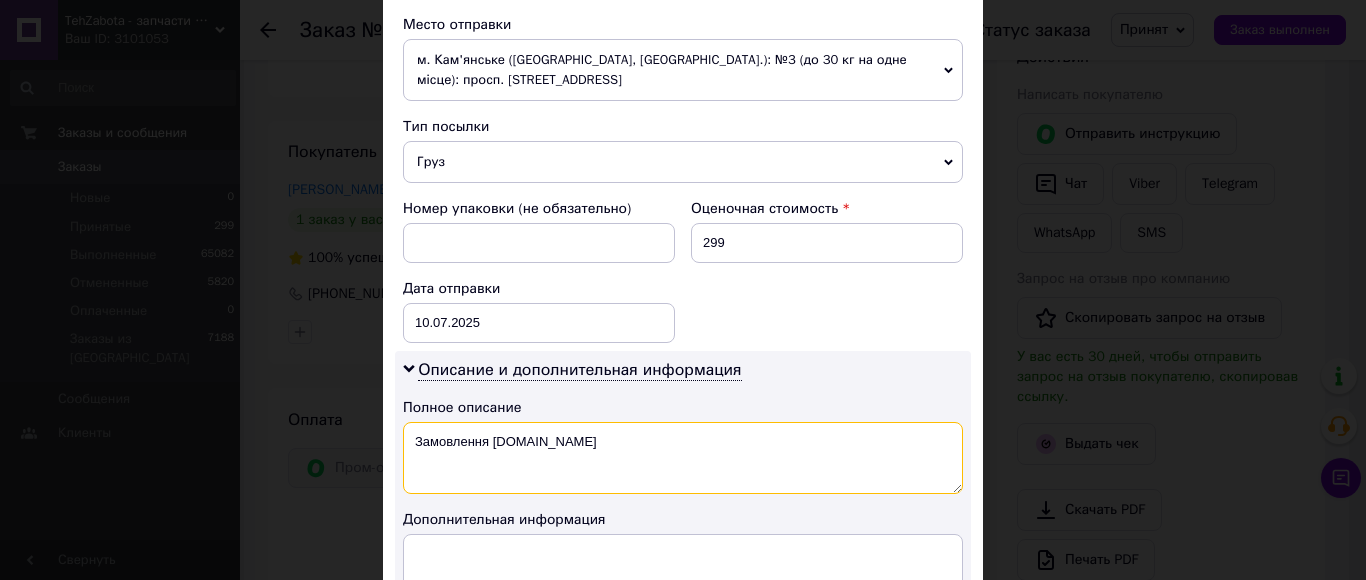 click on "Замовлення Prom.ua" at bounding box center [683, 458] 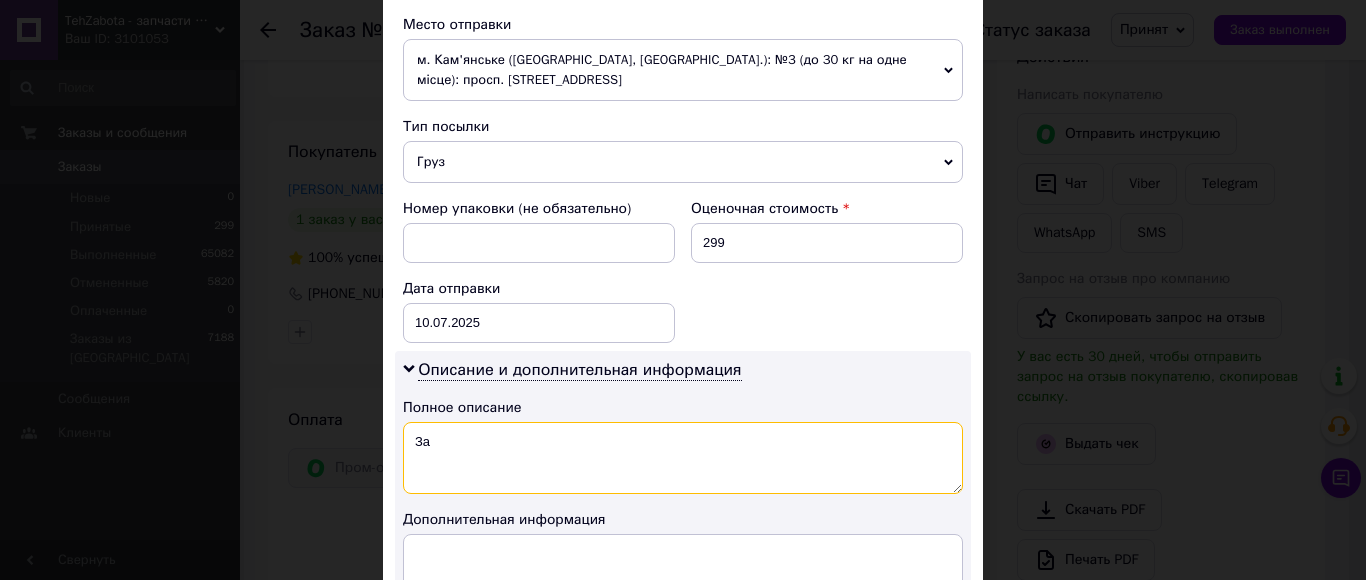 type on "З" 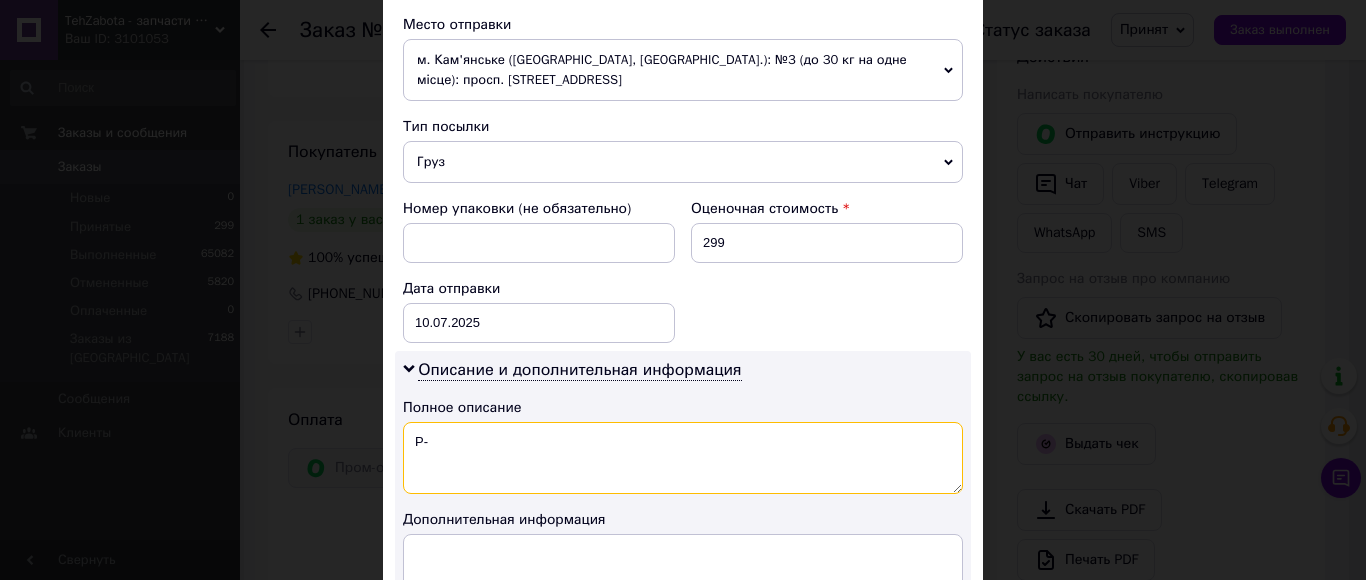 paste on "мешки Керхер 113" 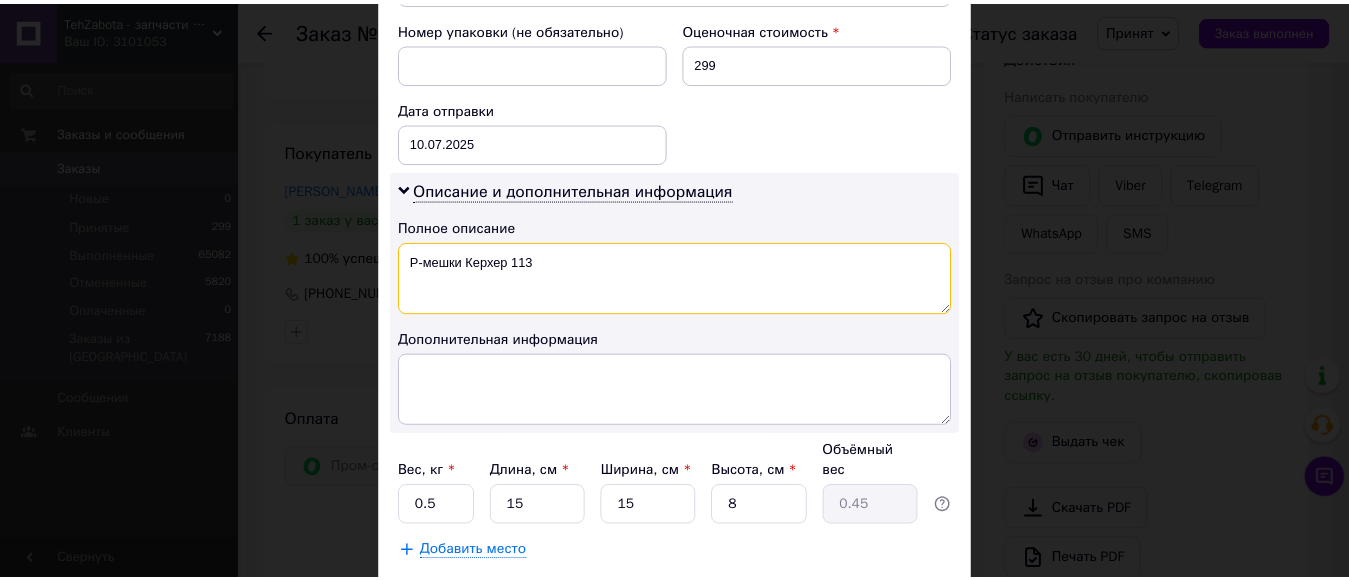 scroll, scrollTop: 992, scrollLeft: 0, axis: vertical 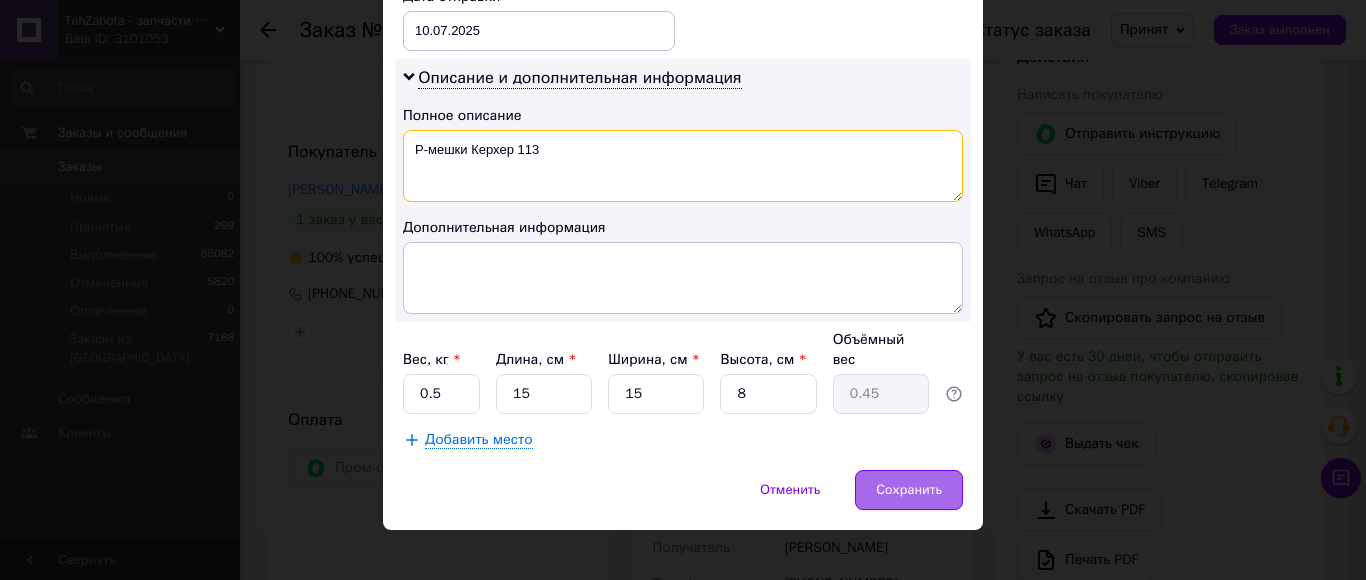 type on "Р-мешки Керхер 113" 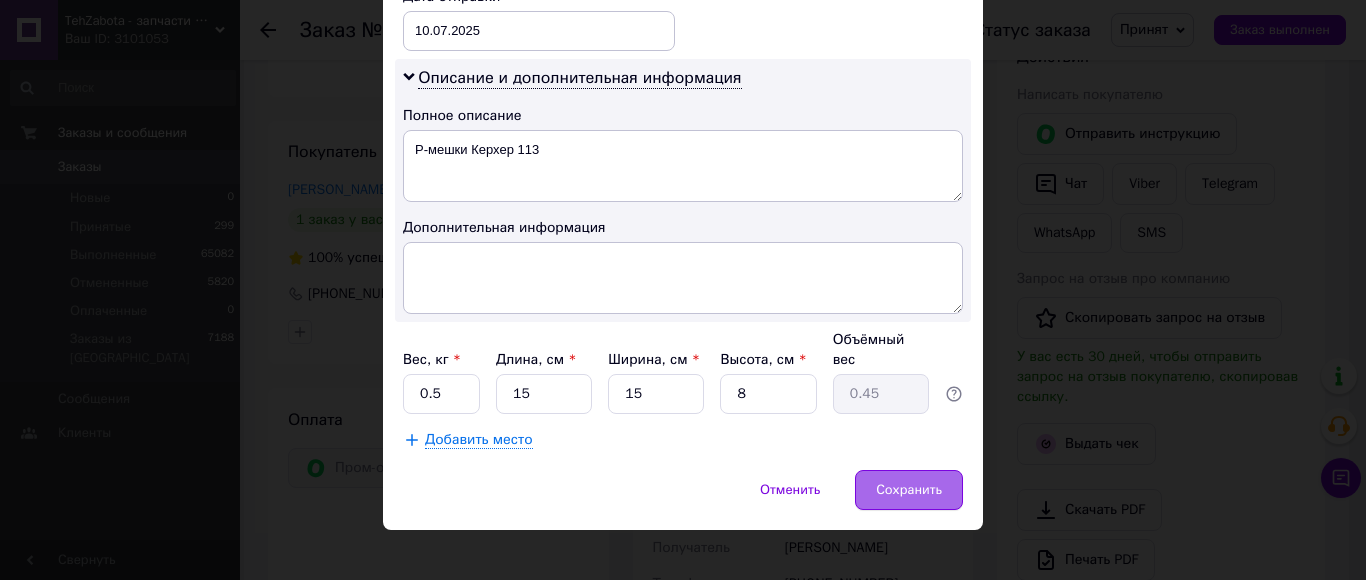 click on "Сохранить" at bounding box center (909, 490) 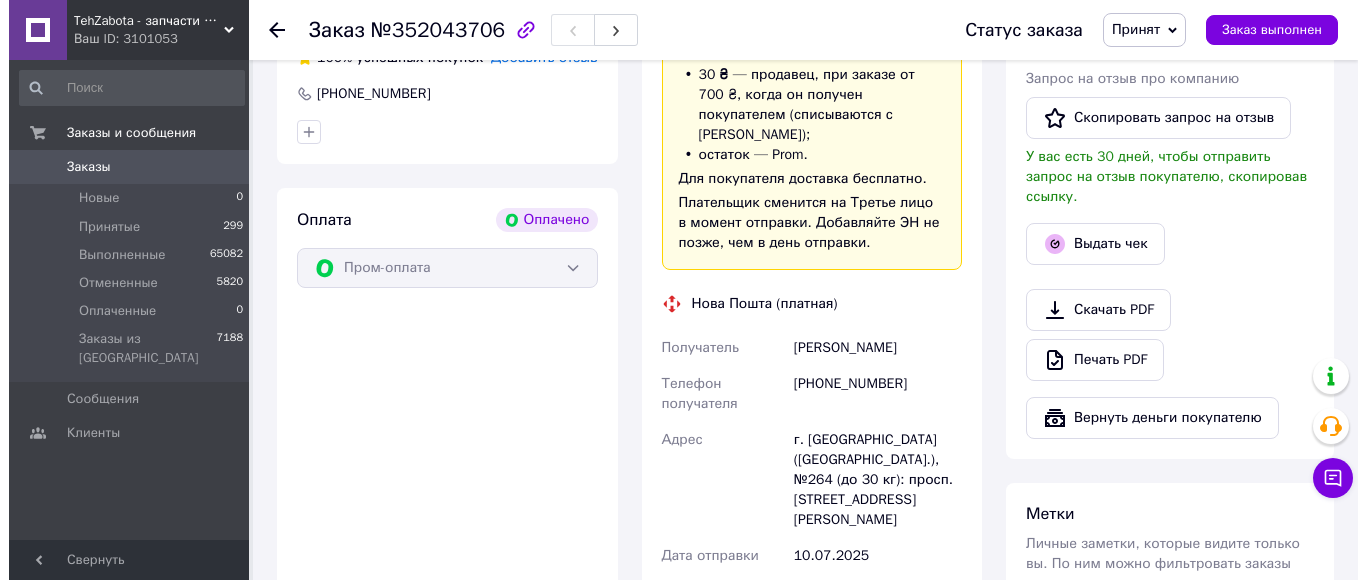 scroll, scrollTop: 400, scrollLeft: 0, axis: vertical 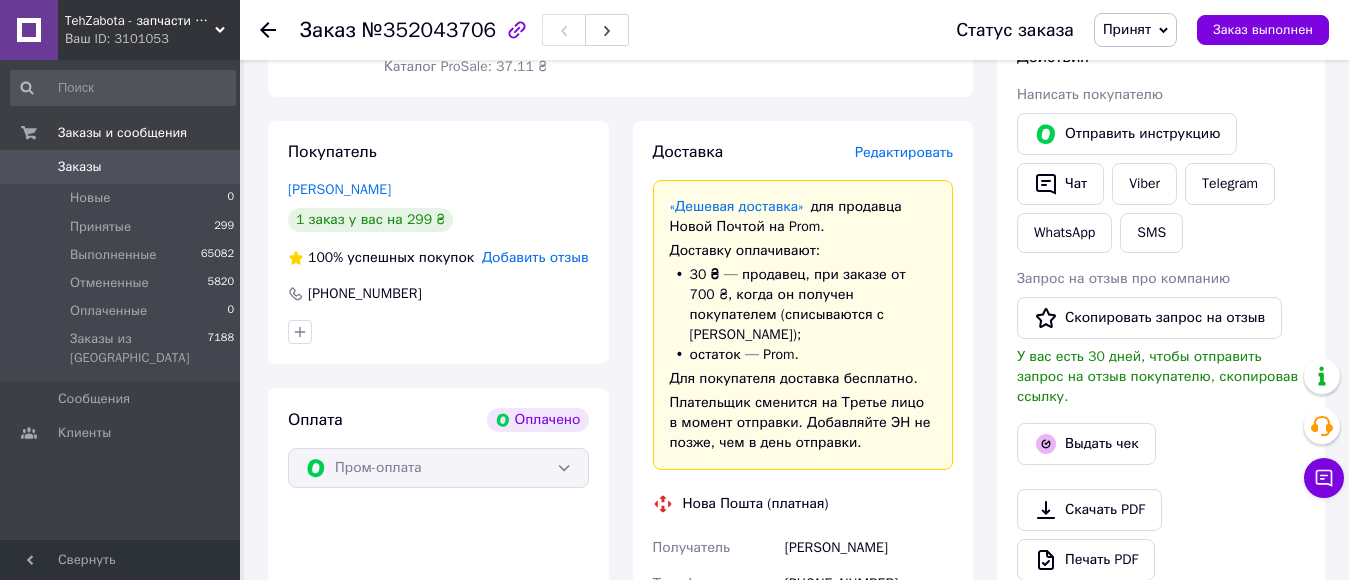 click on "Редактировать" at bounding box center (904, 152) 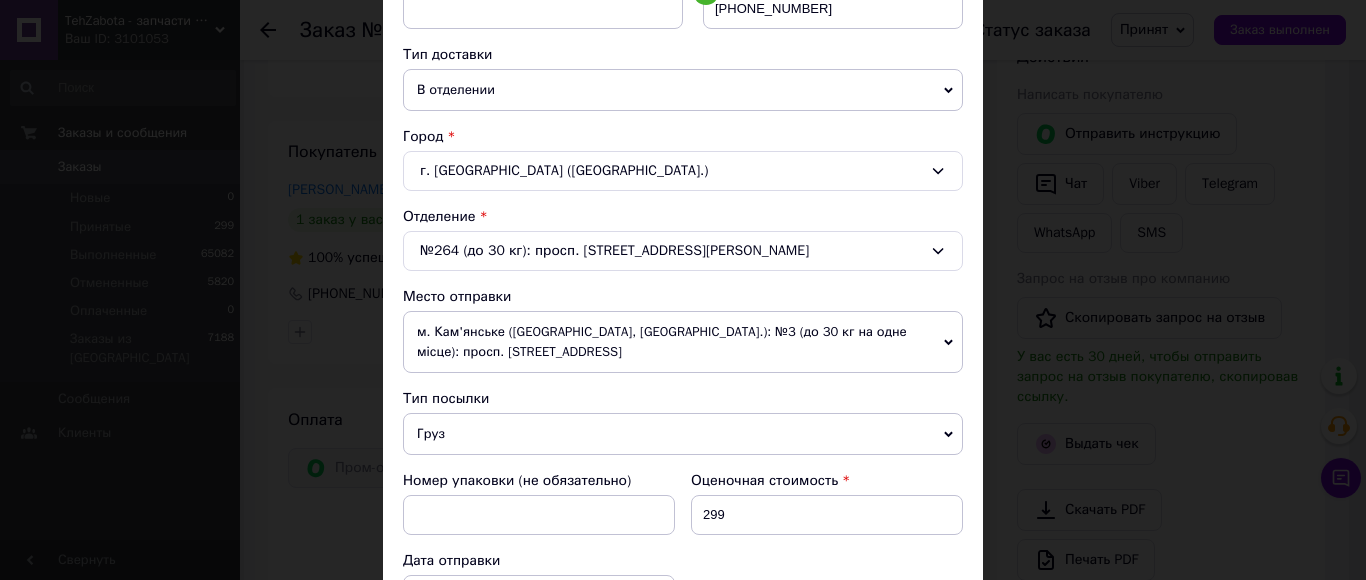 scroll, scrollTop: 392, scrollLeft: 0, axis: vertical 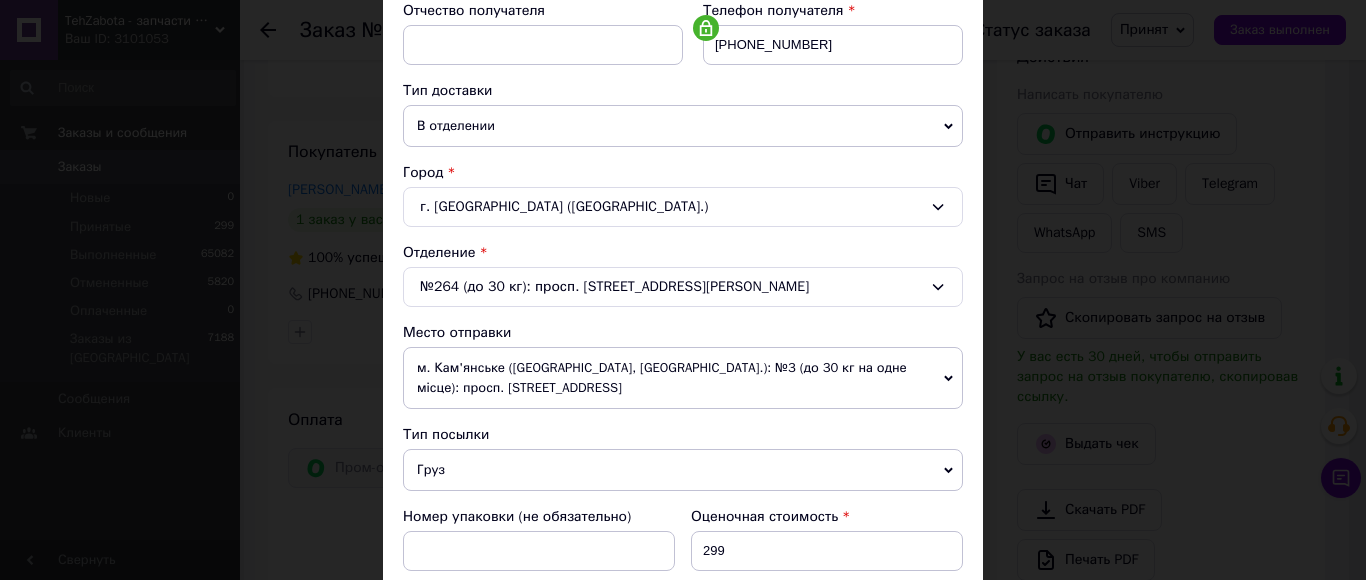 click on "г. [GEOGRAPHIC_DATA] ([GEOGRAPHIC_DATA].)" at bounding box center (683, 207) 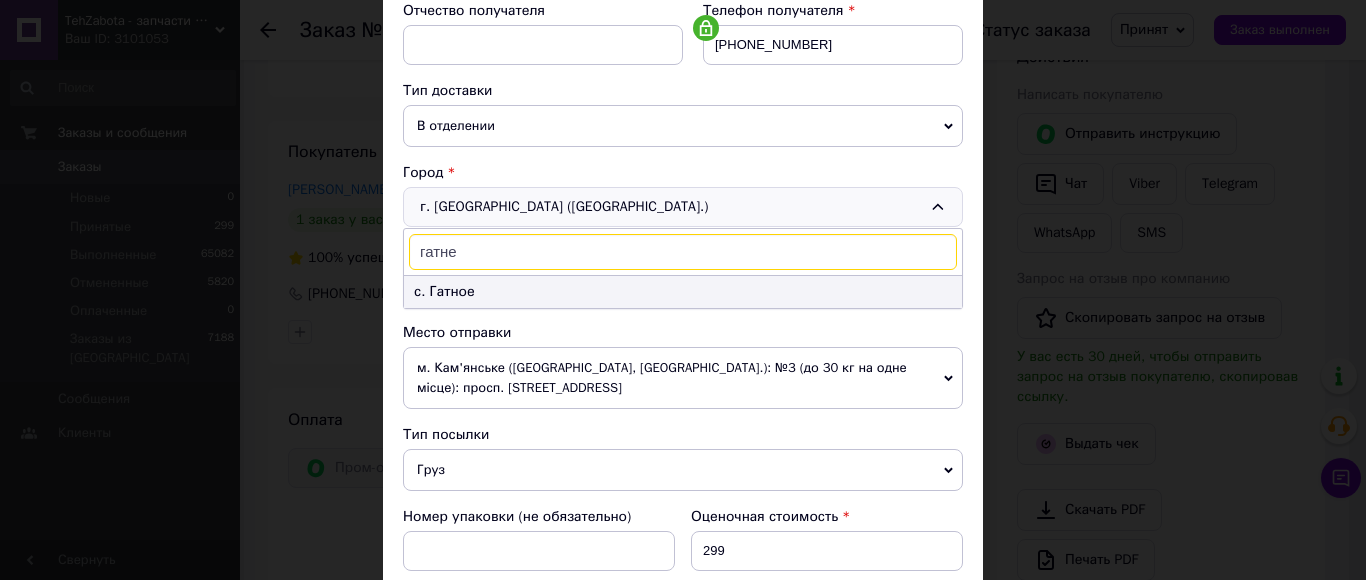 type on "гатне" 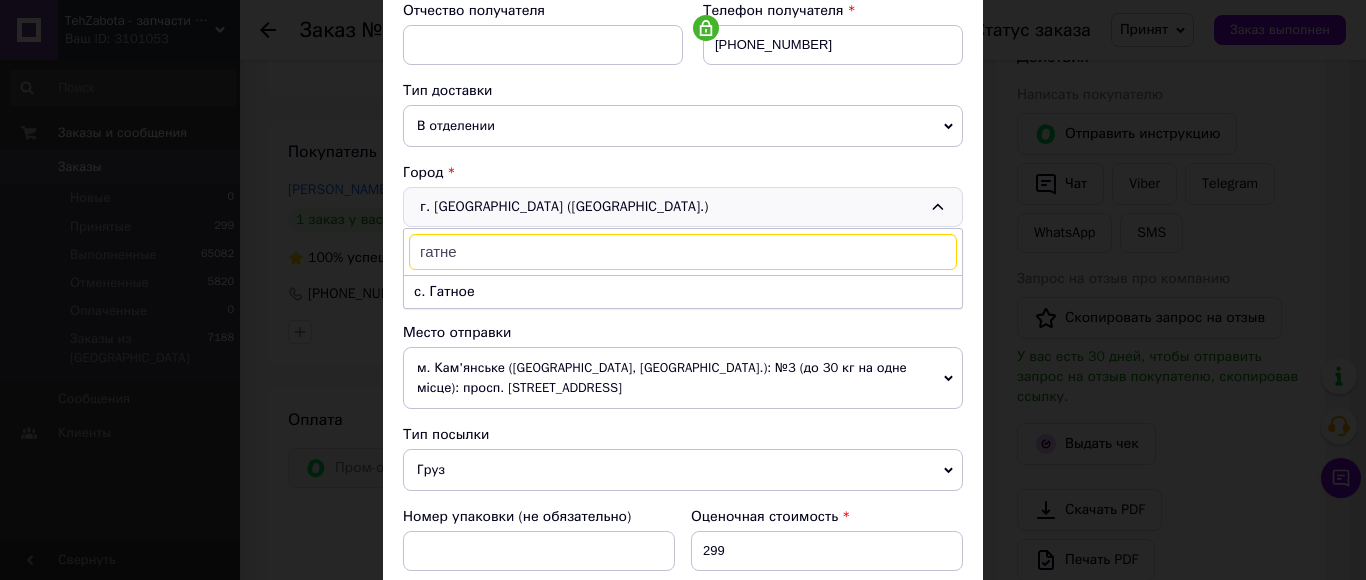 click on "с. Гатное" at bounding box center [683, 292] 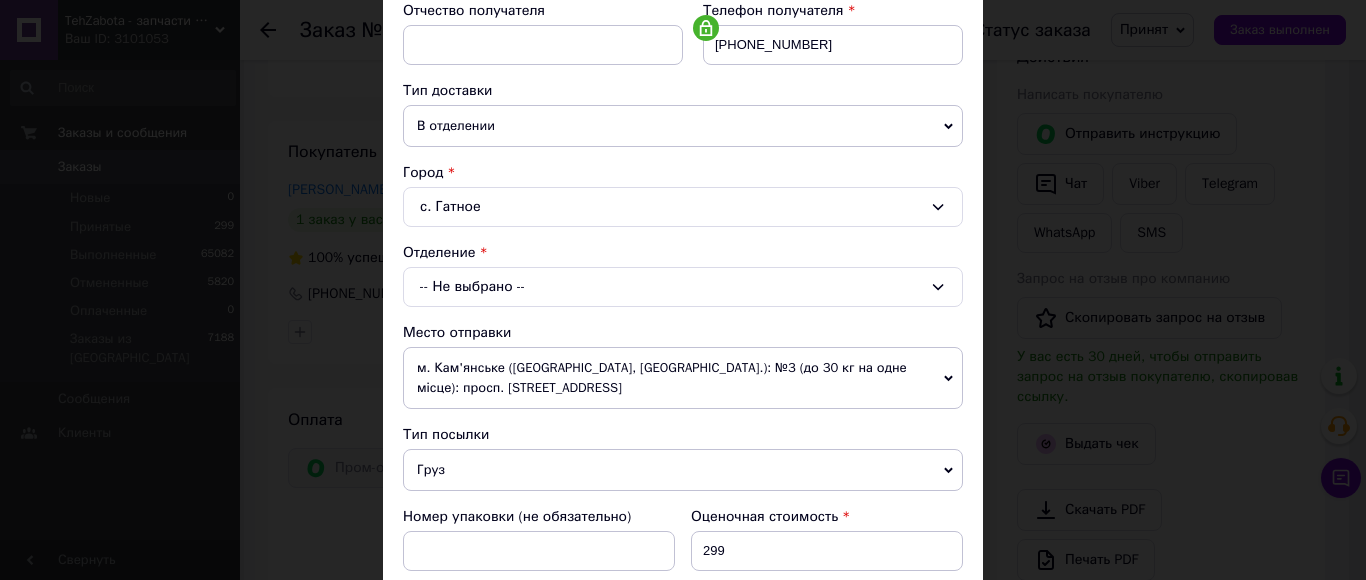 click on "-- Не выбрано --" at bounding box center [683, 287] 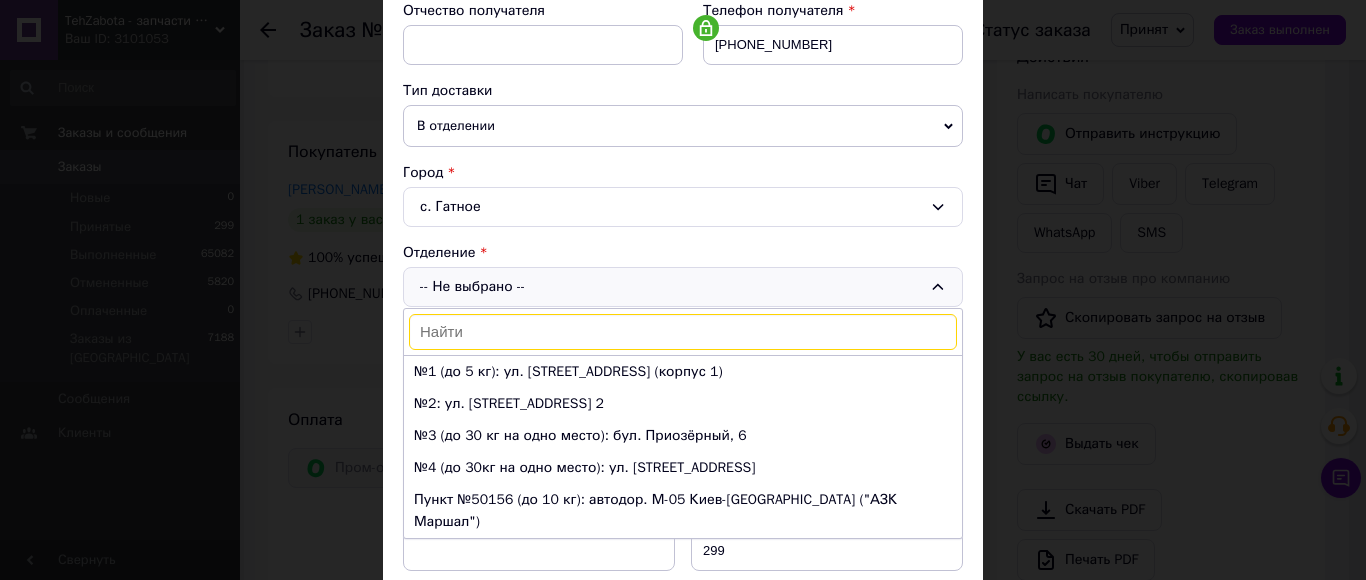 drag, startPoint x: 617, startPoint y: 372, endPoint x: 624, endPoint y: 389, distance: 18.384777 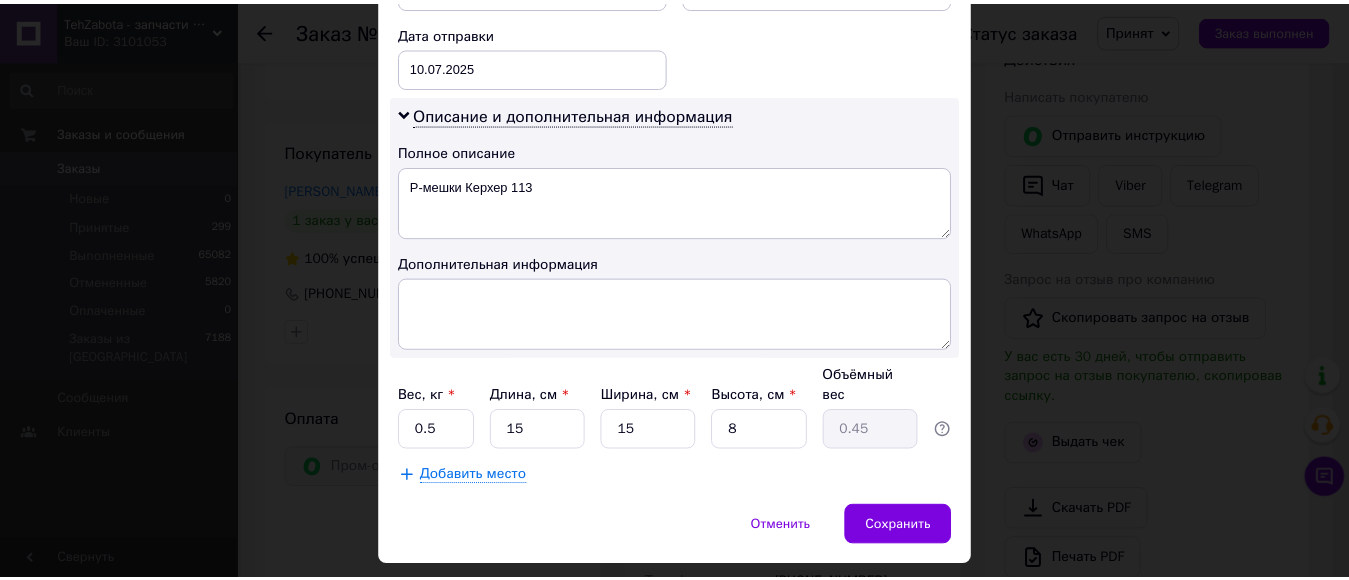 scroll, scrollTop: 992, scrollLeft: 0, axis: vertical 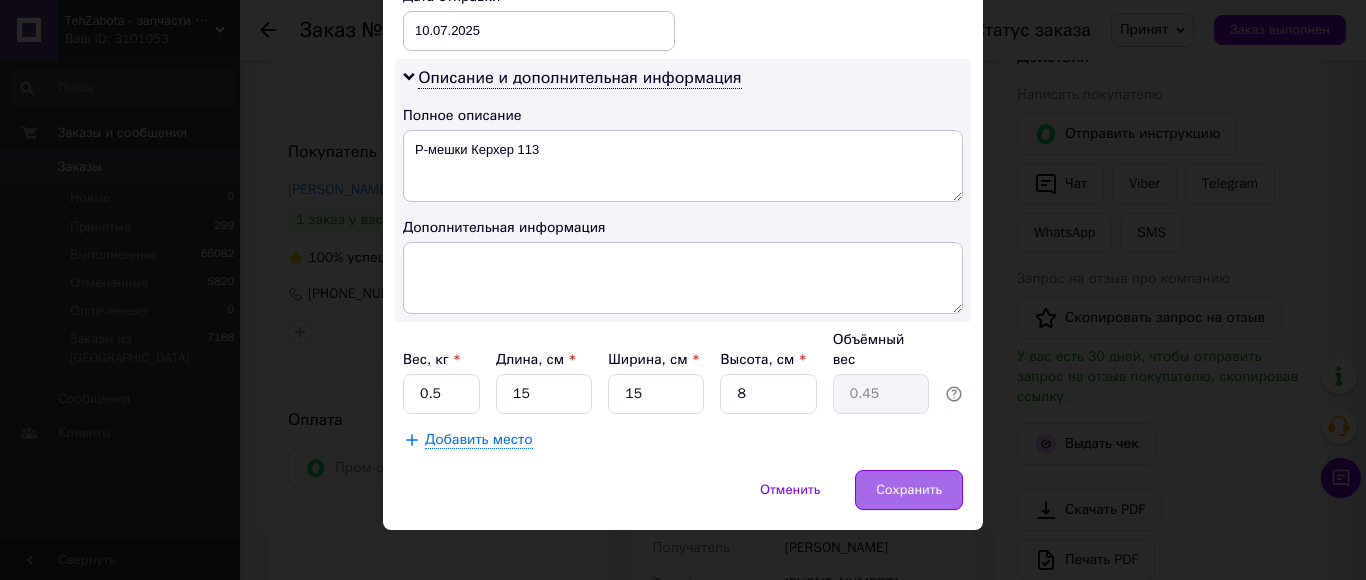 click on "Сохранить" at bounding box center [909, 490] 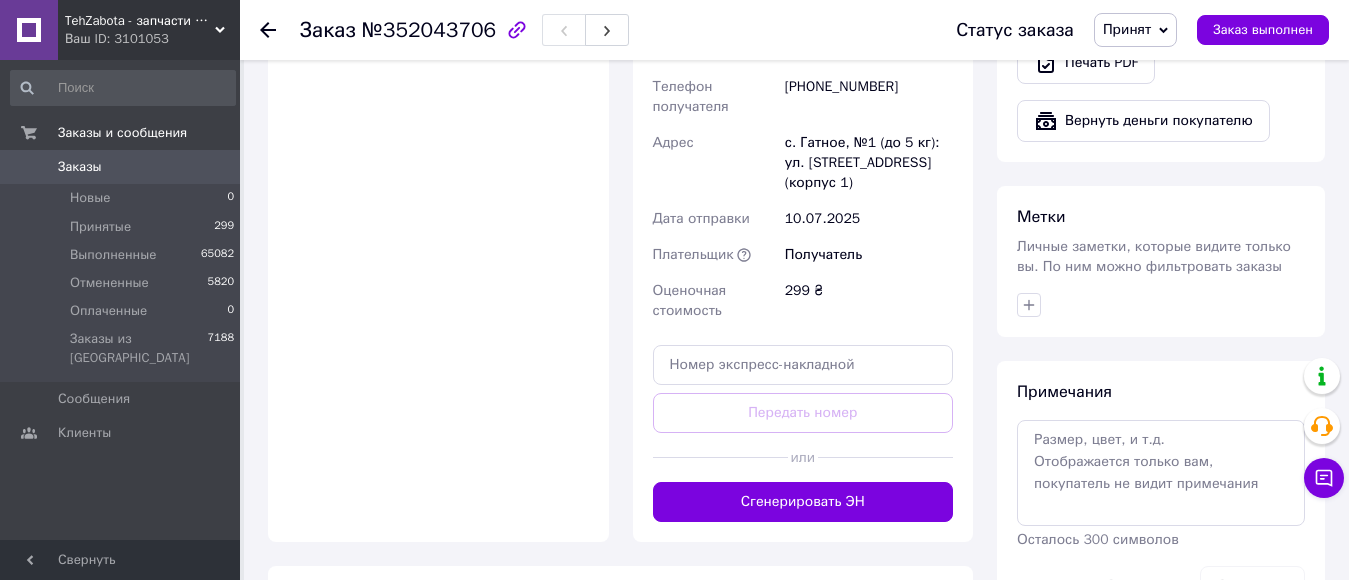 scroll, scrollTop: 900, scrollLeft: 0, axis: vertical 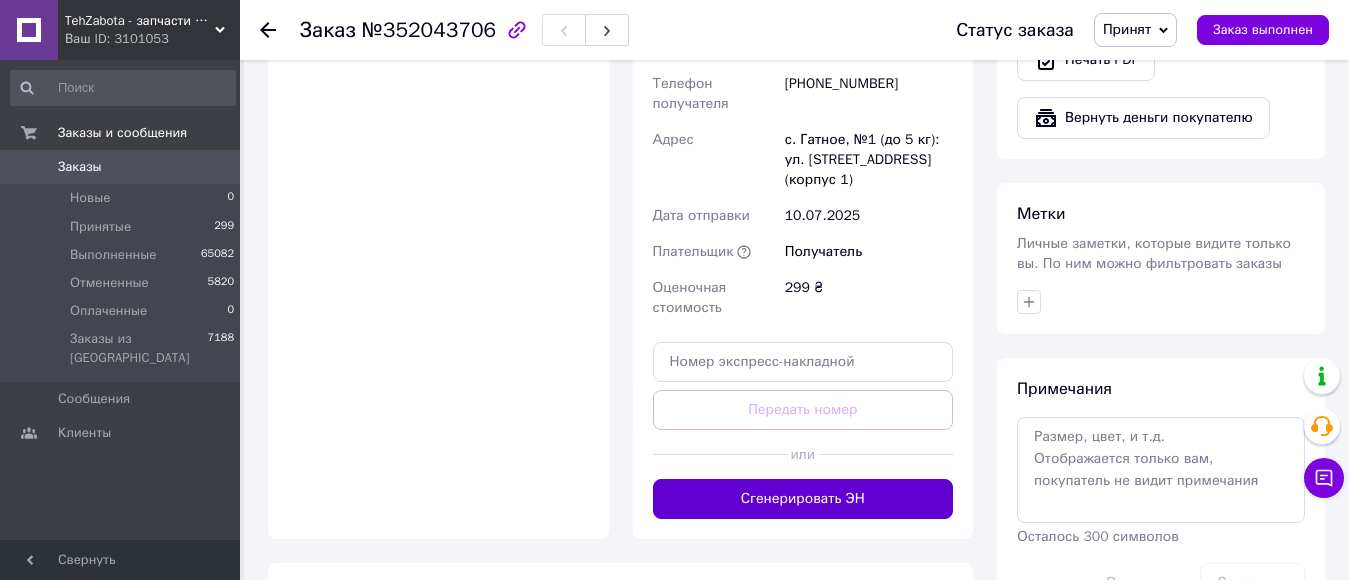 click on "Сгенерировать ЭН" at bounding box center (803, 499) 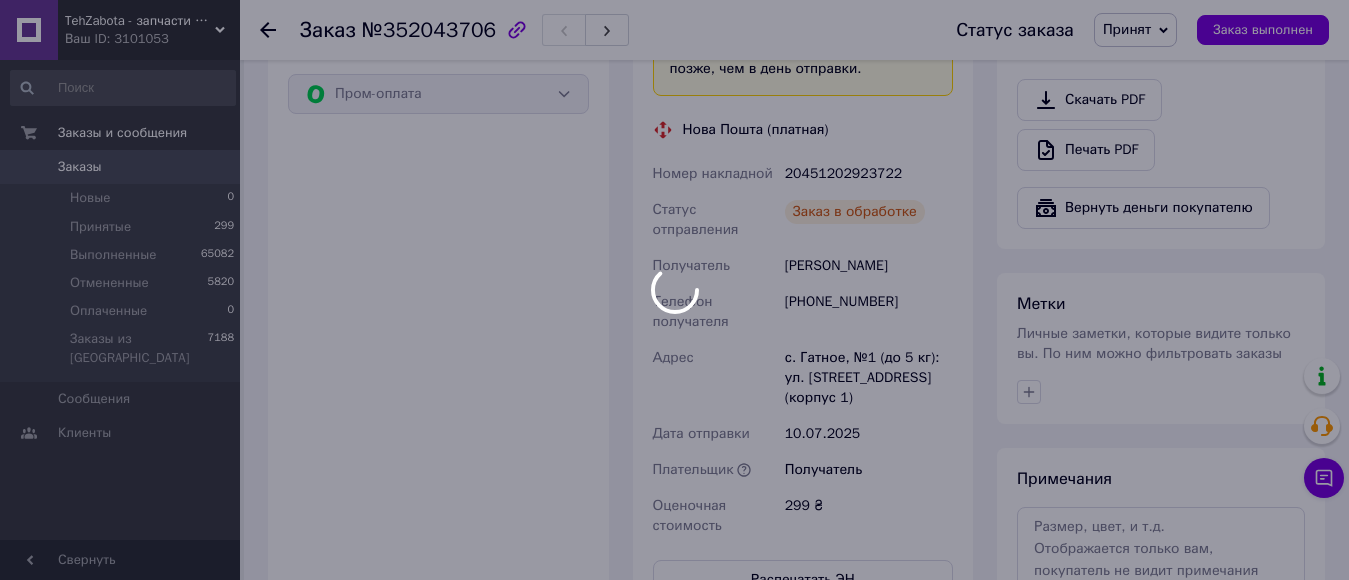 scroll, scrollTop: 700, scrollLeft: 0, axis: vertical 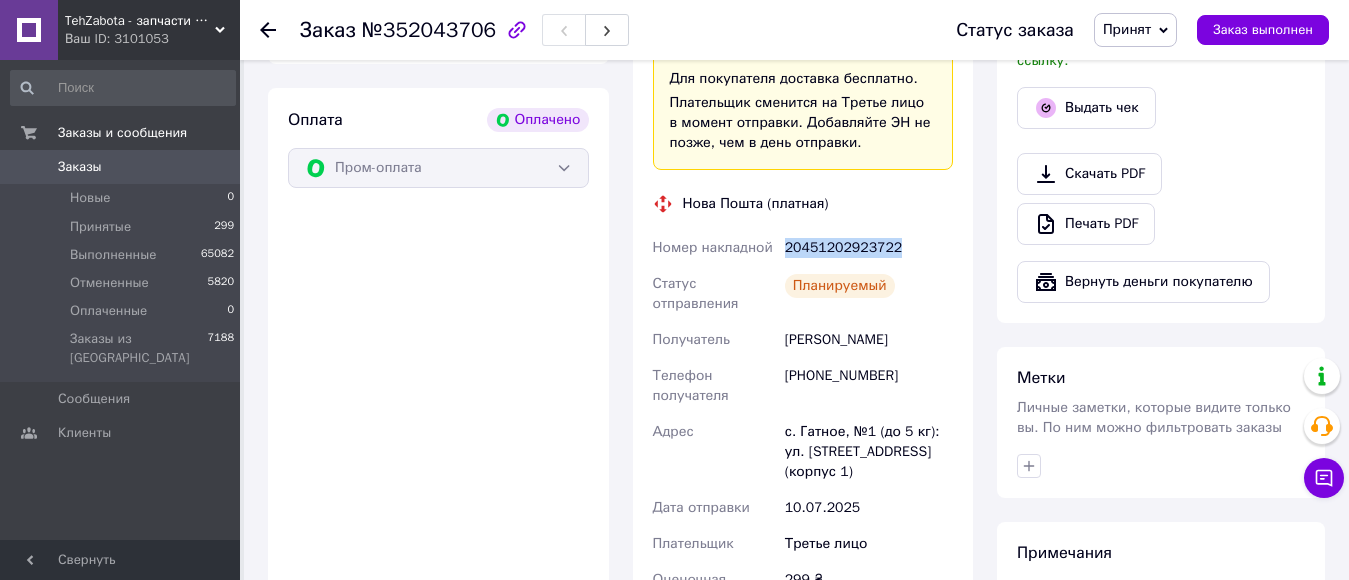 drag, startPoint x: 784, startPoint y: 202, endPoint x: 951, endPoint y: 208, distance: 167.10774 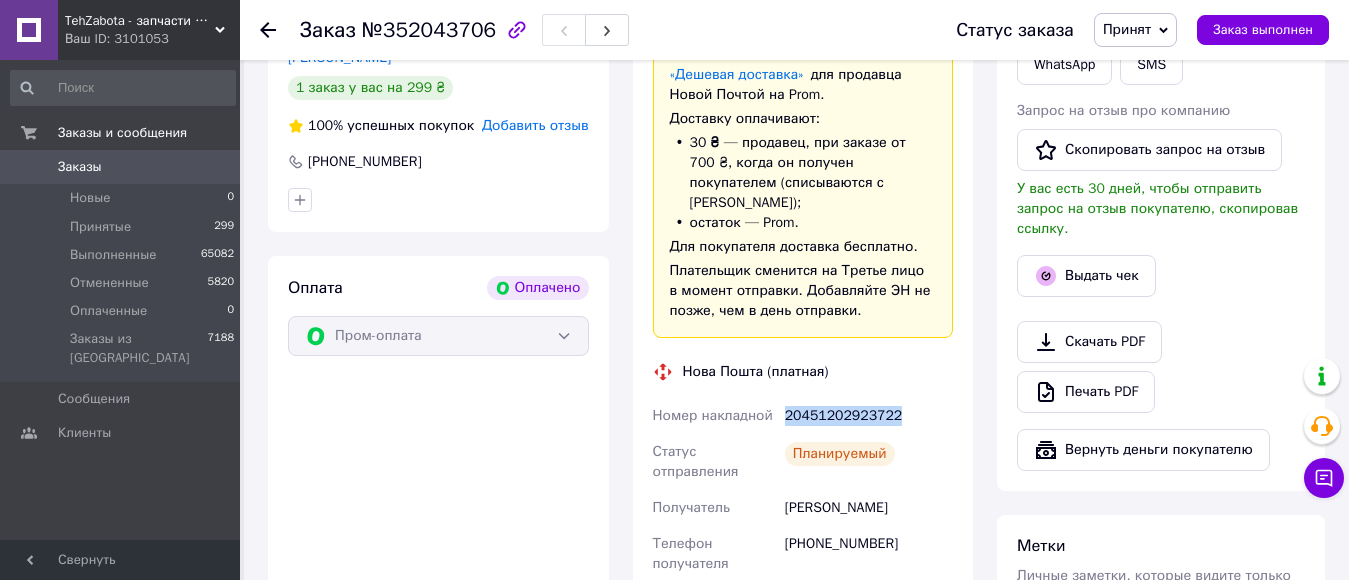 scroll, scrollTop: 300, scrollLeft: 0, axis: vertical 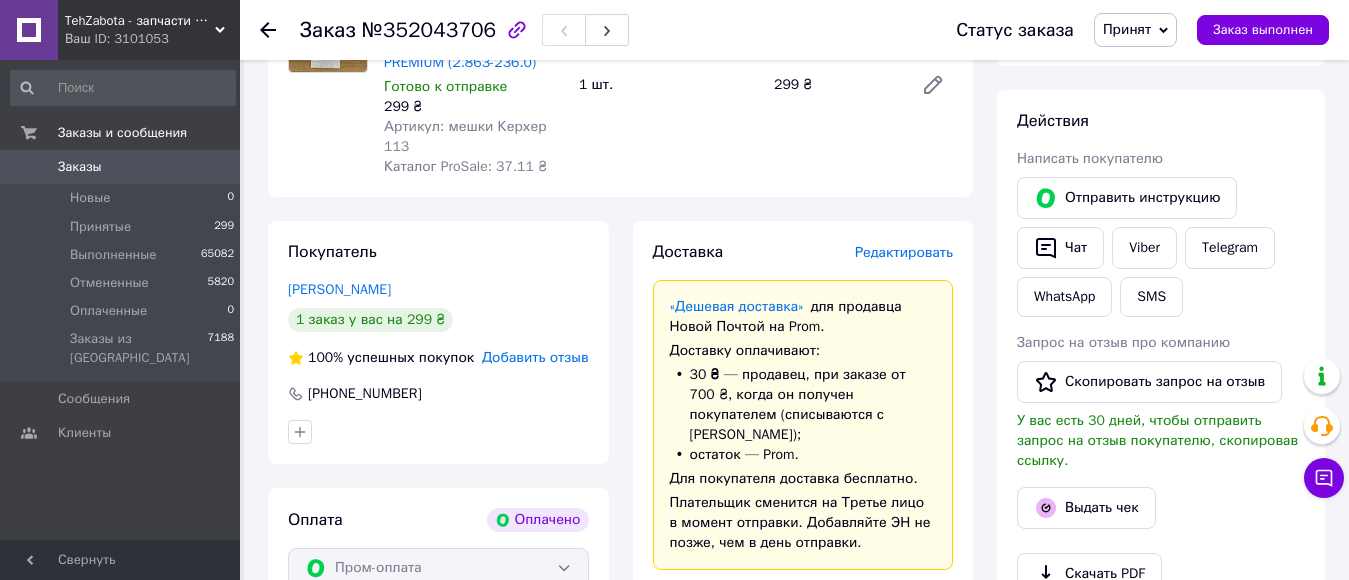 click 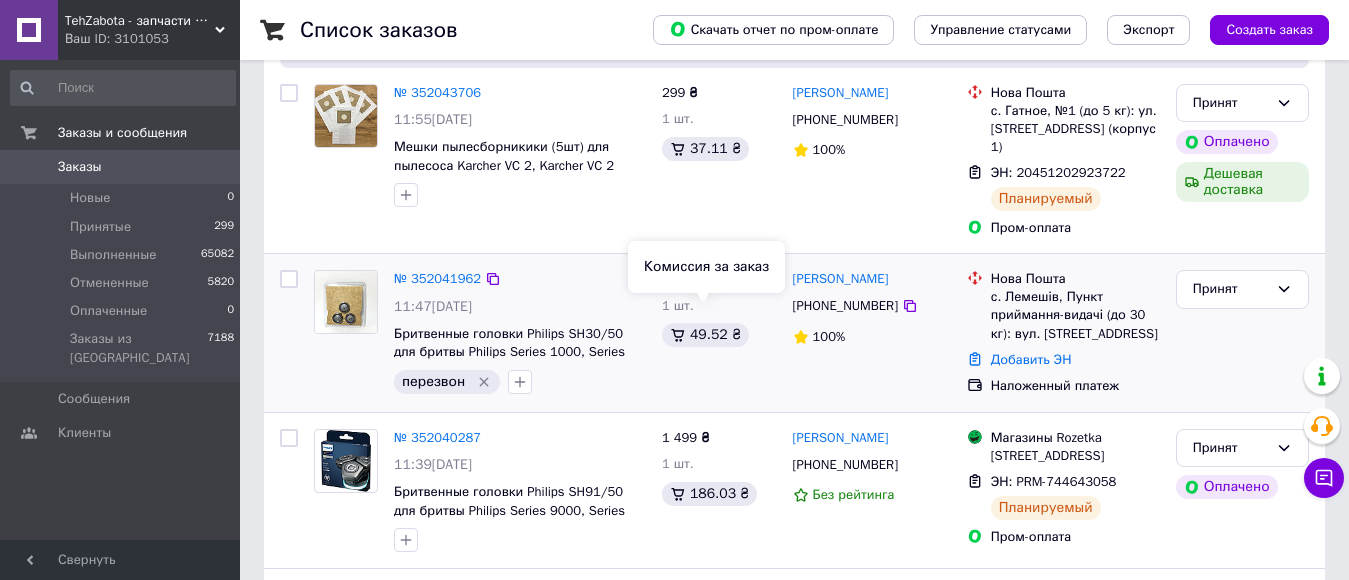 scroll, scrollTop: 0, scrollLeft: 0, axis: both 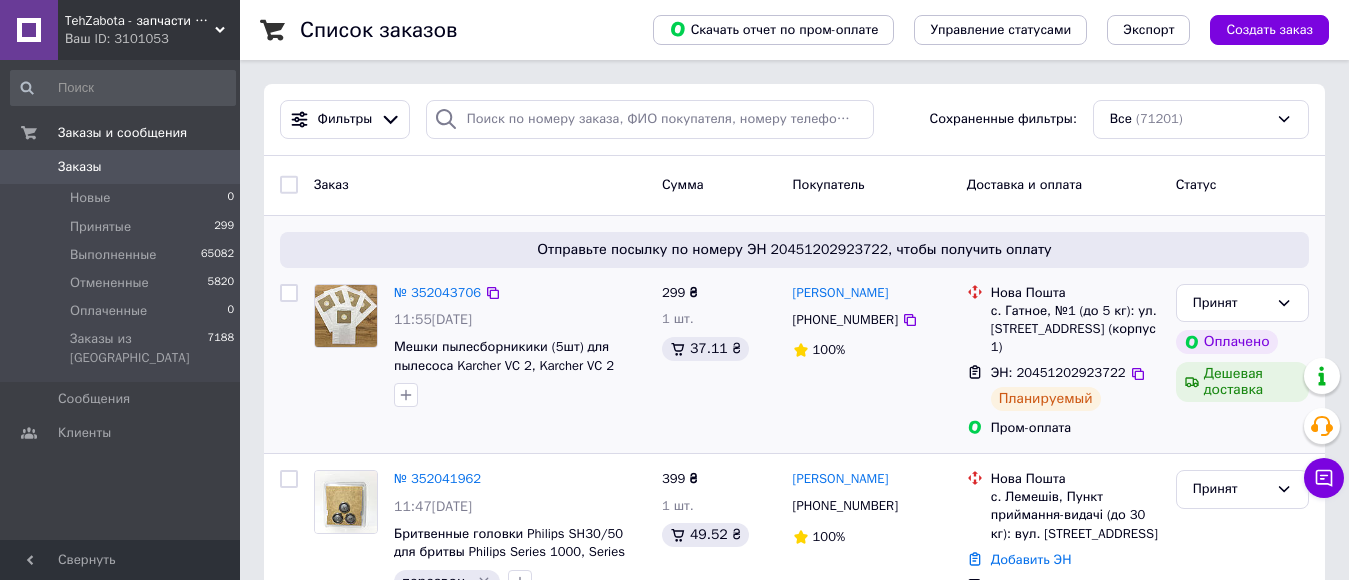 click on "299 ₴ 1 шт. 37.11 ₴" at bounding box center (719, 361) 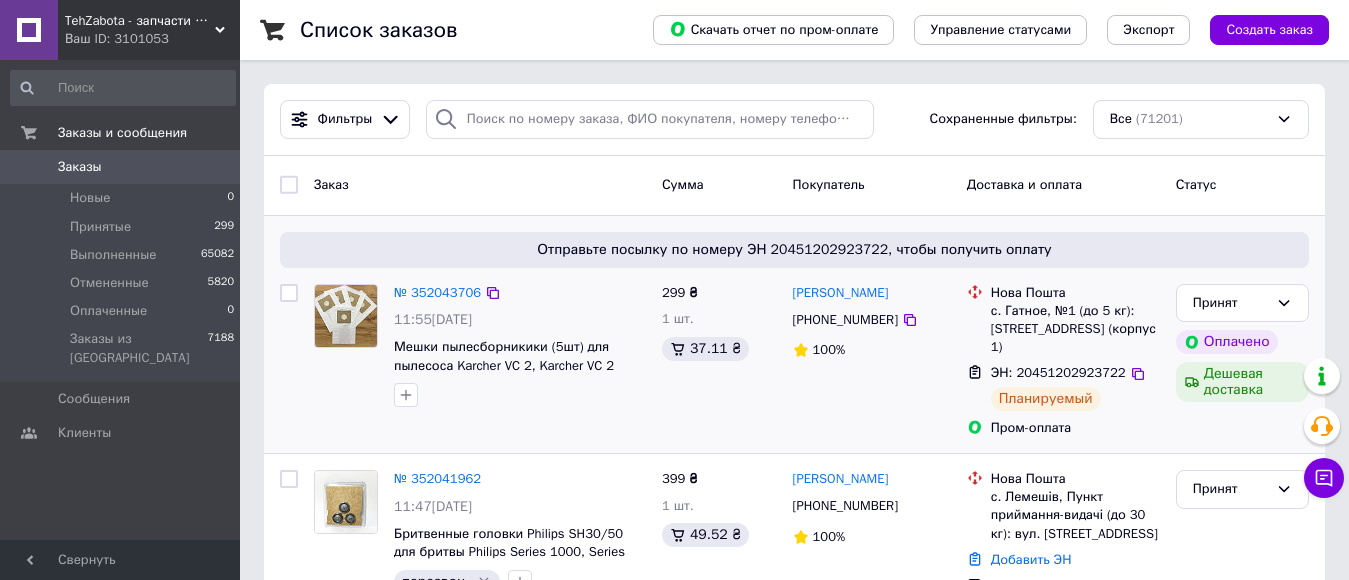 scroll, scrollTop: 300, scrollLeft: 0, axis: vertical 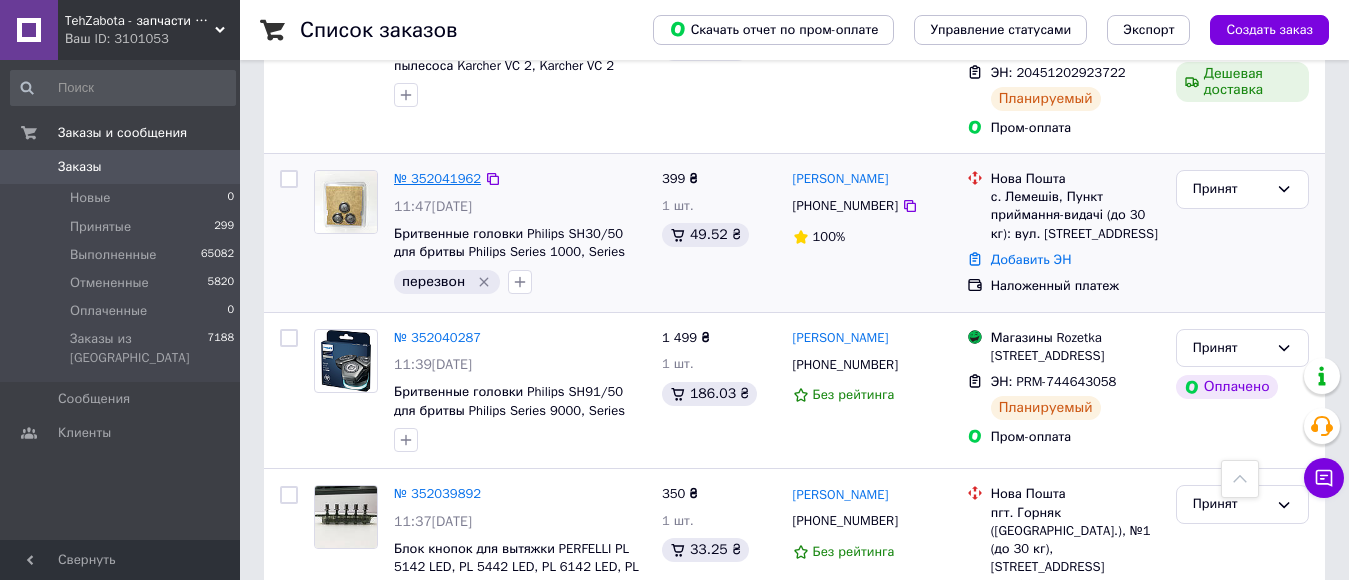 click on "№ 352041962" at bounding box center [437, 178] 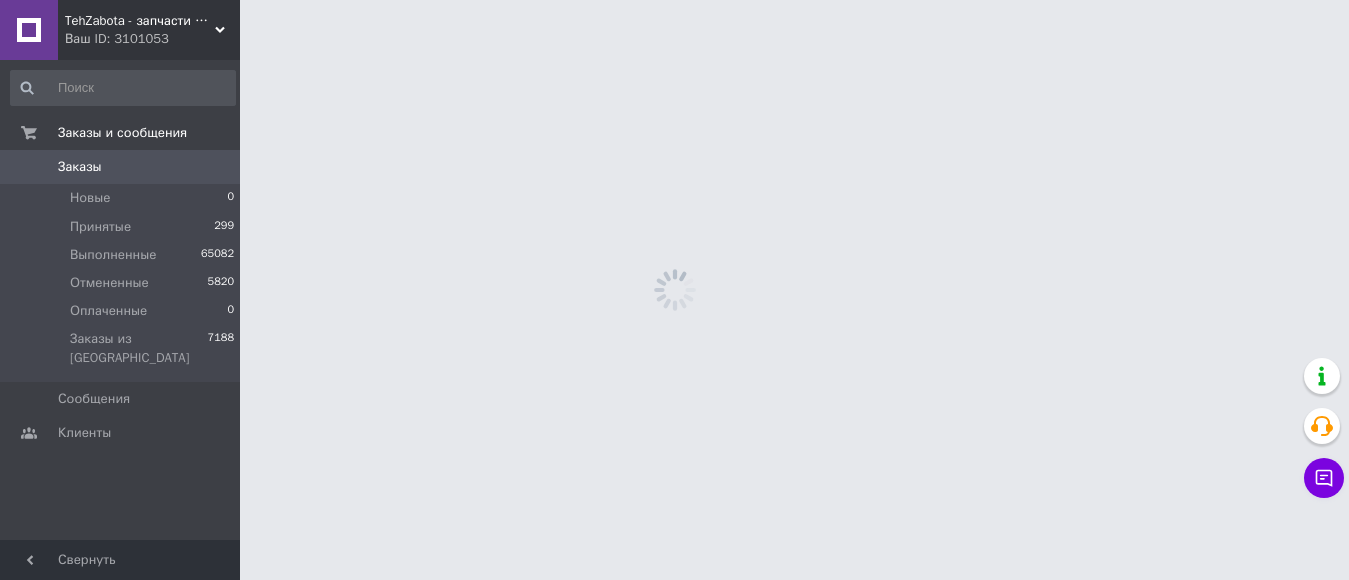 scroll, scrollTop: 0, scrollLeft: 0, axis: both 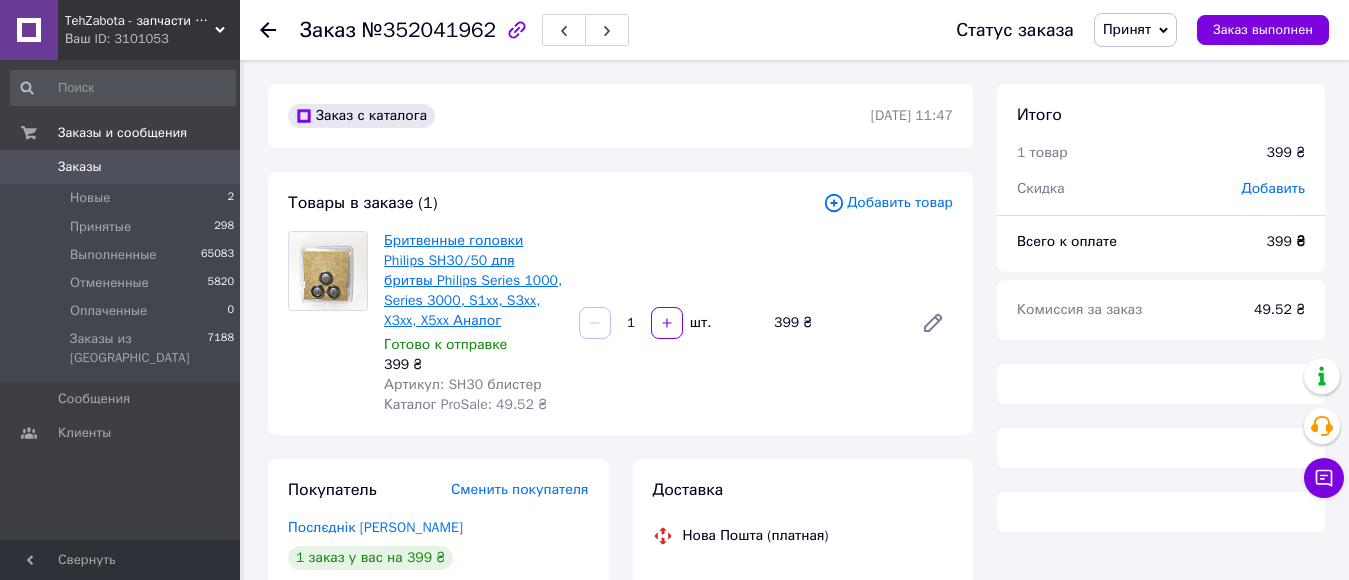 click on "Бритвенные головки Philips SH30/50 для бритвы Philips Series 1000, Series 3000, S1xx, S3xx, X3xx, X5xx Аналог" at bounding box center [473, 280] 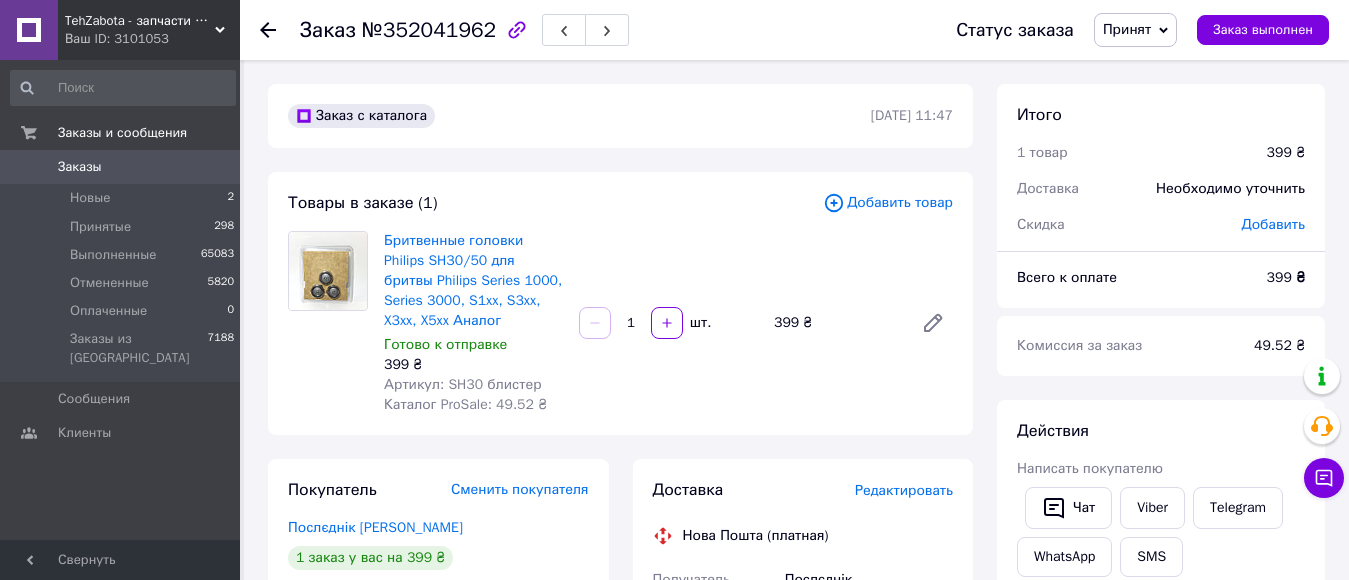 click 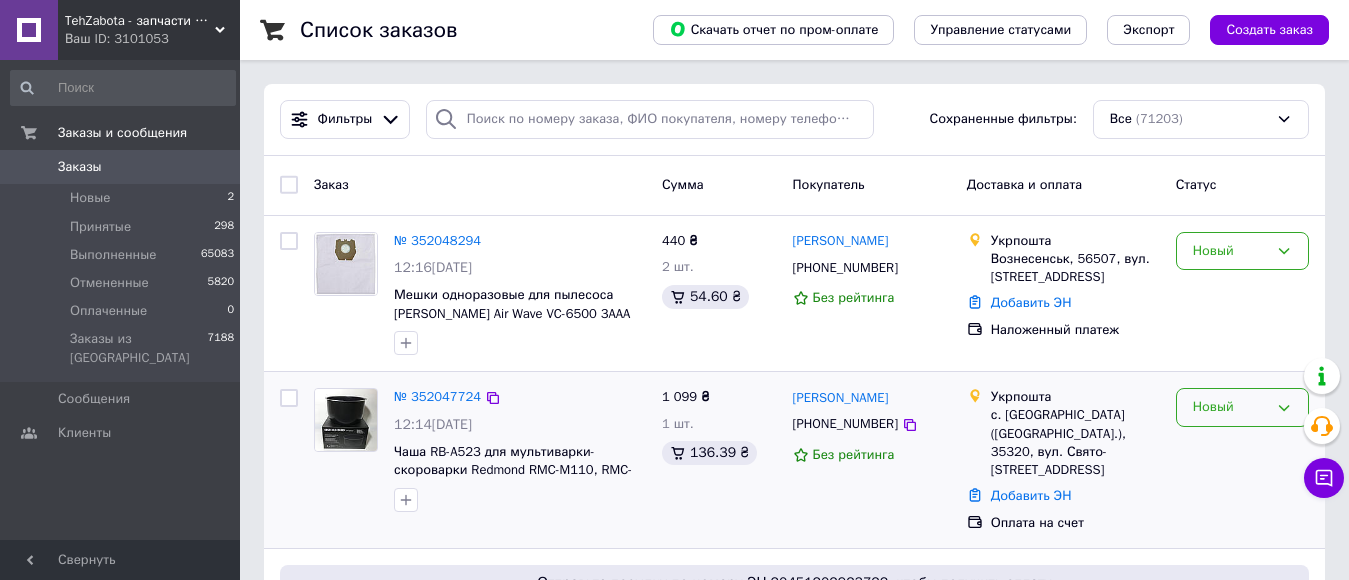 scroll, scrollTop: 100, scrollLeft: 0, axis: vertical 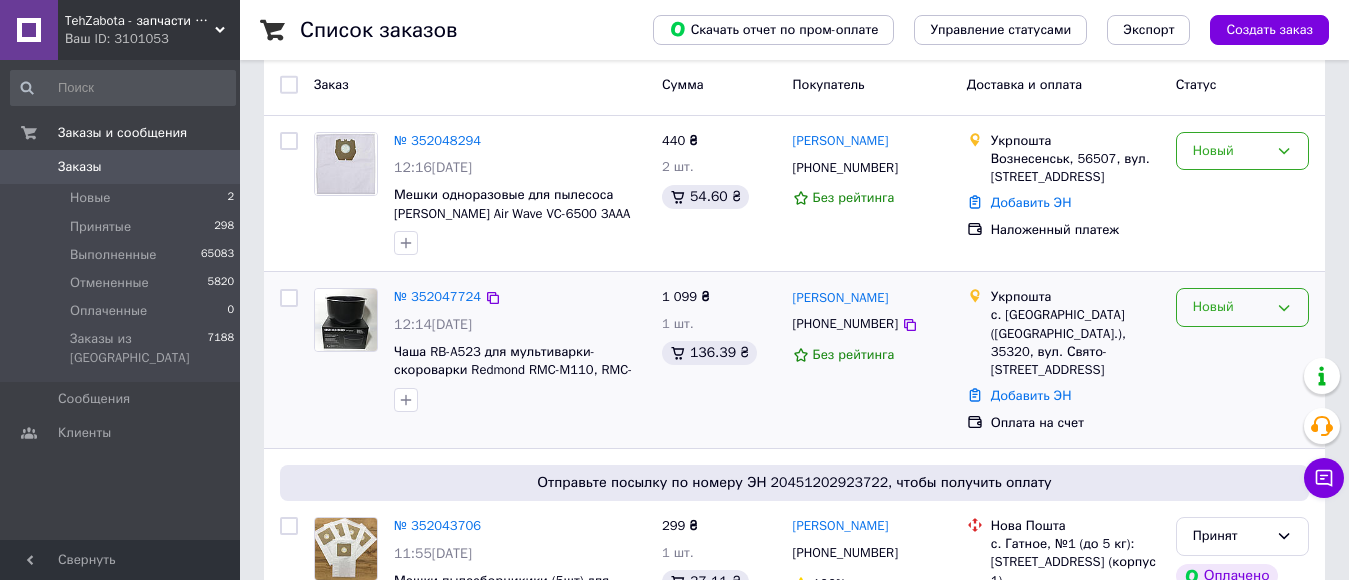 click on "Новый" at bounding box center (1230, 307) 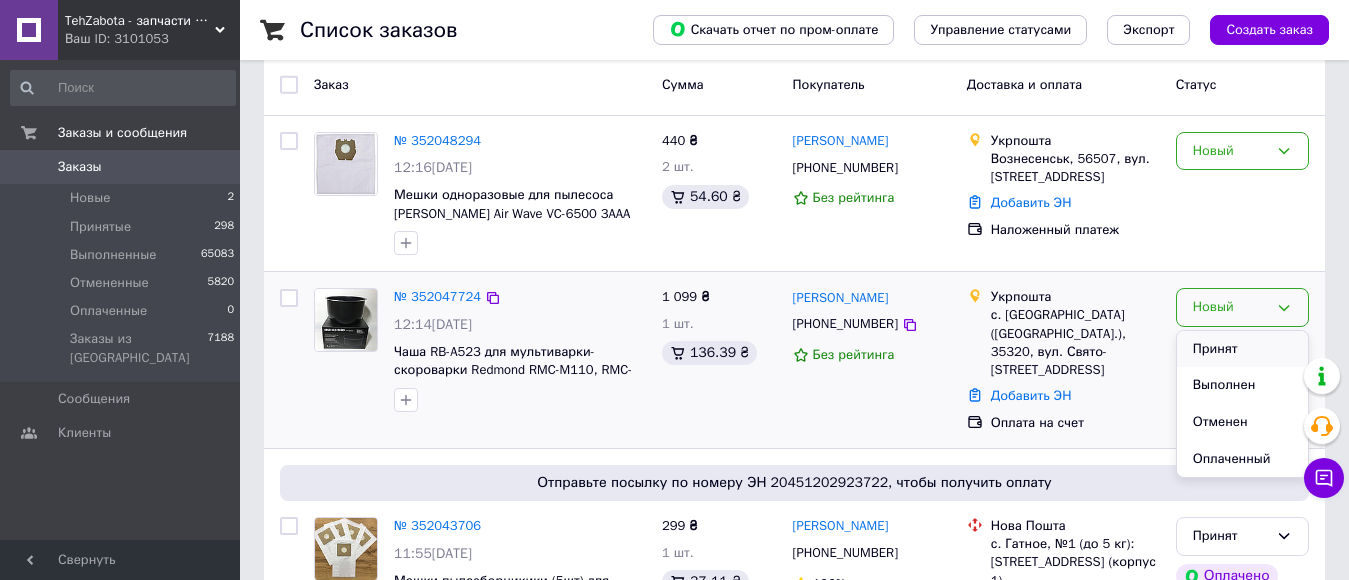 click on "Принят" at bounding box center [1242, 349] 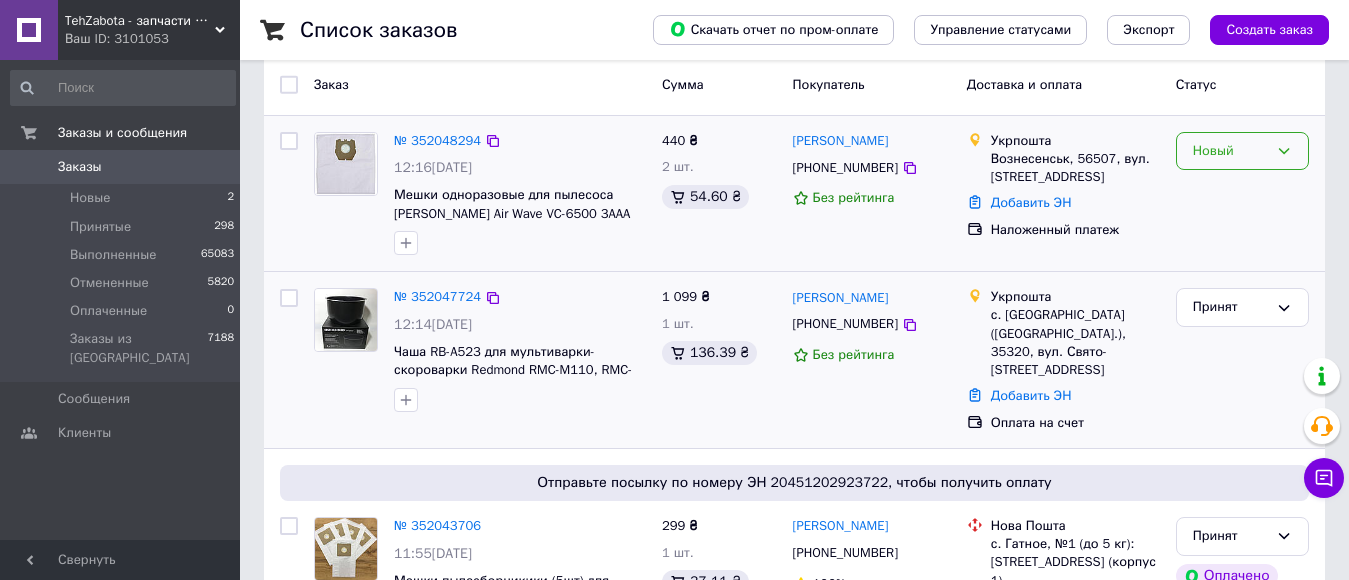 click on "Новый" at bounding box center (1230, 151) 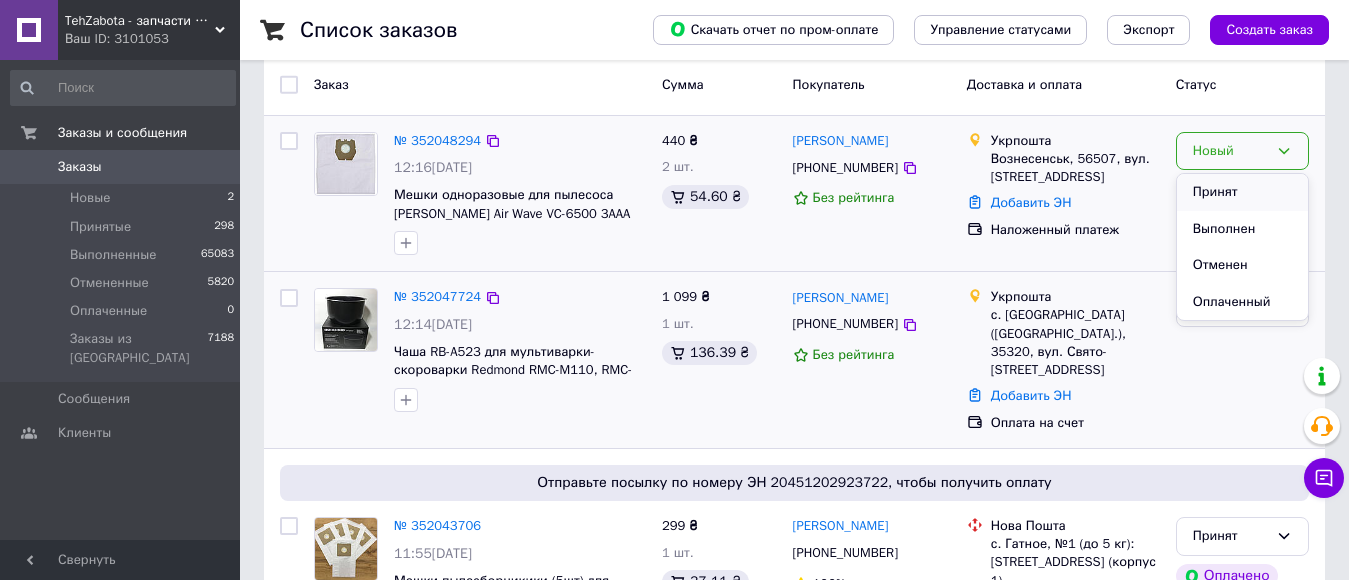 click on "Принят" at bounding box center (1242, 192) 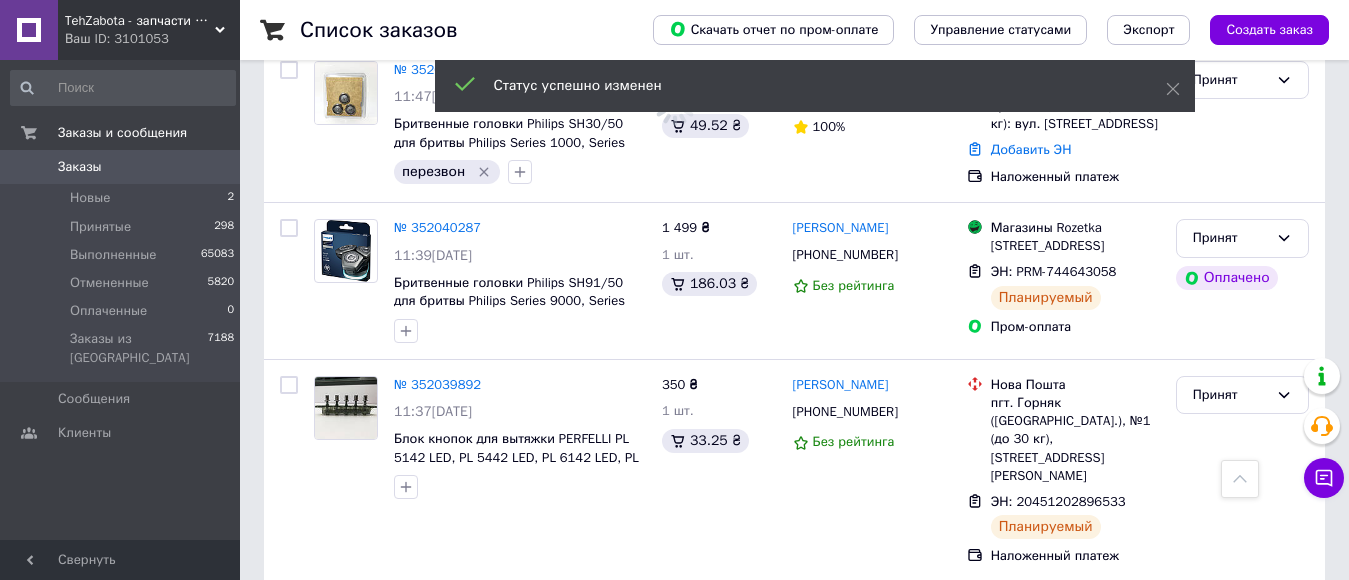 scroll, scrollTop: 600, scrollLeft: 0, axis: vertical 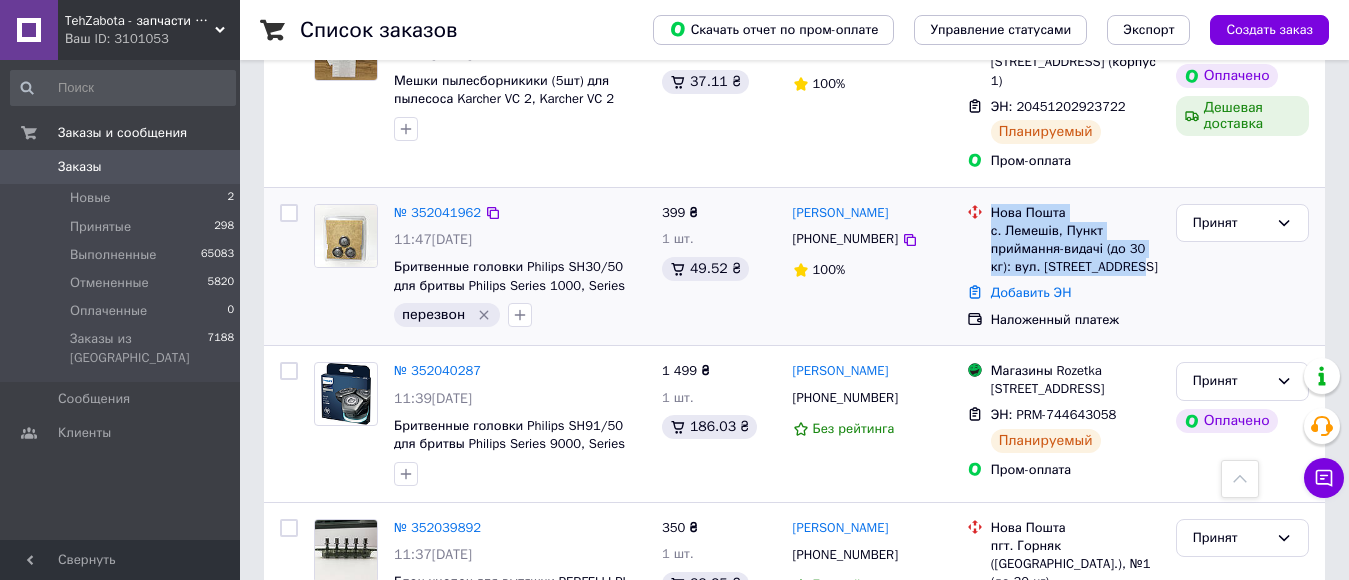 drag, startPoint x: 988, startPoint y: 167, endPoint x: 1128, endPoint y: 227, distance: 152.31546 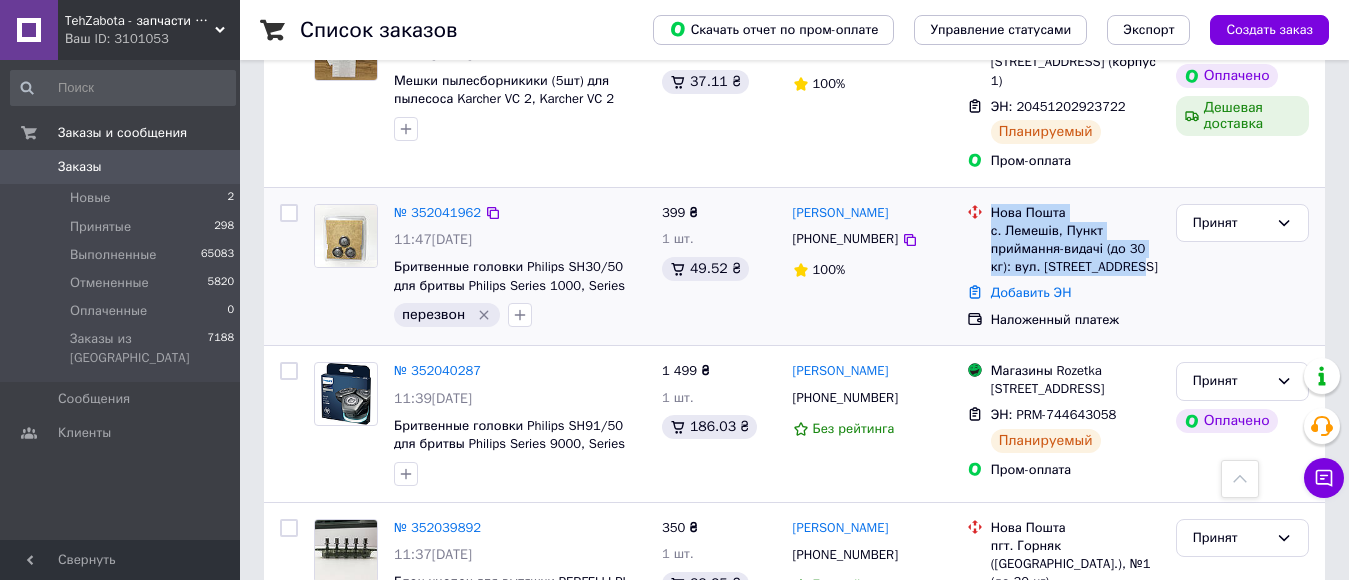 click on "[PERSON_NAME] [PHONE_NUMBER] 100%" at bounding box center [872, 267] 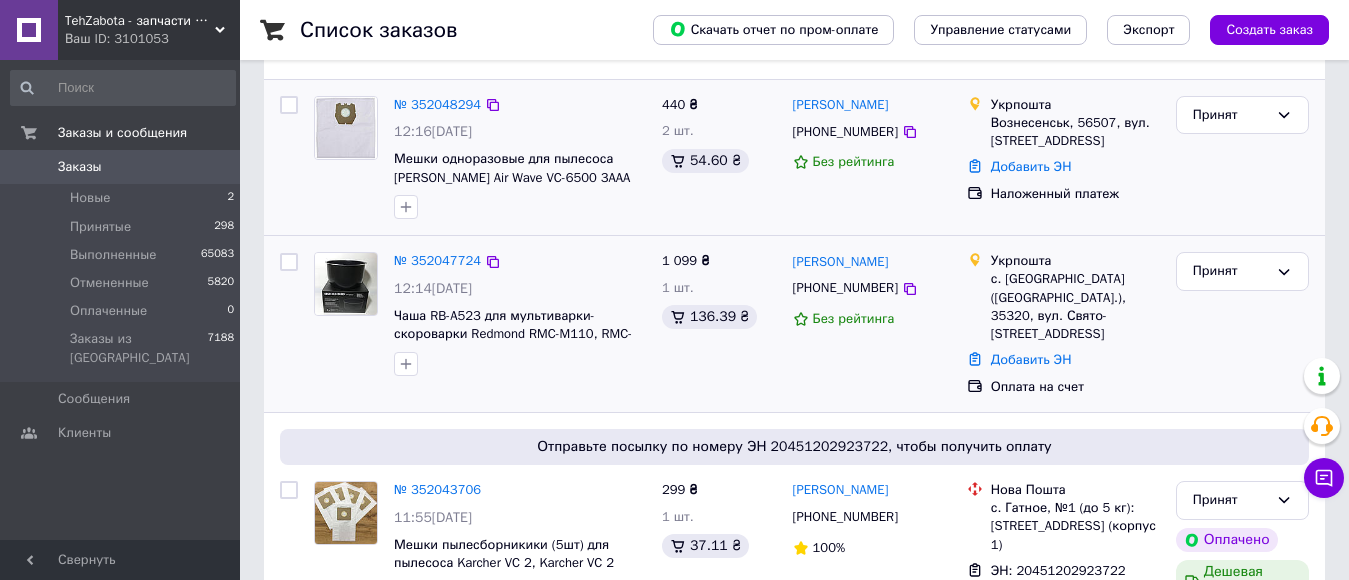 scroll, scrollTop: 100, scrollLeft: 0, axis: vertical 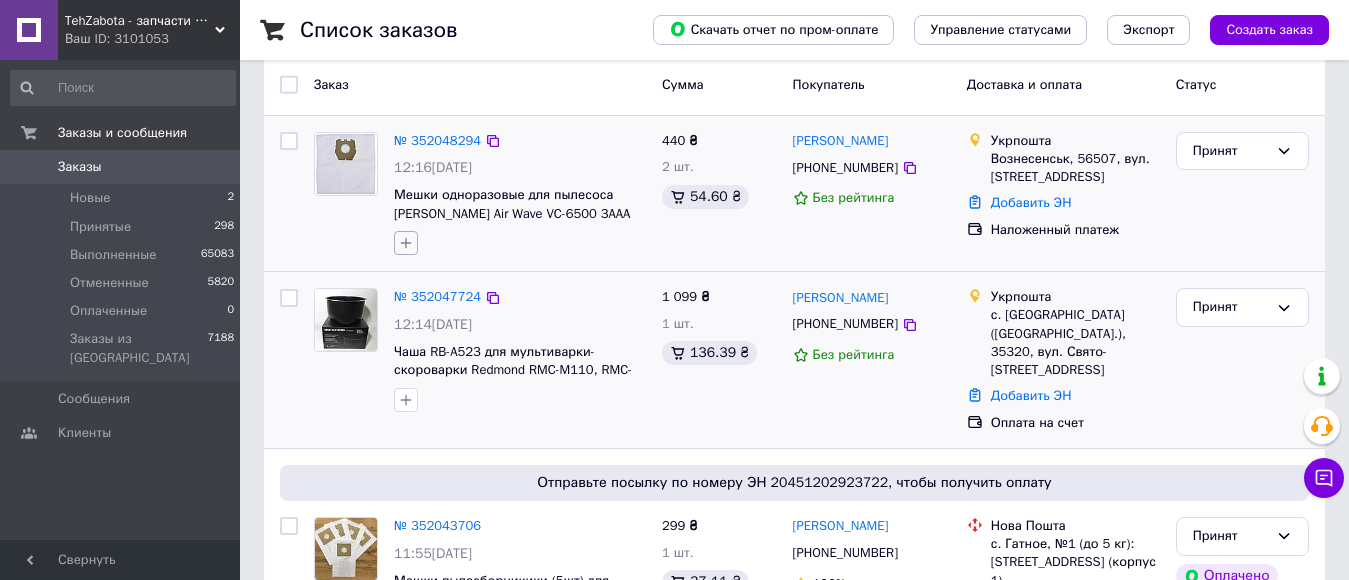 click 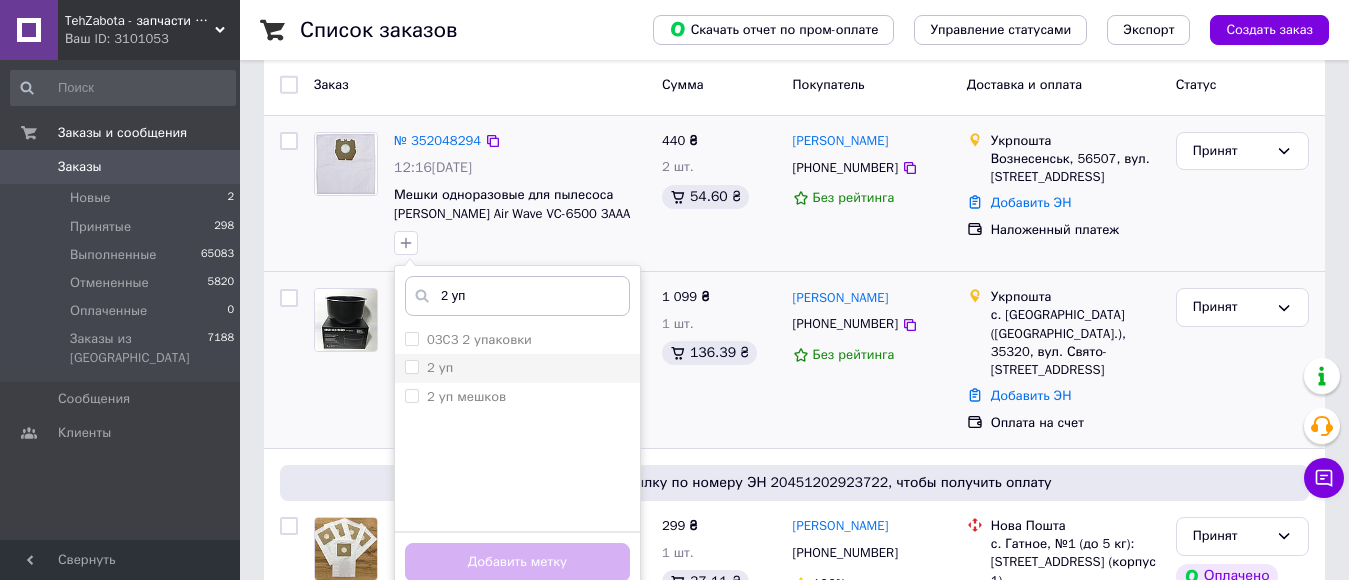 type on "2 уп" 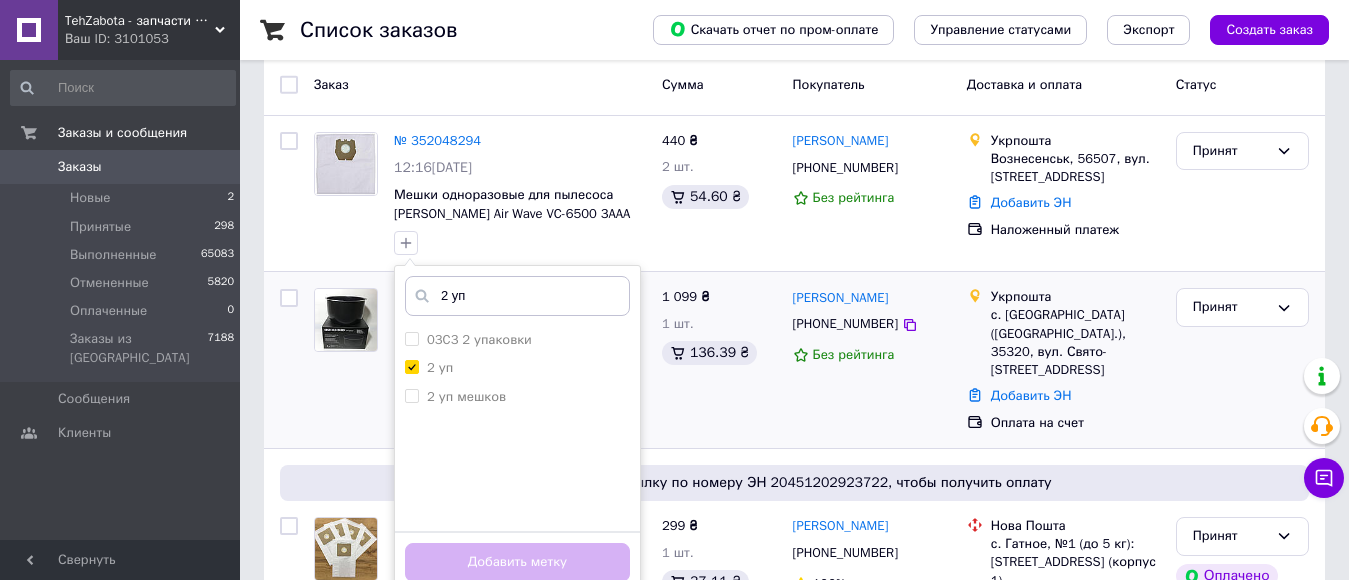 checkbox on "true" 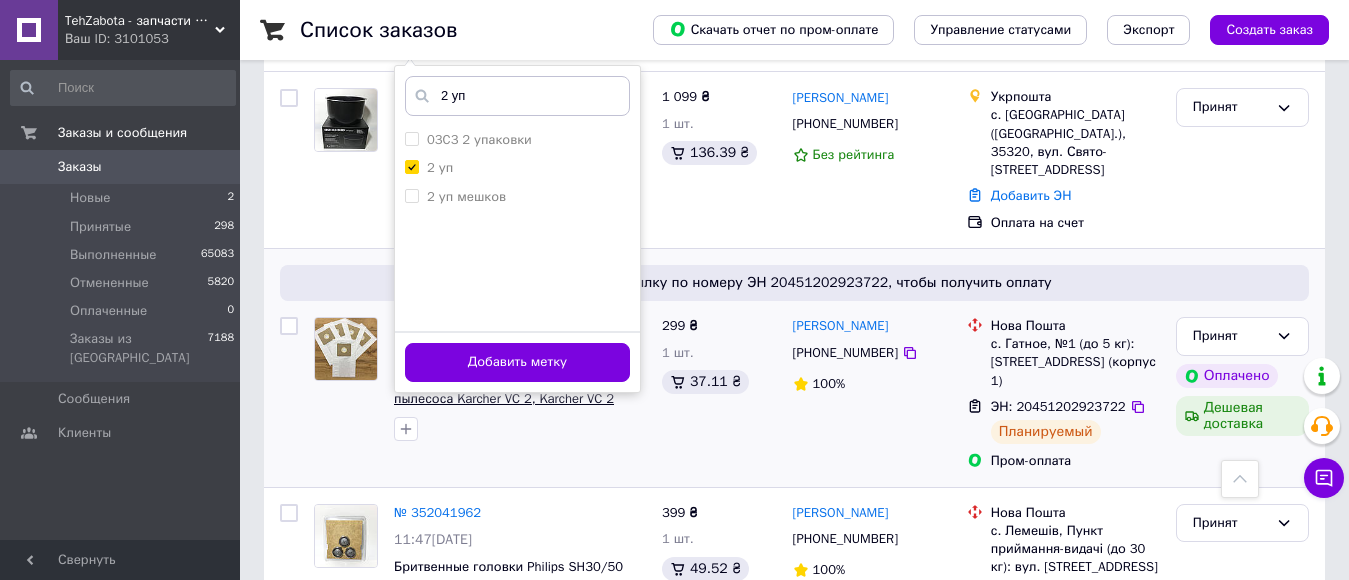 drag, startPoint x: 551, startPoint y: 372, endPoint x: 598, endPoint y: 375, distance: 47.095646 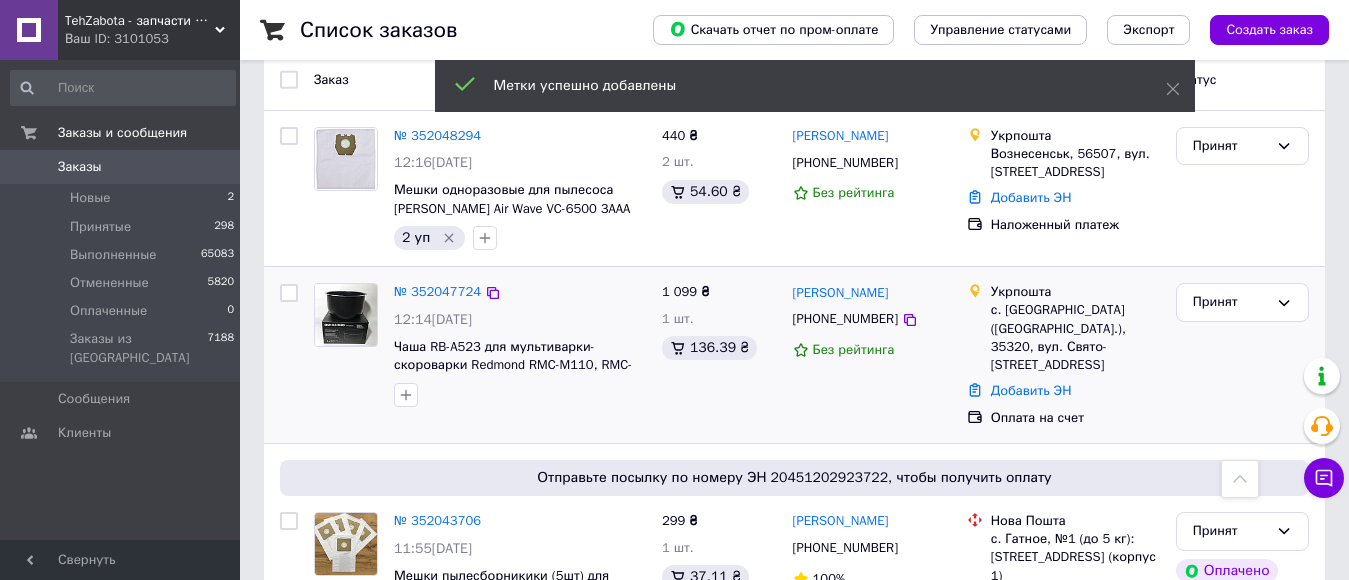 scroll, scrollTop: 100, scrollLeft: 0, axis: vertical 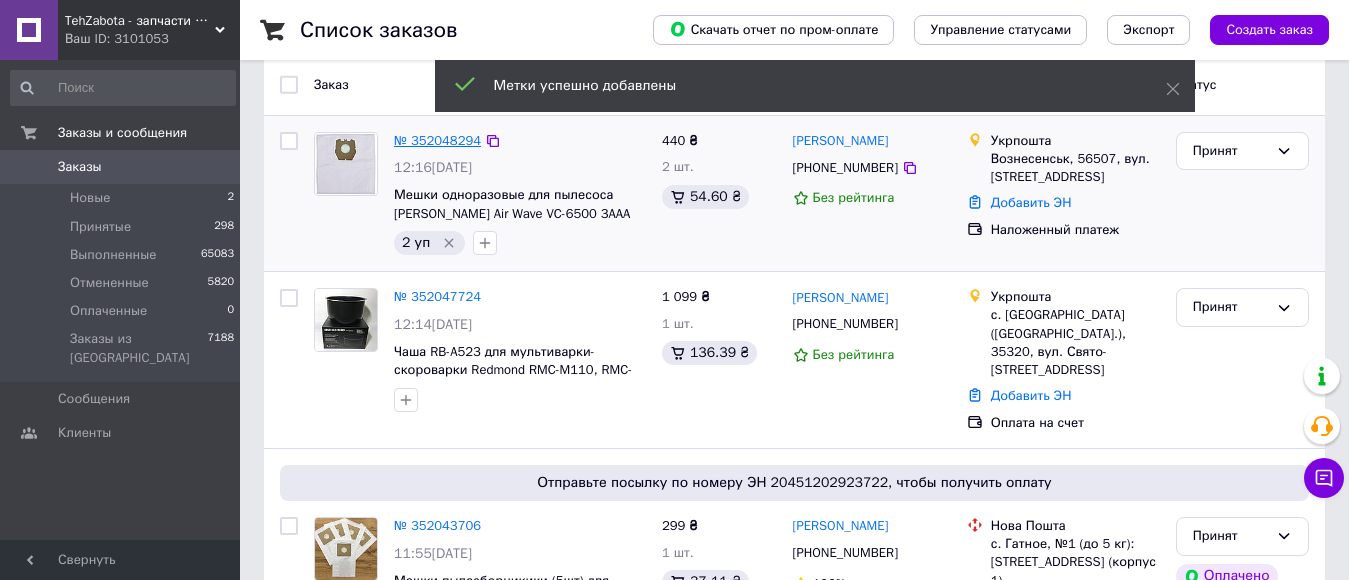 click on "№ 352048294" at bounding box center (437, 140) 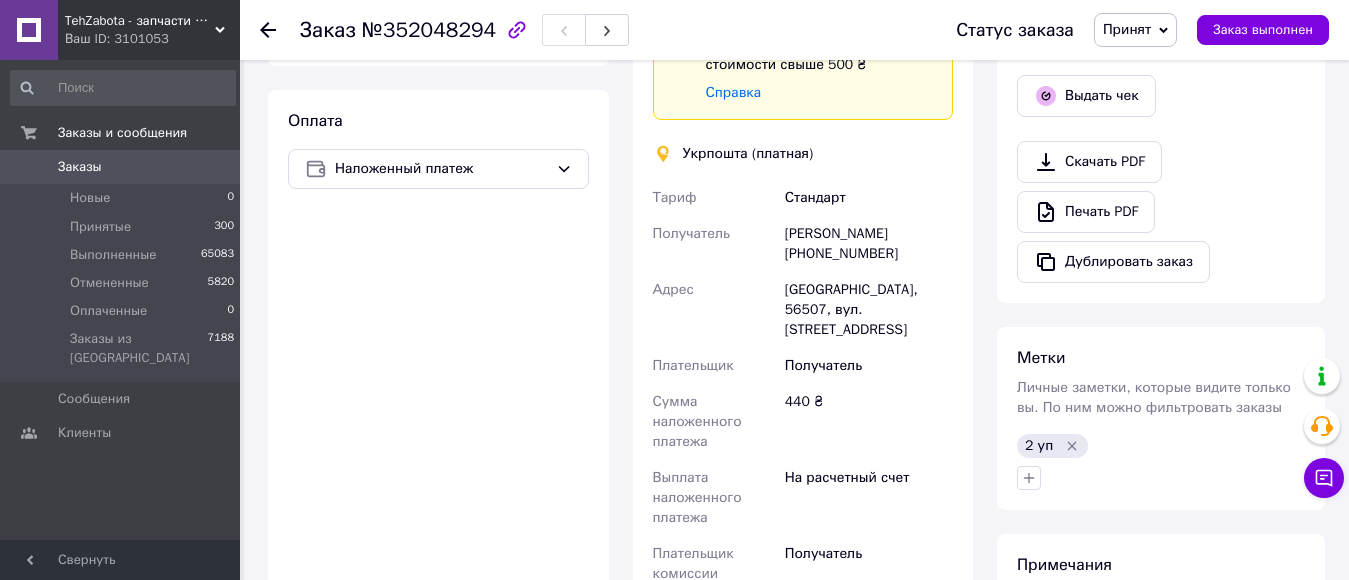 scroll, scrollTop: 700, scrollLeft: 0, axis: vertical 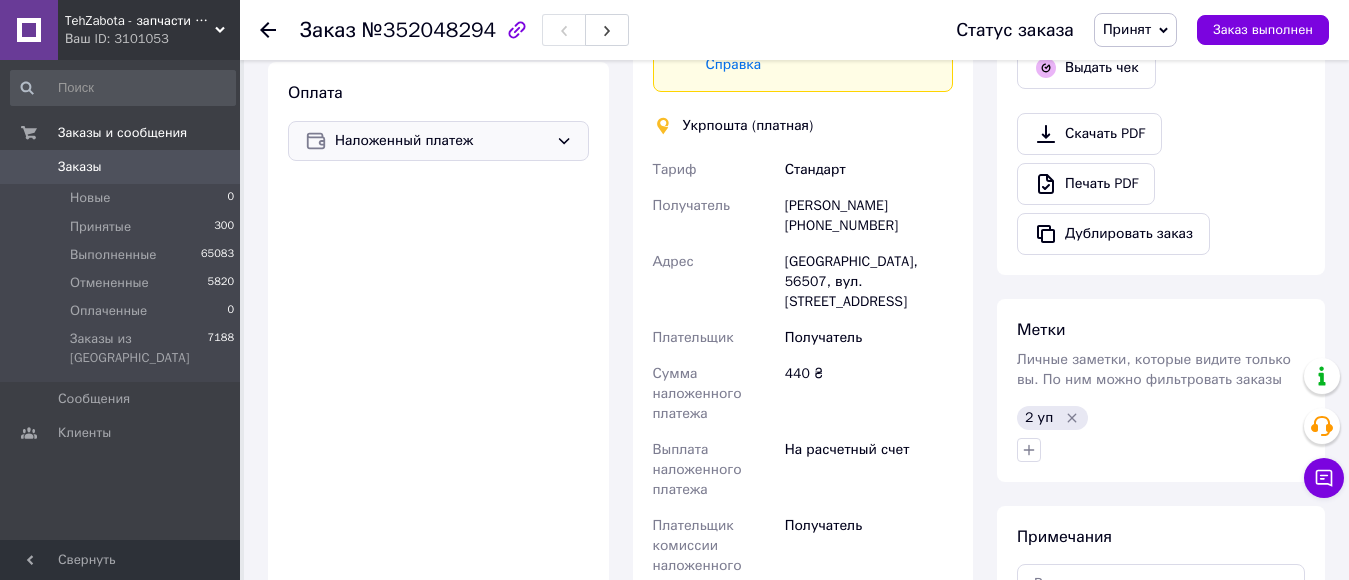 click 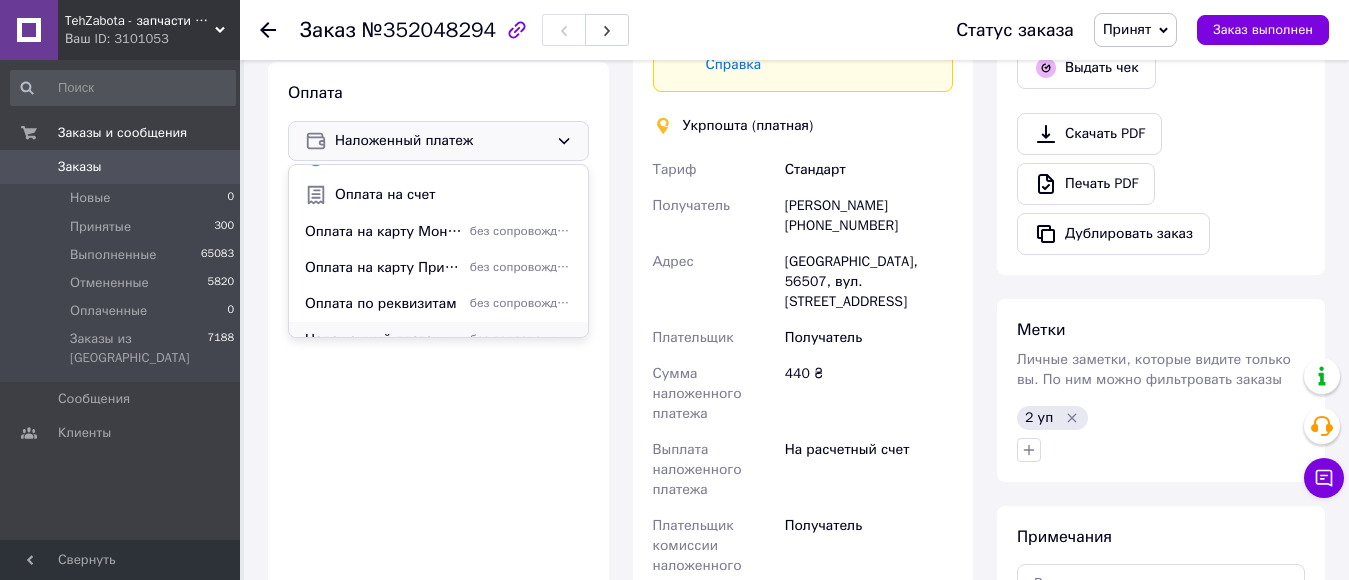scroll, scrollTop: 86, scrollLeft: 0, axis: vertical 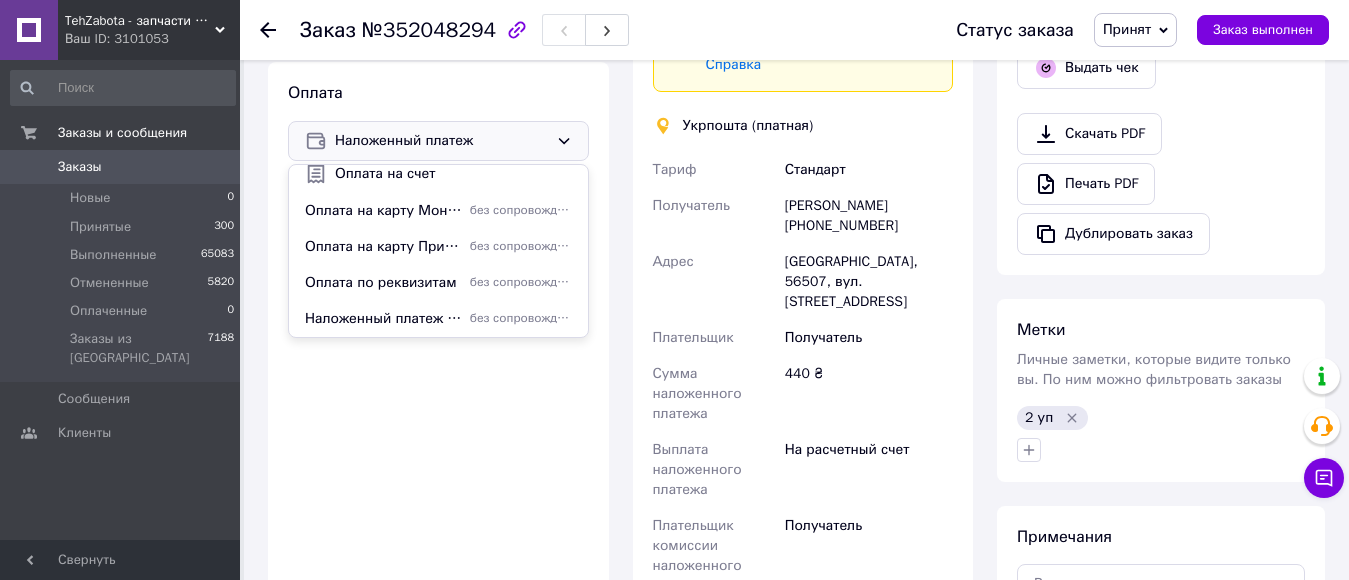 drag, startPoint x: 441, startPoint y: 319, endPoint x: 507, endPoint y: 364, distance: 79.881165 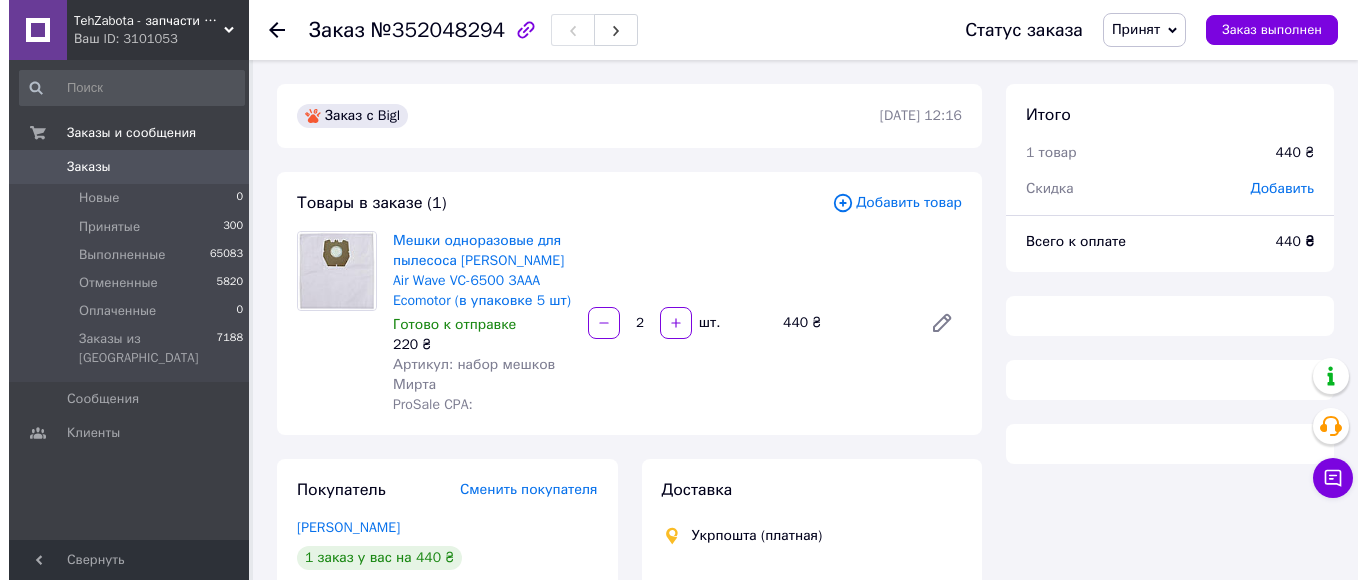 scroll, scrollTop: 353, scrollLeft: 0, axis: vertical 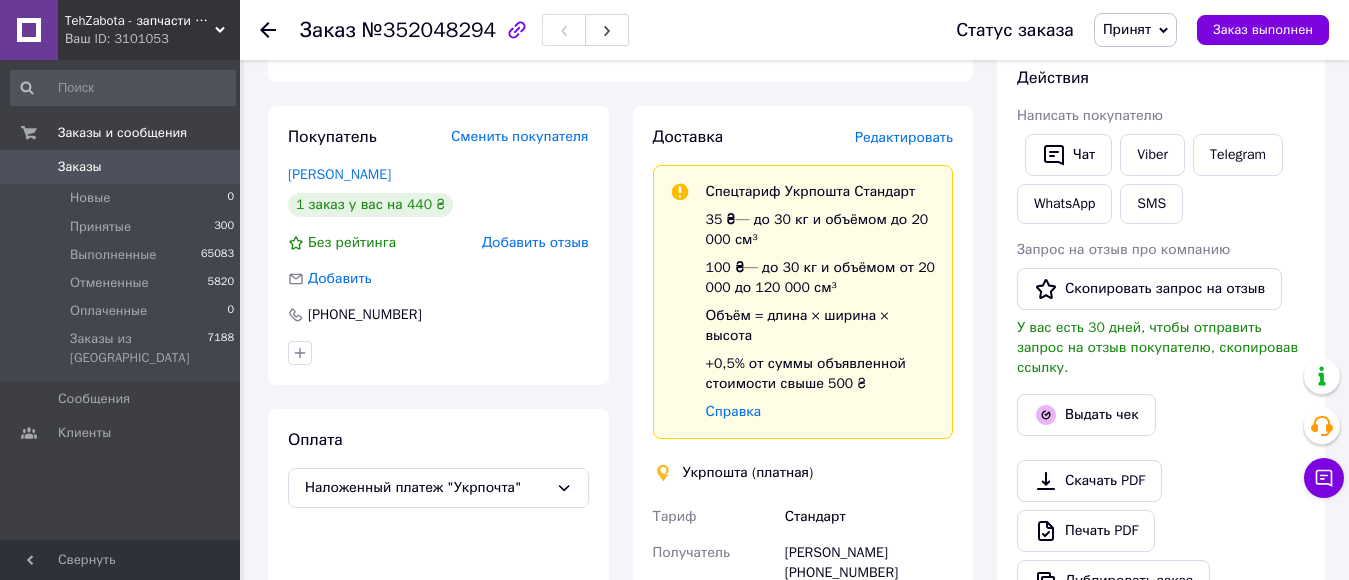 click on "Редактировать" at bounding box center (904, 137) 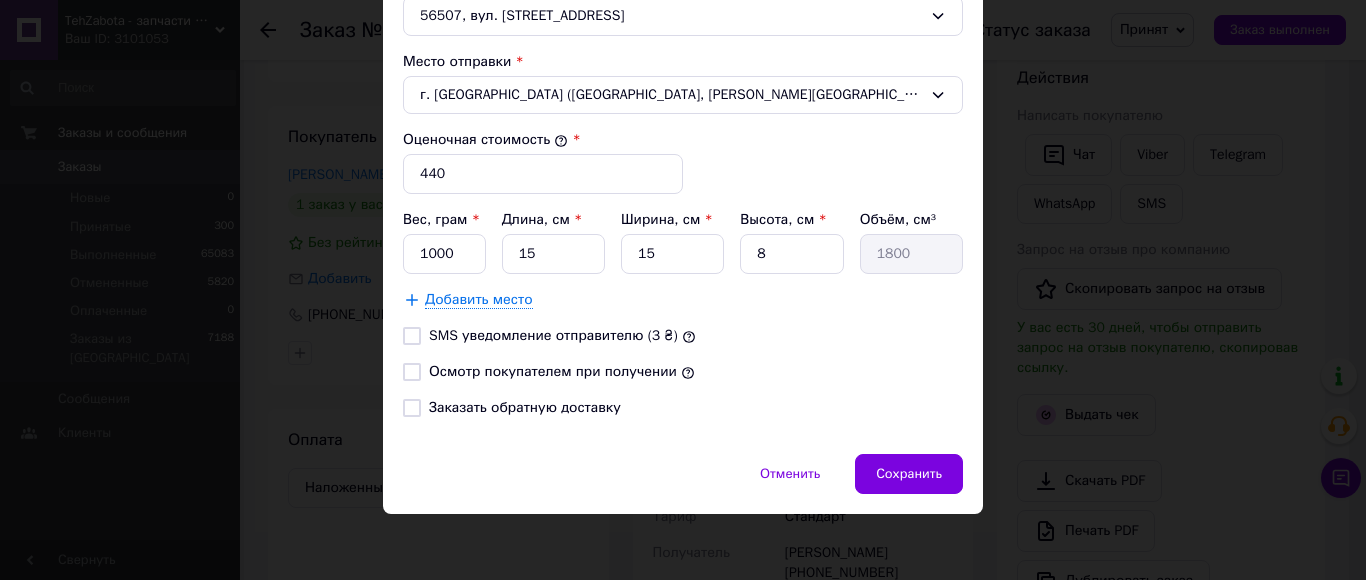 scroll, scrollTop: 743, scrollLeft: 0, axis: vertical 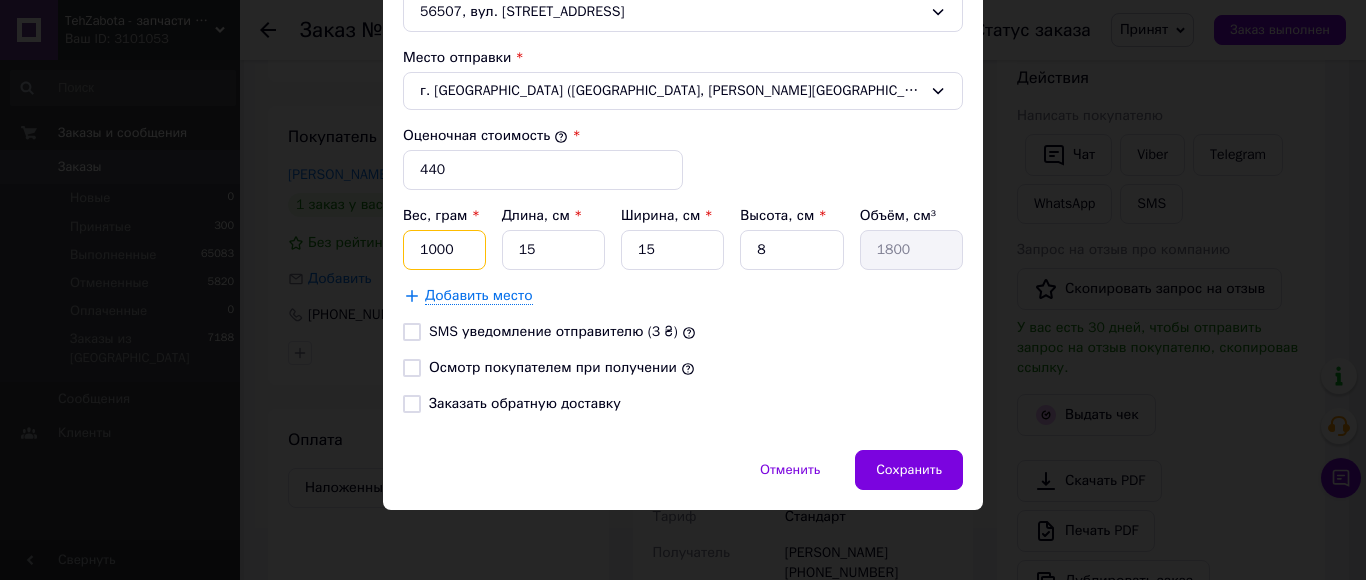 click on "1000" at bounding box center (444, 250) 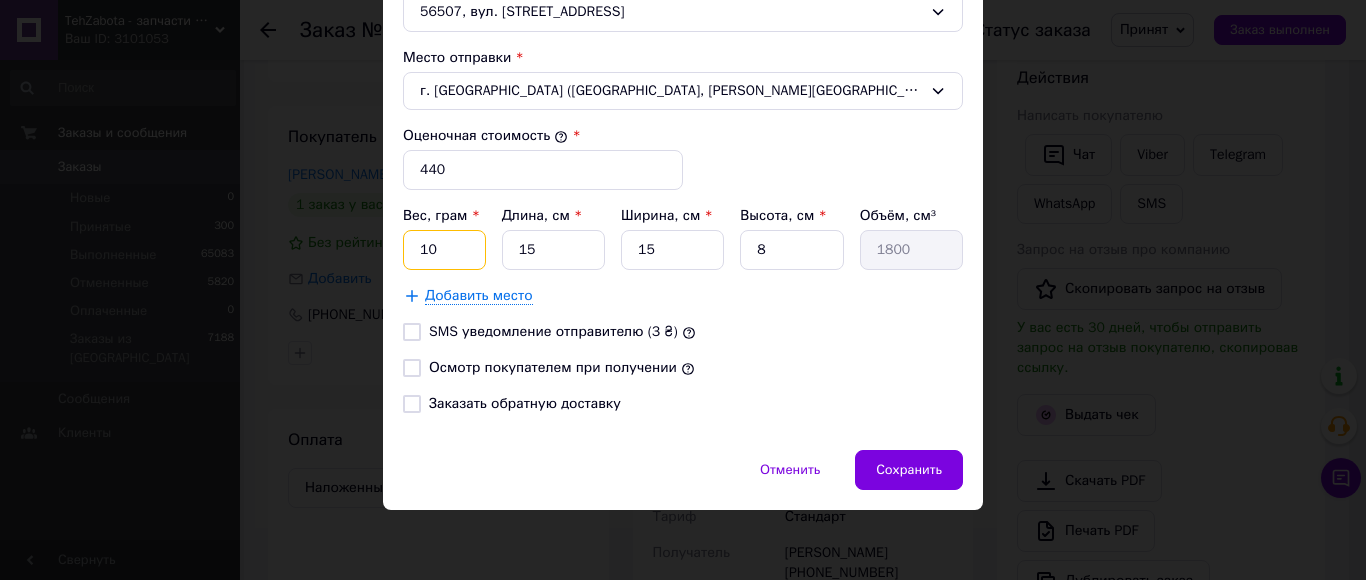 type on "1" 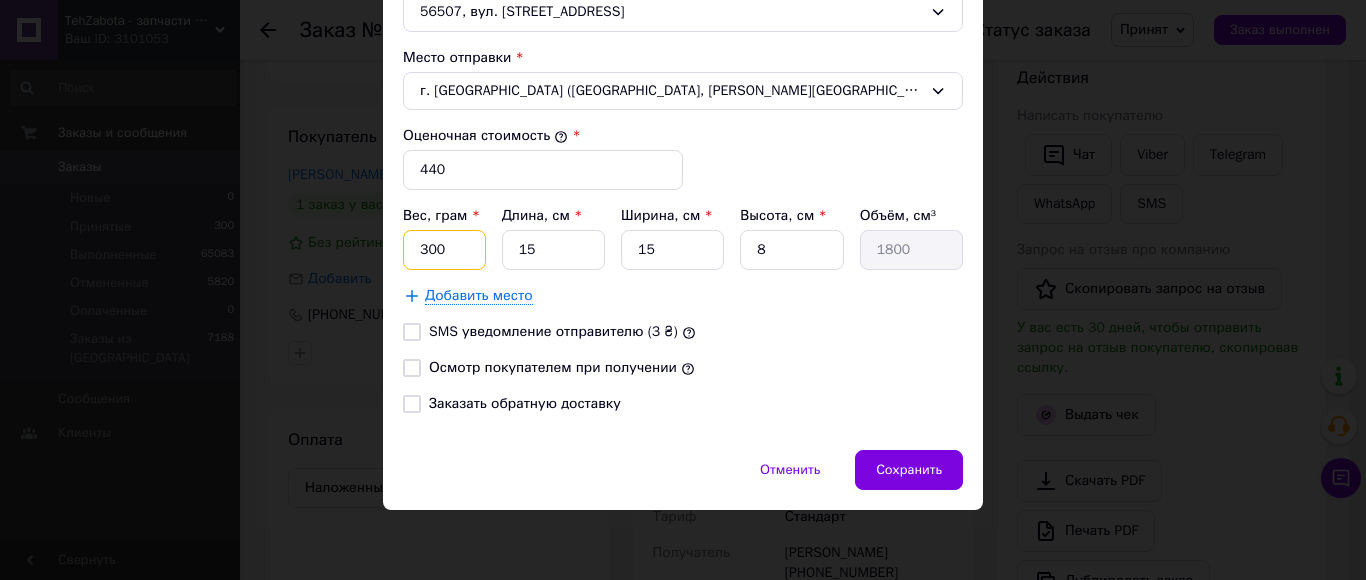 type on "300" 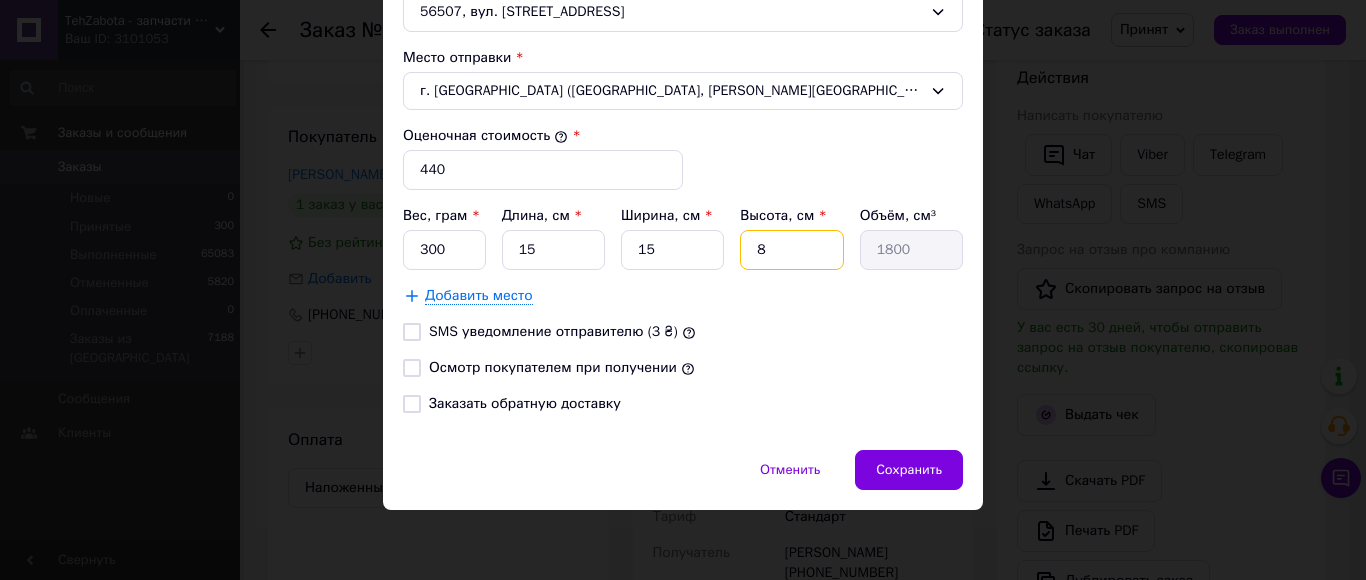 click on "8" at bounding box center (791, 250) 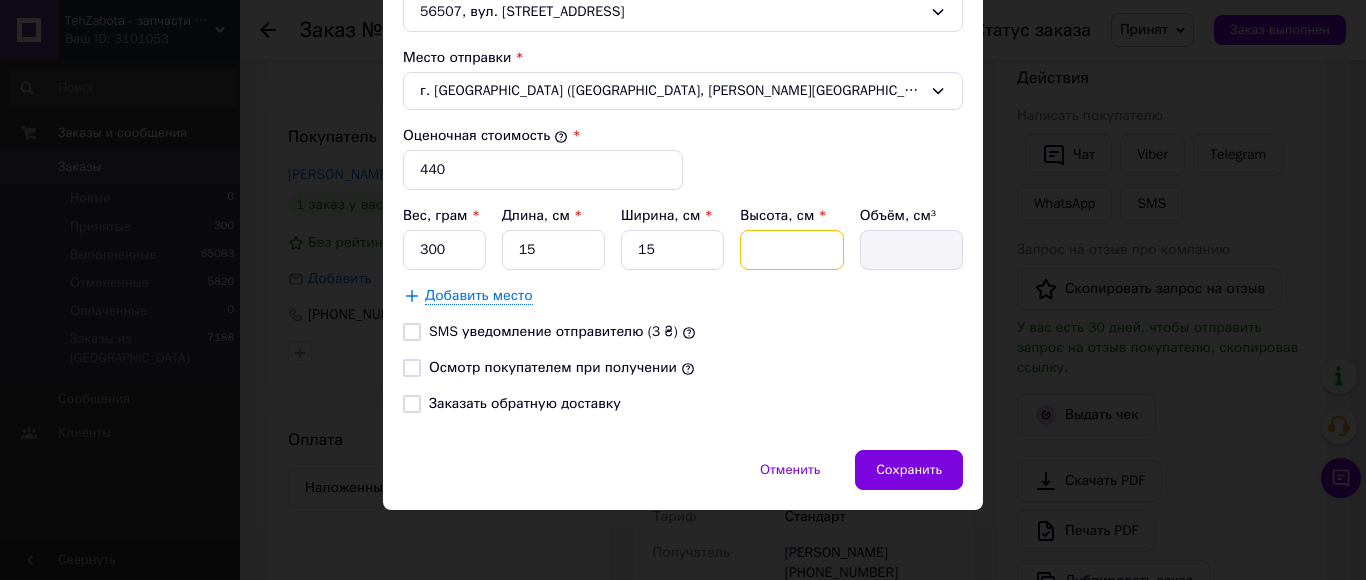 type 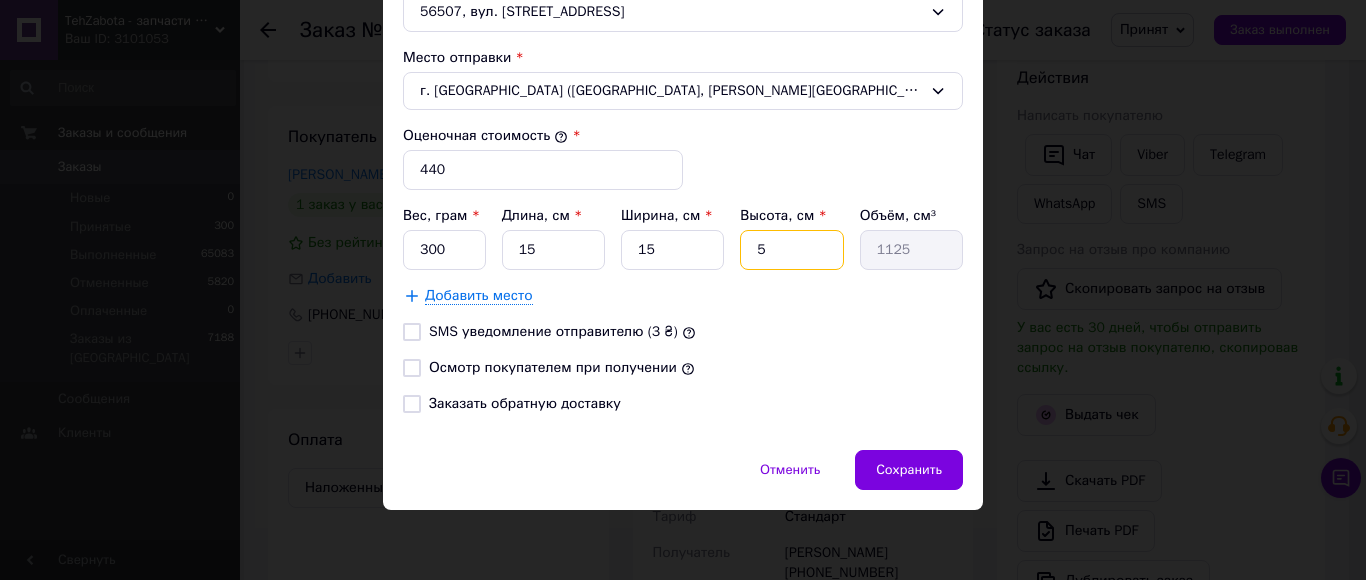 type on "5" 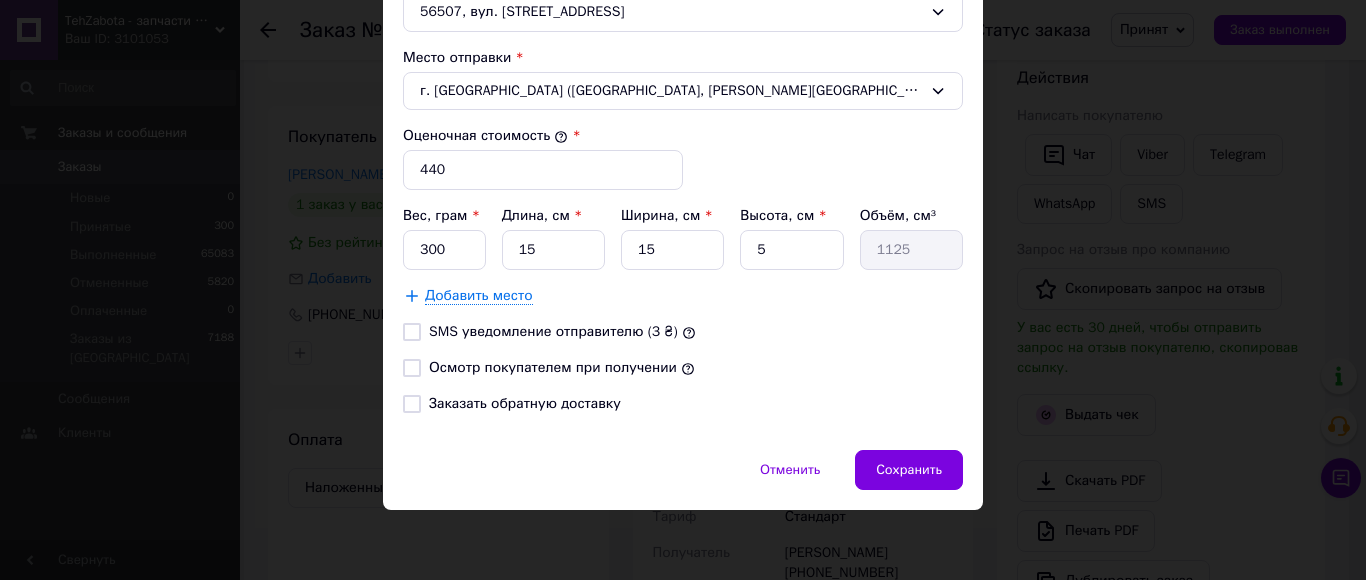 drag, startPoint x: 402, startPoint y: 362, endPoint x: 403, endPoint y: 380, distance: 18.027756 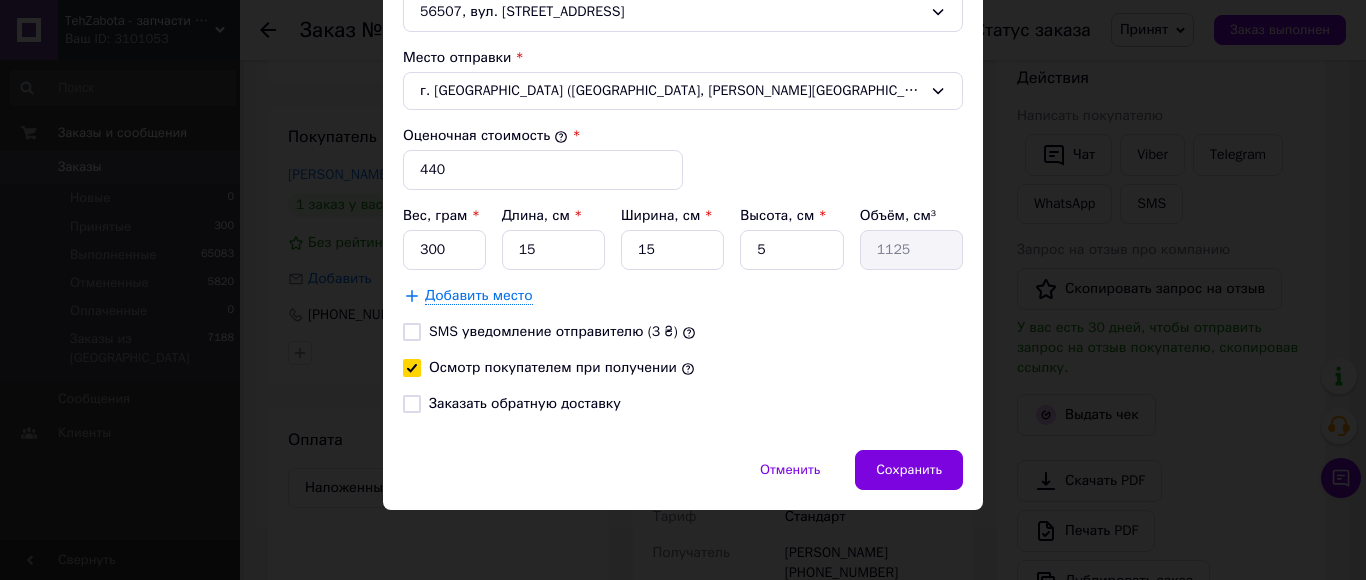 checkbox on "true" 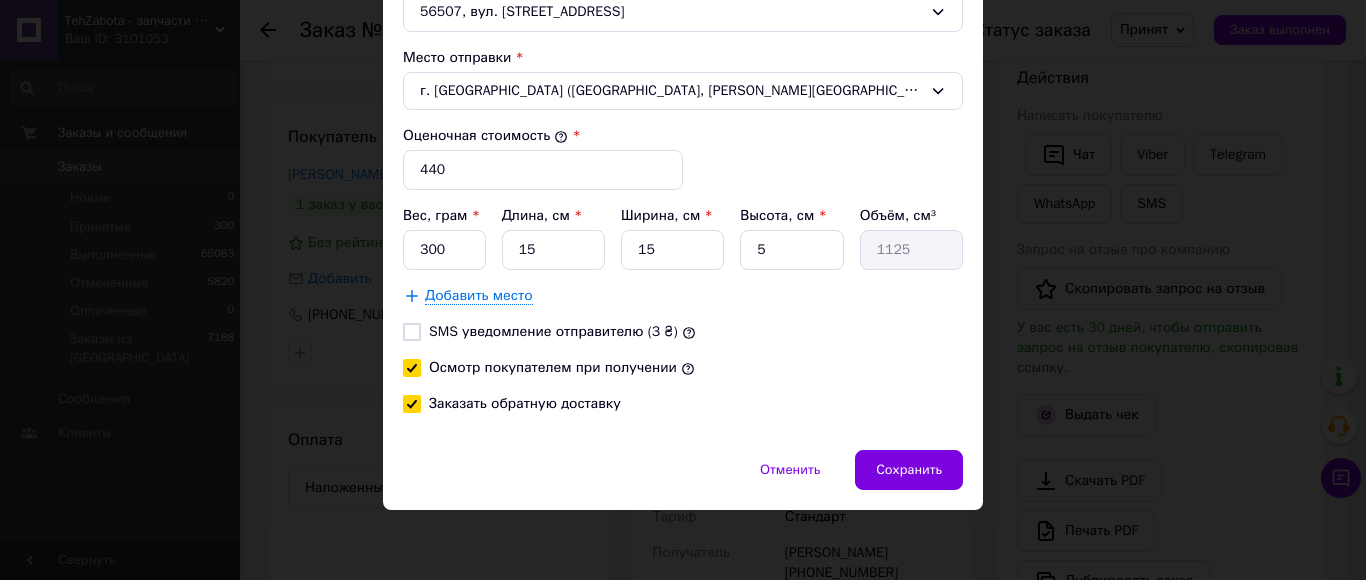 checkbox on "true" 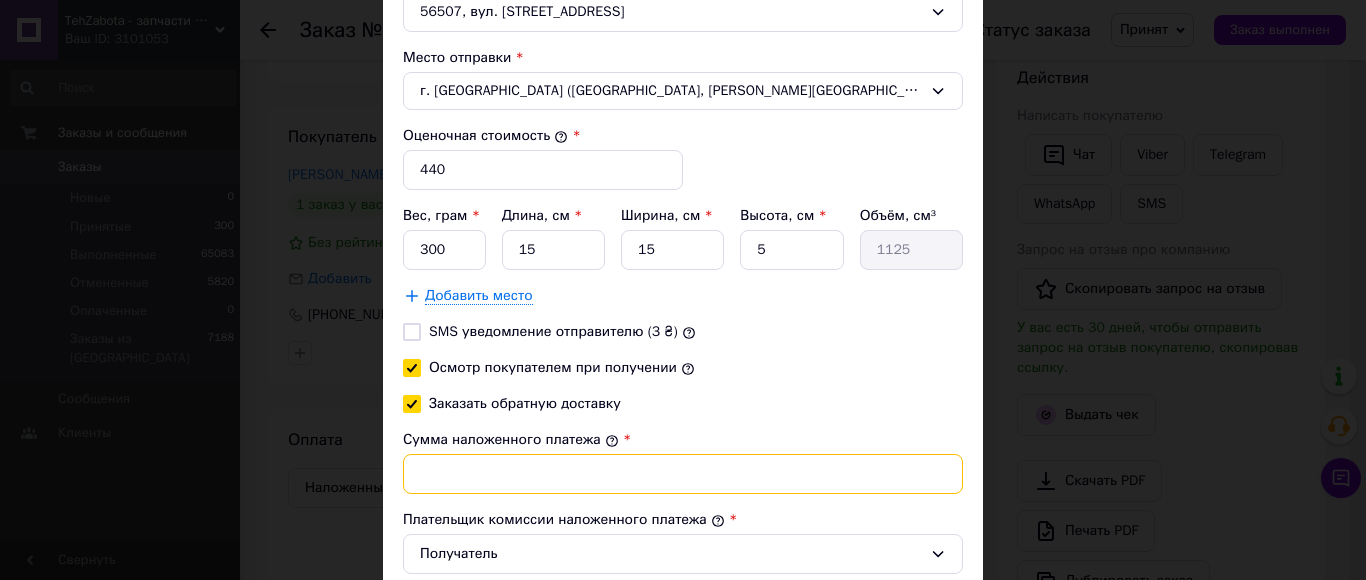 click on "Сумма наложенного платежа" at bounding box center [683, 474] 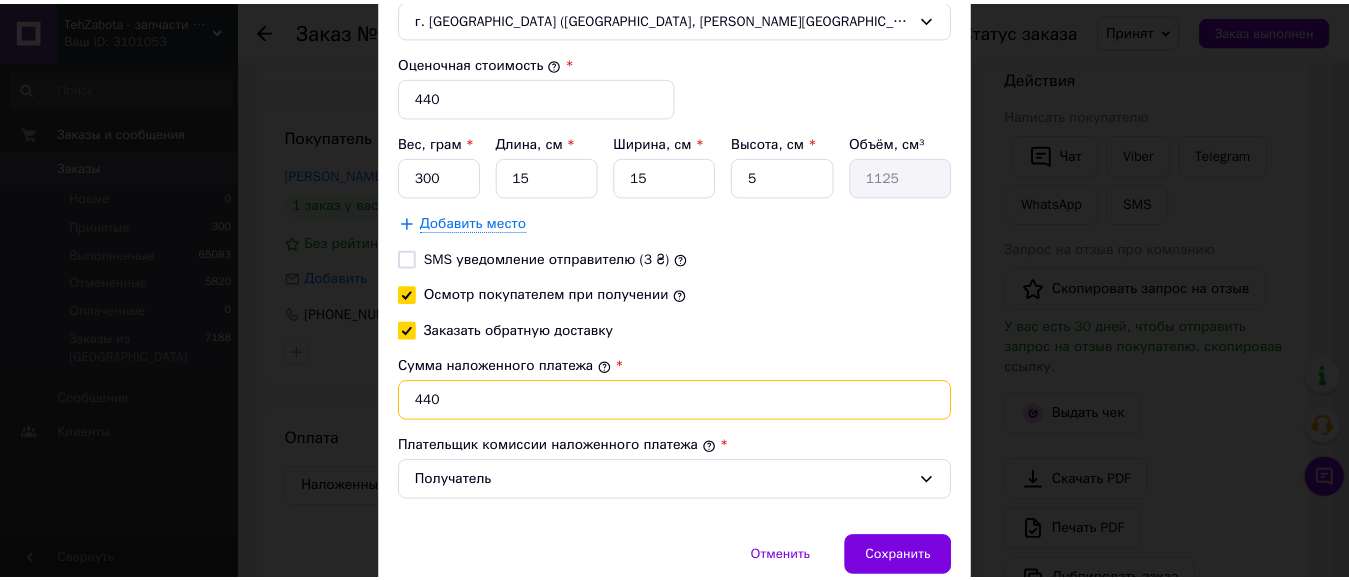 scroll, scrollTop: 903, scrollLeft: 0, axis: vertical 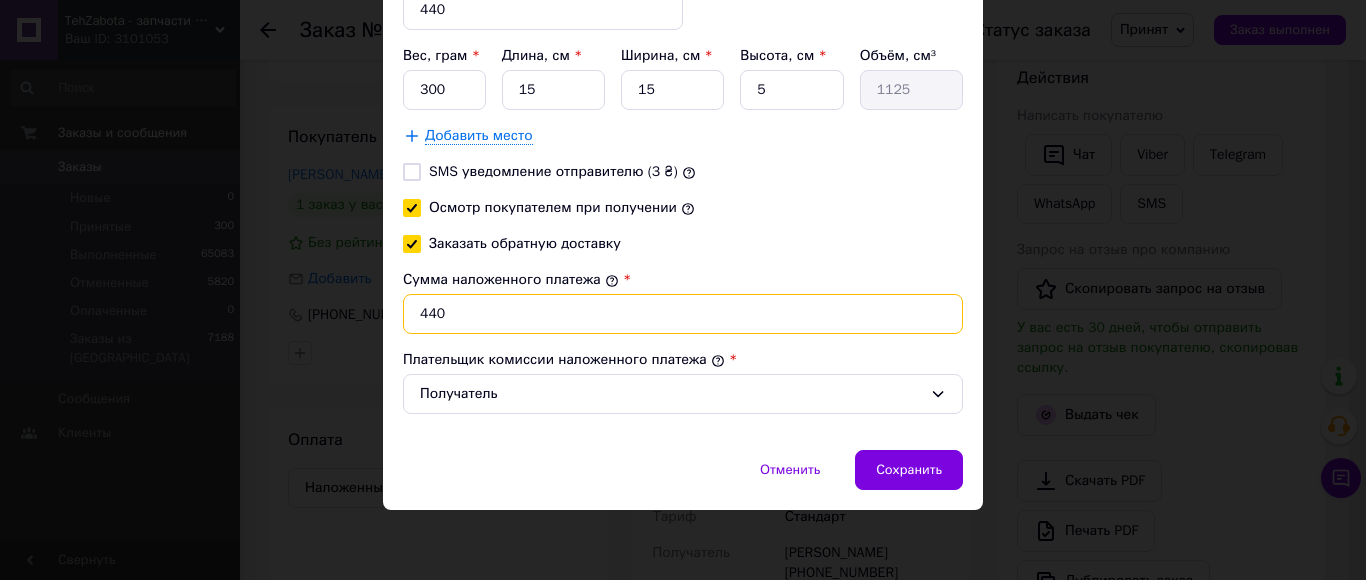 type on "440" 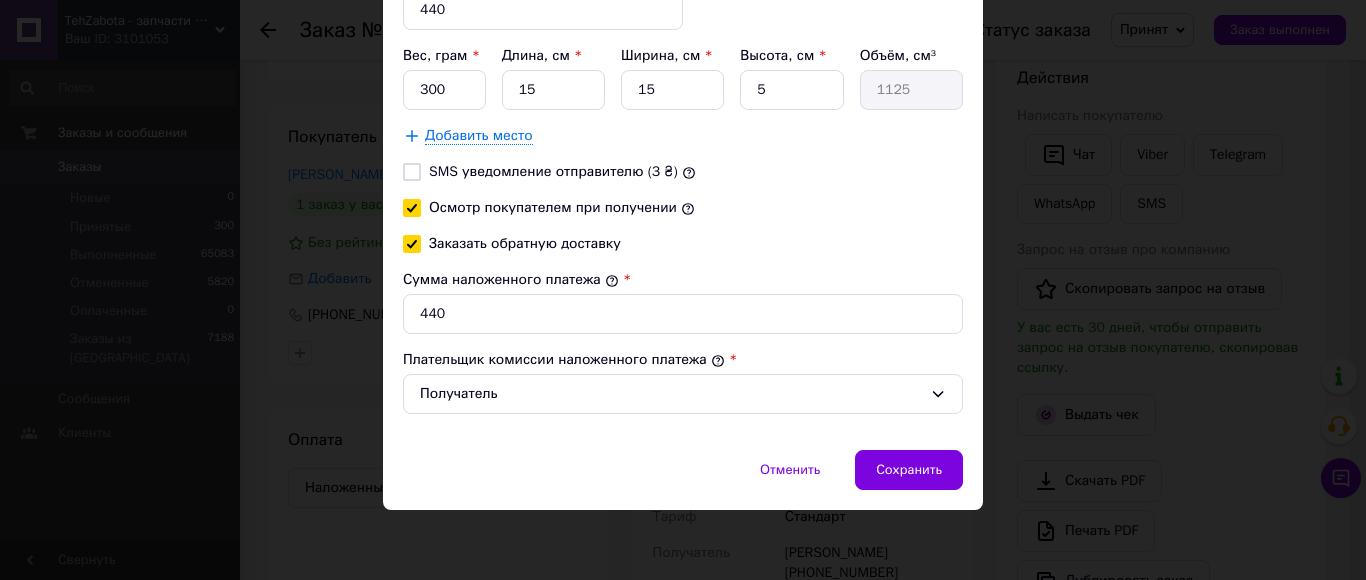 click on "Отменить   Сохранить" at bounding box center [683, 480] 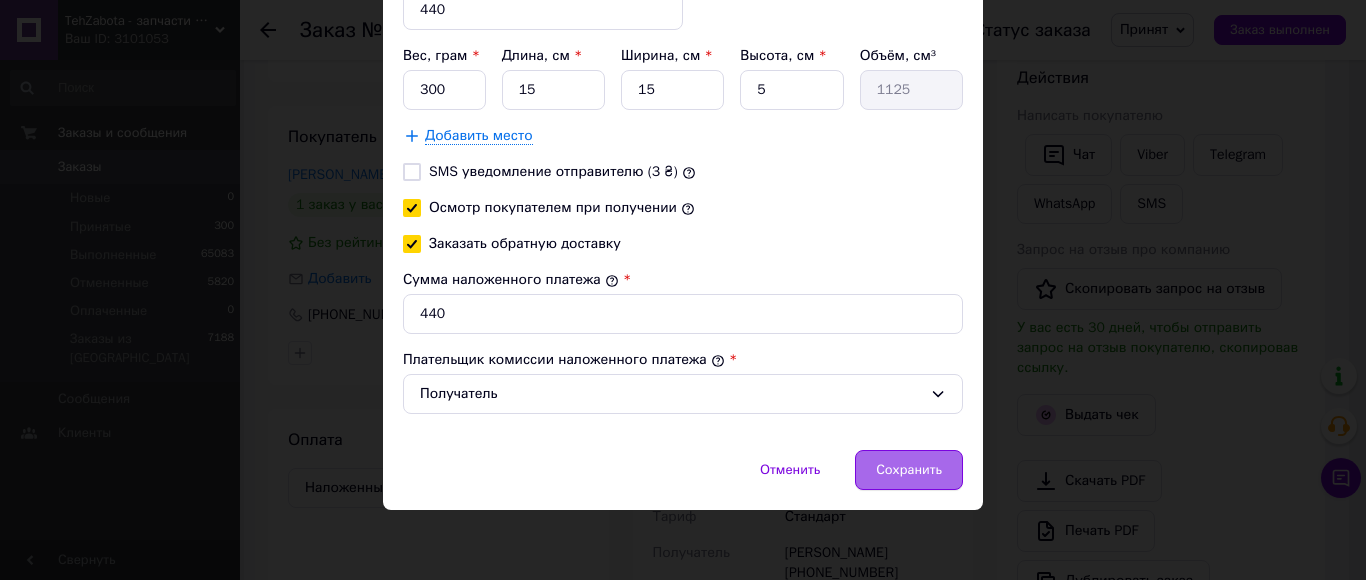 click on "Сохранить" at bounding box center [909, 470] 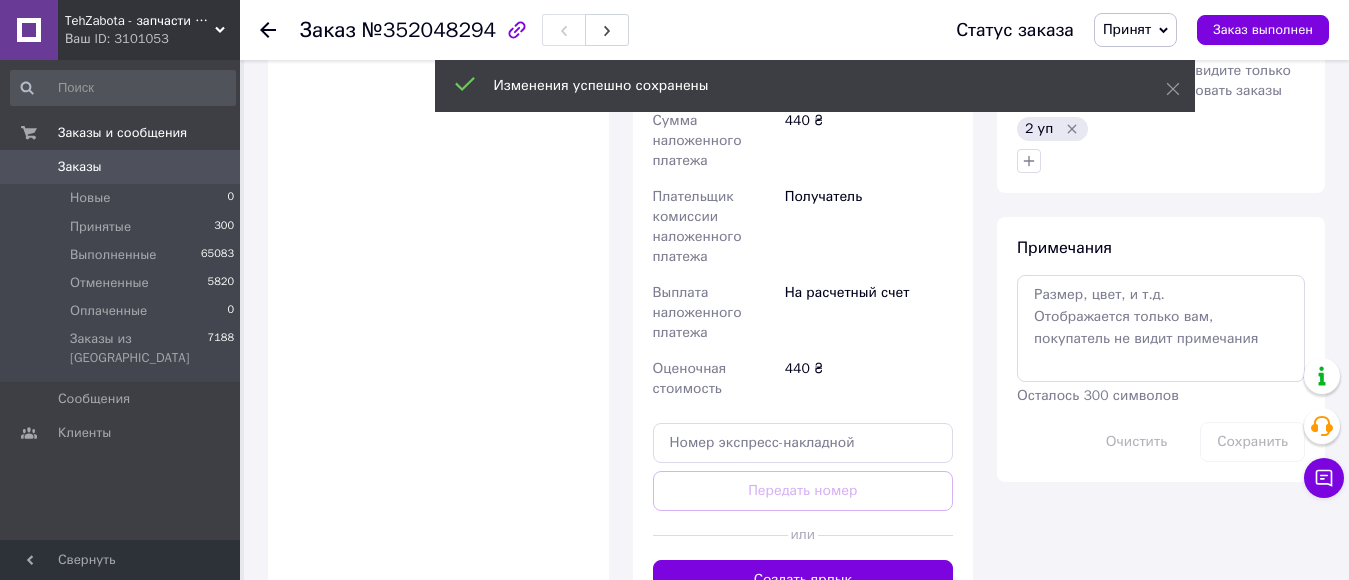 scroll, scrollTop: 1053, scrollLeft: 0, axis: vertical 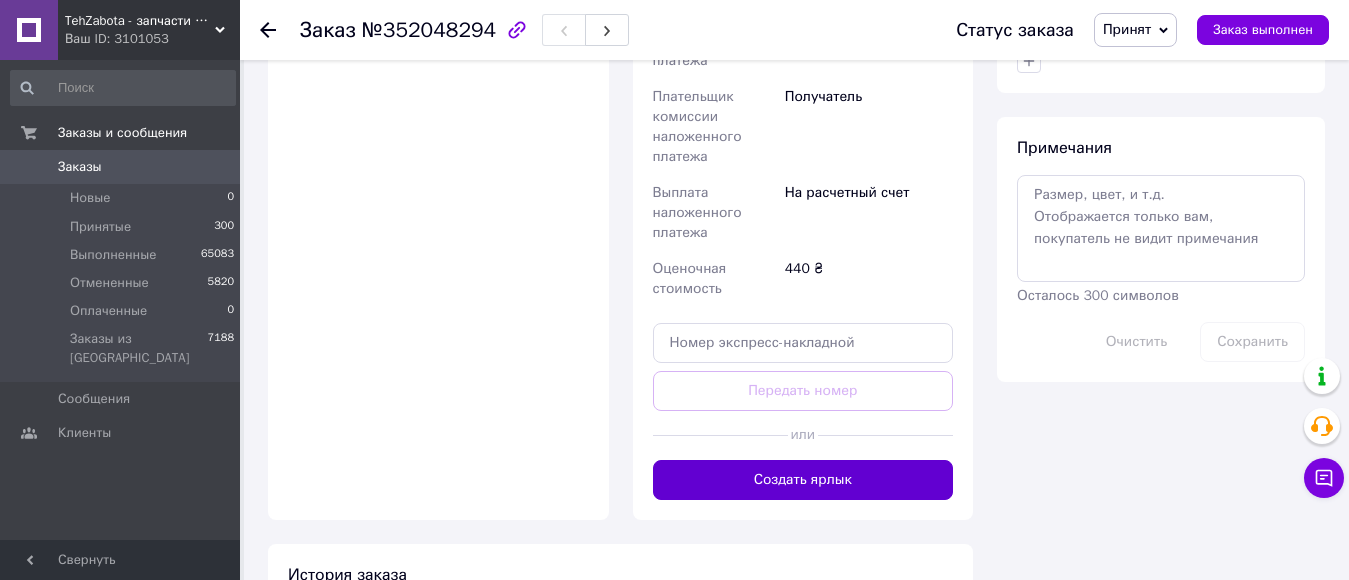 click on "Создать ярлык" at bounding box center [803, 480] 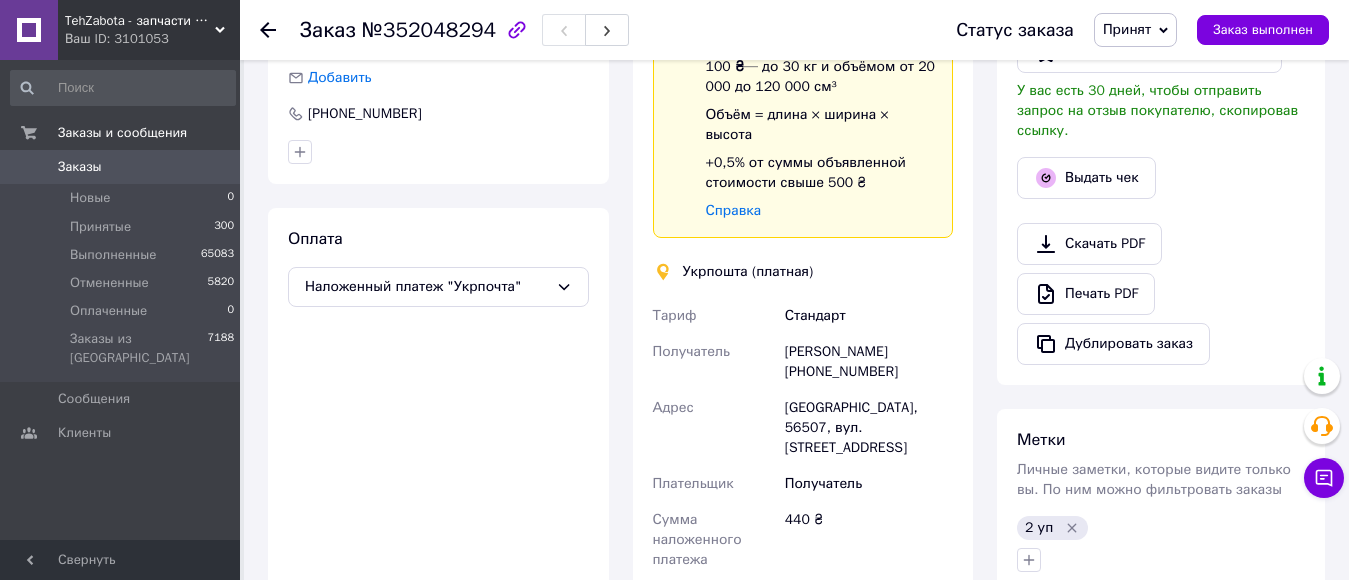 scroll, scrollTop: 553, scrollLeft: 0, axis: vertical 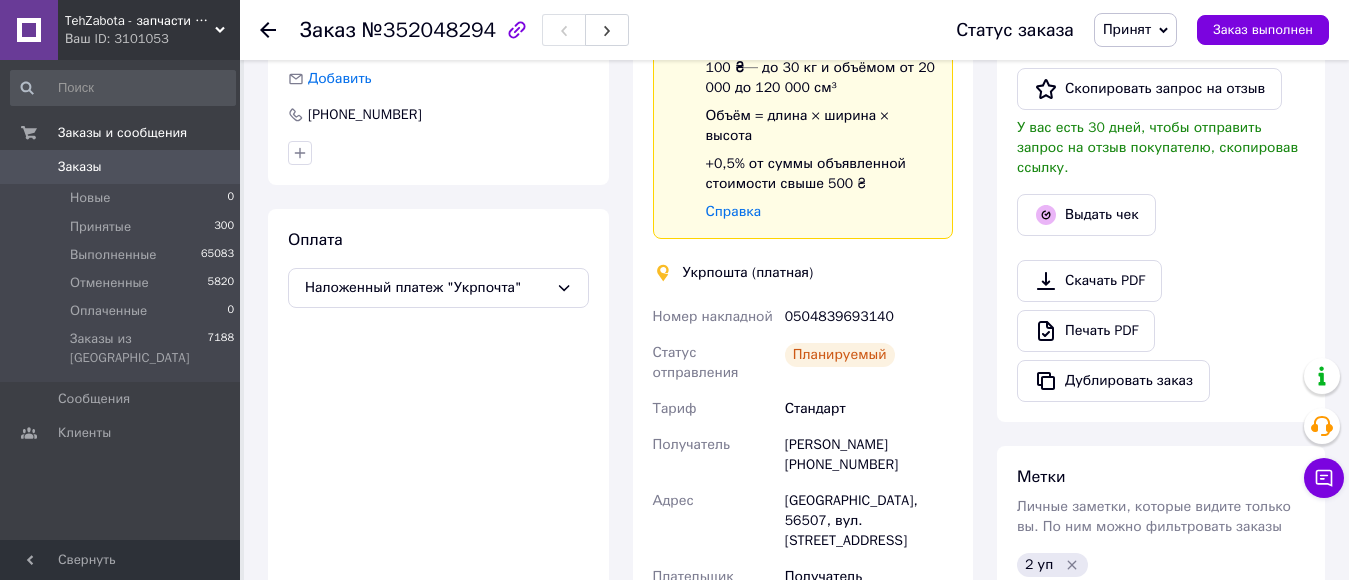 click 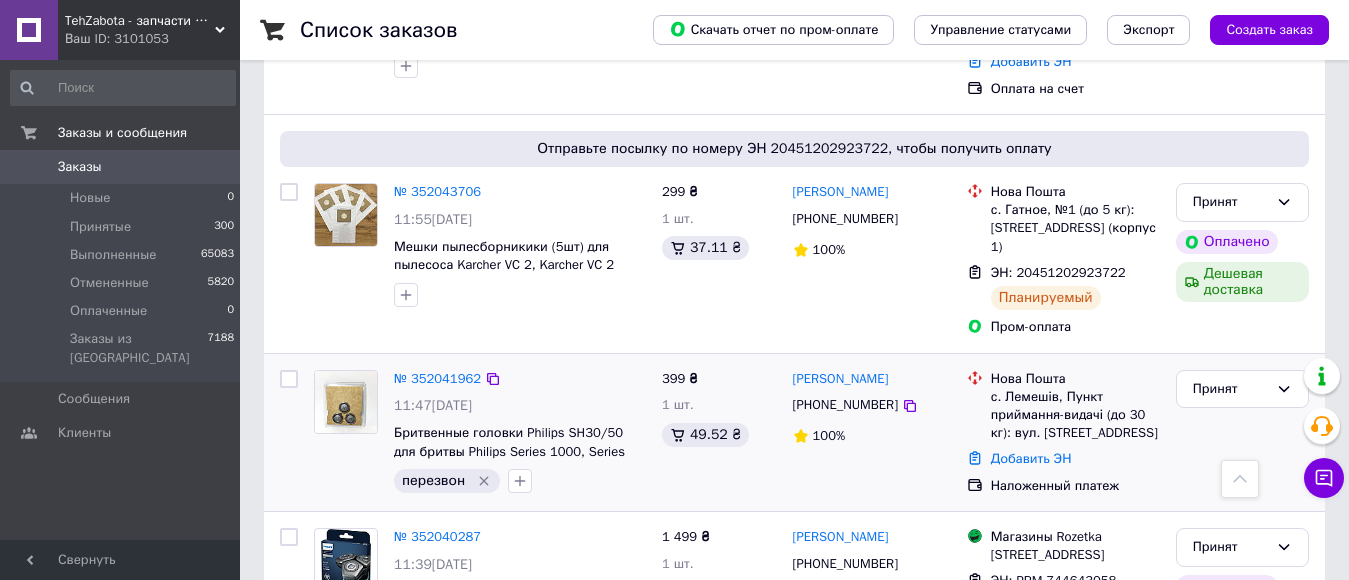 scroll, scrollTop: 500, scrollLeft: 0, axis: vertical 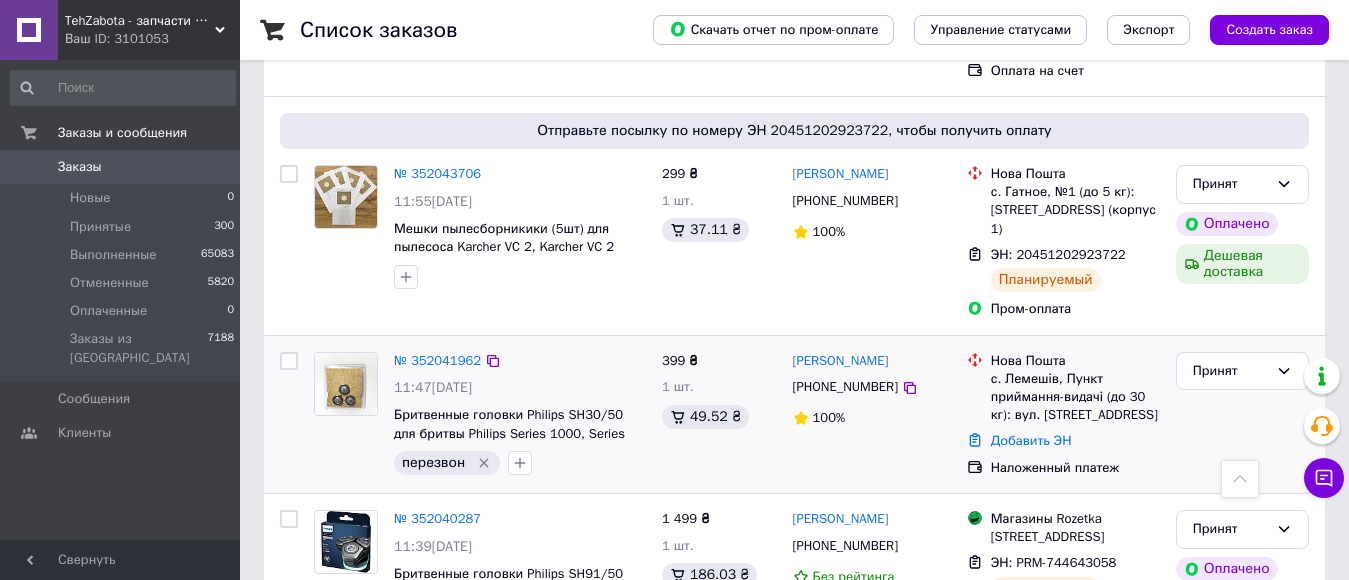 click 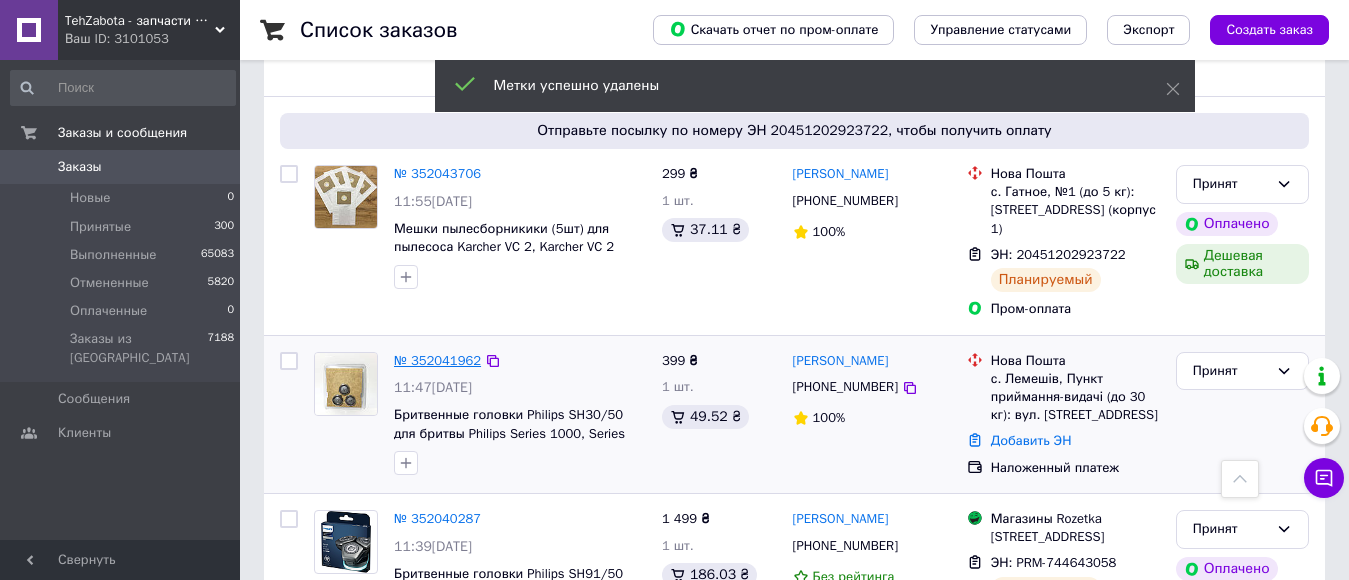 click on "№ 352041962" at bounding box center [437, 360] 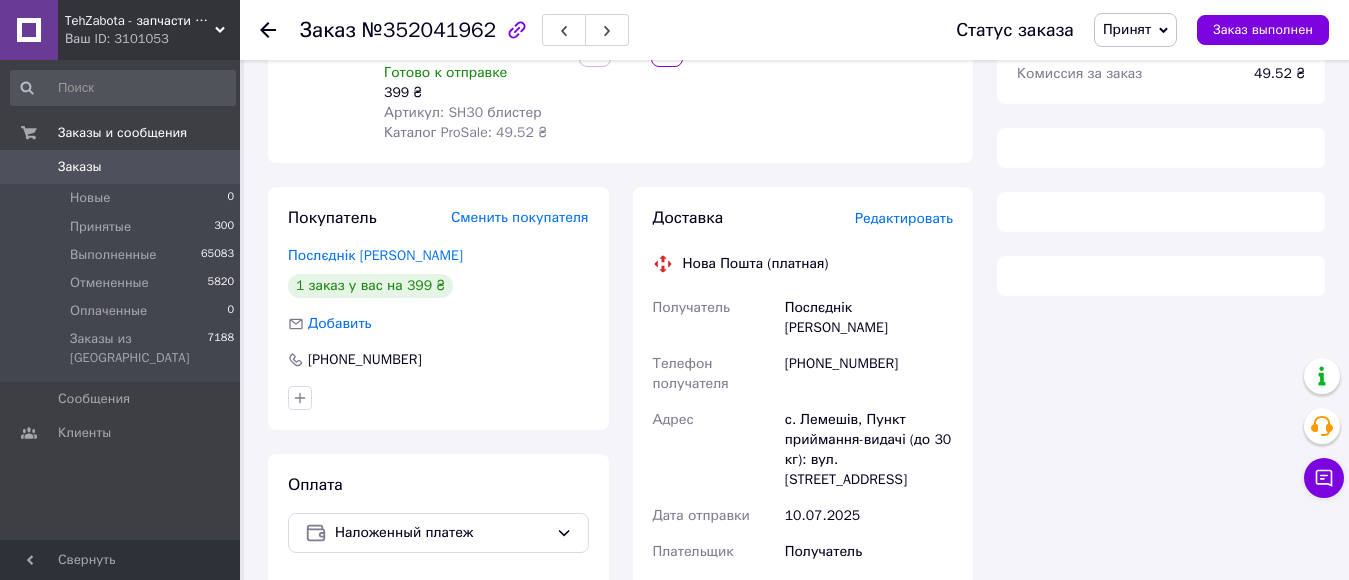scroll, scrollTop: 153, scrollLeft: 0, axis: vertical 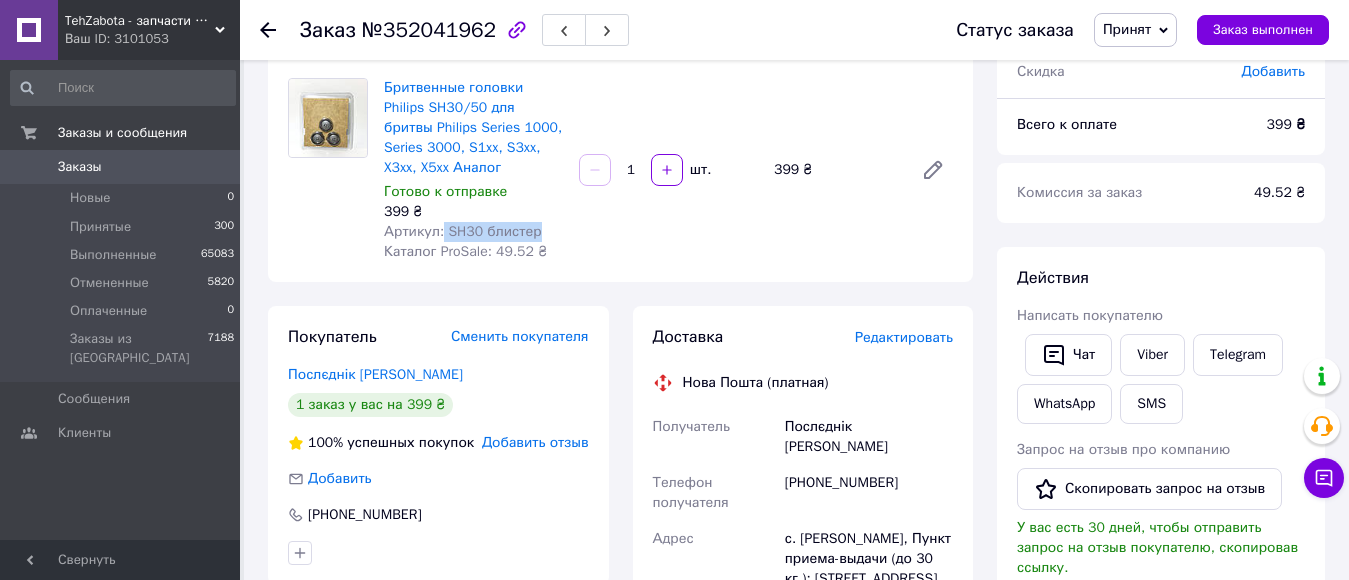 drag, startPoint x: 440, startPoint y: 223, endPoint x: 531, endPoint y: 223, distance: 91 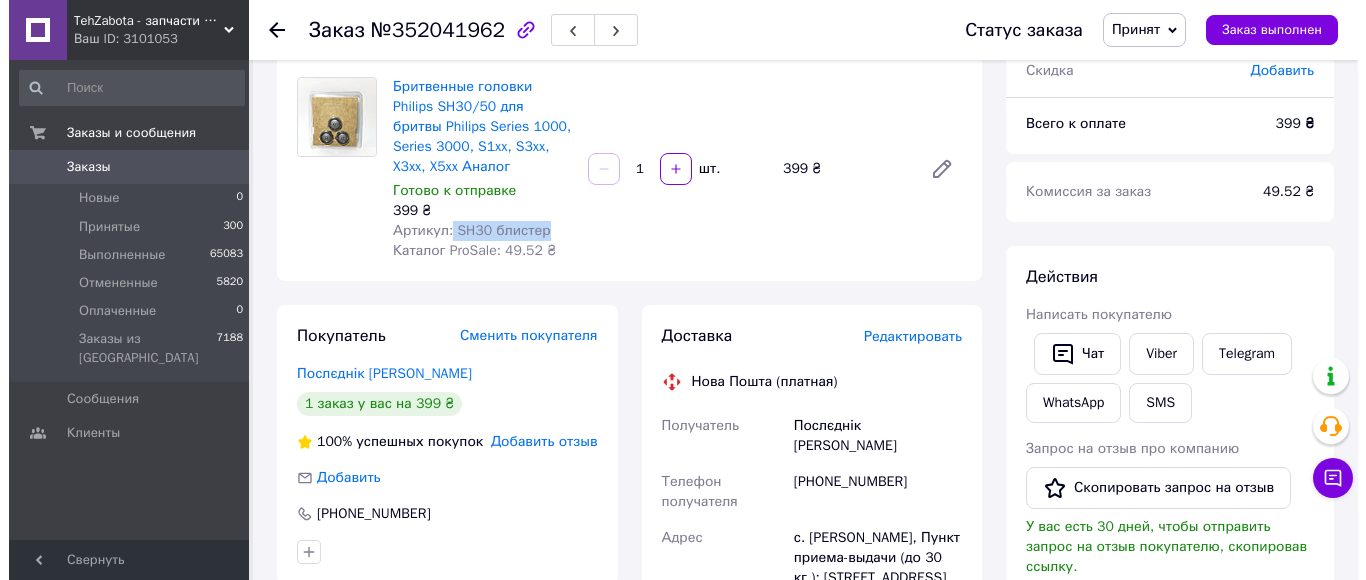 scroll, scrollTop: 153, scrollLeft: 0, axis: vertical 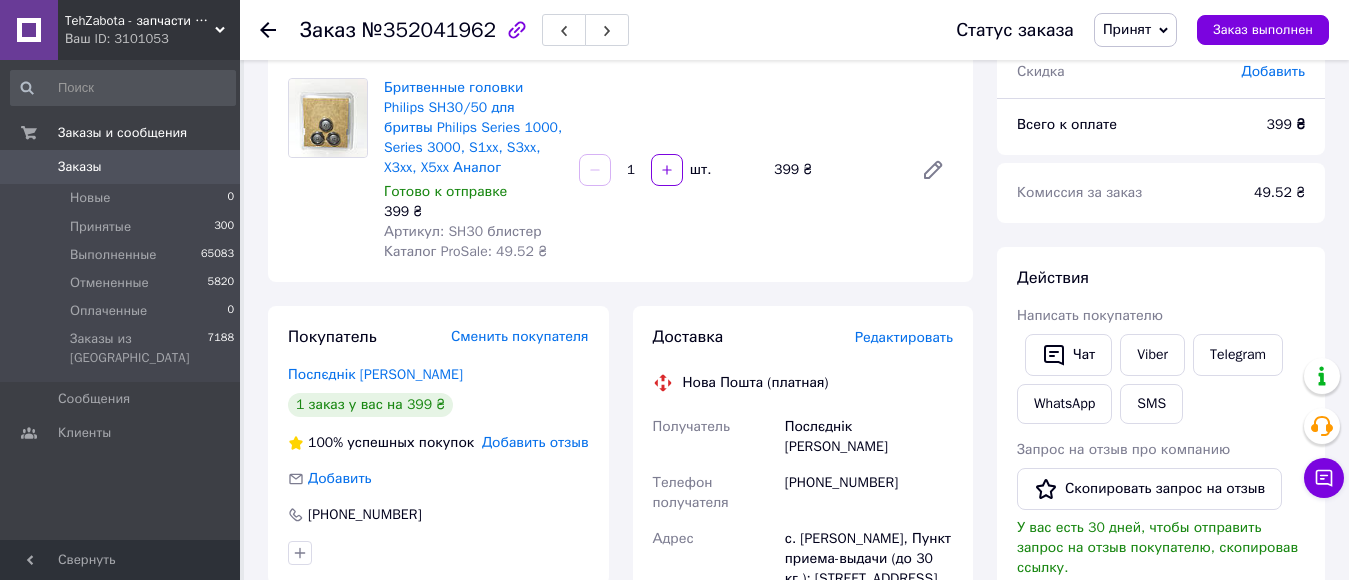 click on "Редактировать" at bounding box center (904, 337) 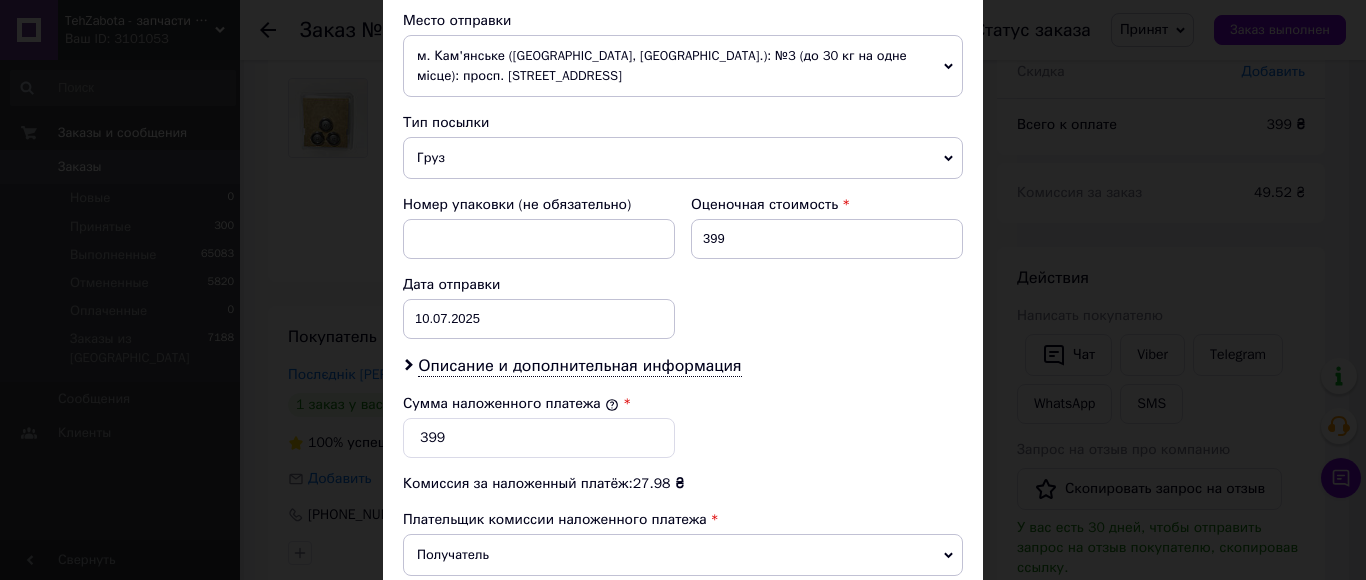 scroll, scrollTop: 800, scrollLeft: 0, axis: vertical 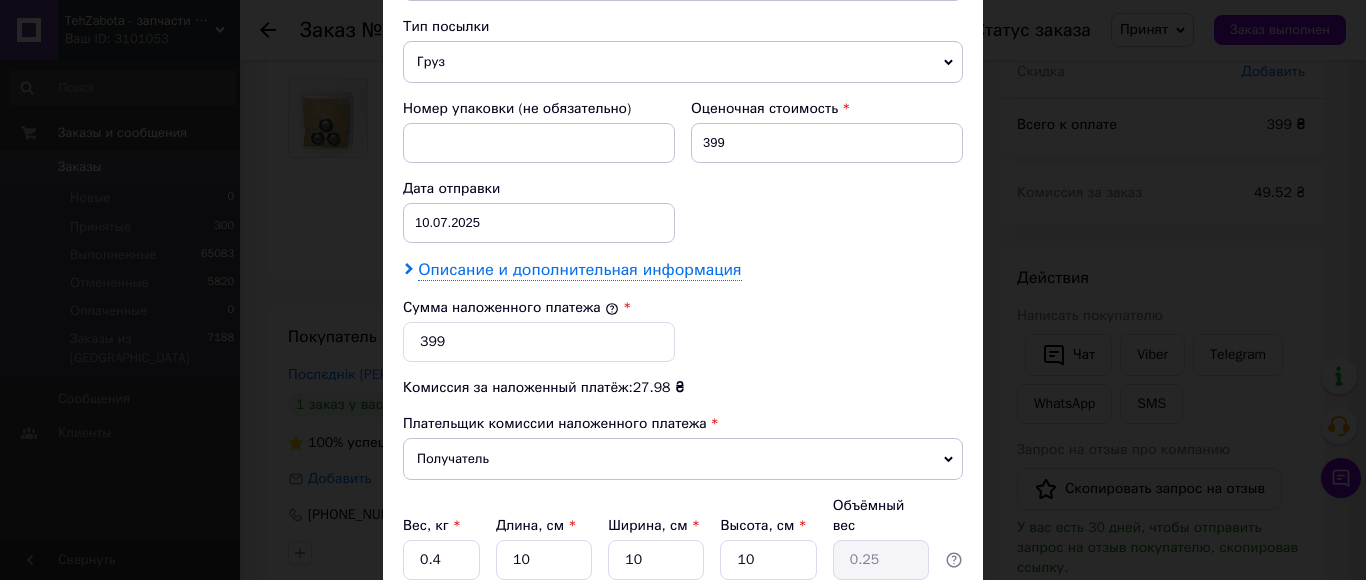 click on "Описание и дополнительная информация" at bounding box center [579, 270] 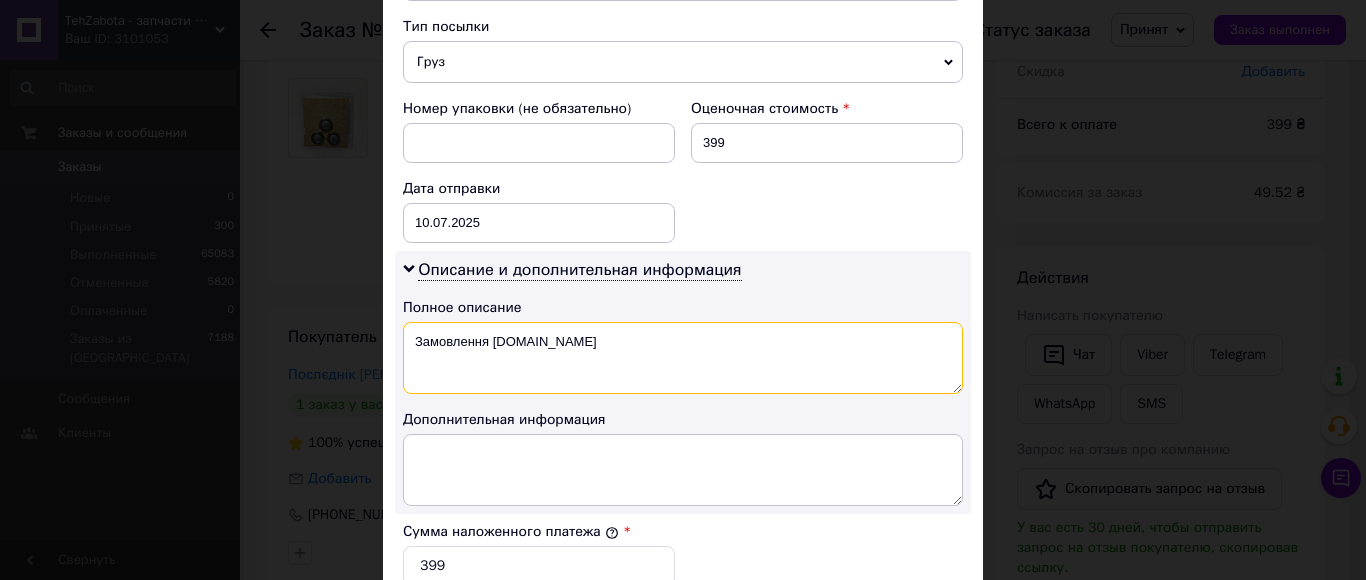 click on "Замовлення Prom.ua" at bounding box center (683, 358) 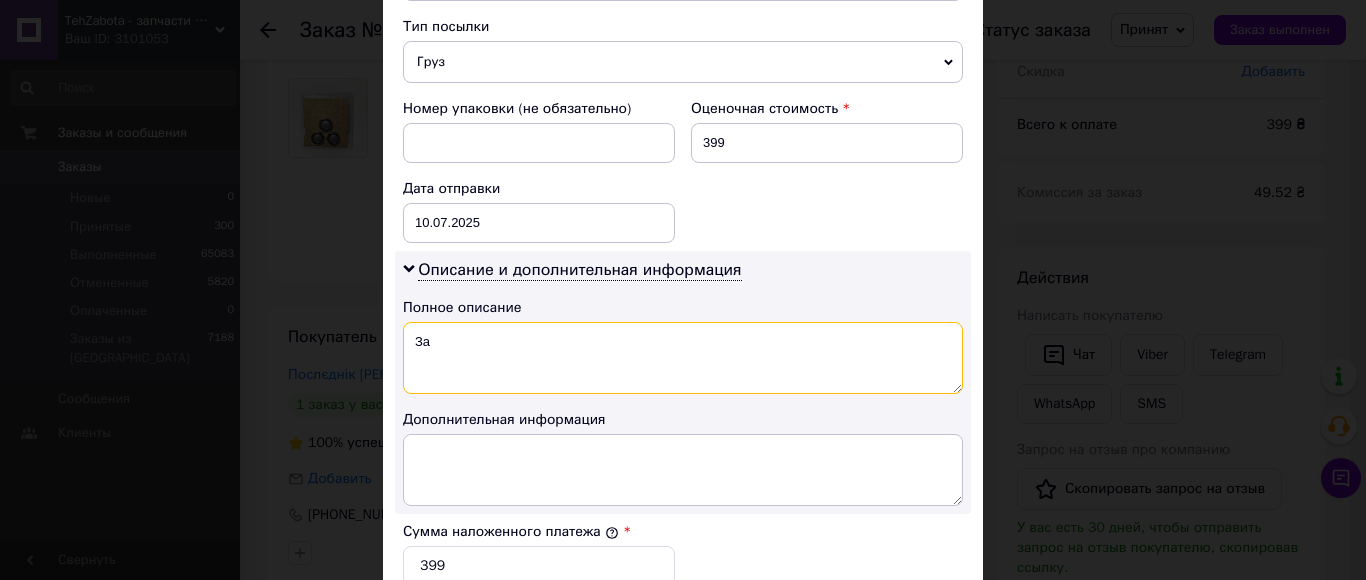 type on "З" 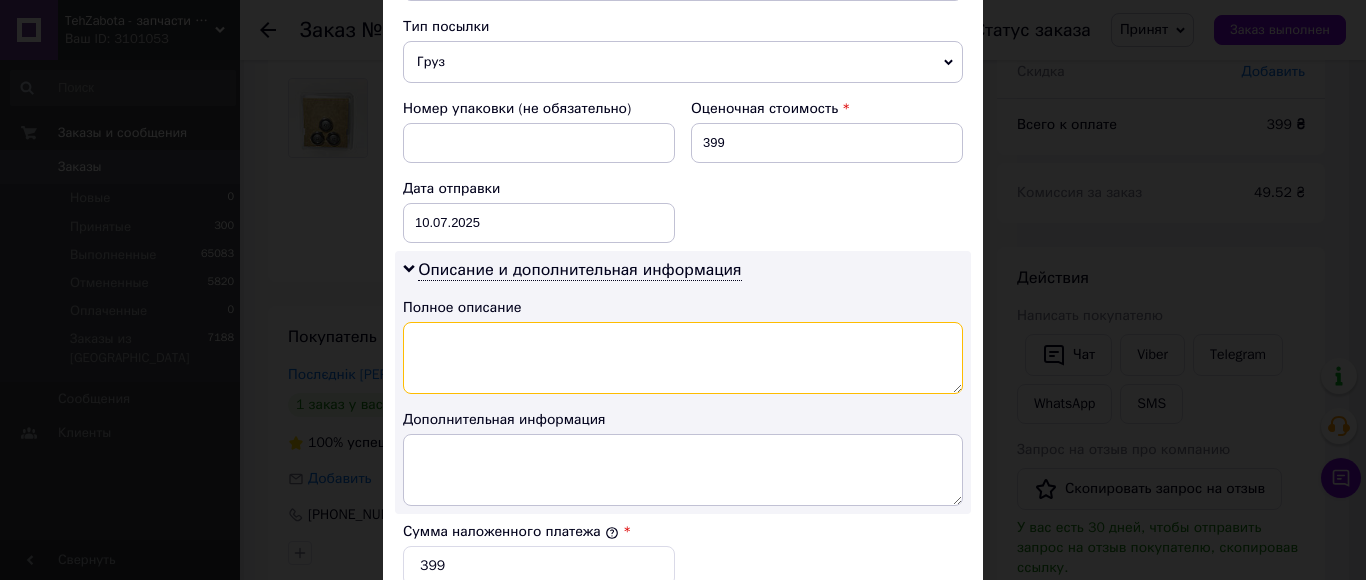 paste on "SH30 блистер" 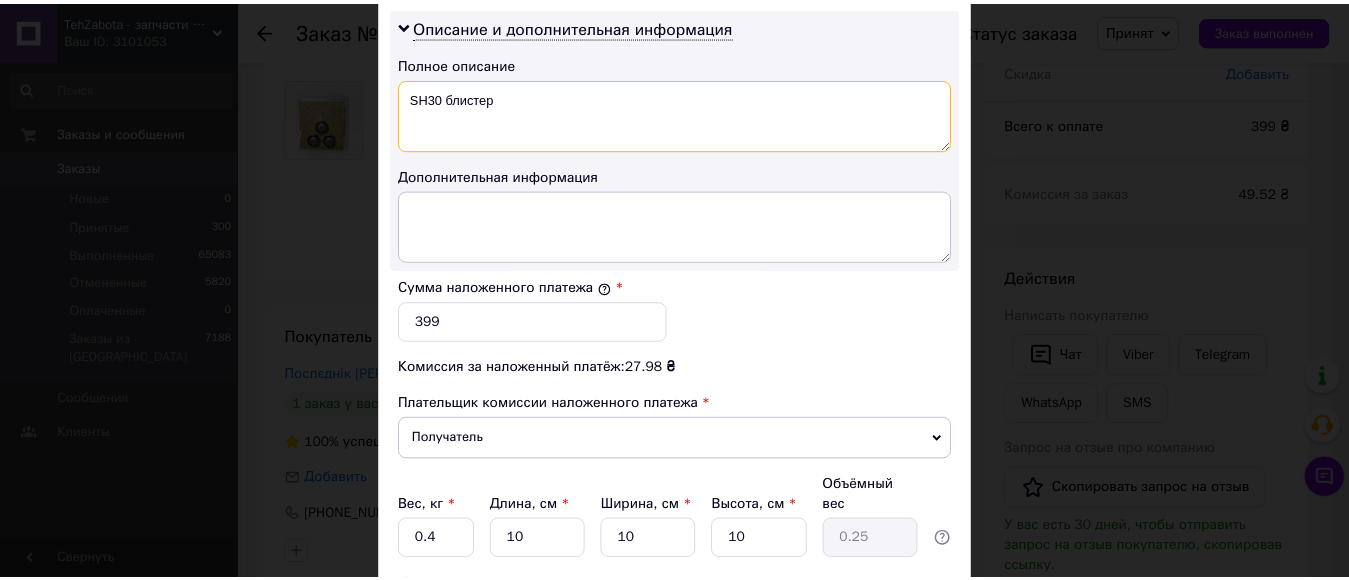 scroll, scrollTop: 1190, scrollLeft: 0, axis: vertical 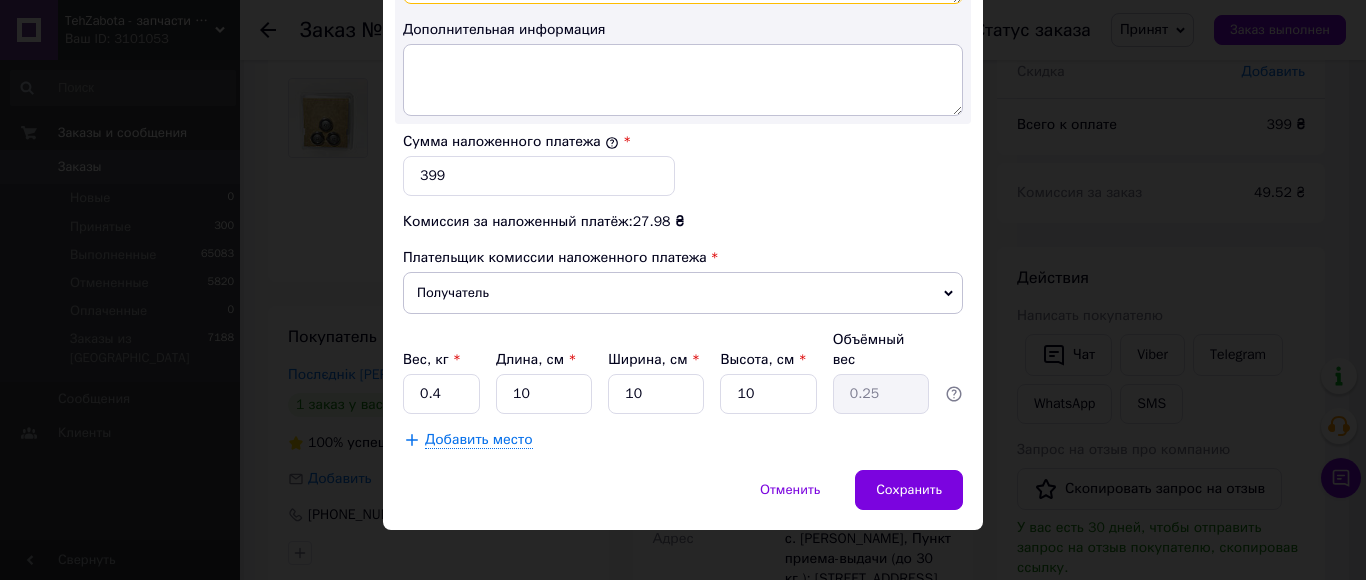 type on "SH30 блистер" 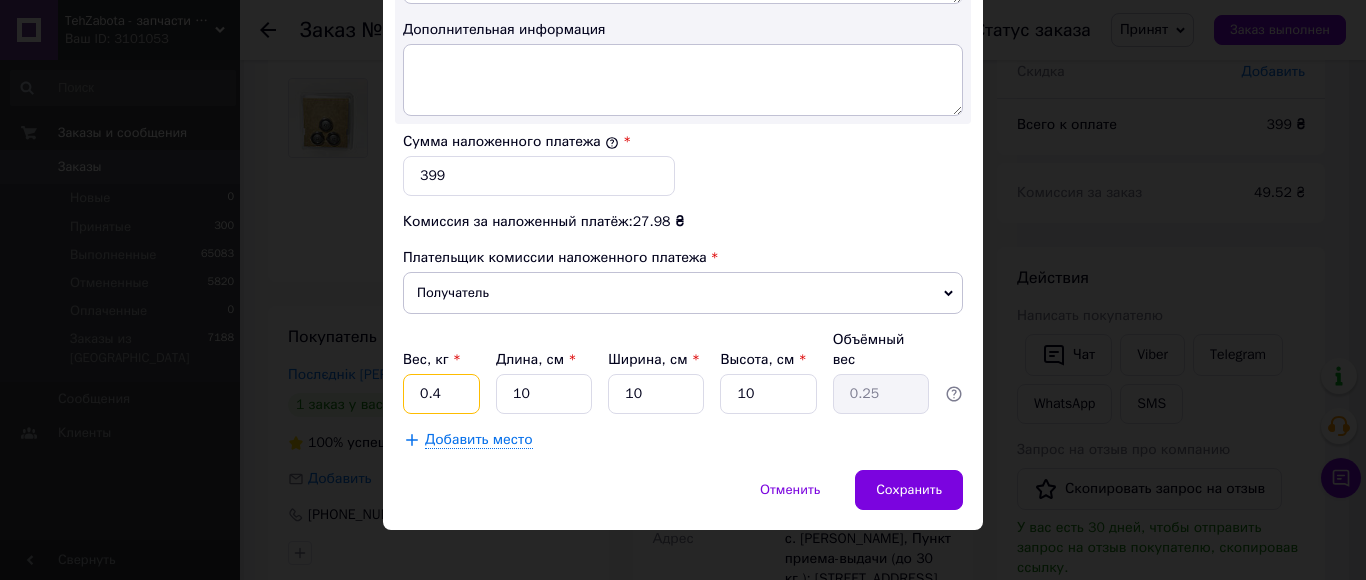 click on "0.4" at bounding box center (441, 394) 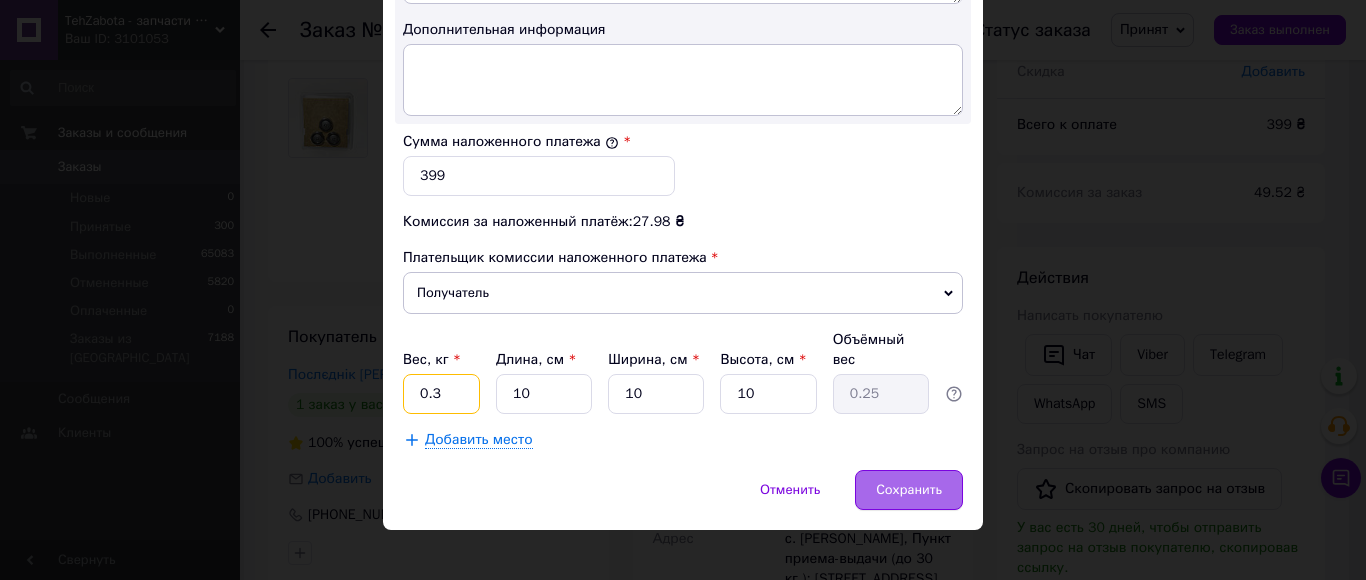 type on "0.3" 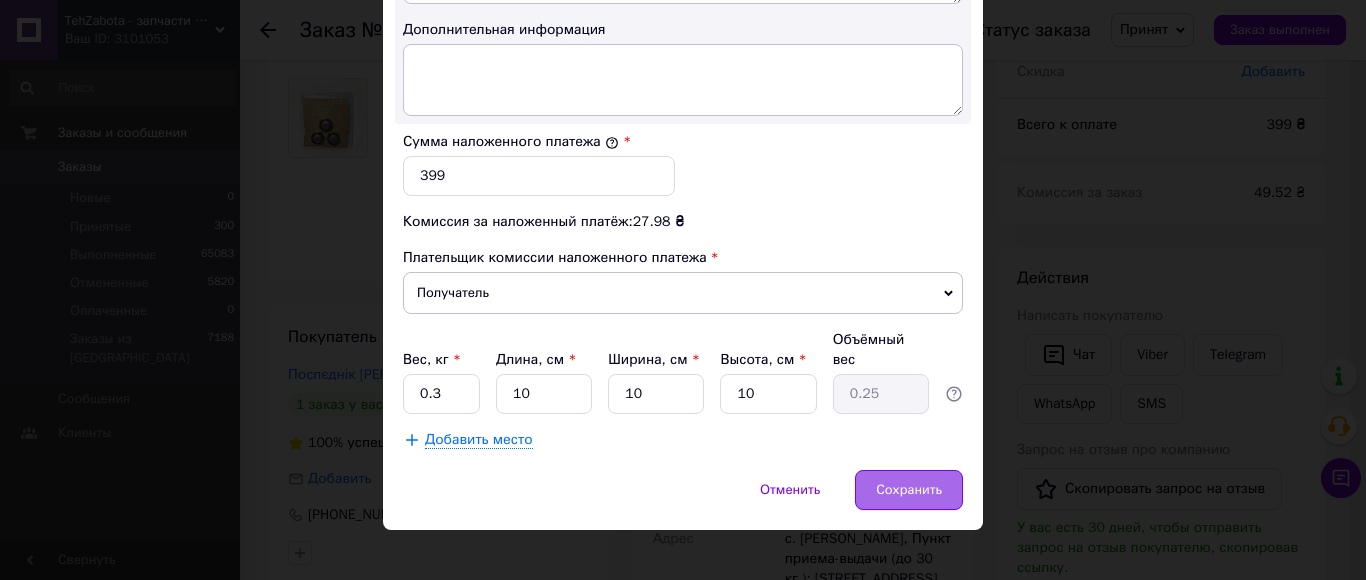 click on "Сохранить" at bounding box center (909, 490) 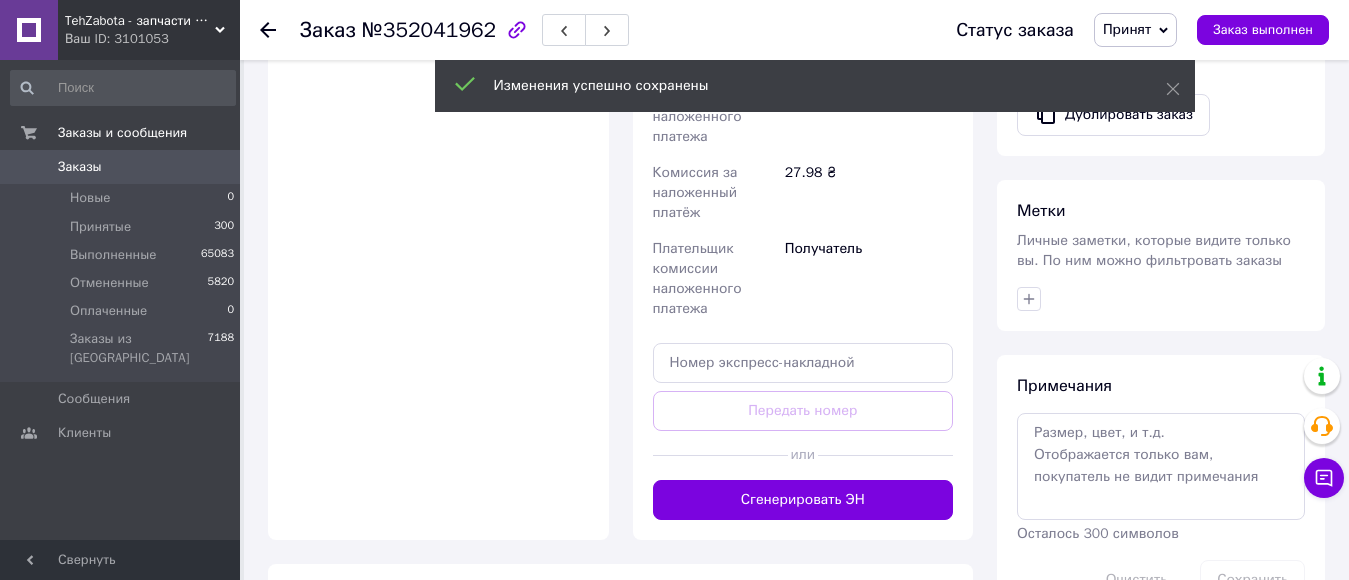 scroll, scrollTop: 853, scrollLeft: 0, axis: vertical 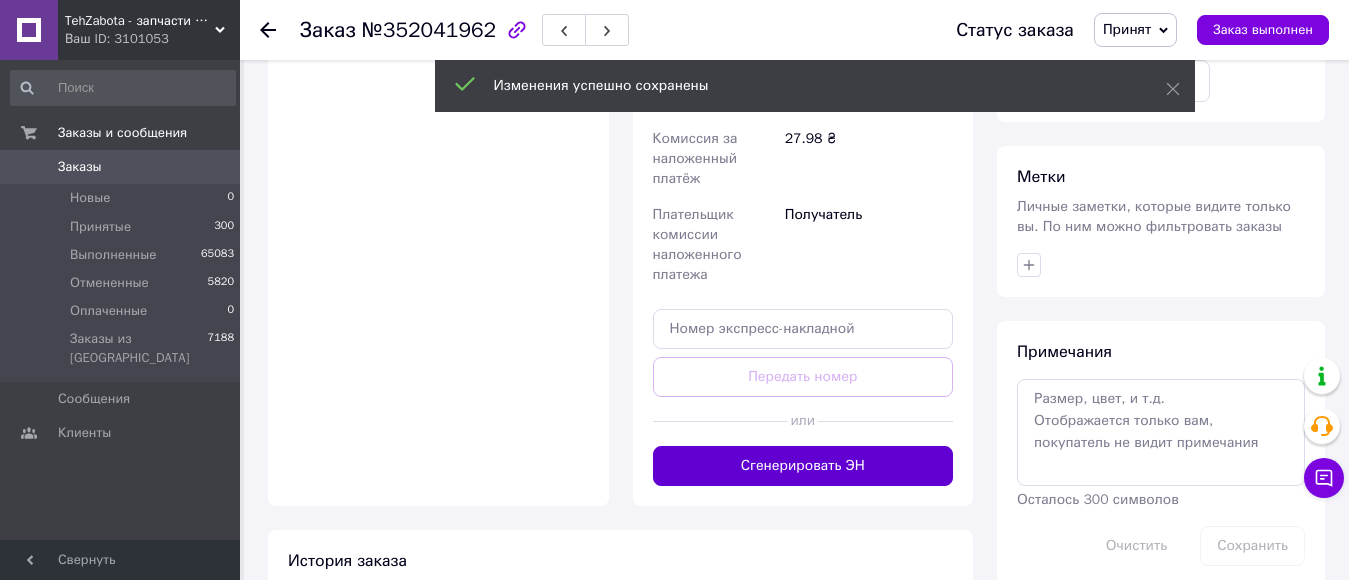 click on "Сгенерировать ЭН" at bounding box center [803, 466] 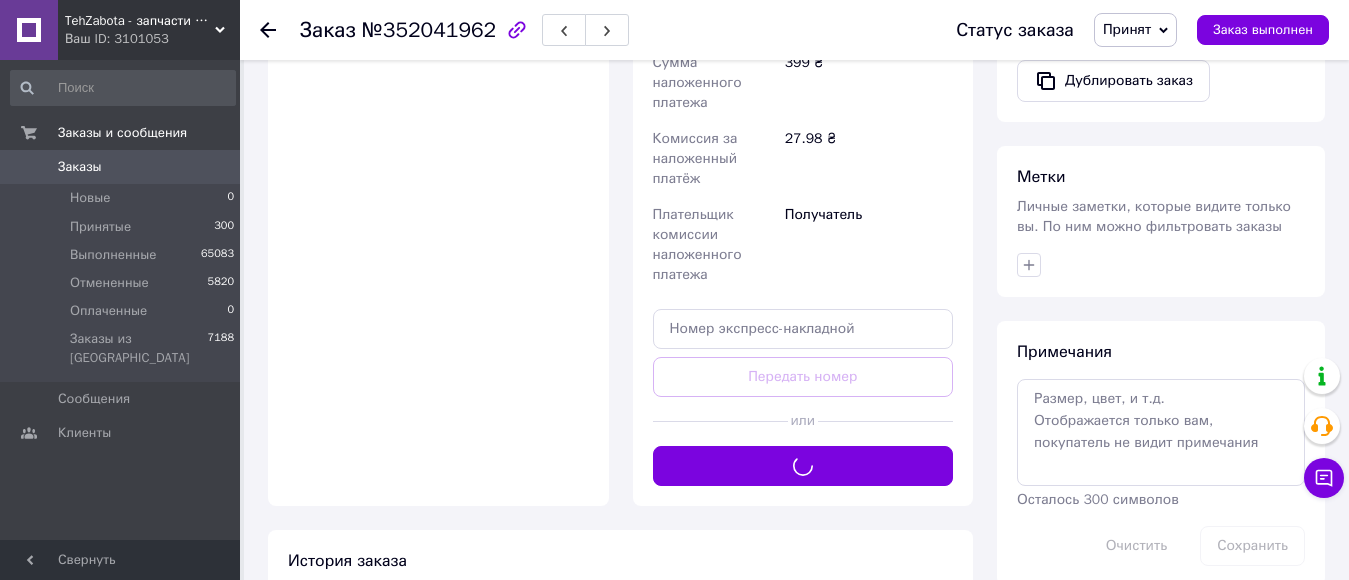 scroll, scrollTop: 453, scrollLeft: 0, axis: vertical 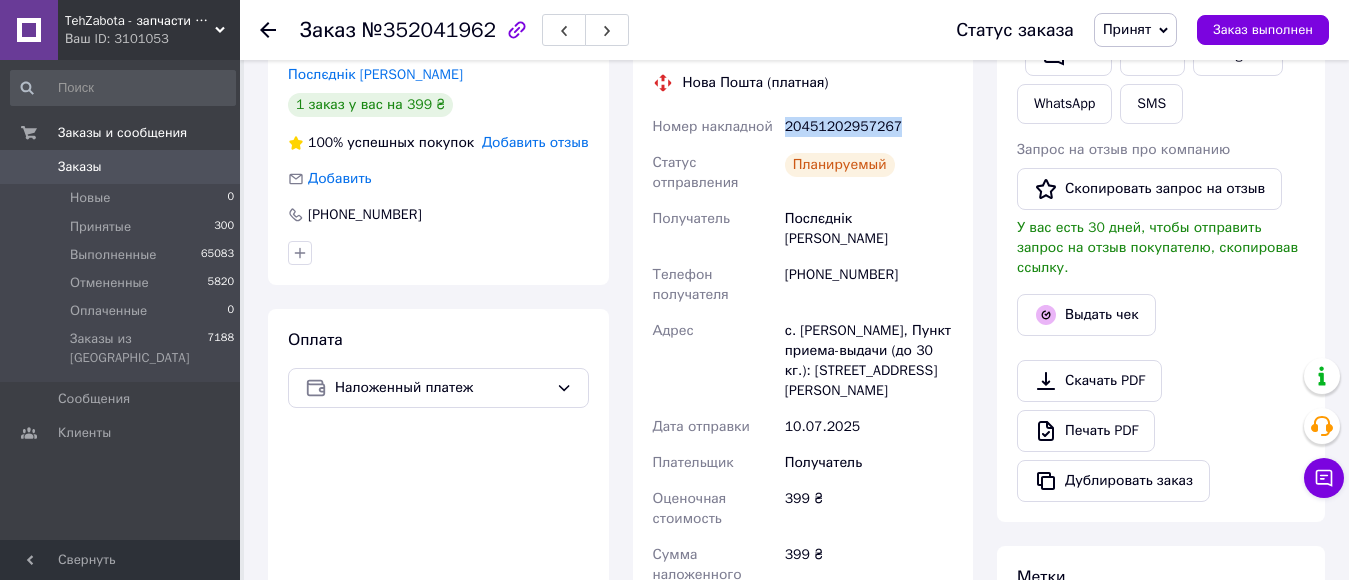 drag, startPoint x: 781, startPoint y: 118, endPoint x: 932, endPoint y: 124, distance: 151.11916 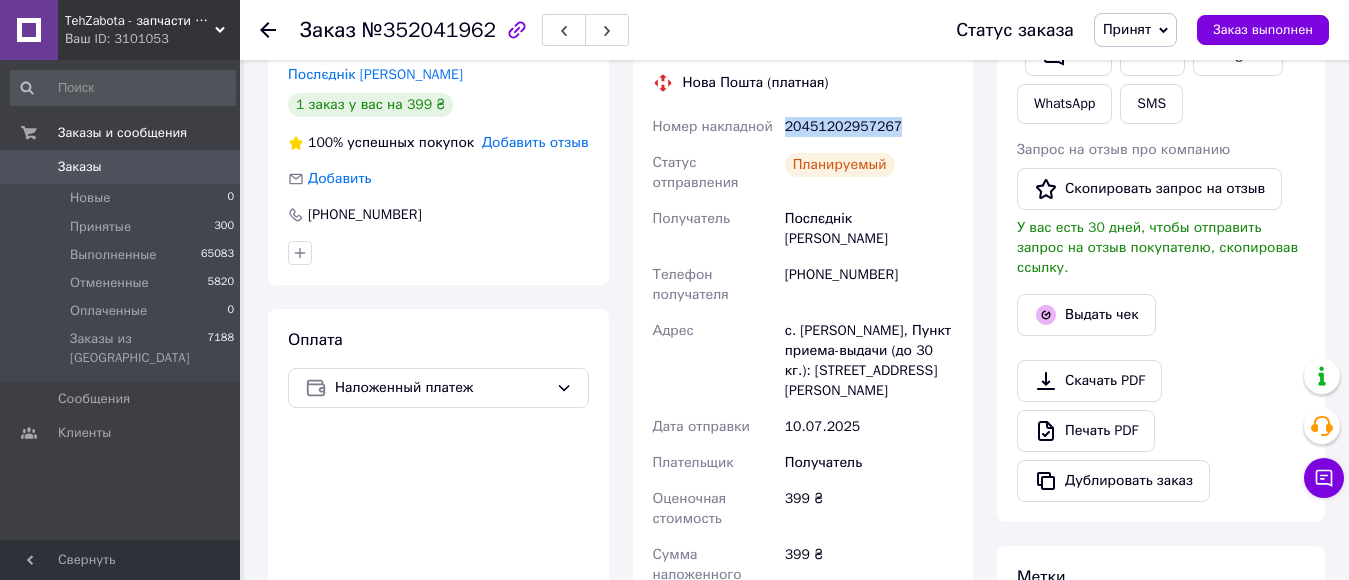 copy on "20451202957267" 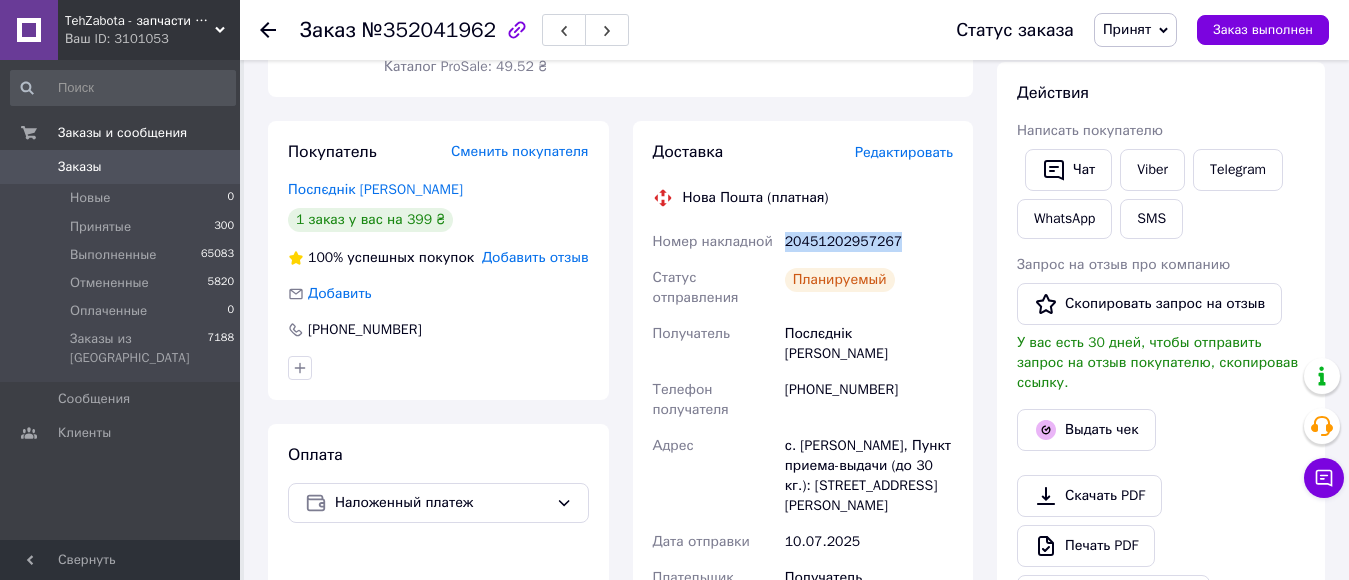 scroll, scrollTop: 153, scrollLeft: 0, axis: vertical 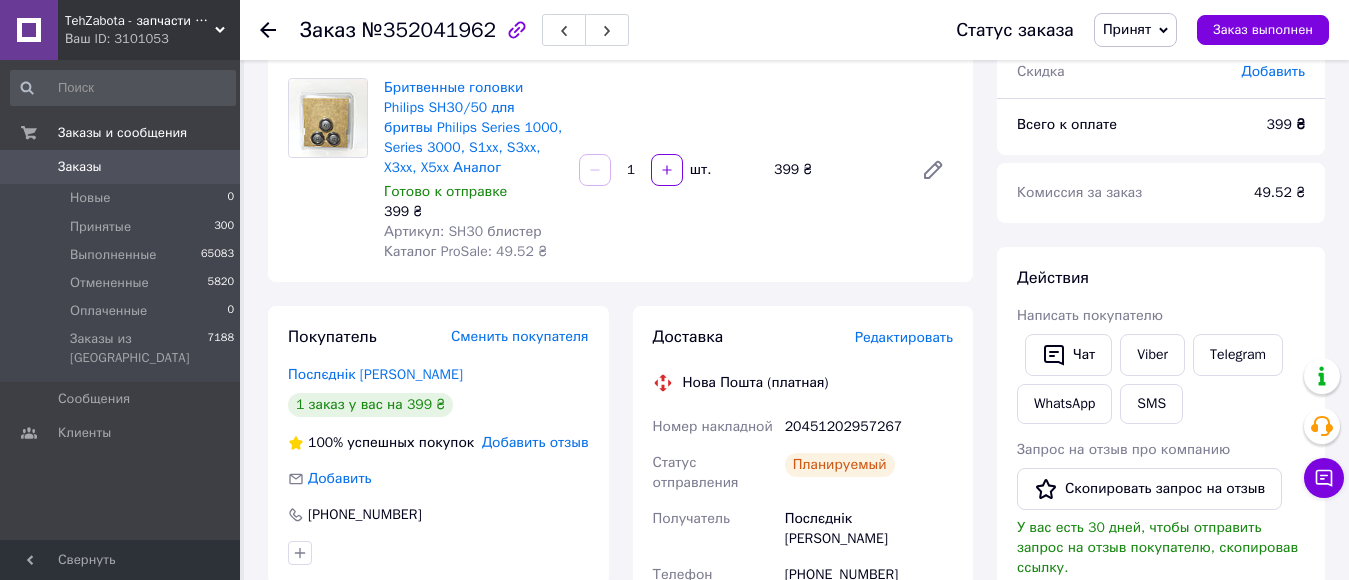 drag, startPoint x: 267, startPoint y: 27, endPoint x: 313, endPoint y: 62, distance: 57.801384 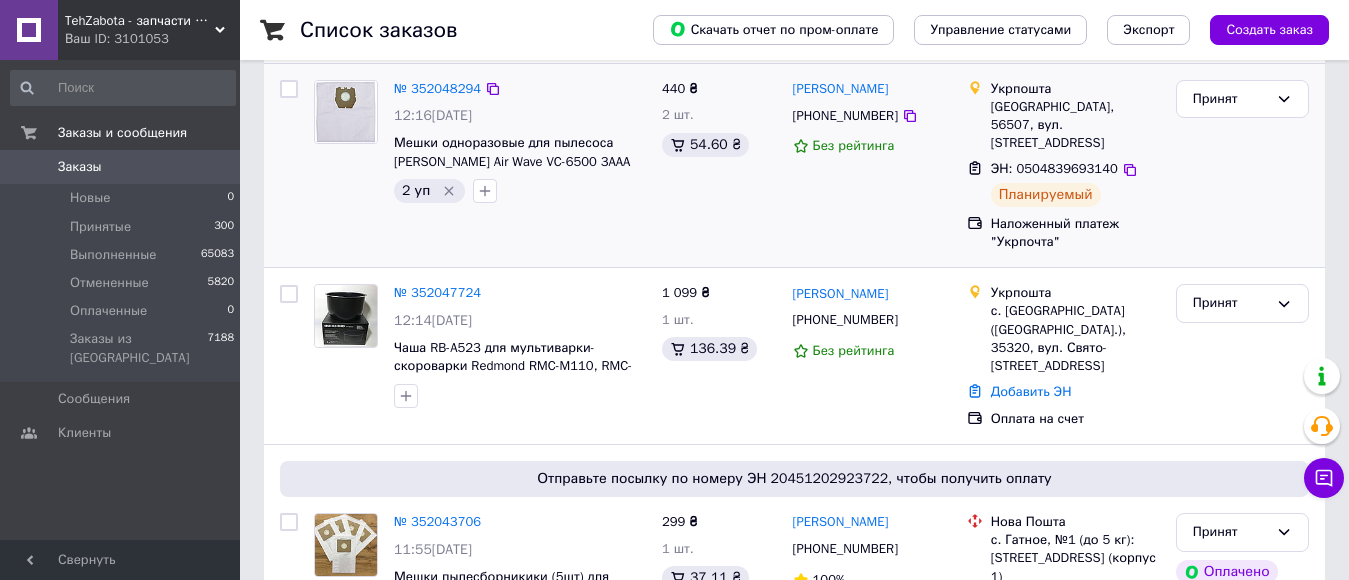 scroll, scrollTop: 200, scrollLeft: 0, axis: vertical 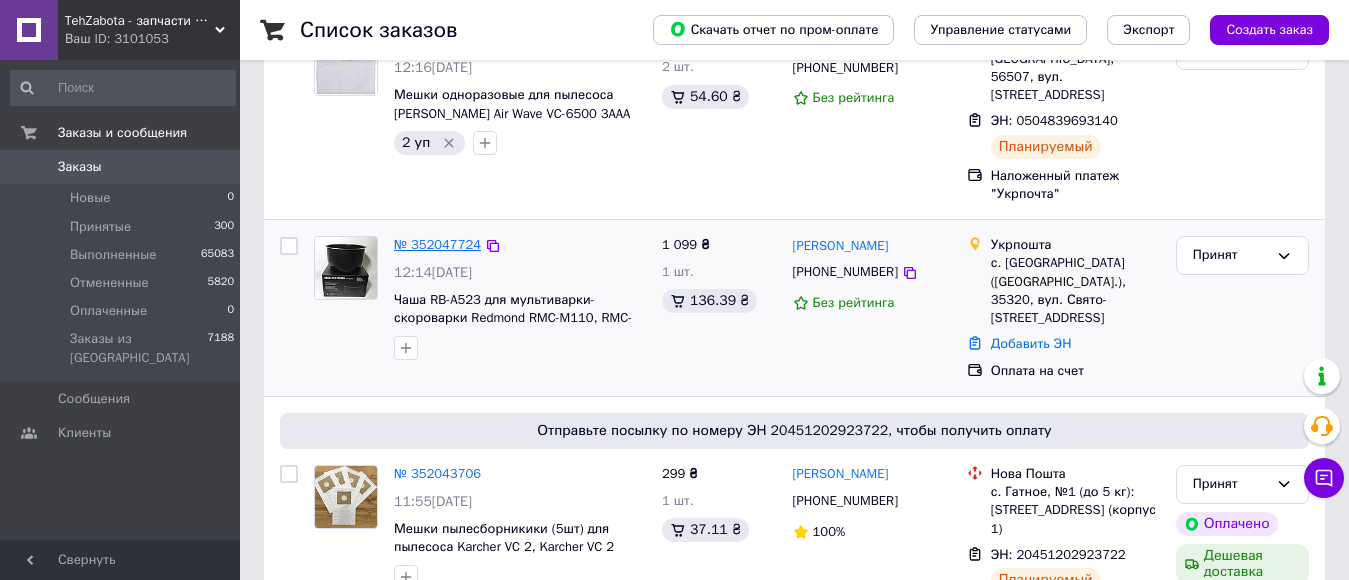 click on "№ 352047724" at bounding box center (437, 244) 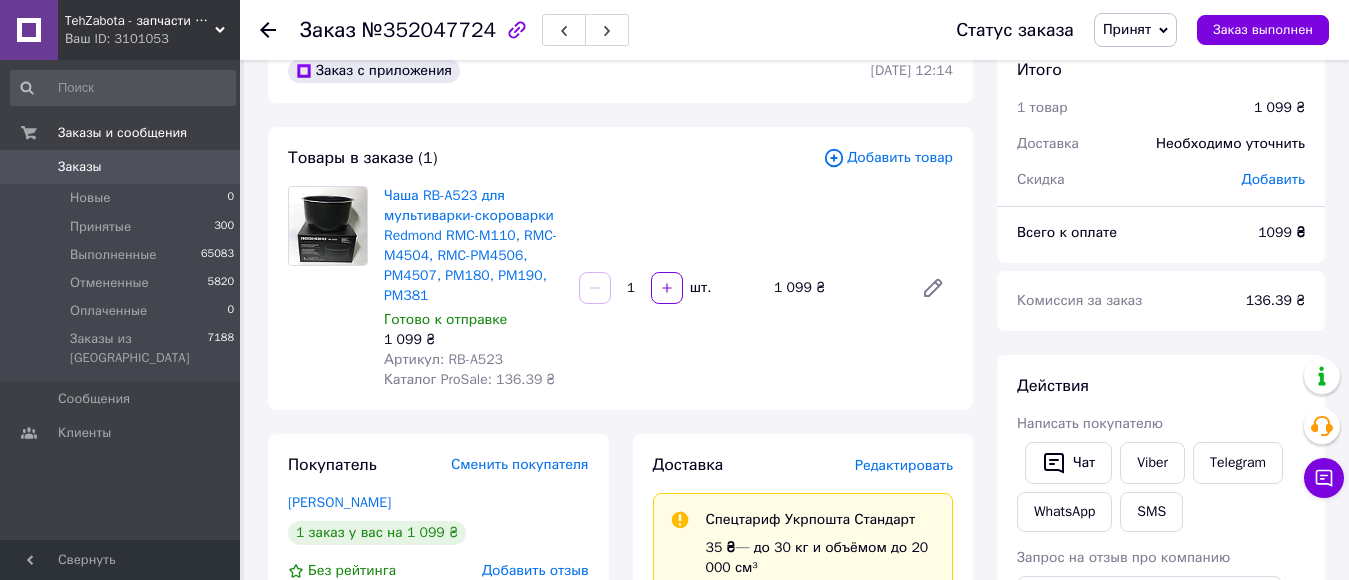 scroll, scrollTop: 0, scrollLeft: 0, axis: both 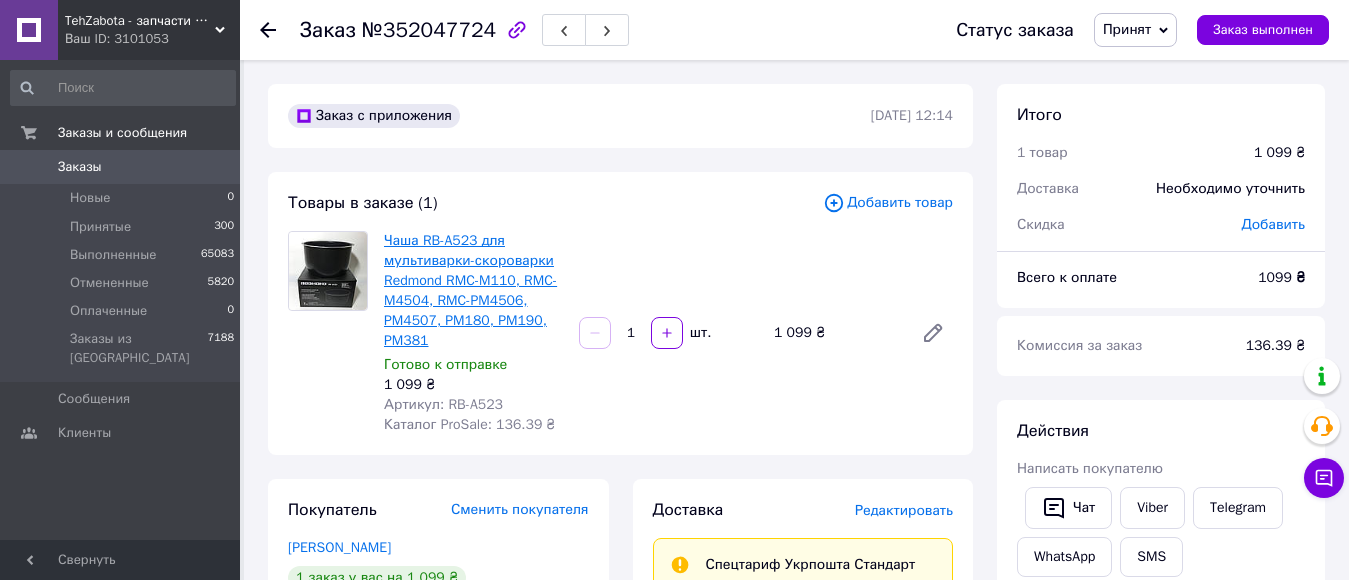 click on "Чаша RB-A523 для мультиварки-скороварки Redmond RMC-M110, RMC-M4504, RMC-PM4506, PM4507, PM180, PM190, PM381" at bounding box center [470, 290] 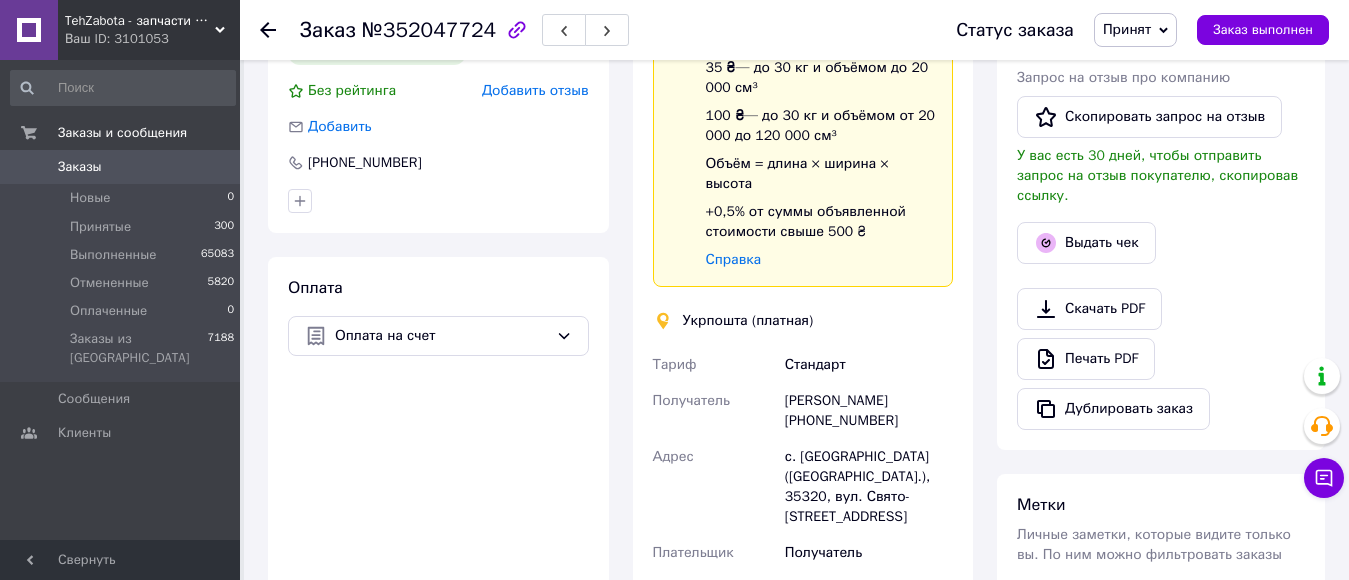scroll, scrollTop: 700, scrollLeft: 0, axis: vertical 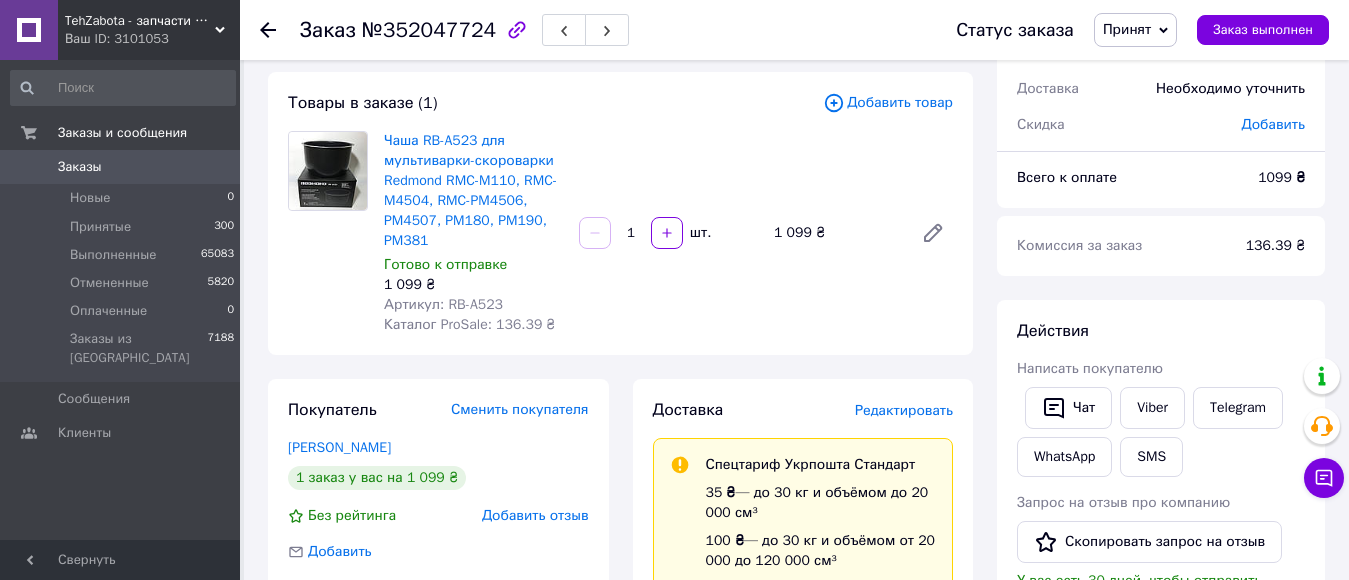 click on "Добавить товар" at bounding box center (888, 103) 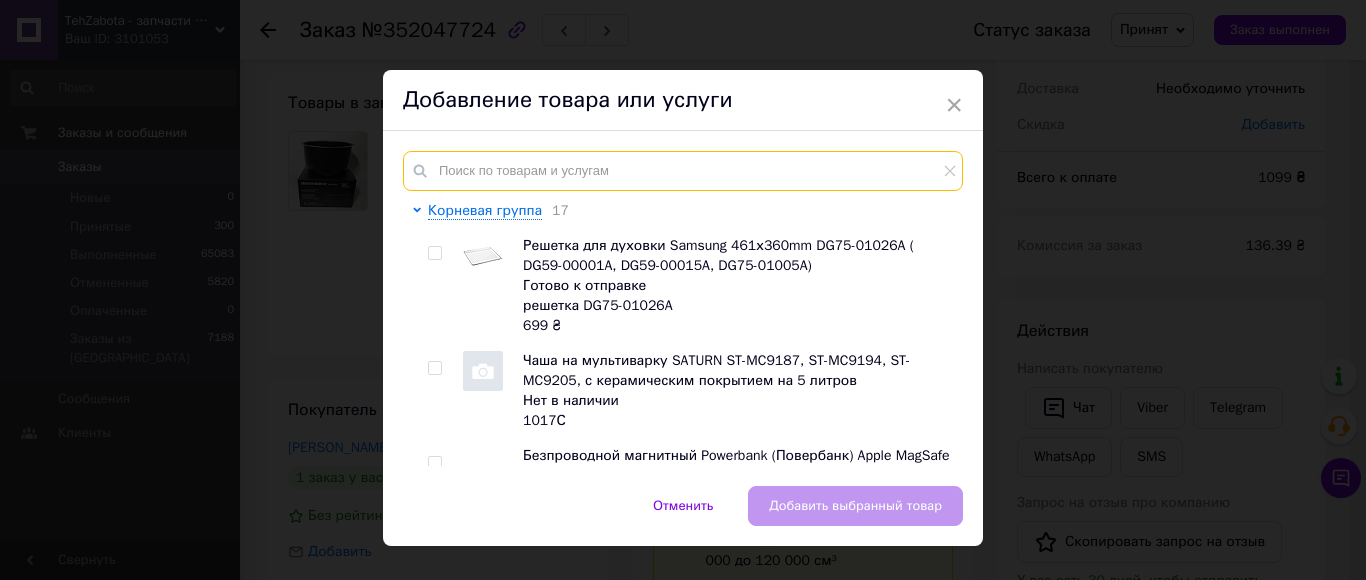 paste on "кольцо скороварка 24" 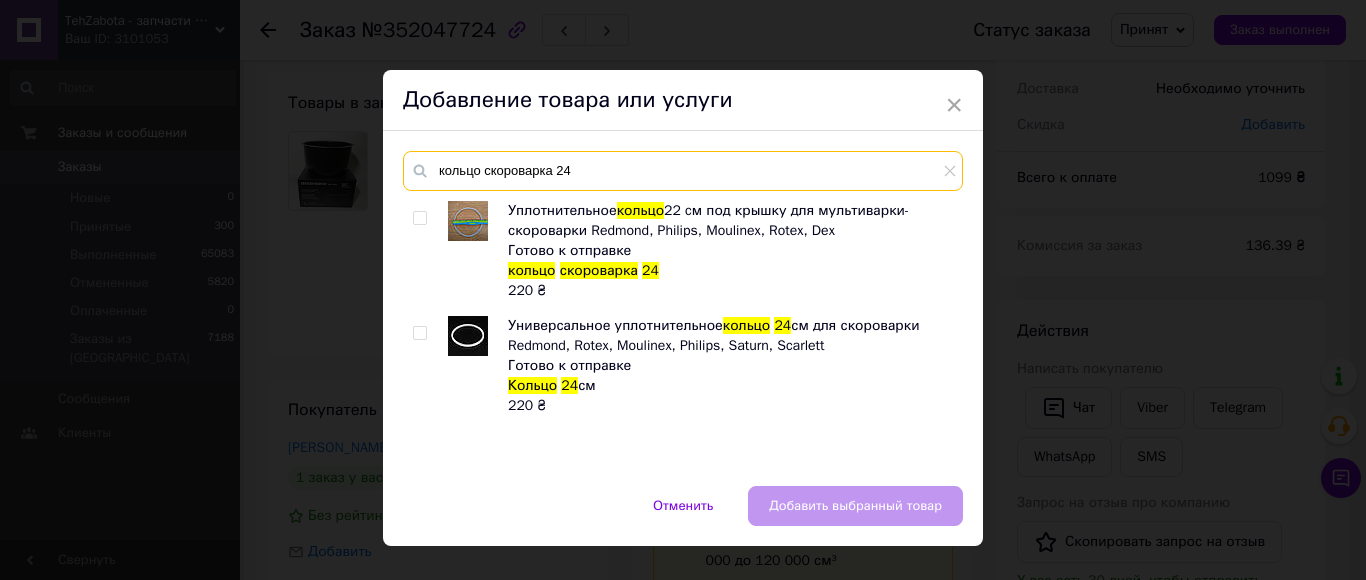type on "кольцо скороварка 24" 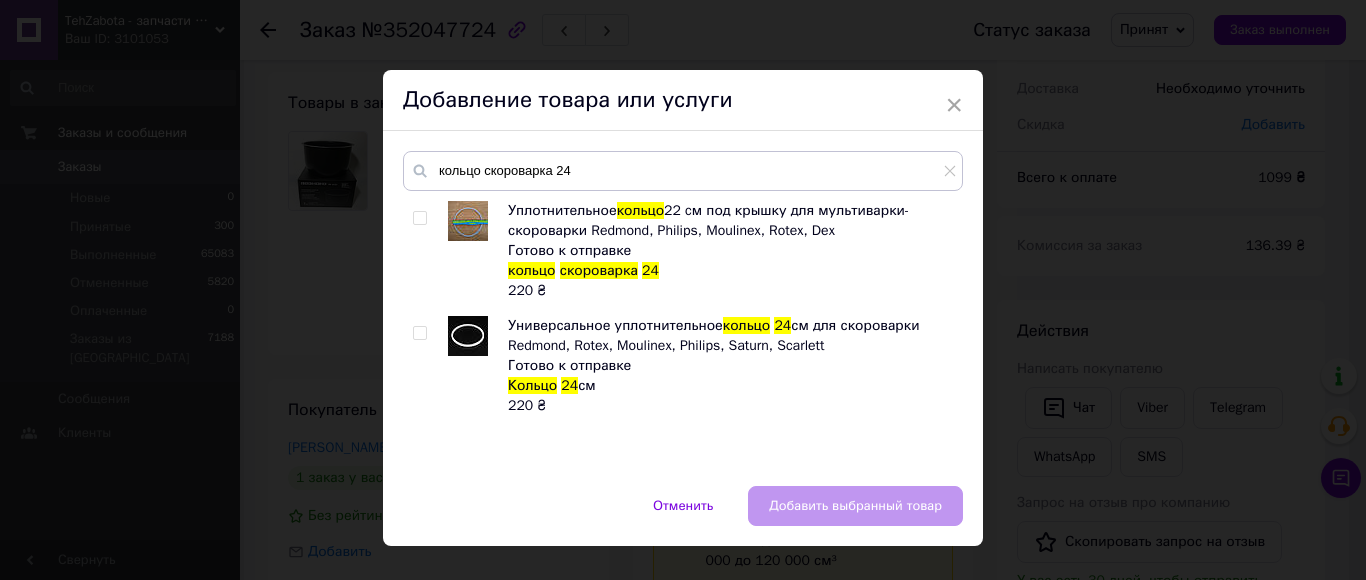 drag, startPoint x: 414, startPoint y: 327, endPoint x: 433, endPoint y: 333, distance: 19.924858 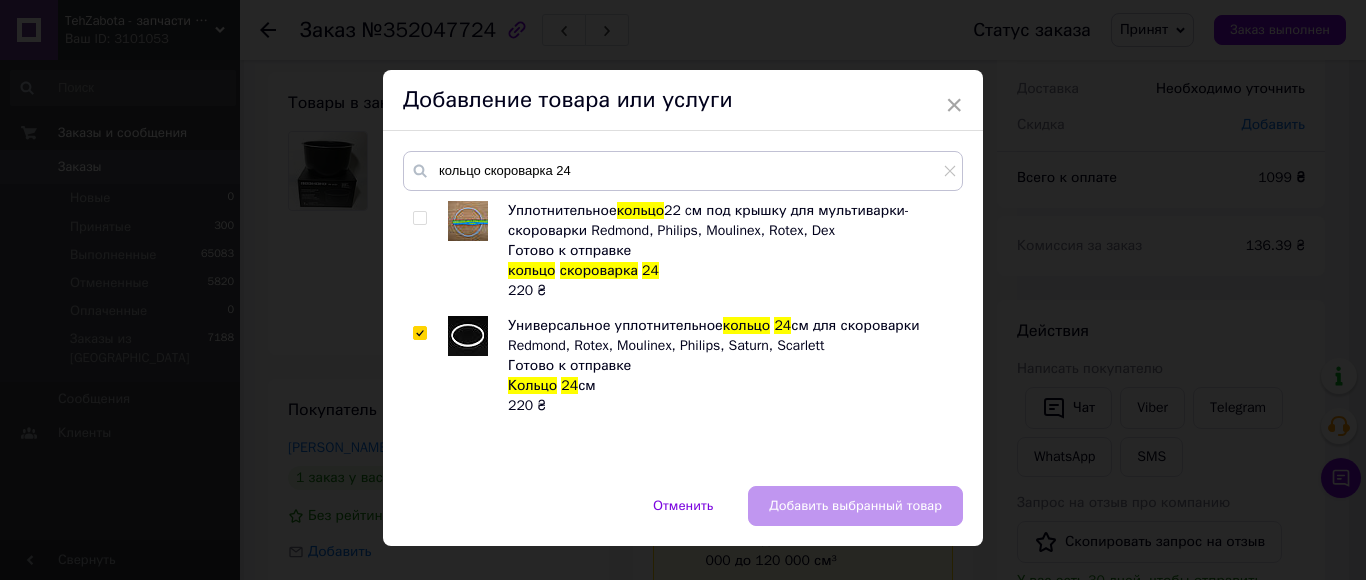 checkbox on "true" 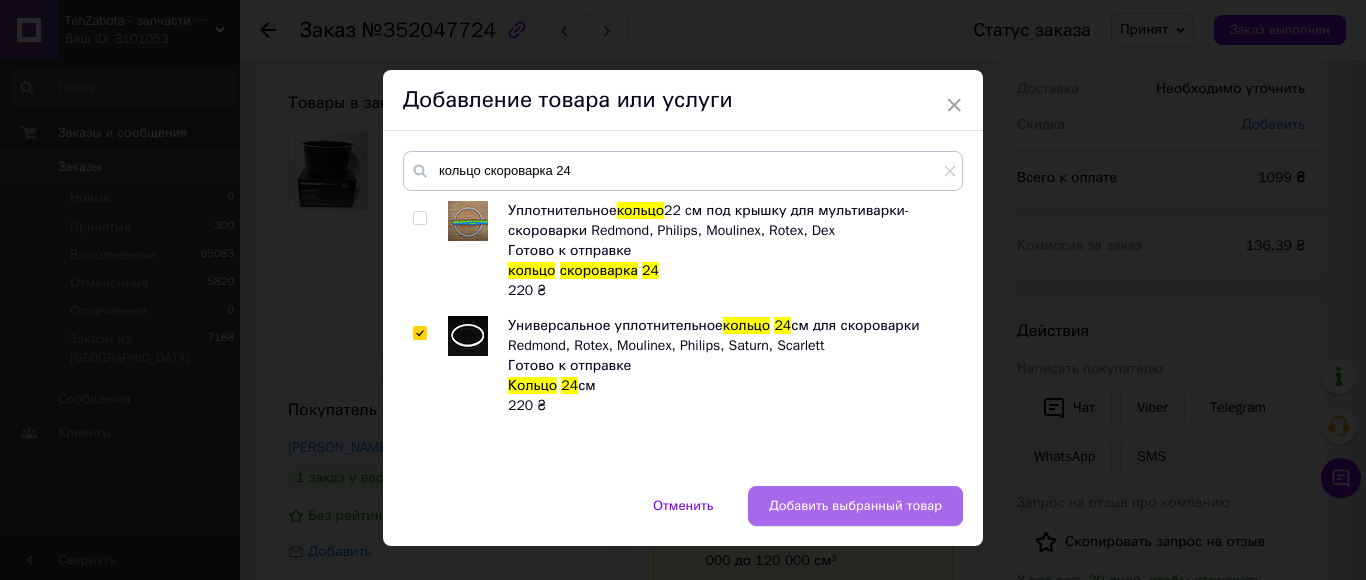 click on "Добавить выбранный товар" at bounding box center (855, 506) 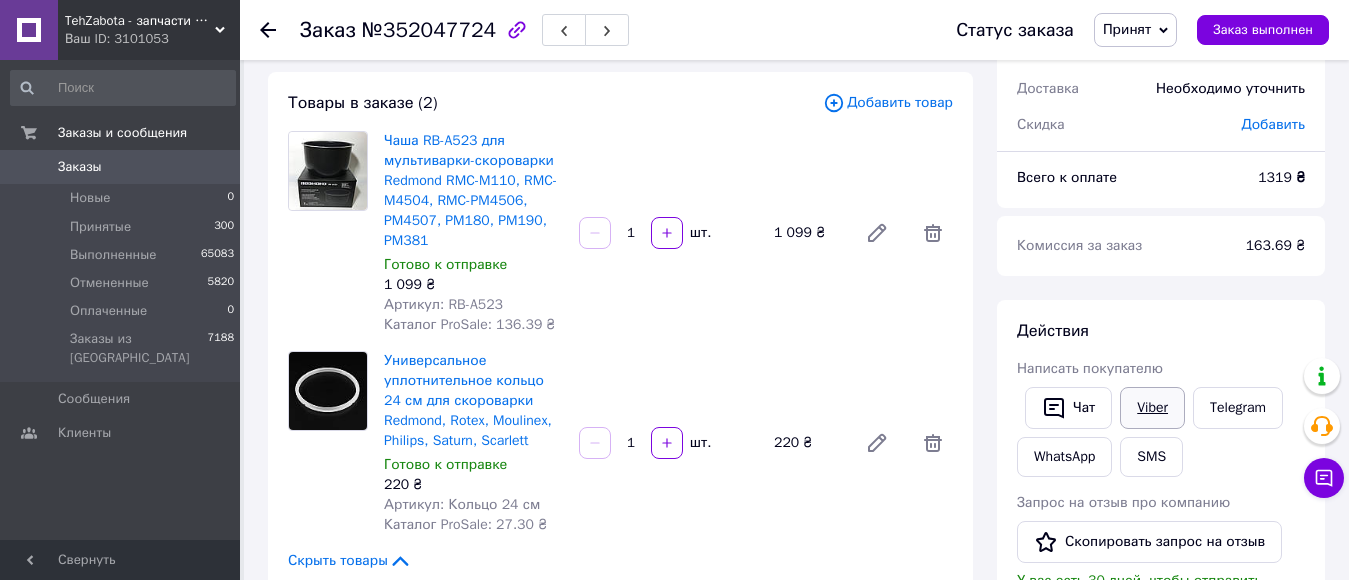 click on "Viber" at bounding box center (1152, 408) 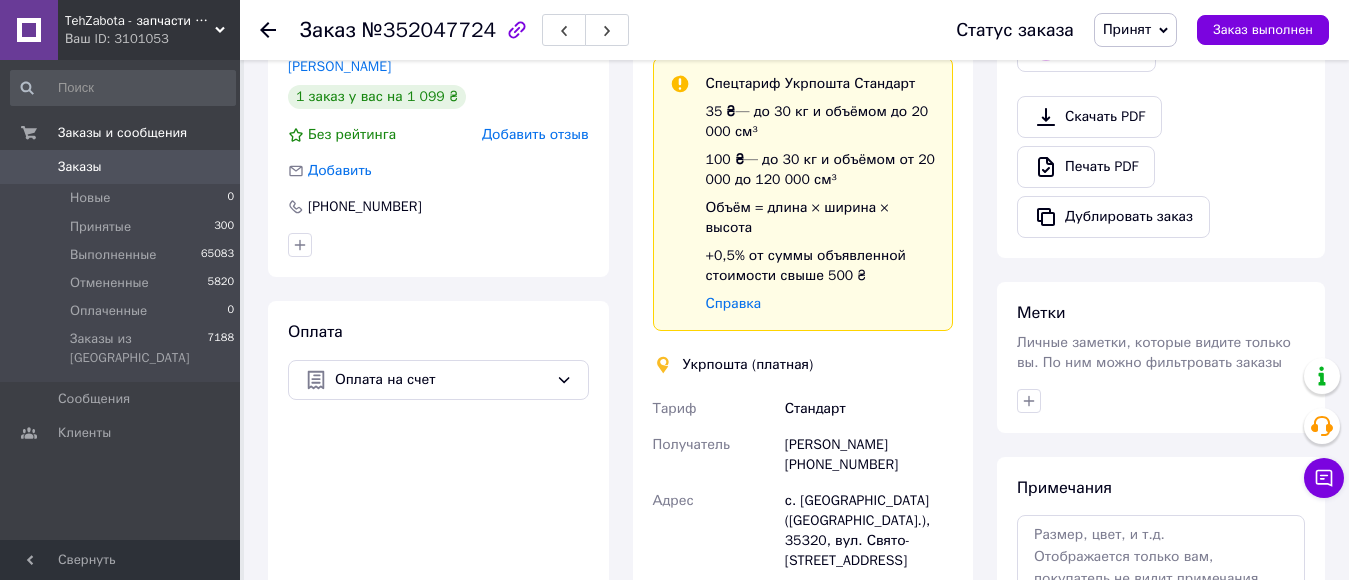 scroll, scrollTop: 900, scrollLeft: 0, axis: vertical 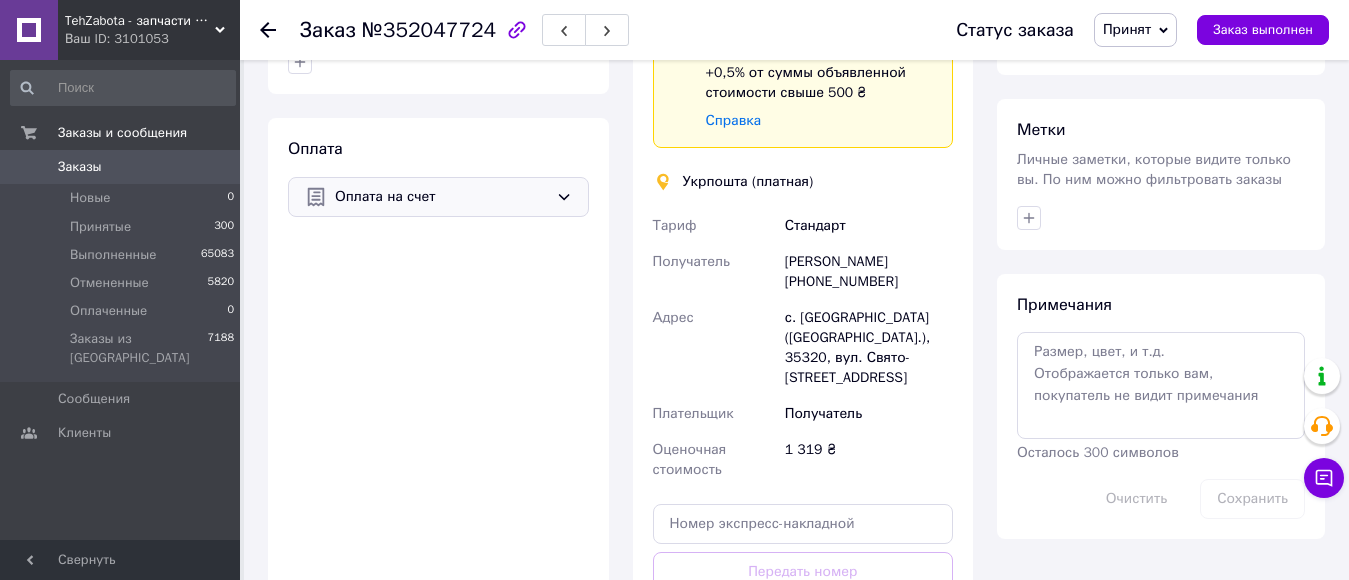 click 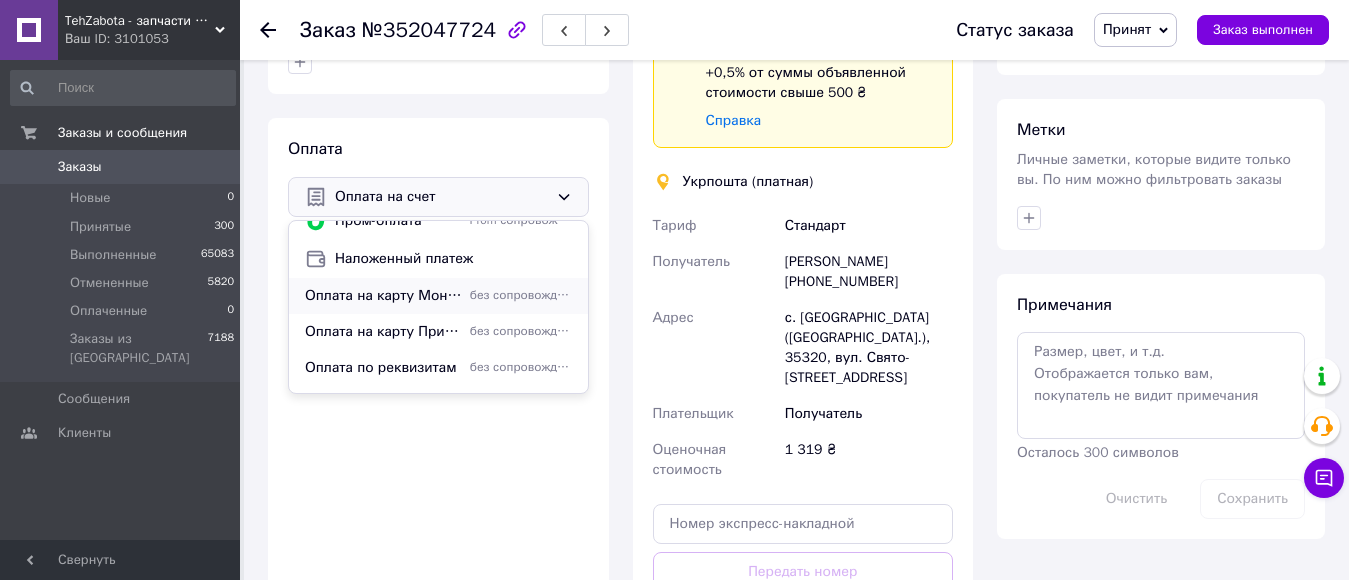 scroll, scrollTop: 86, scrollLeft: 0, axis: vertical 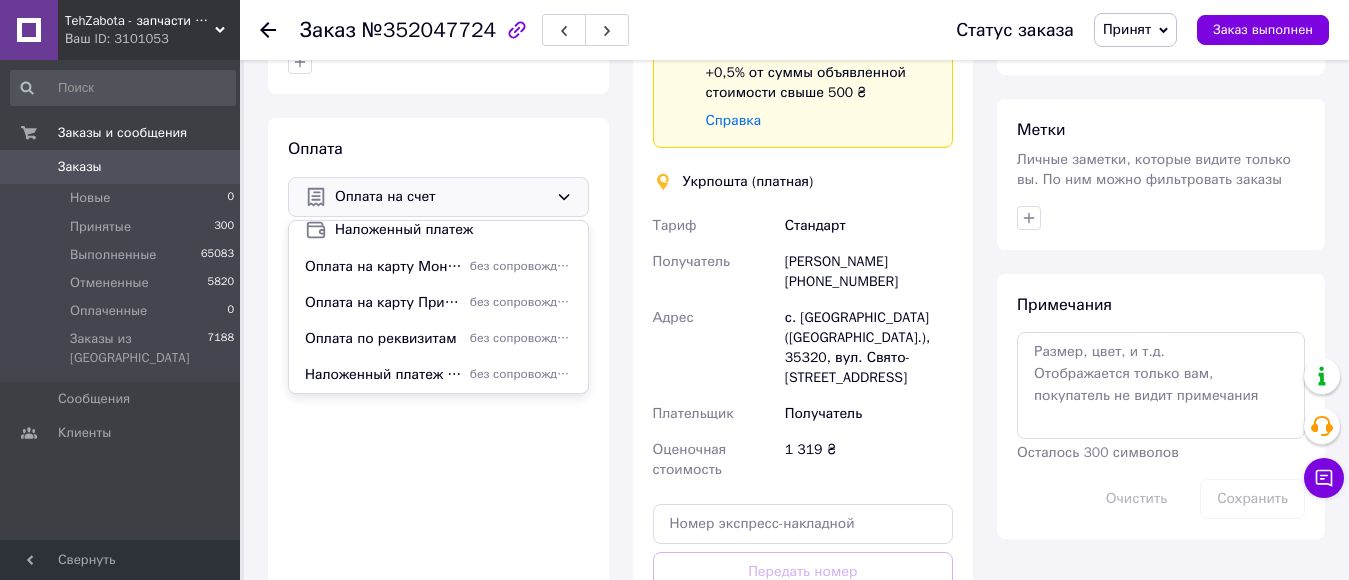 click on "Наложенный платеж "Укрпочта"" at bounding box center (383, 375) 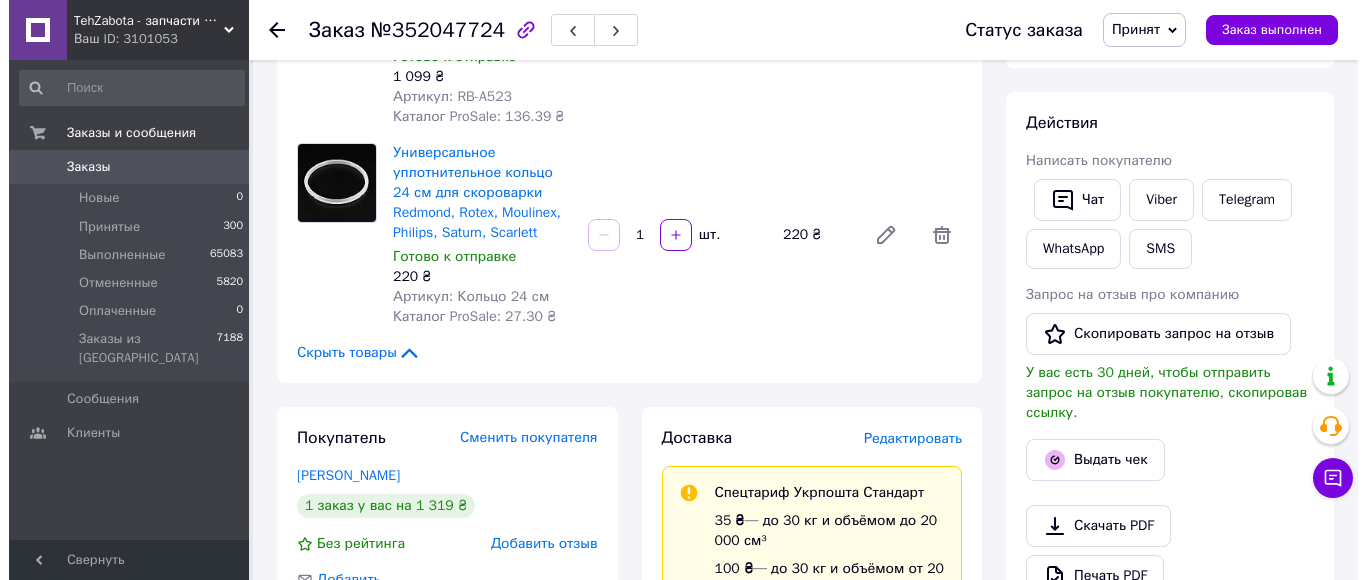 scroll, scrollTop: 400, scrollLeft: 0, axis: vertical 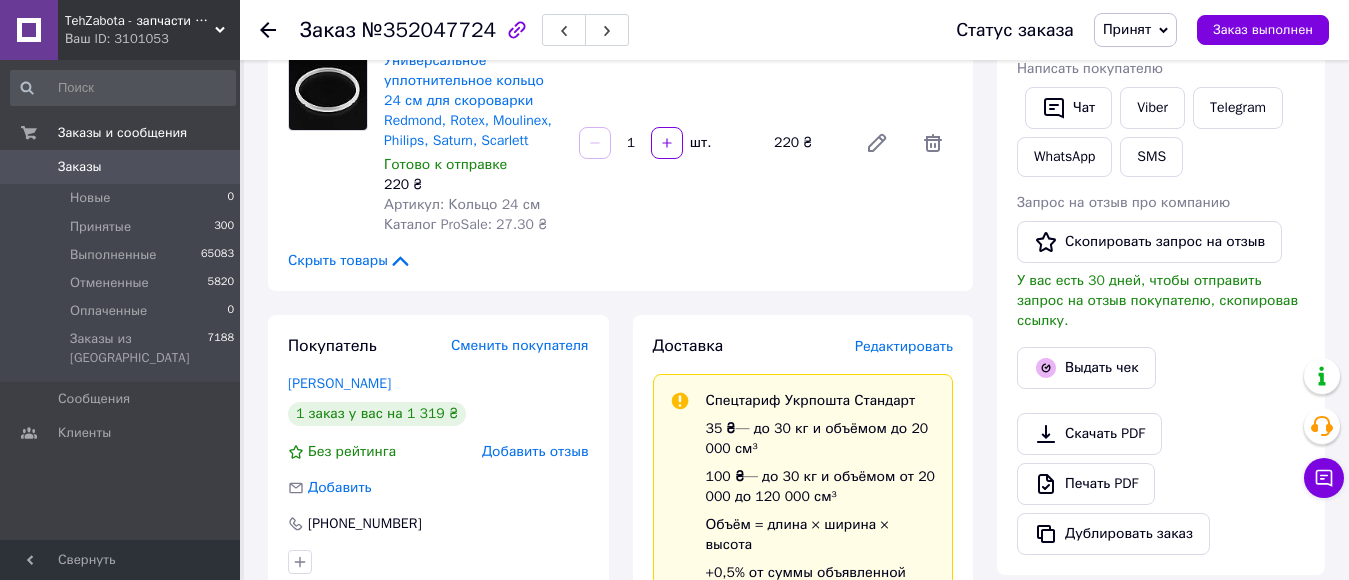 click on "Редактировать" at bounding box center [904, 346] 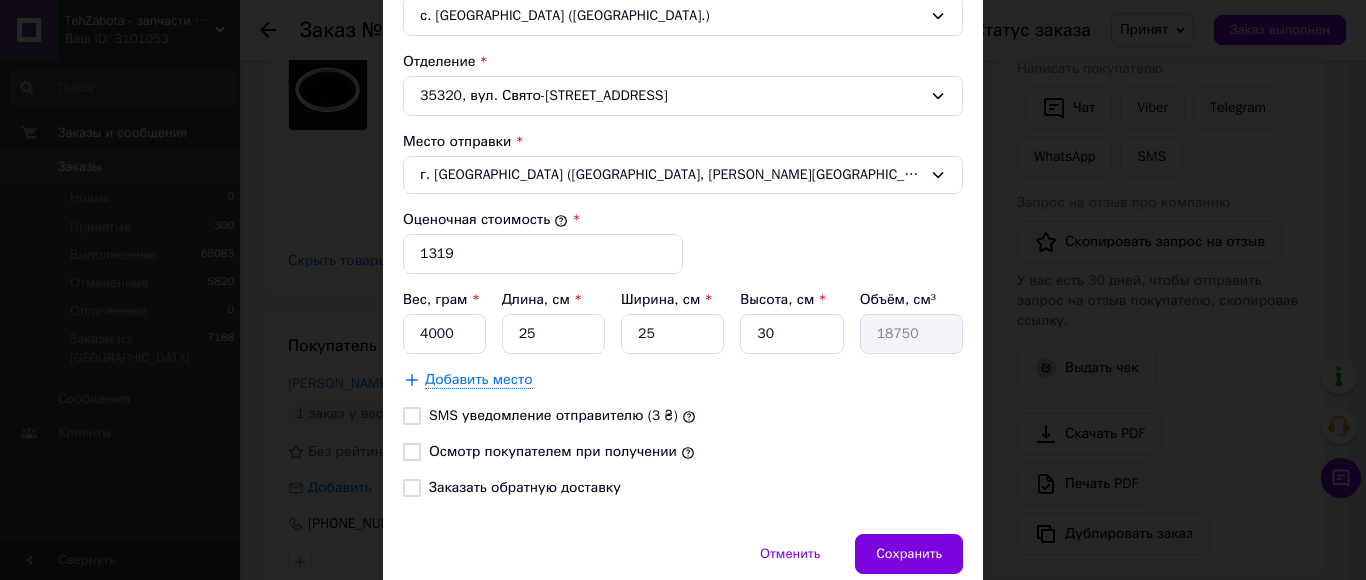scroll, scrollTop: 700, scrollLeft: 0, axis: vertical 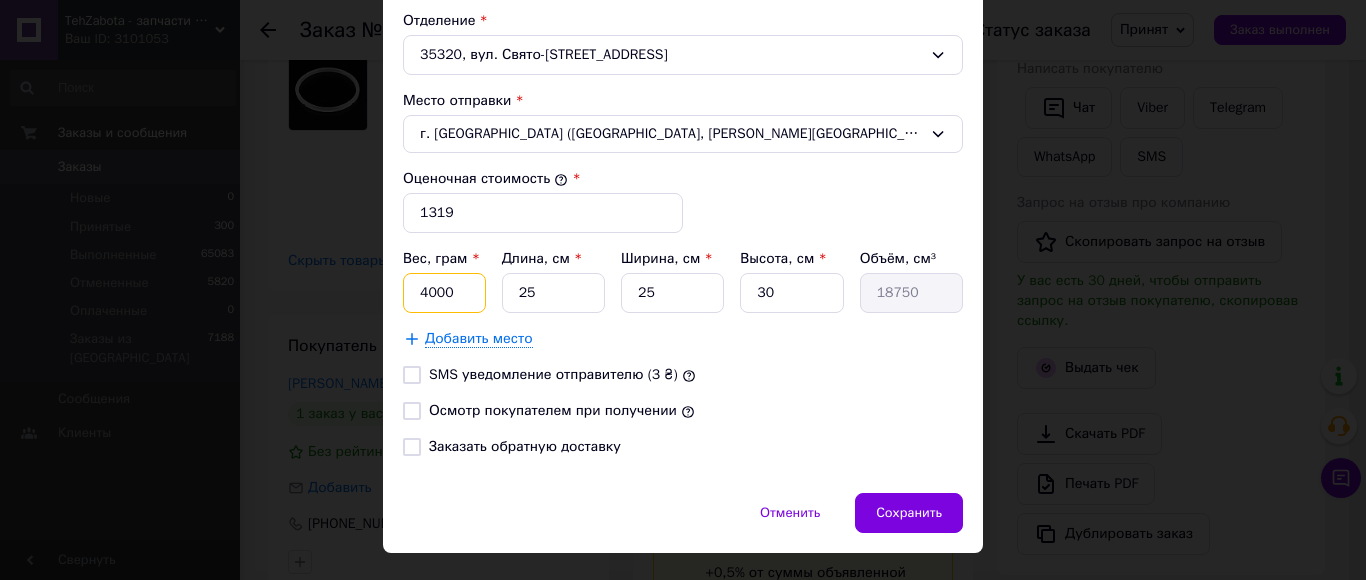 click on "4000" at bounding box center (444, 293) 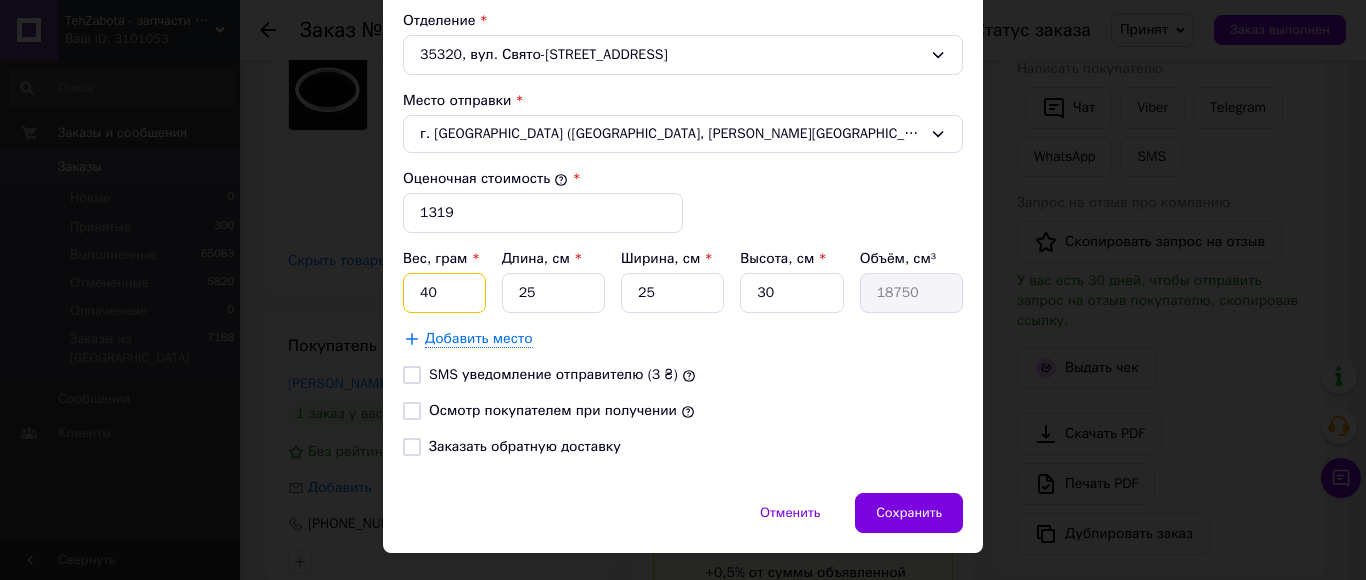 type on "4" 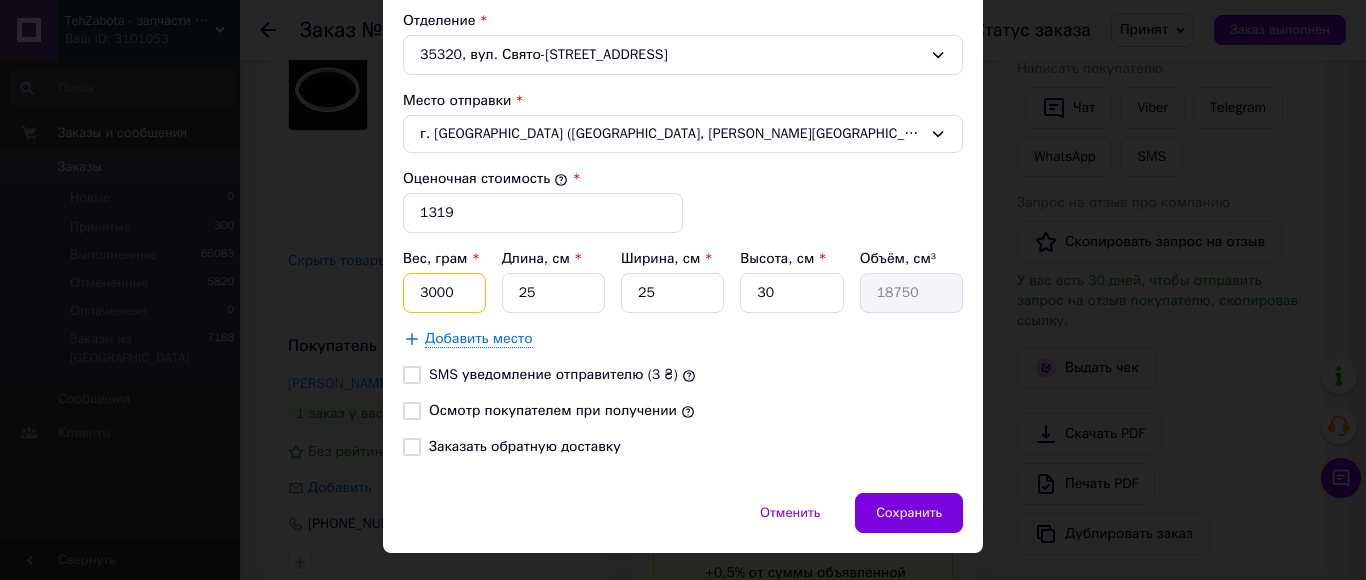 type on "3000" 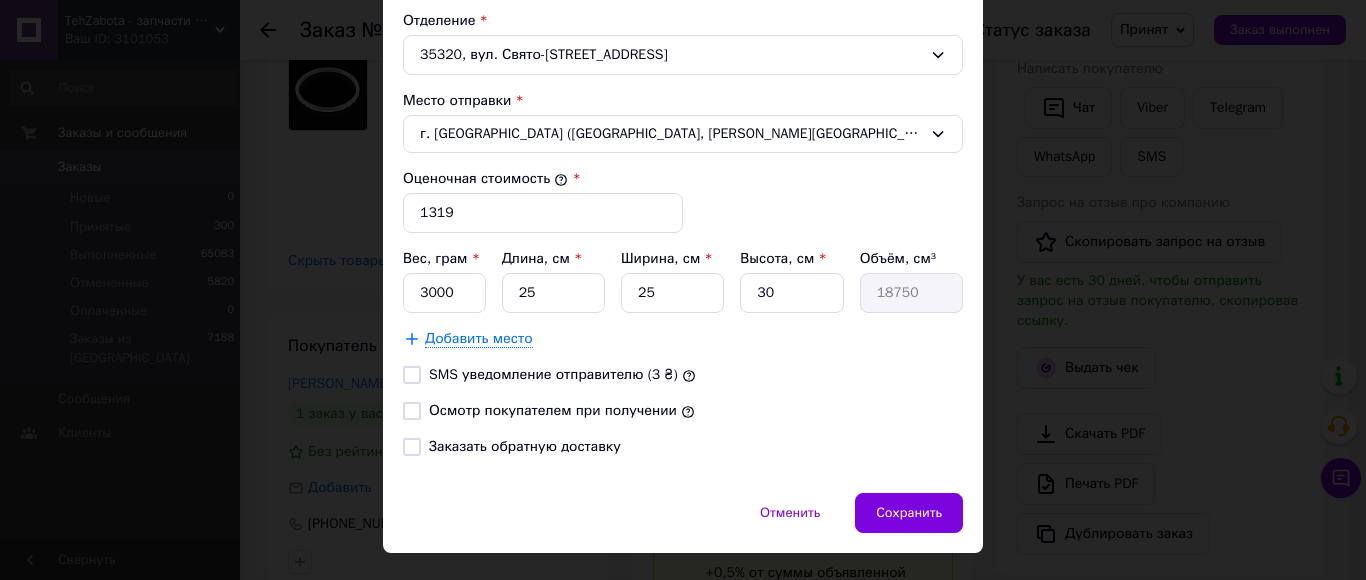 click on "Тариф     * Стандарт Плательщик   * Получатель Фамилия получателя   * Степанюк Имя получателя   * Галина Отчество получателя Телефон получателя   * +380967949447 Тип доставки     * Склад - склад Город с. Александрия (Ровенская обл.) Отделение 35320, вул. Свято-Преображенська, 64 Место отправки   * г. Каменское (Днепропетровская обл., Каменский р-н.); 51928, вул. Воїнів Афганців, 1А Оценочная стоимость     * 1319 Вес, грам   * 3000 Длина, см   * 25 Ширина, см   * 25 Высота, см   * 30 Объём, см³ 18750 Добавить место SMS уведомление отправителю (3 ₴)   Осмотр покупателем при получении" at bounding box center (683, 2) 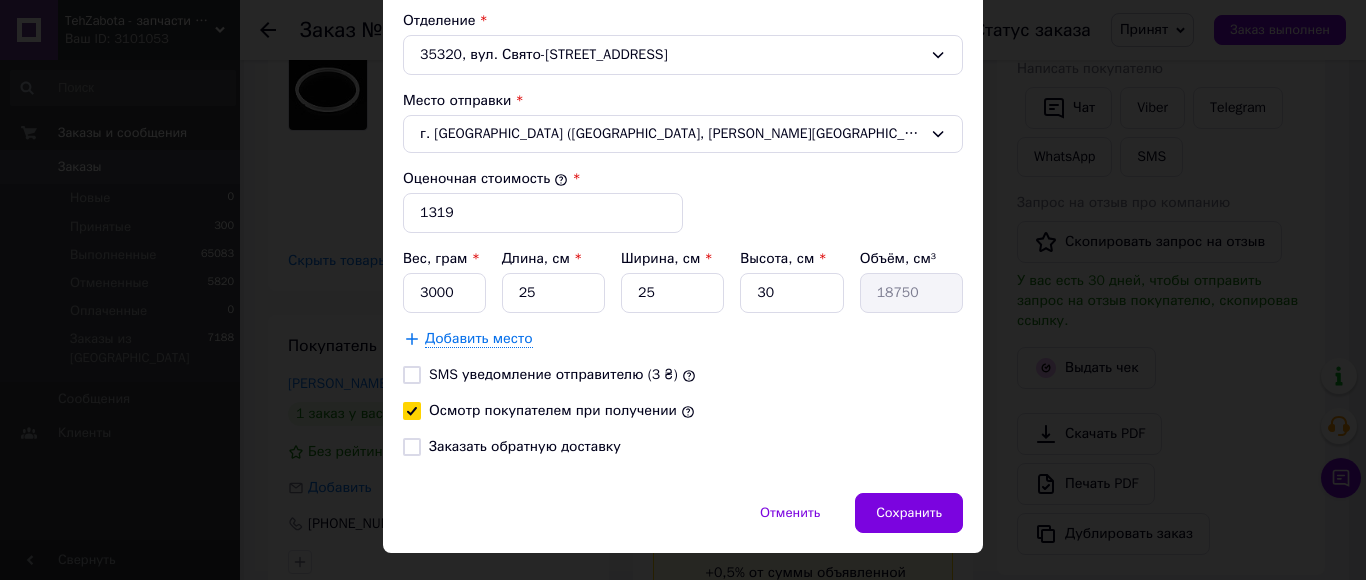 checkbox on "true" 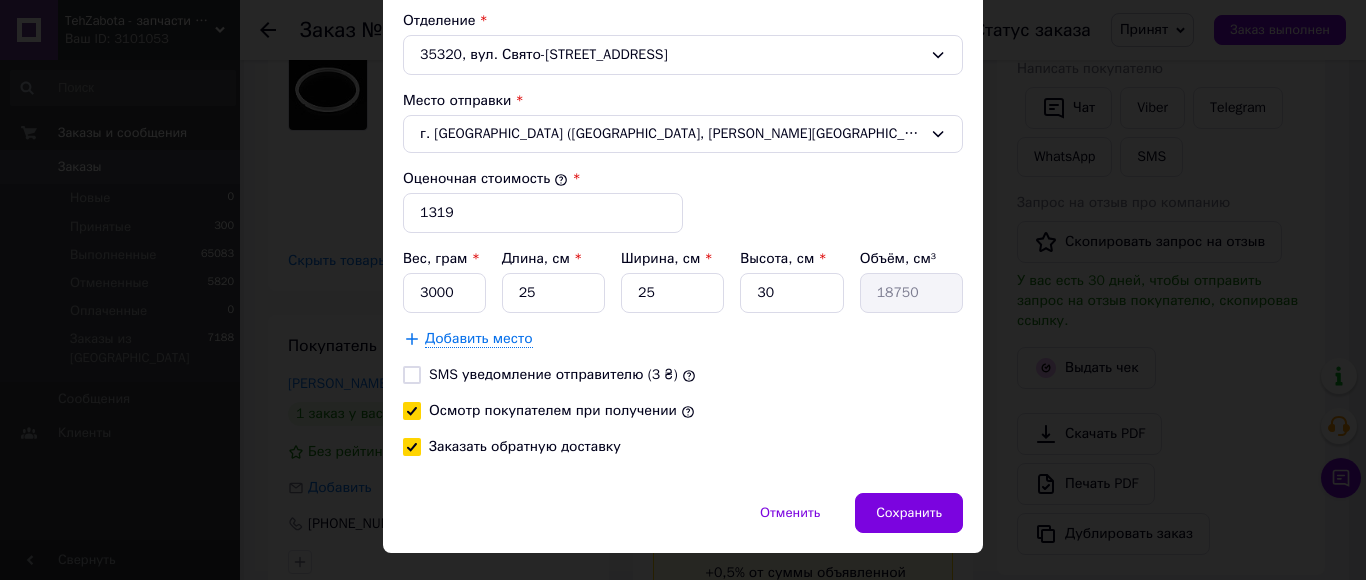 checkbox on "true" 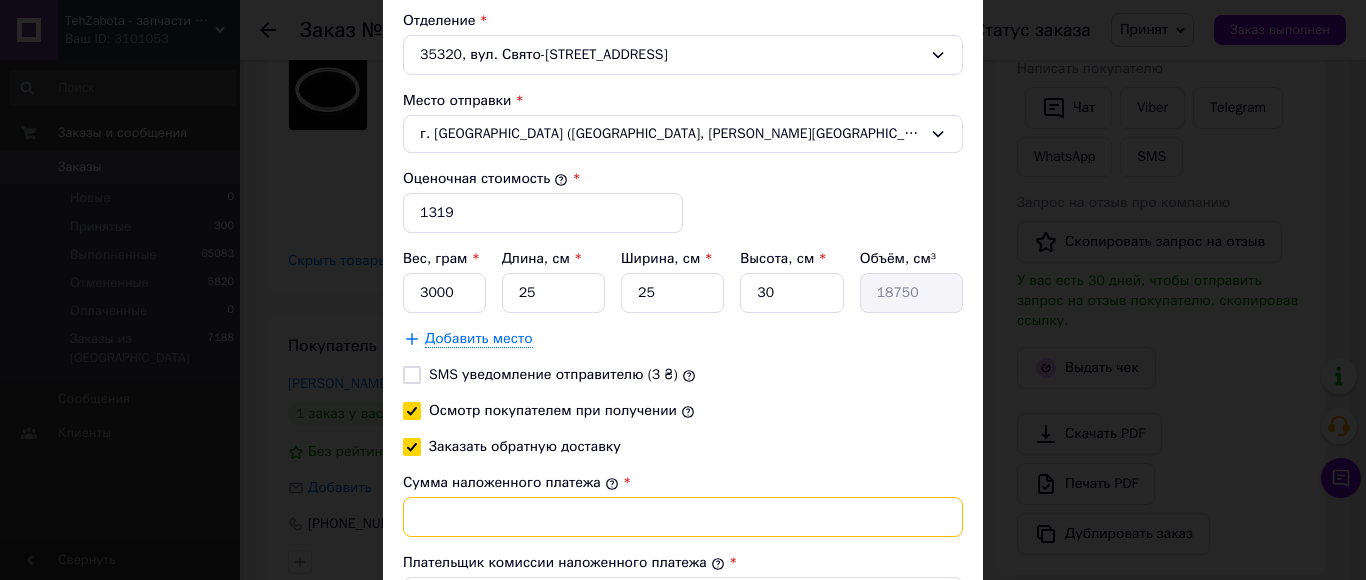 click on "Сумма наложенного платежа" at bounding box center [683, 517] 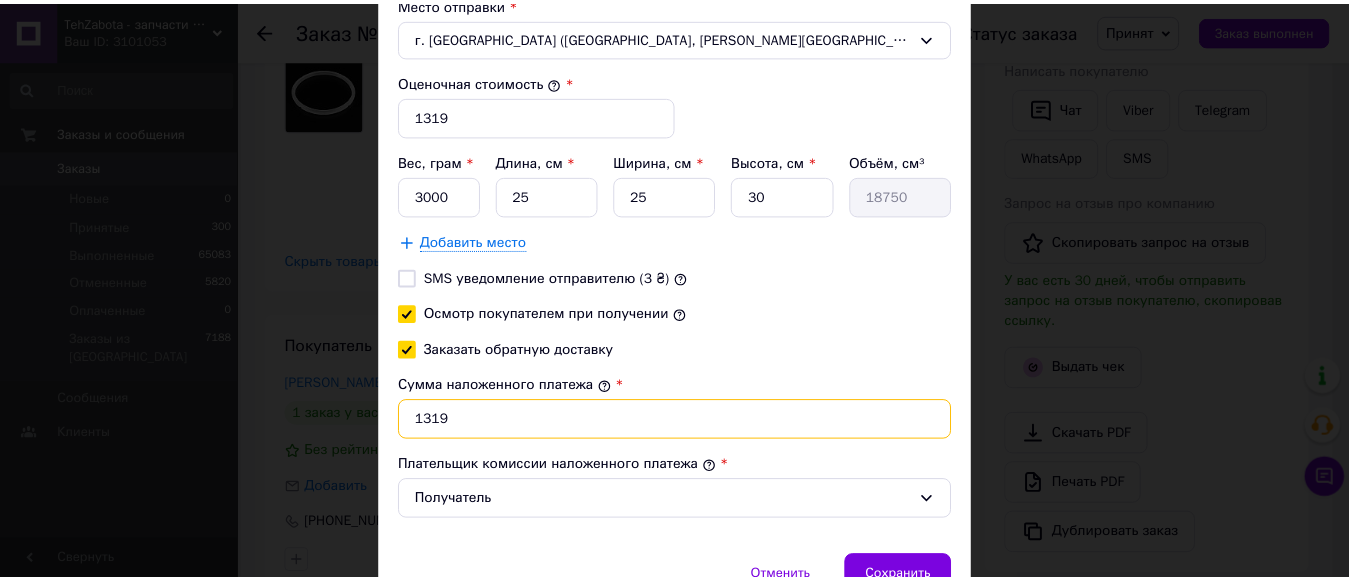 scroll, scrollTop: 900, scrollLeft: 0, axis: vertical 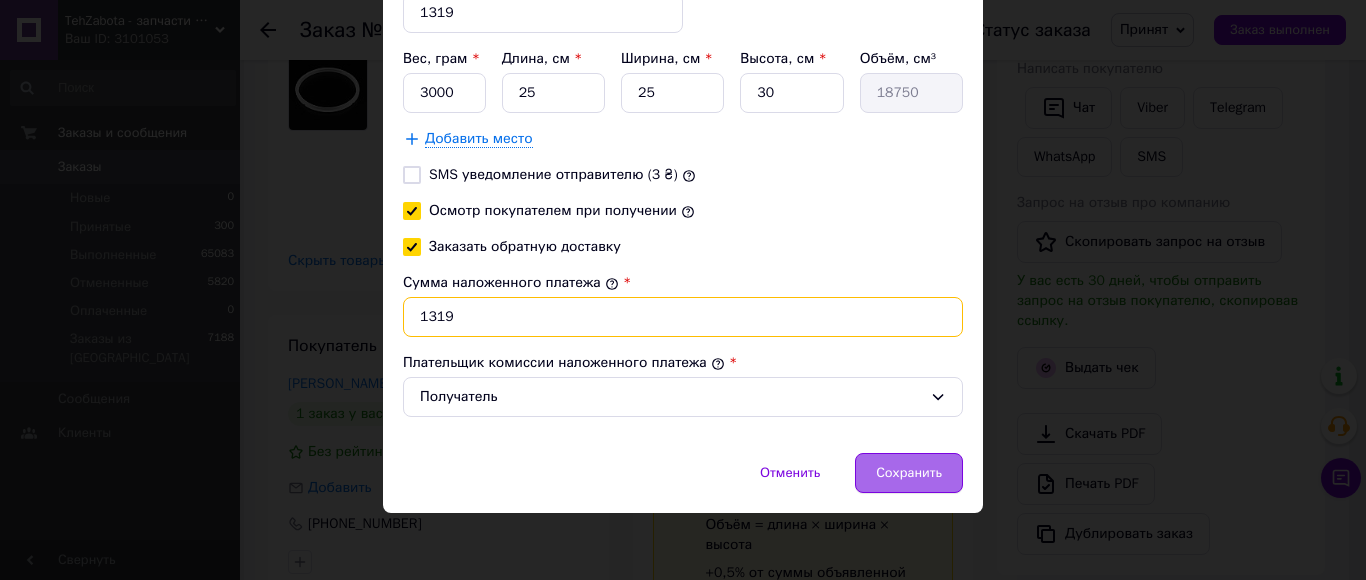 type on "1319" 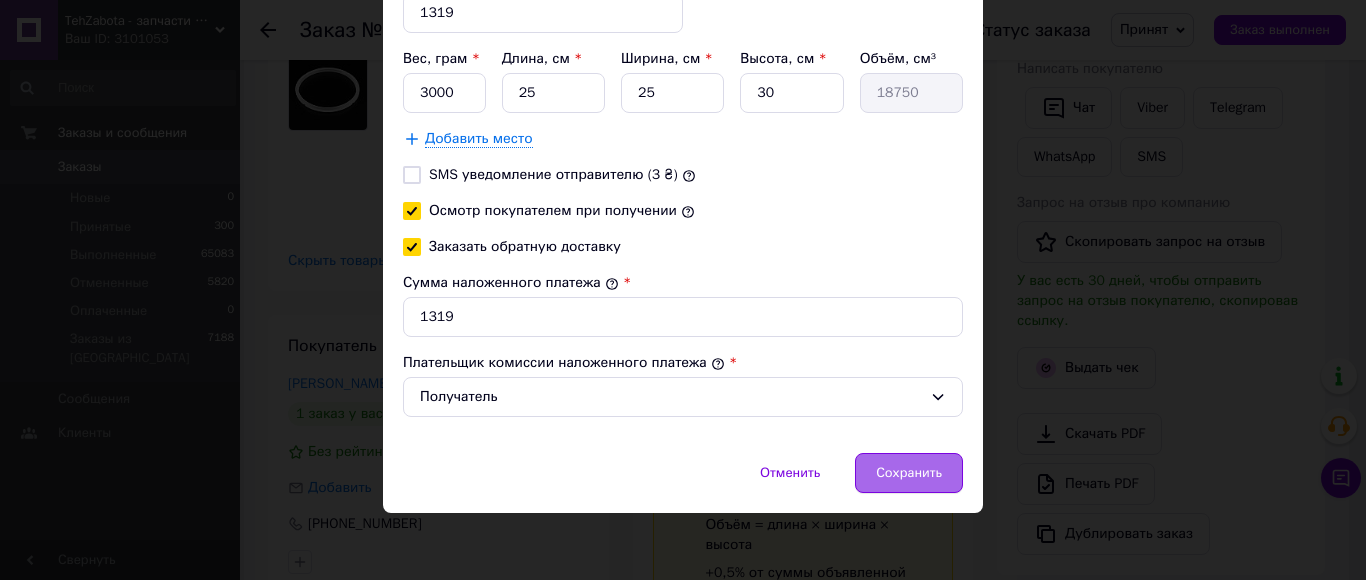 click on "Сохранить" at bounding box center [909, 473] 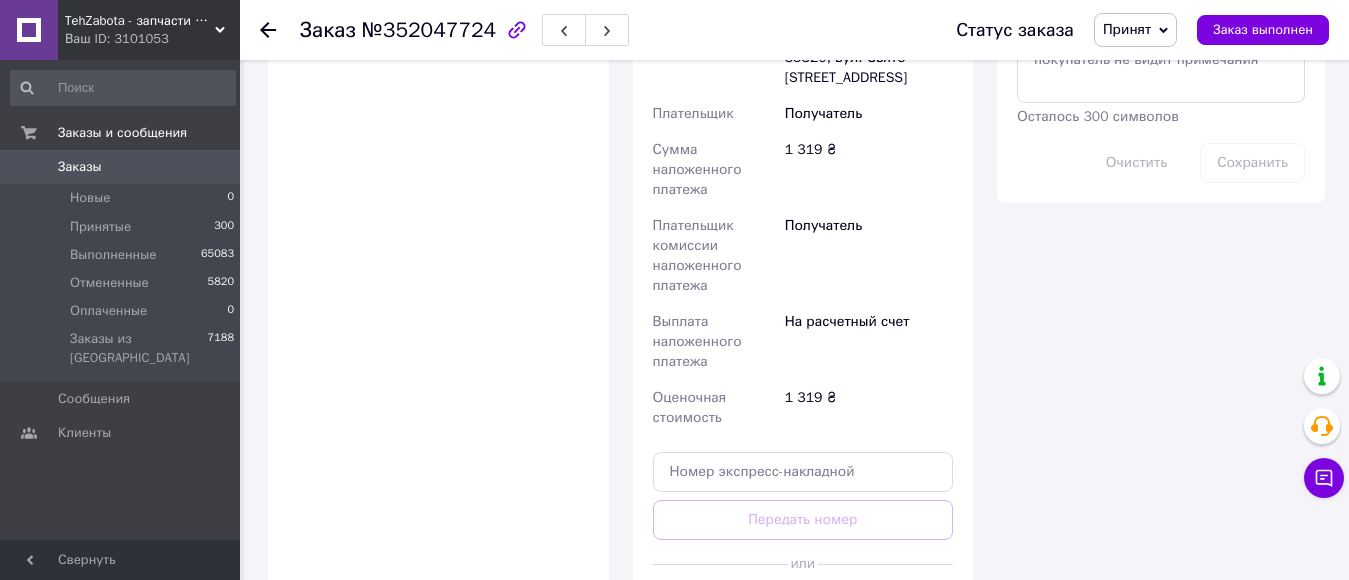 scroll, scrollTop: 1300, scrollLeft: 0, axis: vertical 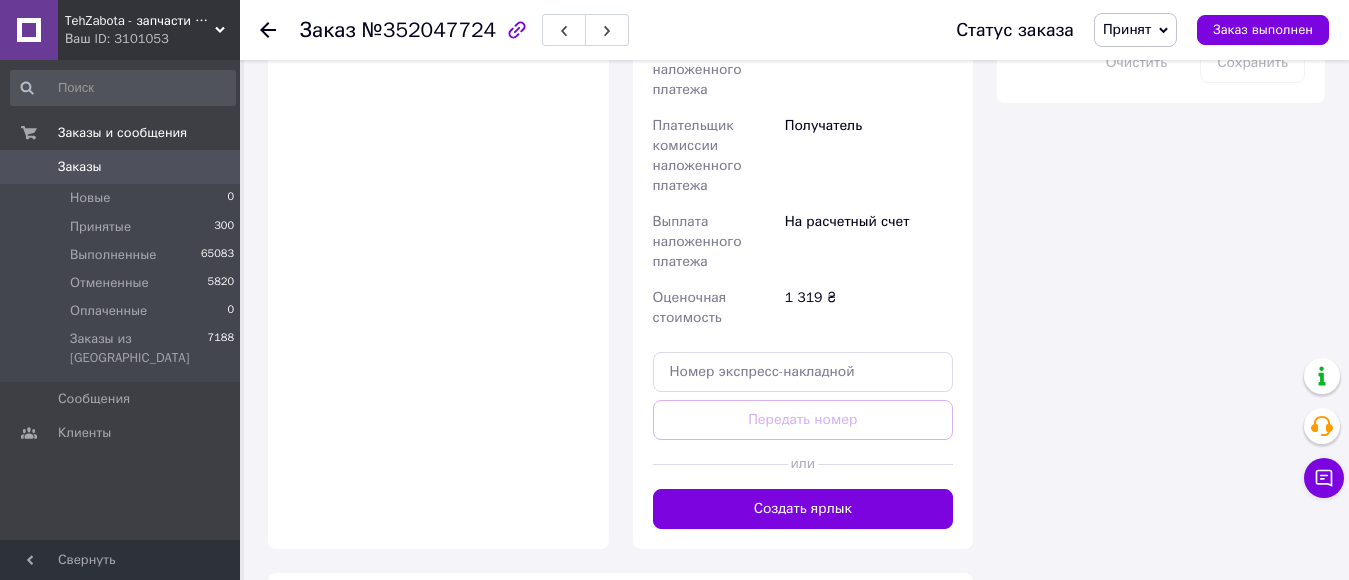 click on "Создать ярлык" at bounding box center [803, 509] 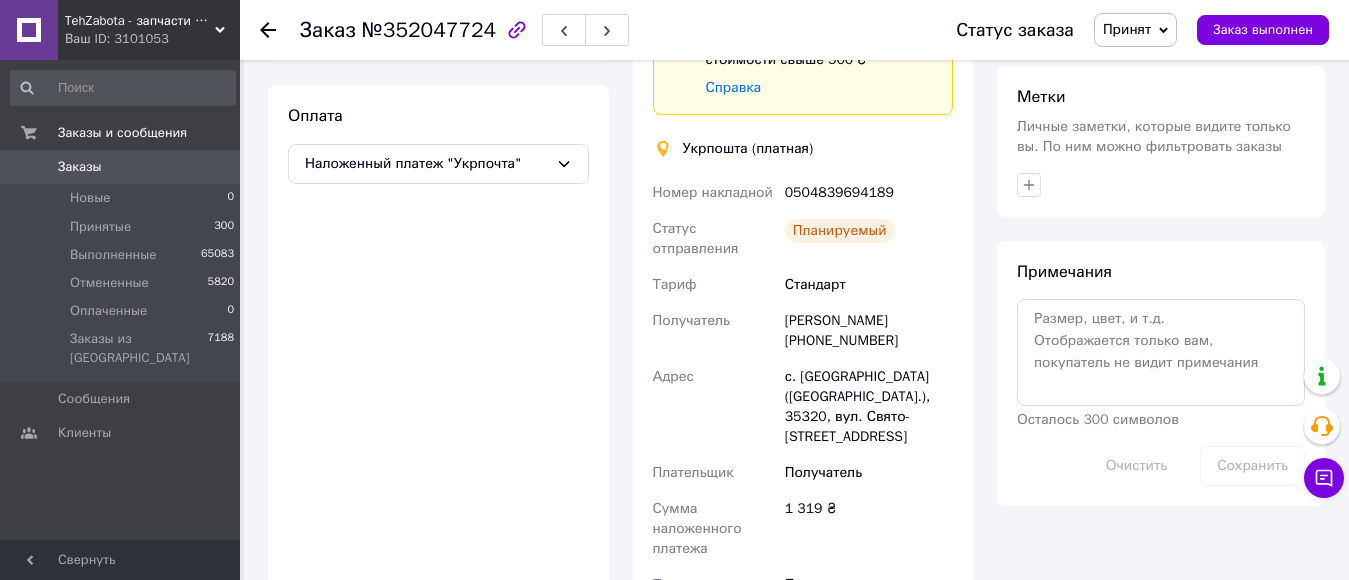 scroll, scrollTop: 900, scrollLeft: 0, axis: vertical 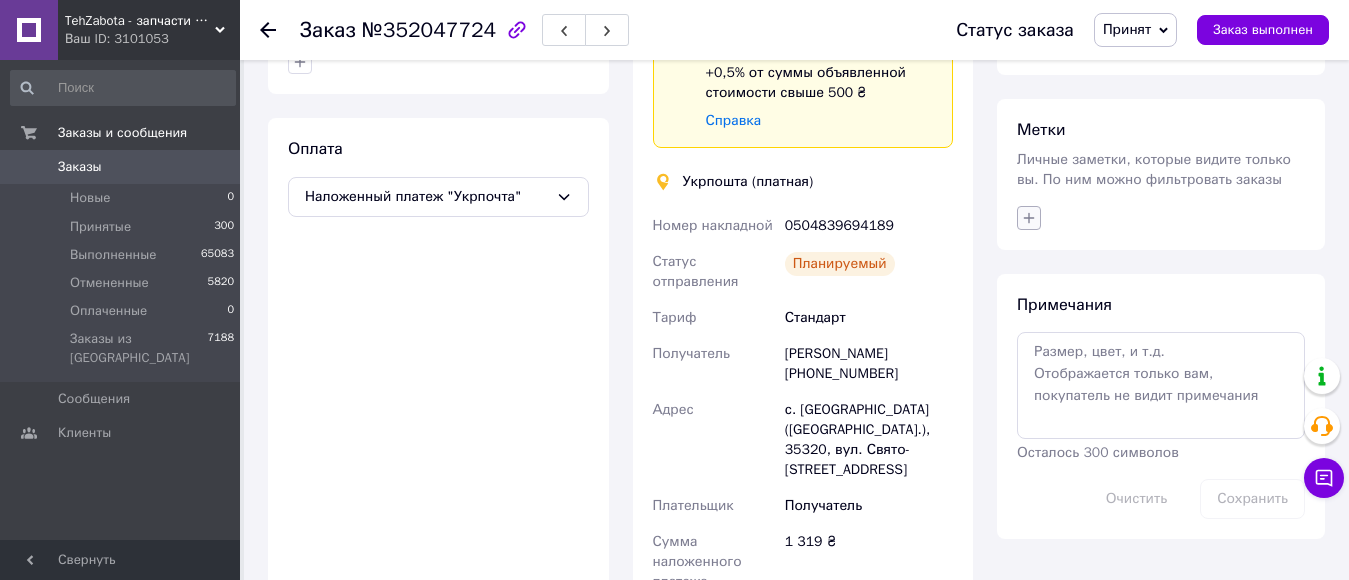 click 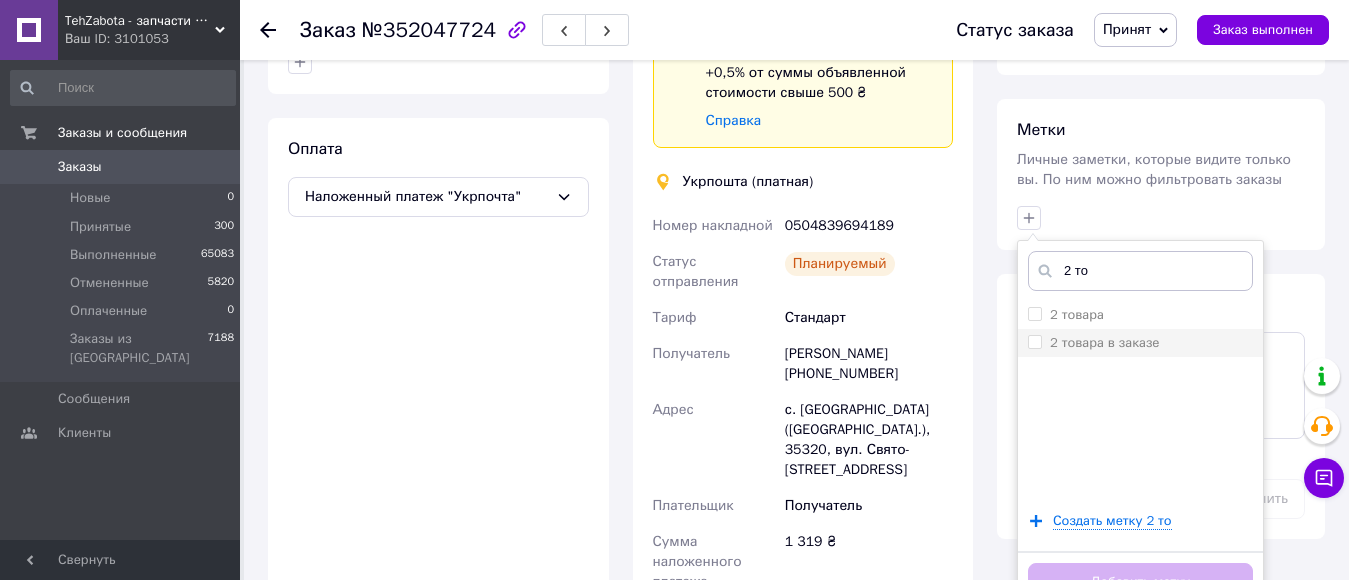 type on "2 то" 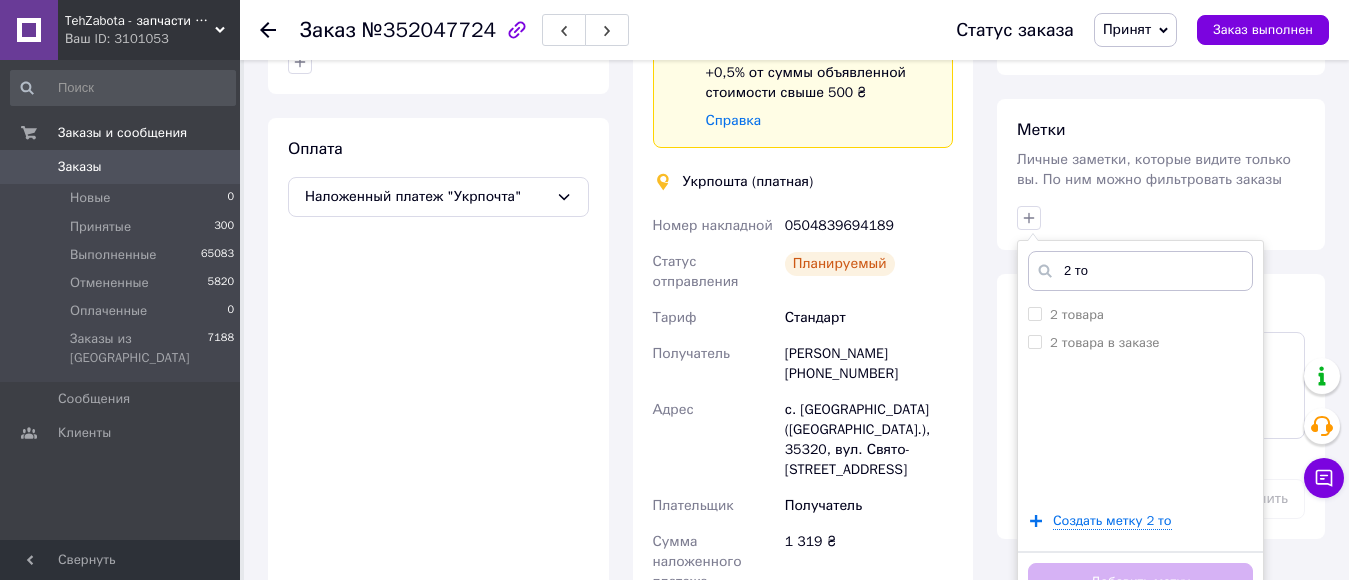 drag, startPoint x: 1148, startPoint y: 317, endPoint x: 1176, endPoint y: 359, distance: 50.47772 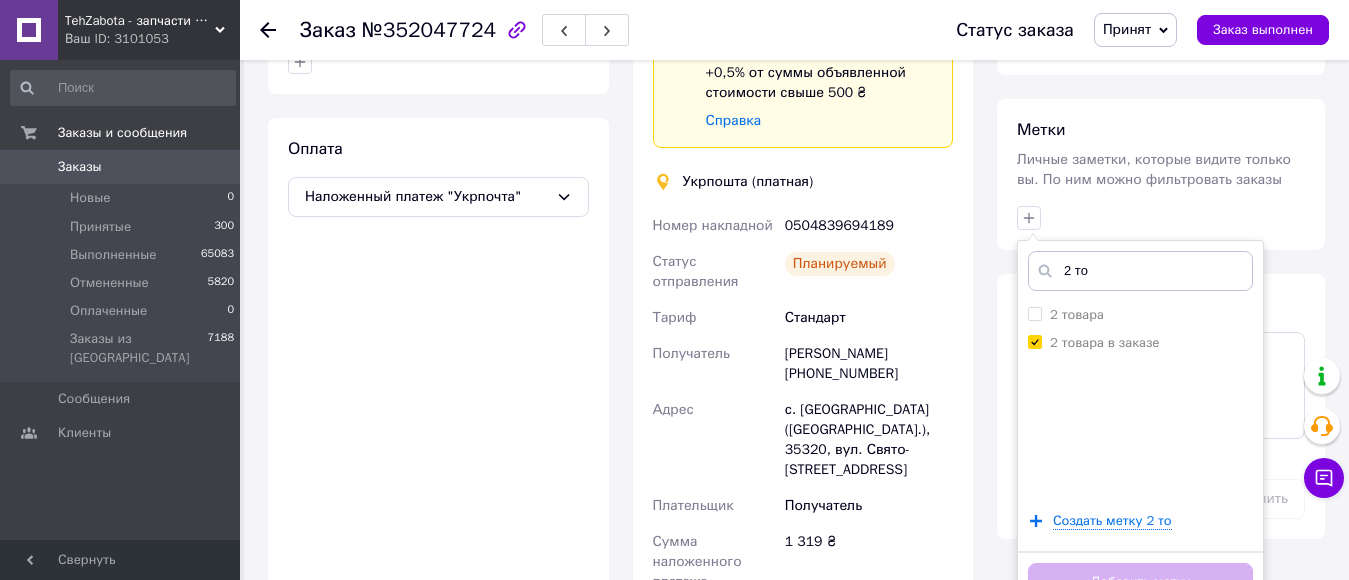 checkbox on "true" 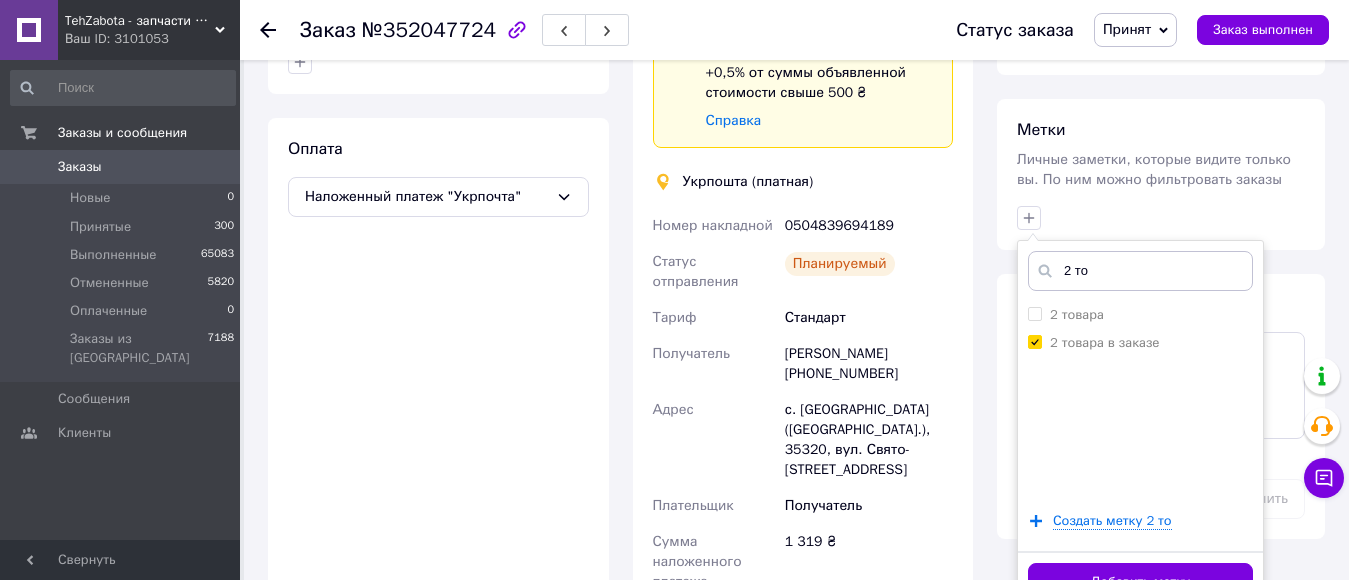 click on "Добавить метку" at bounding box center [1140, 582] 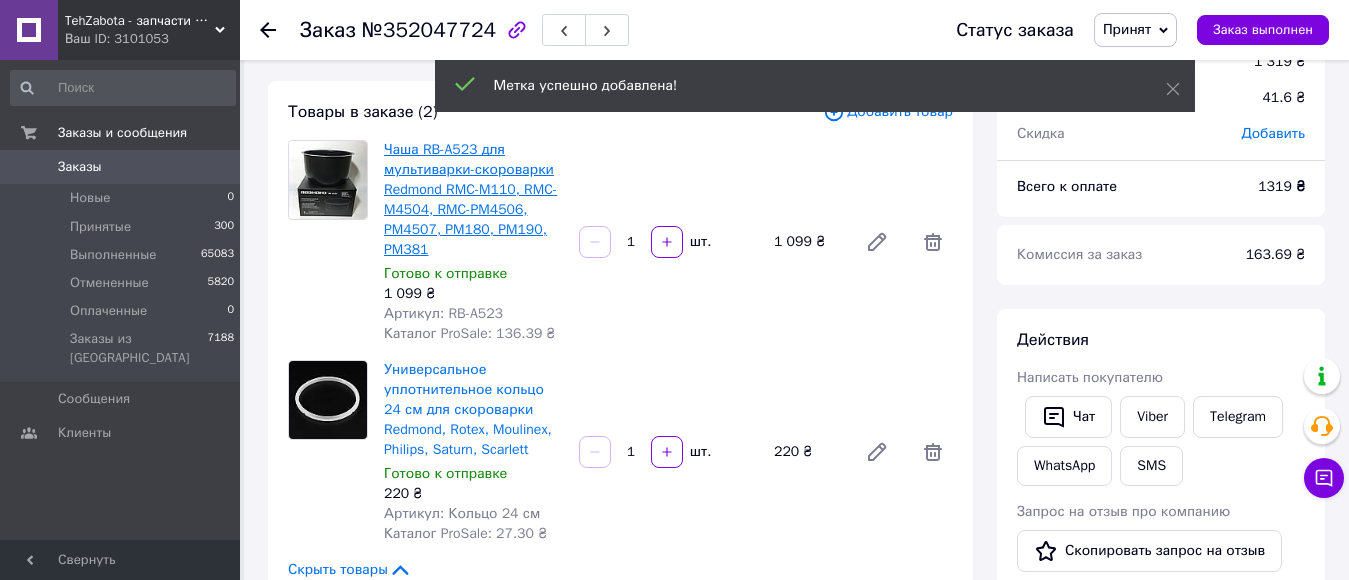 scroll, scrollTop: 200, scrollLeft: 0, axis: vertical 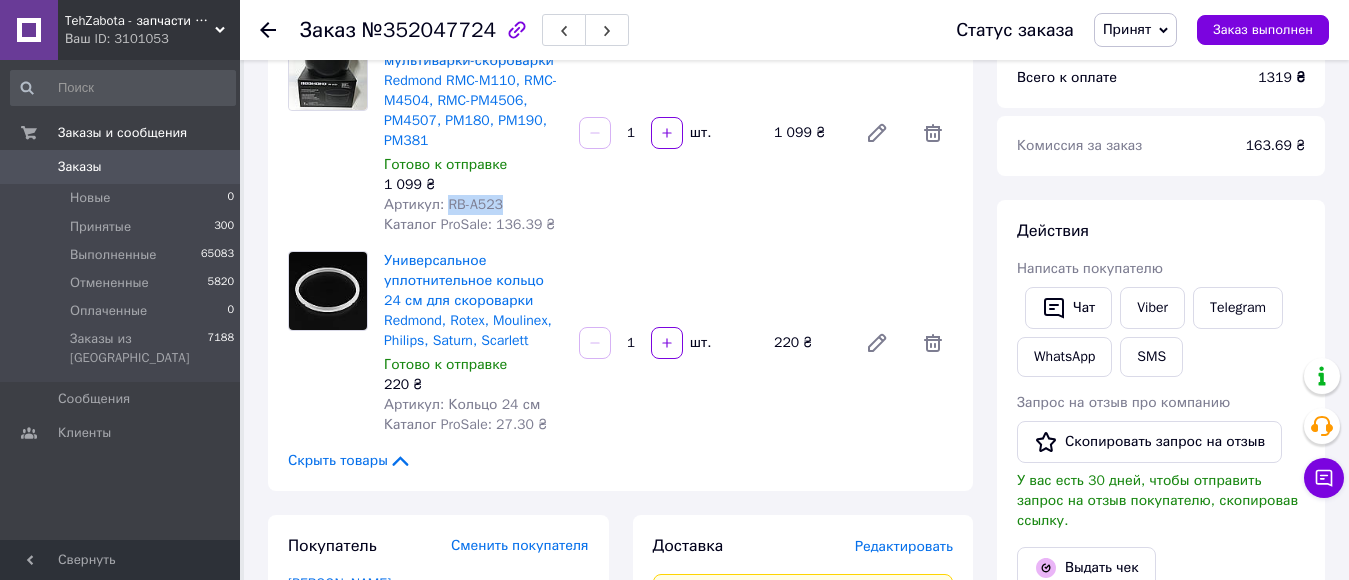 drag, startPoint x: 453, startPoint y: 203, endPoint x: 470, endPoint y: 220, distance: 24.04163 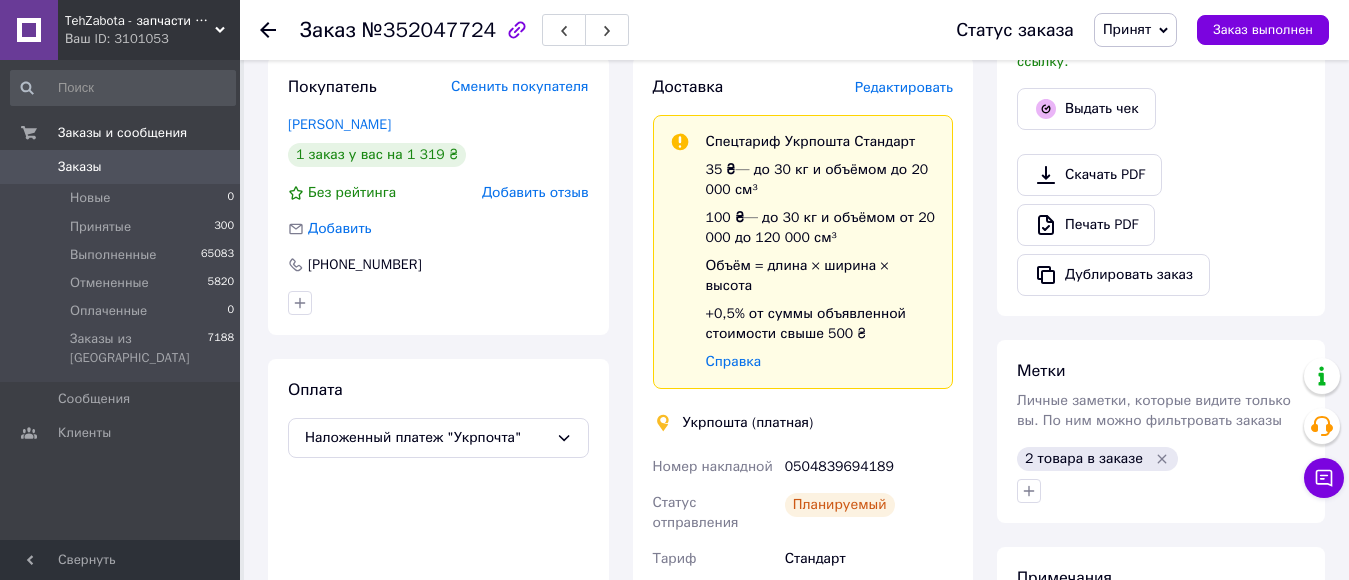 scroll, scrollTop: 900, scrollLeft: 0, axis: vertical 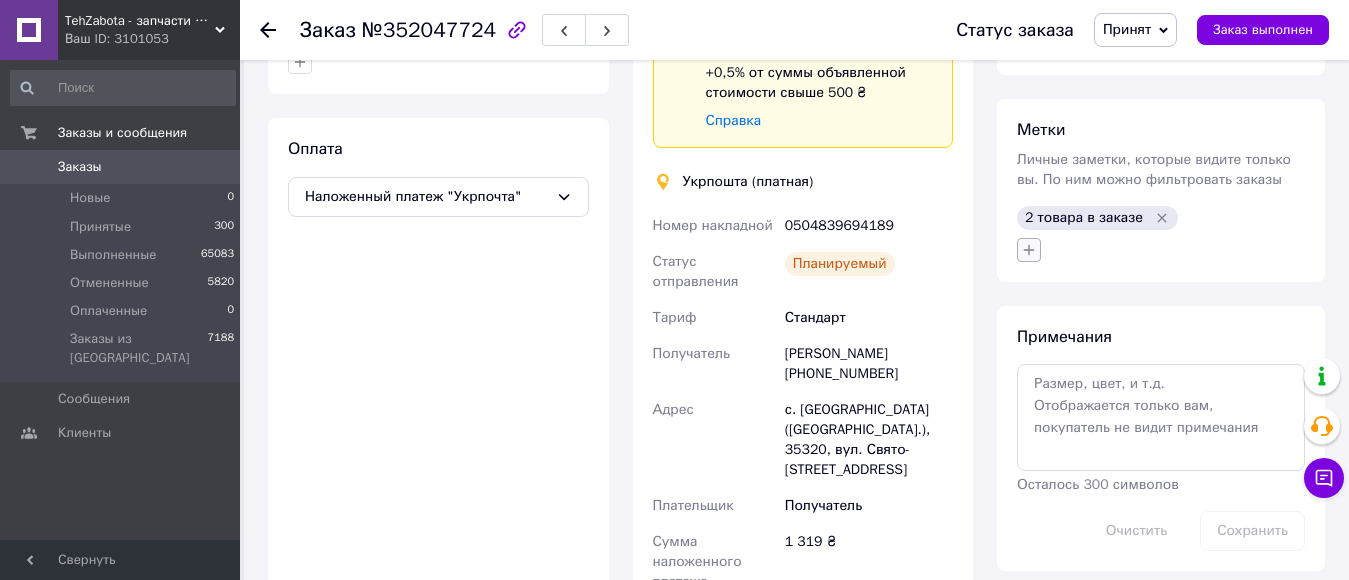 click 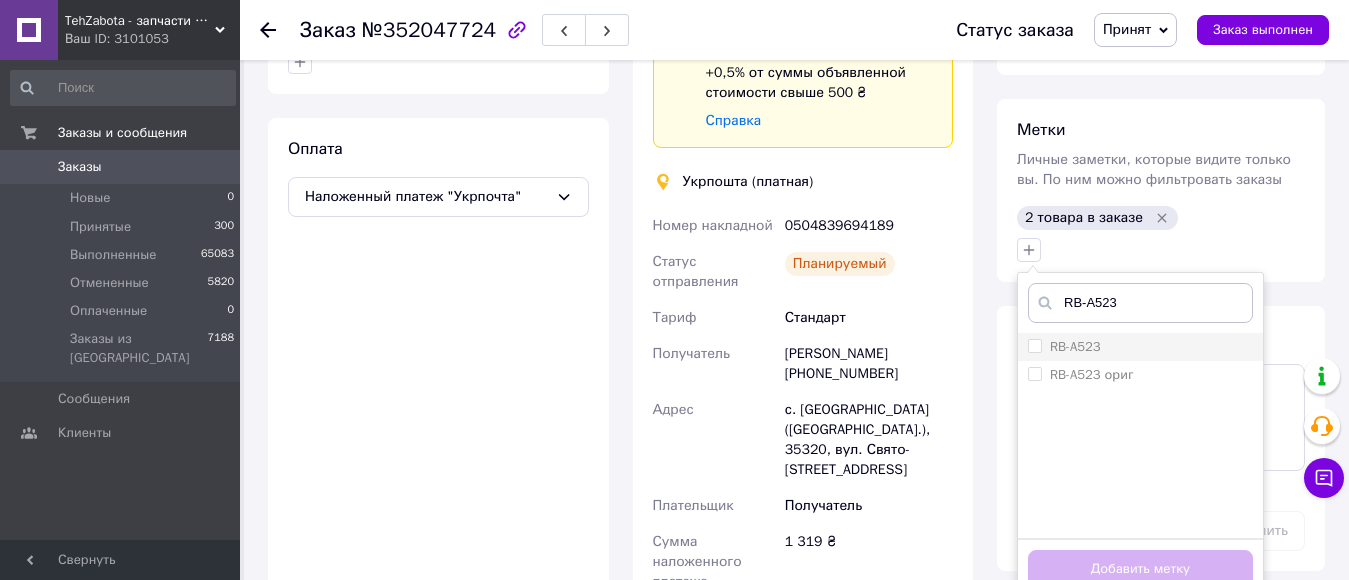 type on "RB-A523" 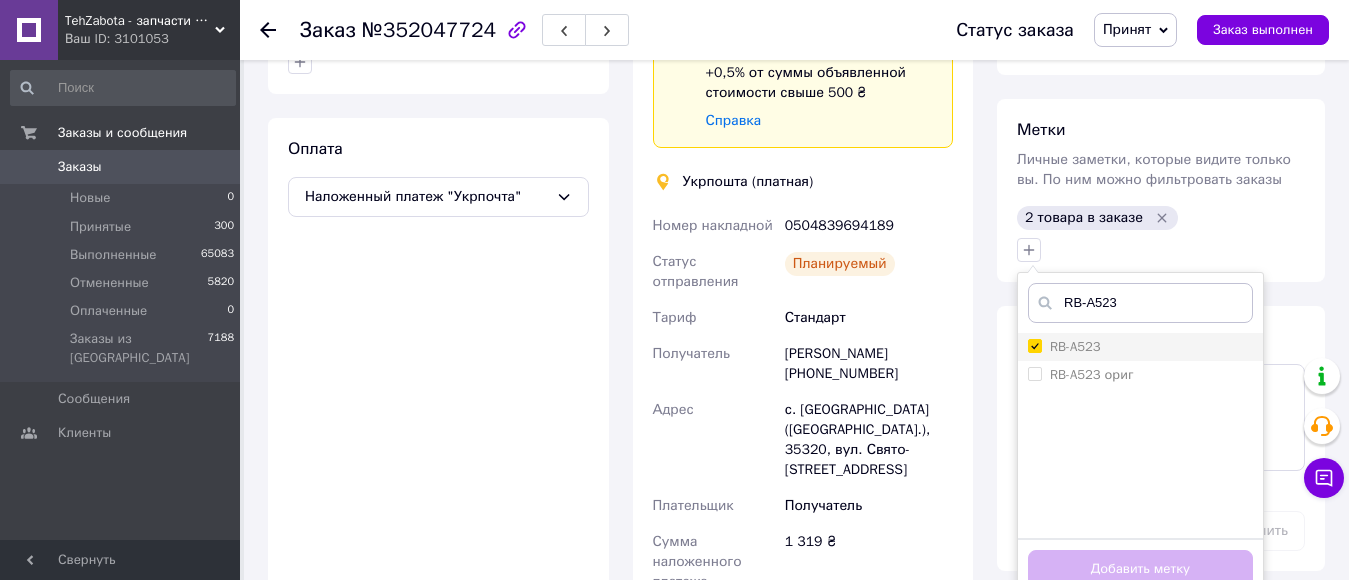 checkbox on "true" 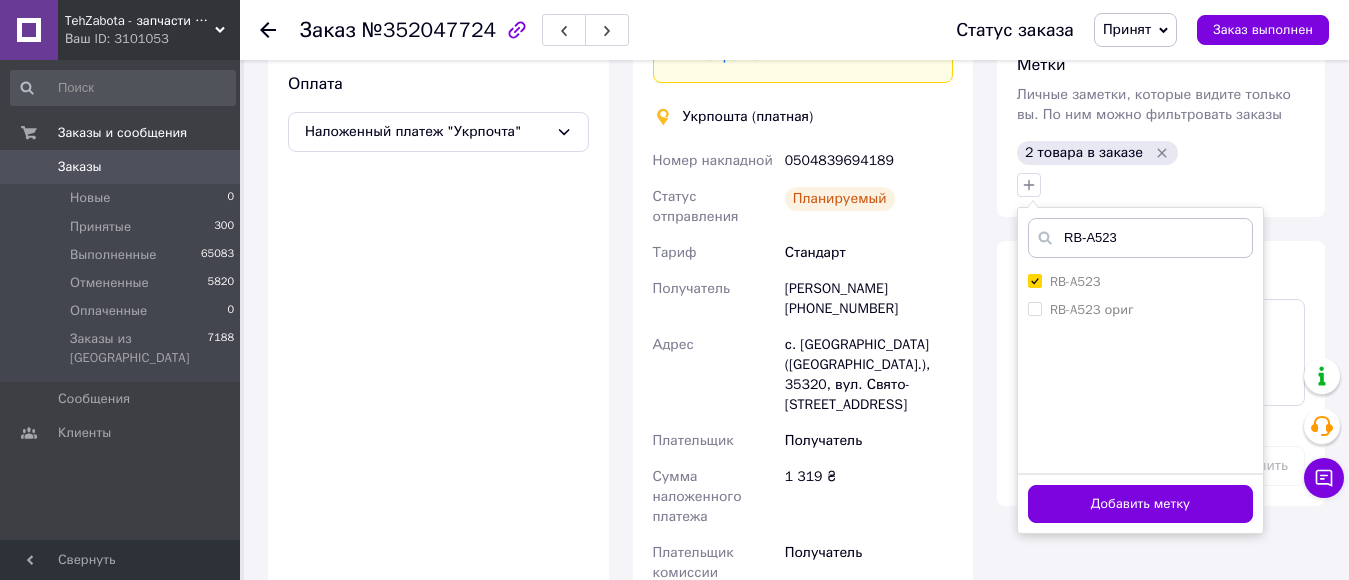 scroll, scrollTop: 1000, scrollLeft: 0, axis: vertical 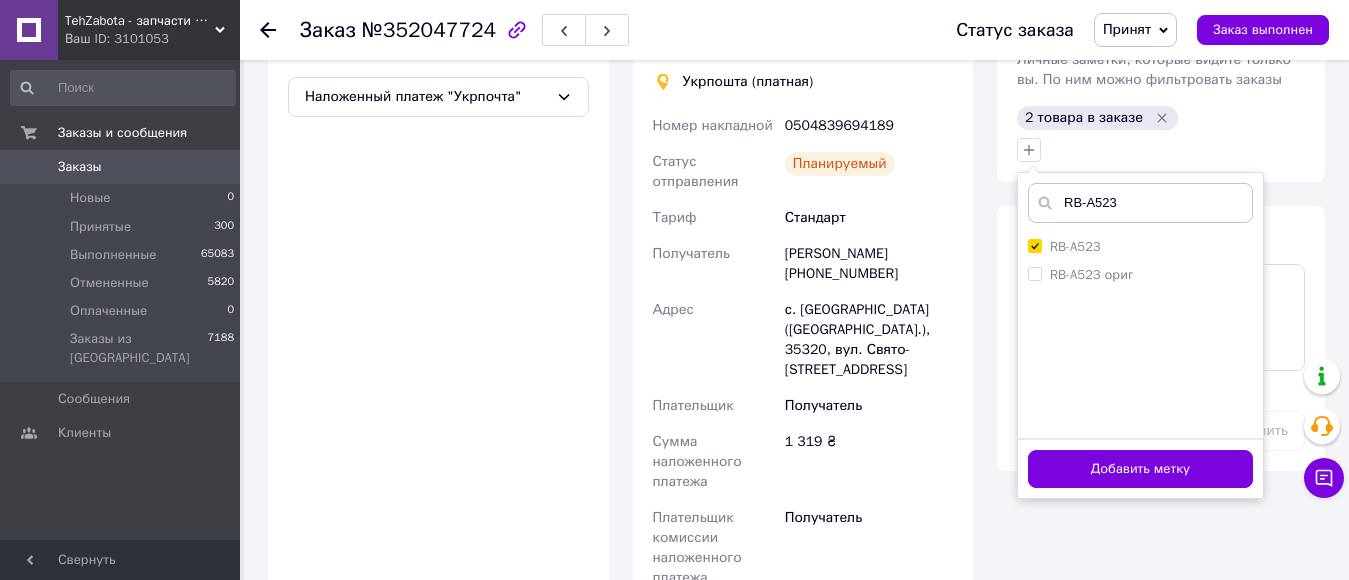 click on "Добавить метку" at bounding box center (1140, 469) 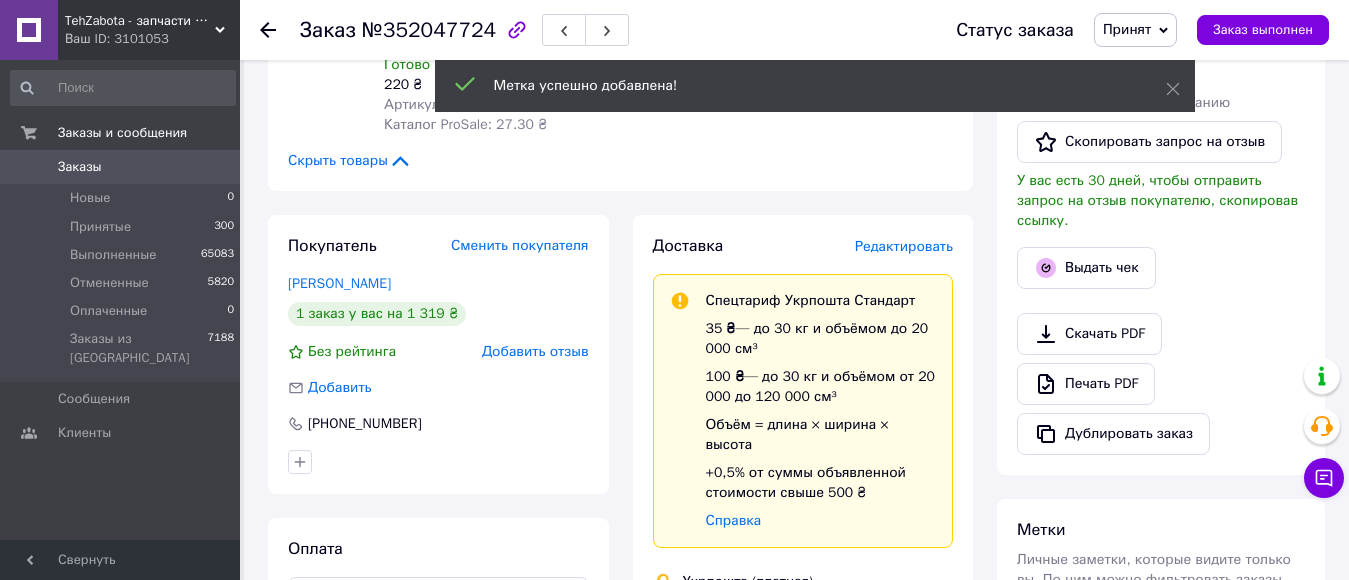 scroll, scrollTop: 400, scrollLeft: 0, axis: vertical 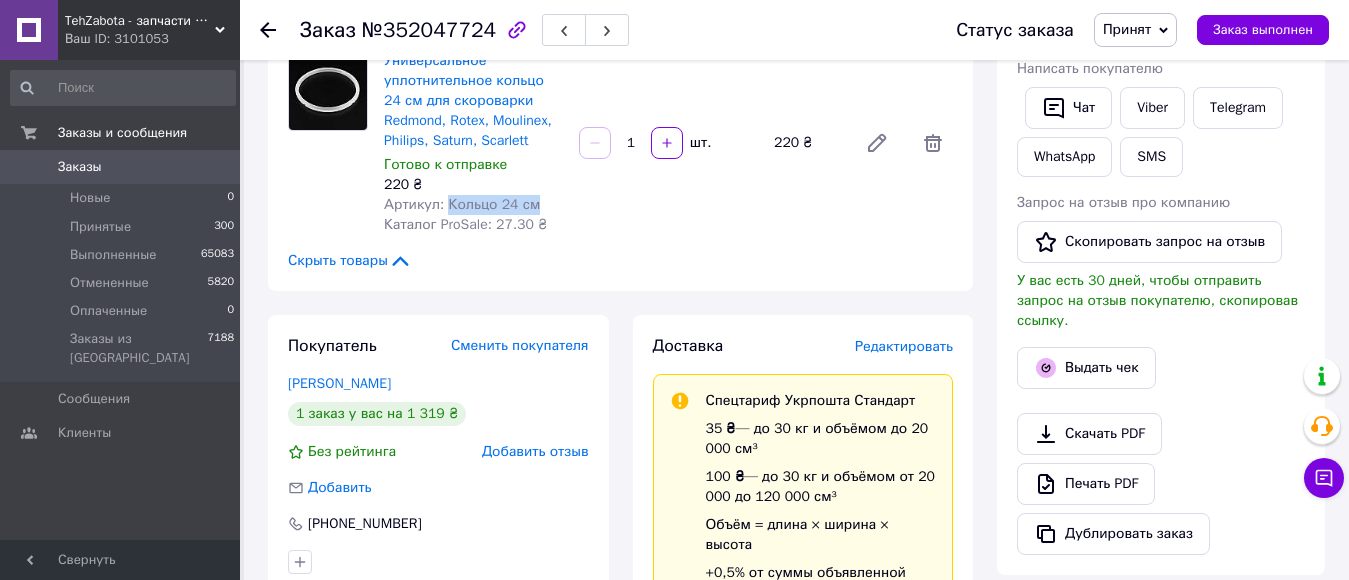 drag, startPoint x: 443, startPoint y: 200, endPoint x: 550, endPoint y: 199, distance: 107.00467 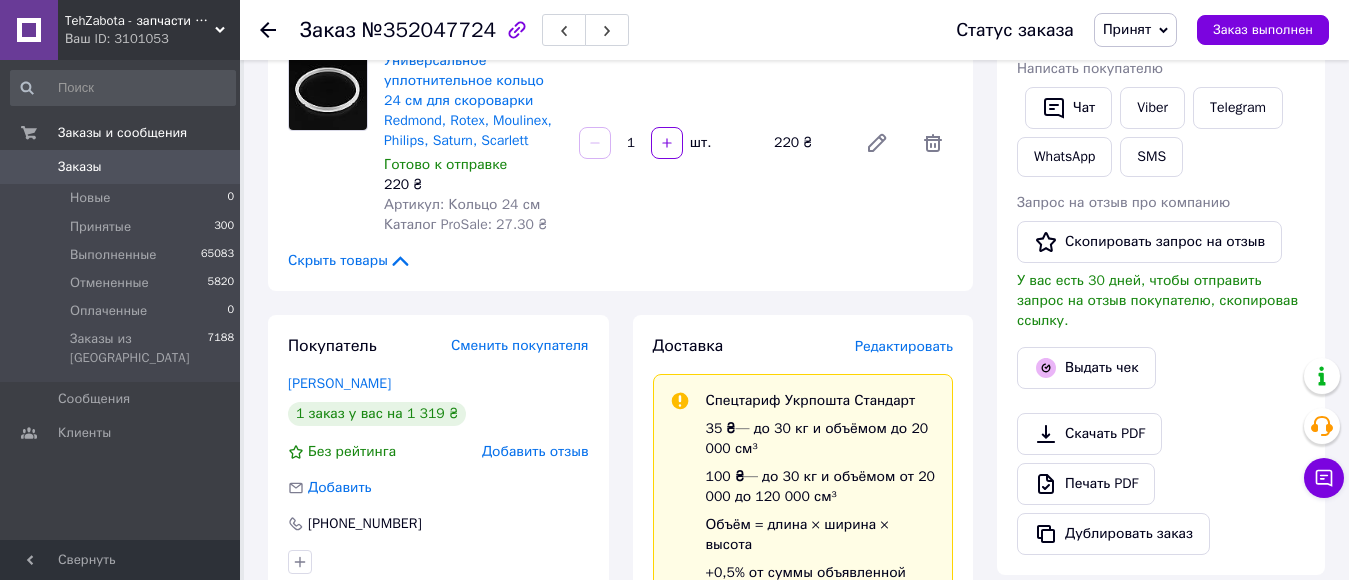 drag, startPoint x: 506, startPoint y: 191, endPoint x: 956, endPoint y: 230, distance: 451.68683 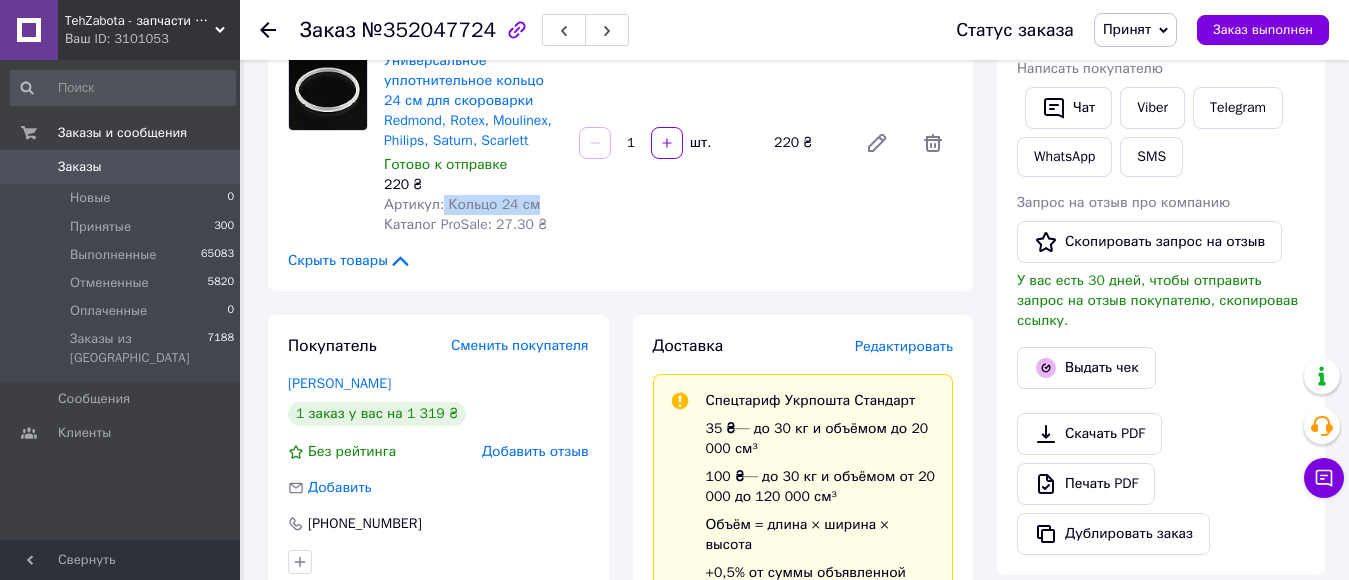drag, startPoint x: 443, startPoint y: 199, endPoint x: 525, endPoint y: 223, distance: 85.44004 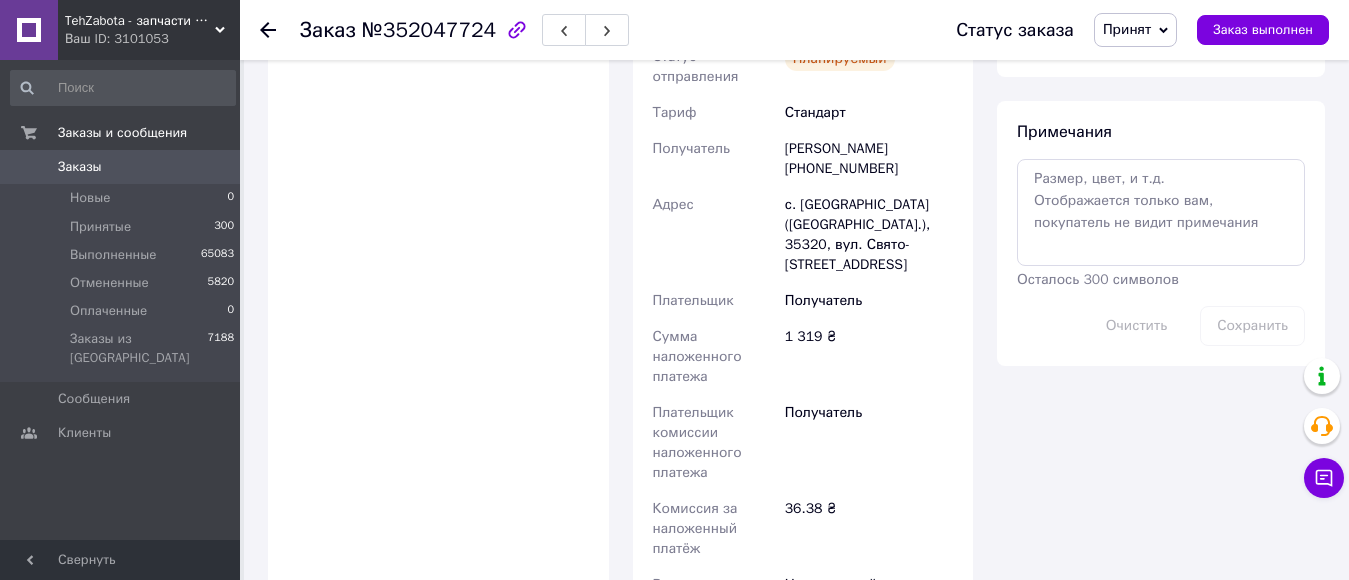 scroll, scrollTop: 700, scrollLeft: 0, axis: vertical 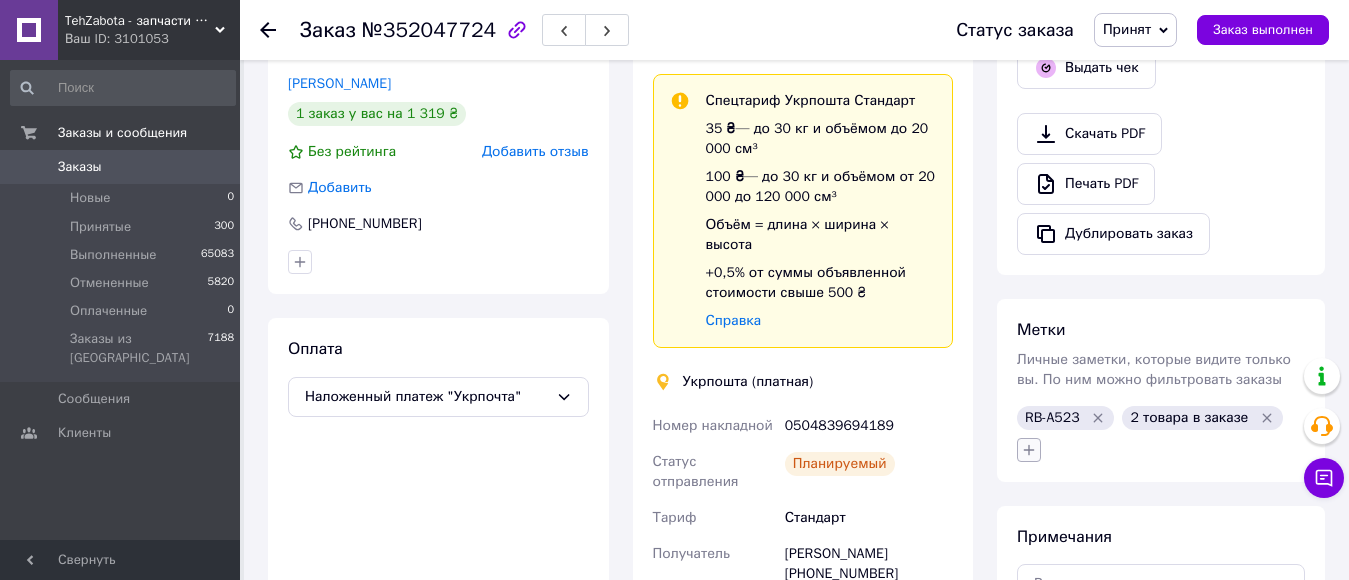 click 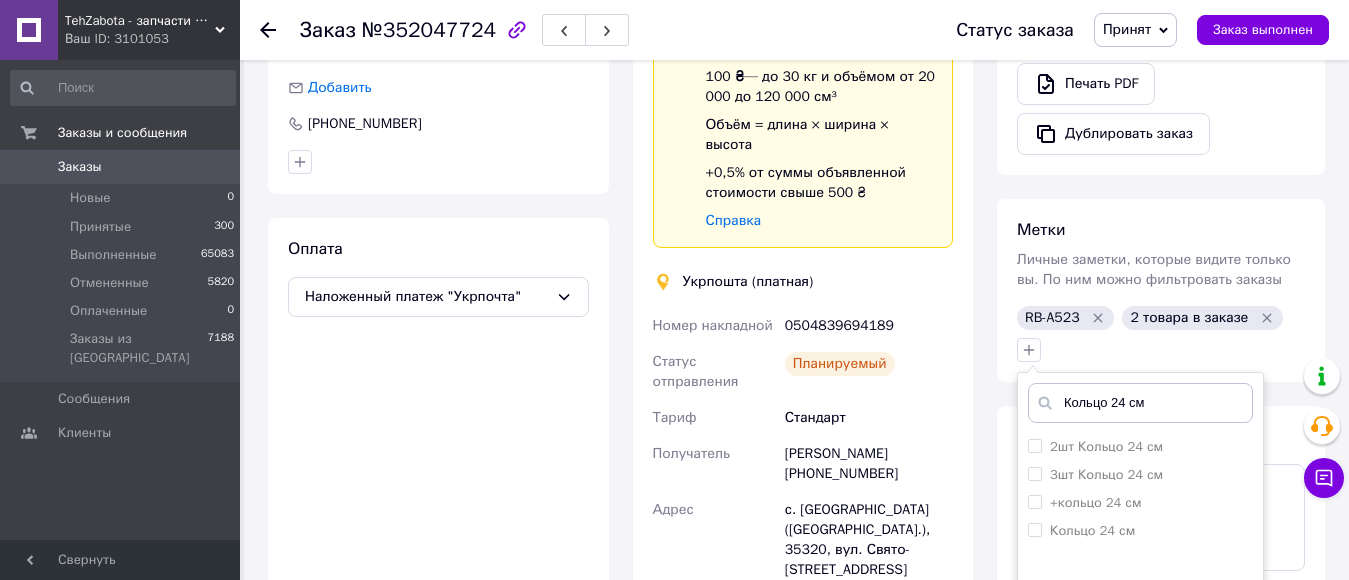 scroll, scrollTop: 900, scrollLeft: 0, axis: vertical 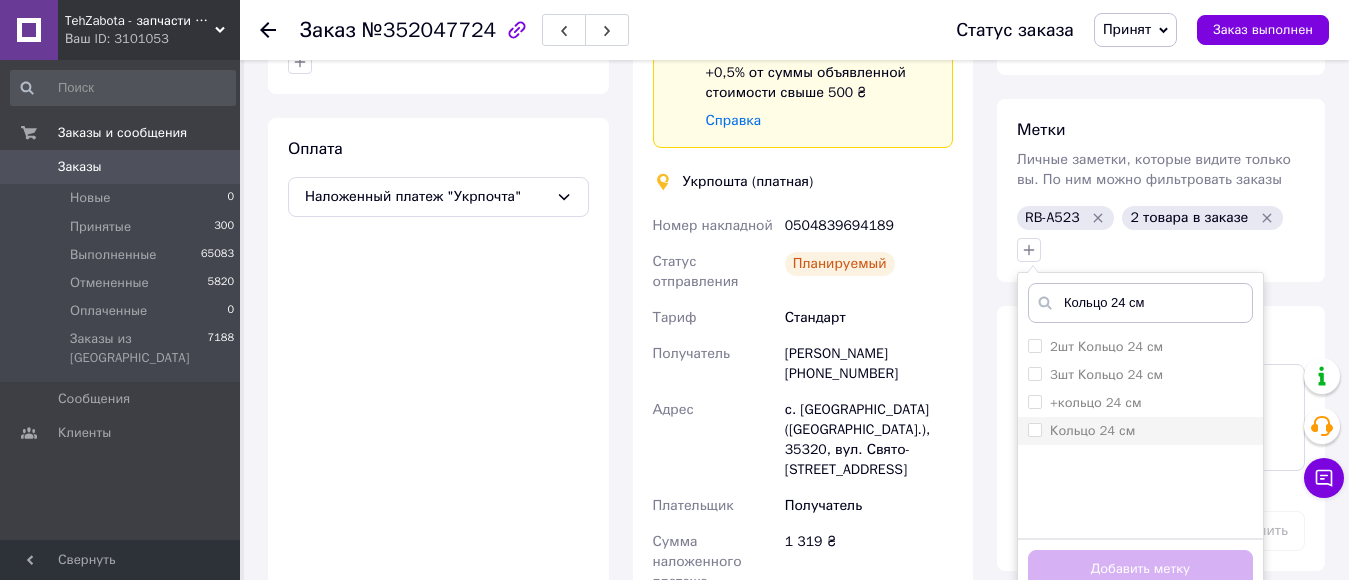 type on "Кольцо 24 см" 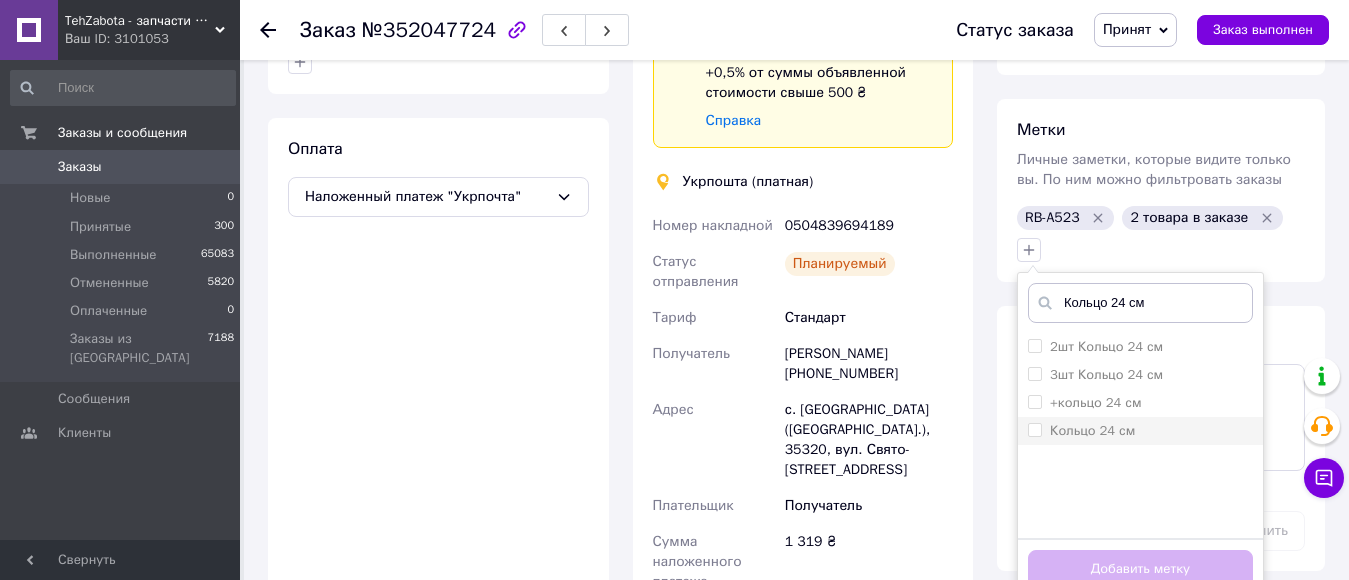 click on "Кольцо 24 см" at bounding box center (1092, 430) 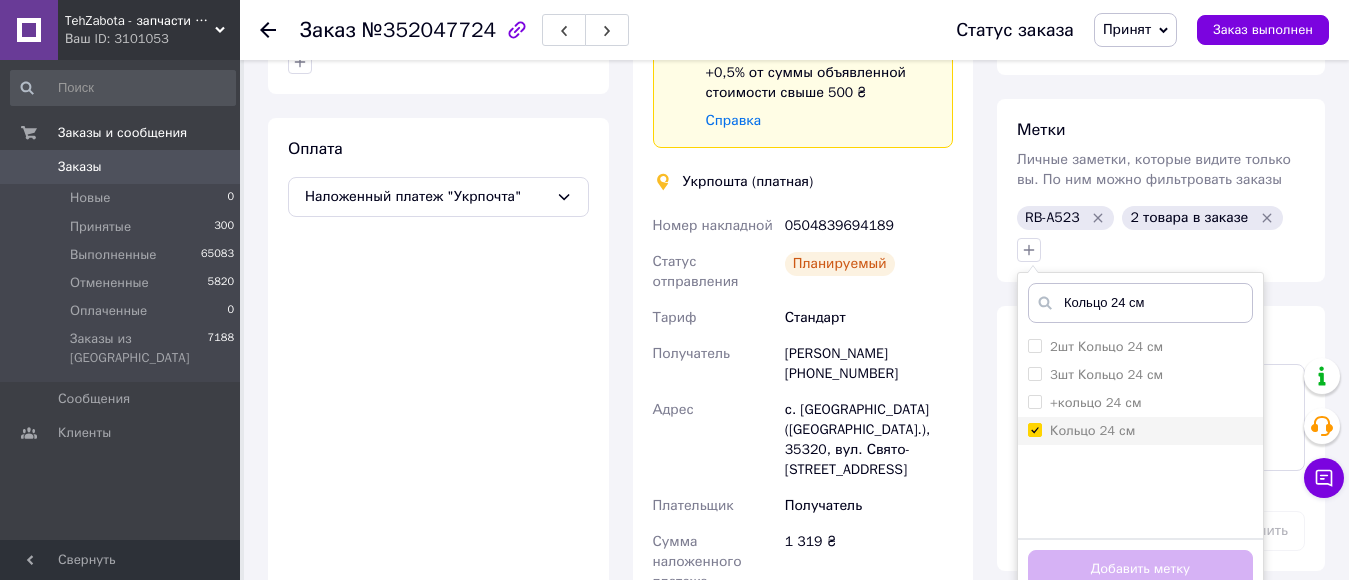 checkbox on "true" 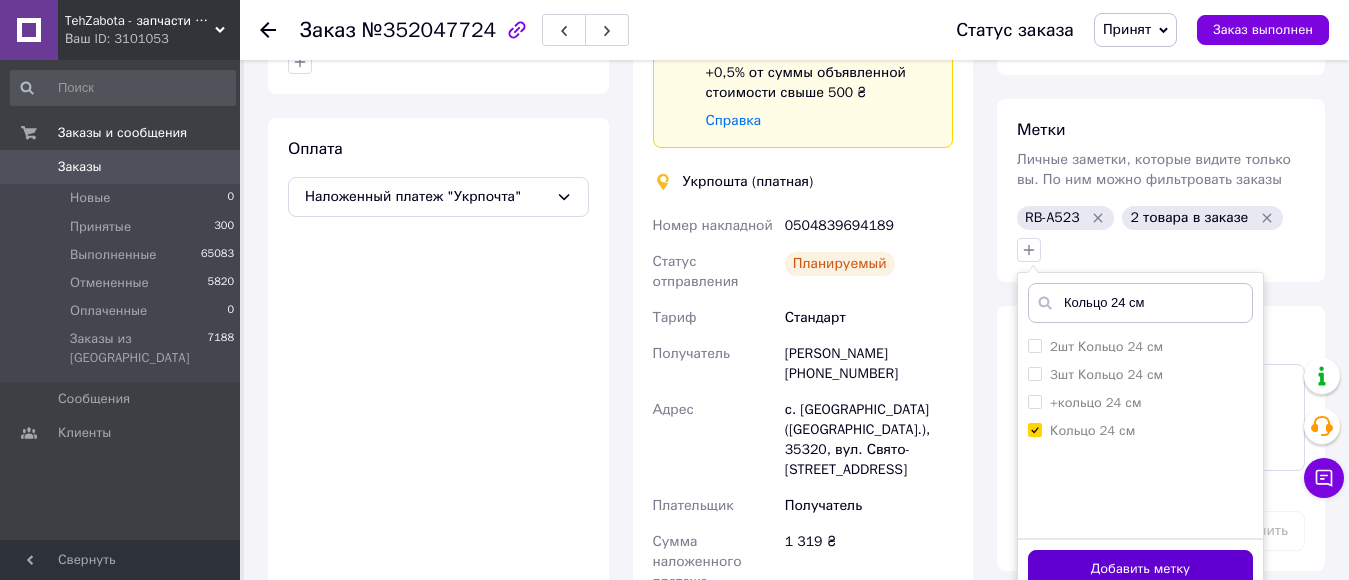 click on "Добавить метку" at bounding box center (1140, 569) 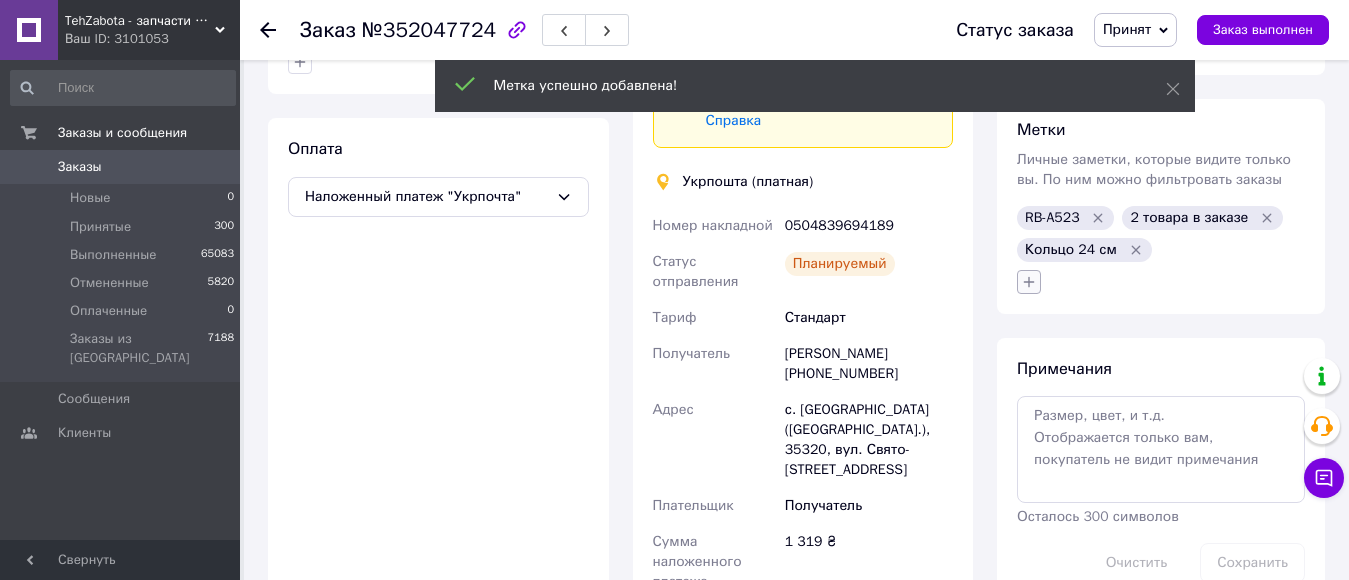 click 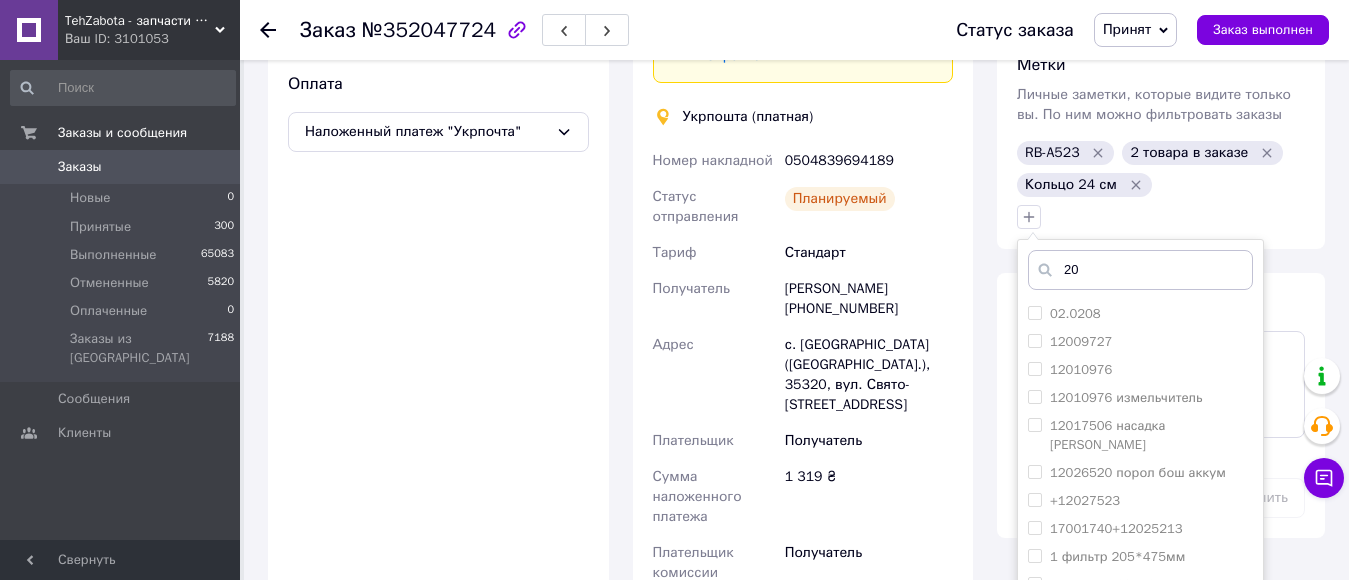 scroll, scrollTop: 1000, scrollLeft: 0, axis: vertical 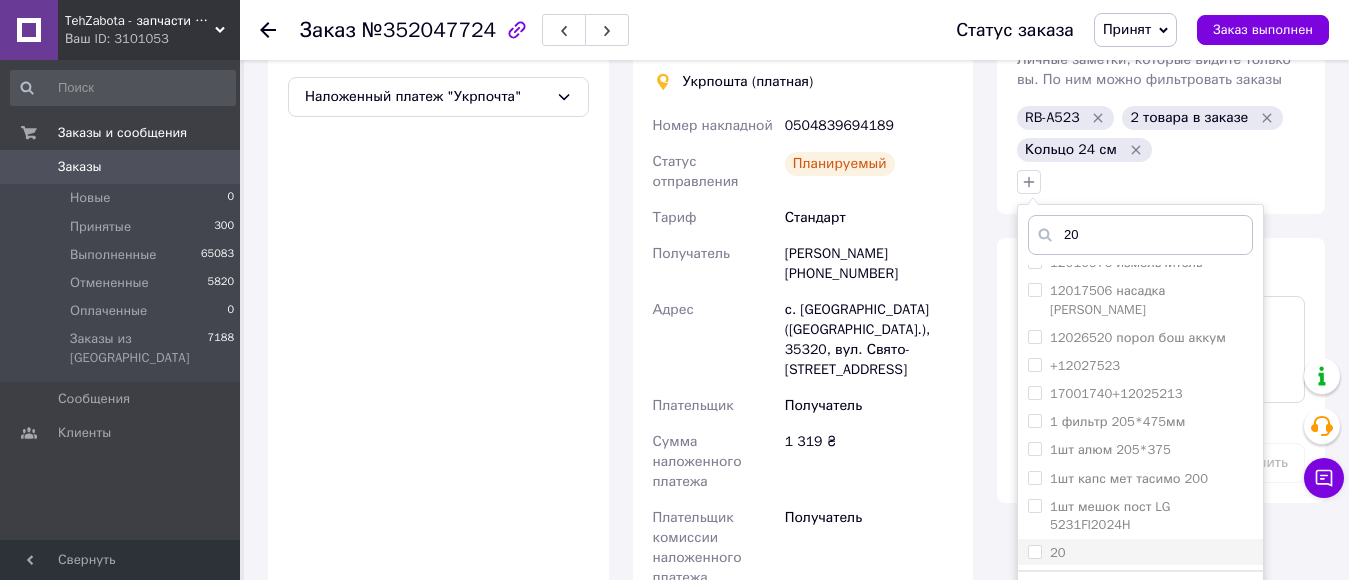 type on "20" 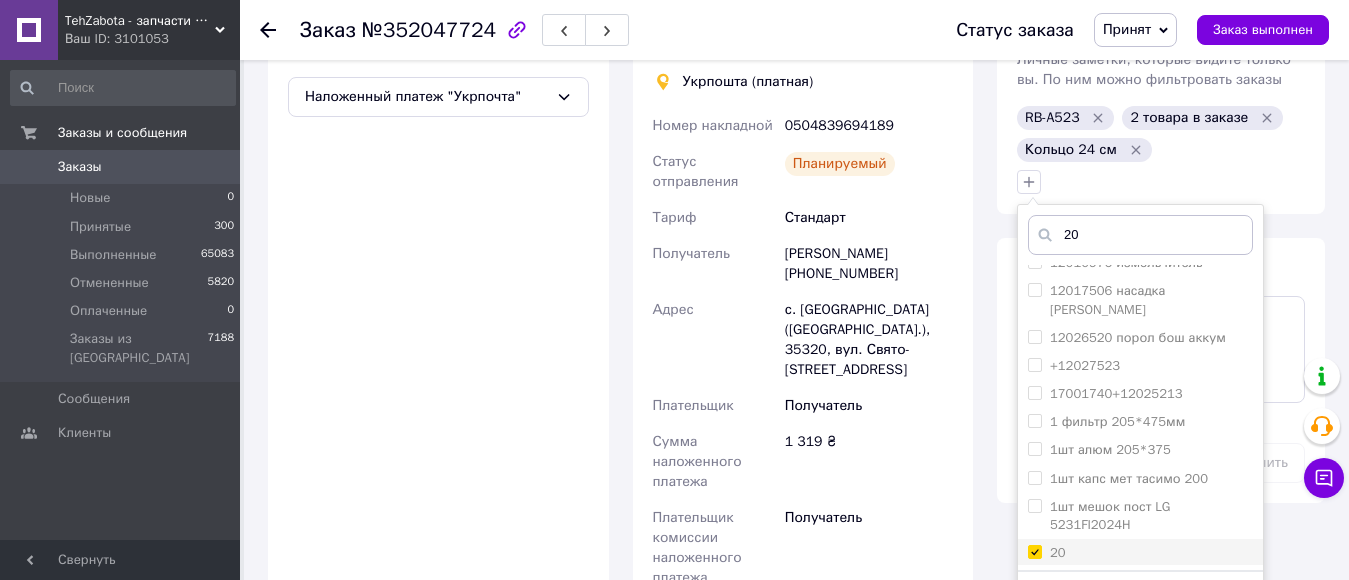 checkbox on "true" 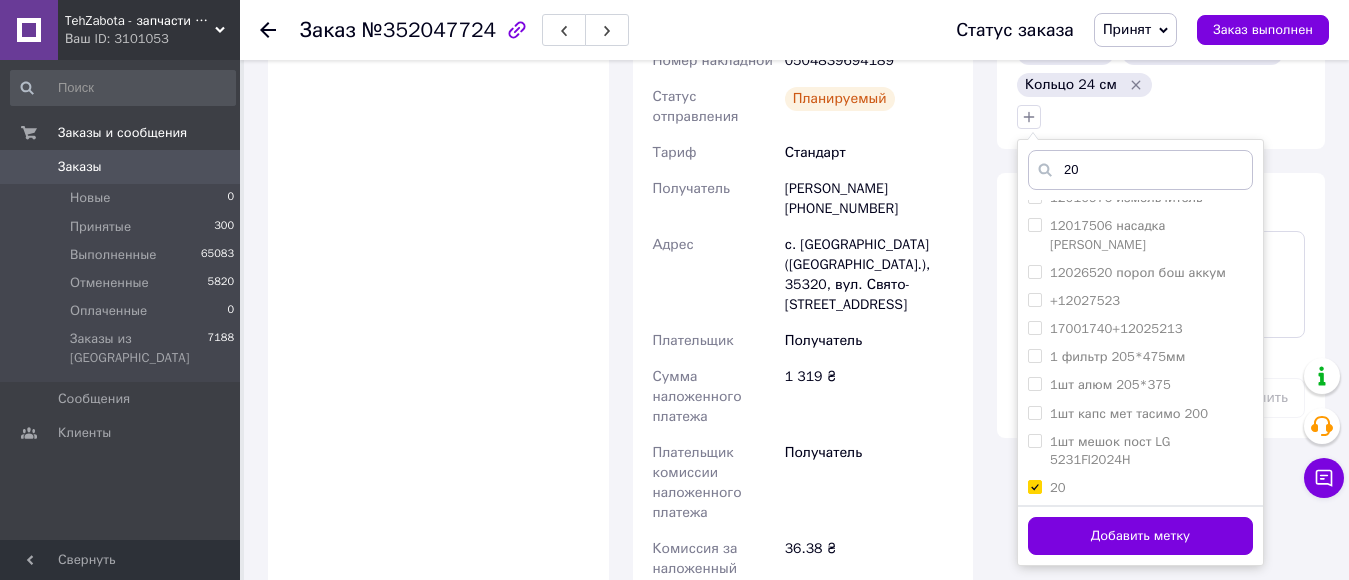 scroll, scrollTop: 1100, scrollLeft: 0, axis: vertical 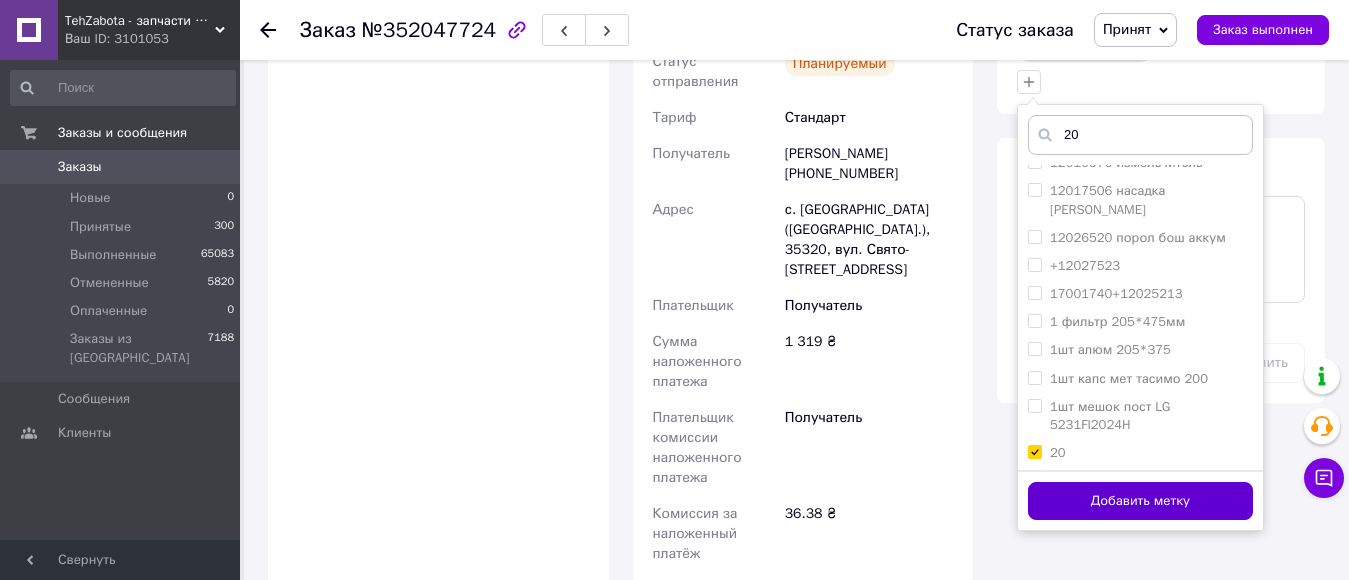 click on "Добавить метку" at bounding box center [1140, 501] 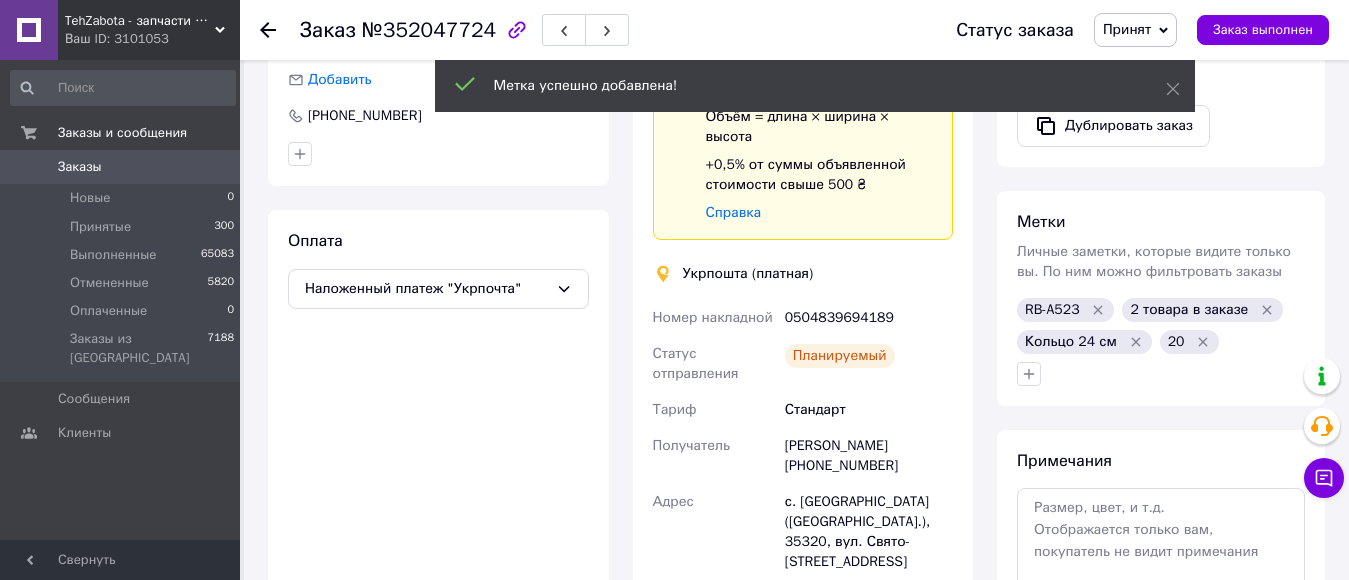 scroll, scrollTop: 800, scrollLeft: 0, axis: vertical 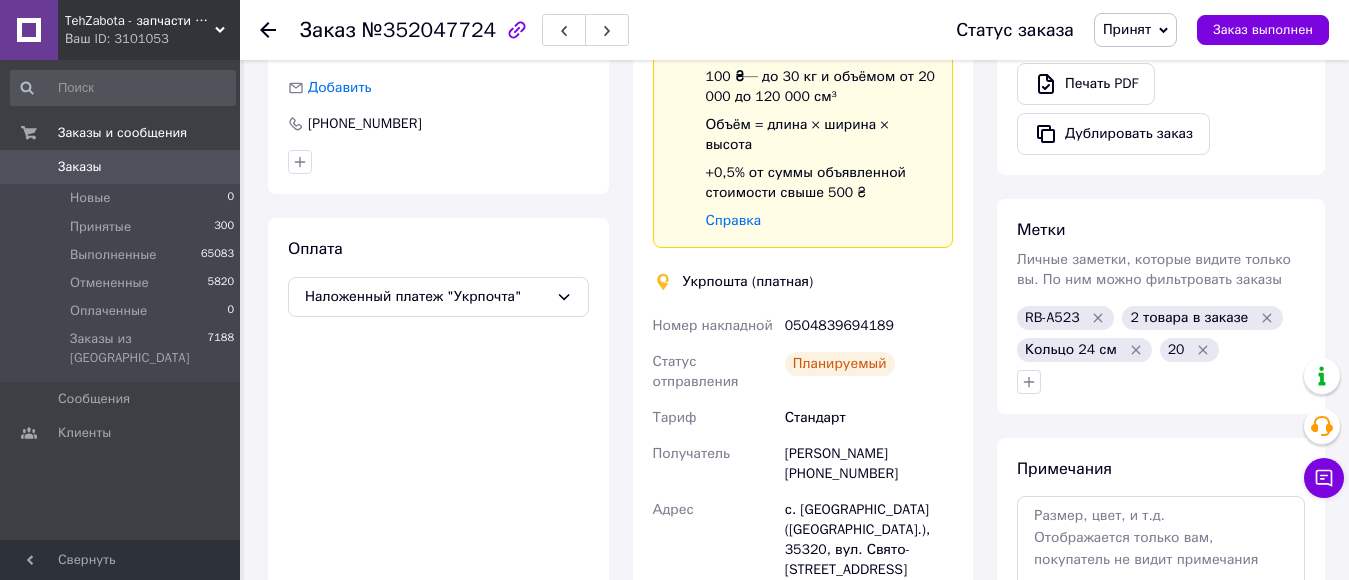 click 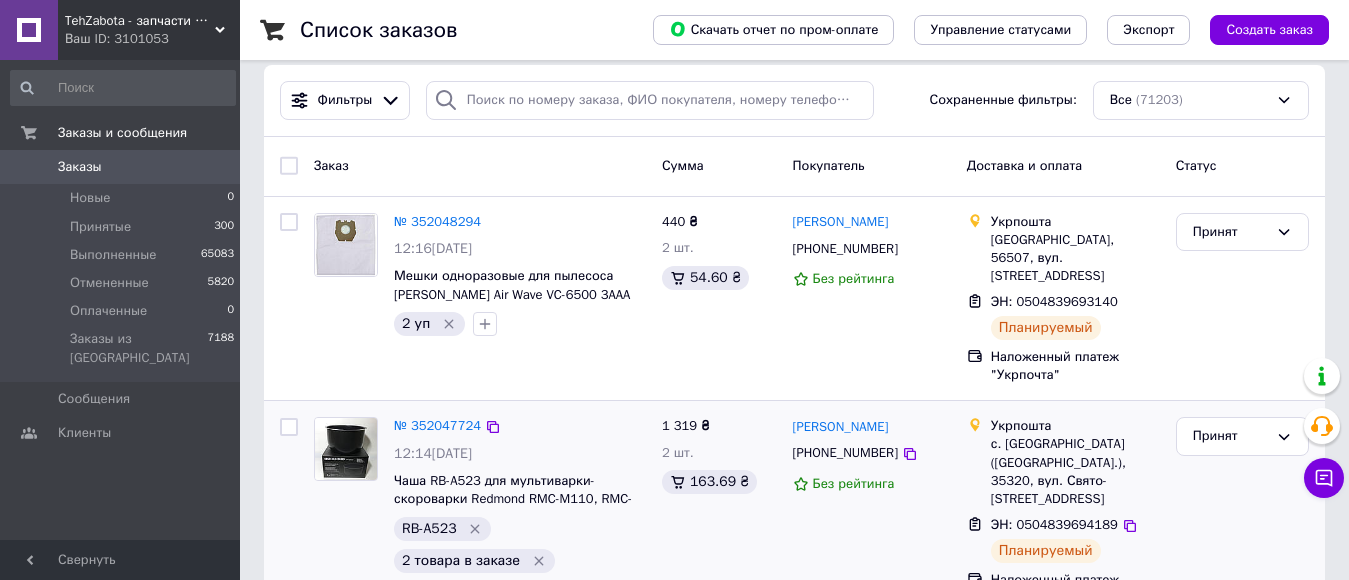scroll, scrollTop: 0, scrollLeft: 0, axis: both 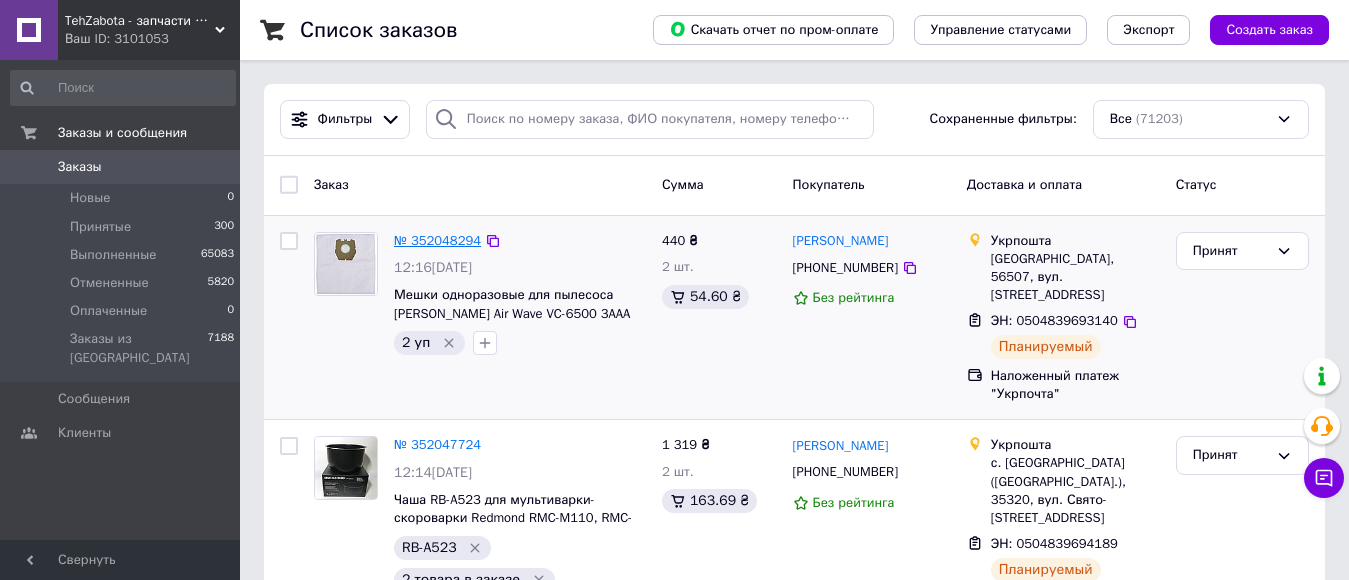 click on "№ 352048294" at bounding box center [437, 240] 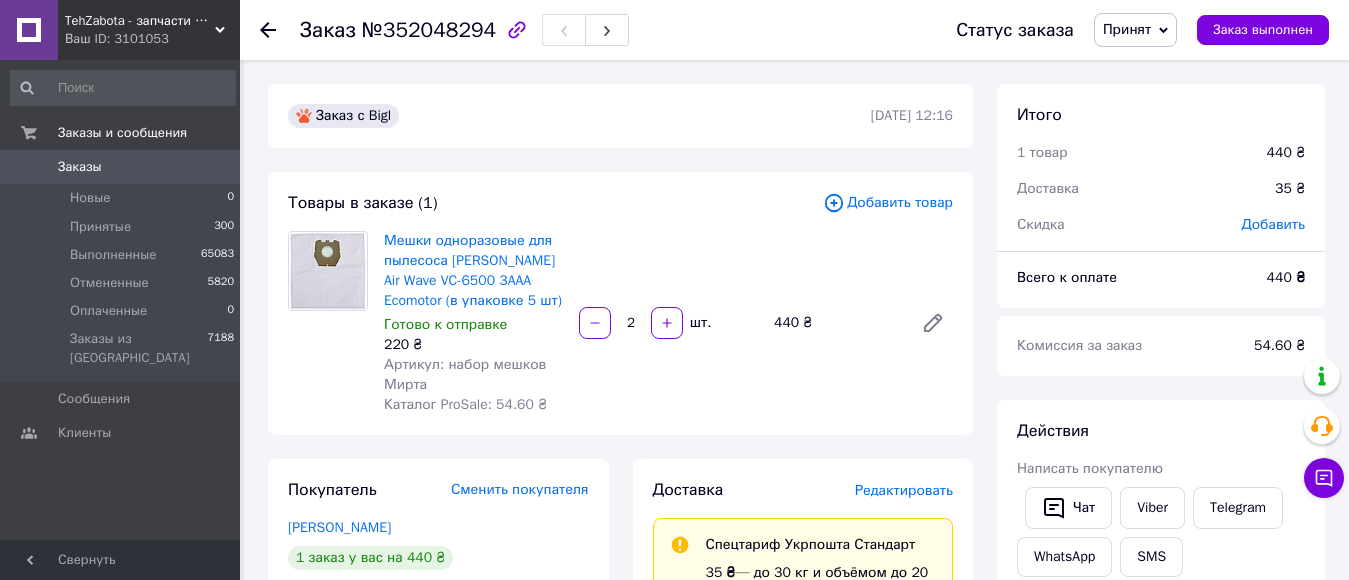 click 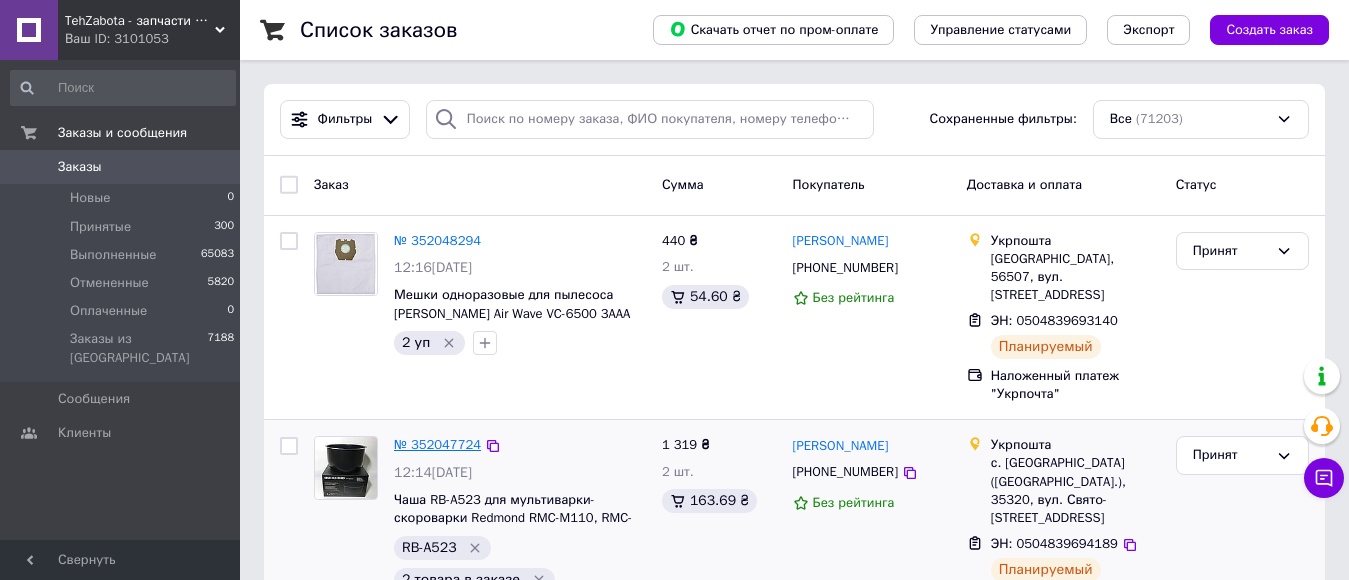 click on "№ 352047724" at bounding box center (437, 444) 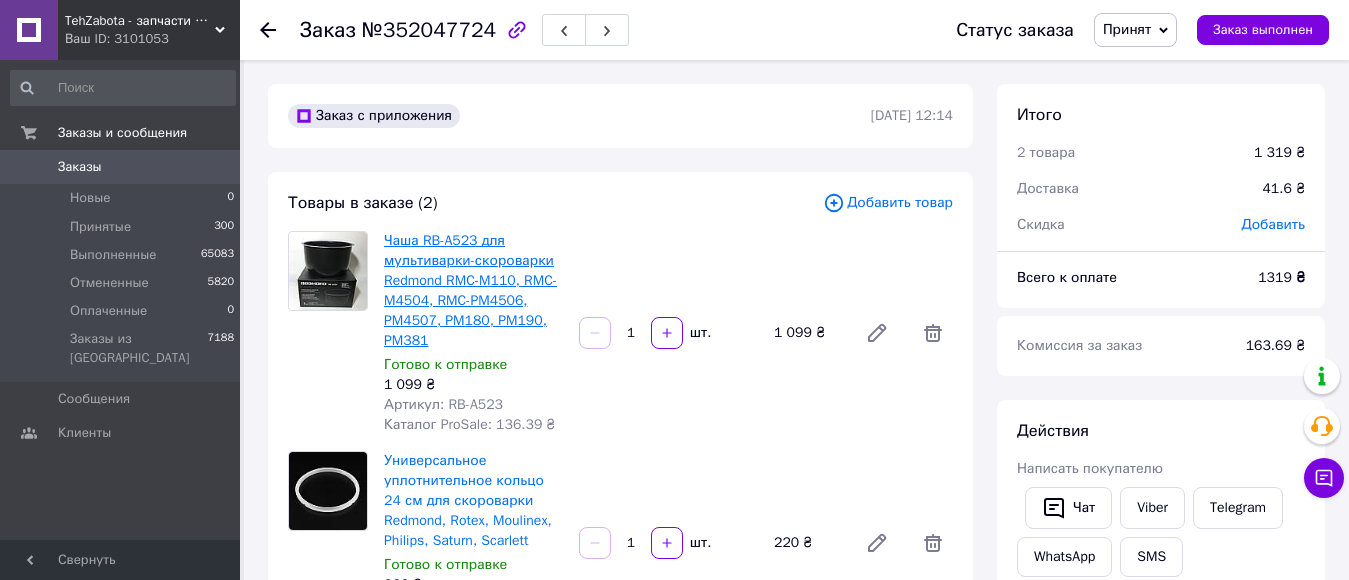 click on "Чаша RB-A523 для мультиварки-скороварки Redmond RMC-M110, RMC-M4504, RMC-PM4506, PM4507, PM180, PM190, PM381" at bounding box center [470, 290] 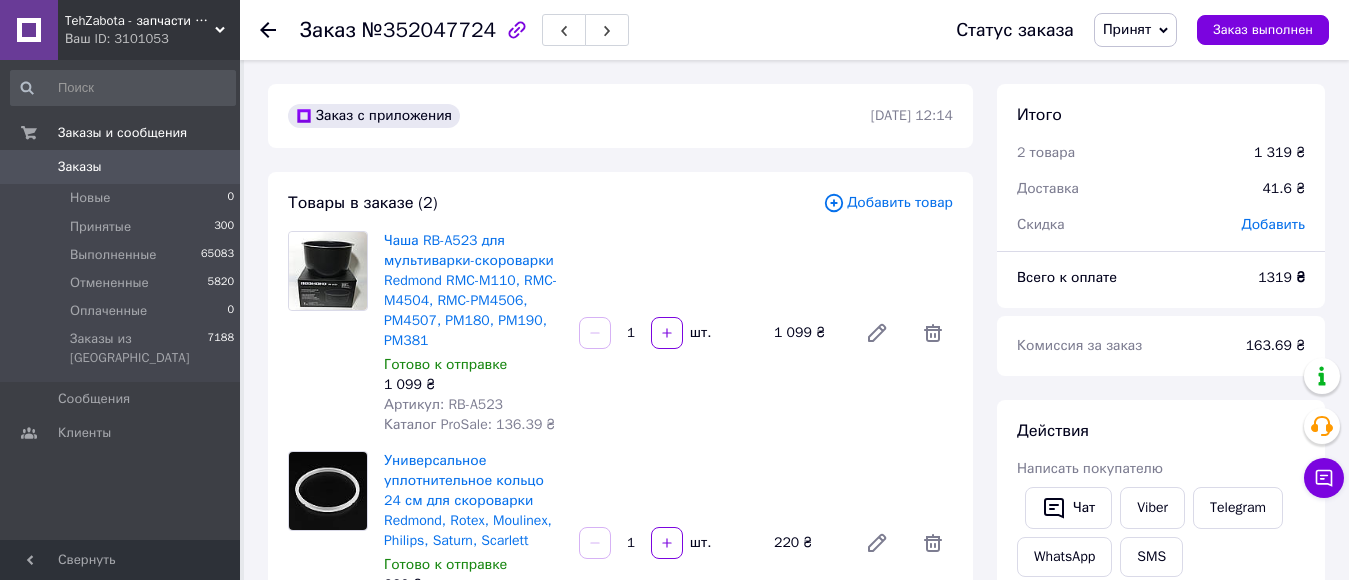 click 